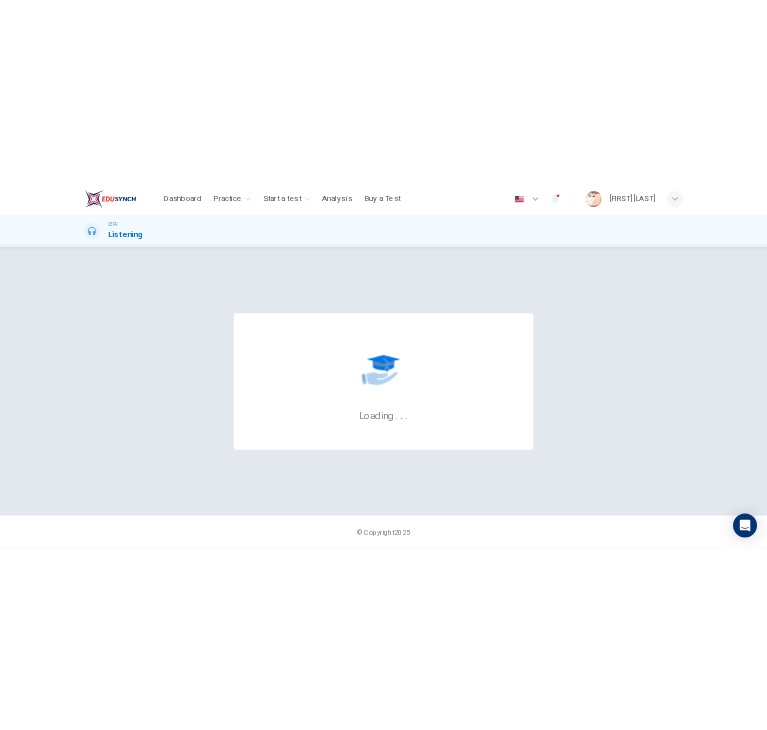 scroll, scrollTop: 0, scrollLeft: 0, axis: both 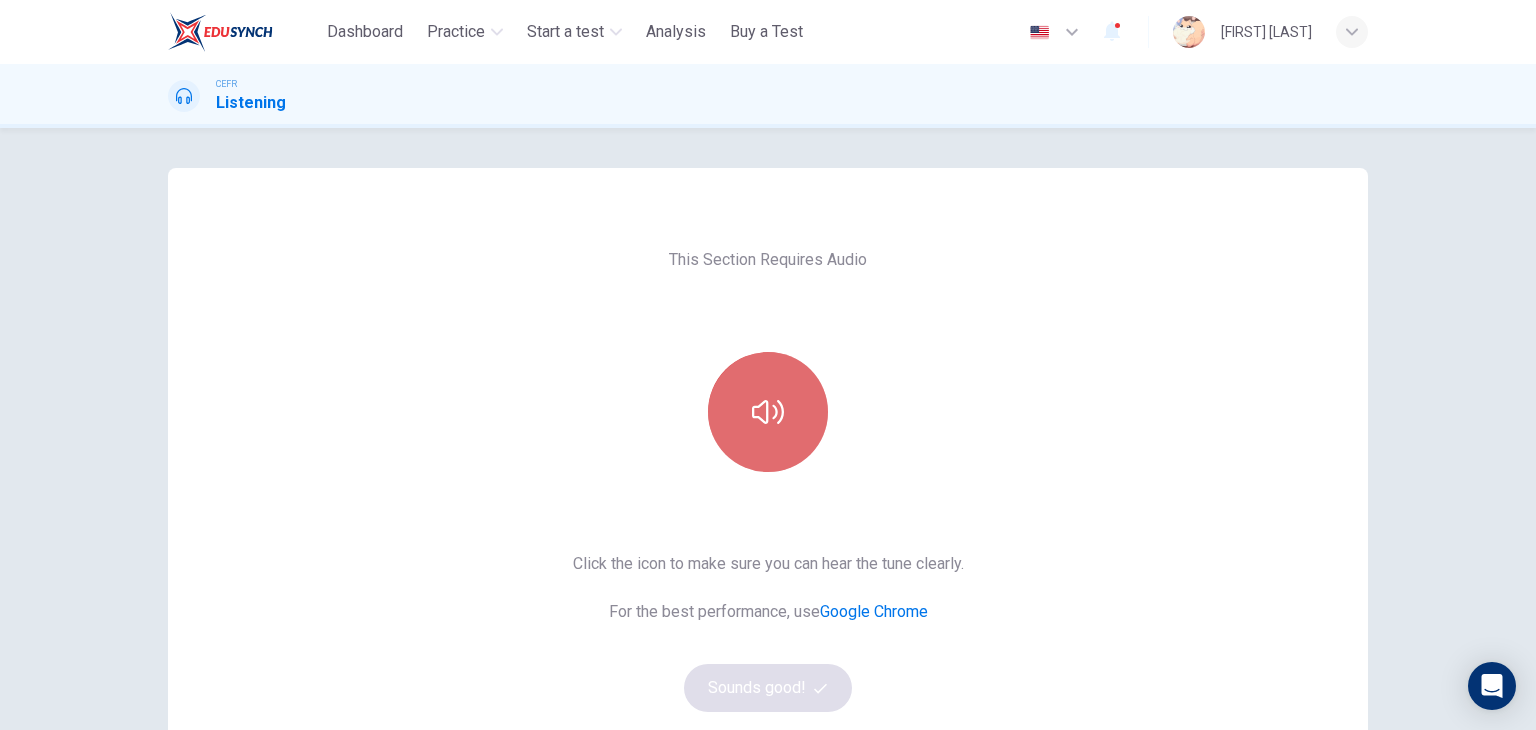click at bounding box center [768, 412] 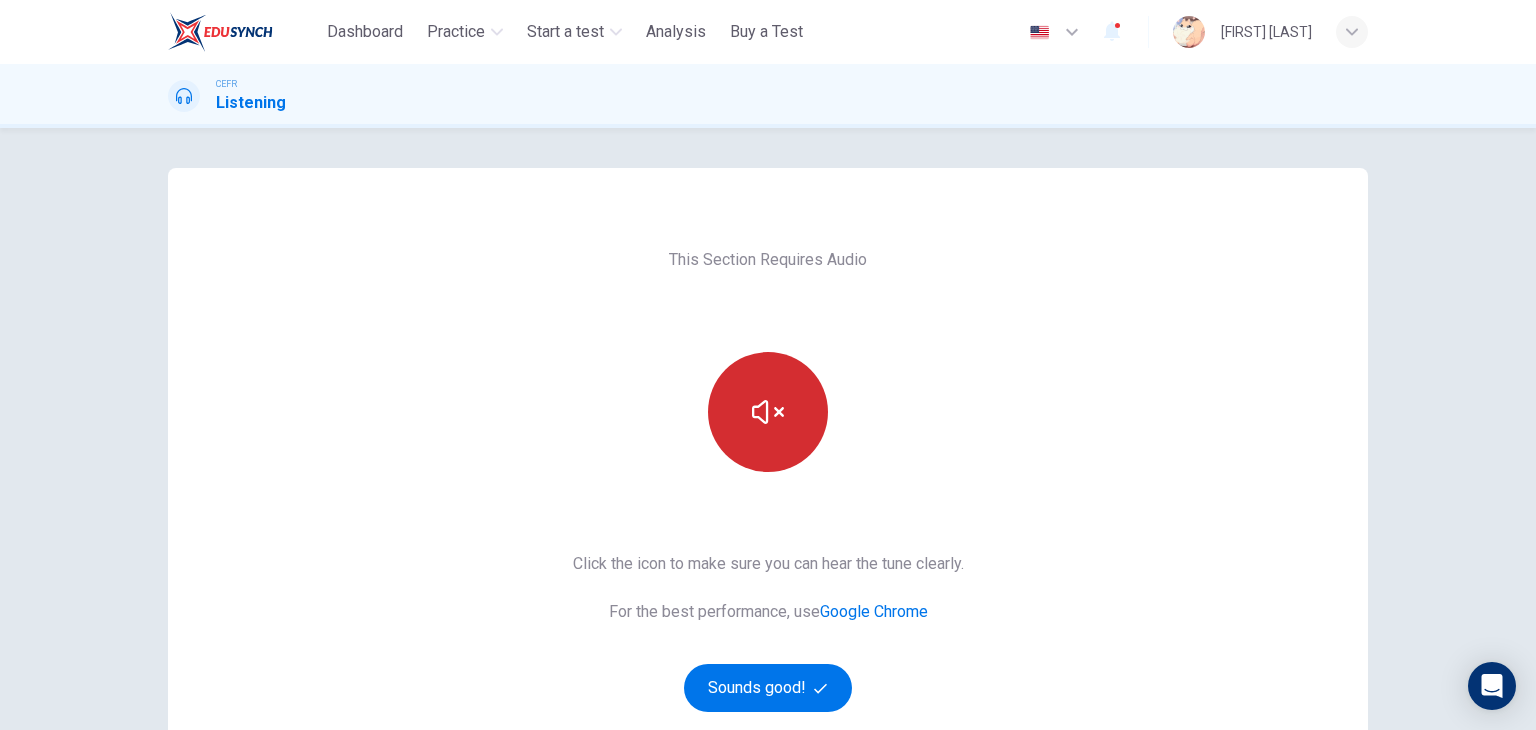 type 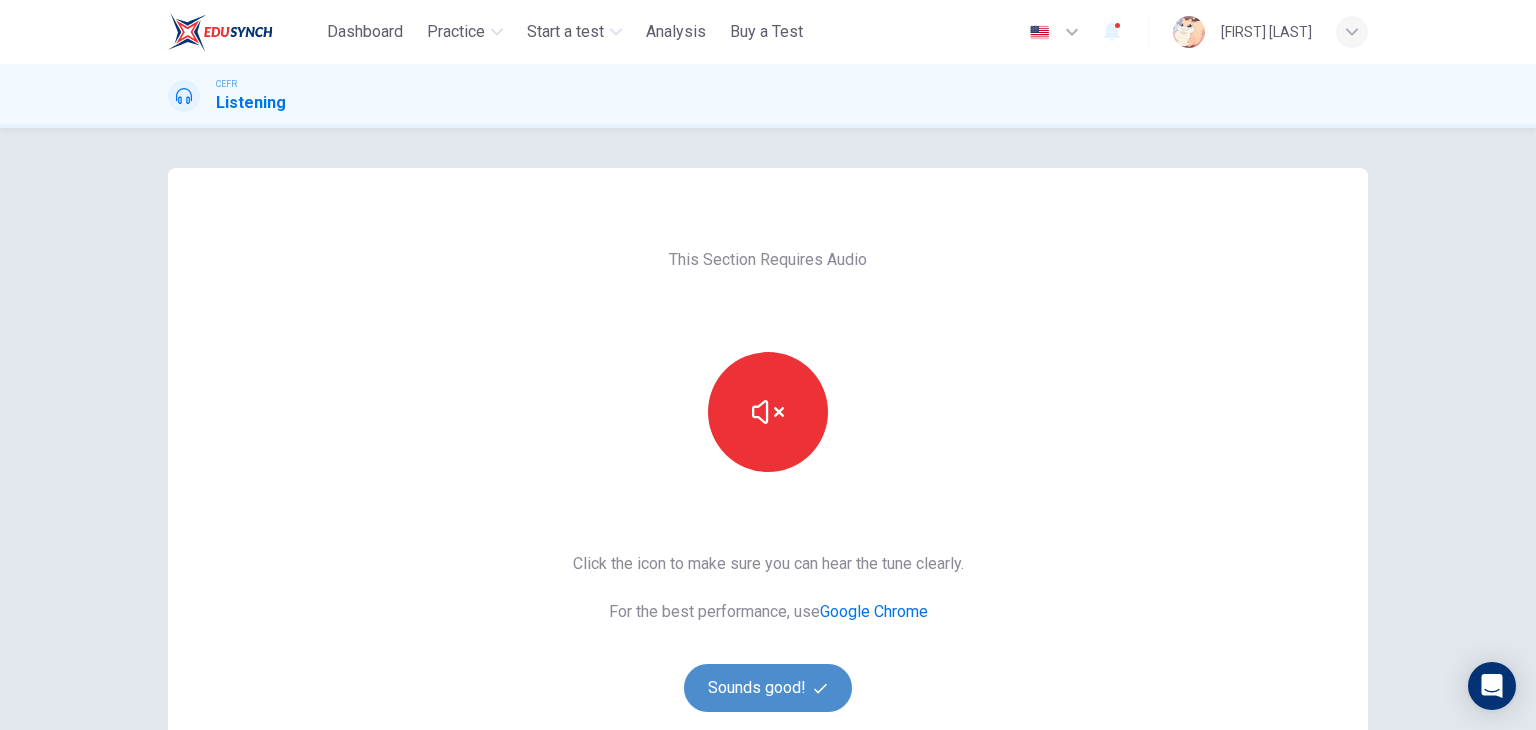 click on "Sounds good!" at bounding box center (768, 688) 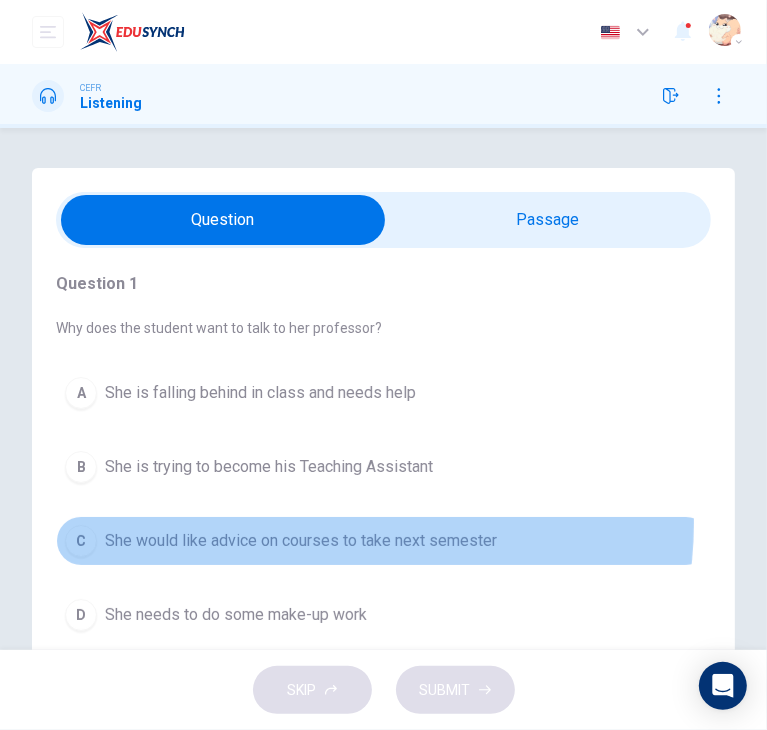 click on "C She would like advice on courses to take next semester" at bounding box center (383, 541) 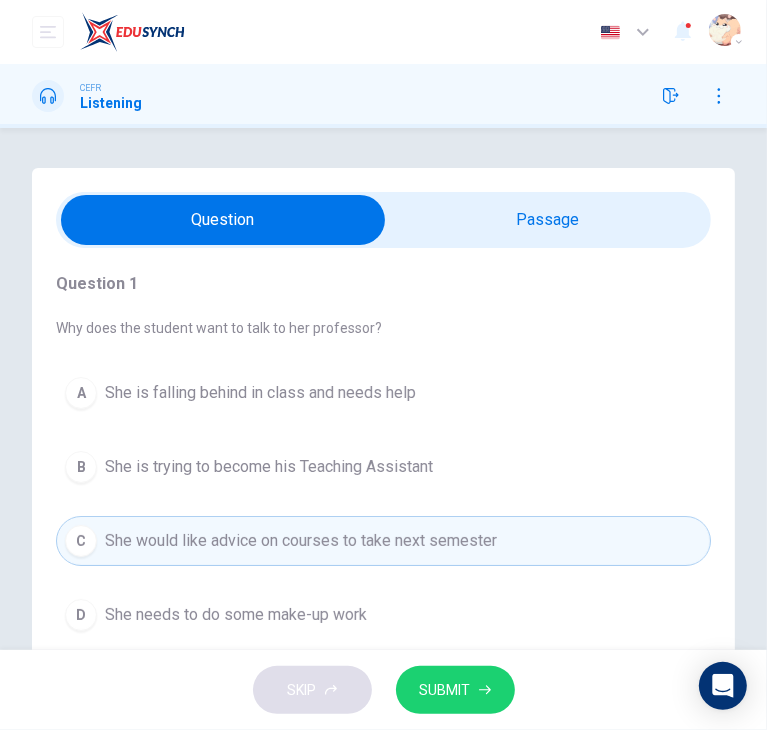click on "SUBMIT" at bounding box center (455, 690) 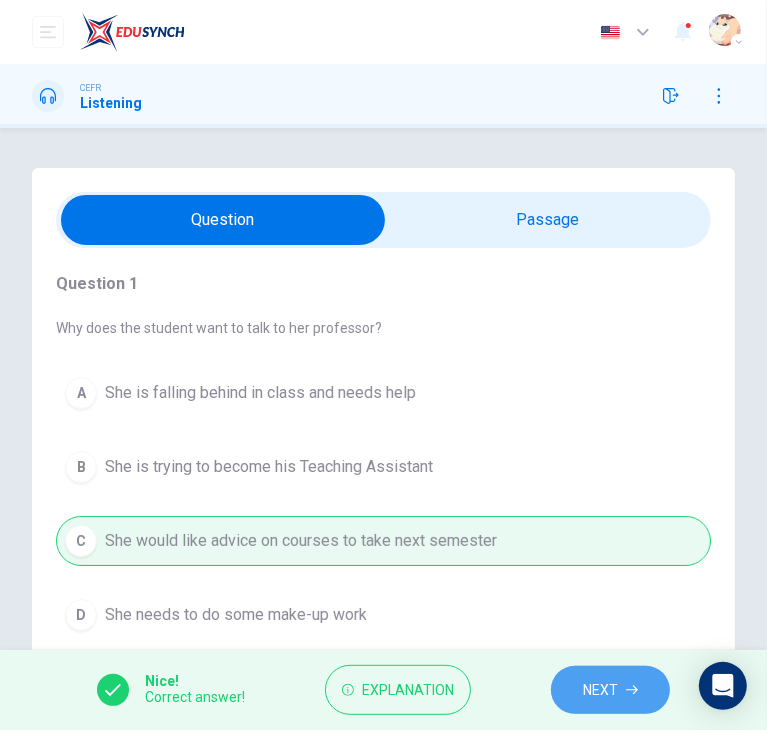 click on "NEXT" at bounding box center (600, 690) 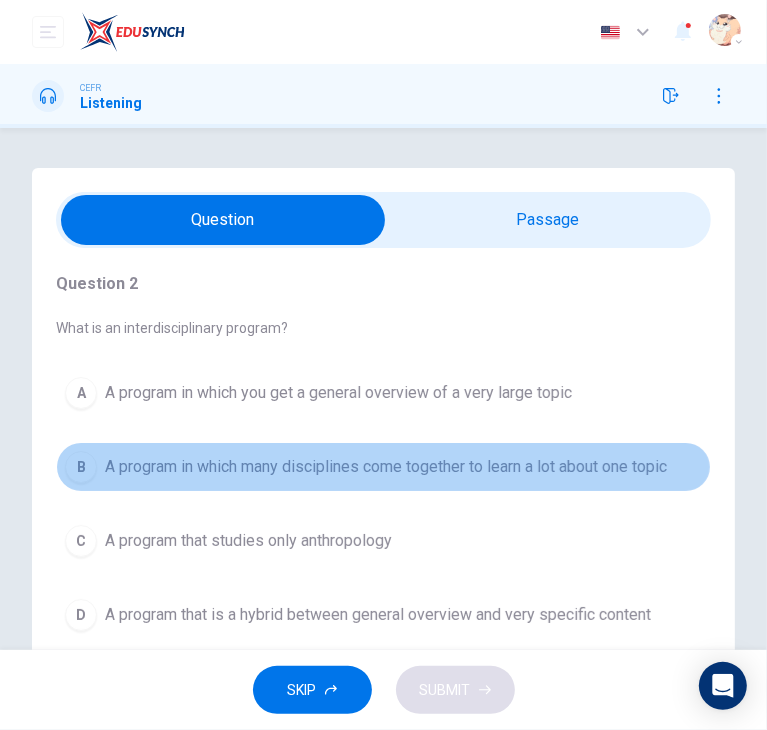 click on "B A program in which many disciplines come together to learn a lot about one topic" at bounding box center [383, 467] 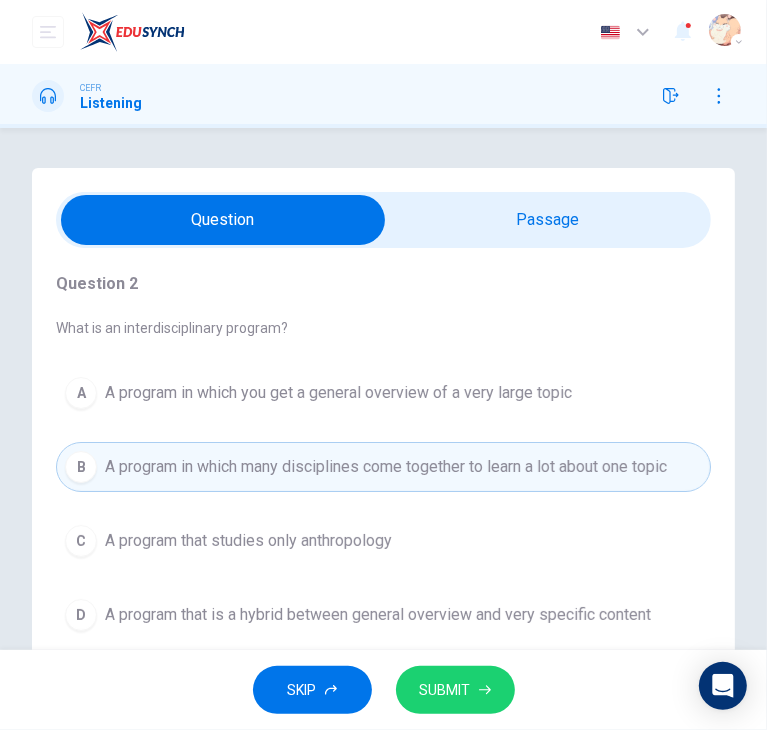click on "SUBMIT" at bounding box center [445, 690] 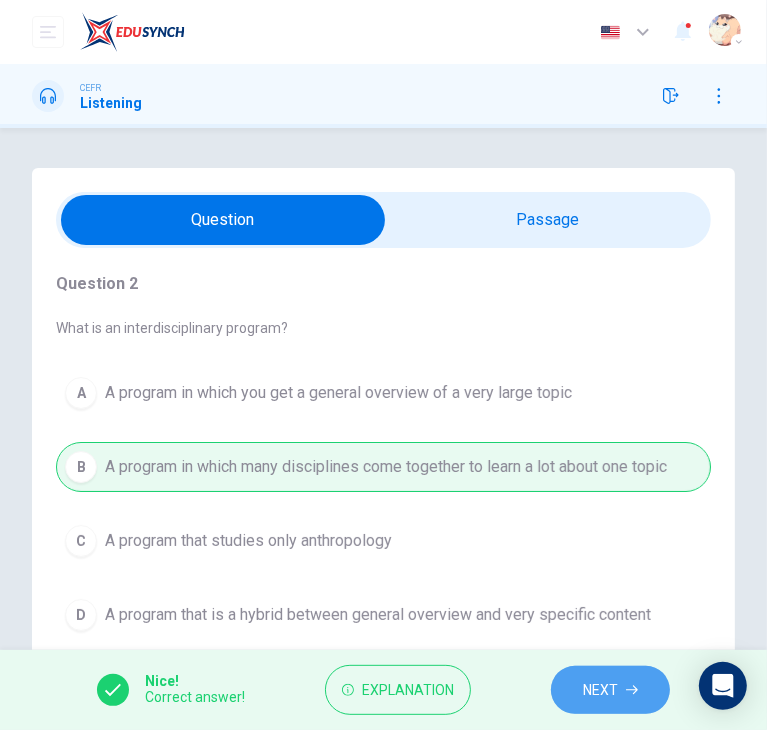 click on "NEXT" at bounding box center (600, 690) 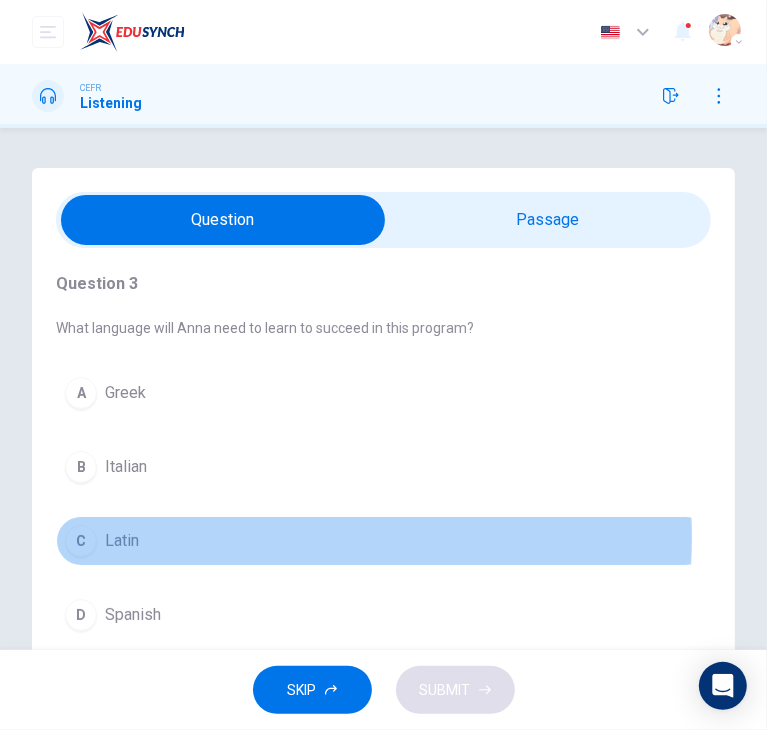 click on "C Latin" at bounding box center [383, 541] 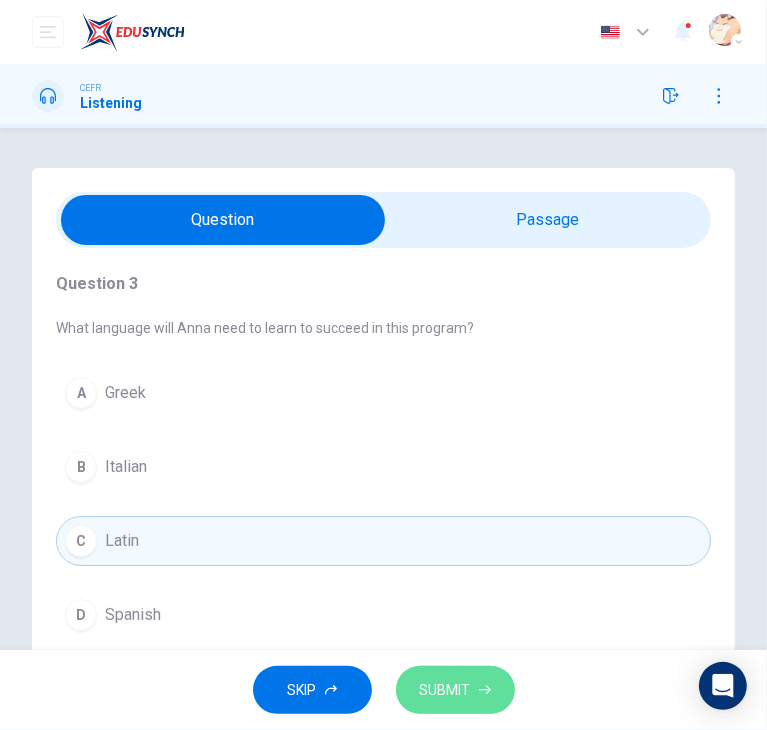 click on "SUBMIT" at bounding box center [445, 690] 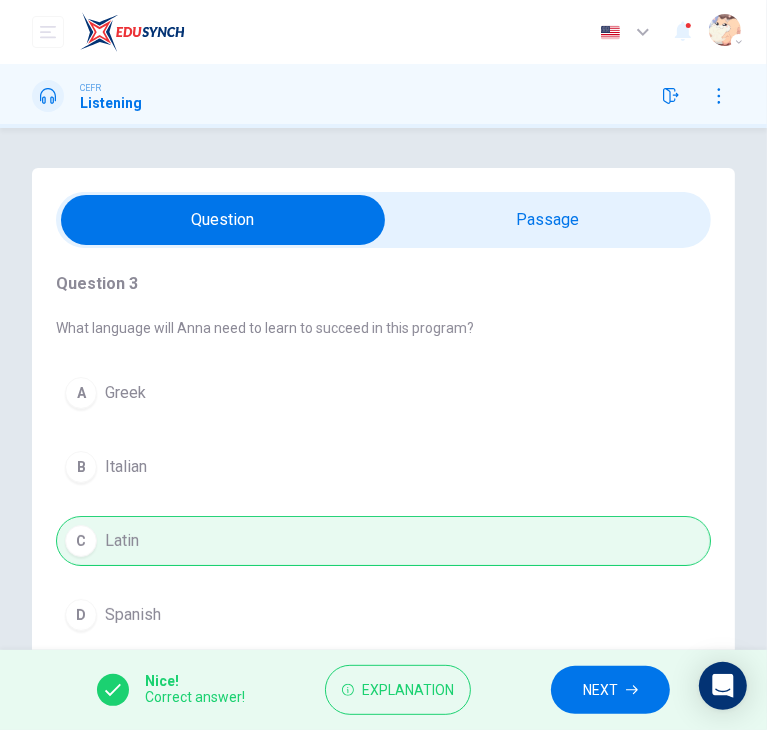 click on "NEXT" at bounding box center [610, 690] 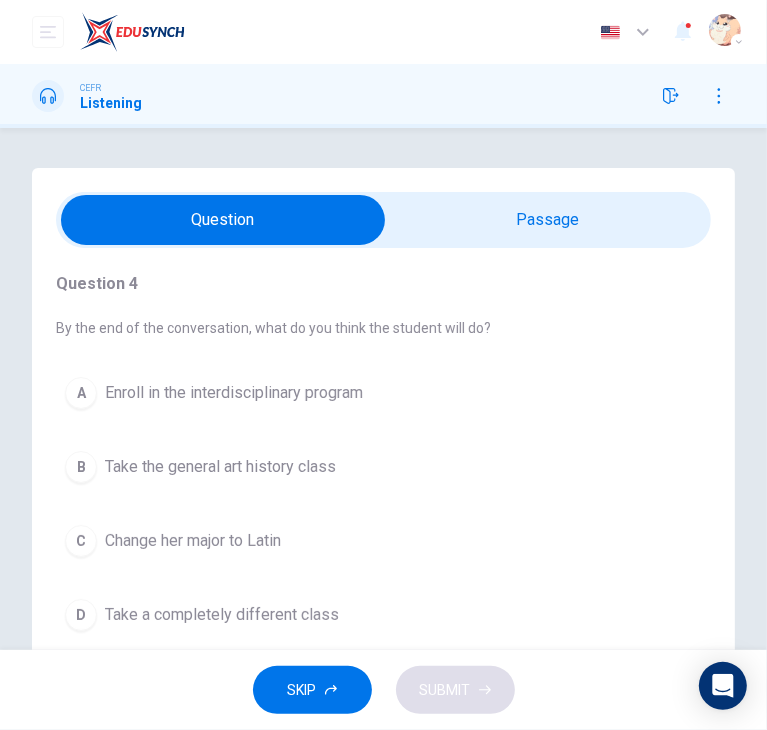 click on "A Enroll in the interdisciplinary program" at bounding box center [383, 393] 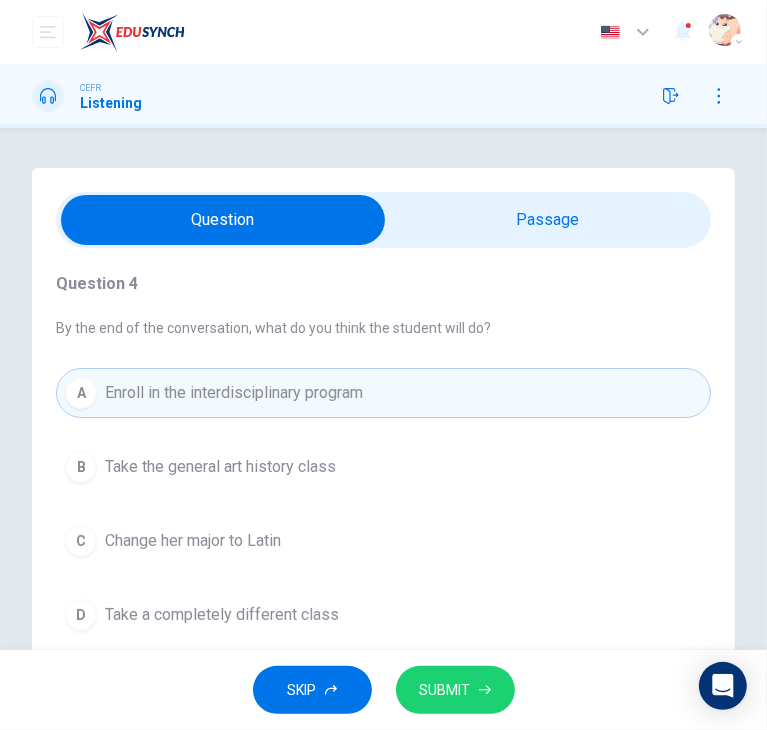 click on "SUBMIT" at bounding box center (445, 690) 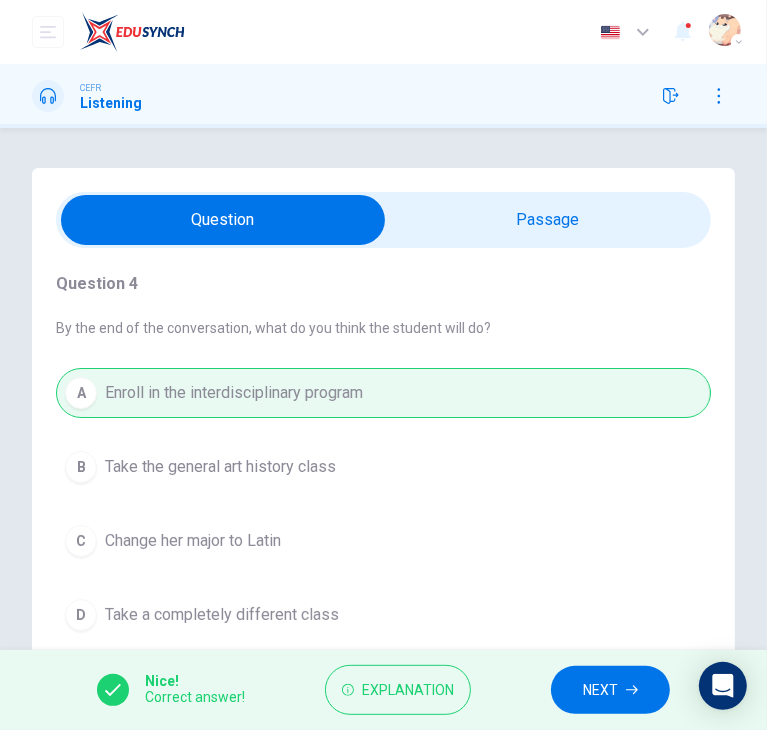 click on "NEXT" at bounding box center [610, 690] 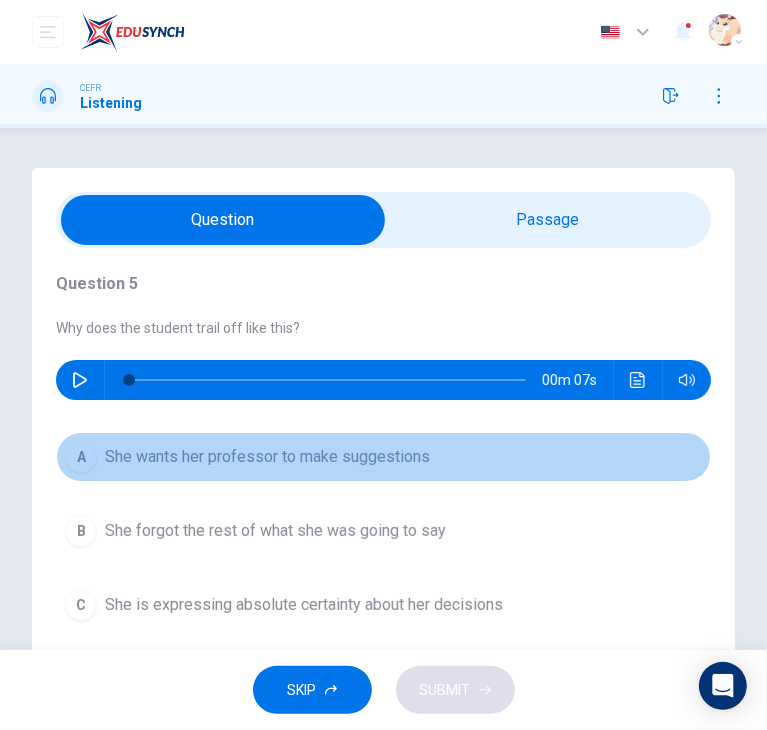 click on "She wants her professor to make suggestions" at bounding box center (267, 457) 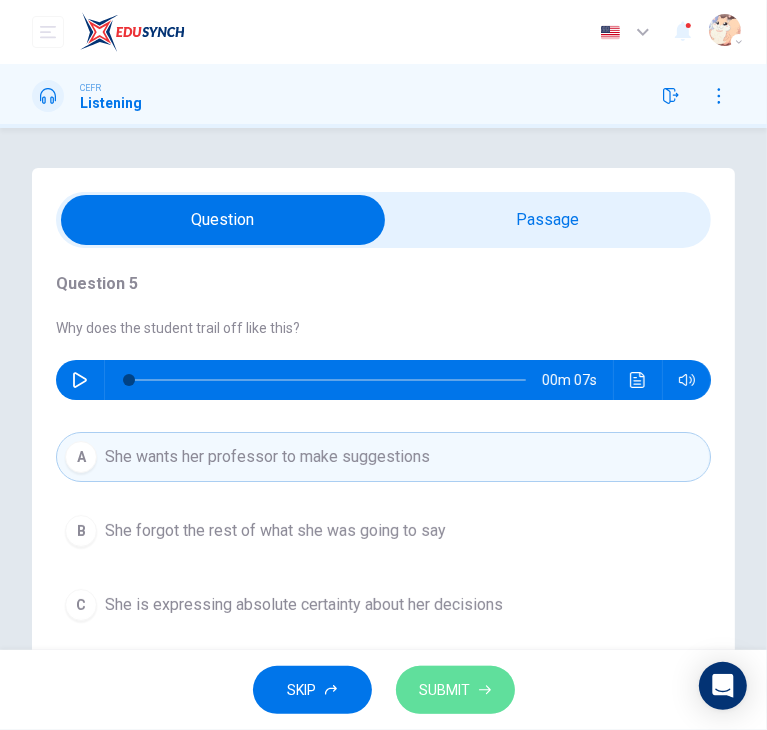 click on "SUBMIT" at bounding box center [445, 690] 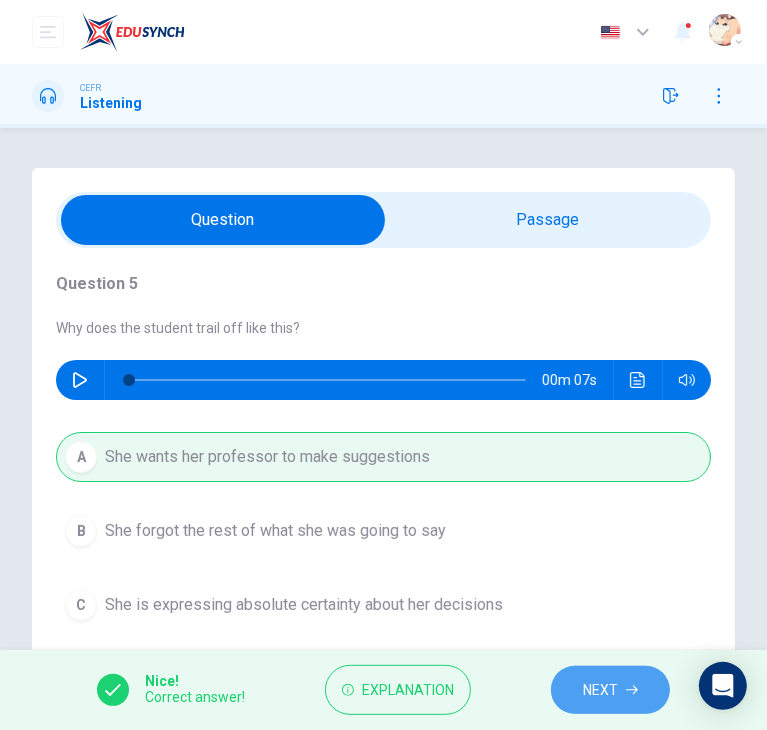 click on "NEXT" at bounding box center (600, 690) 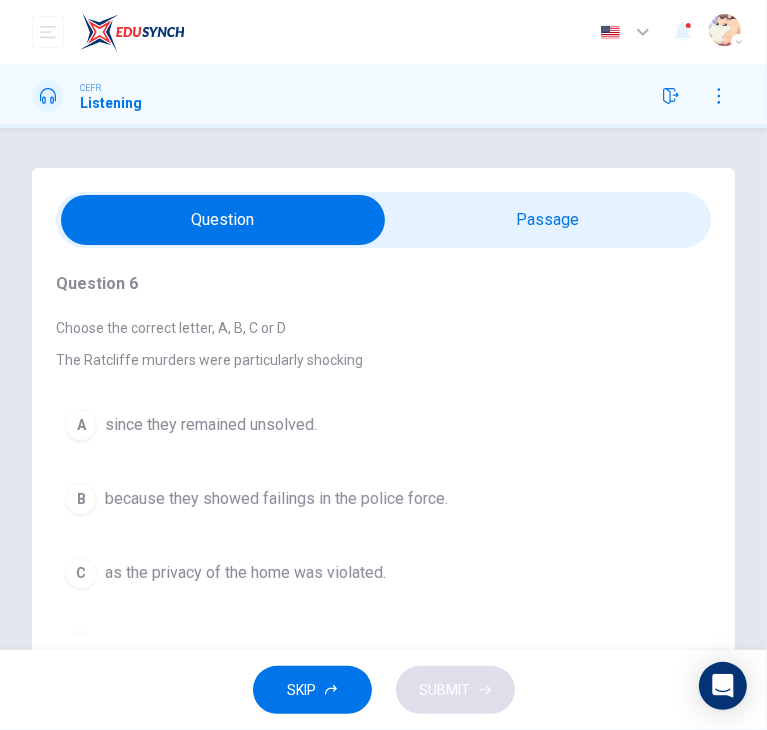 click on "as the privacy of the home was violated." at bounding box center [245, 573] 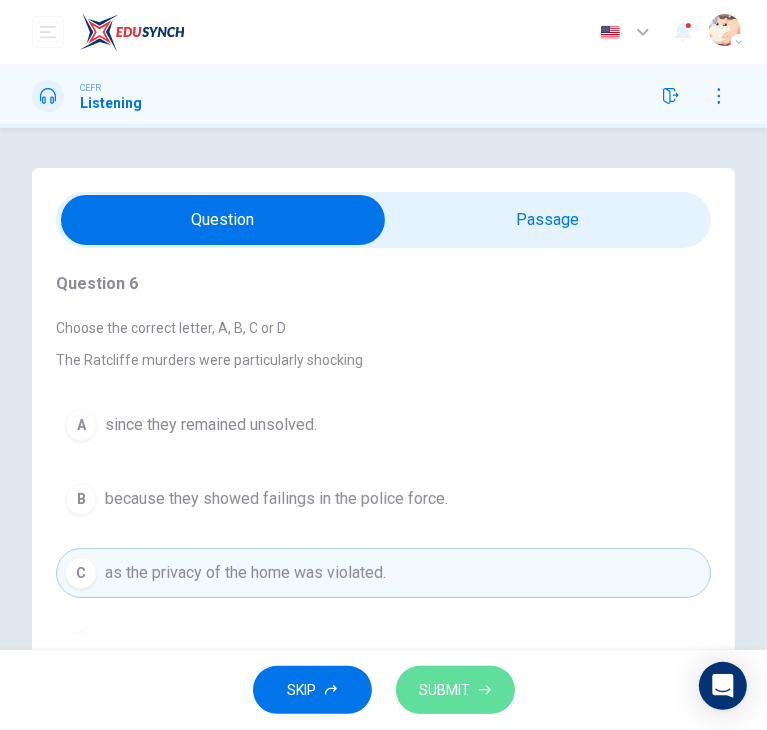 click on "SUBMIT" at bounding box center (445, 690) 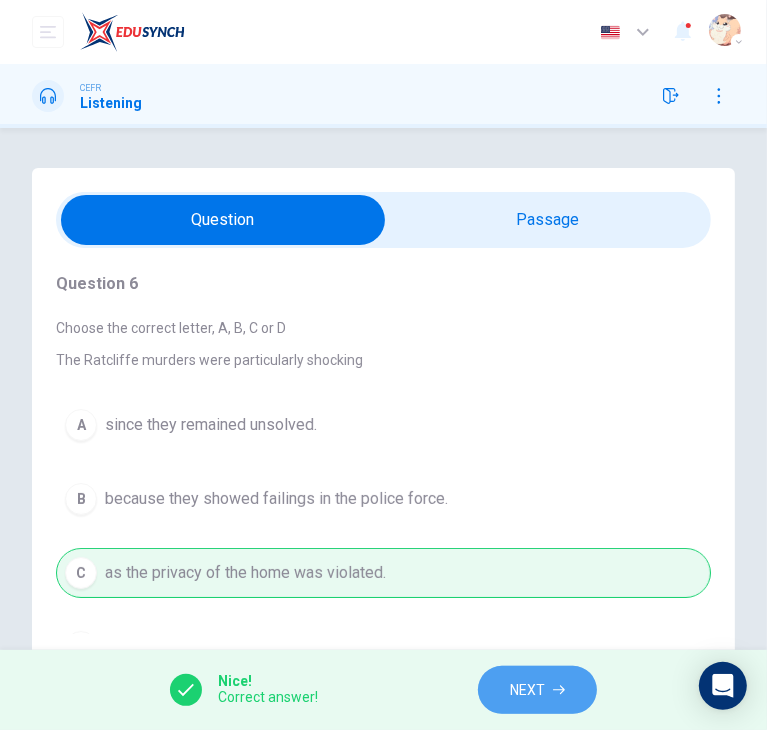 click on "NEXT" at bounding box center [527, 690] 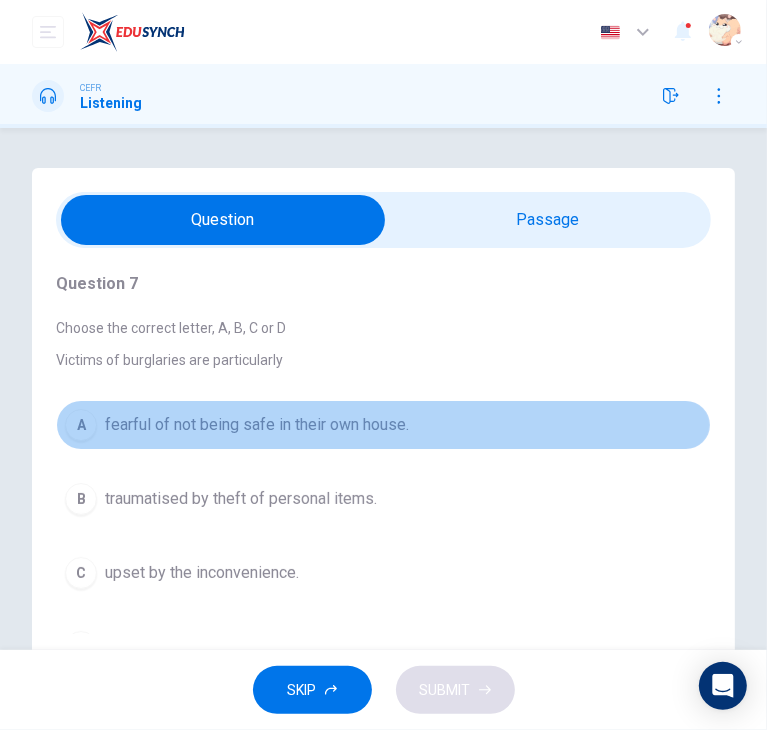 click on "A fearful of not being safe in their own house." at bounding box center [383, 425] 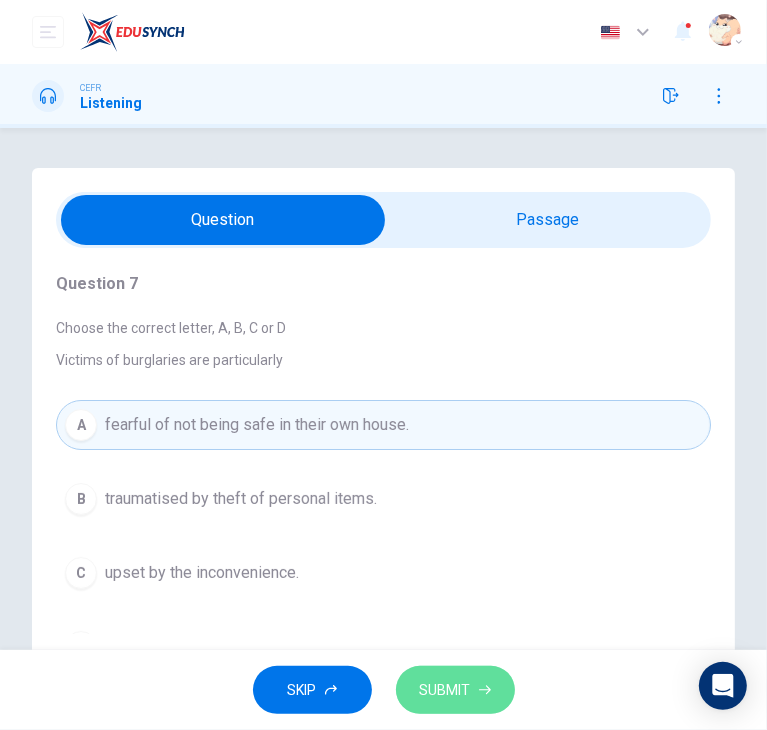 click on "SUBMIT" at bounding box center (445, 690) 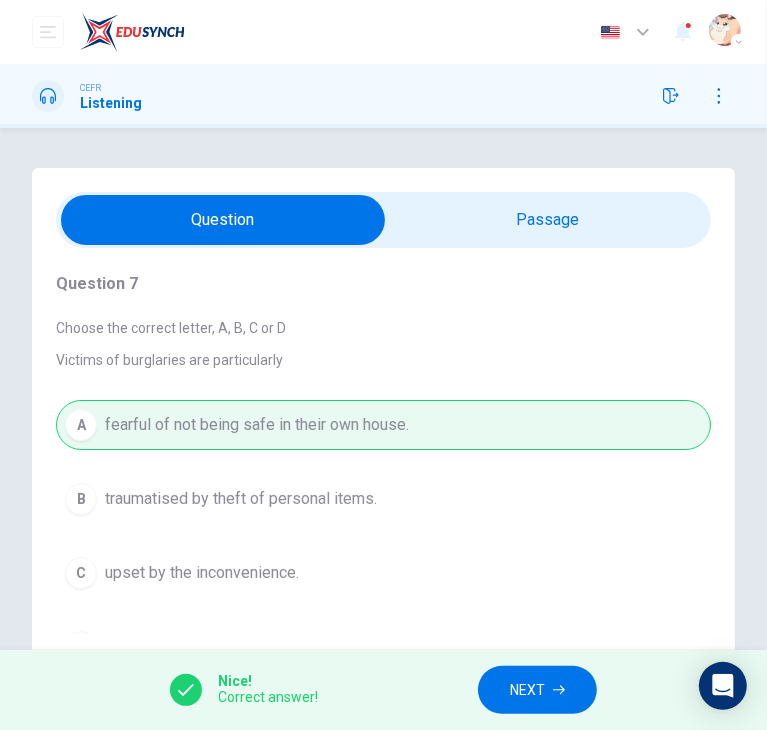 click on "NEXT" at bounding box center [537, 690] 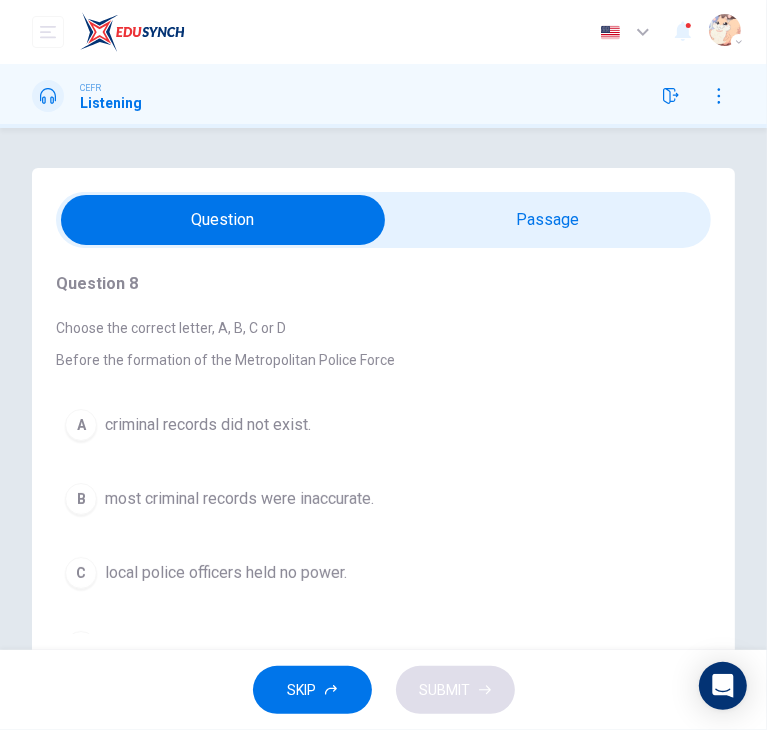 scroll, scrollTop: 60, scrollLeft: 0, axis: vertical 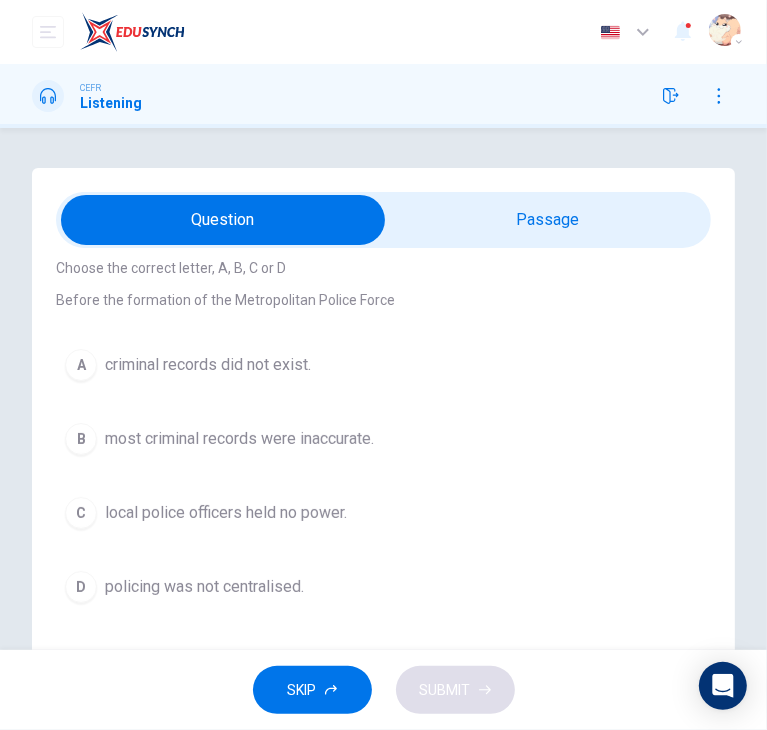 click on "D policing was not centralised." at bounding box center (383, 587) 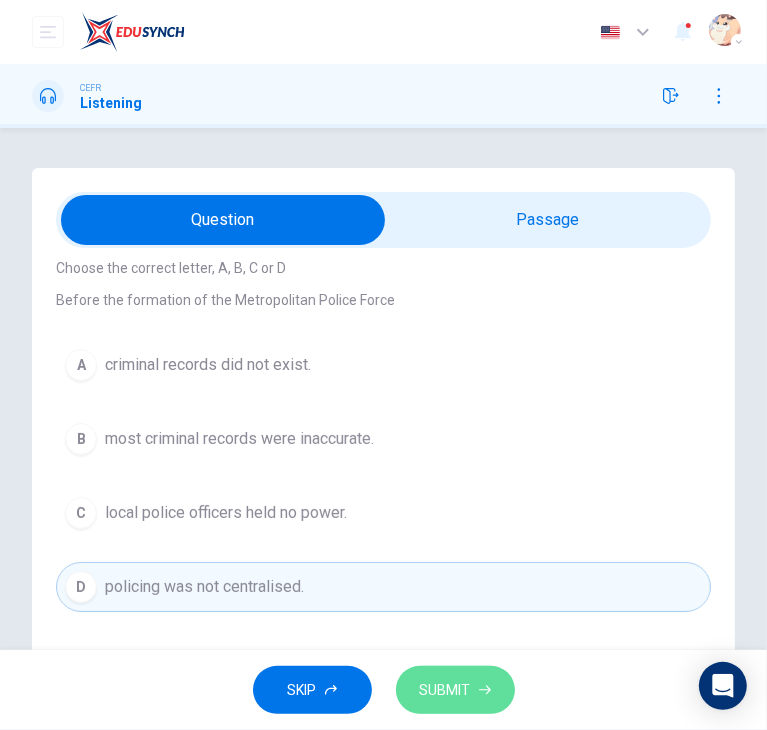 click on "SUBMIT" at bounding box center (445, 690) 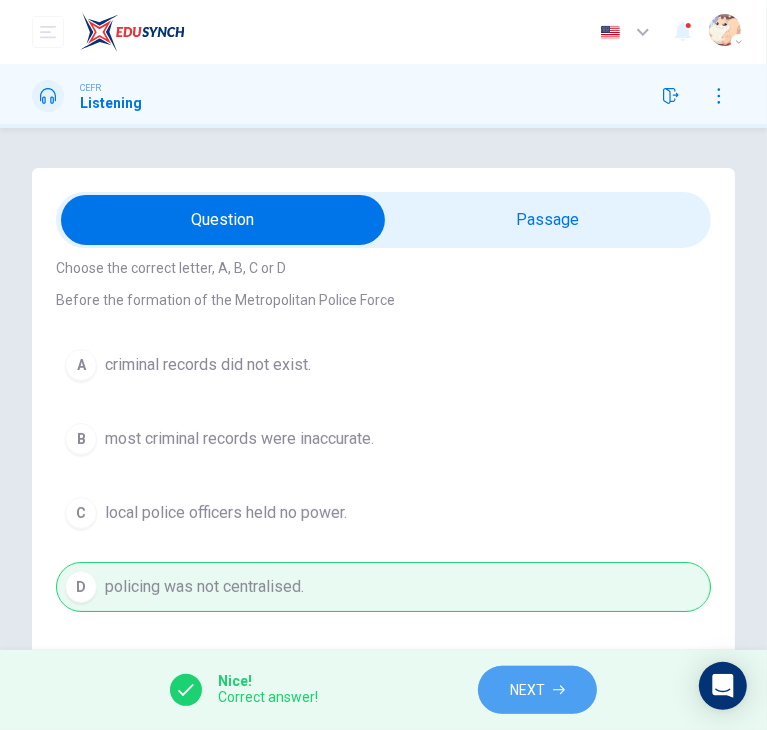 click on "NEXT" at bounding box center [537, 690] 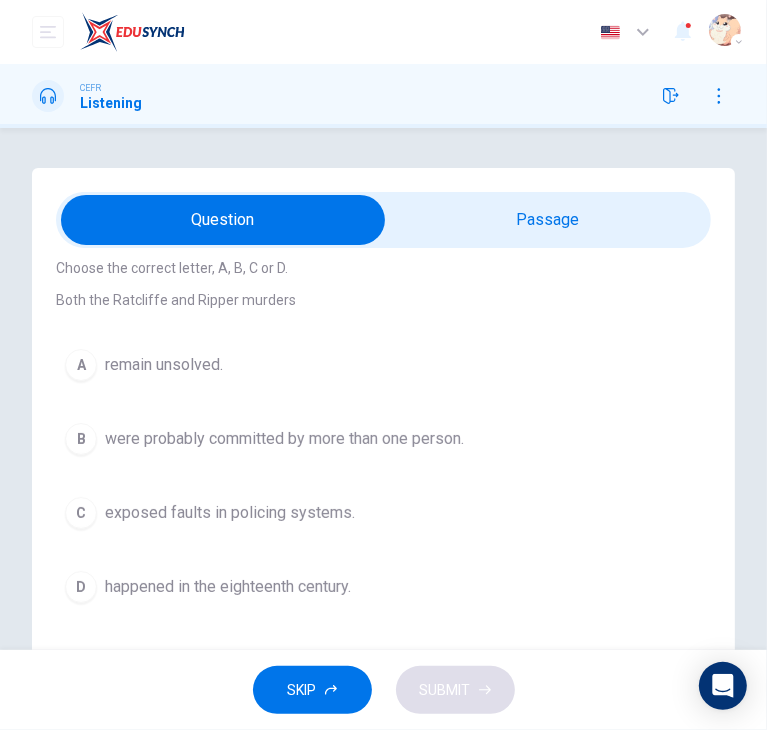 click on "A remain unsolved." at bounding box center (383, 365) 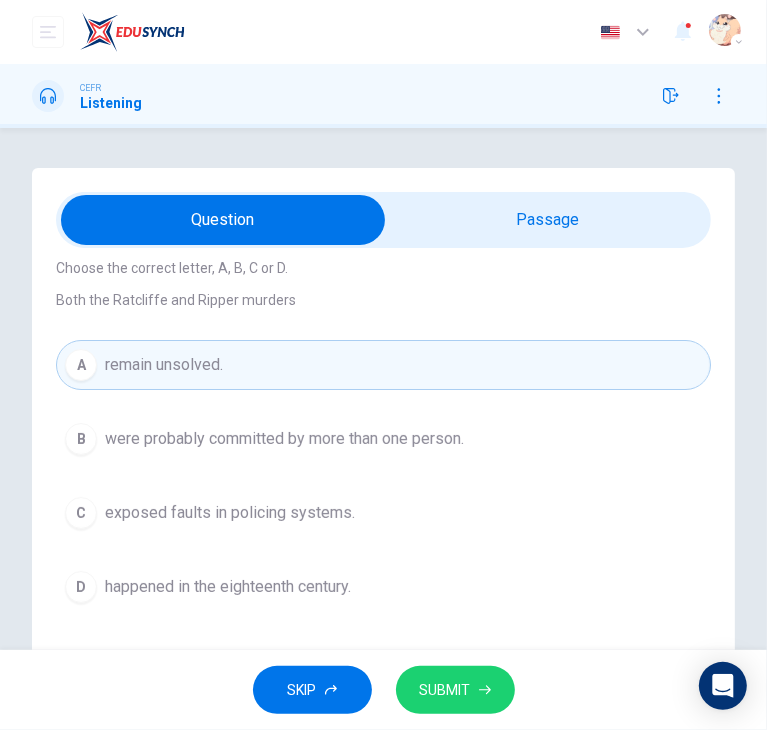 click on "SUBMIT" at bounding box center (445, 690) 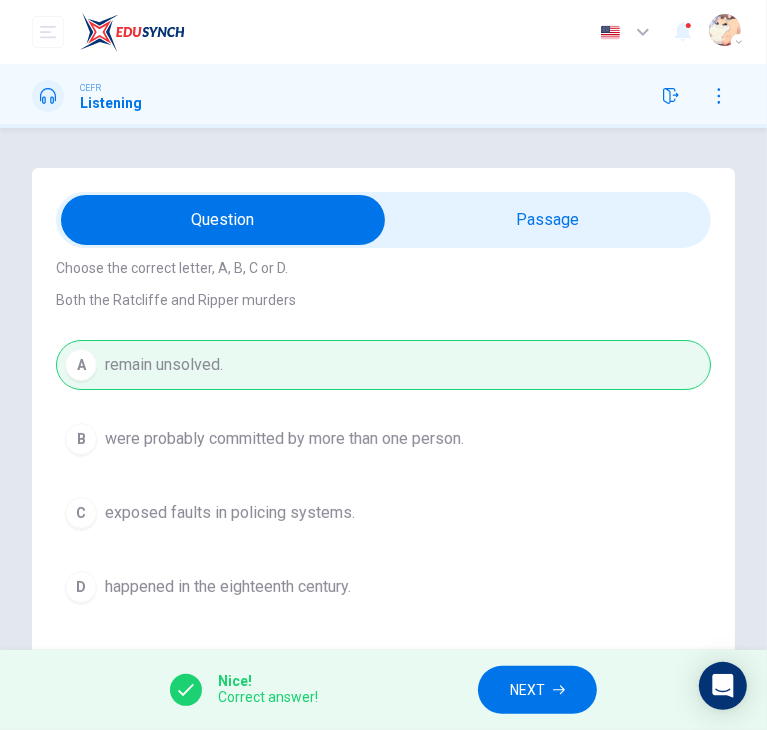 click on "NEXT" at bounding box center [537, 690] 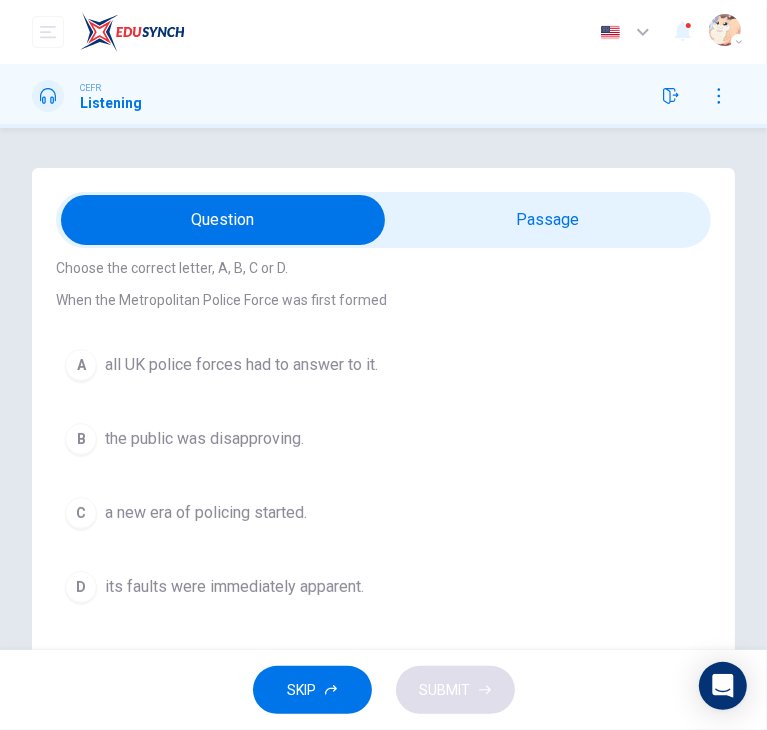 click on "C a new era of policing started." at bounding box center [383, 513] 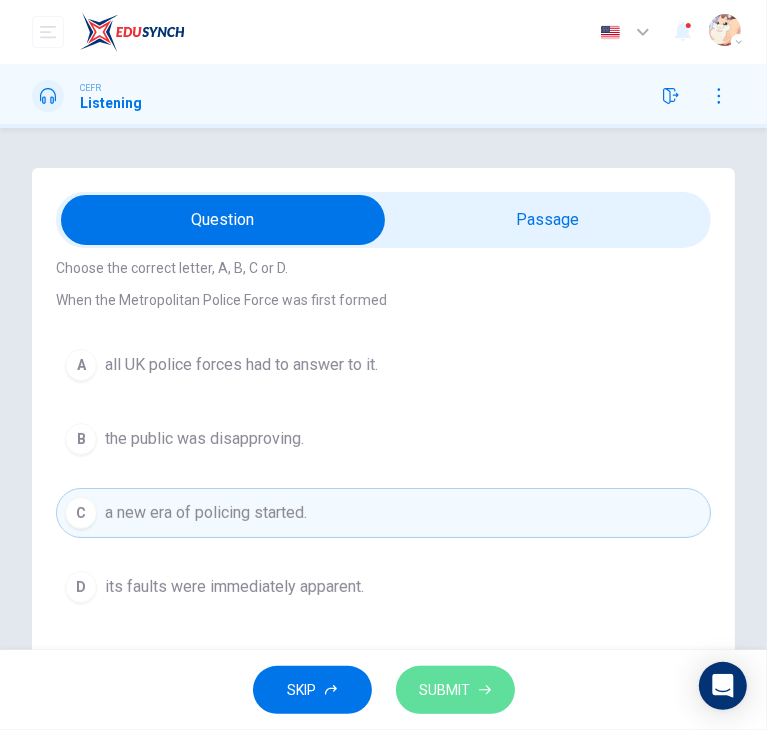 click on "SUBMIT" at bounding box center [455, 690] 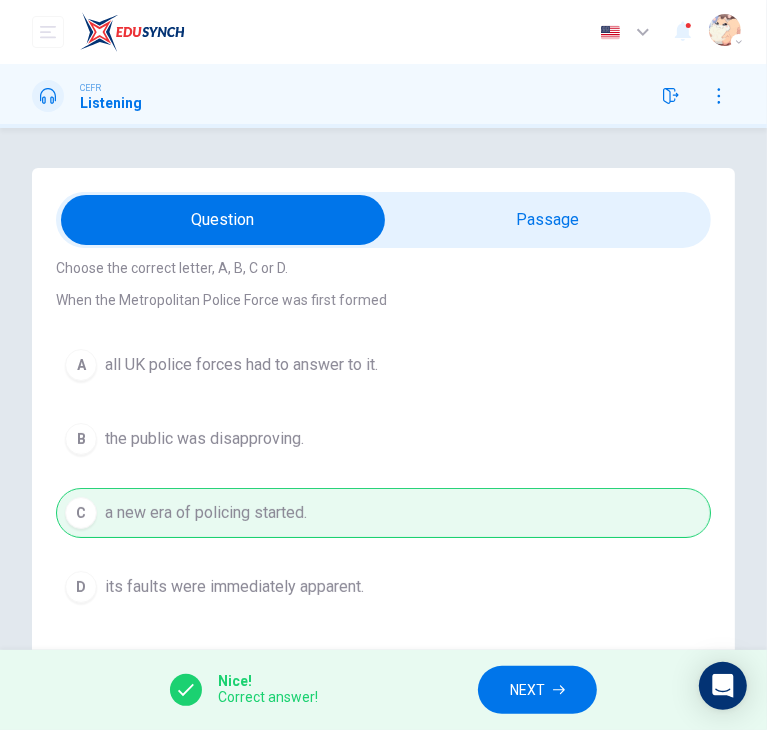 click on "NEXT" at bounding box center [527, 690] 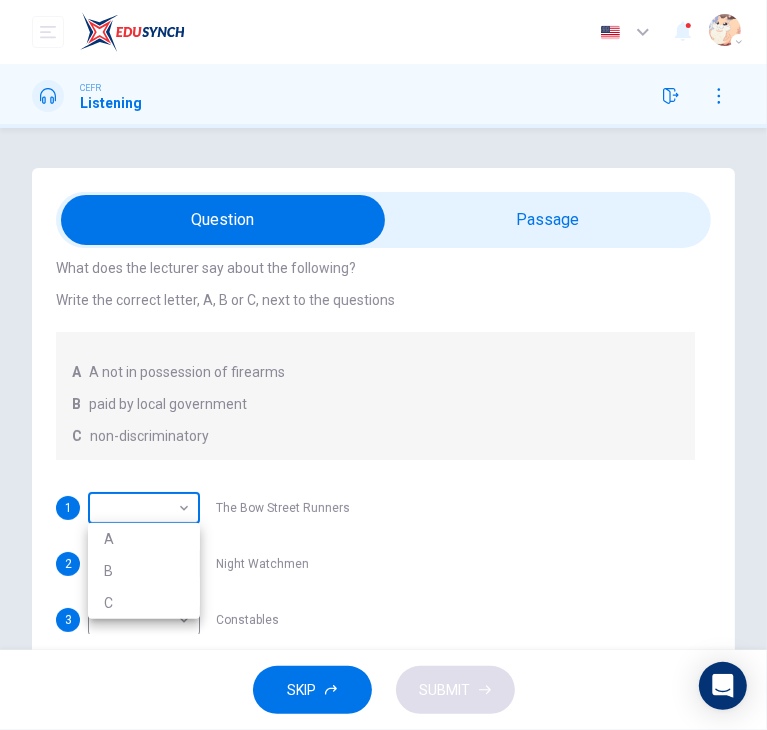 click on "This site uses cookies, as explained in our Privacy Policy. If you agree to the use of cookies, please click the Accept button and continue to browse our site. Privacy Policy Accept Dashboard Practice Start a test Analysis Buy a Test English ** ​ Jocelyn Ho CEFR Listening Question 11 What does the lecturer say about the following? Write the correct letter, A, B or C, next to the questions A A not in possession of firearms B paid by local government C non-discriminatory 1 ​ ​ The Bow Street Runners
2 ​ ​ Night Watchmen 3 ​ ​ Constables 4 ​ ​ The Metropolitan Police Force 5 ​ ​ Contemporary Police Forces Criminology Discussion 05m 06s SKIP SUBMIT ELTC - EduSynch CEFR Test for Teachers in Malaysia
Dashboard Practice Start a test Analysis Pricing Notifications 1 © Copyright 2025 Audio Timer 00:01:14 END SESSION A B C" at bounding box center (383, 365) 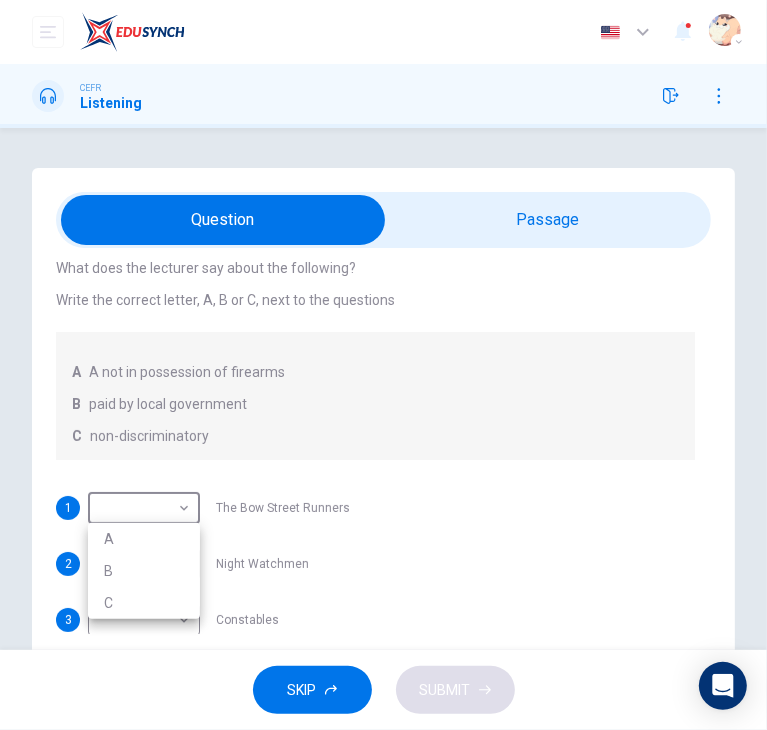 click on "B" at bounding box center (144, 571) 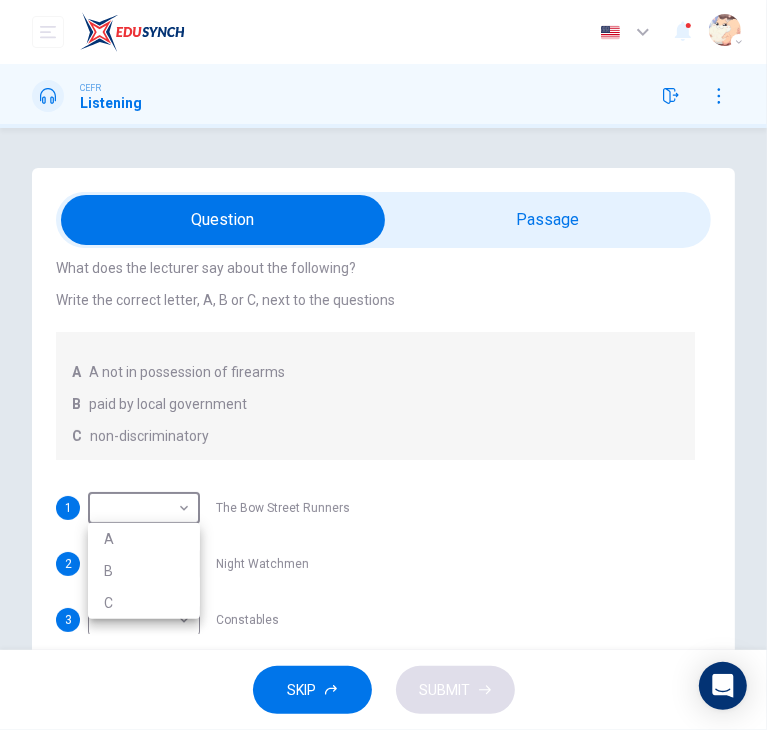 type on "*" 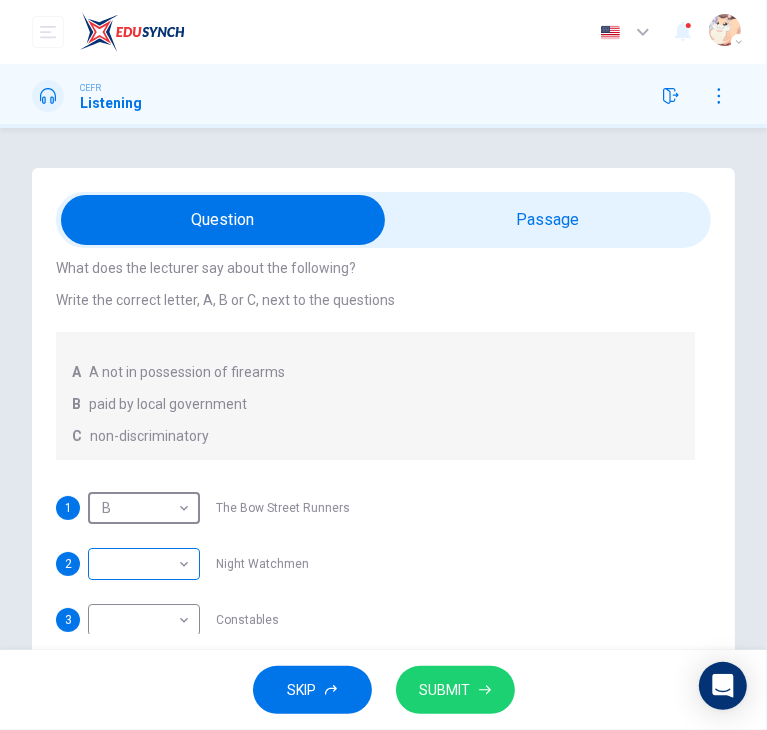 click on "This site uses cookies, as explained in our Privacy Policy. If you agree to the use of cookies, please click the Accept button and continue to browse our site. Privacy Policy Accept Dashboard Practice Start a test Analysis Buy a Test English ** ​ Jocelyn Ho CEFR Listening Question 11 What does the lecturer say about the following? Write the correct letter, A, B or C, next to the questions A A not in possession of firearms B paid by local government C non-discriminatory 1 B * ​ The Bow Street Runners
2 ​ ​ Night Watchmen 3 ​ ​ Constables 4 ​ ​ The Metropolitan Police Force 5 ​ ​ Contemporary Police Forces Criminology Discussion 05m 06s SKIP SUBMIT ELTC - EduSynch CEFR Test for Teachers in Malaysia
Dashboard Practice Start a test Analysis Pricing Notifications 1 © Copyright 2025 Audio Timer 00:01:15 END SESSION" at bounding box center (383, 365) 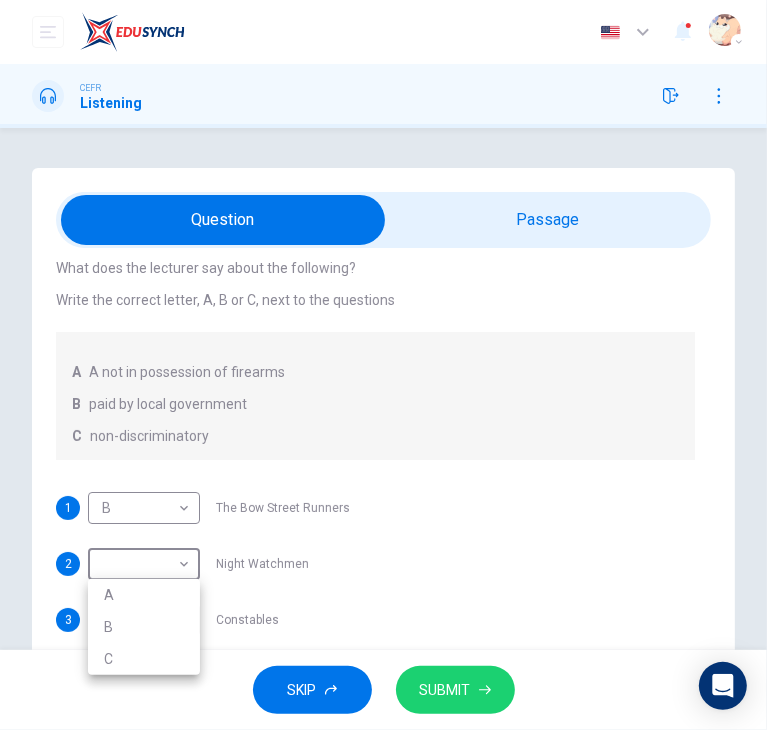 click on "A" at bounding box center [144, 595] 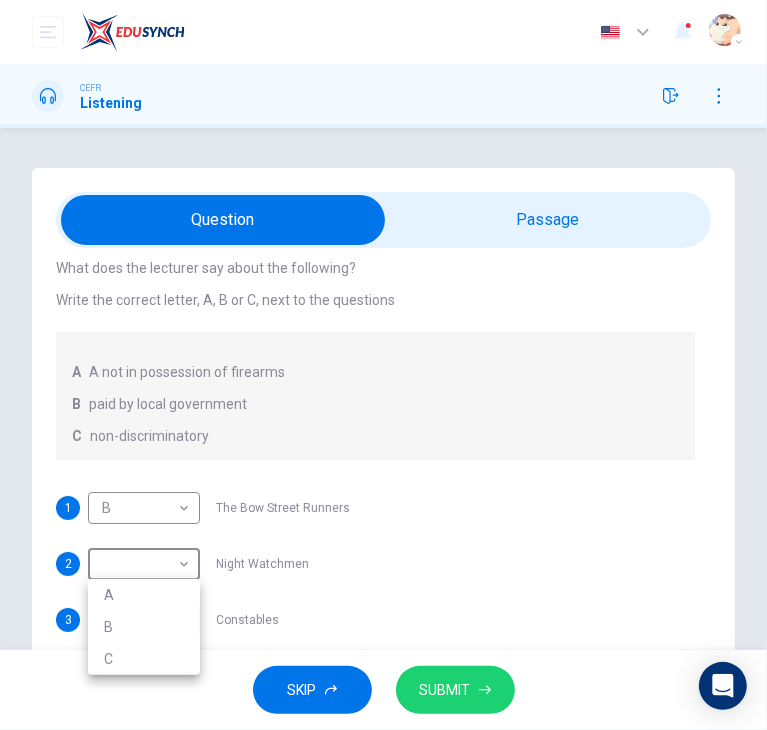 type on "*" 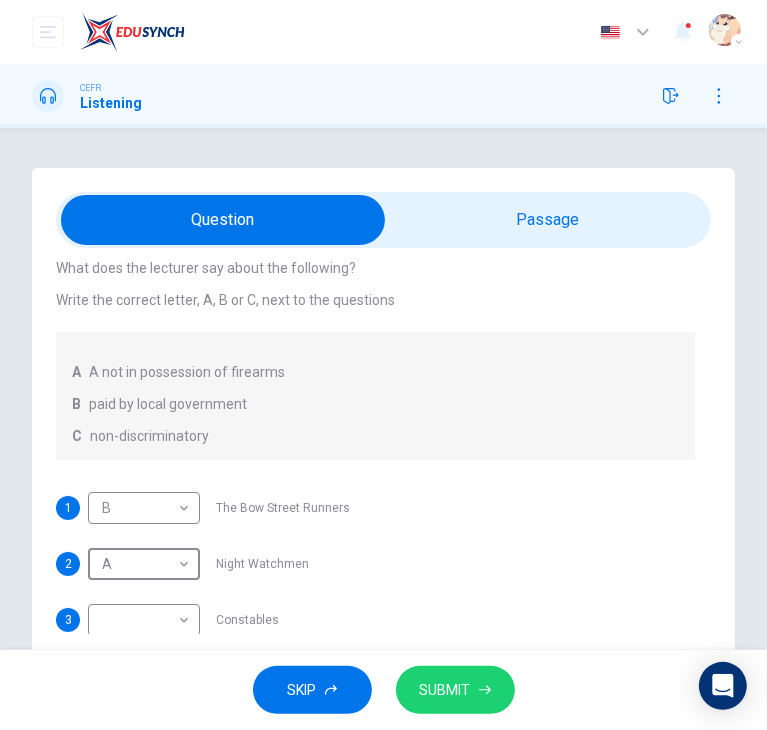 scroll, scrollTop: 12, scrollLeft: 0, axis: vertical 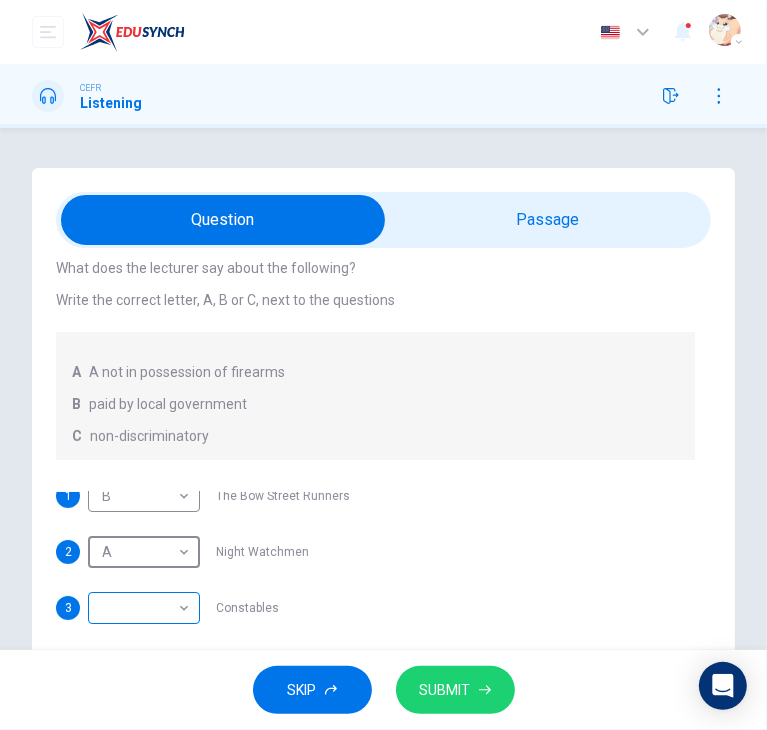 click on "This site uses cookies, as explained in our  Privacy Policy . If you agree to the use of cookies, please click the Accept button and continue to browse our site.   Privacy Policy Accept Dashboard Practice Start a test Analysis Buy a Test English ** ​ [FIRST] [LAST] CEFR Listening Question 11 What does the lecturer say about the following? Write the correct letter, A, B or C, next to the questions A  A not in possession of firearms B paid by local government C non-discriminatory 1 B * ​ The Bow Street Runners
2 A * ​ Night Watchmen 3 ​ ​ Constables 4 ​ ​ The Metropolitan Police Force 5 ​ ​ Contemporary Police Forces Criminology Discussion 05m 06s SKIP SUBMIT ELTC - EduSynch CEFR Test for Teachers in Malaysia
Dashboard Practice Start a test Analysis Pricing   Notifications 1 © Copyright  2025 Audio Timer 00:01:17 END SESSION" at bounding box center (383, 365) 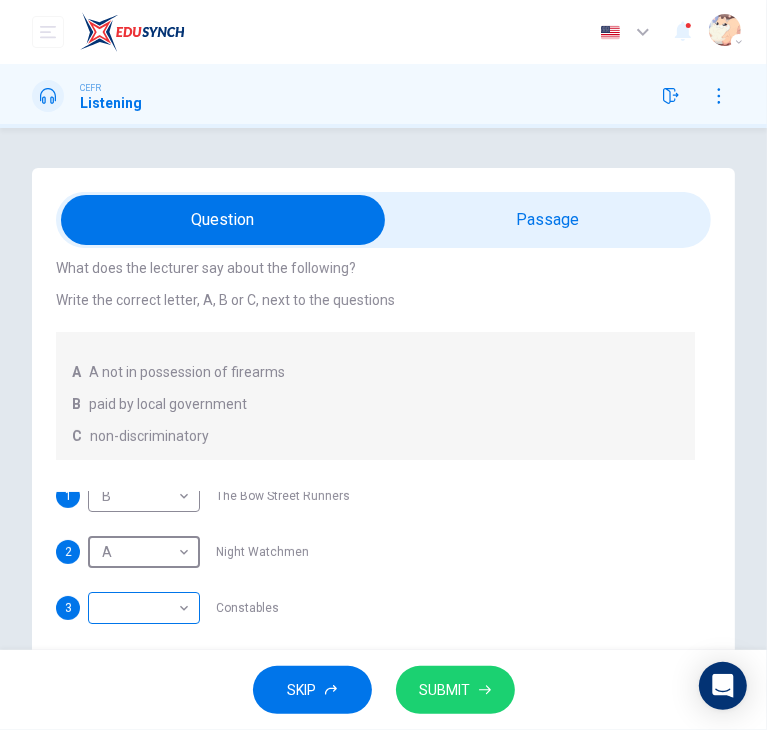scroll, scrollTop: 62, scrollLeft: 0, axis: vertical 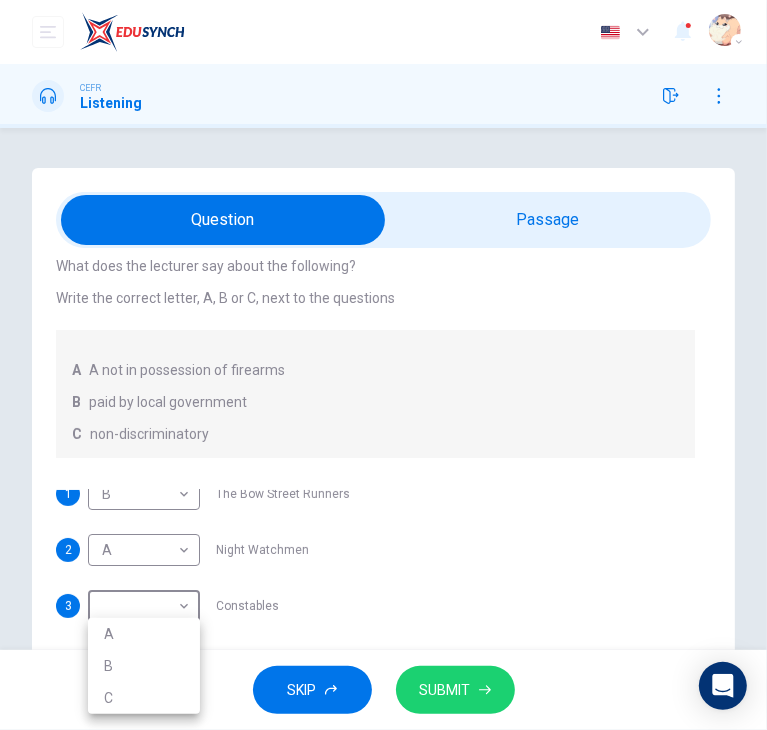 click on "A" at bounding box center (144, 634) 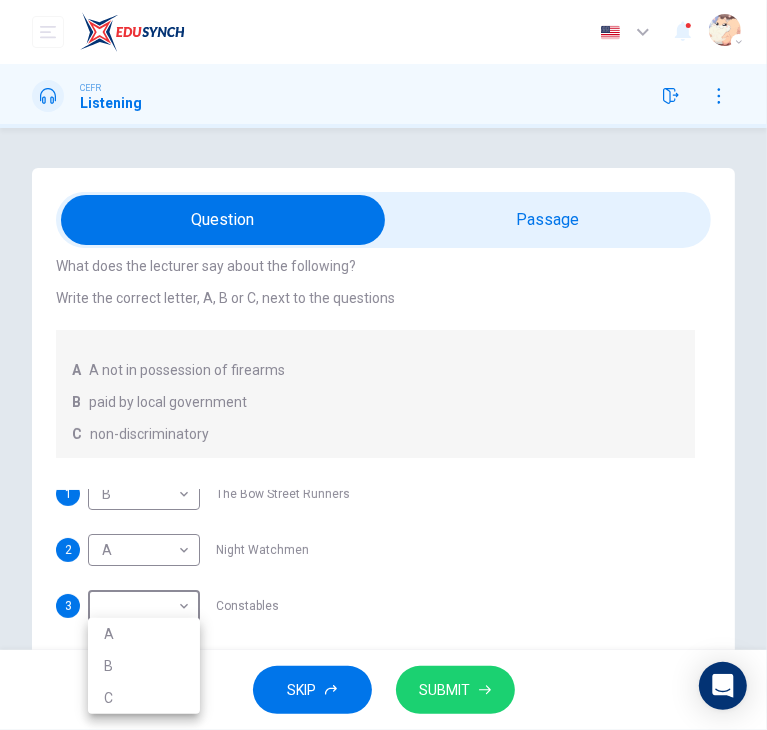 type on "*" 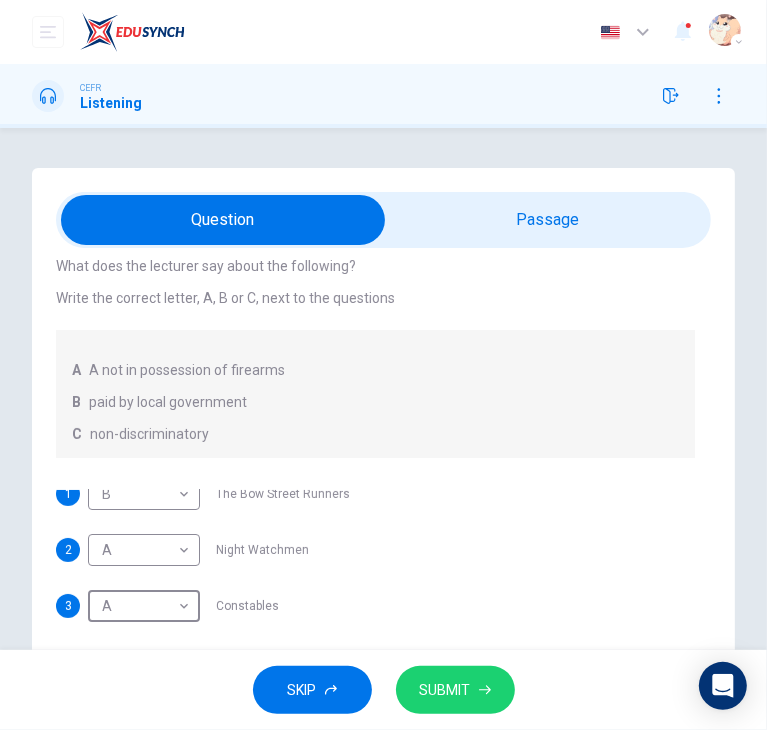scroll, scrollTop: 198, scrollLeft: 0, axis: vertical 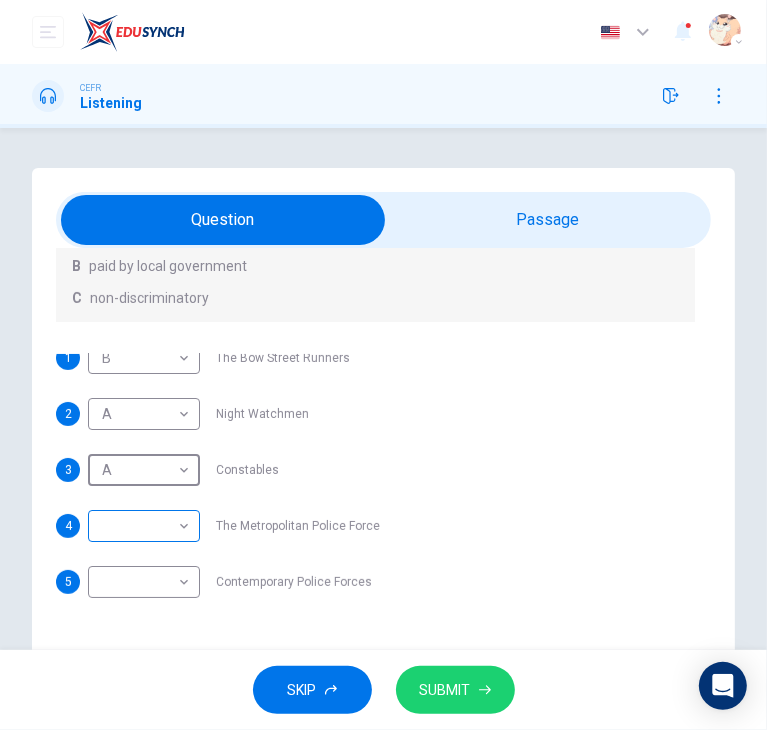 click on "This site uses cookies, as explained in our Privacy Policy. If you agree to the use of cookies, please click the Accept button and continue to browse our site. Privacy Policy Accept Dashboard Practice Start a test Analysis Buy a Test English ** ​ Jocelyn Ho CEFR Listening Question 11 What does the lecturer say about the following? Write the correct letter, A, B or C, next to the questions A A not in possession of firearms B paid by local government C non-discriminatory 1 B * ​ The Bow Street Runners
2 A * ​ Night Watchmen 3 A * ​ Constables 4 ​ ​ The Metropolitan Police Force 5 ​ ​ Contemporary Police Forces Criminology Discussion 05m 06s SKIP SUBMIT ELTC - EduSynch CEFR Test for Teachers in Malaysia
Dashboard Practice Start a test Analysis Pricing Notifications 1 © Copyright 2025 Audio Timer 00:01:20 END SESSION" at bounding box center (383, 365) 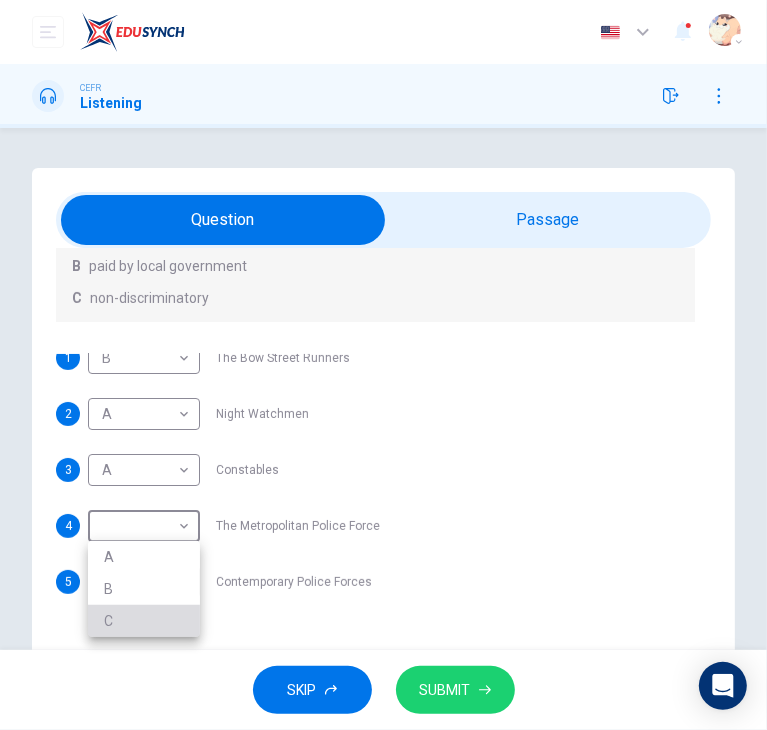 click on "C" at bounding box center [144, 621] 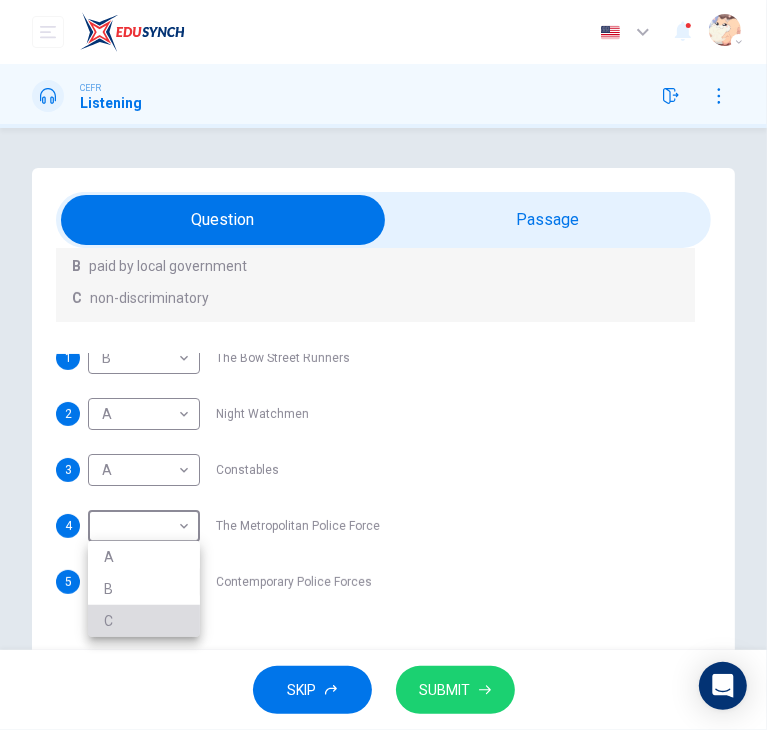type on "*" 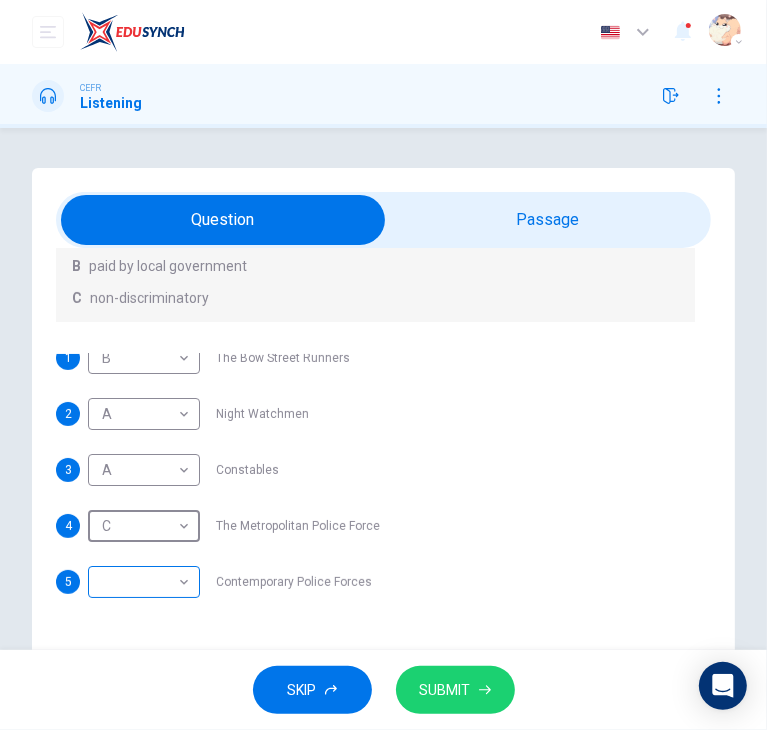 click on "This site uses cookies, as explained in our Privacy Policy. If you agree to the use of cookies, please click the Accept button and continue to browse our site. Privacy Policy Accept Dashboard Practice Start a test Analysis Buy a Test English ** ​ Jocelyn Ho CEFR Listening Question 11 What does the lecturer say about the following? Write the correct letter, A, B or C, next to the questions A A not in possession of firearms B paid by local government C non-discriminatory 1 B * ​ The Bow Street Runners
2 A * ​ Night Watchmen 3 A * ​ Constables 4 C * ​ The Metropolitan Police Force 5 ​ ​ Contemporary Police Forces Criminology Discussion 05m 06s SKIP SUBMIT ELTC - EduSynch CEFR Test for Teachers in Malaysia
Dashboard Practice Start a test Analysis Pricing Notifications 1 © Copyright 2025 Audio Timer 00:01:22 END SESSION" at bounding box center [383, 365] 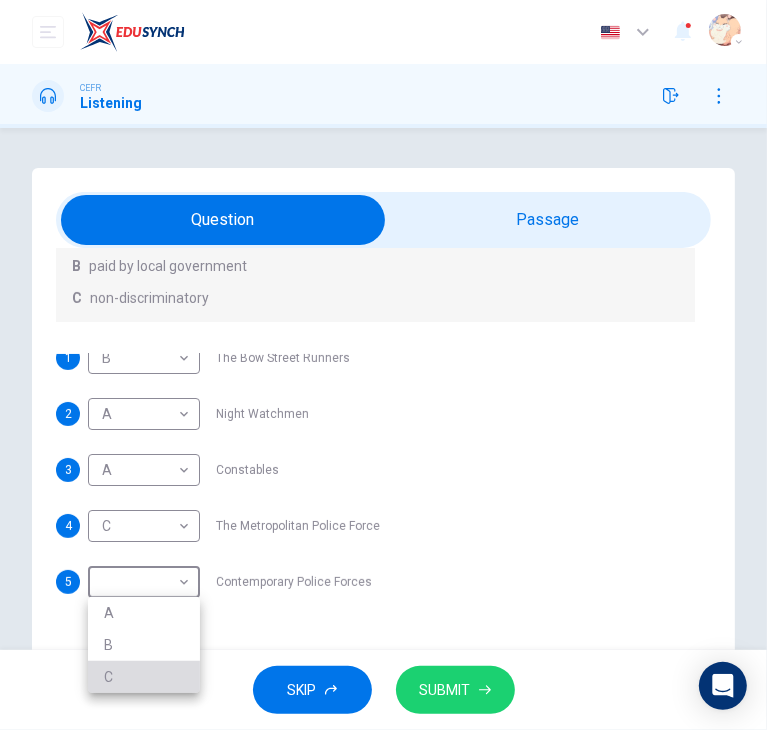 click on "C" at bounding box center [144, 677] 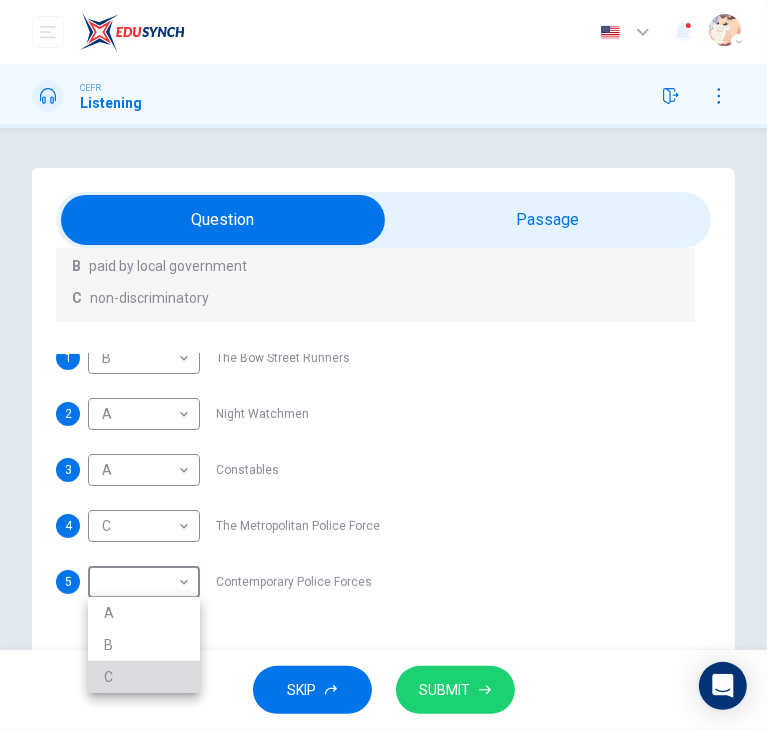 type on "*" 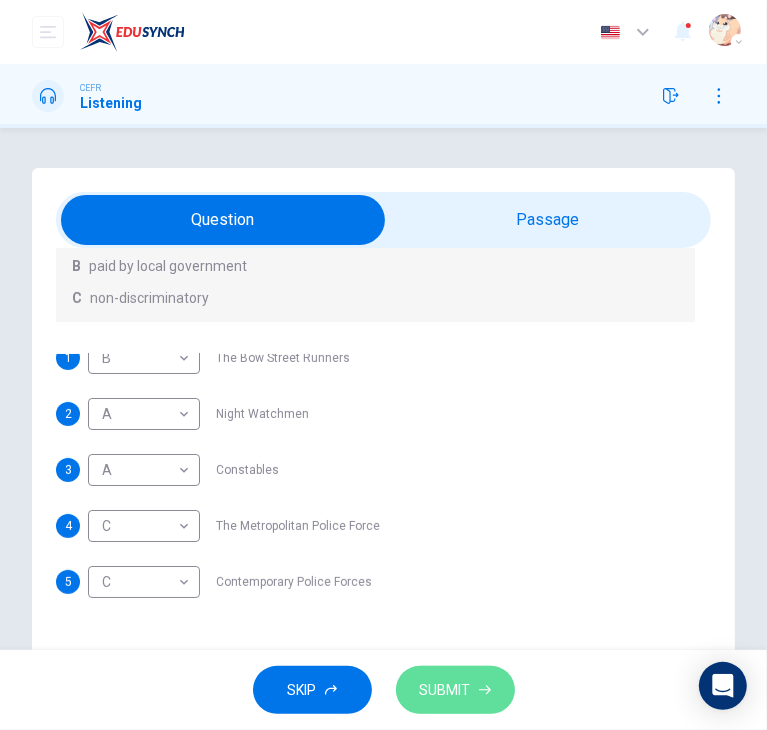 click on "SUBMIT" at bounding box center [445, 690] 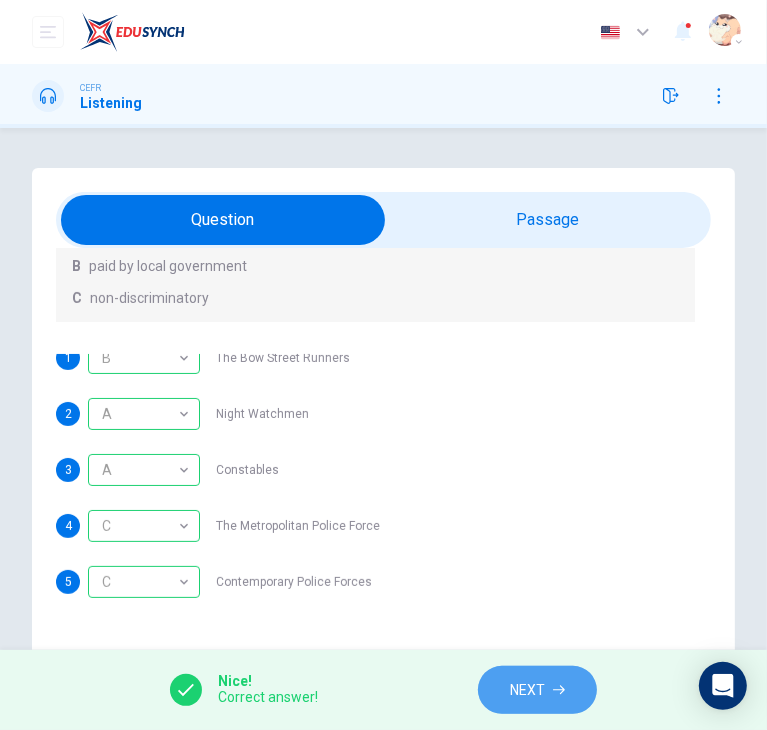 click on "NEXT" at bounding box center (527, 690) 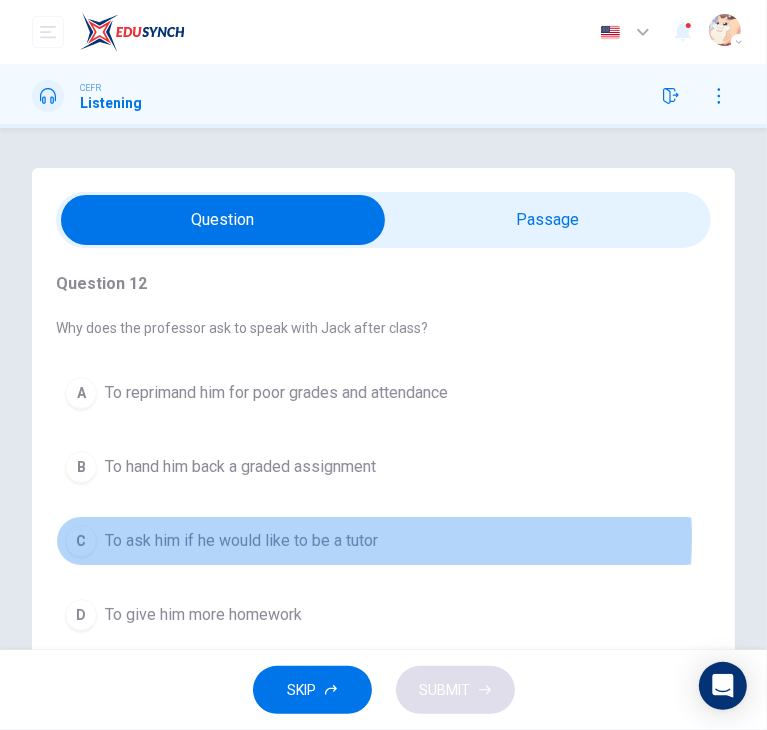 click on "To ask him if he would like to be a tutor" at bounding box center [241, 541] 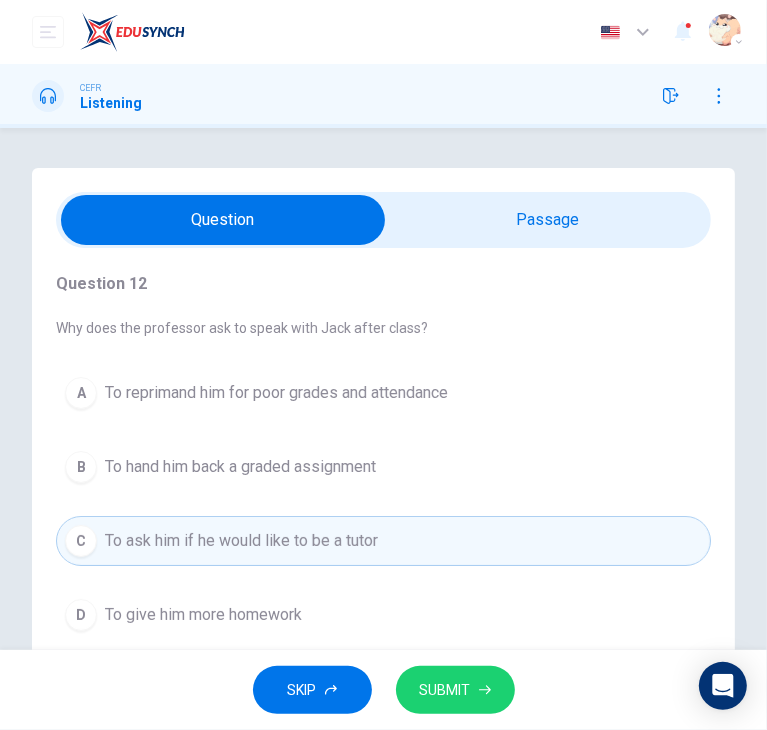 click on "SUBMIT" at bounding box center [445, 690] 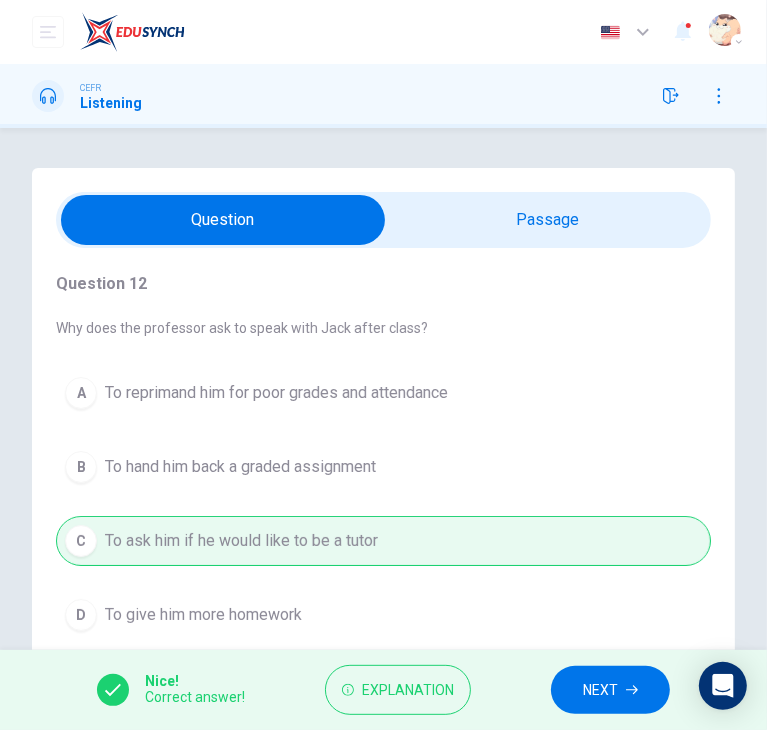 click on "NEXT" at bounding box center (610, 690) 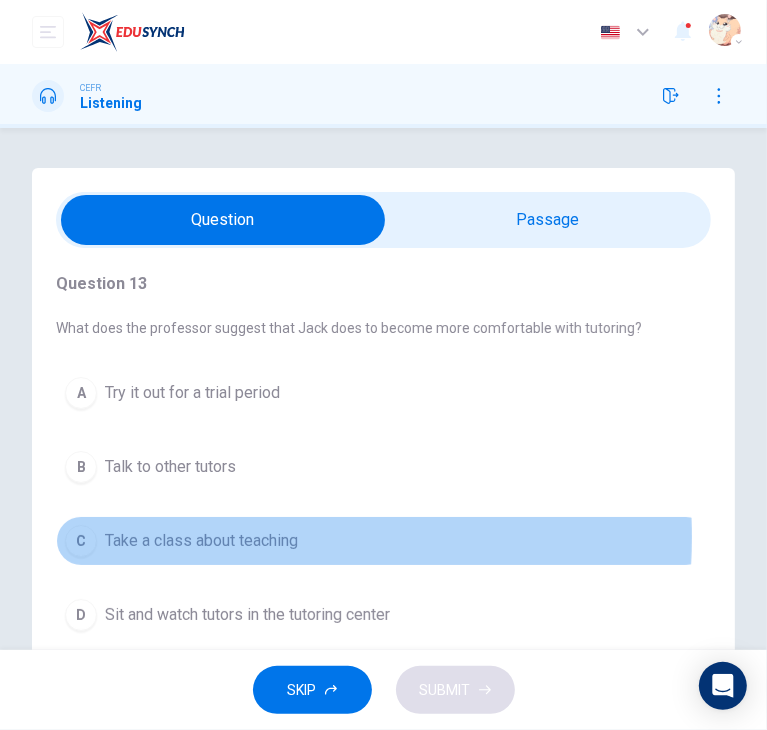 click on "Take a class about teaching" at bounding box center (201, 541) 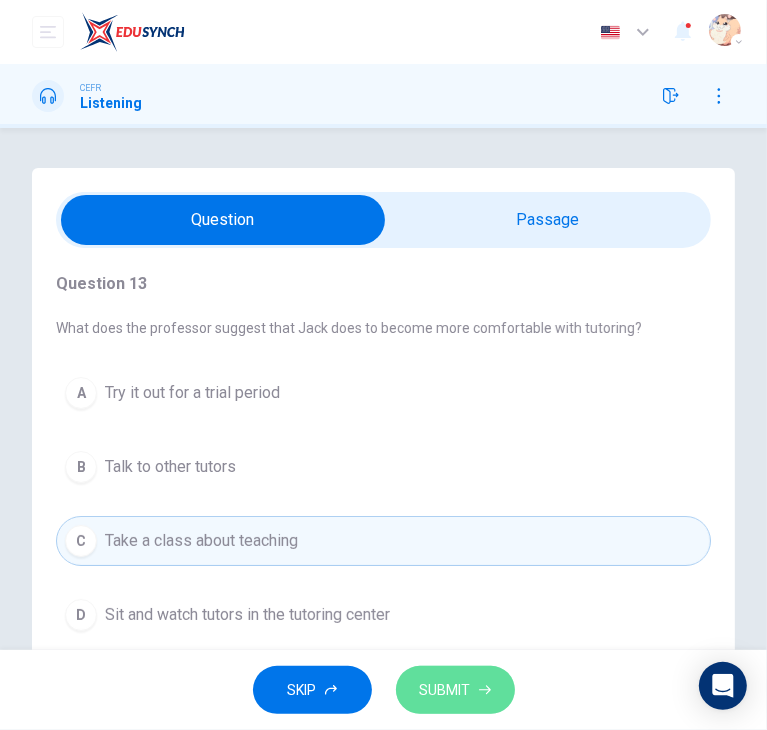 click on "SUBMIT" at bounding box center [445, 690] 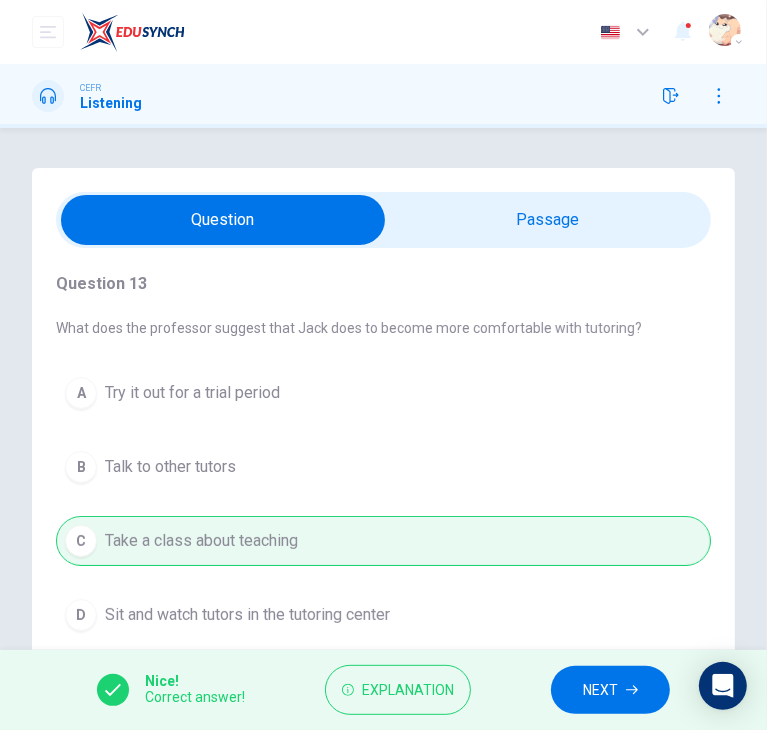 click on "NEXT" at bounding box center [600, 690] 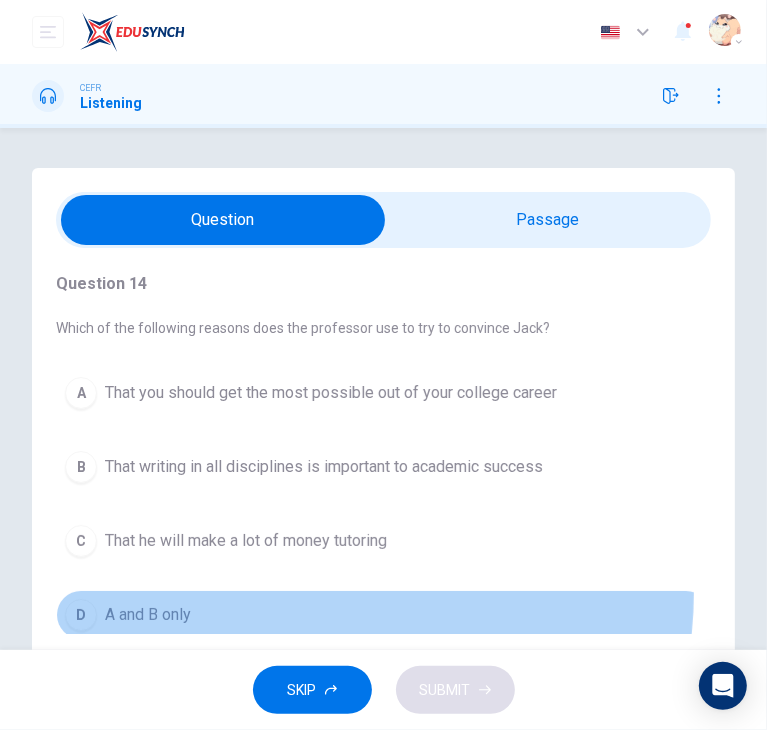 click on "D A and B only" at bounding box center (383, 615) 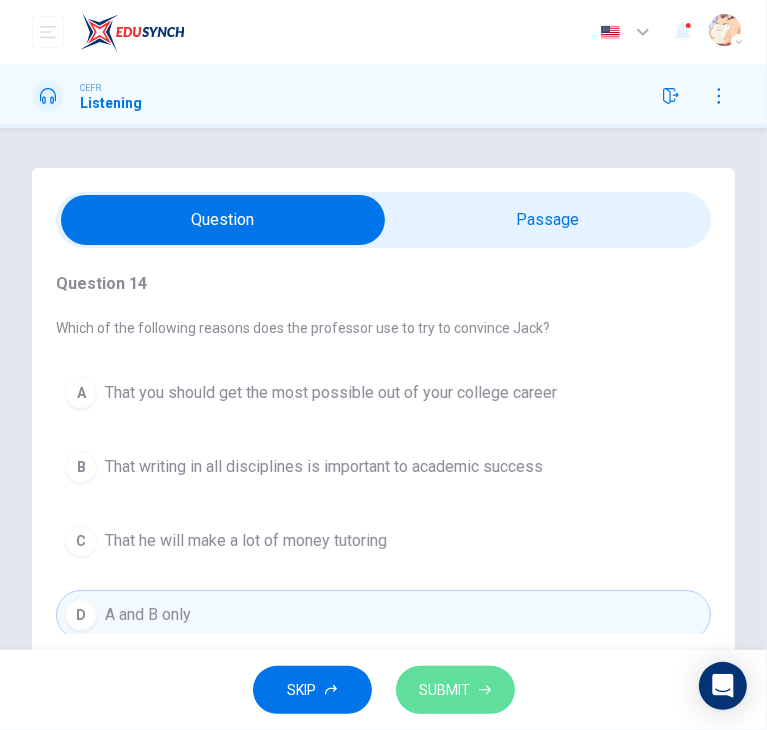 click on "SUBMIT" at bounding box center [455, 690] 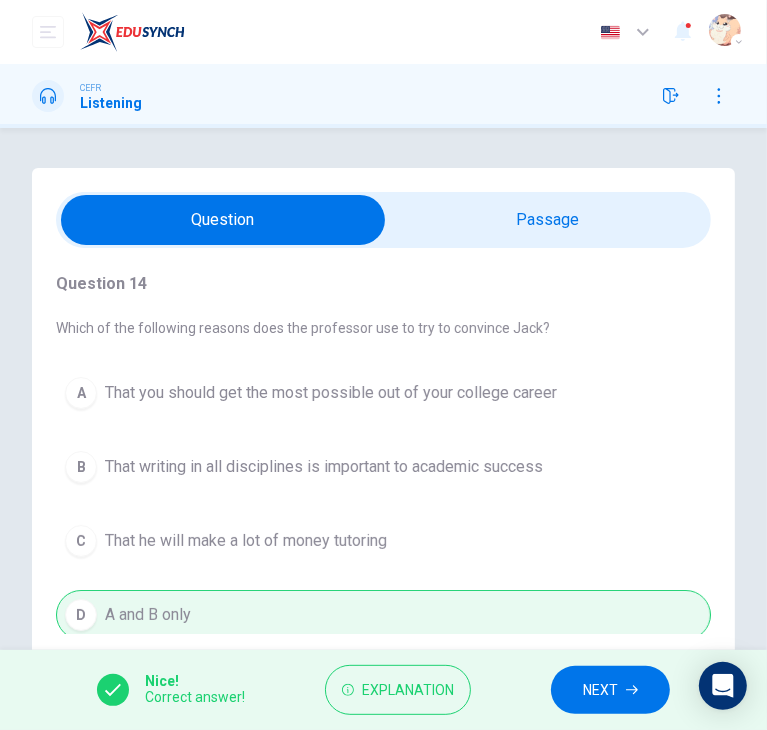 click on "NEXT" at bounding box center (600, 690) 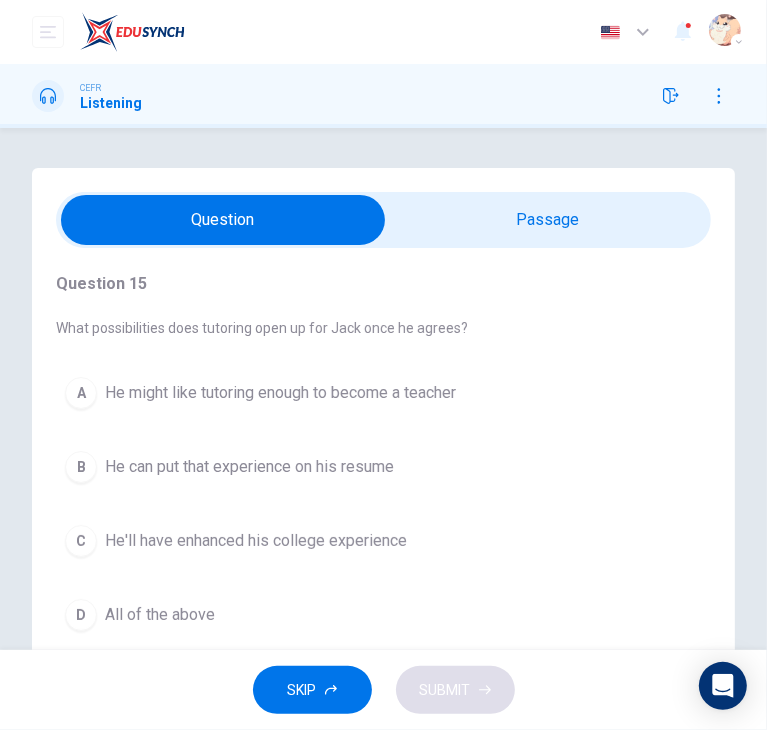scroll, scrollTop: 28, scrollLeft: 0, axis: vertical 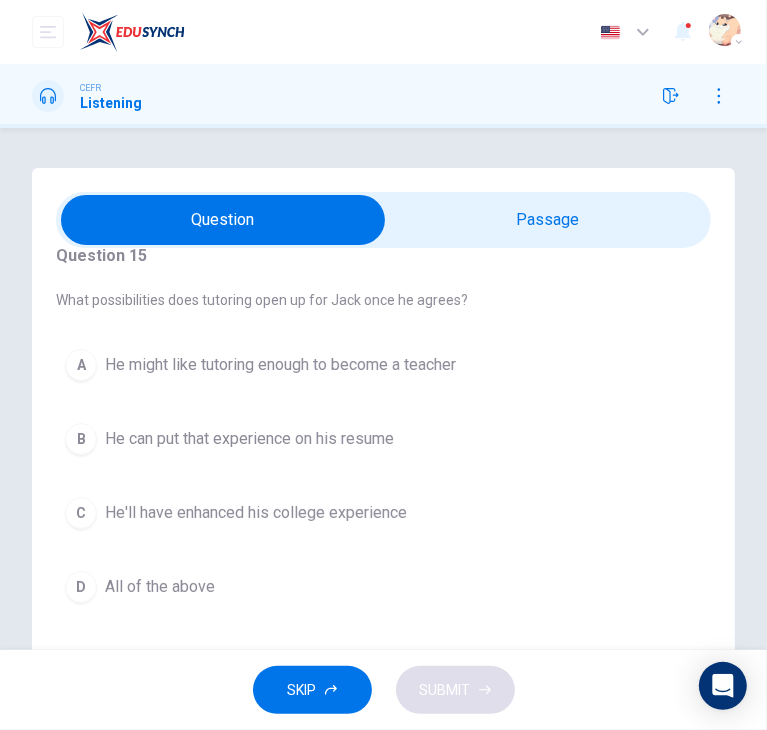 click on "A He might like tutoring enough to become a teacher B He can put that experience on his resume C He'll have enhanced his college experience D All of the above" at bounding box center [383, 476] 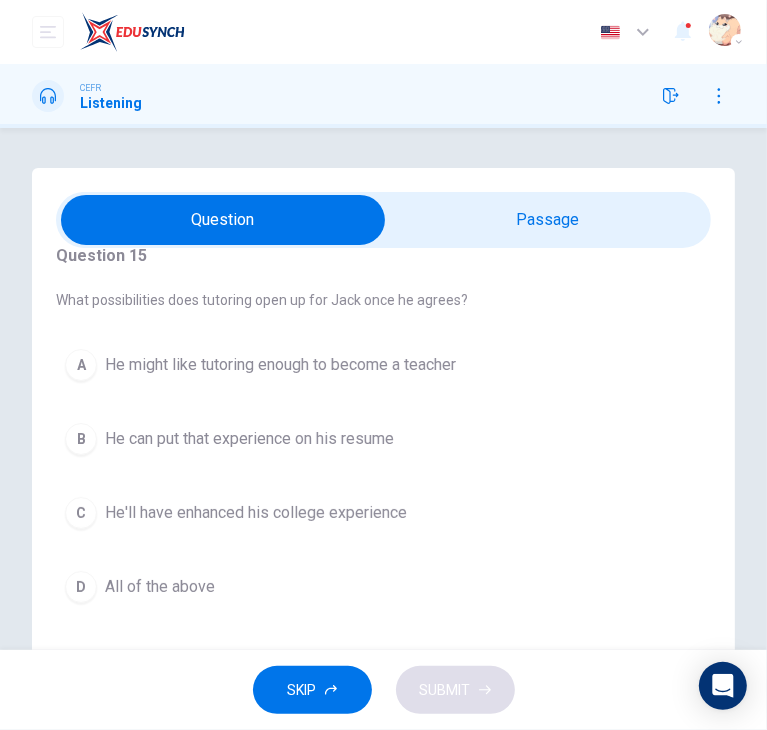 click on "D All of the above" at bounding box center [383, 587] 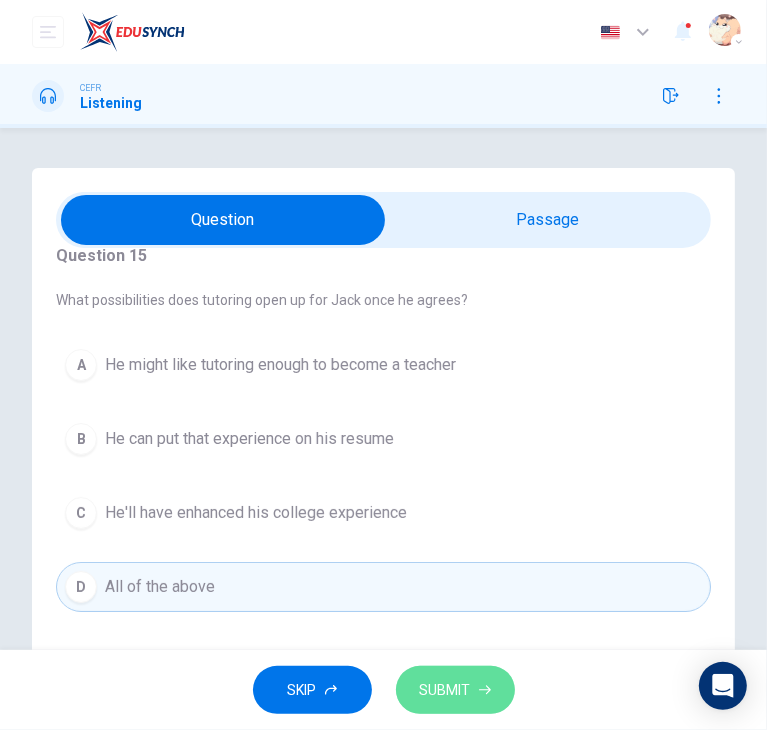 click on "SUBMIT" at bounding box center [445, 690] 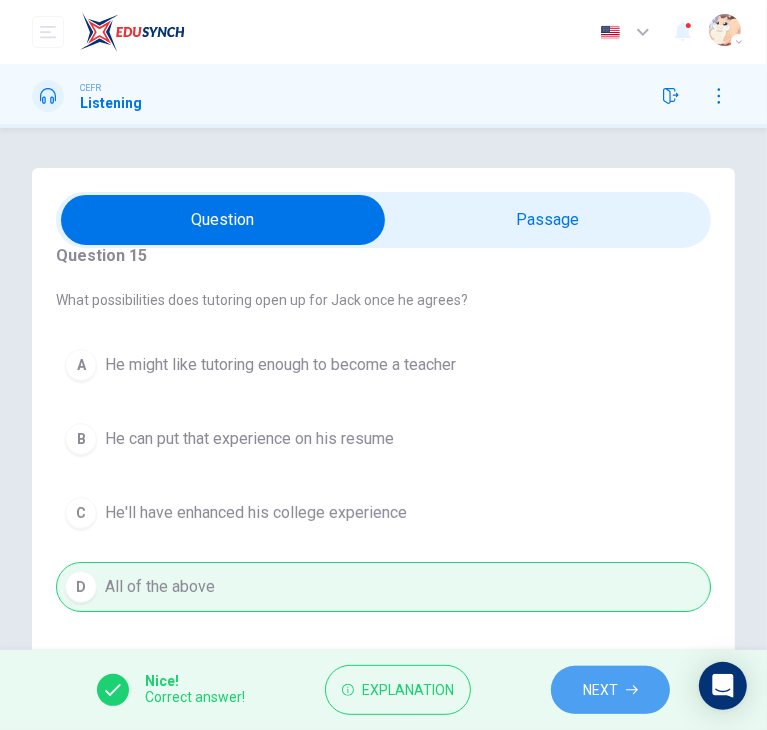 click on "NEXT" at bounding box center [610, 690] 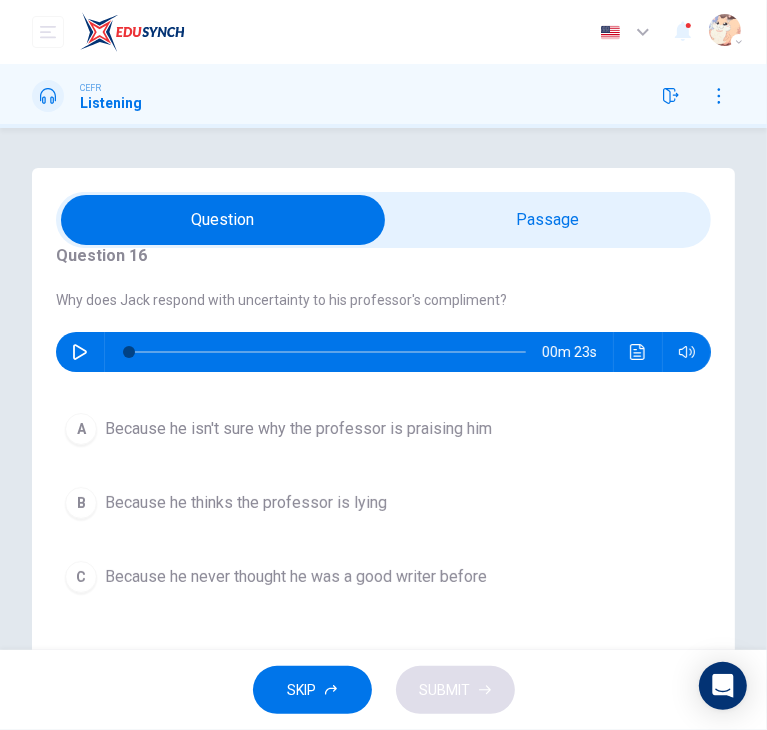 scroll, scrollTop: 92, scrollLeft: 0, axis: vertical 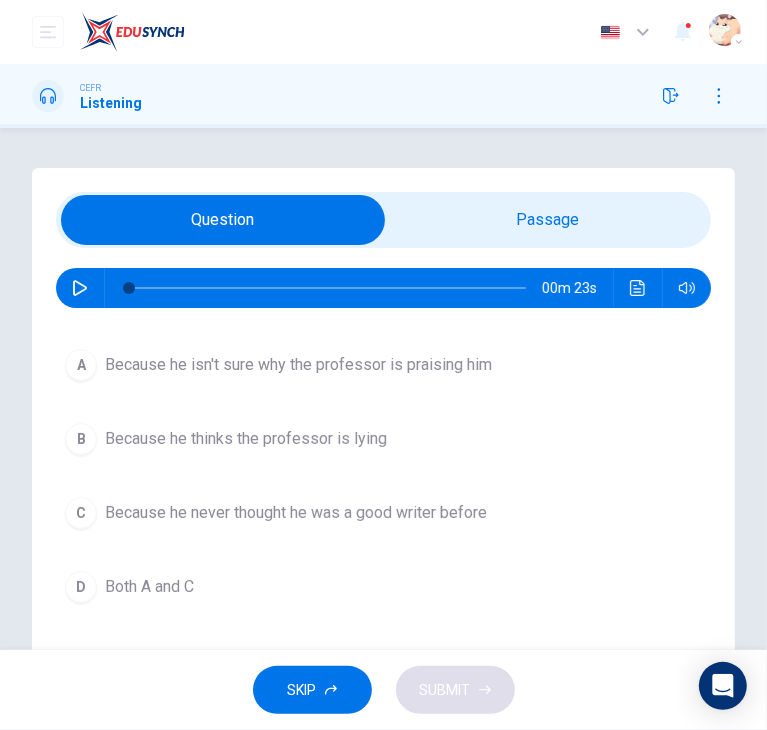 click on "D Both A and C" at bounding box center [383, 587] 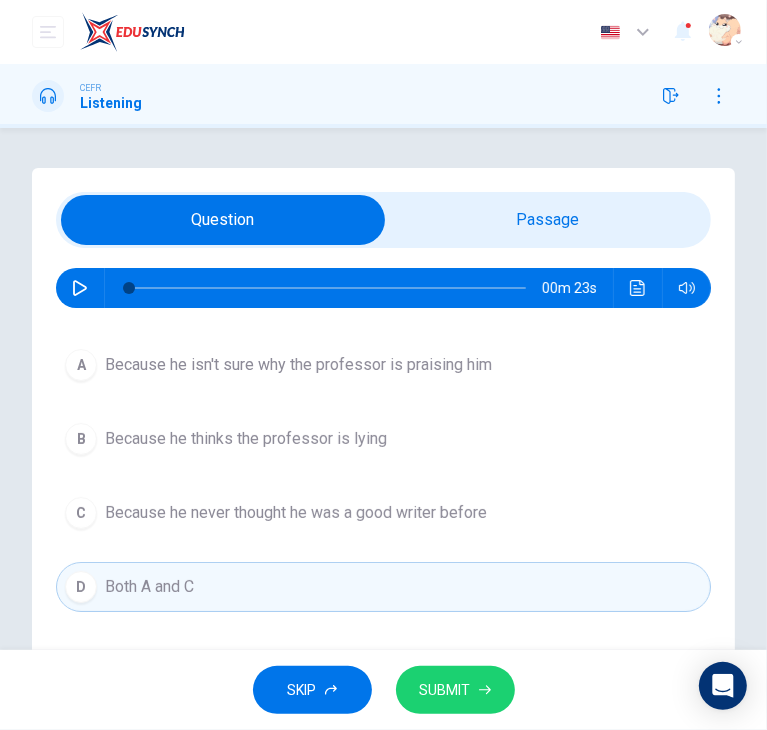click on "SUBMIT" at bounding box center [445, 690] 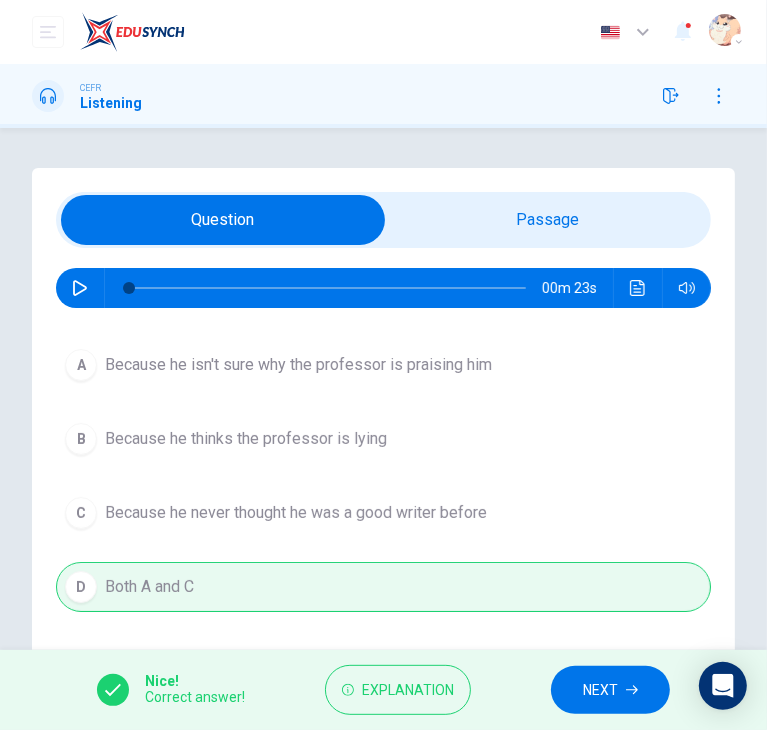 click on "NEXT" at bounding box center [600, 690] 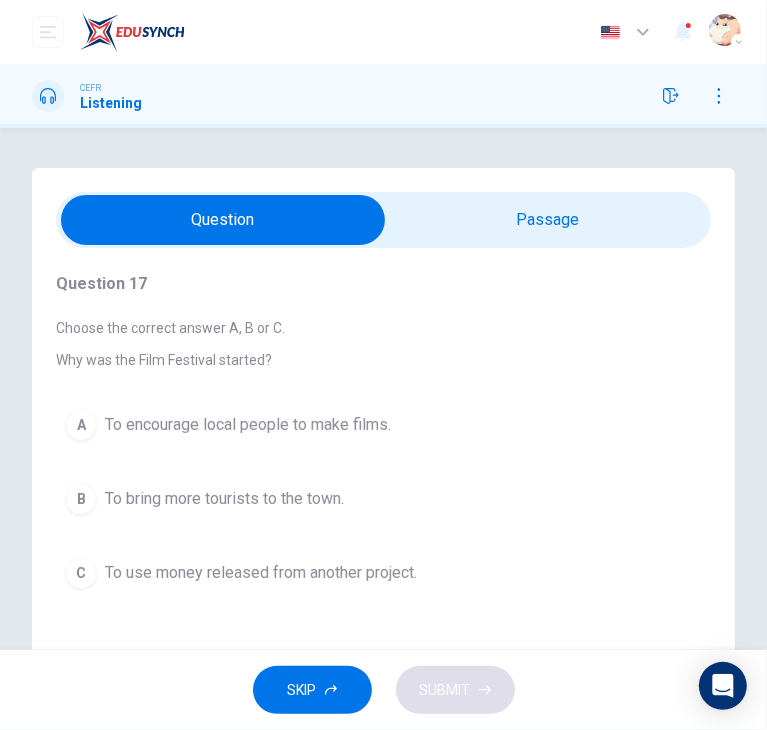 click on "To bring more tourists to the town." at bounding box center (224, 499) 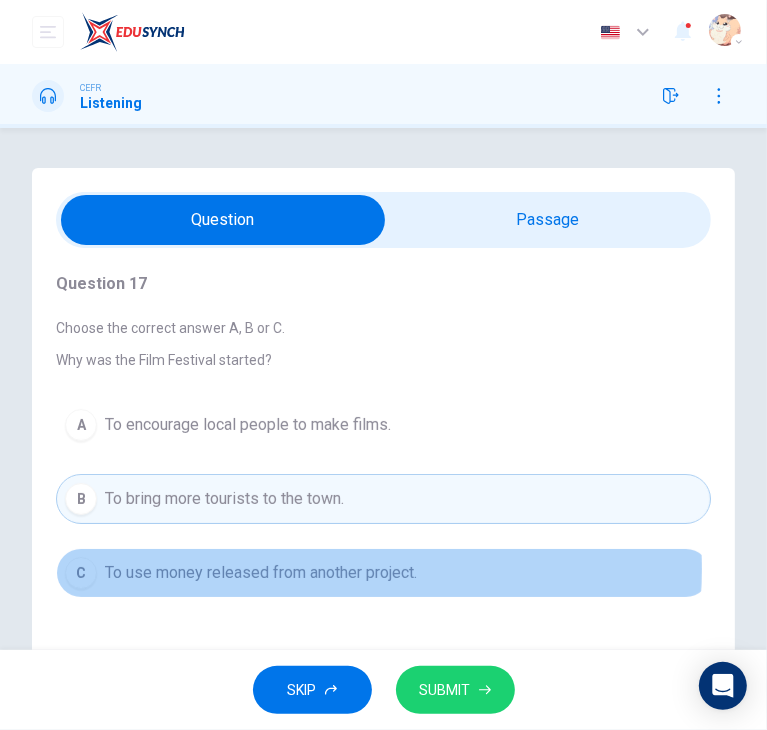 click on "To use money released from another project." at bounding box center [261, 573] 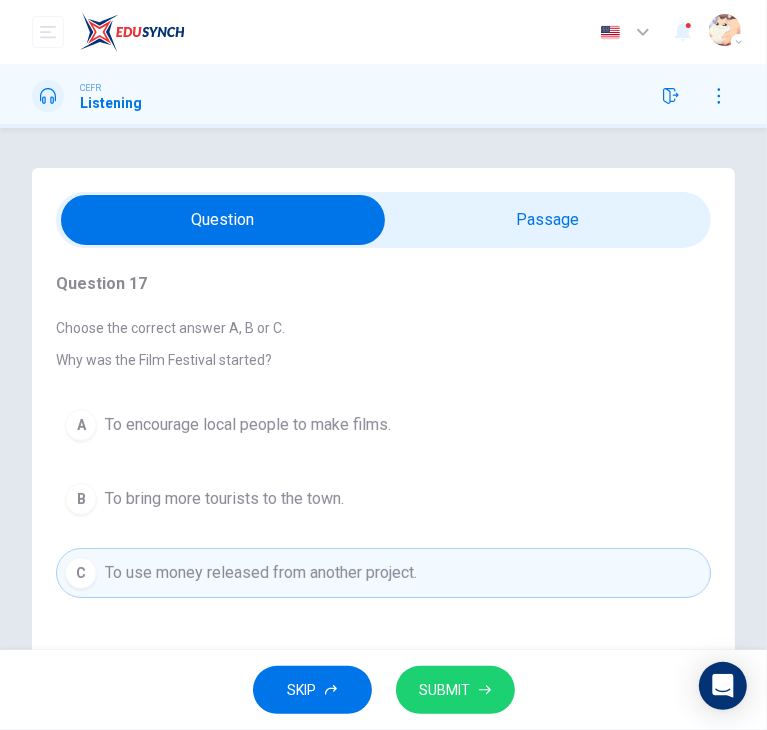 click on "SUBMIT" at bounding box center [455, 690] 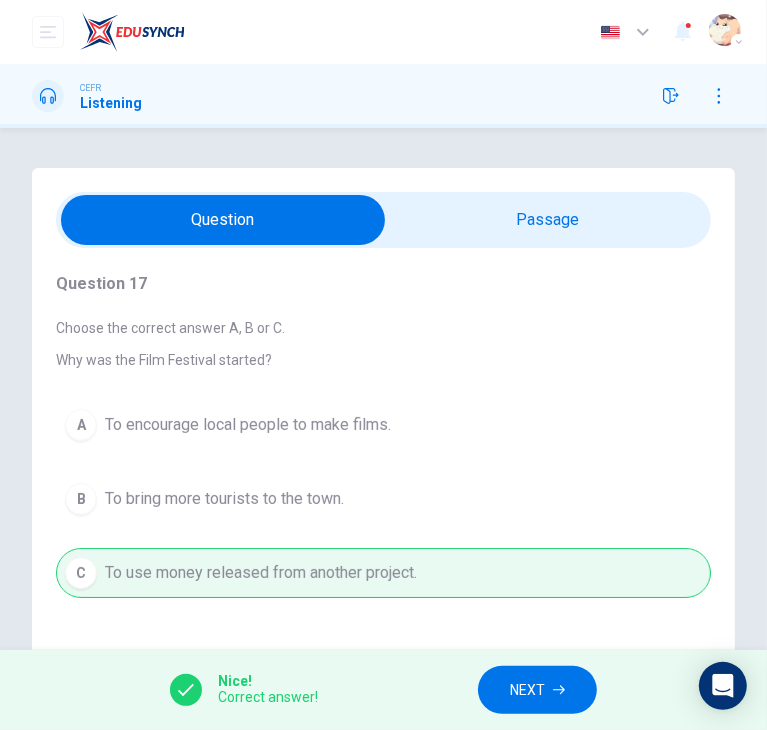 click on "NEXT" at bounding box center (537, 690) 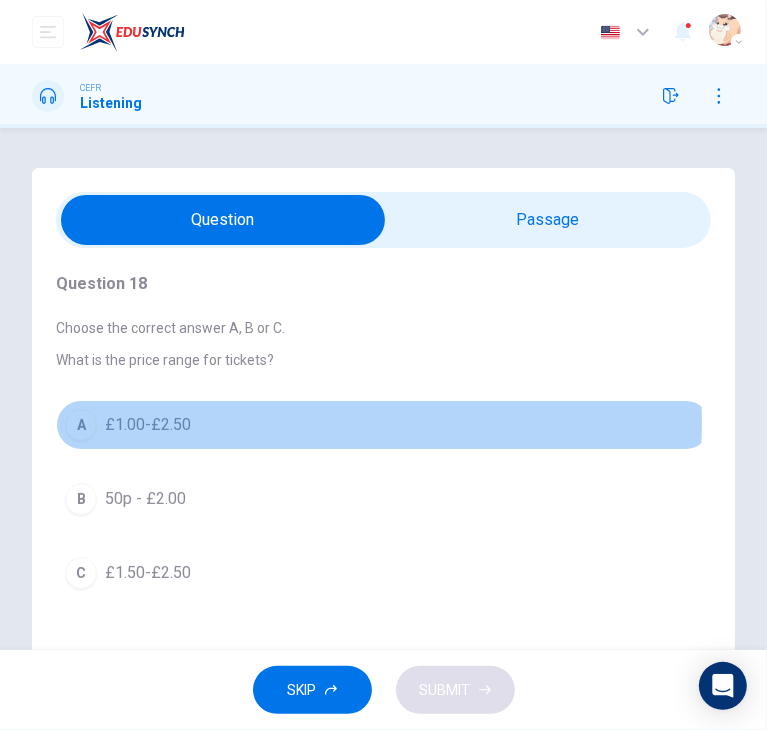 click on "A £1.00-£2.50" at bounding box center [383, 425] 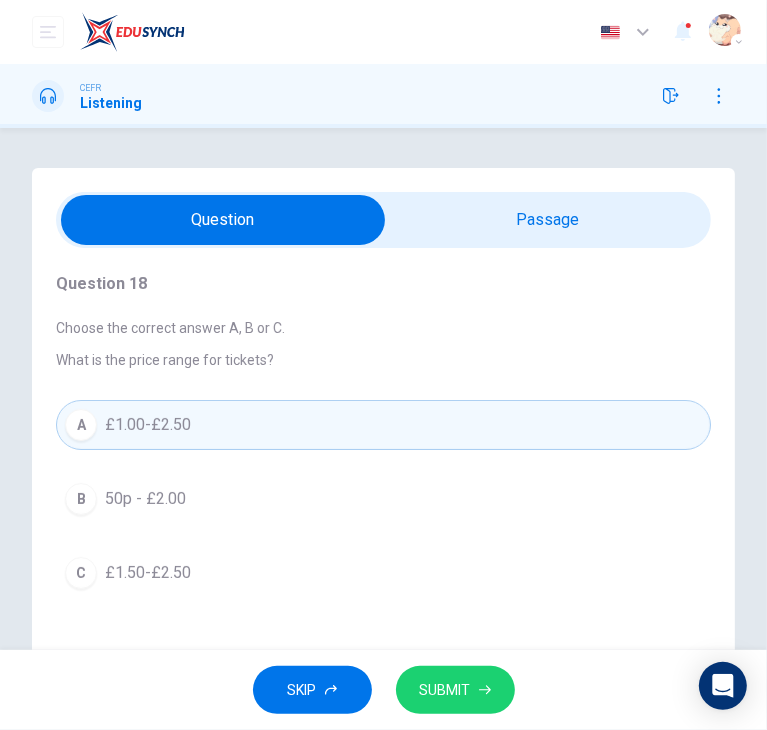 click on "SUBMIT" at bounding box center [445, 690] 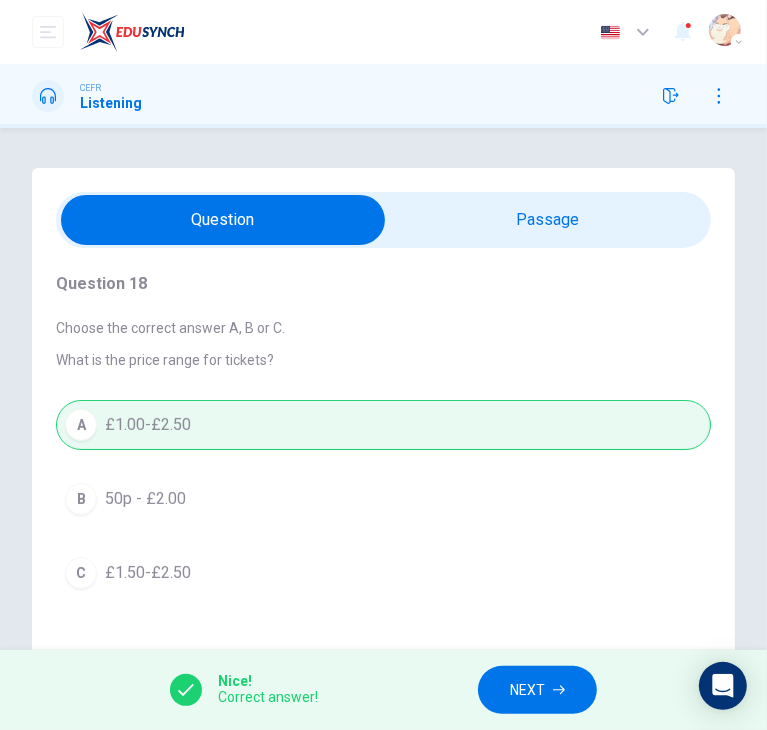 click on "NEXT" at bounding box center (527, 690) 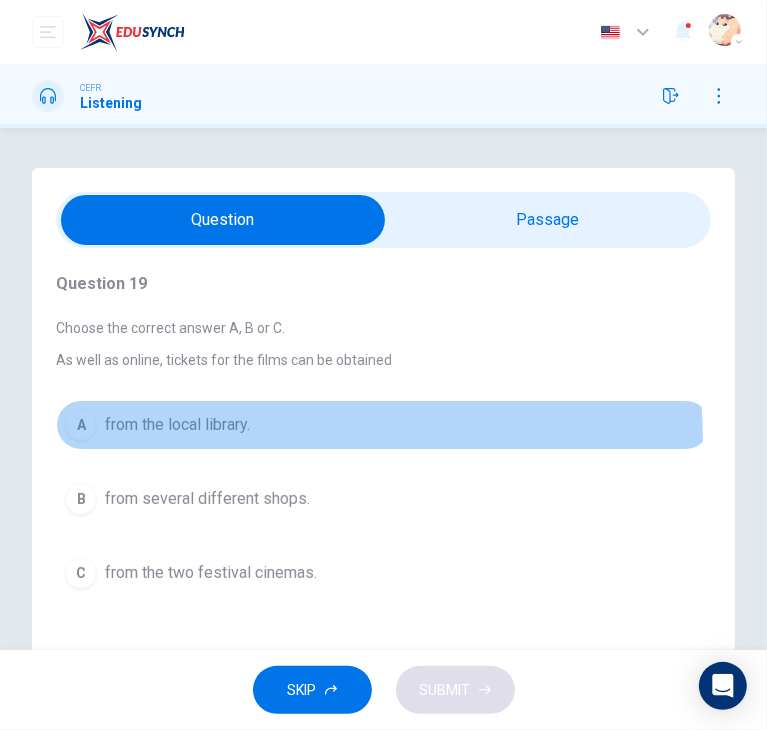 click on "A from the local library." at bounding box center (383, 425) 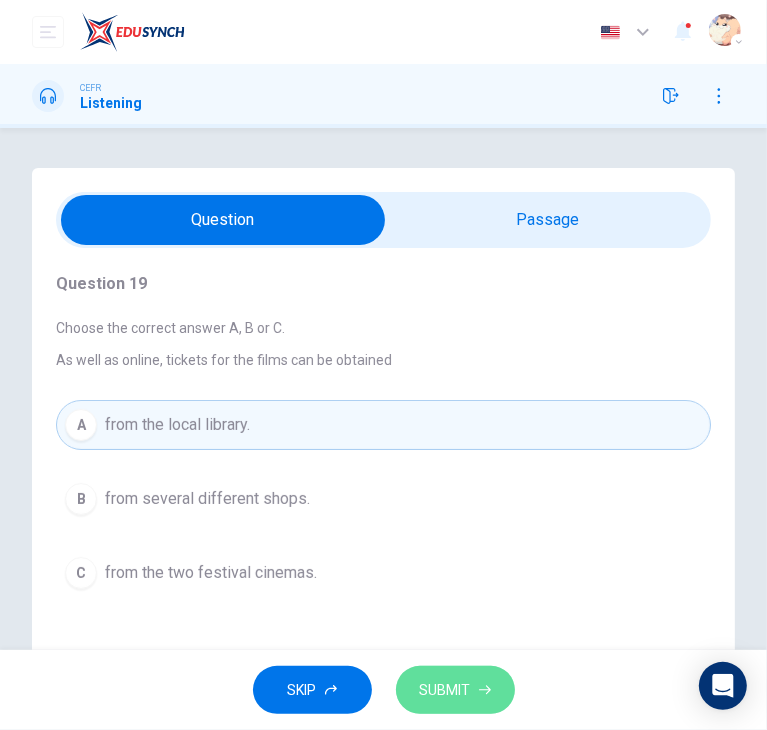click on "SUBMIT" at bounding box center (445, 690) 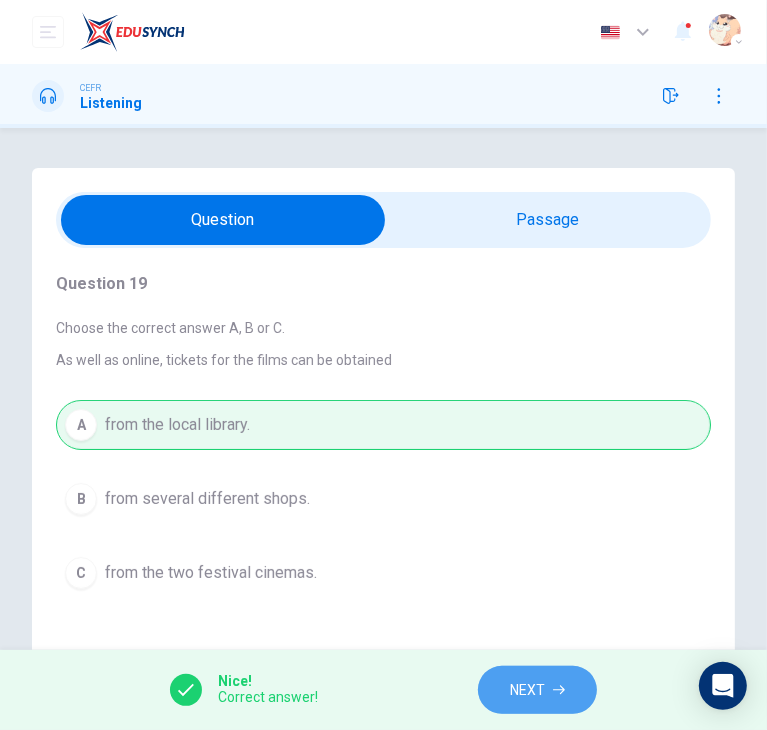 click on "NEXT" at bounding box center [537, 690] 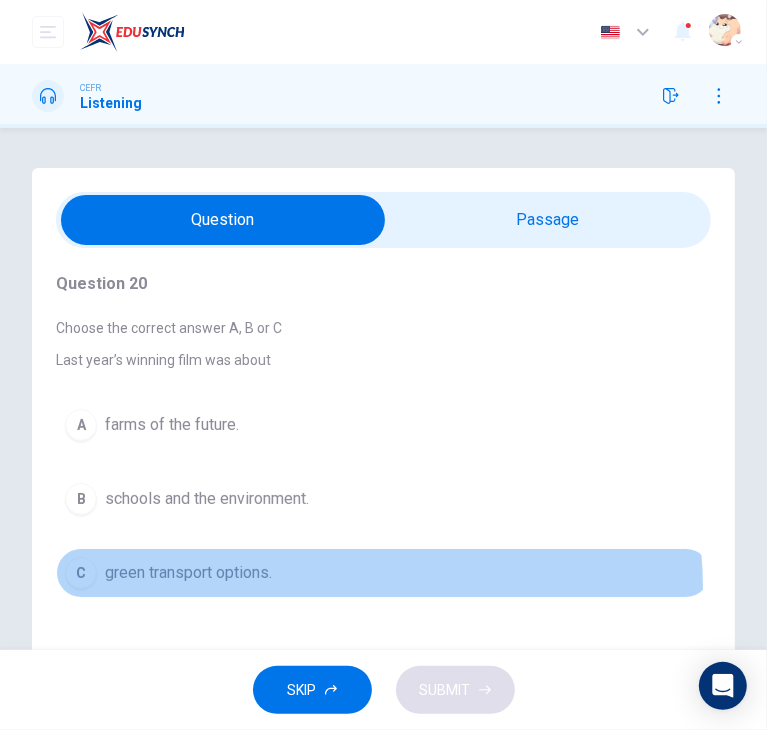 click on "C green transport options." at bounding box center (383, 573) 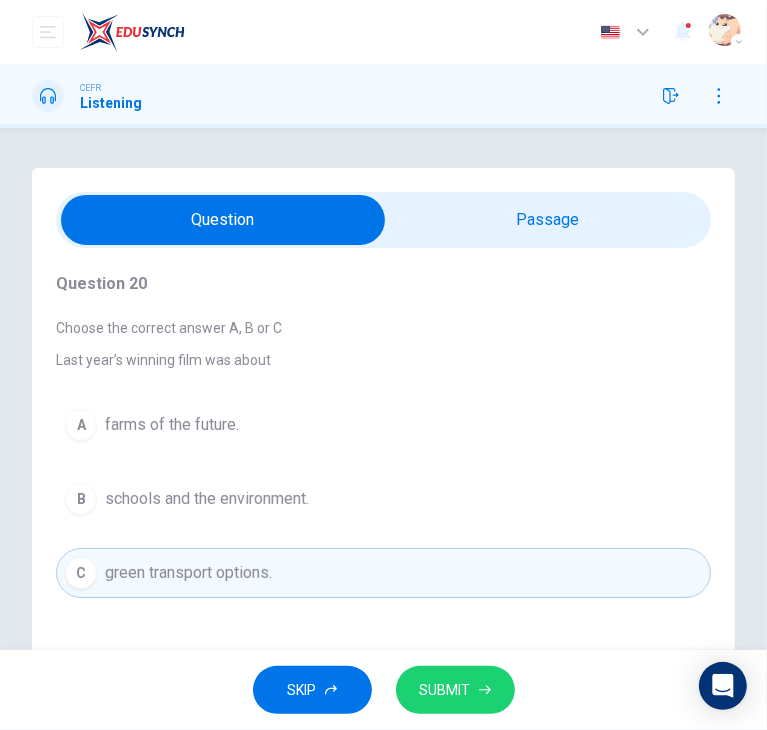 click on "SUBMIT" at bounding box center [445, 690] 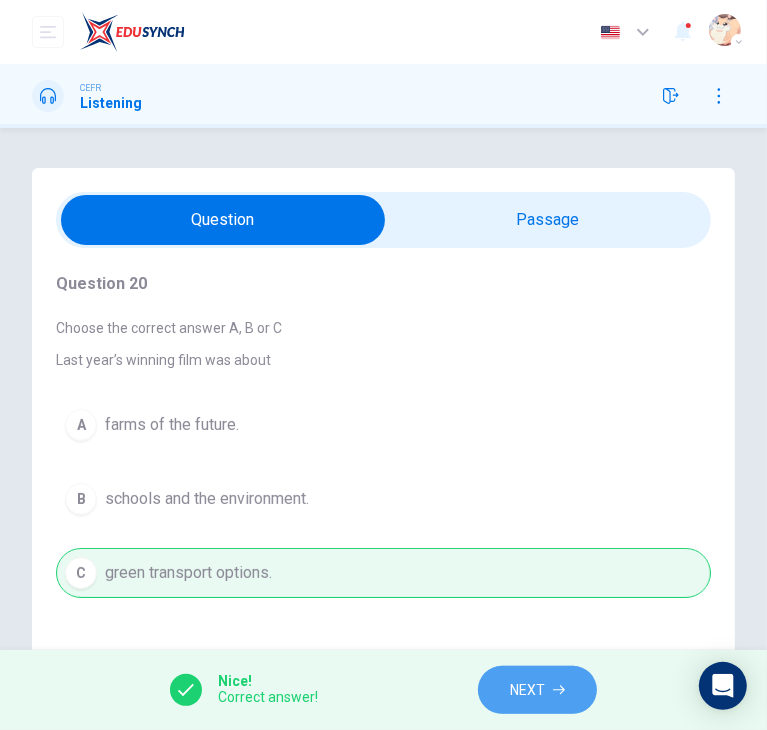 click on "NEXT" at bounding box center [537, 690] 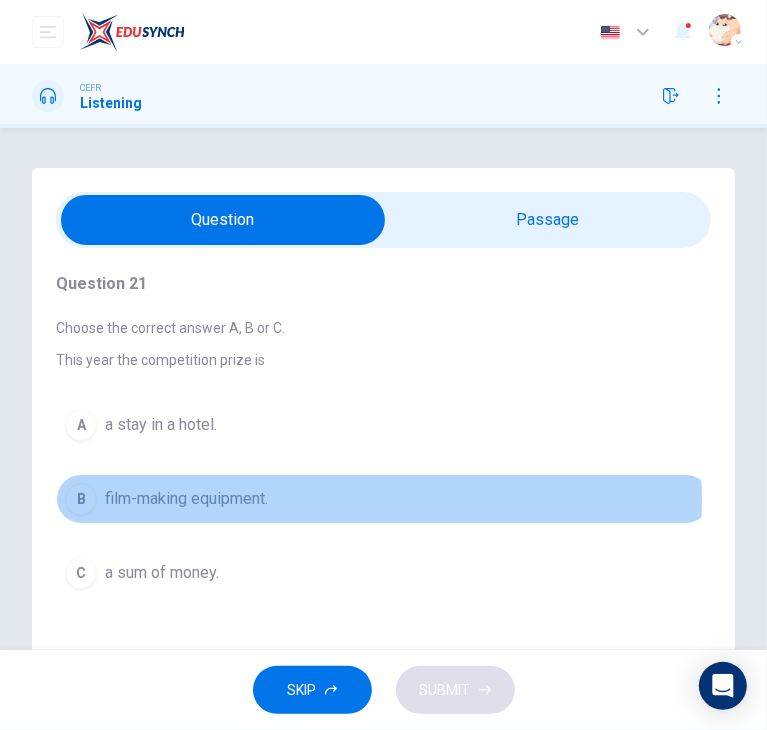 click on "B film-making equipment." at bounding box center [383, 499] 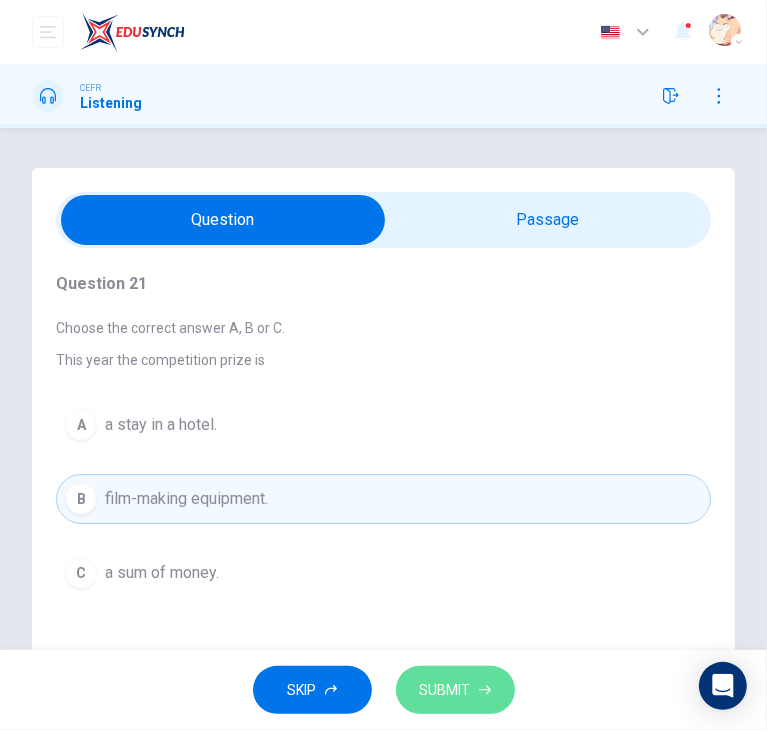 click on "SUBMIT" at bounding box center [445, 690] 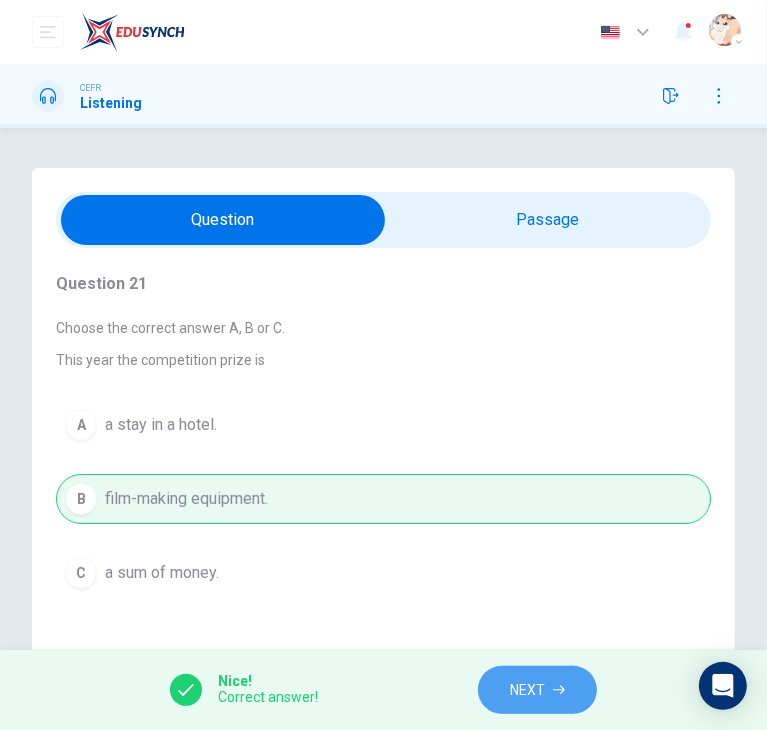 click 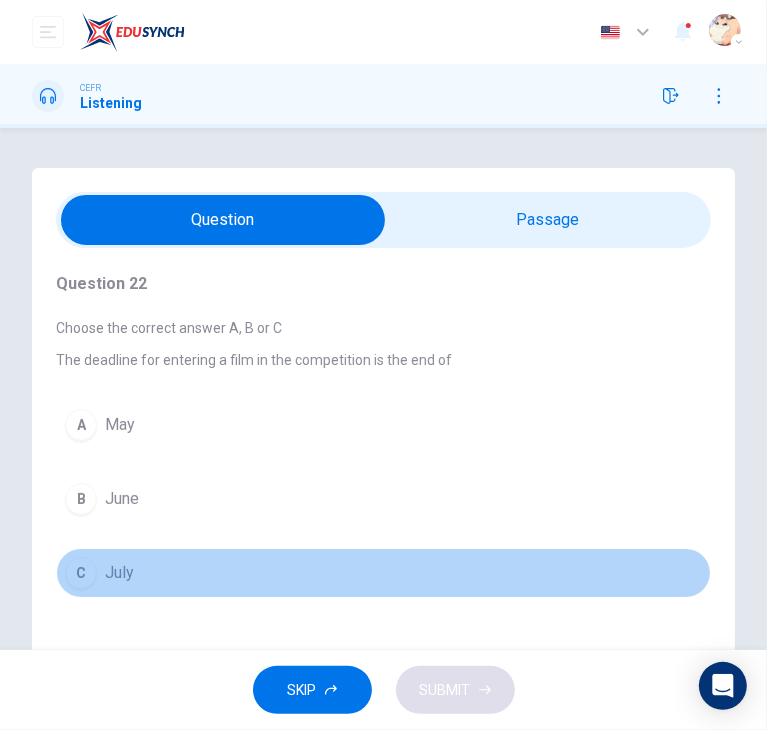 click on "C July" at bounding box center [383, 573] 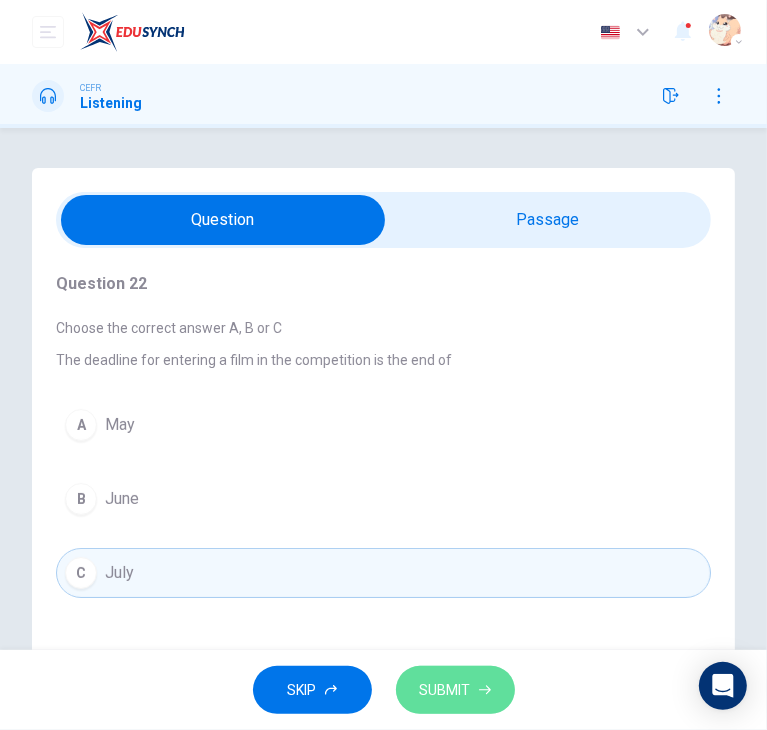 click on "SUBMIT" at bounding box center [455, 690] 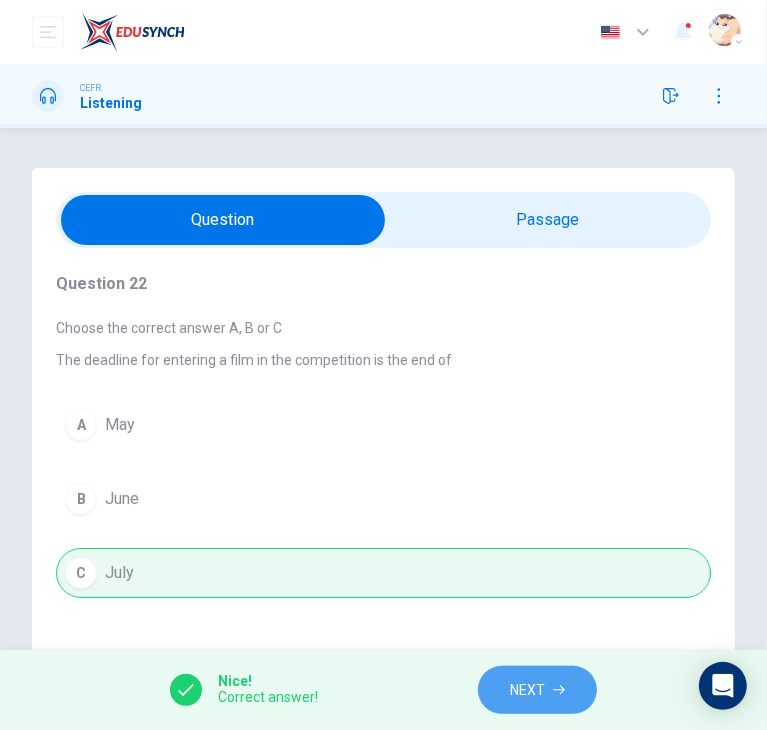 click on "NEXT" at bounding box center (527, 690) 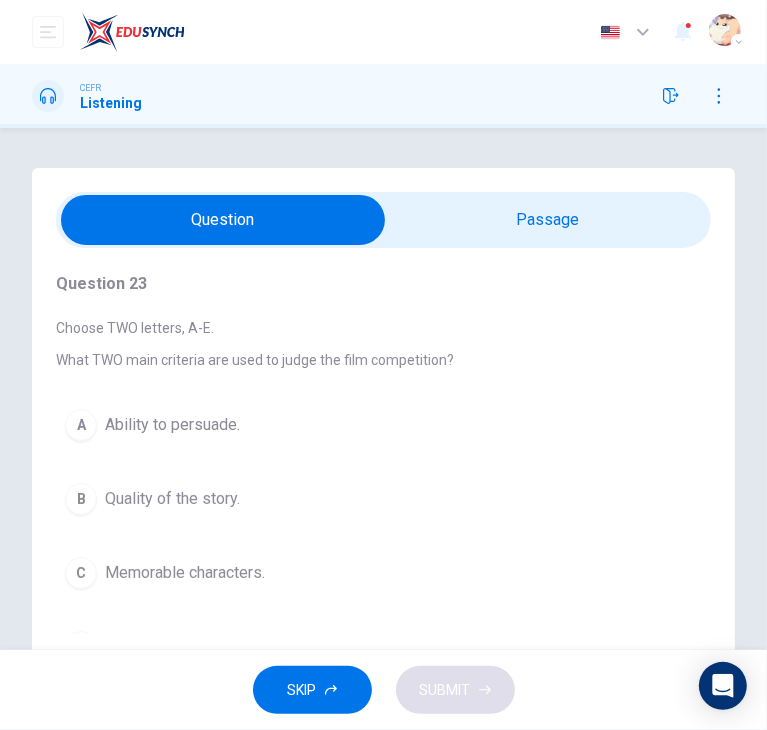 scroll, scrollTop: 134, scrollLeft: 0, axis: vertical 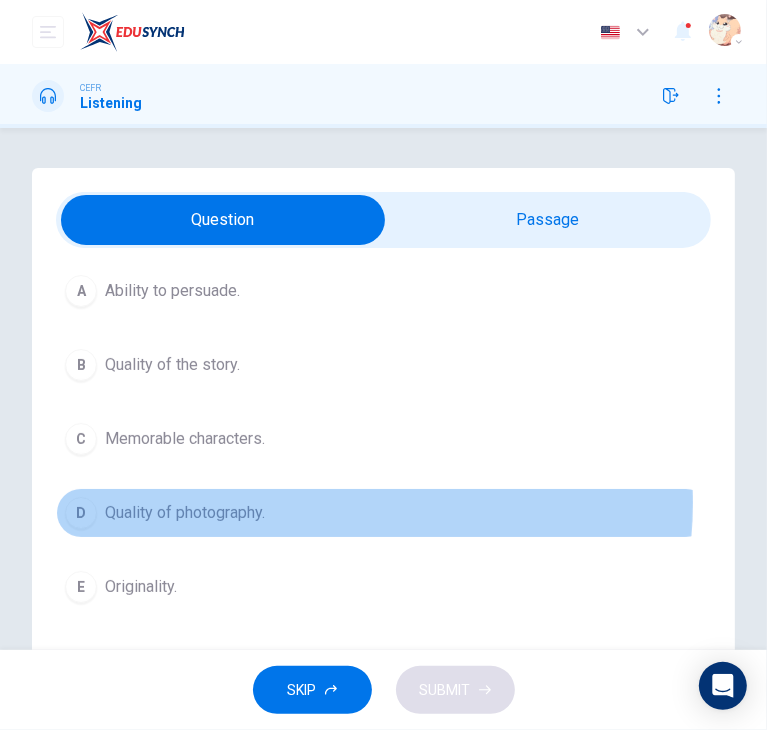 click on "D Quality of photography." at bounding box center (383, 513) 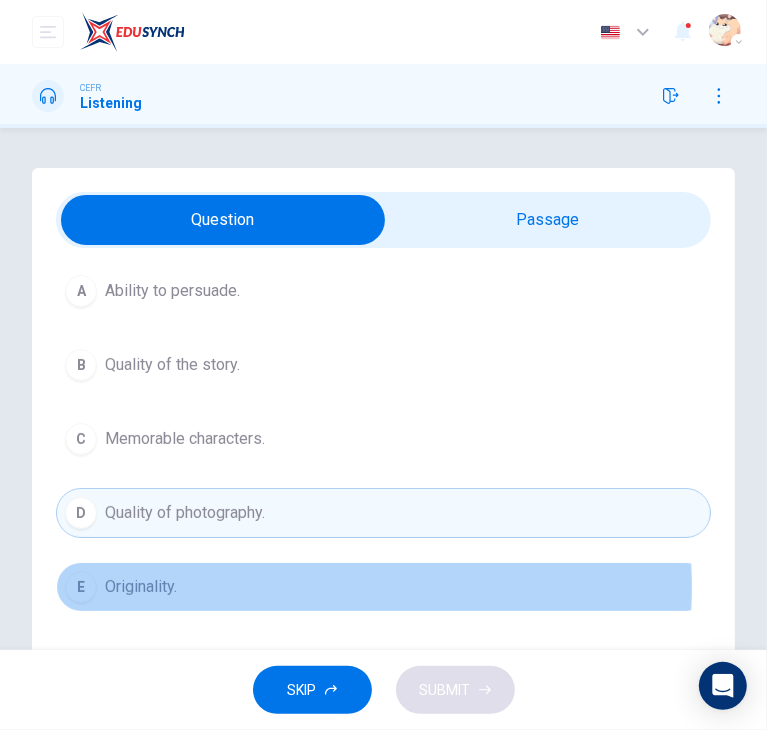 click on "E Originality." at bounding box center [383, 587] 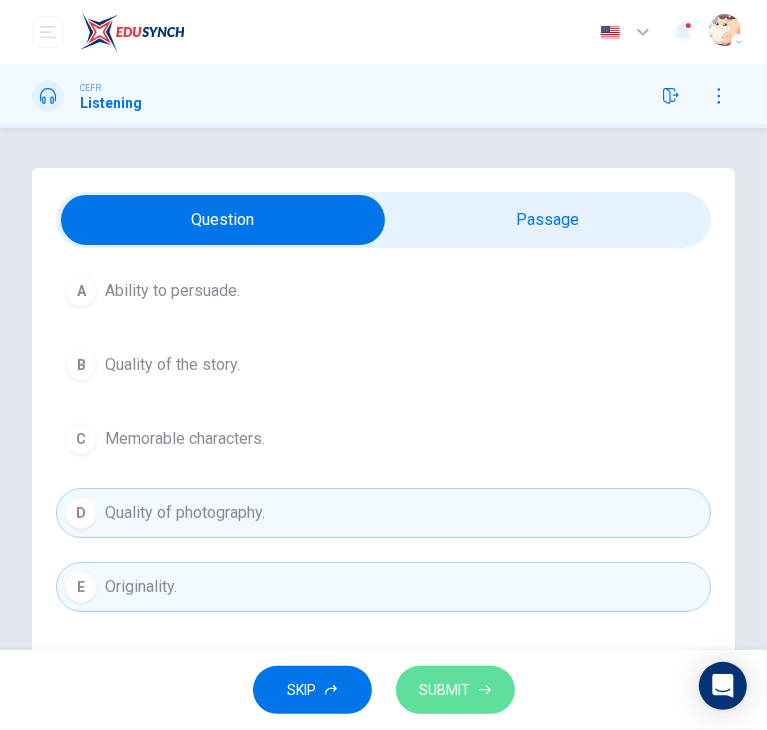 click on "SUBMIT" at bounding box center [445, 690] 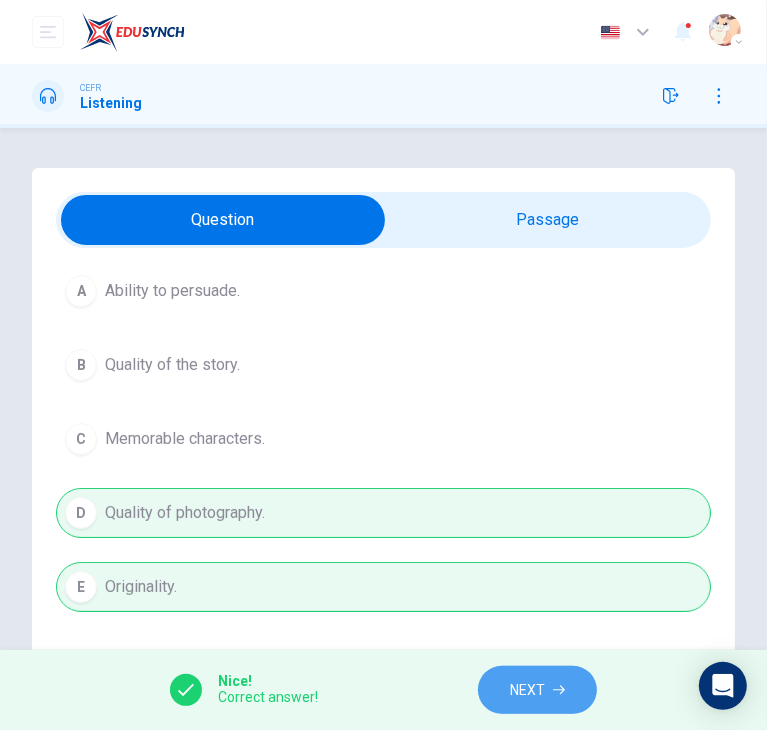 click on "NEXT" at bounding box center (527, 690) 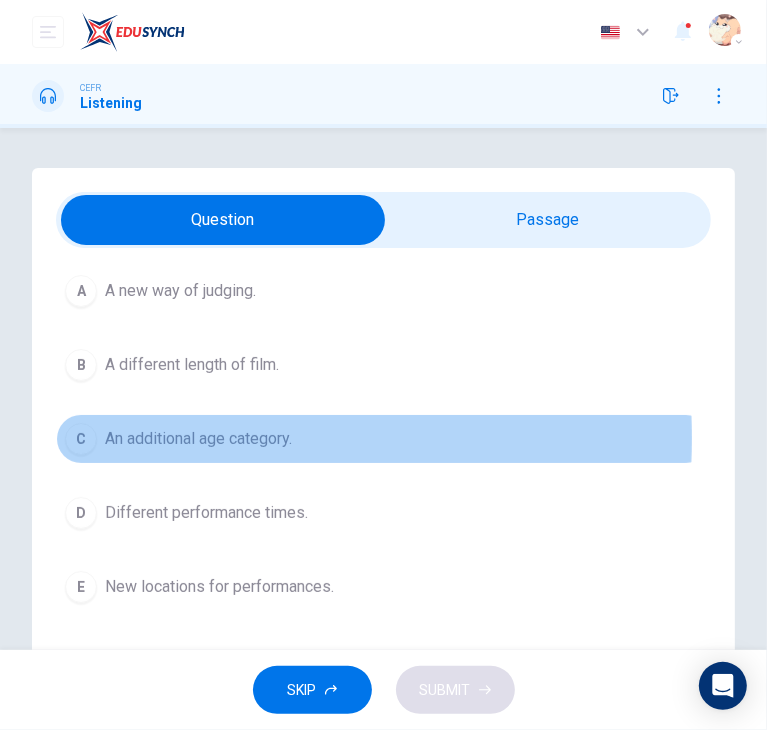 click on "An additional age category." at bounding box center (198, 439) 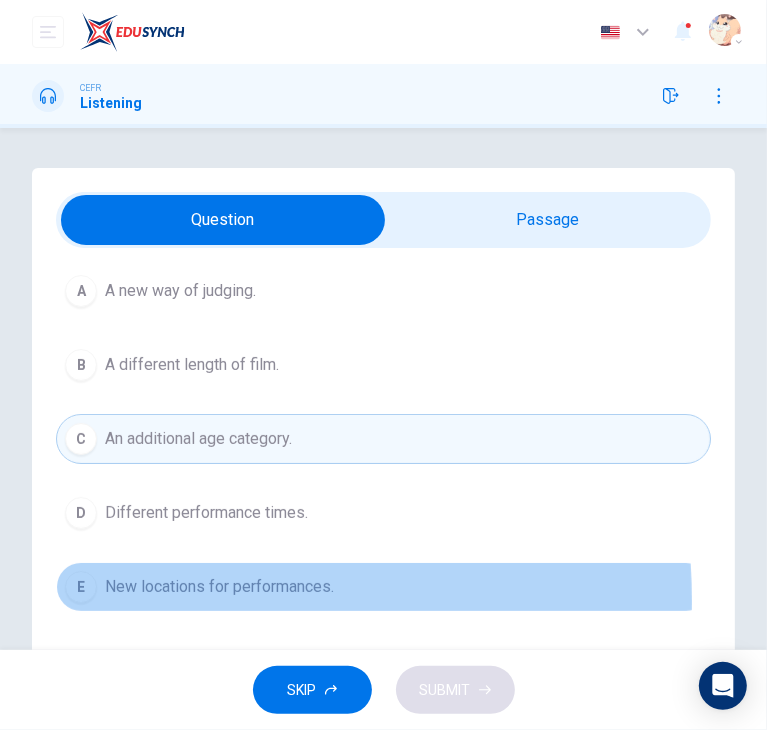 click on "E New locations for performances." at bounding box center (383, 587) 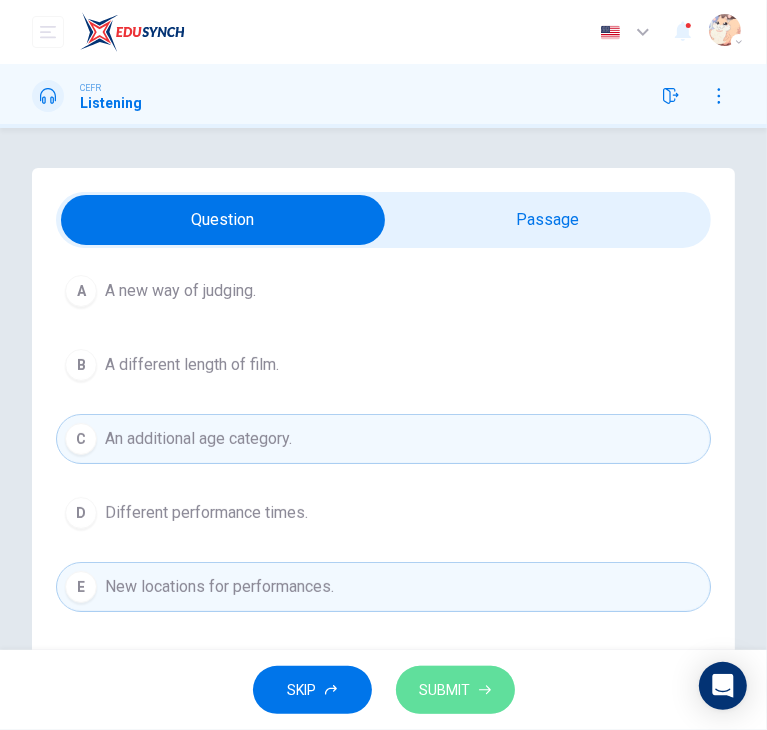 click on "SUBMIT" at bounding box center [445, 690] 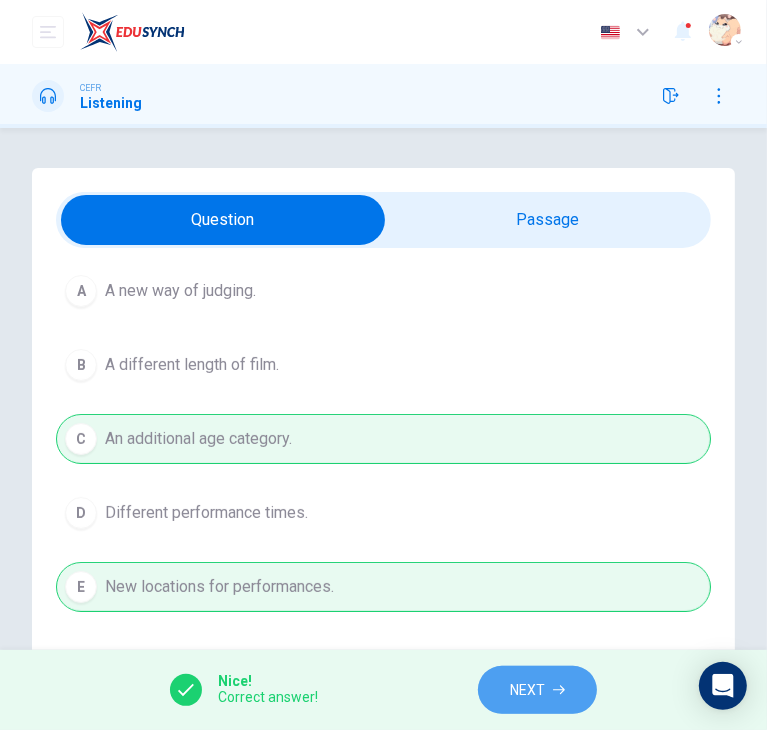 click on "NEXT" at bounding box center (537, 690) 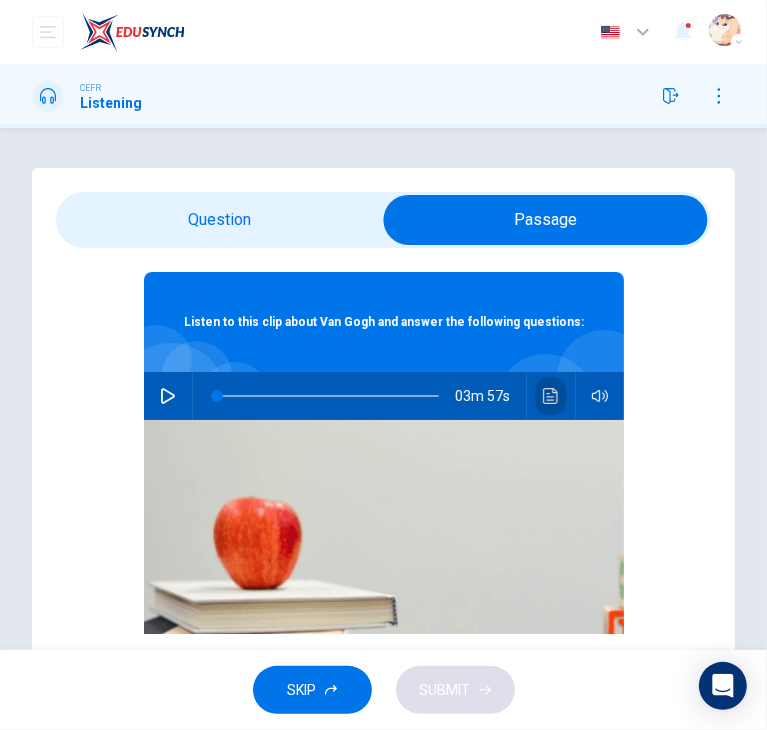 click 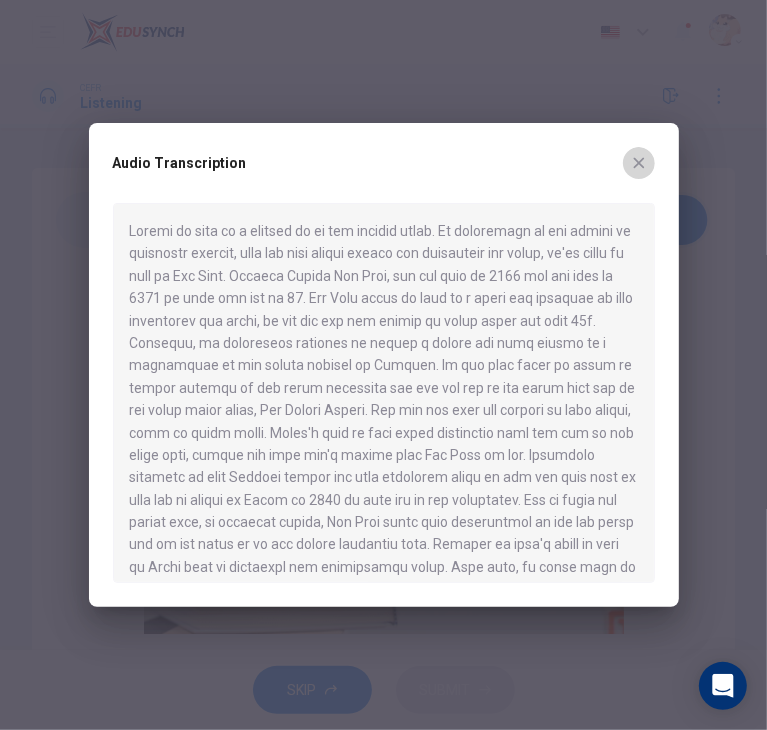 click at bounding box center (639, 163) 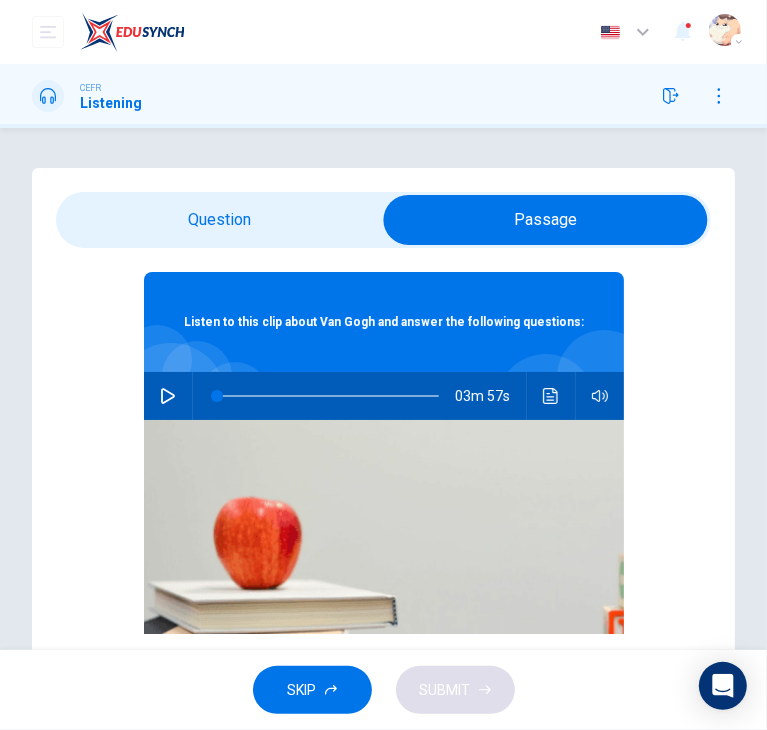 click on "03m 57s" at bounding box center [384, 396] 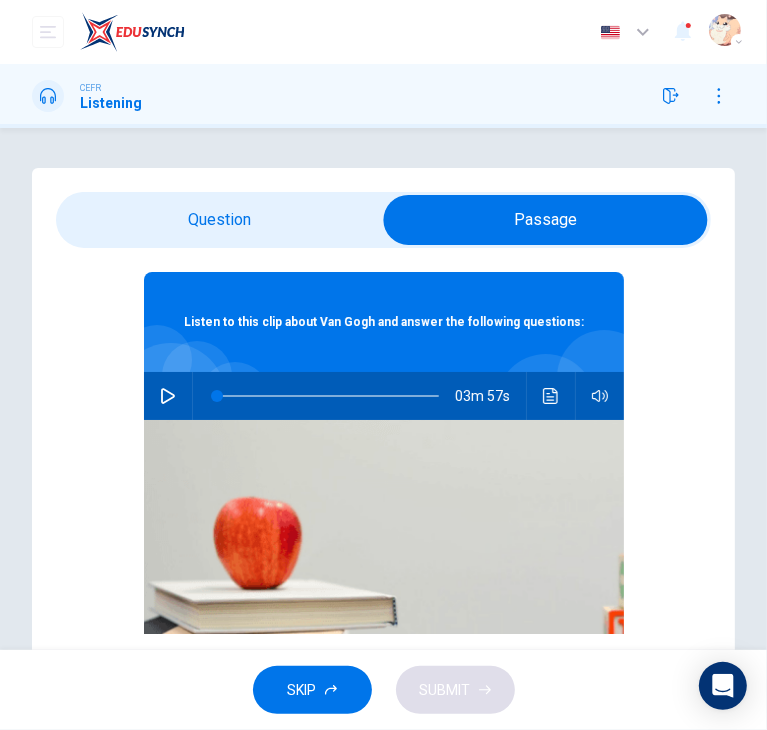click 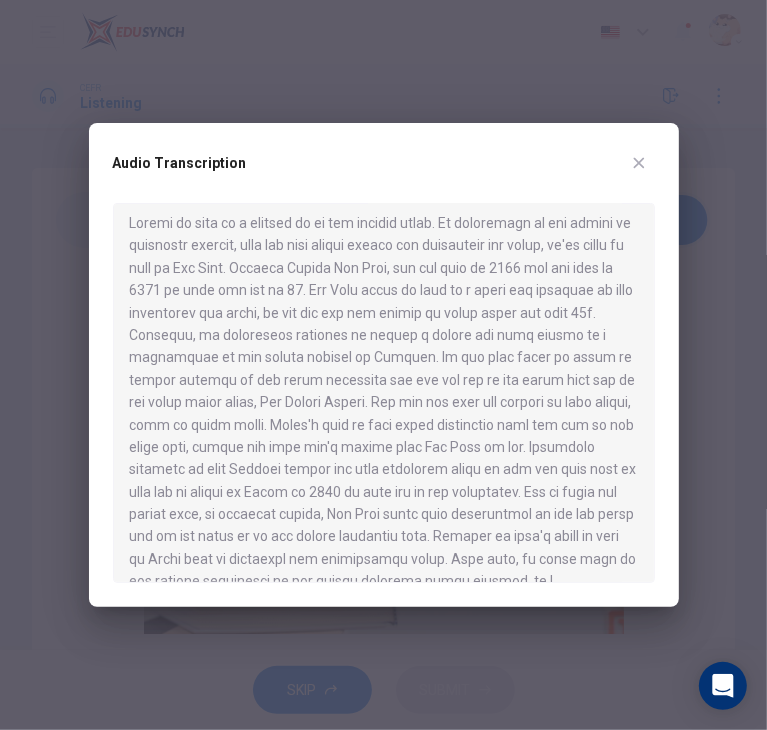 scroll, scrollTop: 6, scrollLeft: 0, axis: vertical 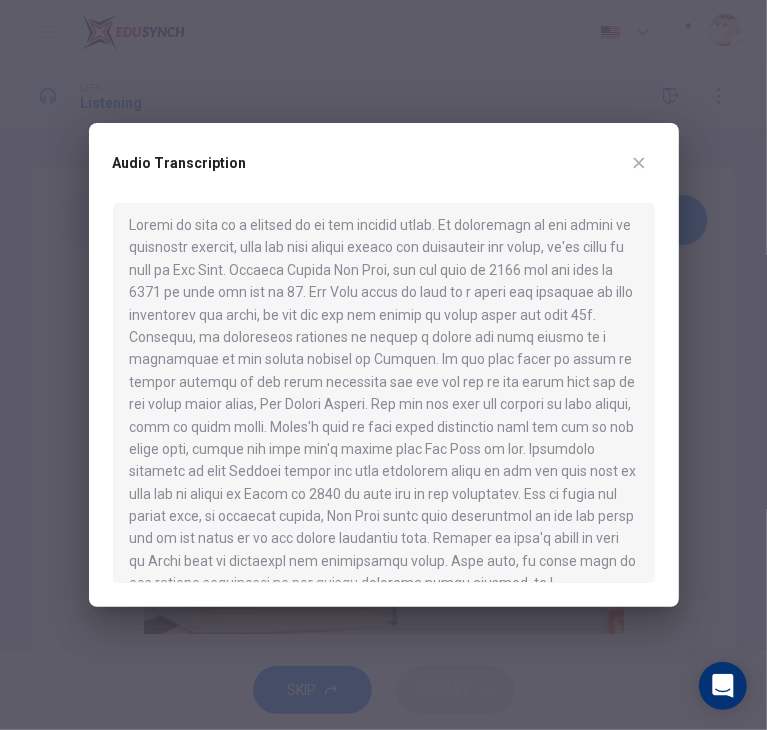 type 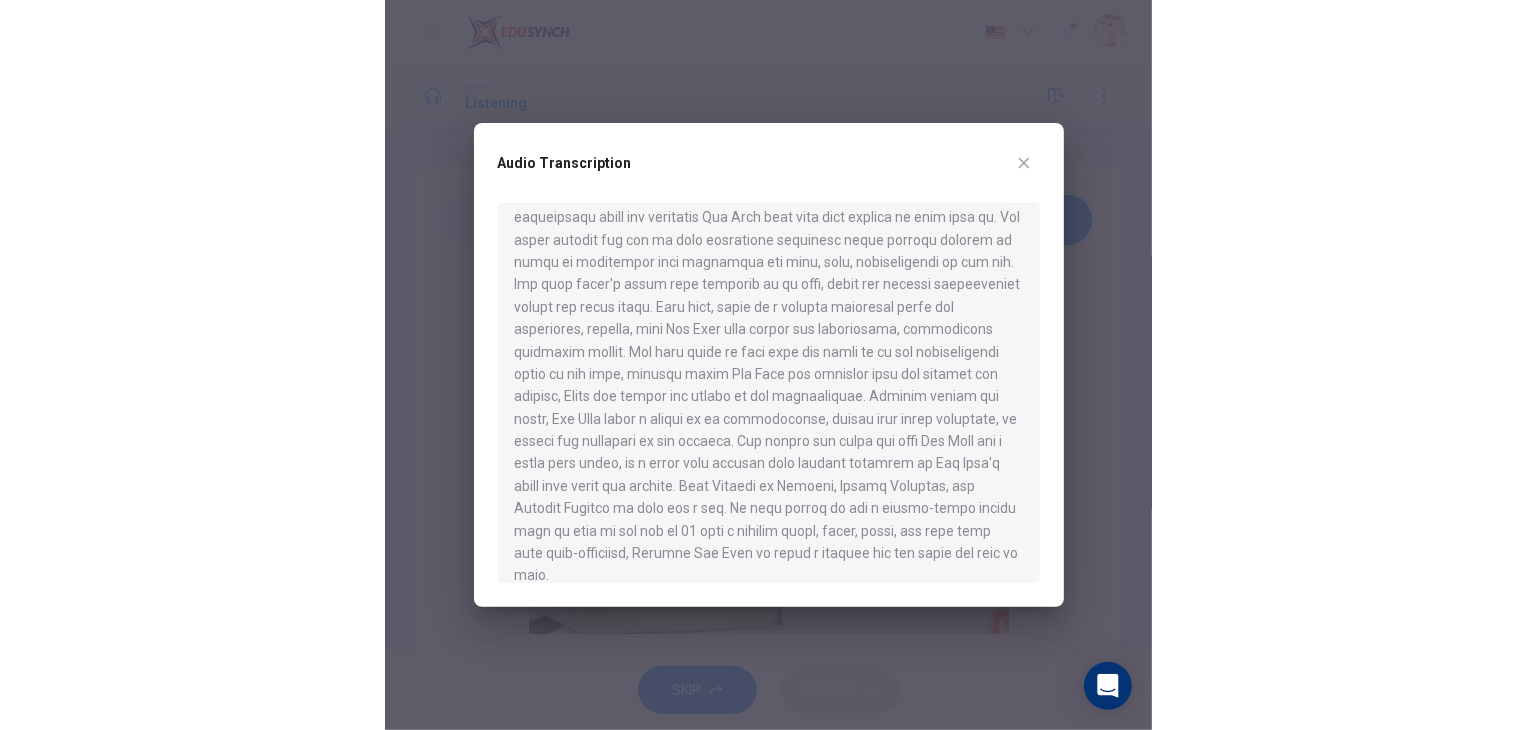scroll, scrollTop: 616, scrollLeft: 0, axis: vertical 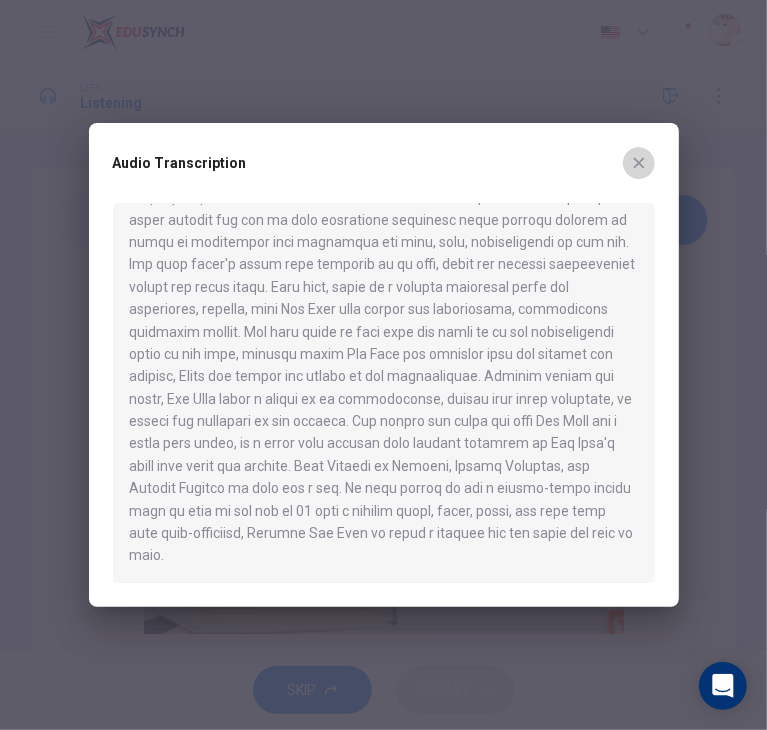 click at bounding box center (639, 163) 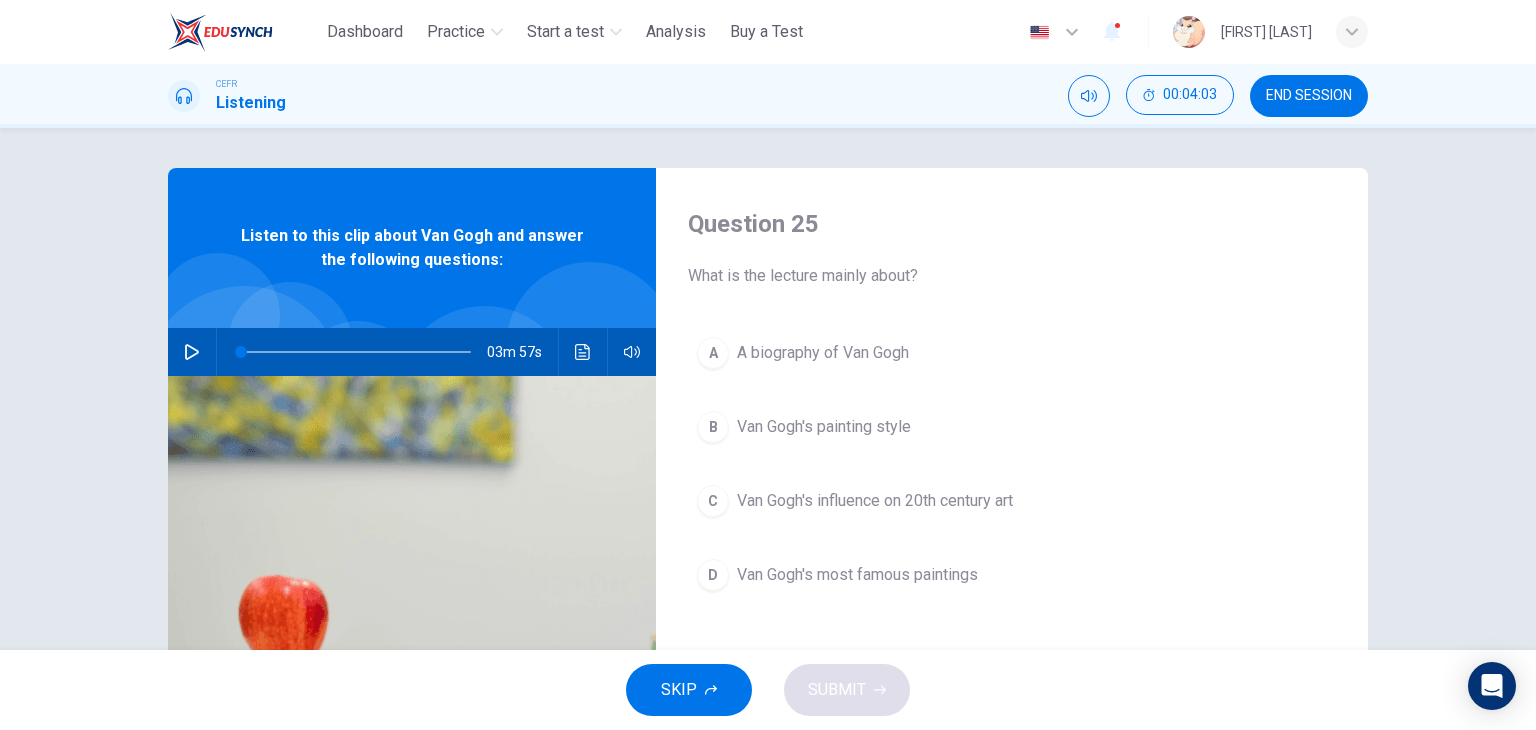 click 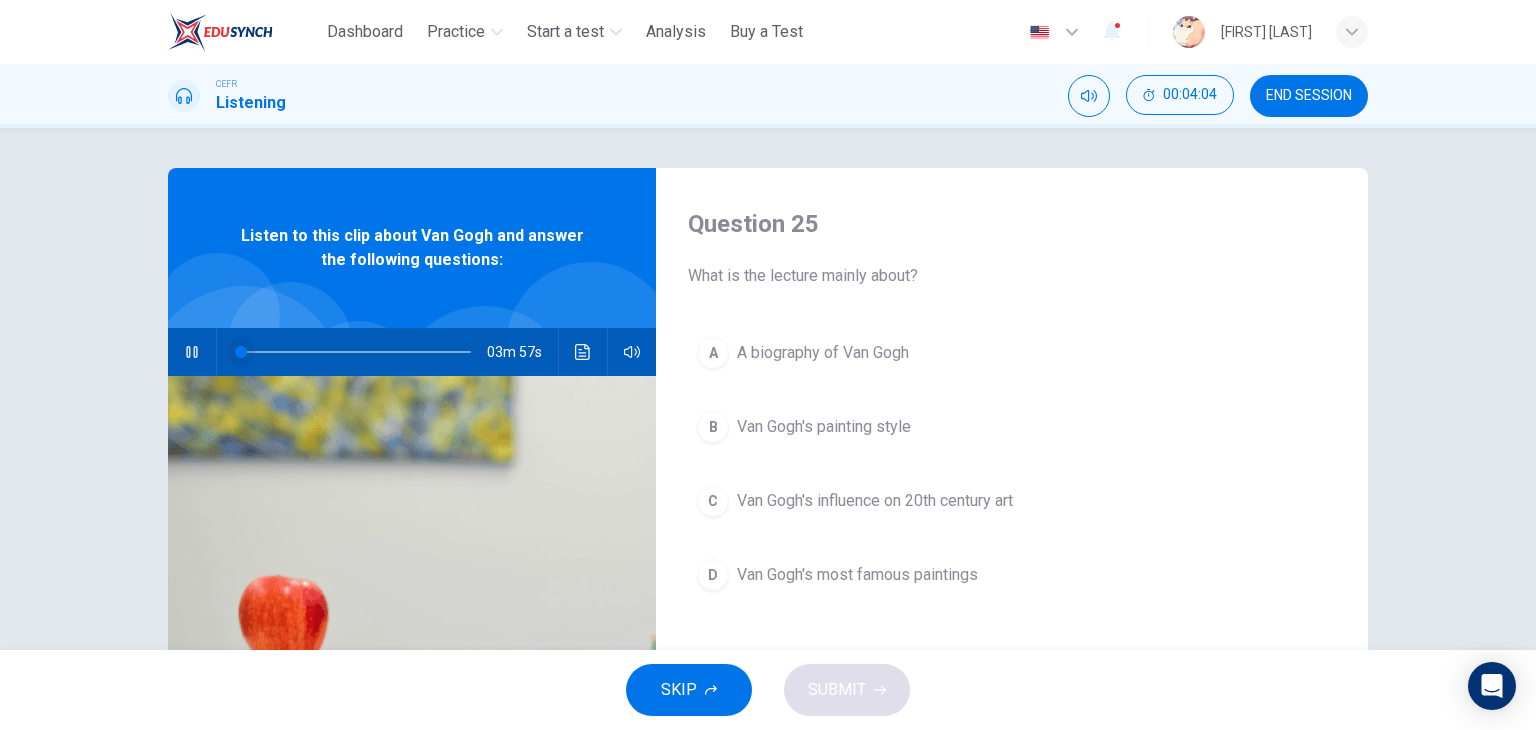 type on "*" 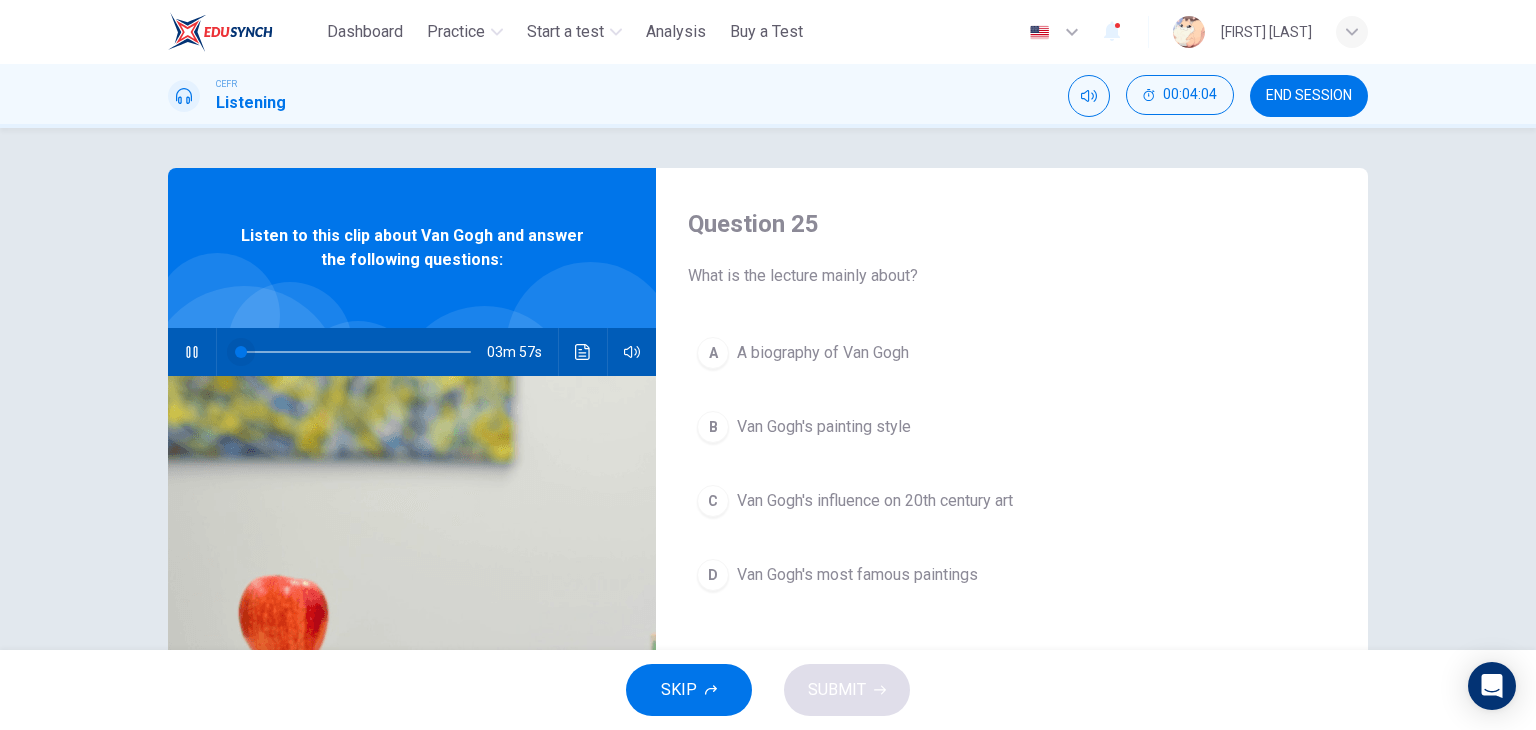 type 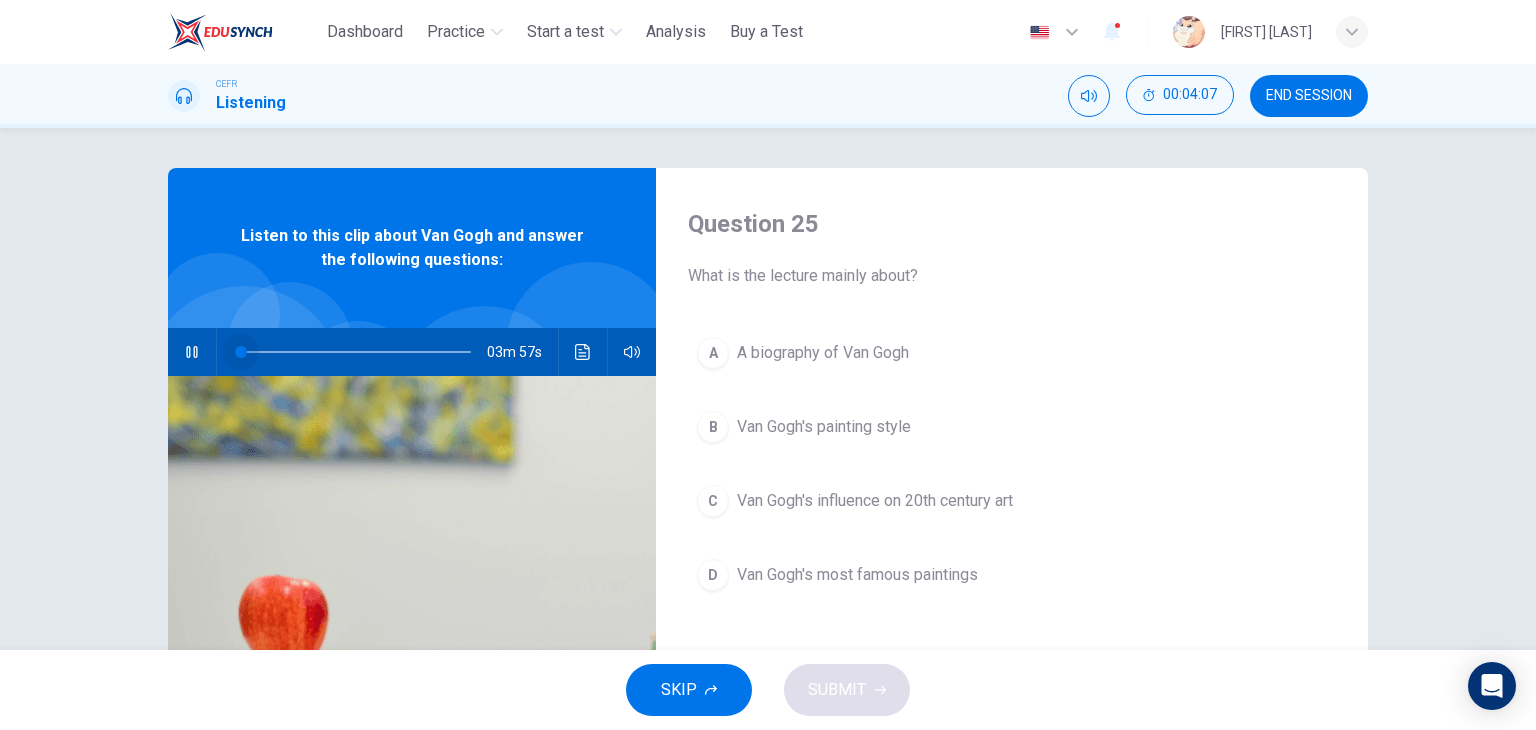 drag, startPoint x: 238, startPoint y: 356, endPoint x: 169, endPoint y: 354, distance: 69.02898 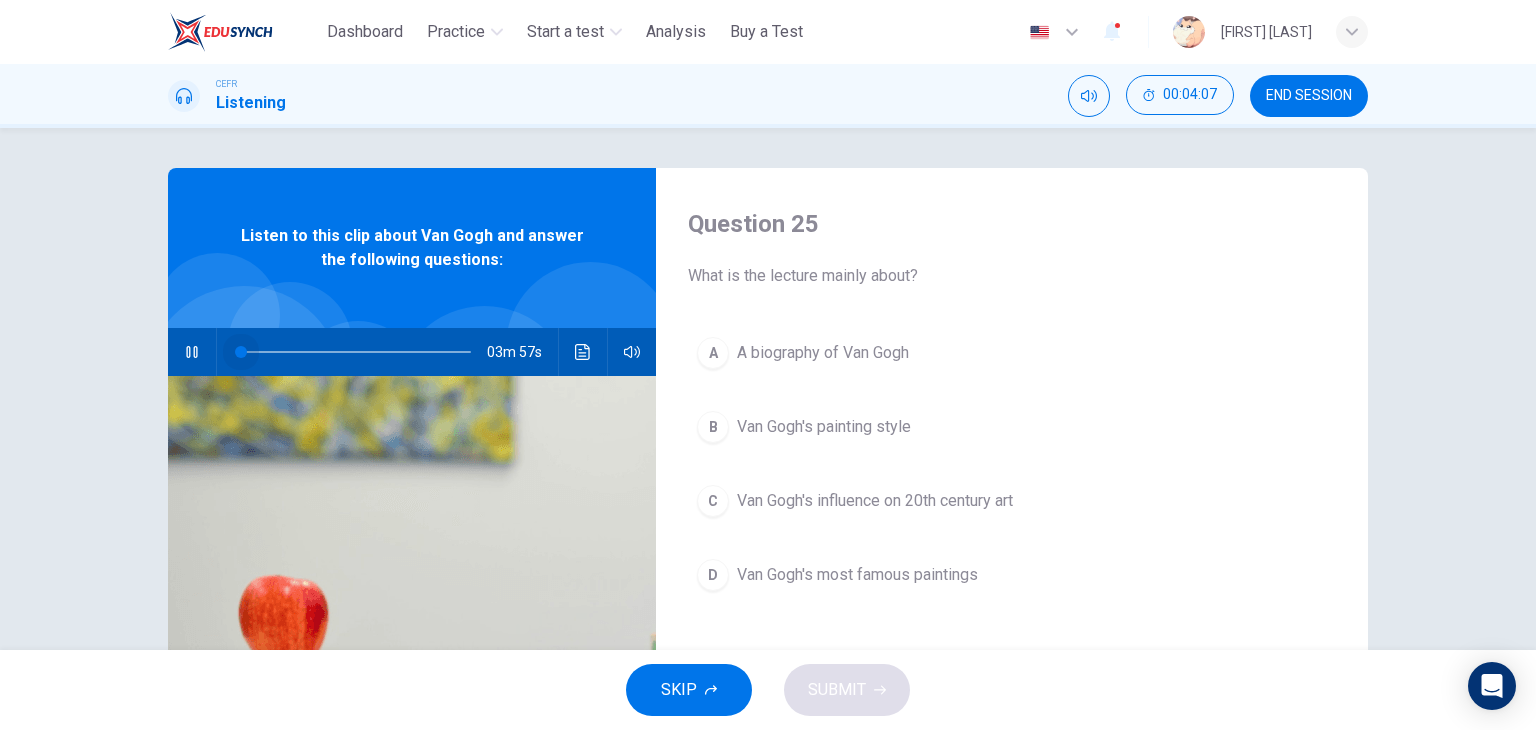 click on "03m 57s" at bounding box center [412, 352] 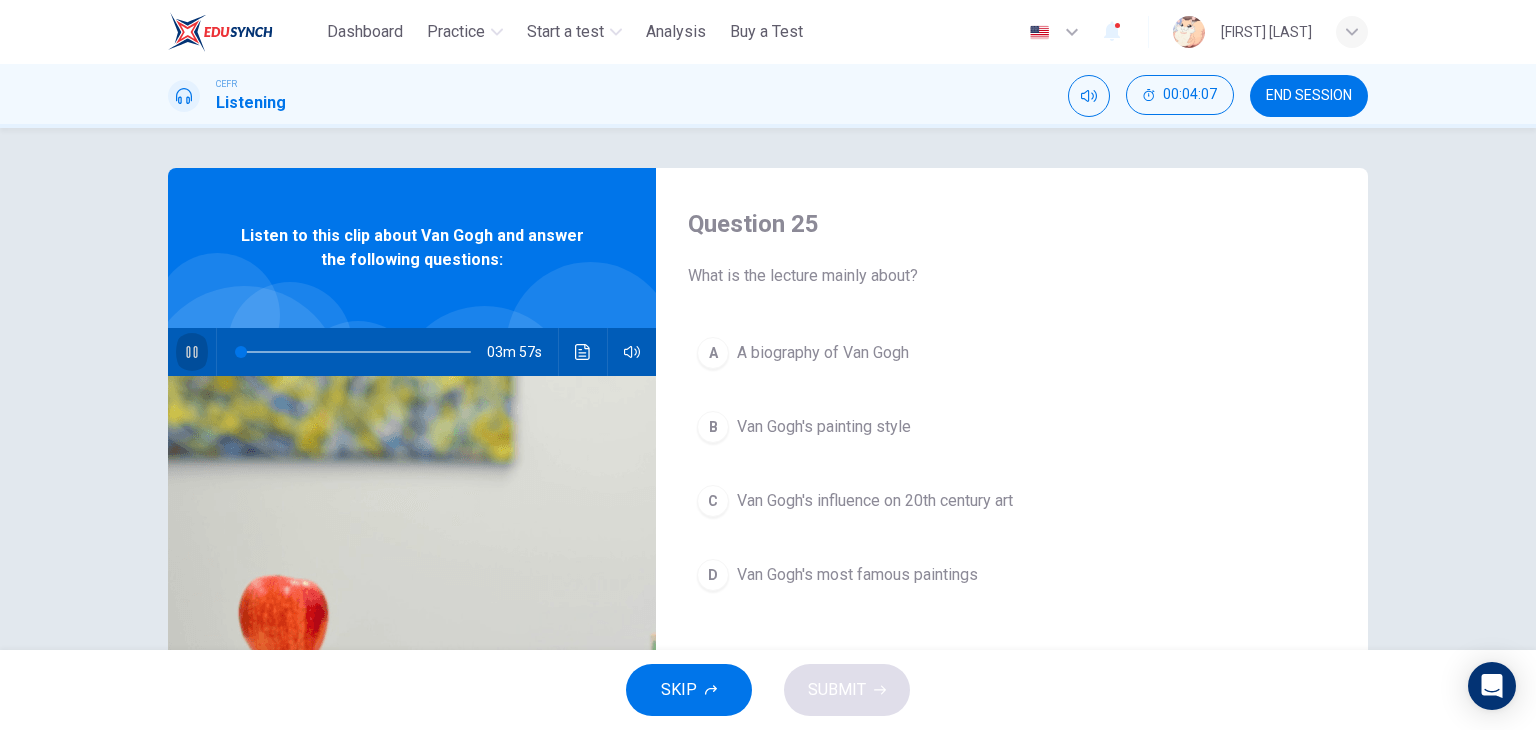 click at bounding box center (192, 352) 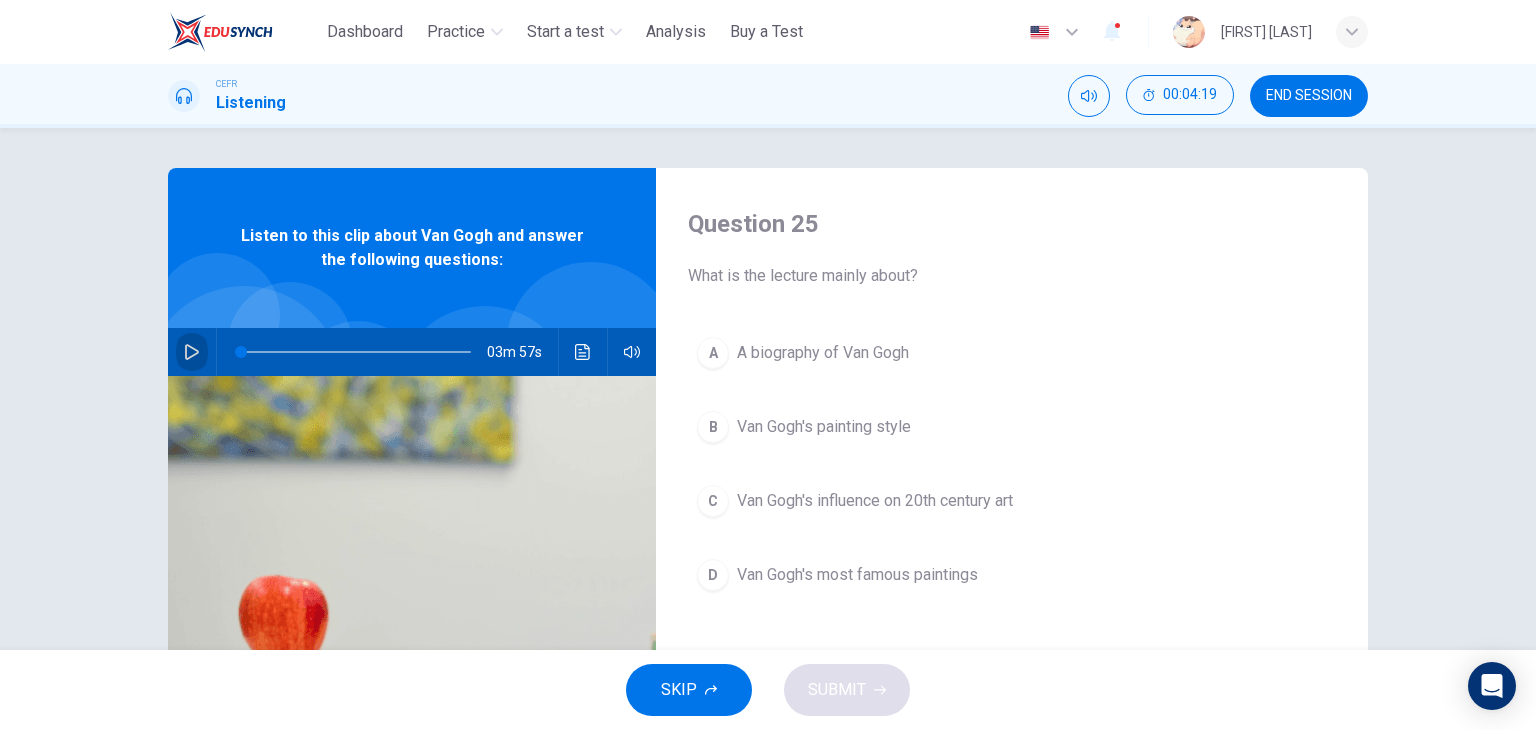 click at bounding box center [192, 352] 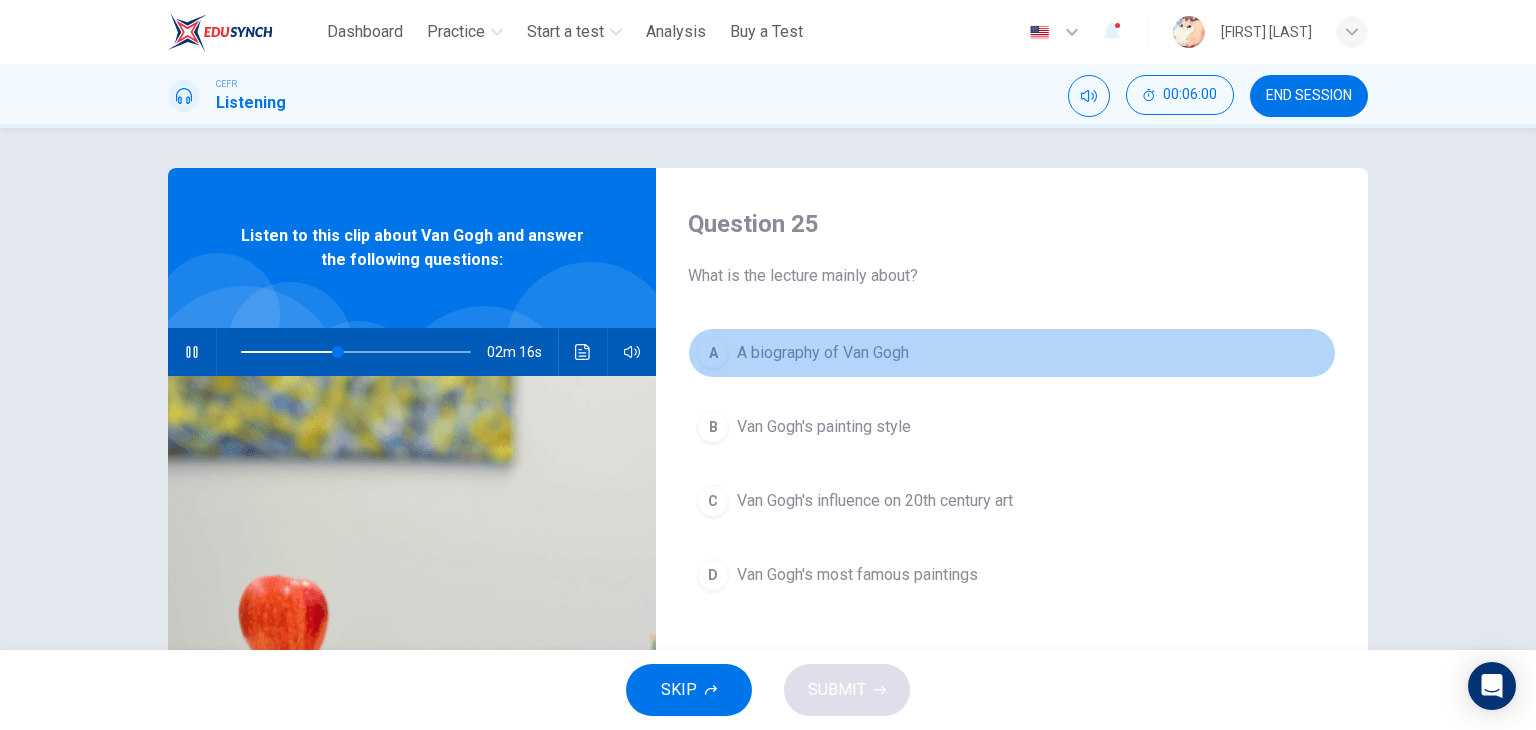 click on "A biography of Van Gogh" at bounding box center [823, 353] 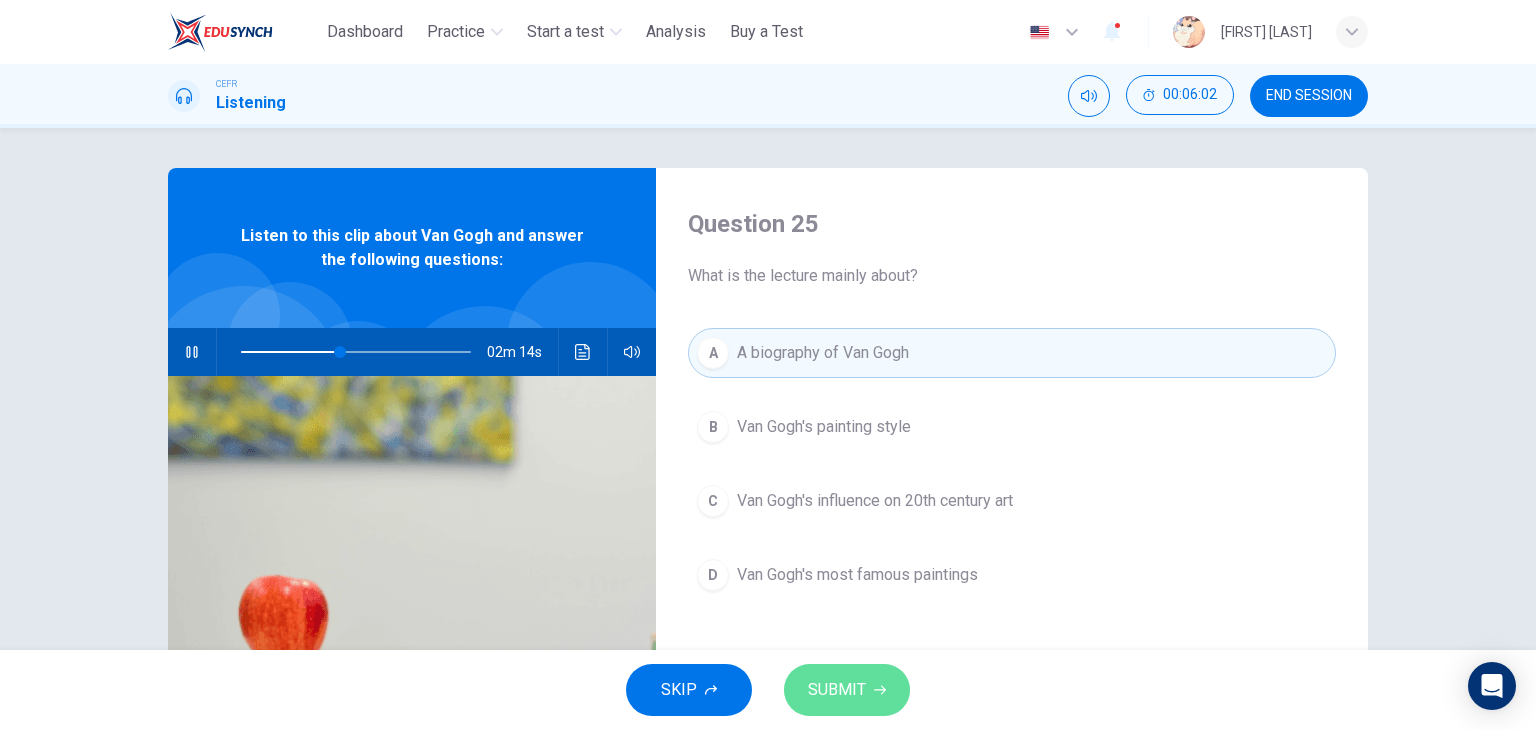 click on "SUBMIT" at bounding box center (847, 690) 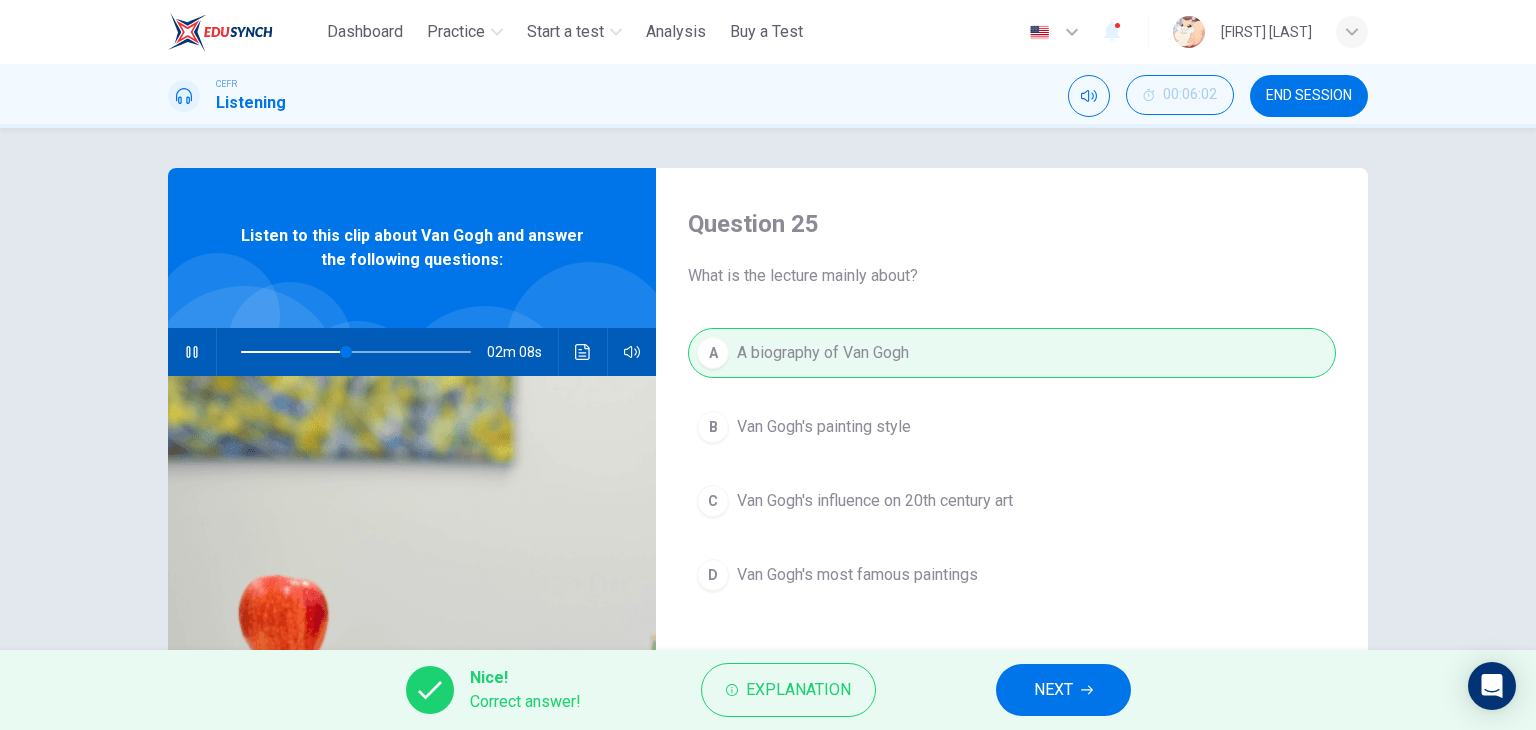 click on "NEXT" at bounding box center (1063, 690) 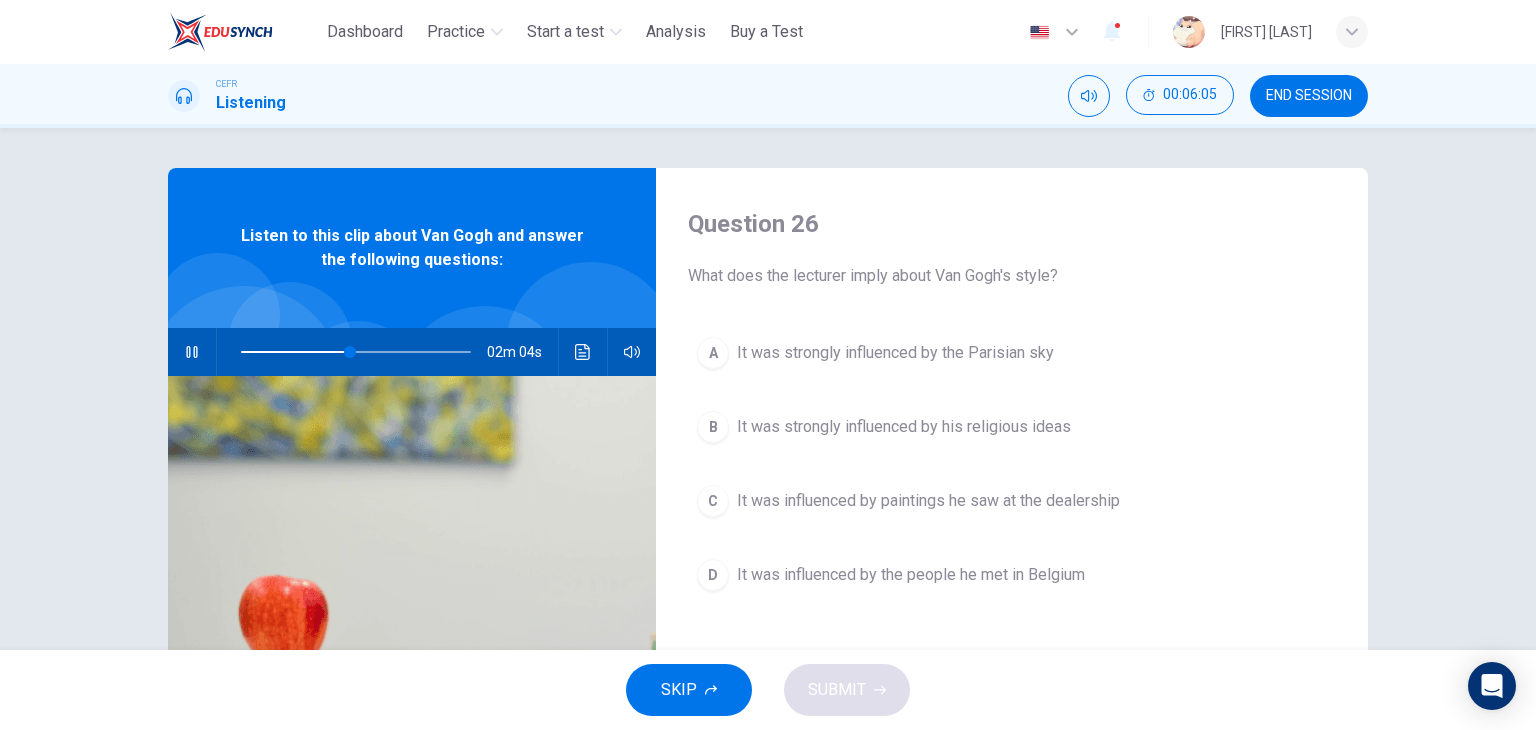 click at bounding box center [356, 352] 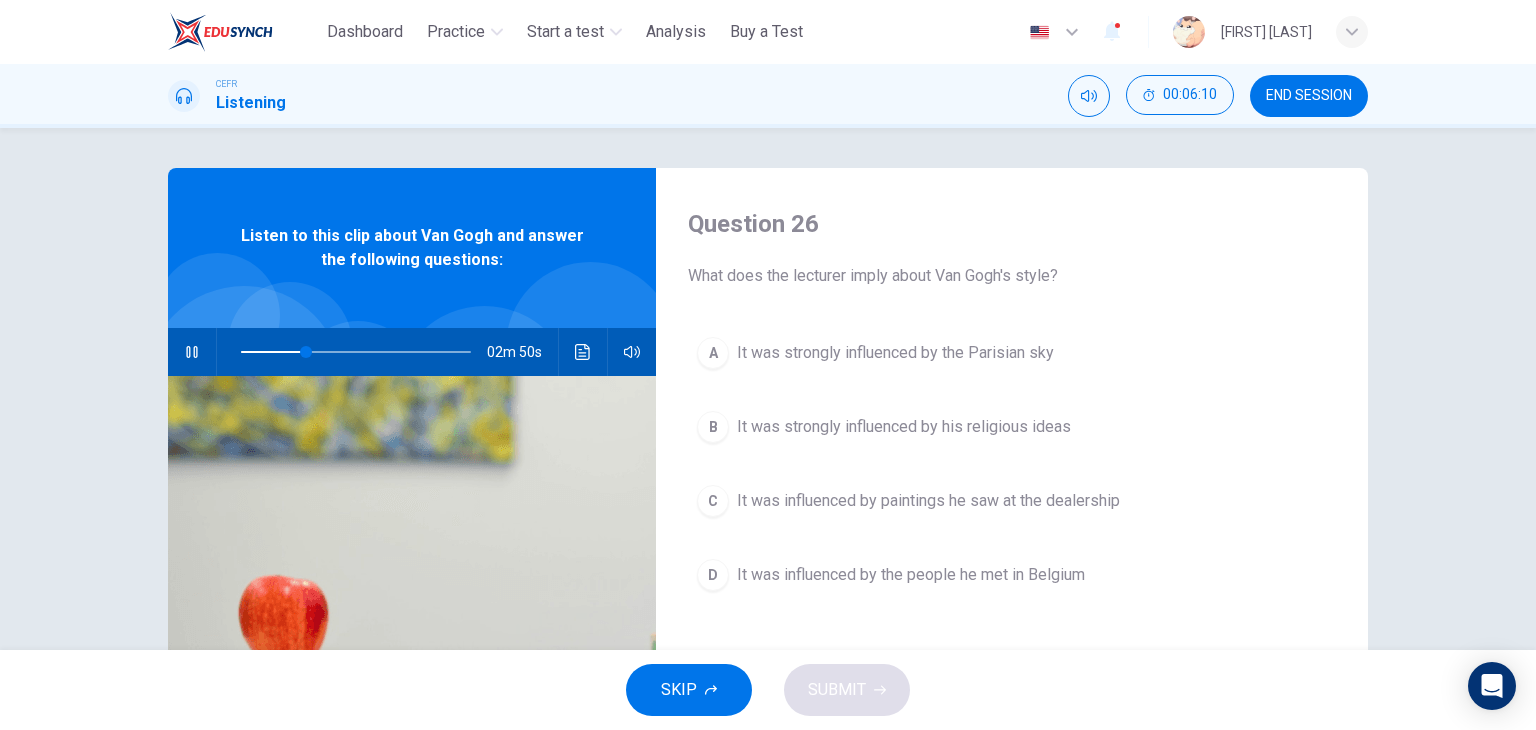 click at bounding box center (412, 619) 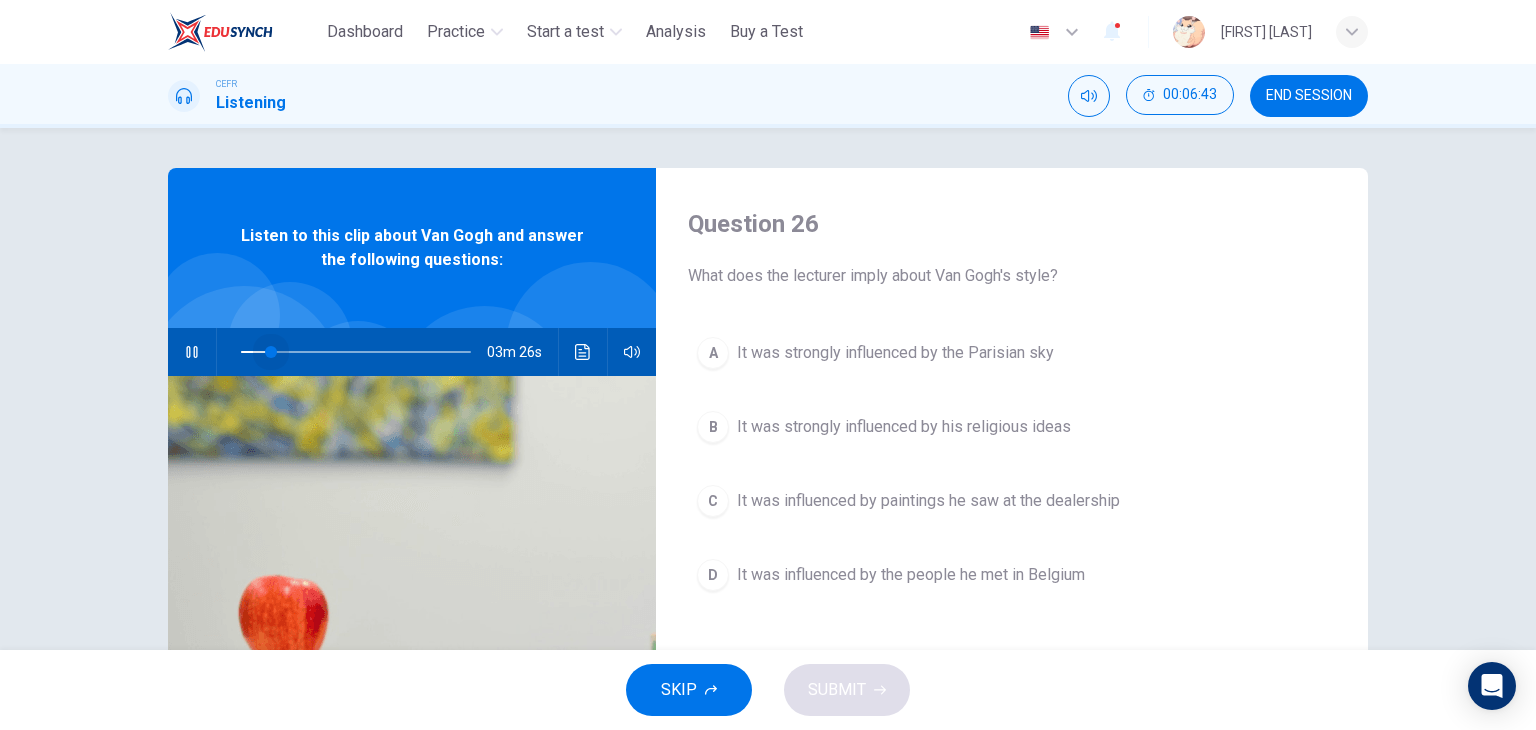 click at bounding box center [356, 352] 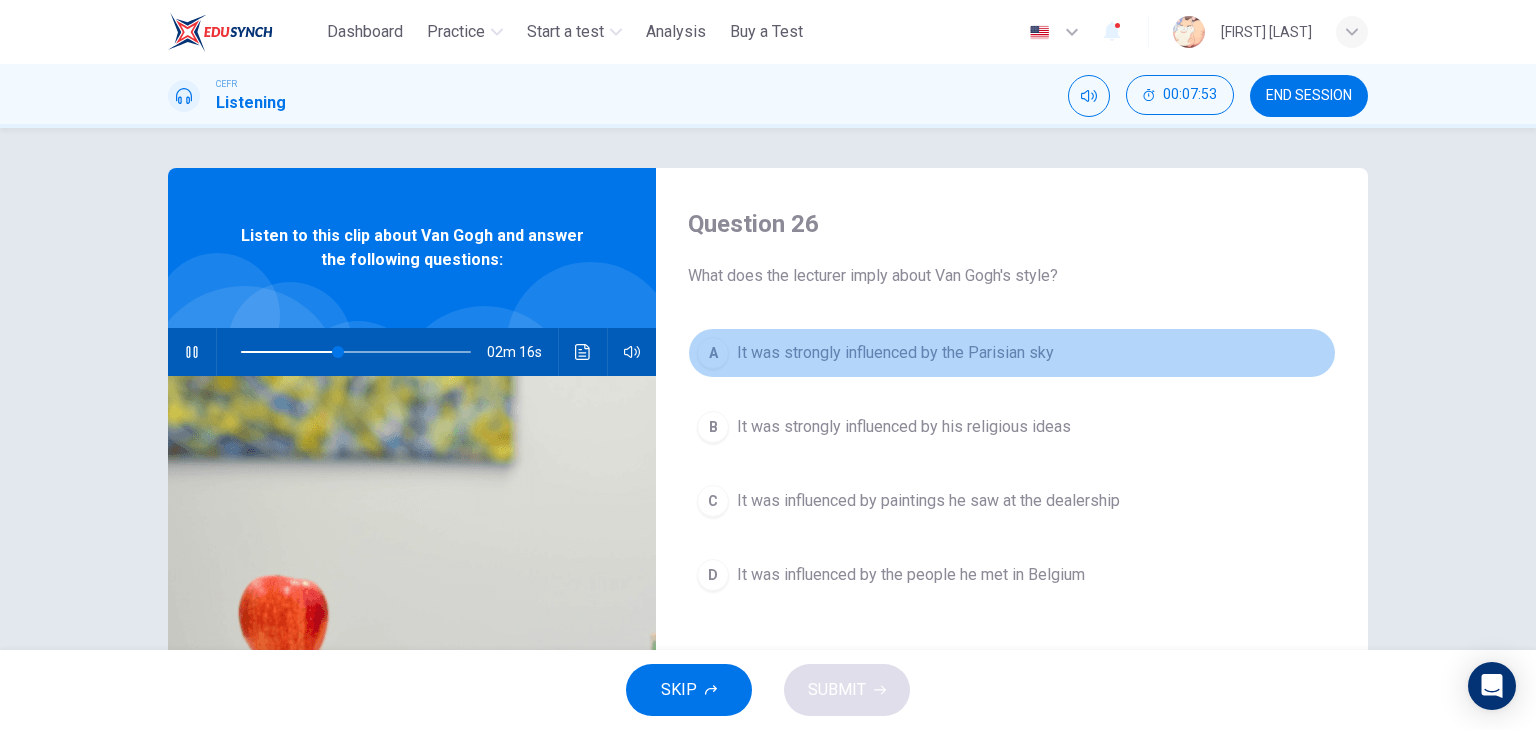 click on "It was strongly influenced by the Parisian sky" at bounding box center [895, 353] 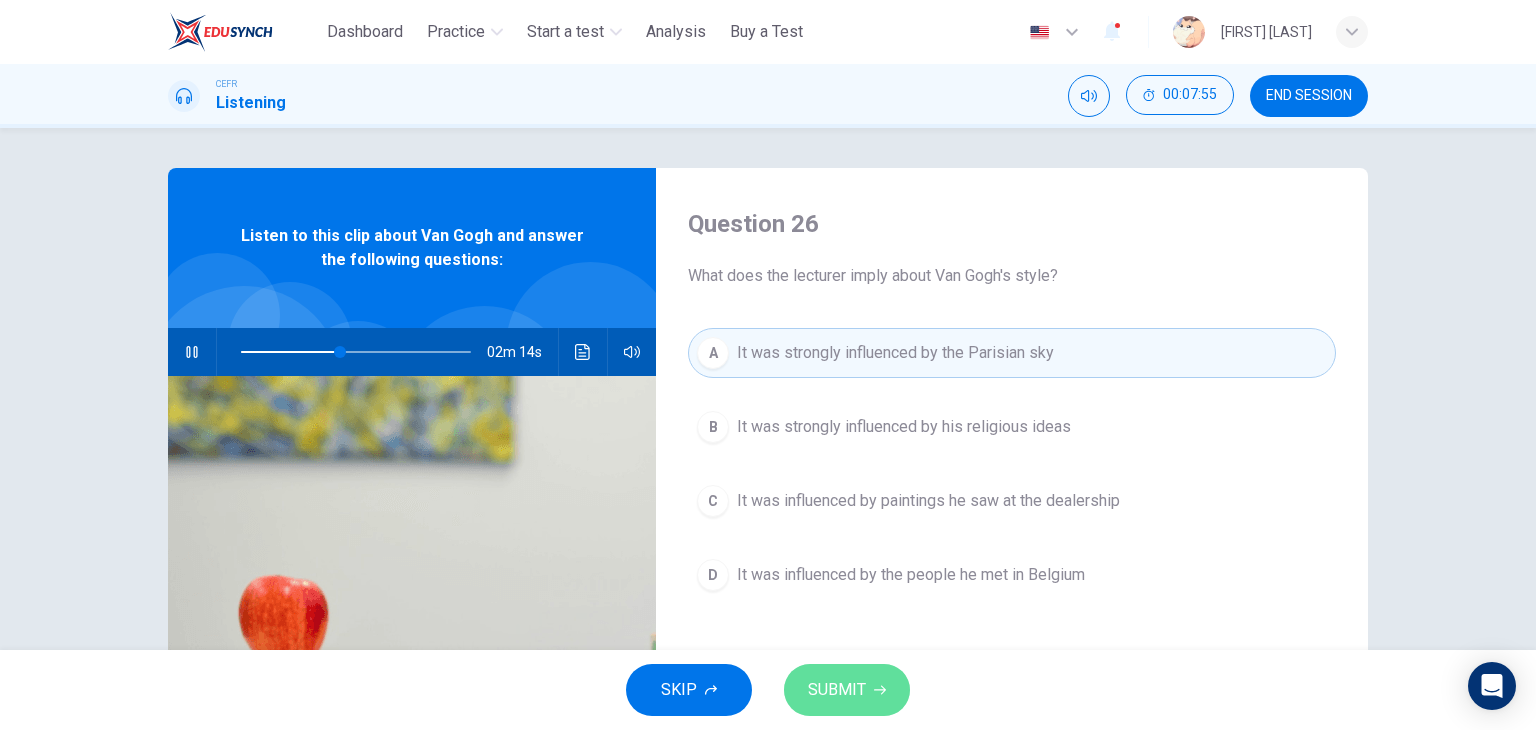 click on "SUBMIT" at bounding box center [847, 690] 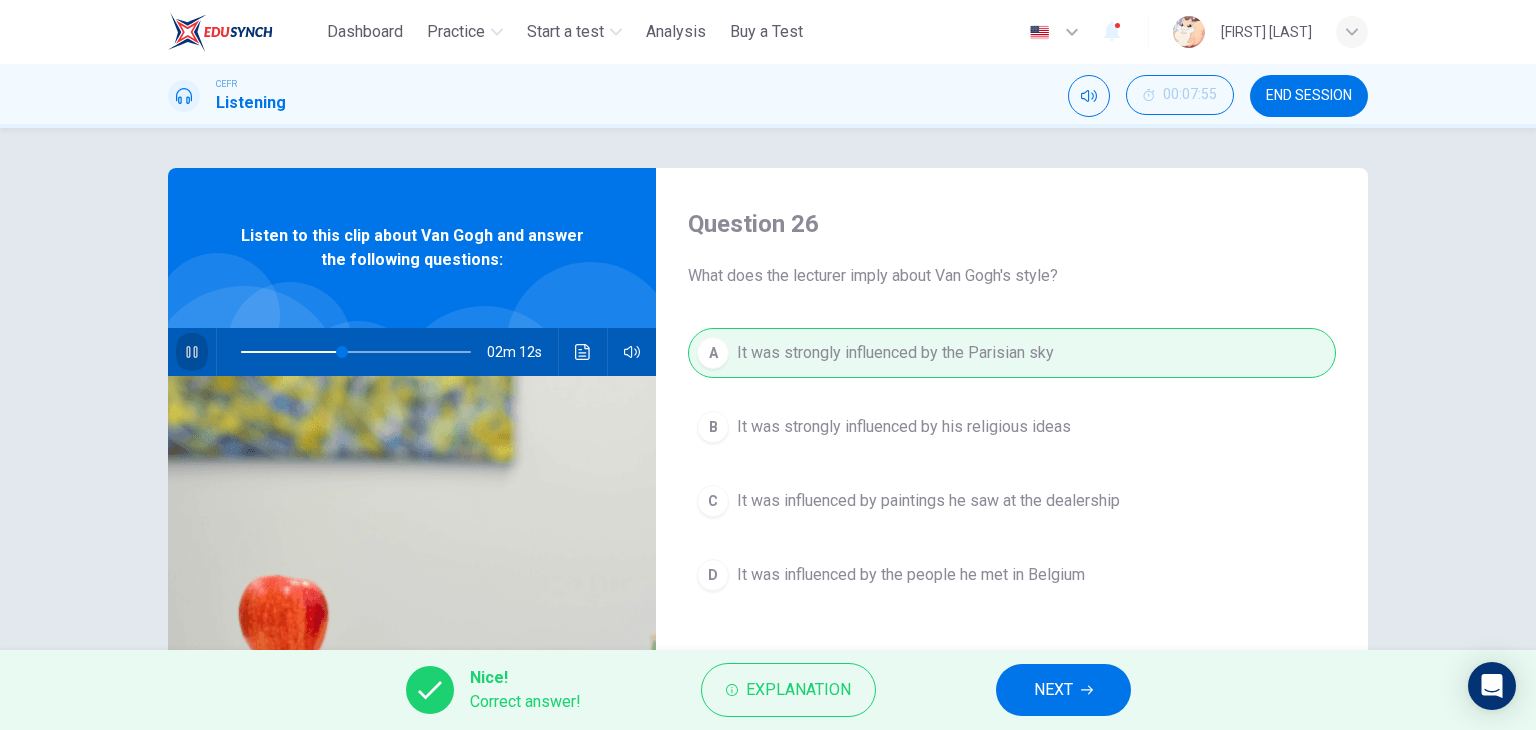 click 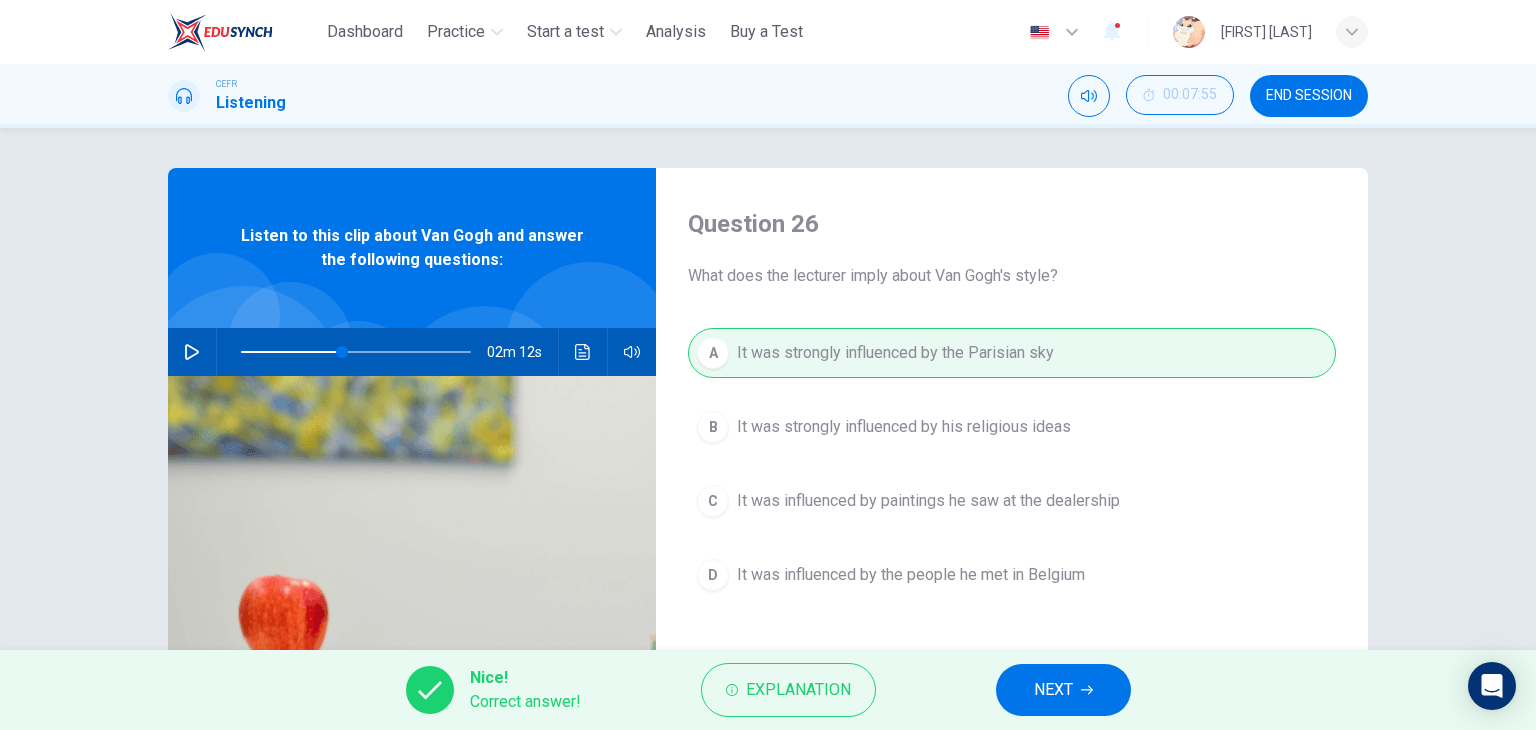 click on "NEXT" at bounding box center [1053, 690] 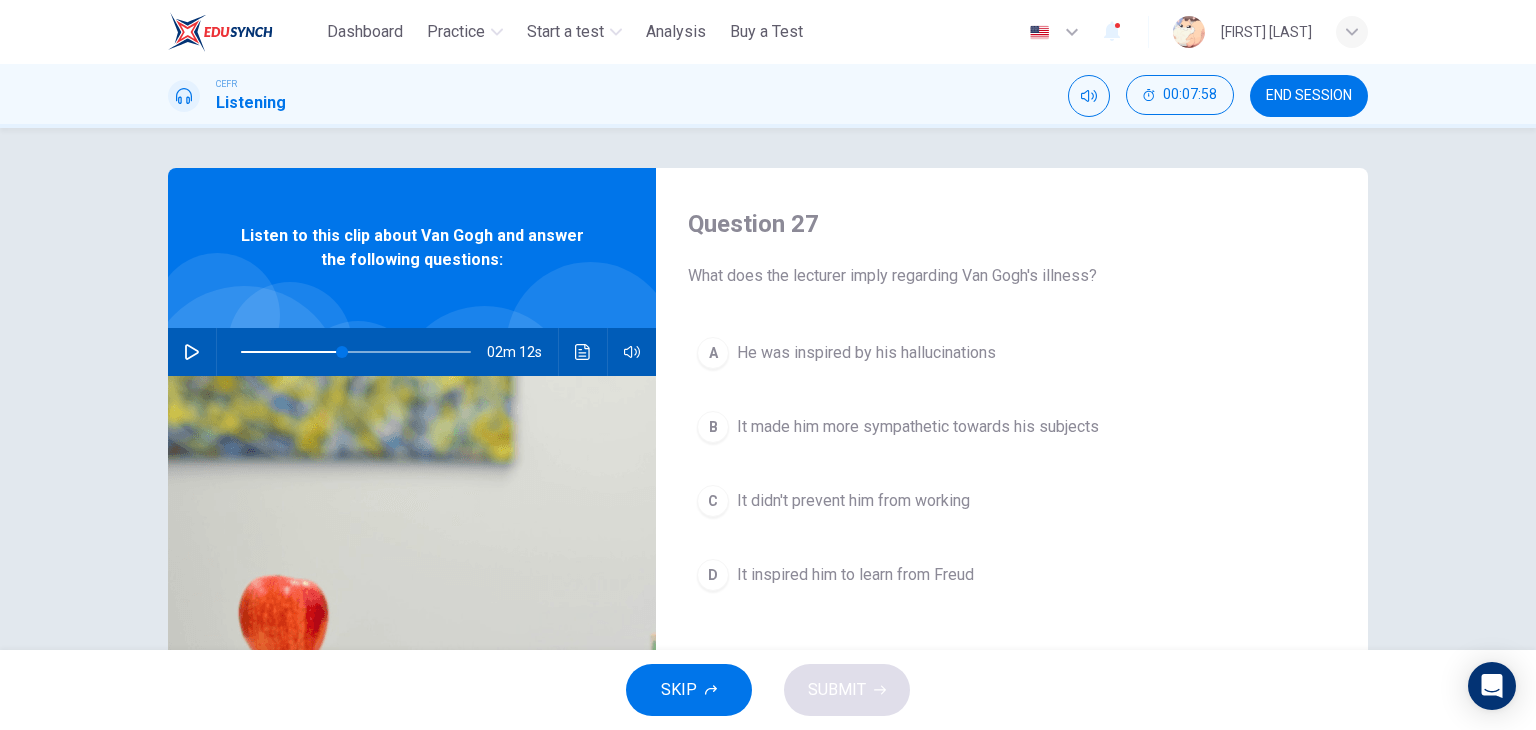click at bounding box center (412, 619) 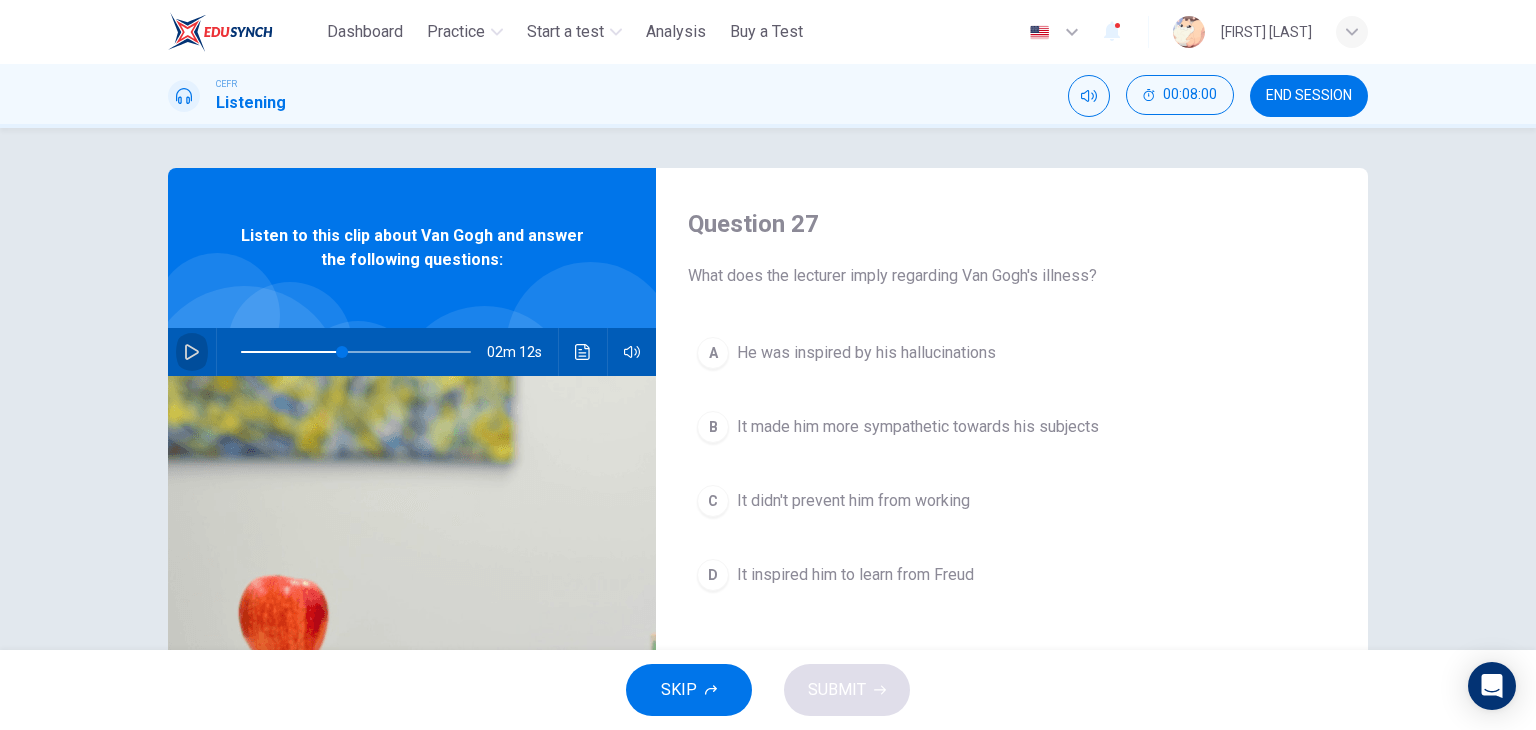 click 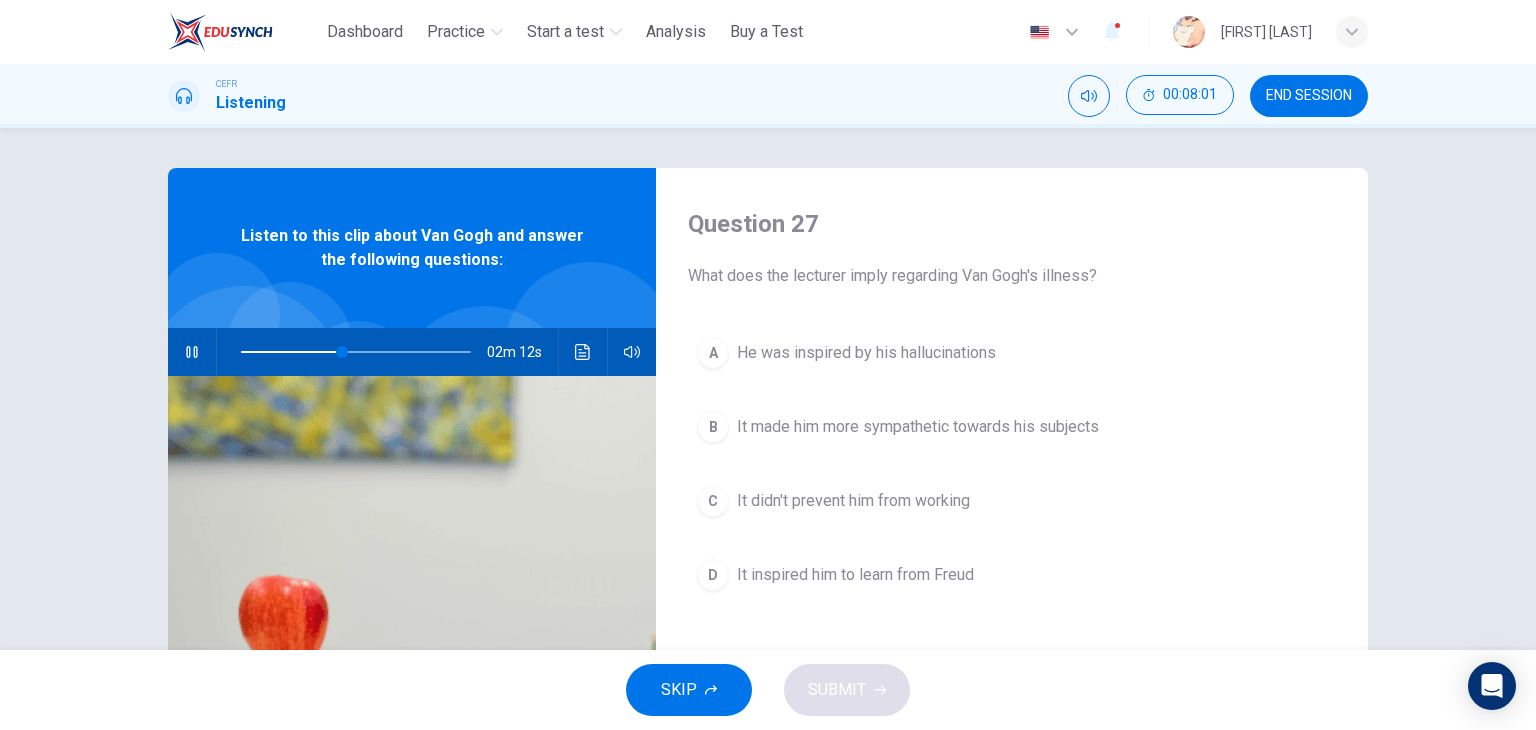 drag, startPoint x: 186, startPoint y: 353, endPoint x: 436, endPoint y: 520, distance: 300.64764 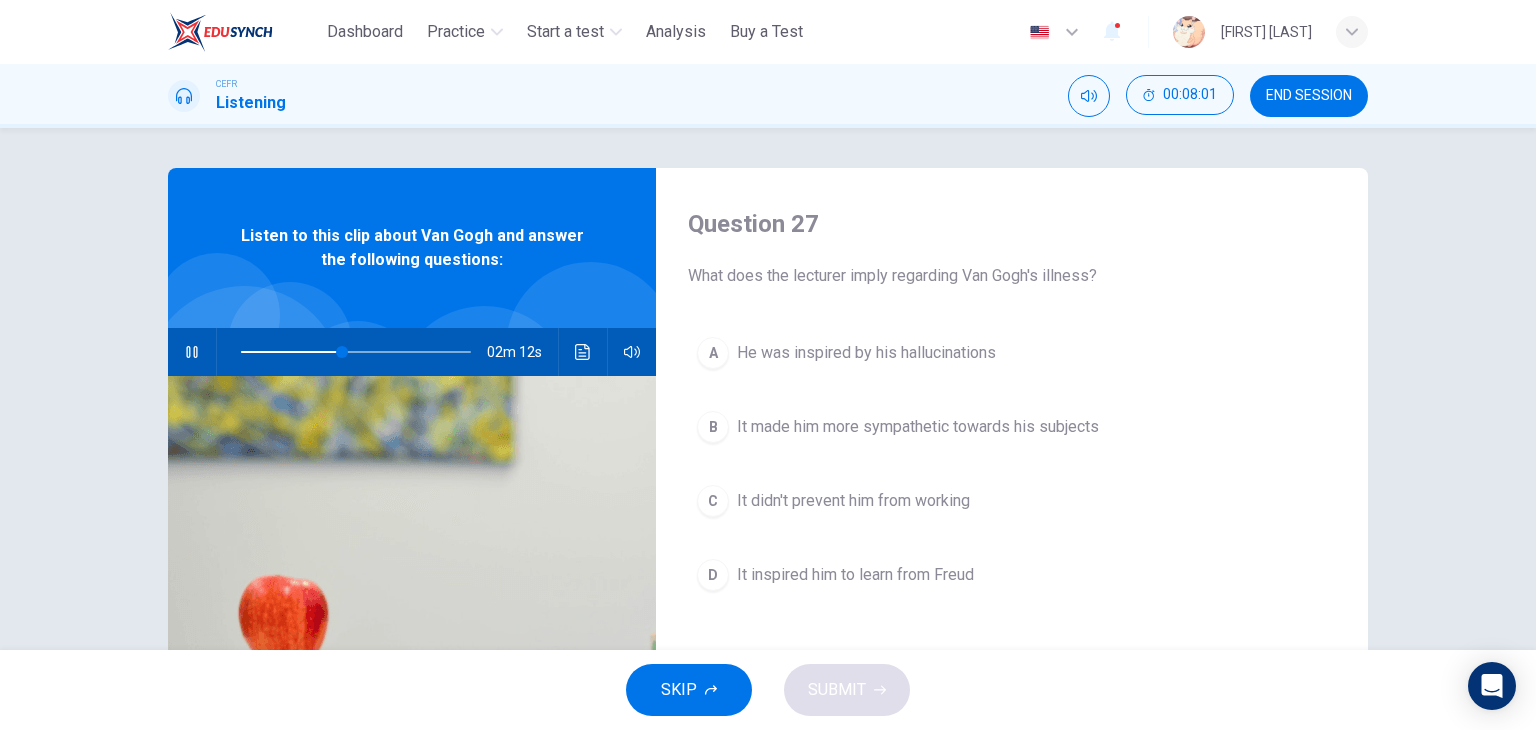 click on "Listen to this clip about Van Gogh and answer the following questions: 02m 12s" at bounding box center (412, 515) 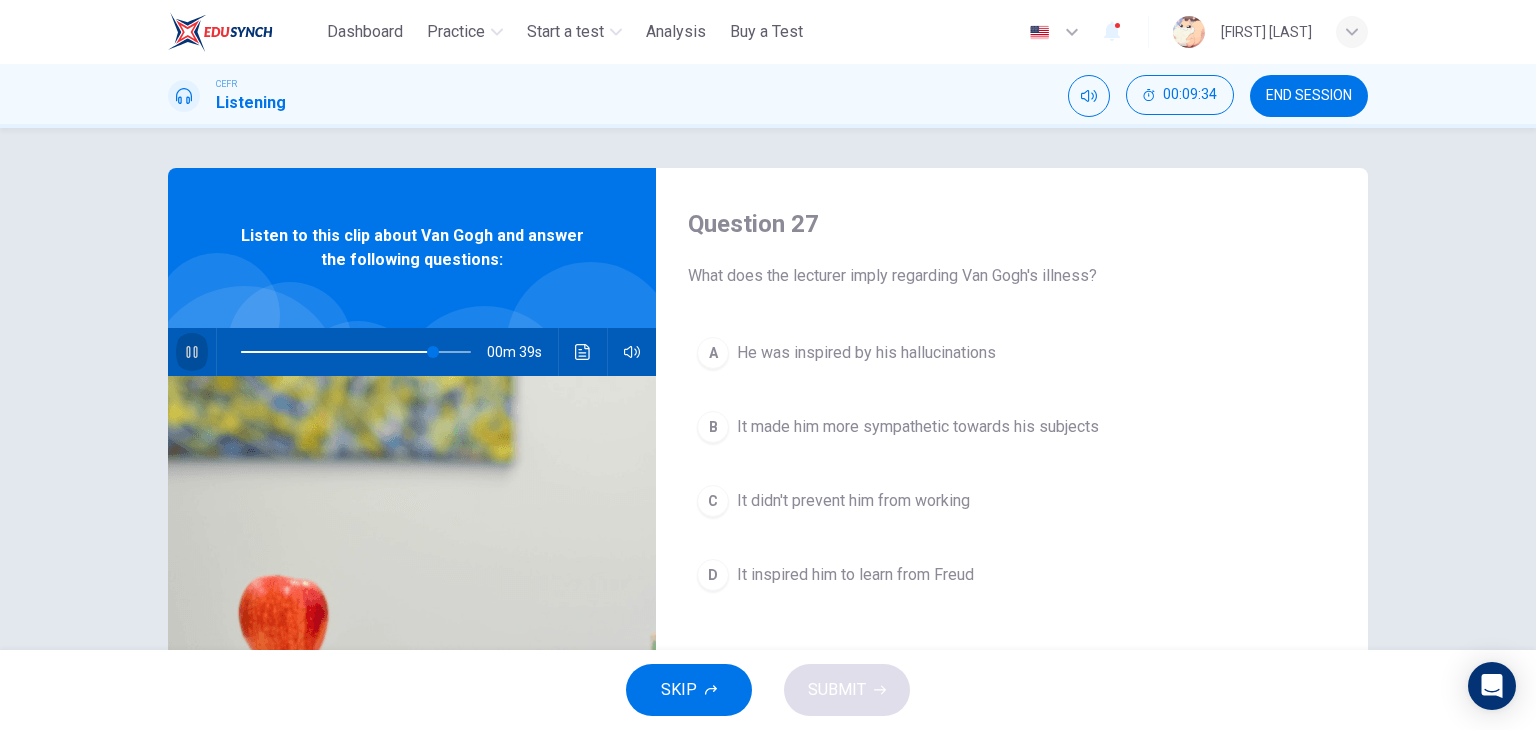click 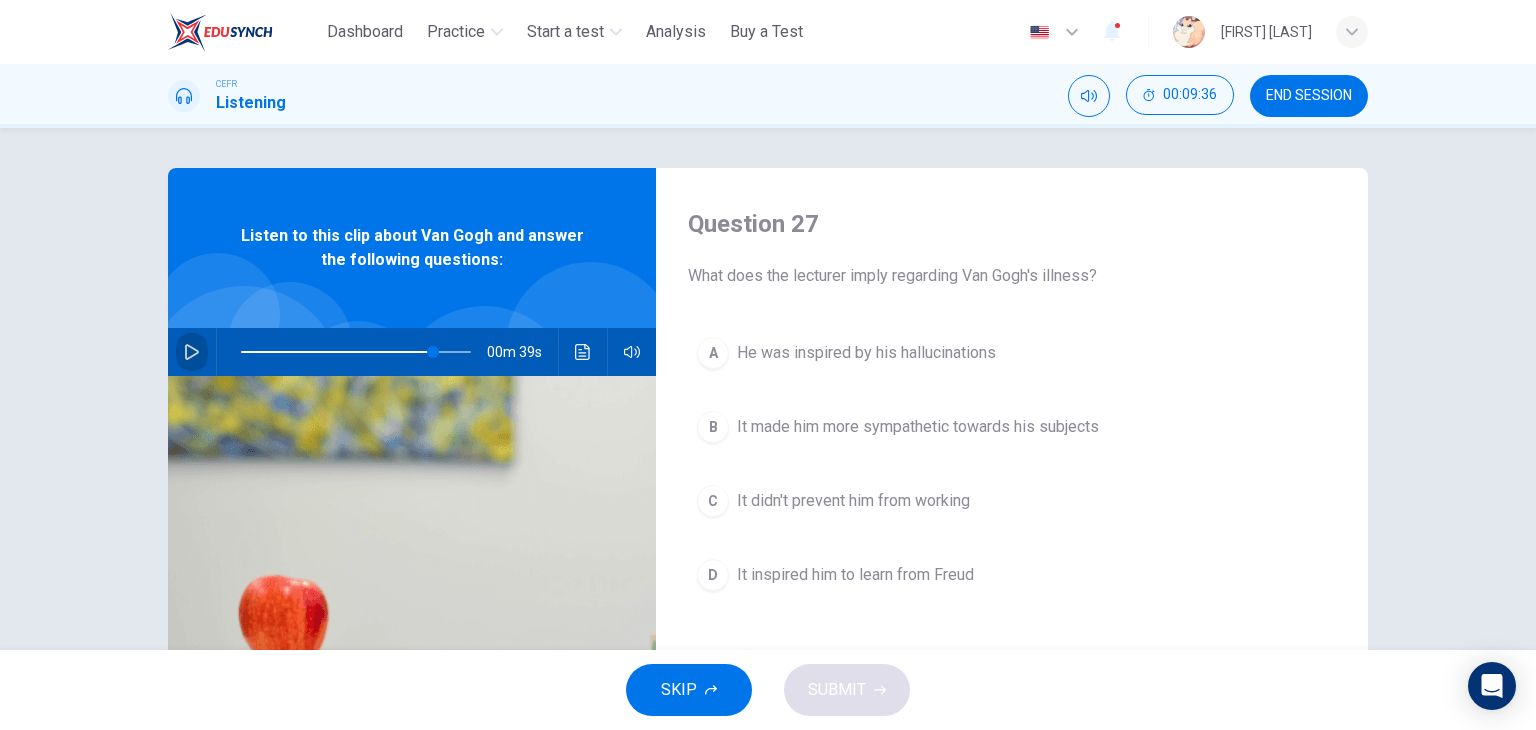 click 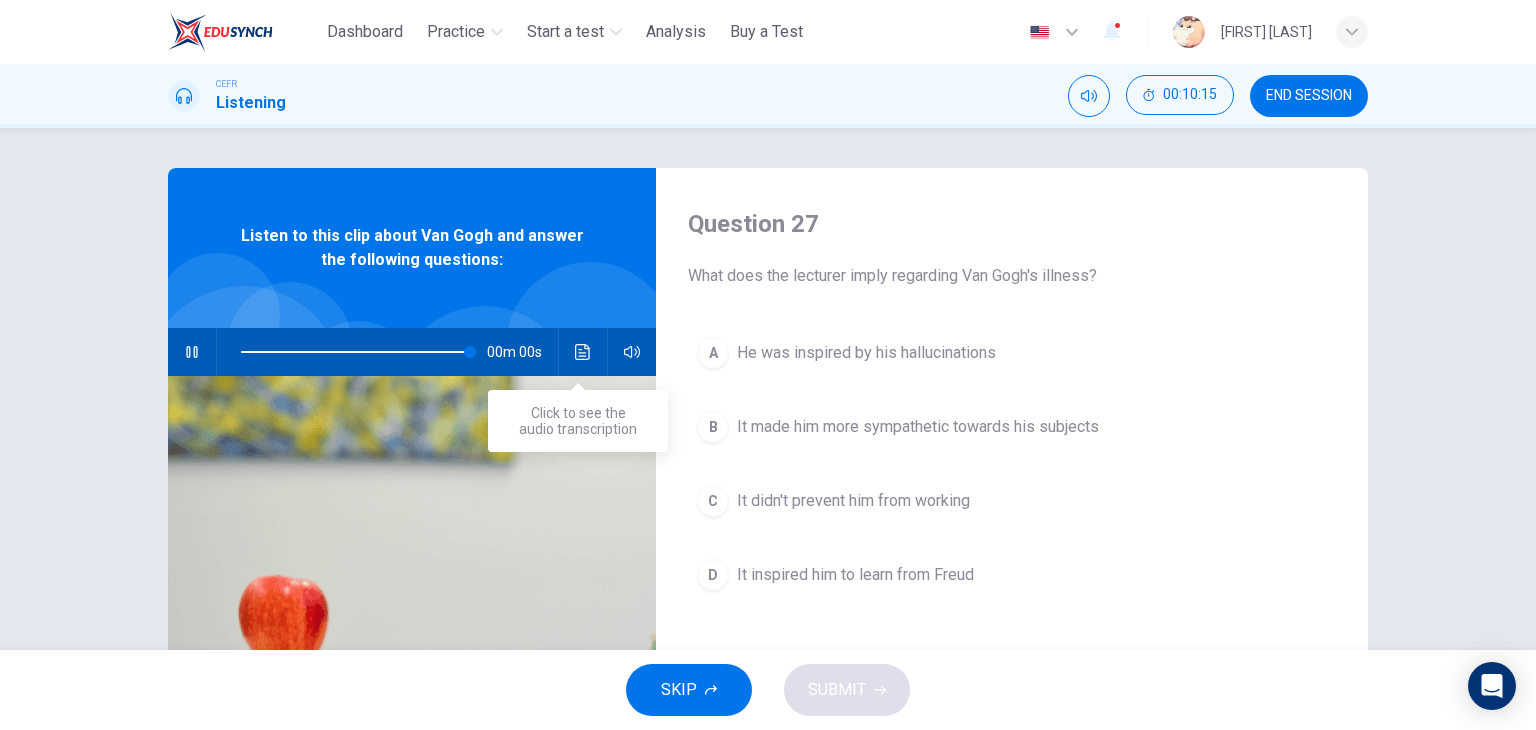 type on "*" 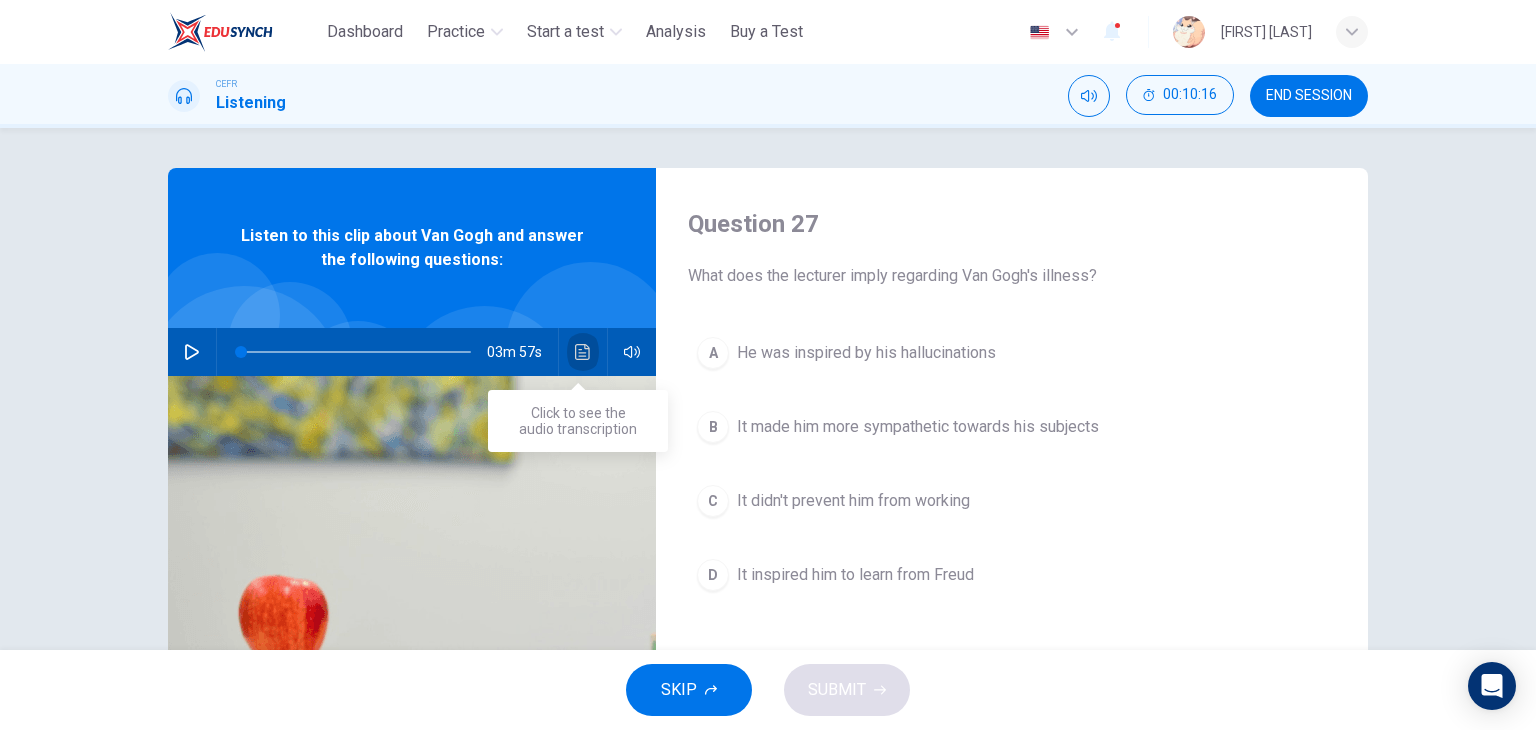 click 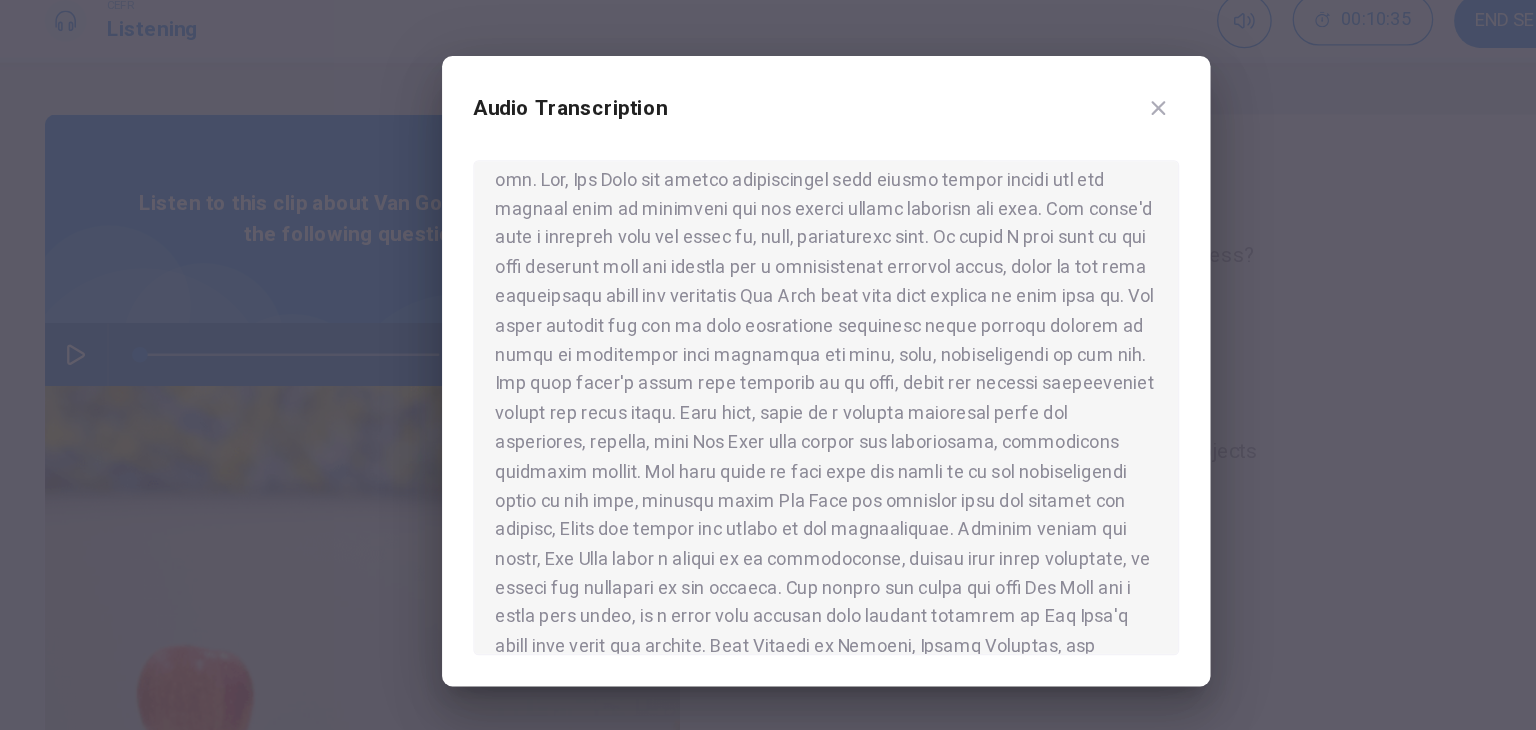 scroll, scrollTop: 505, scrollLeft: 0, axis: vertical 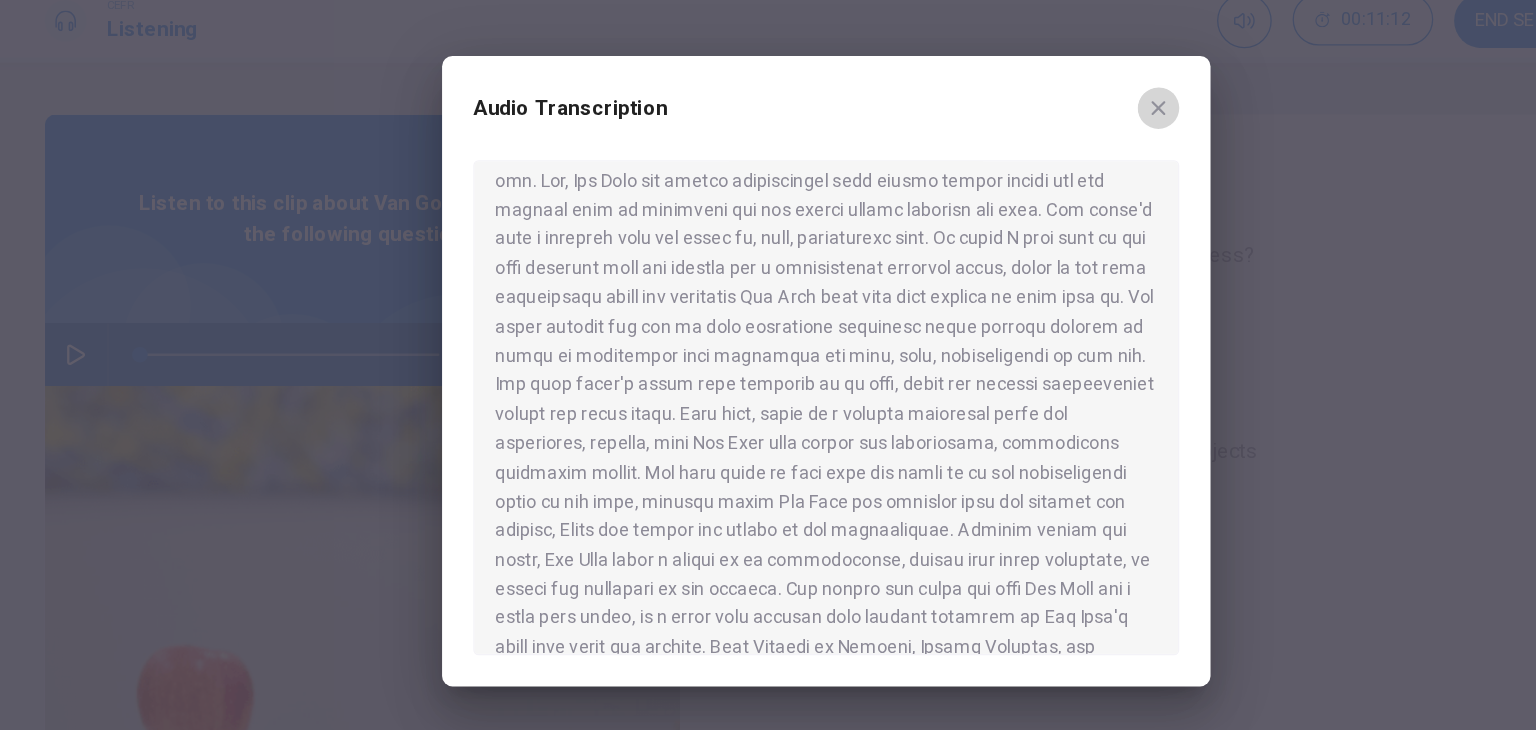 click 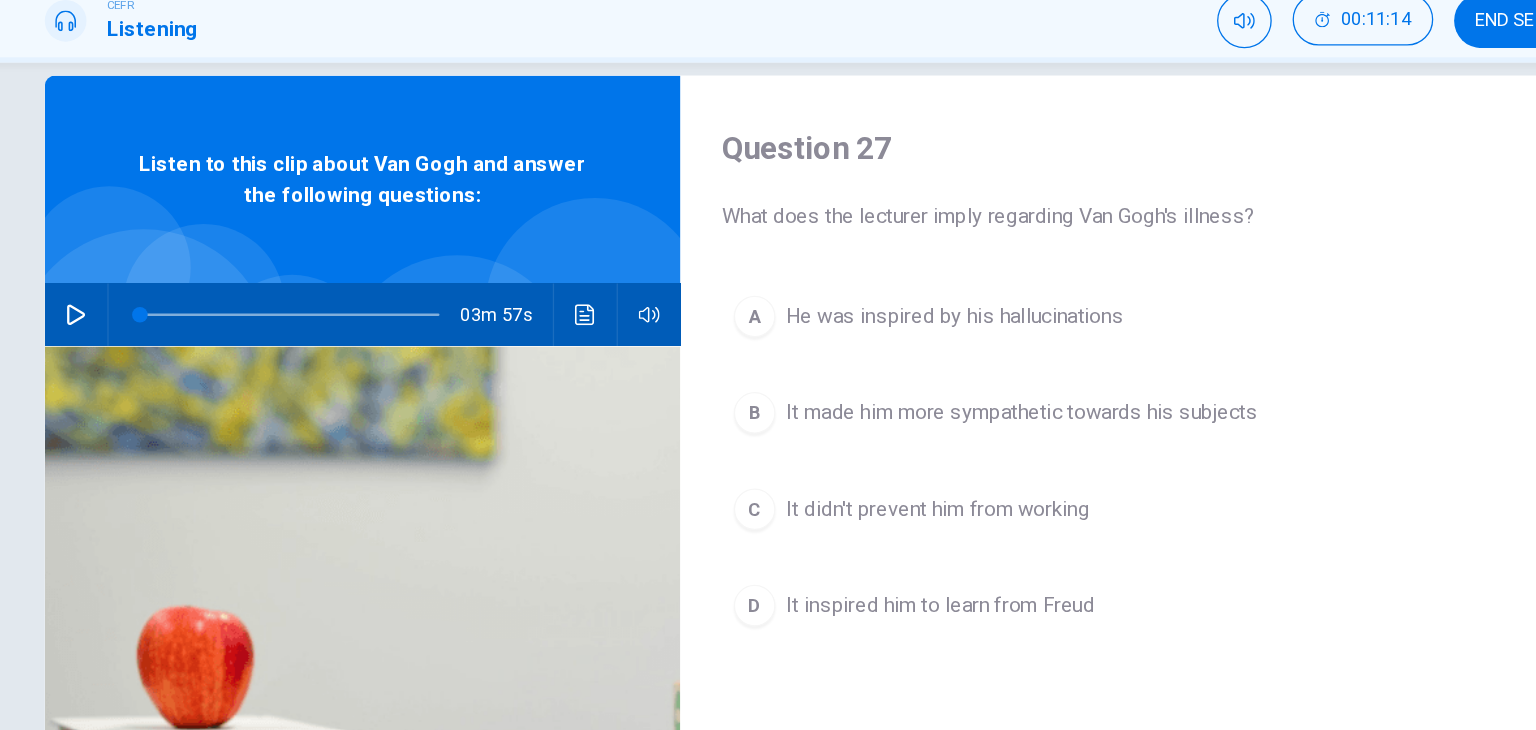 scroll, scrollTop: 32, scrollLeft: 0, axis: vertical 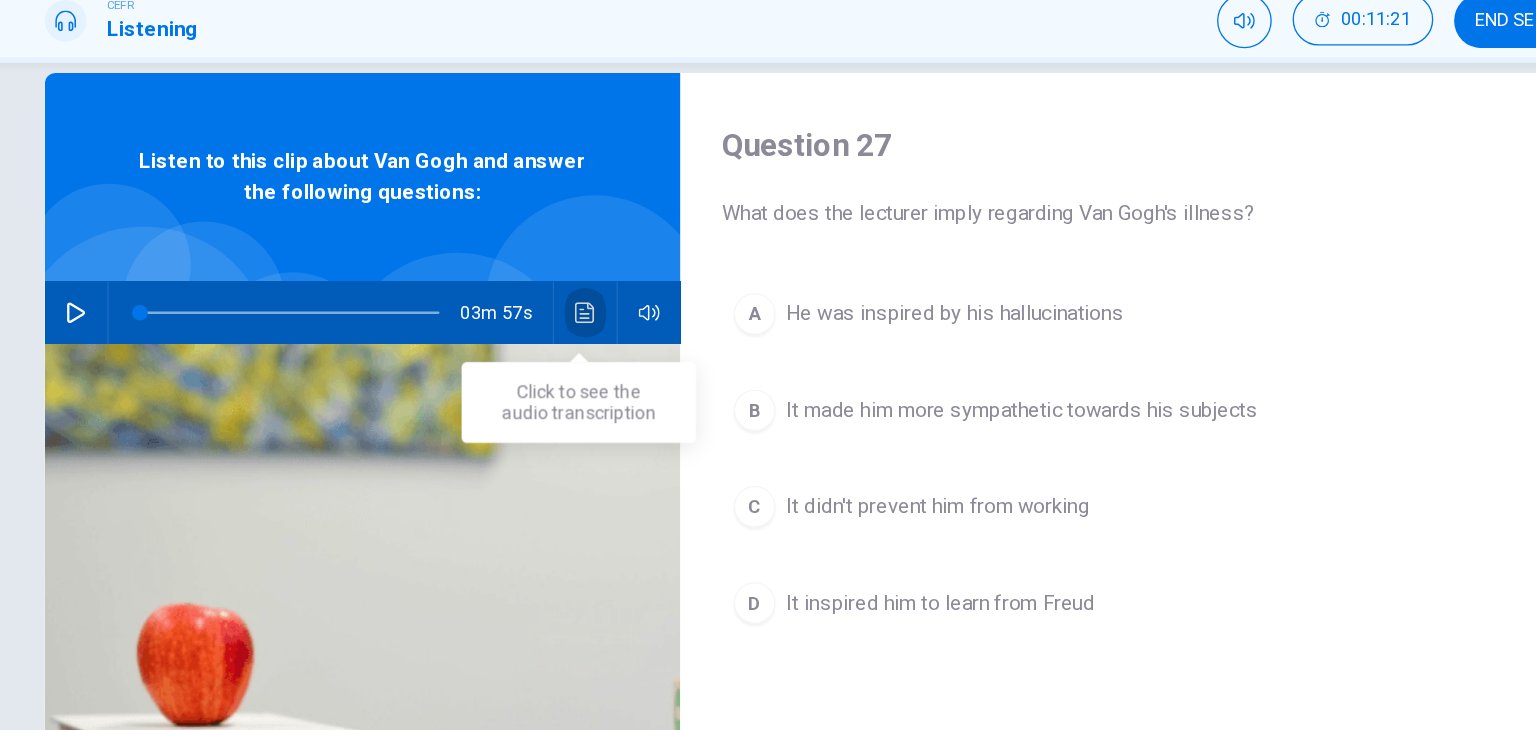 click 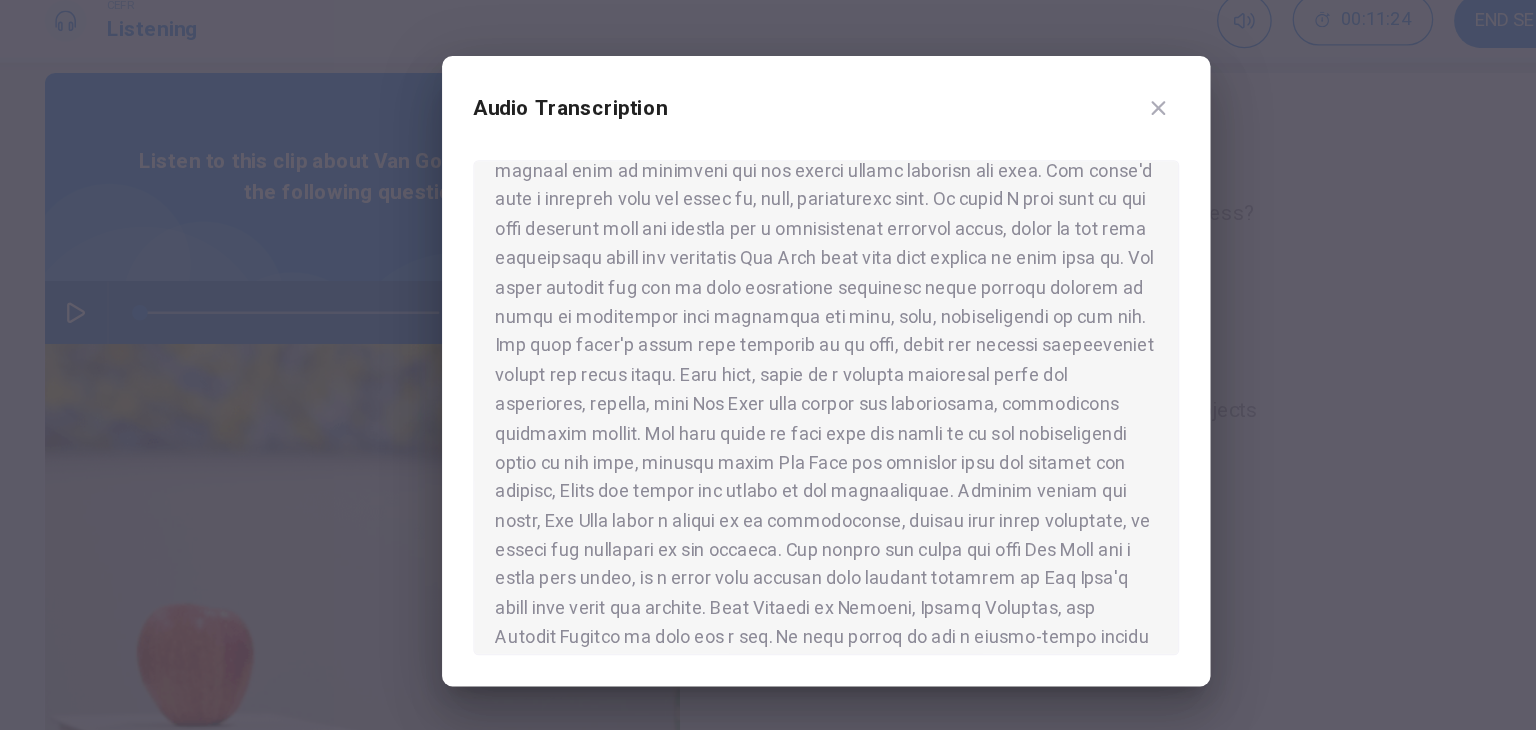 scroll, scrollTop: 530, scrollLeft: 0, axis: vertical 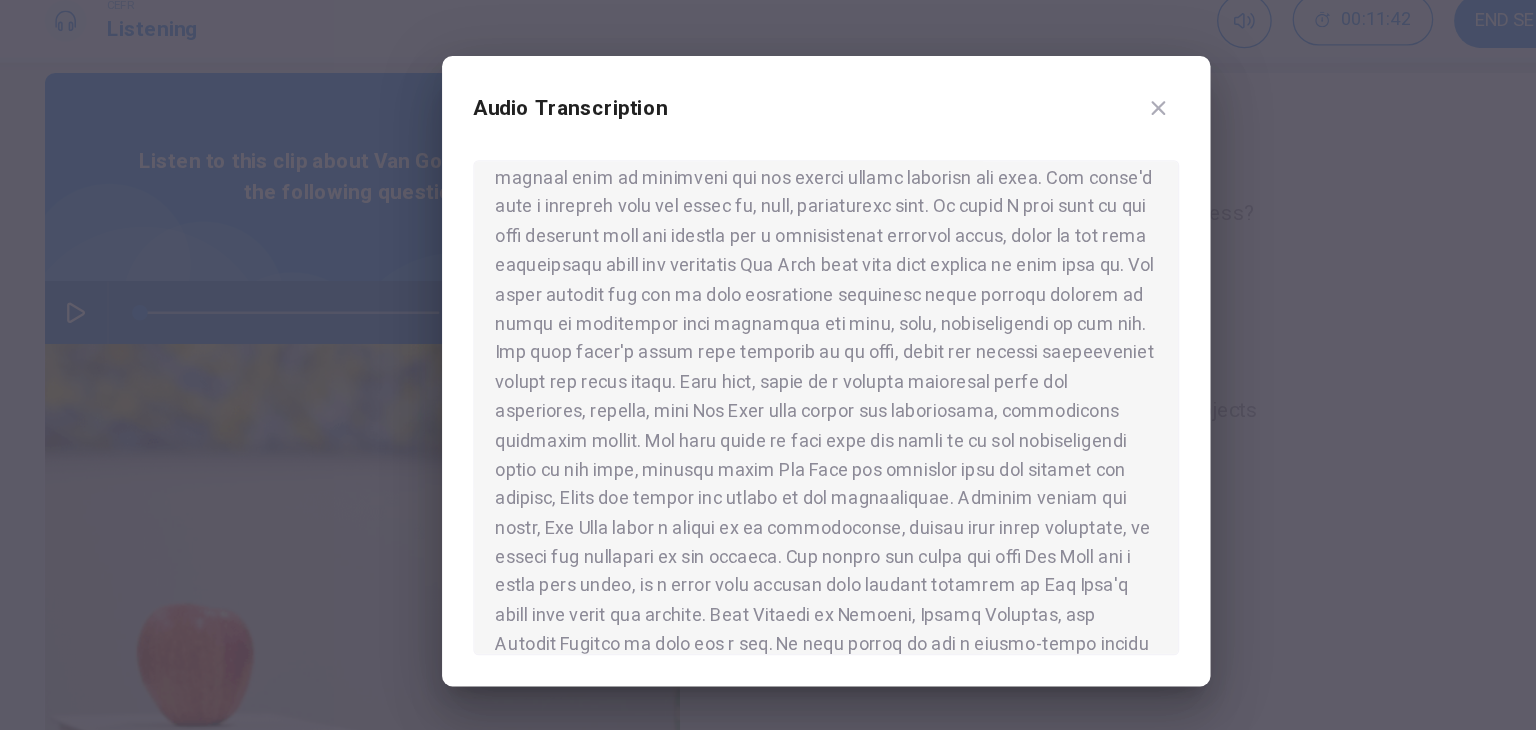 click at bounding box center [1023, 163] 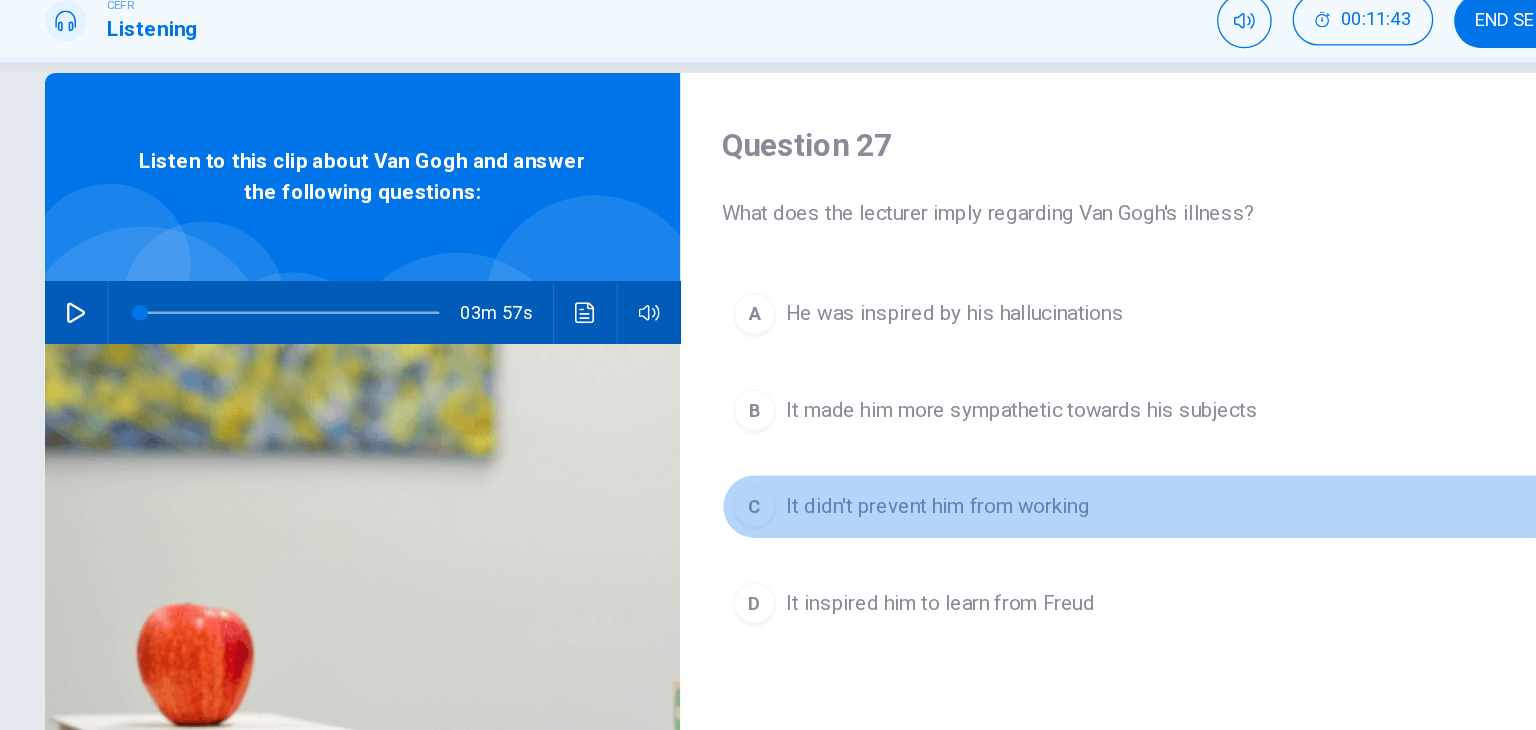 click on "It didn't prevent him from working" at bounding box center (853, 469) 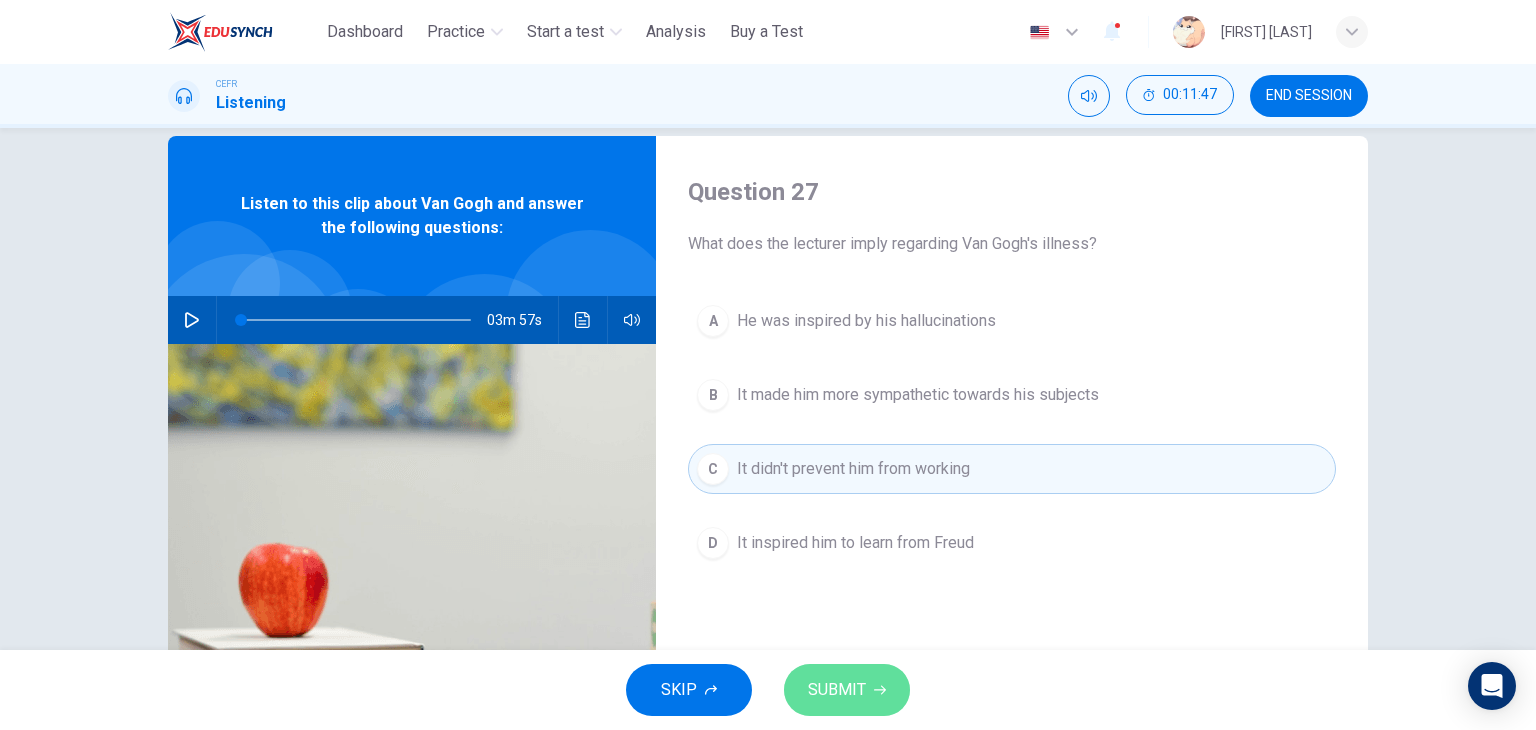 click on "SUBMIT" at bounding box center (837, 690) 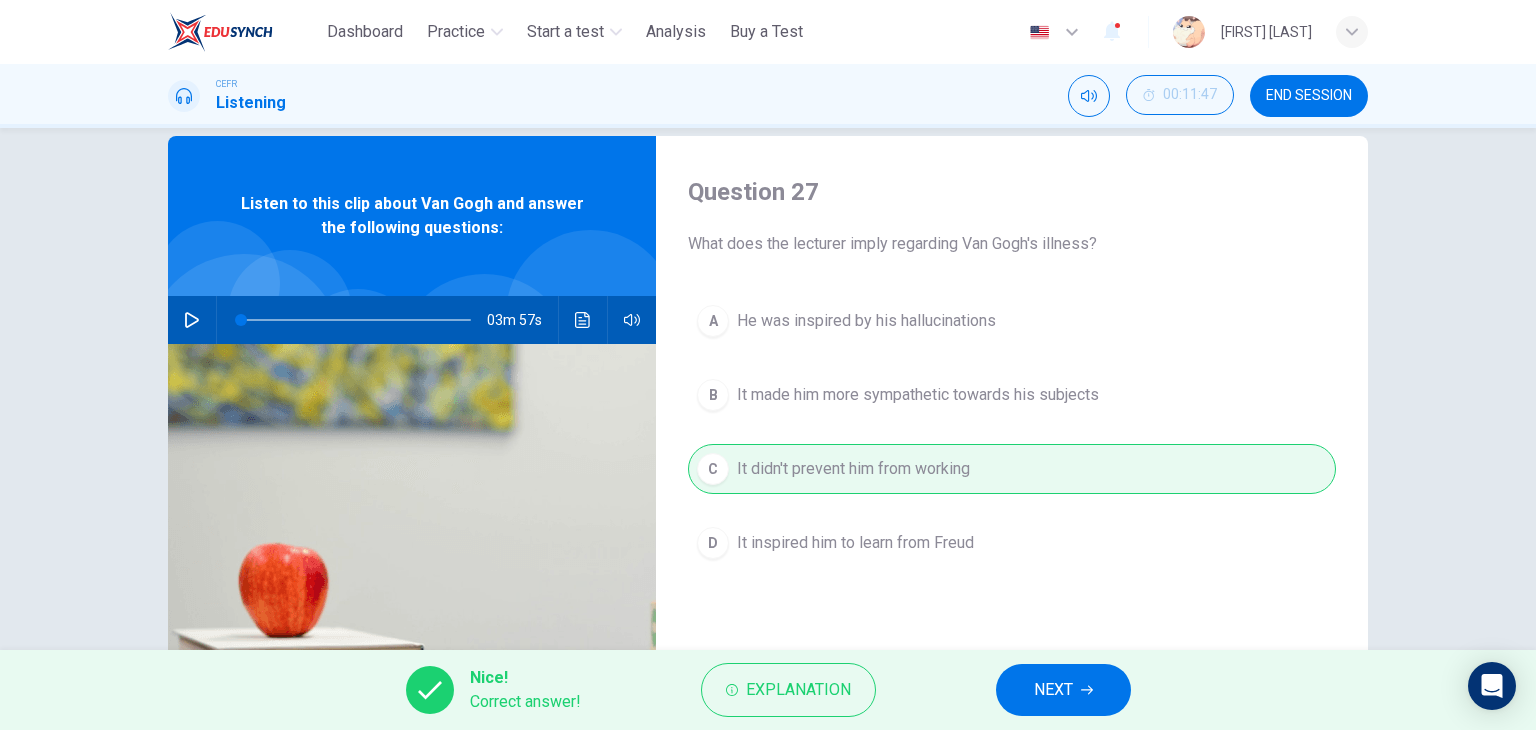 scroll, scrollTop: 19, scrollLeft: 0, axis: vertical 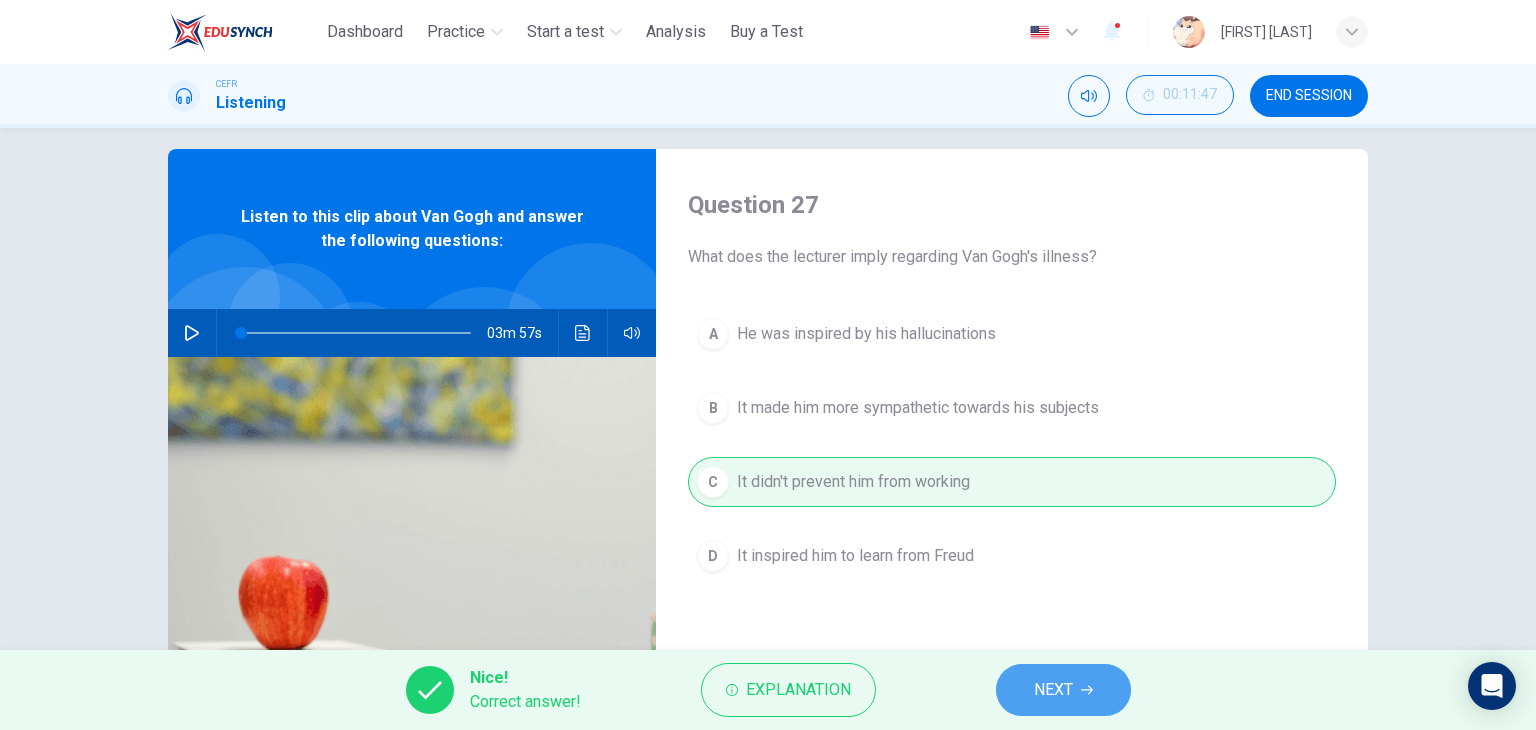 click on "NEXT" at bounding box center (1063, 690) 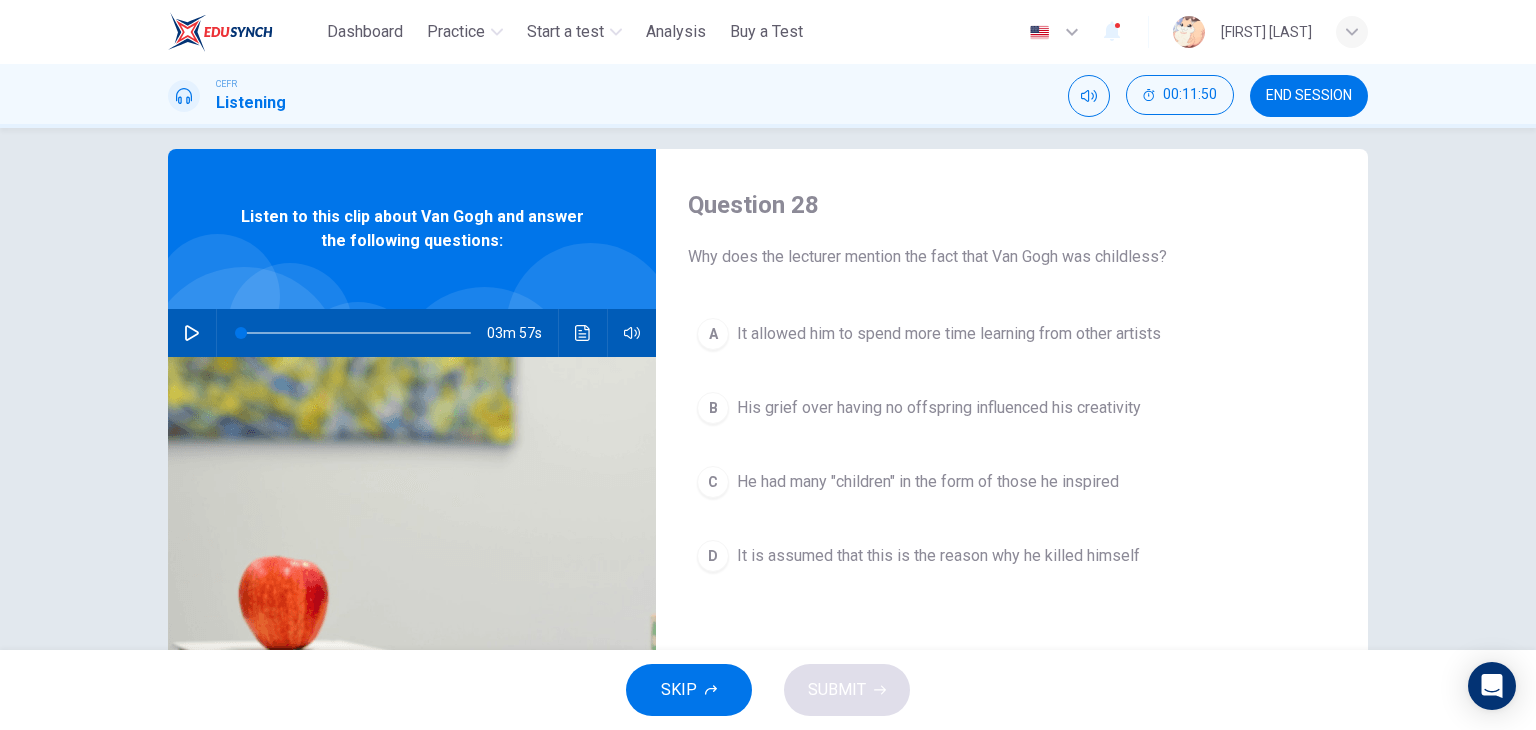 click at bounding box center (412, 600) 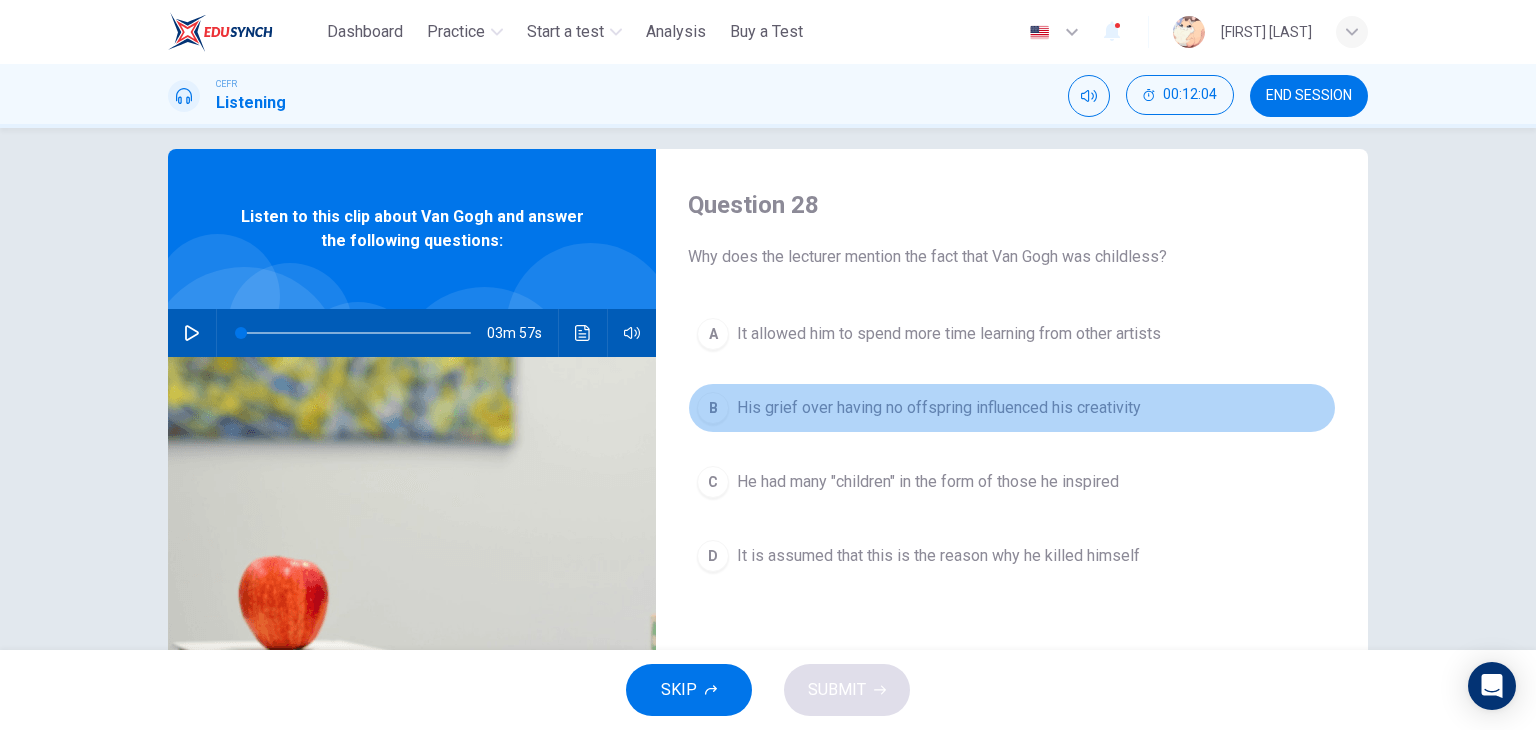 click on "B His grief over having no offspring influenced his creativity" at bounding box center (1012, 408) 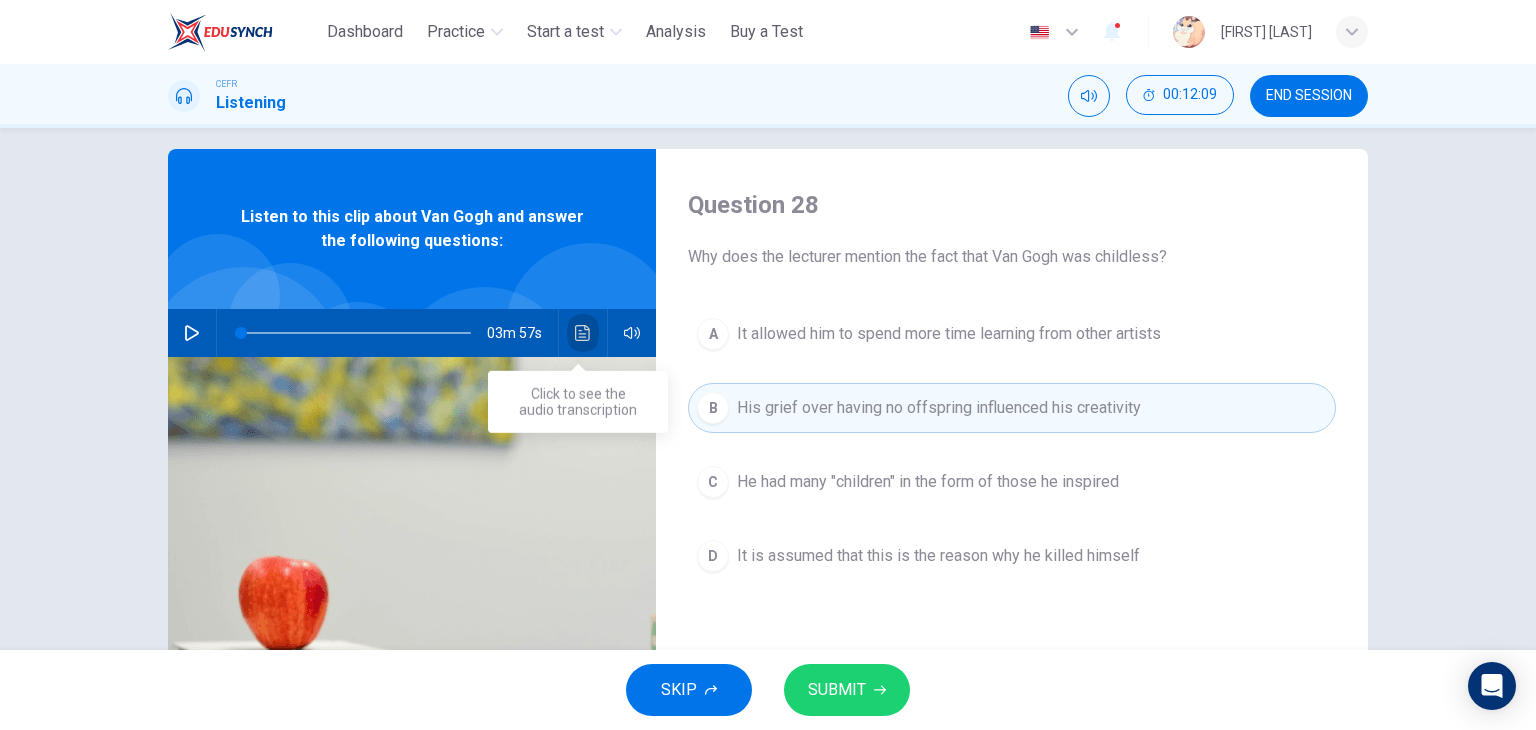 click 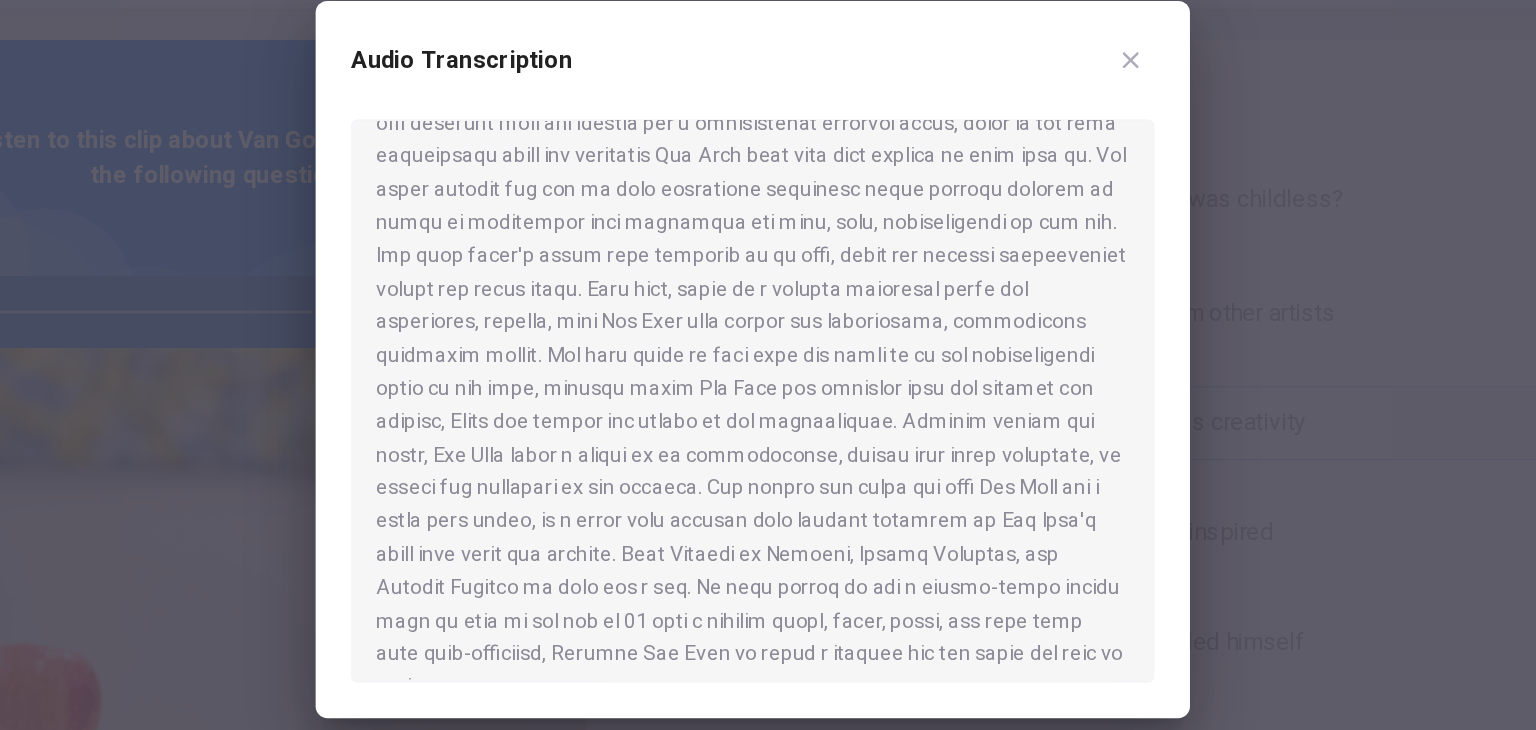 scroll, scrollTop: 616, scrollLeft: 0, axis: vertical 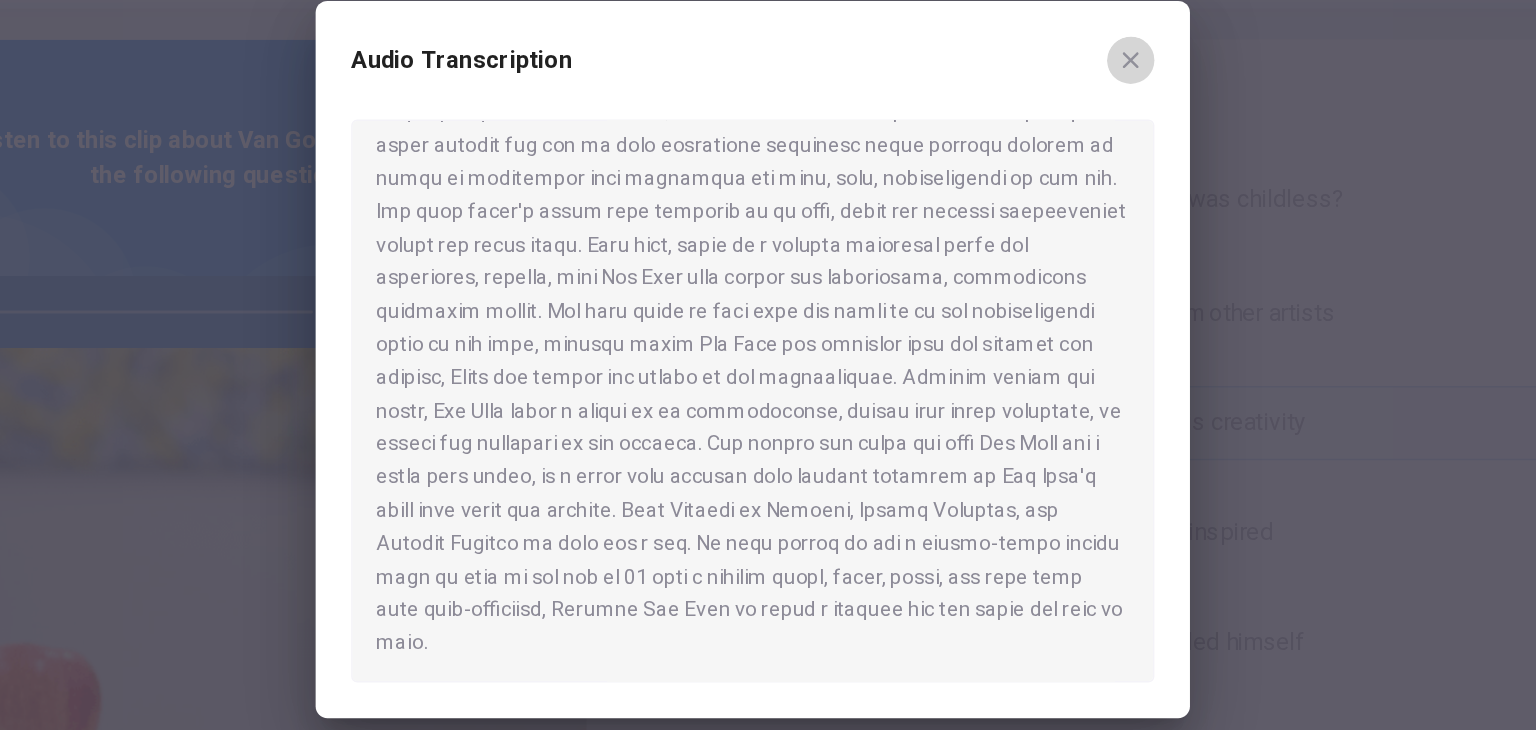 click at bounding box center [1023, 163] 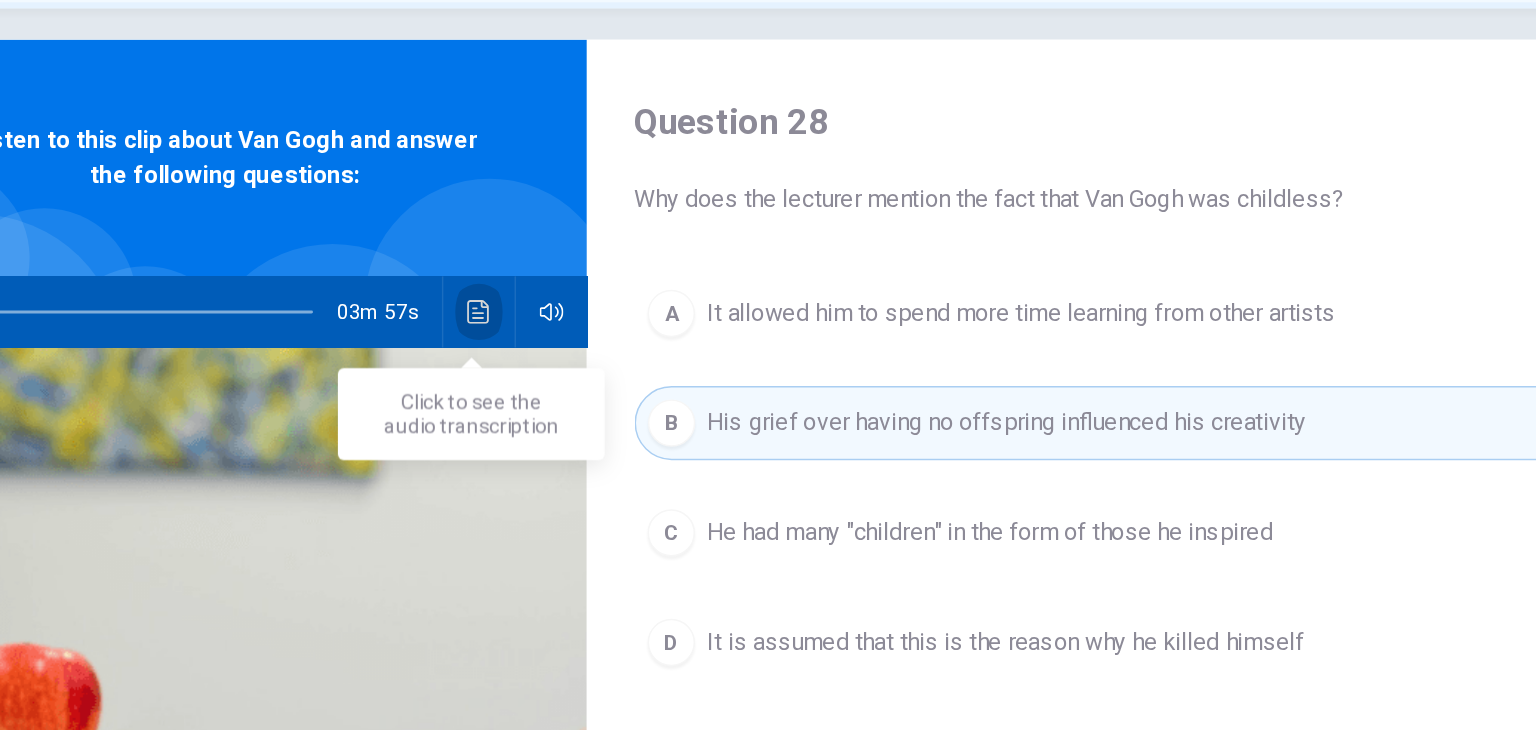 click at bounding box center [583, 333] 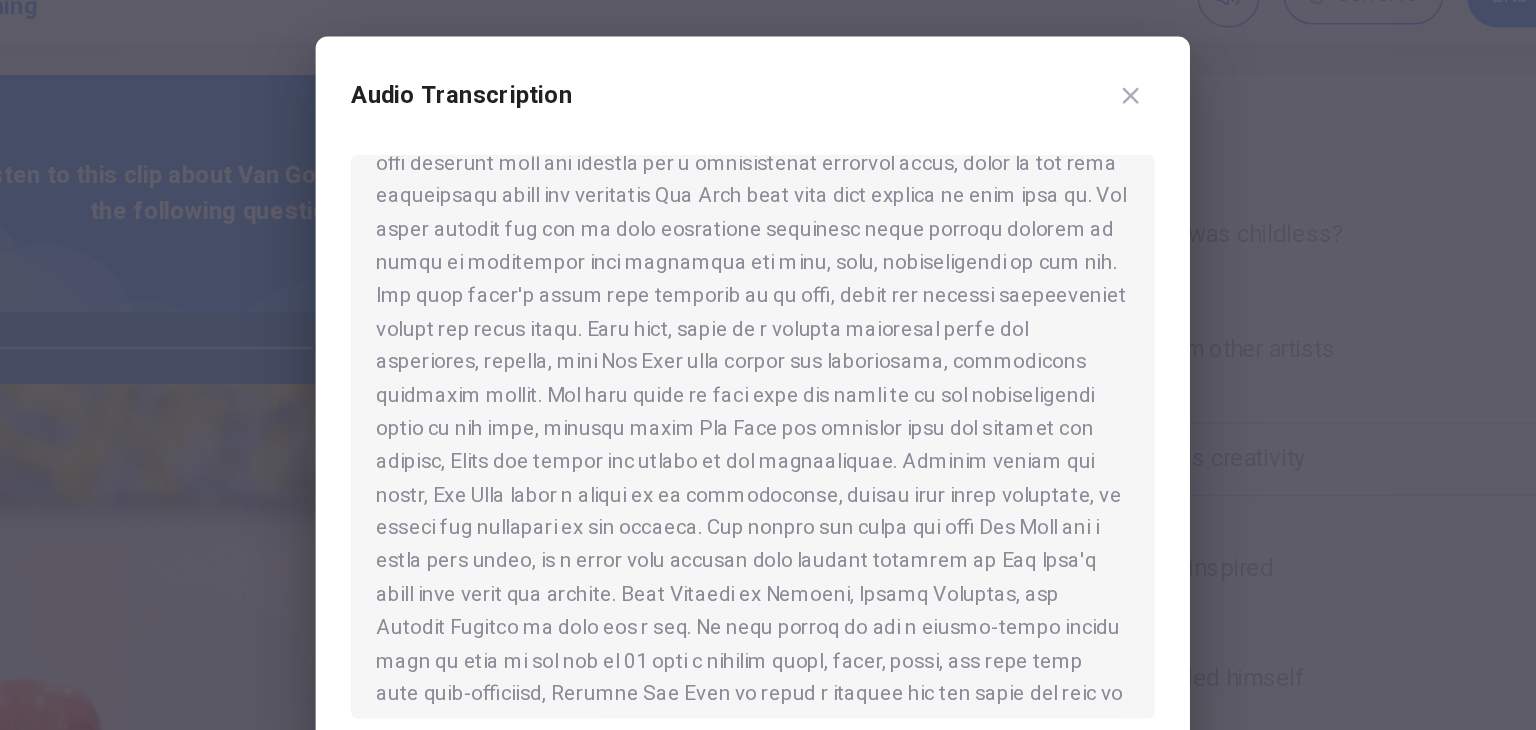 scroll, scrollTop: 616, scrollLeft: 0, axis: vertical 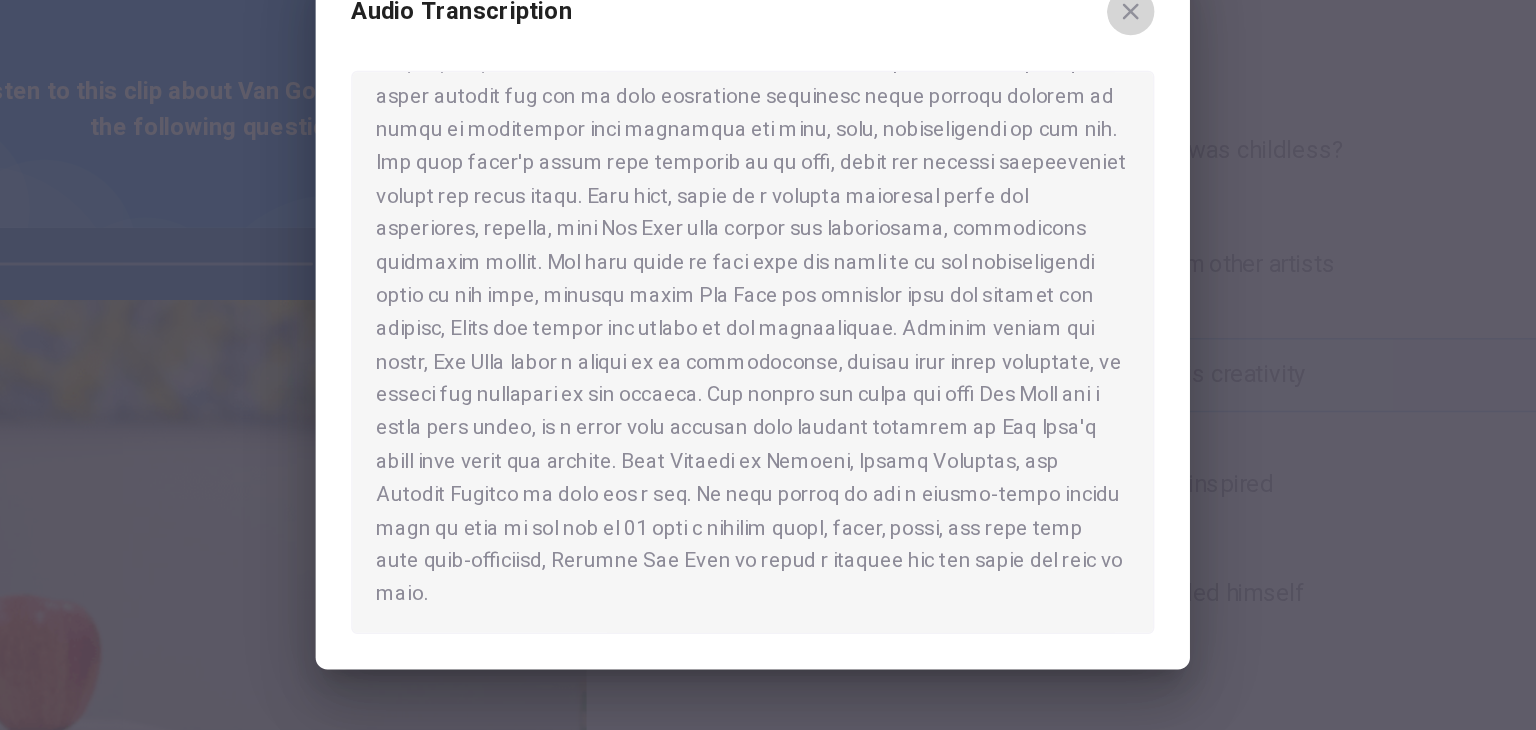 click 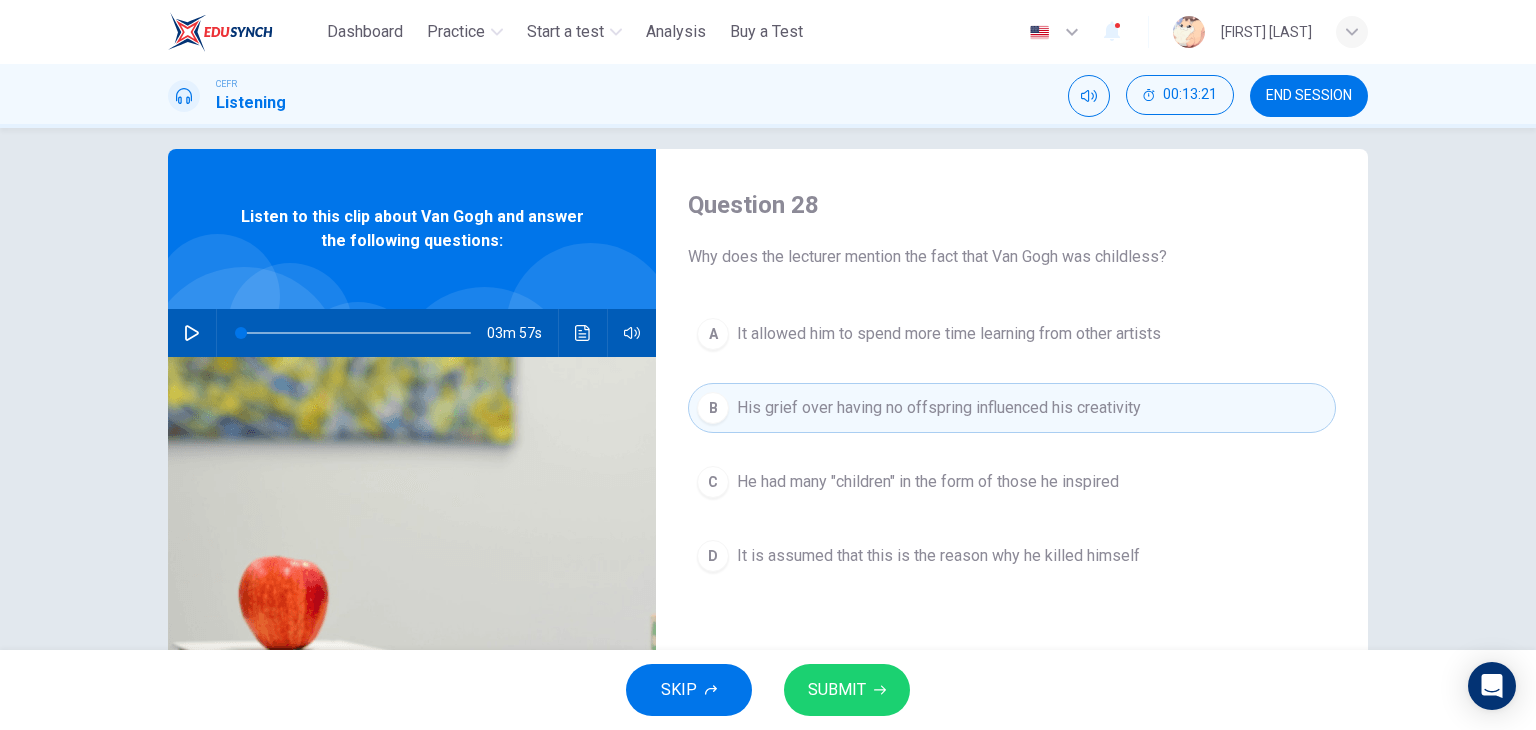 click on "SUBMIT" at bounding box center (837, 690) 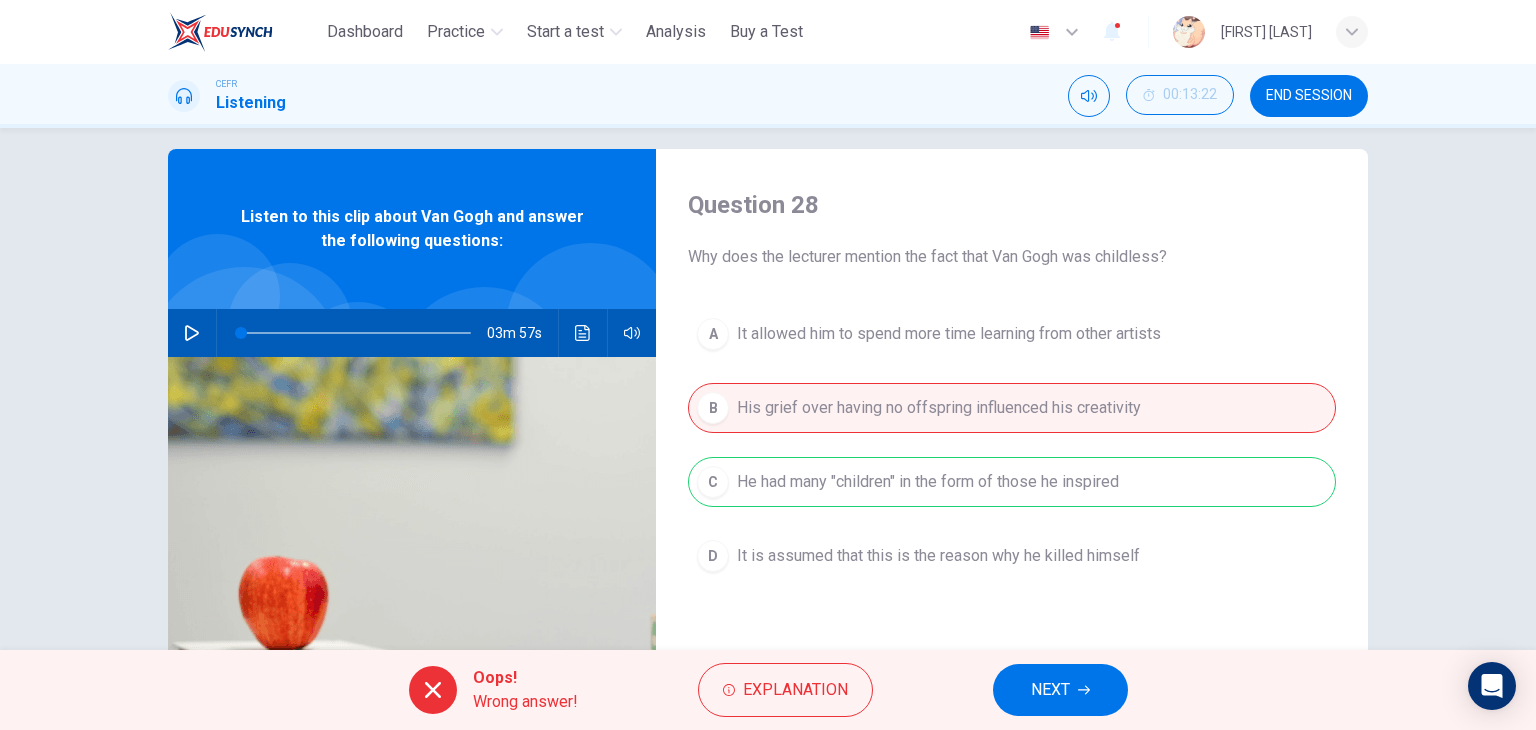 click on "NEXT" at bounding box center (1060, 690) 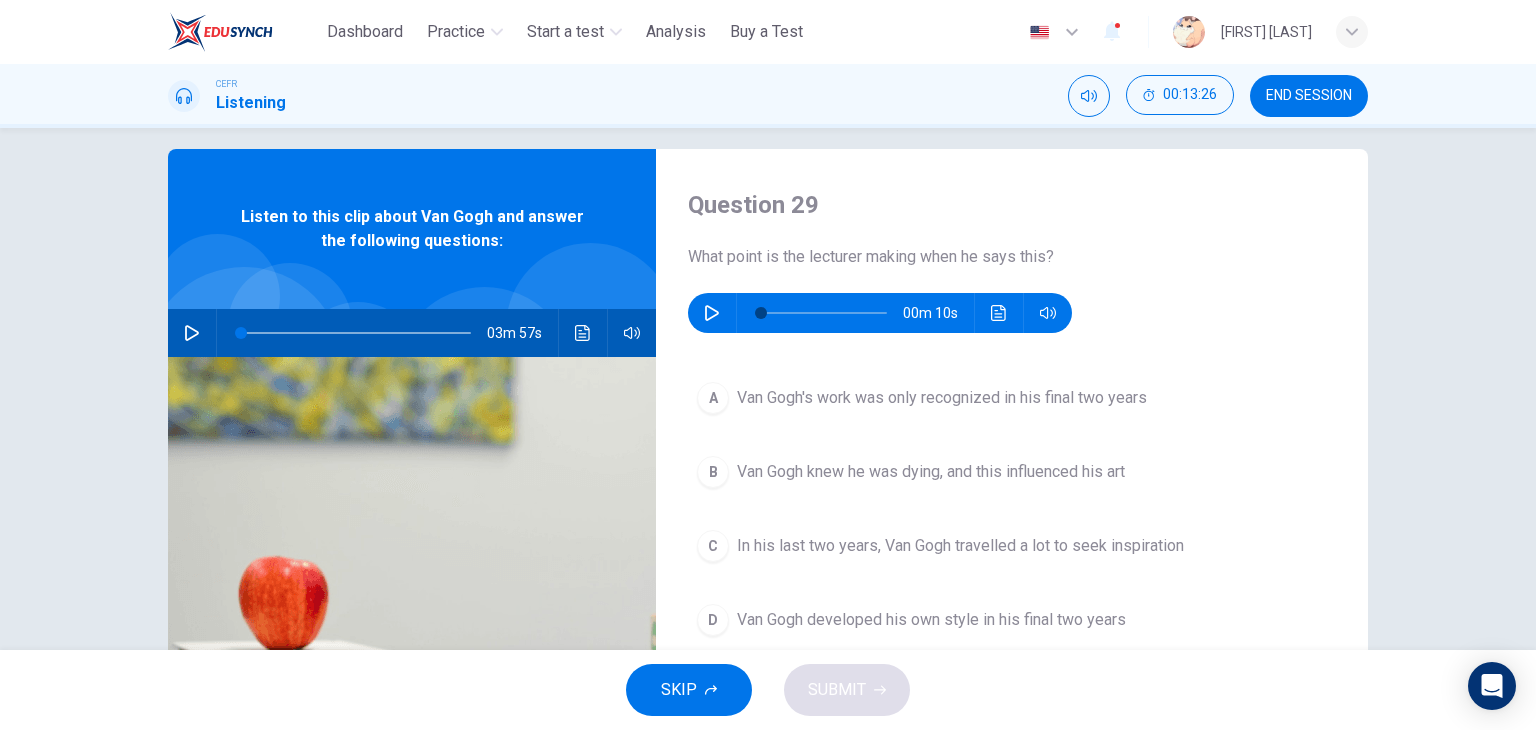 drag, startPoint x: 365, startPoint y: 377, endPoint x: 940, endPoint y: 339, distance: 576.2543 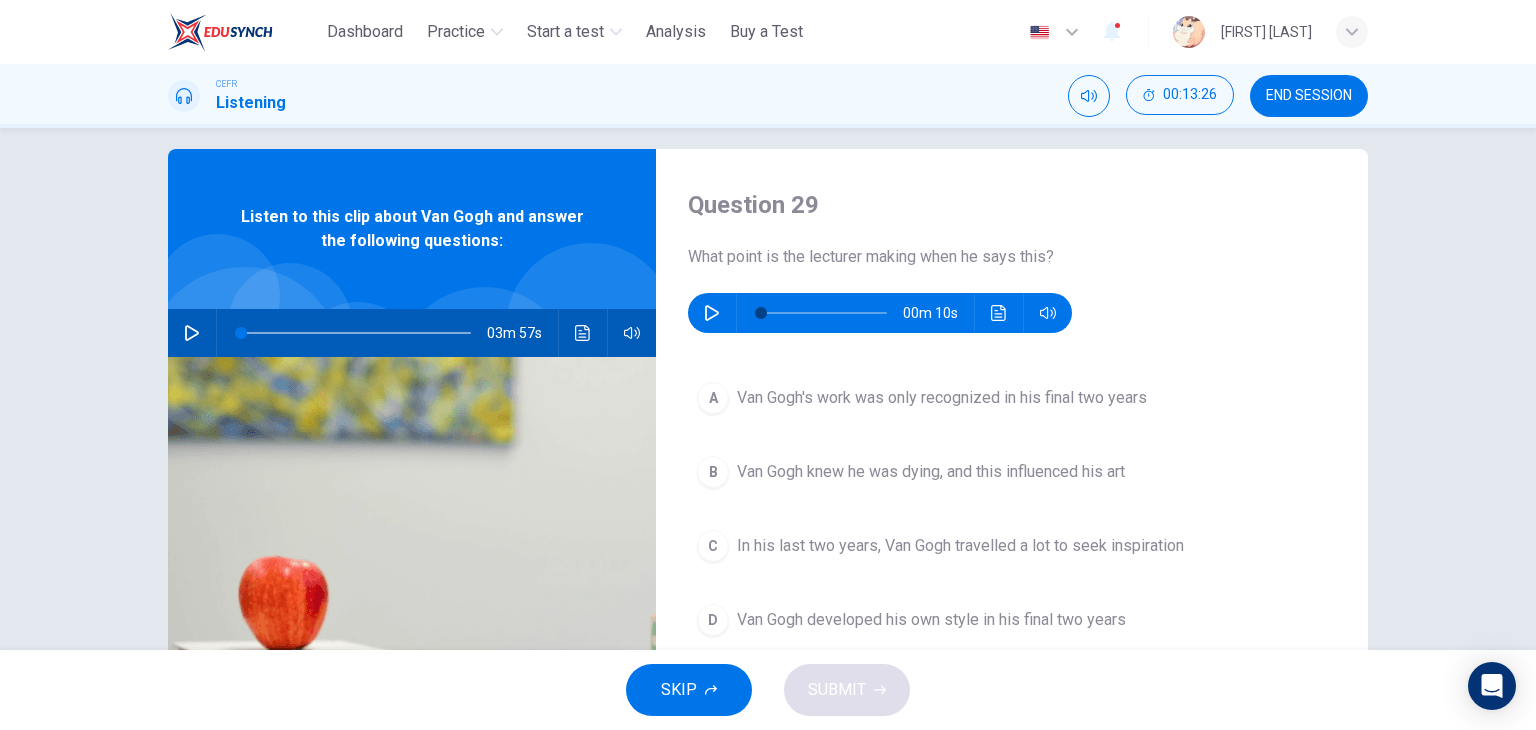 click on "Question 29 What point is the lecturer making when he says this? 00m 10s A Van Gogh's work was only recognized in his final two years B Van Gogh knew he was dying, and this influenced his art C In his last two years, Van Gogh travelled a lot to seek inspiration D Van Gogh developed his own style in his final two years Listen to this clip about Van Gogh and answer the following questions: 03m 57s" at bounding box center [768, 496] 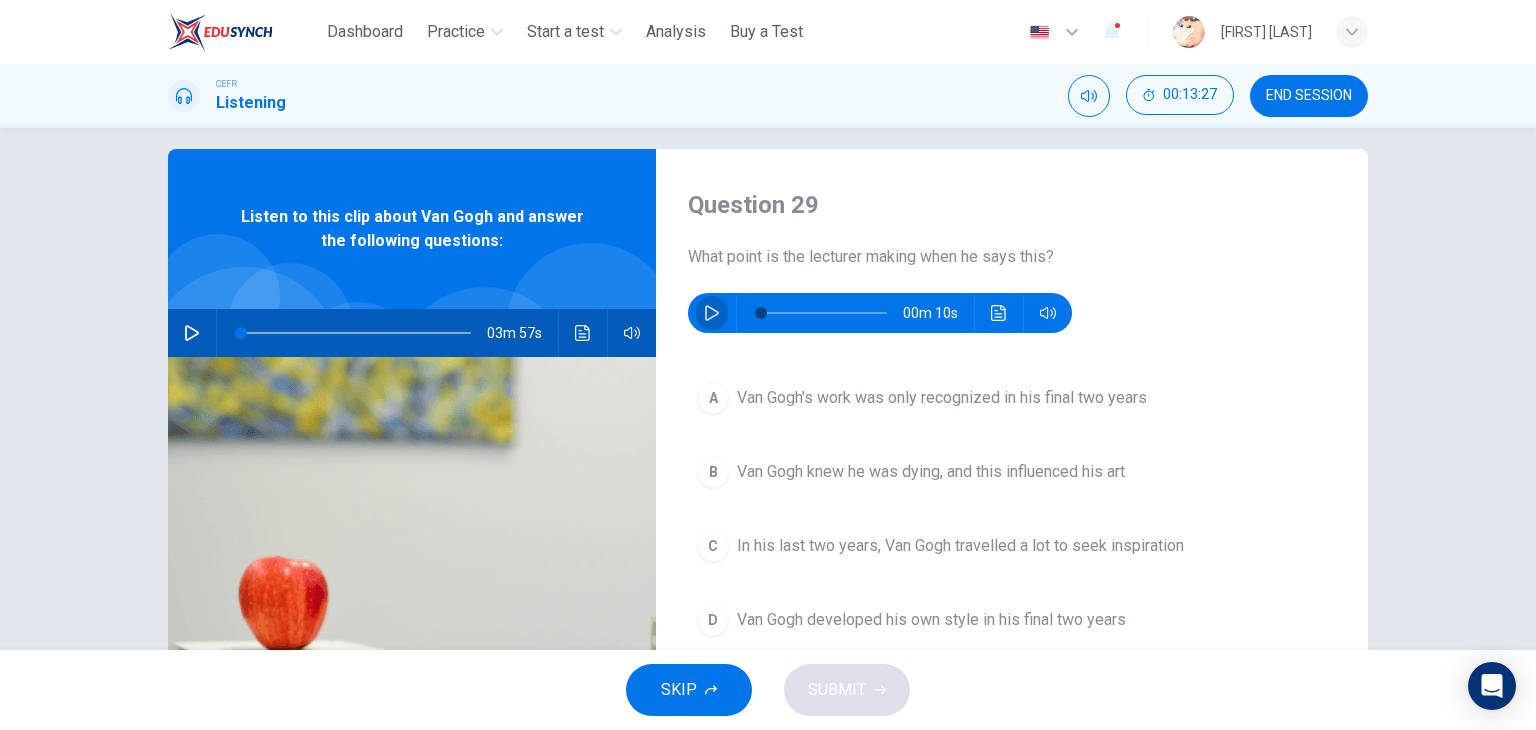 click 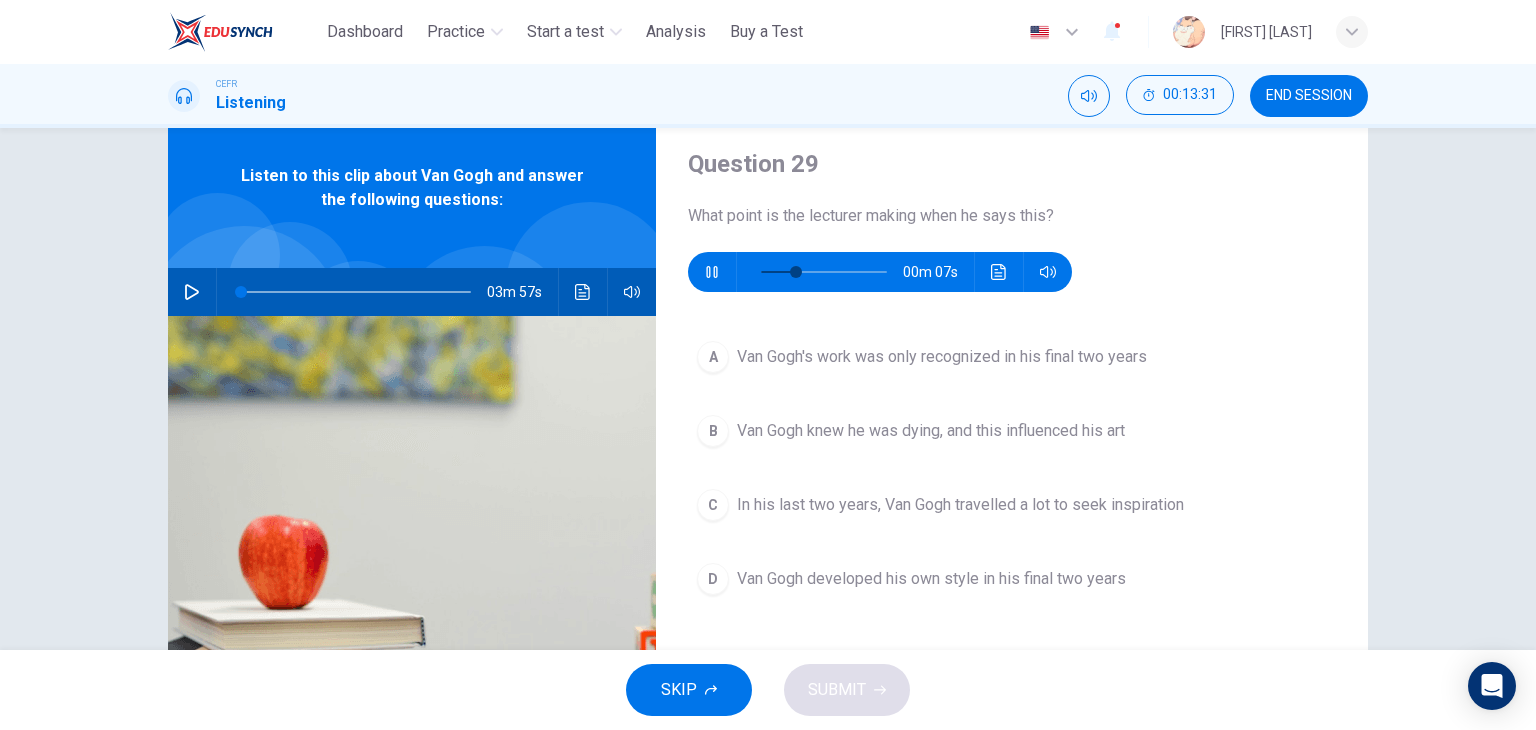 scroll, scrollTop: 60, scrollLeft: 0, axis: vertical 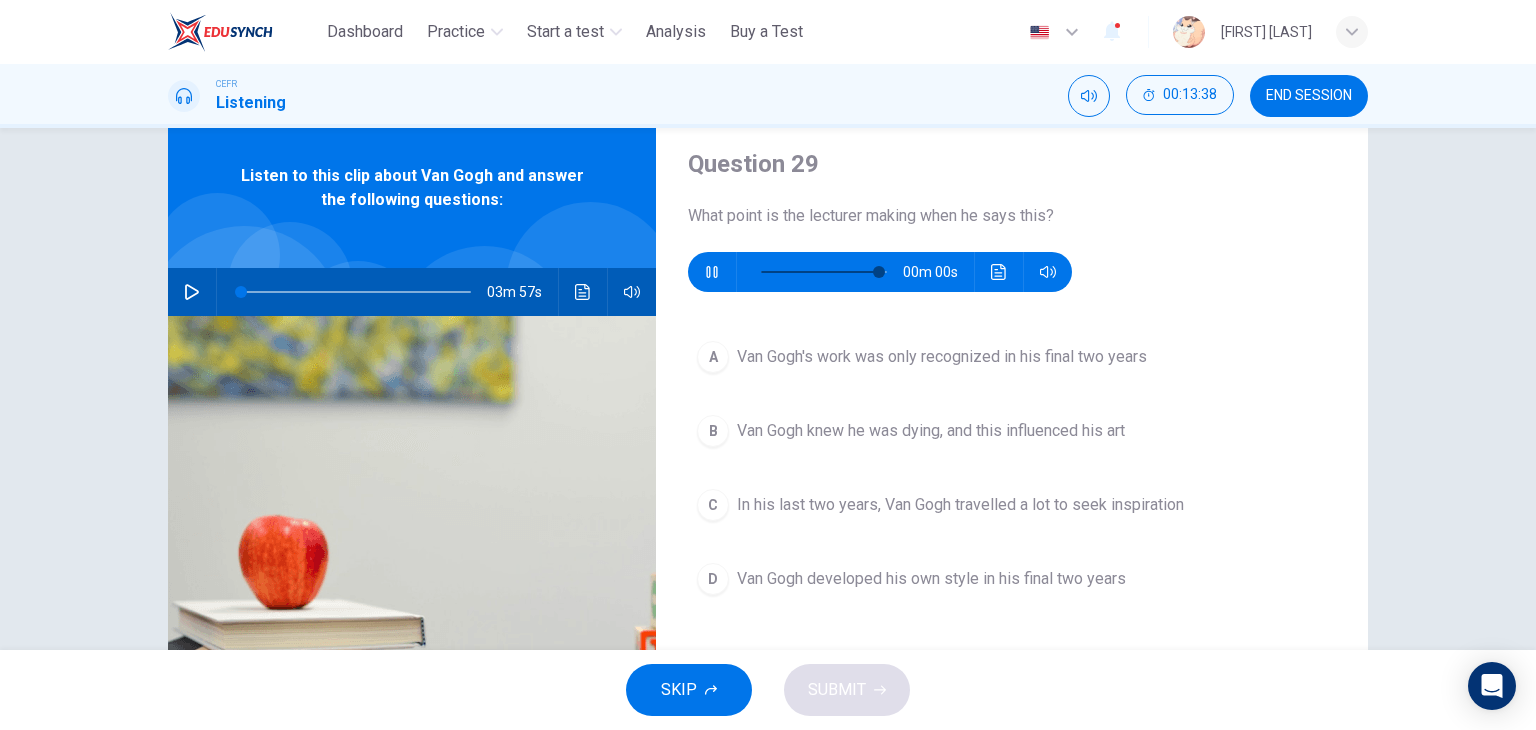 type on "*" 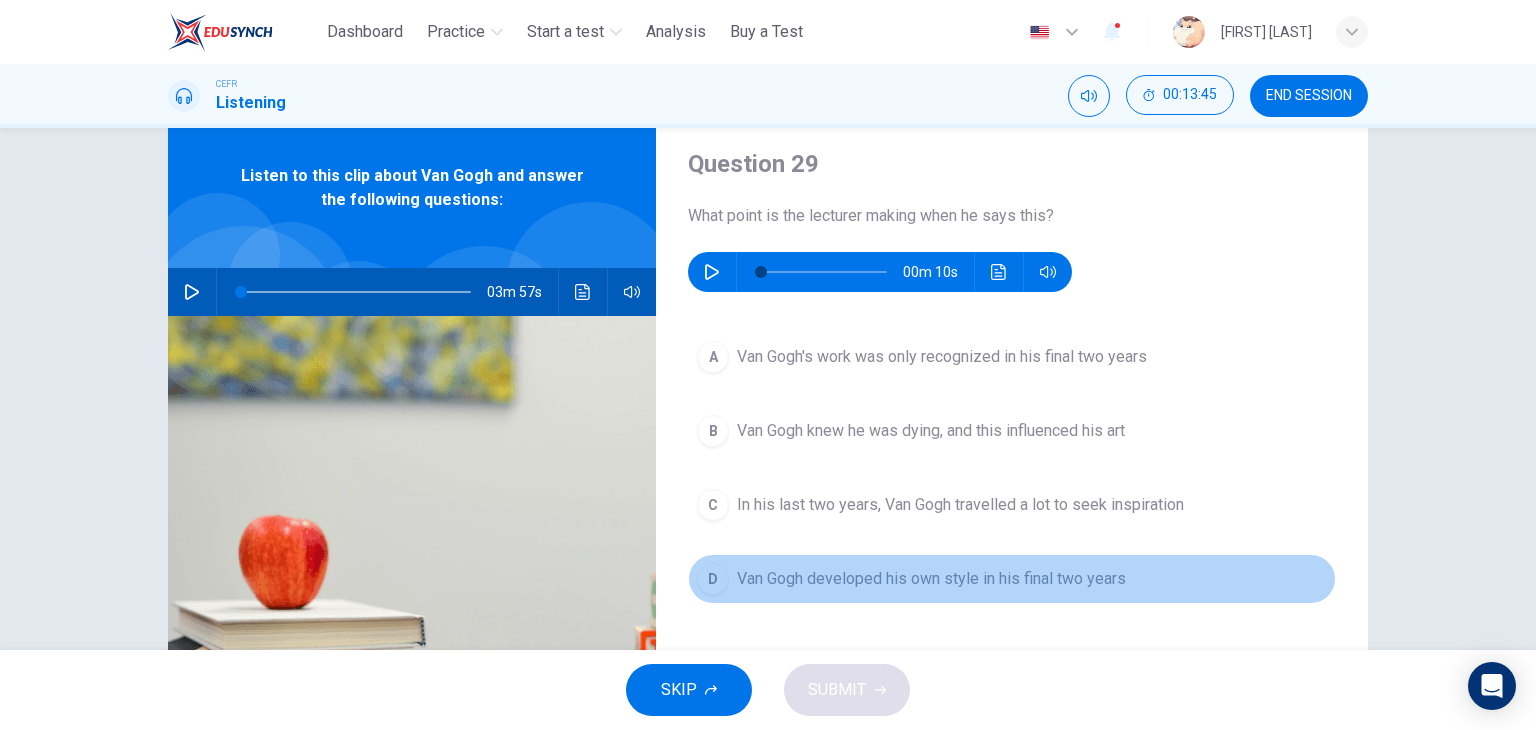 click on "Van Gogh developed his own style in his final two years" at bounding box center [931, 579] 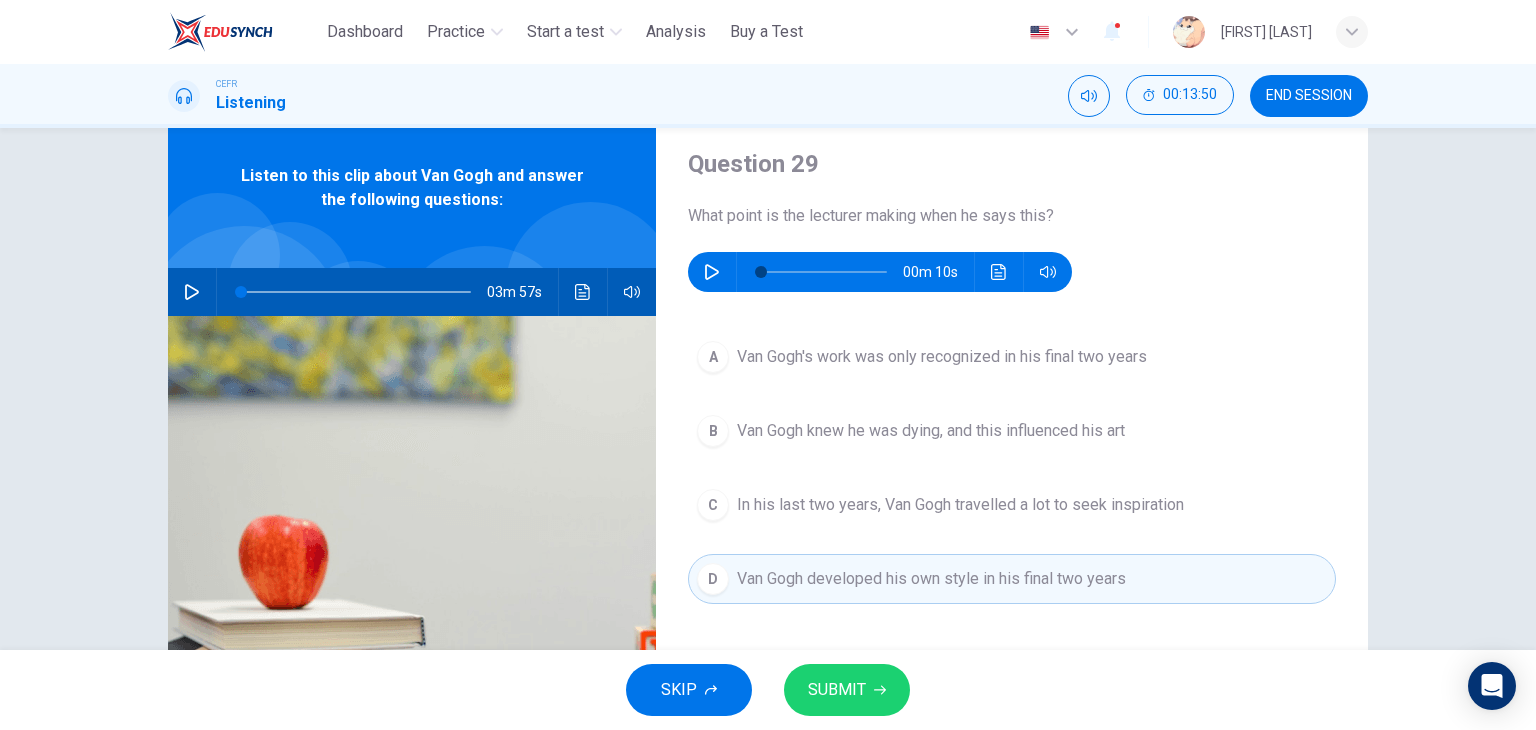 click on "SUBMIT" at bounding box center (837, 690) 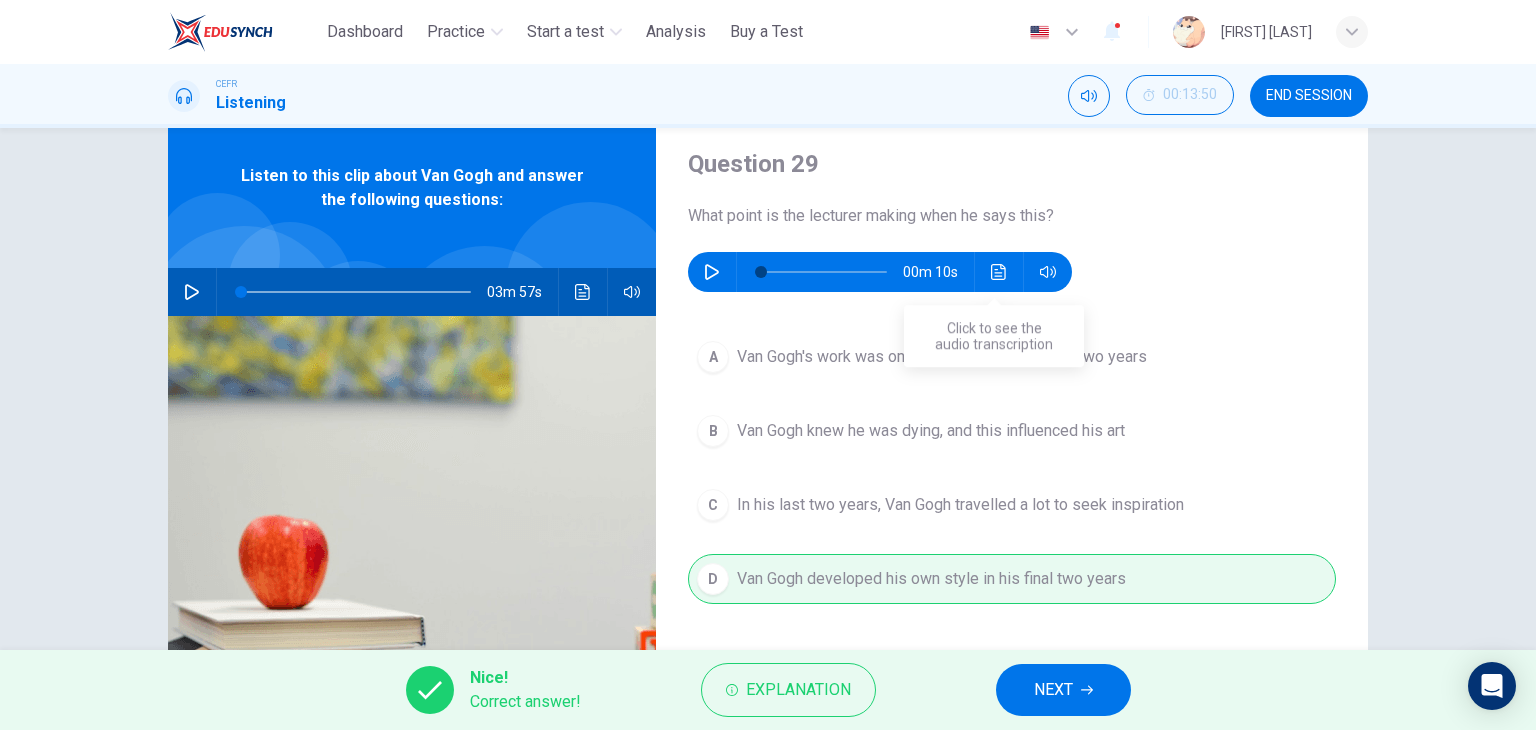 click 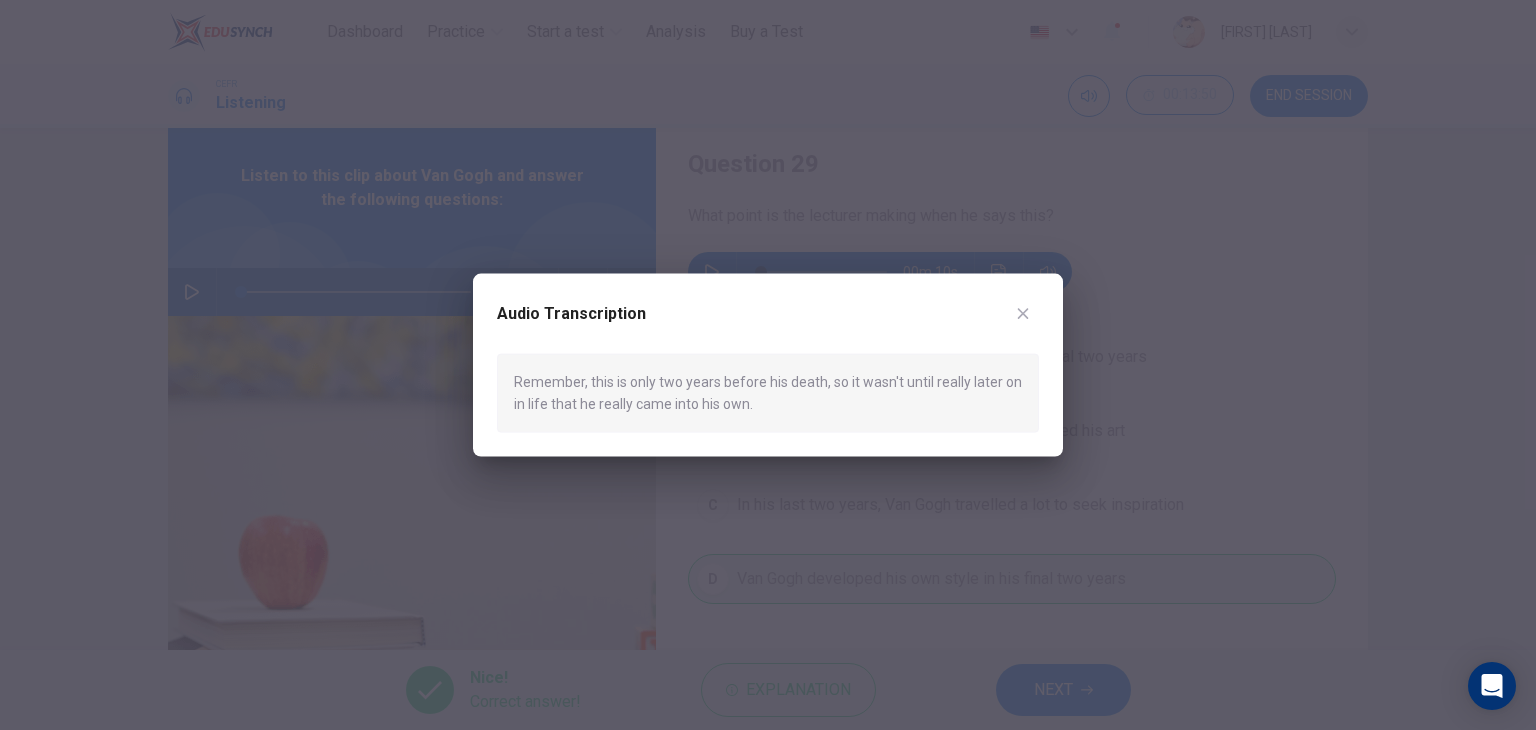 type 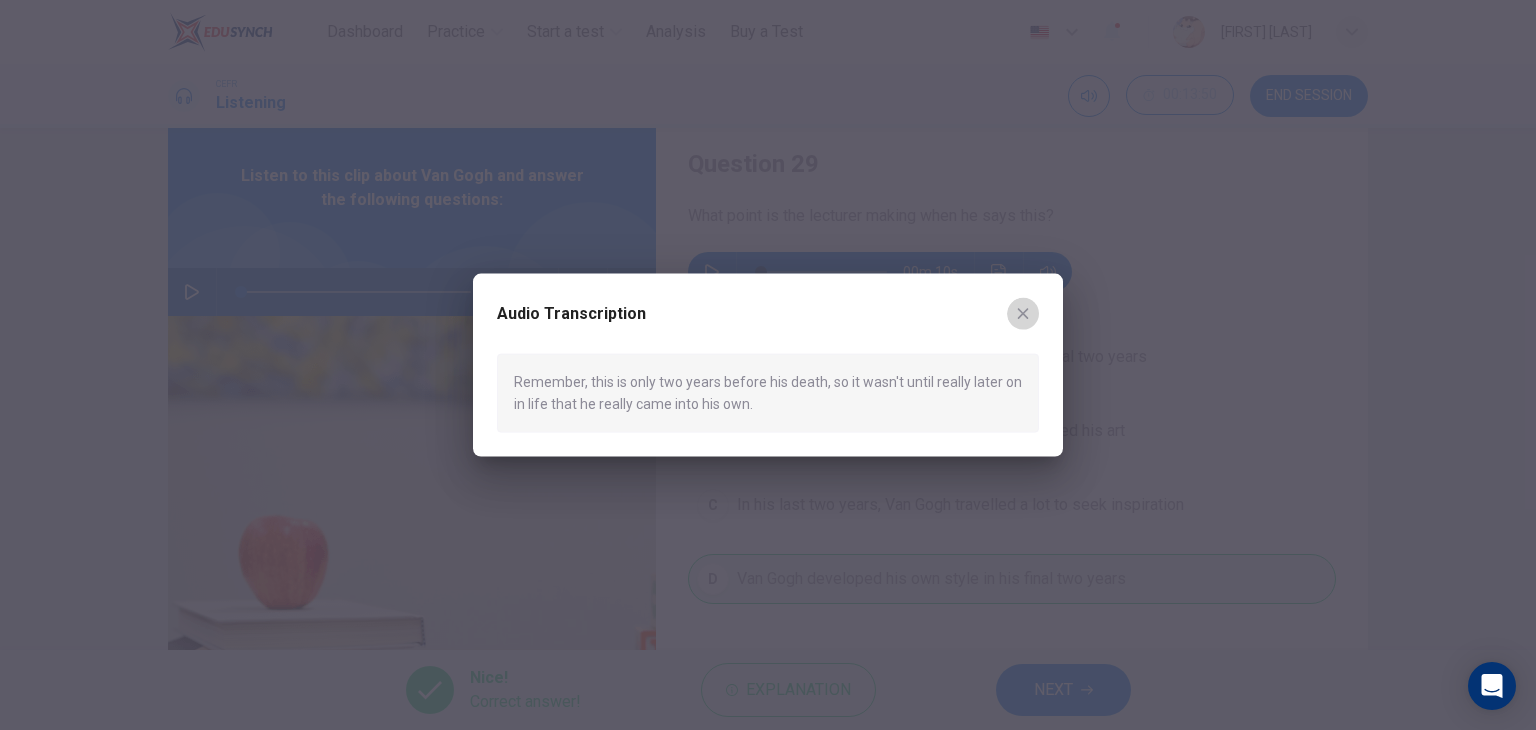click 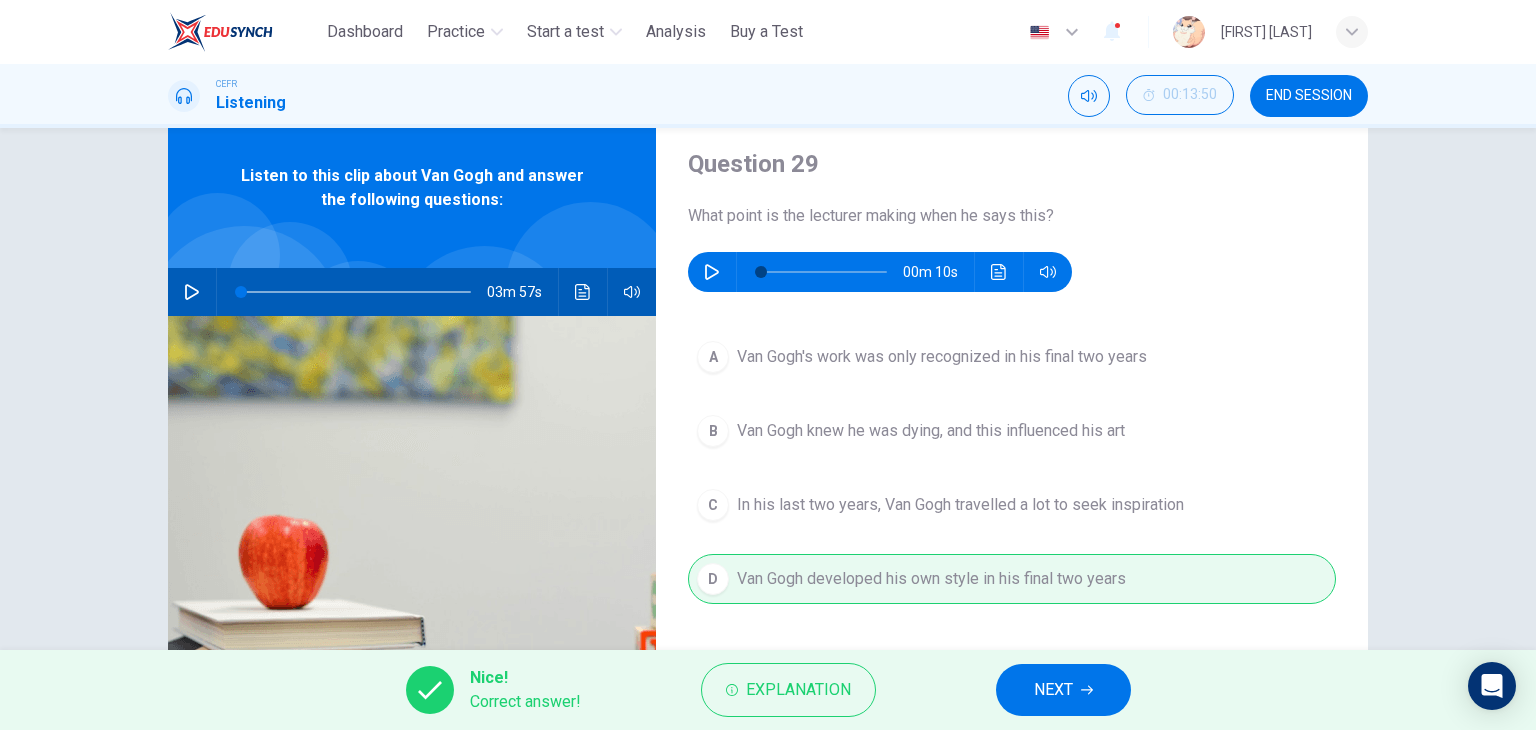 click at bounding box center [412, 559] 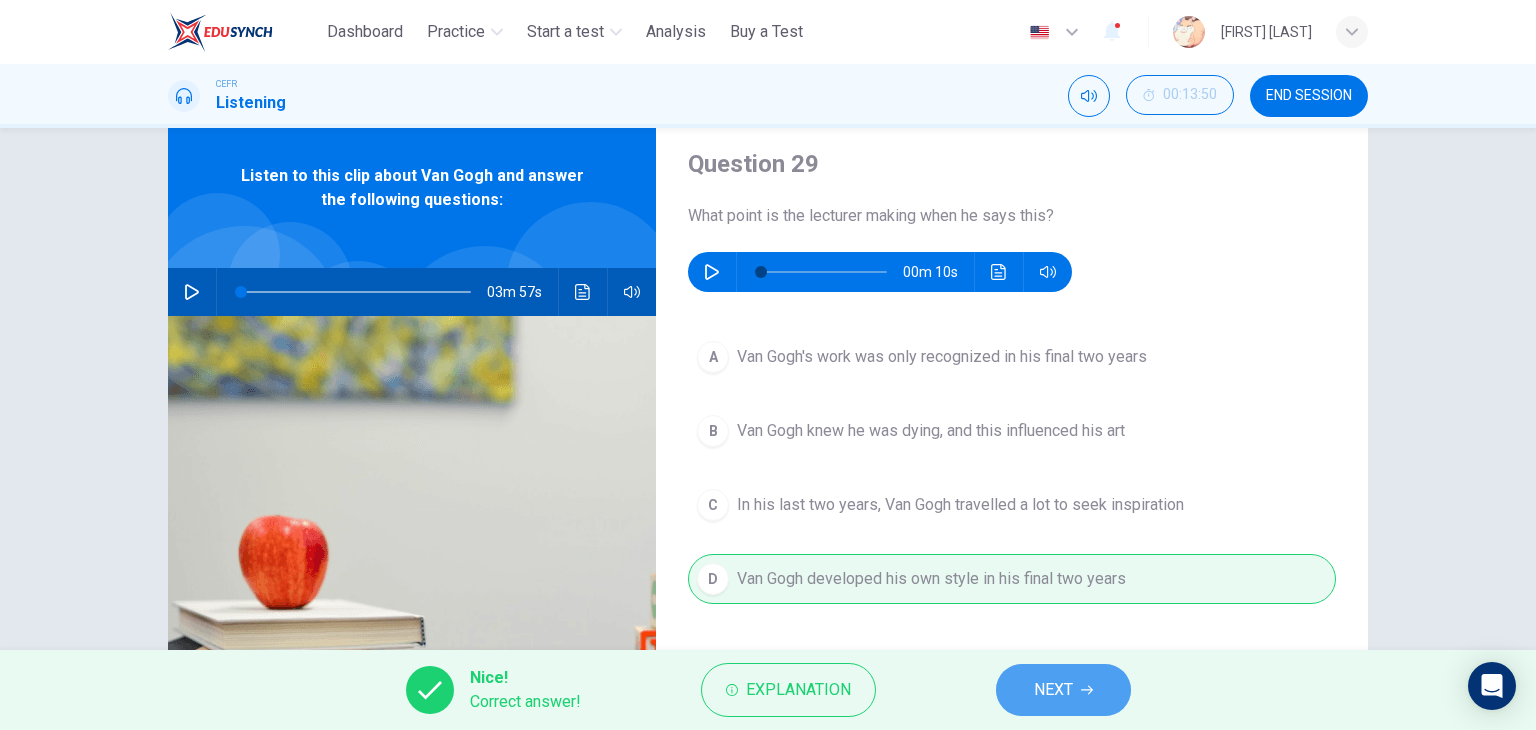 click on "NEXT" at bounding box center [1063, 690] 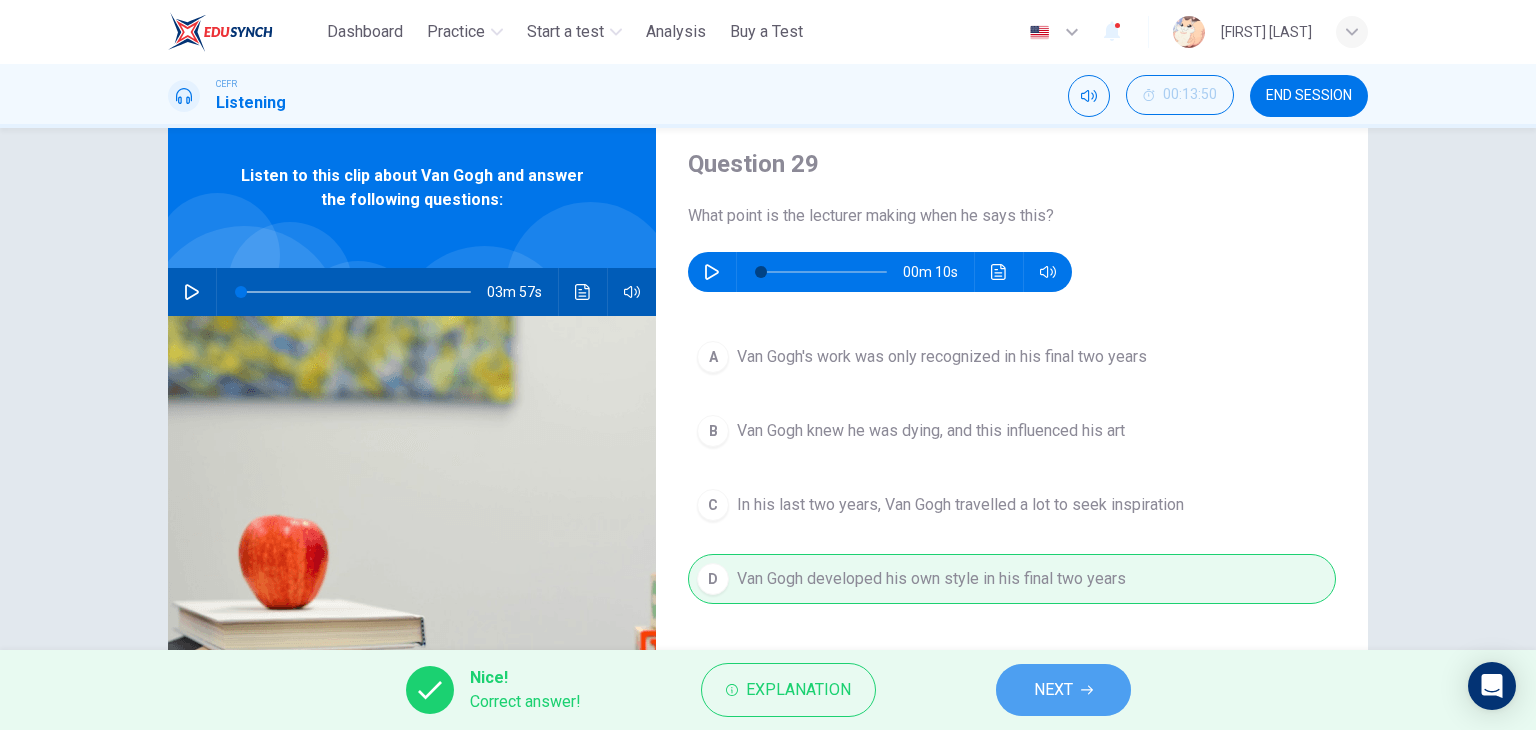 scroll, scrollTop: 0, scrollLeft: 0, axis: both 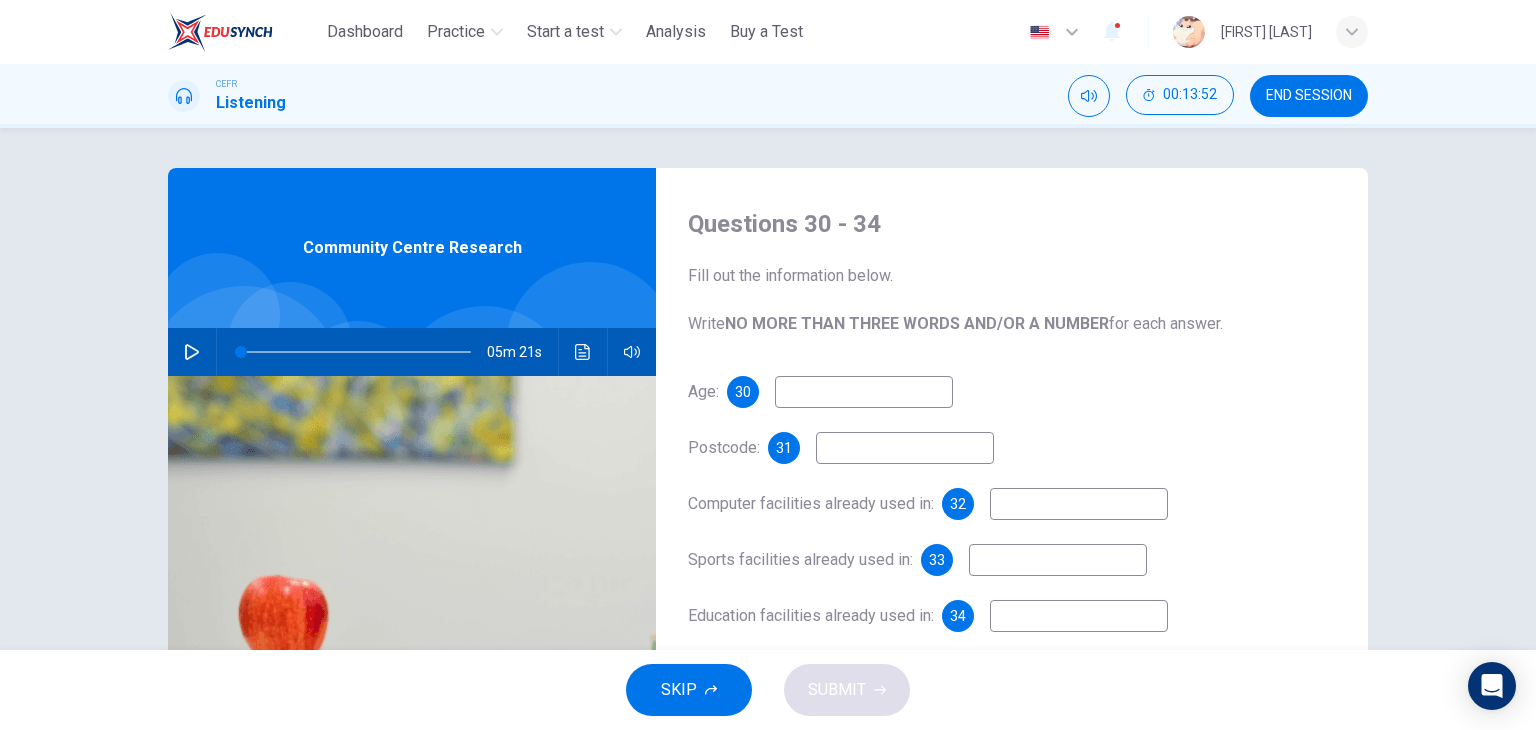 click at bounding box center [412, 619] 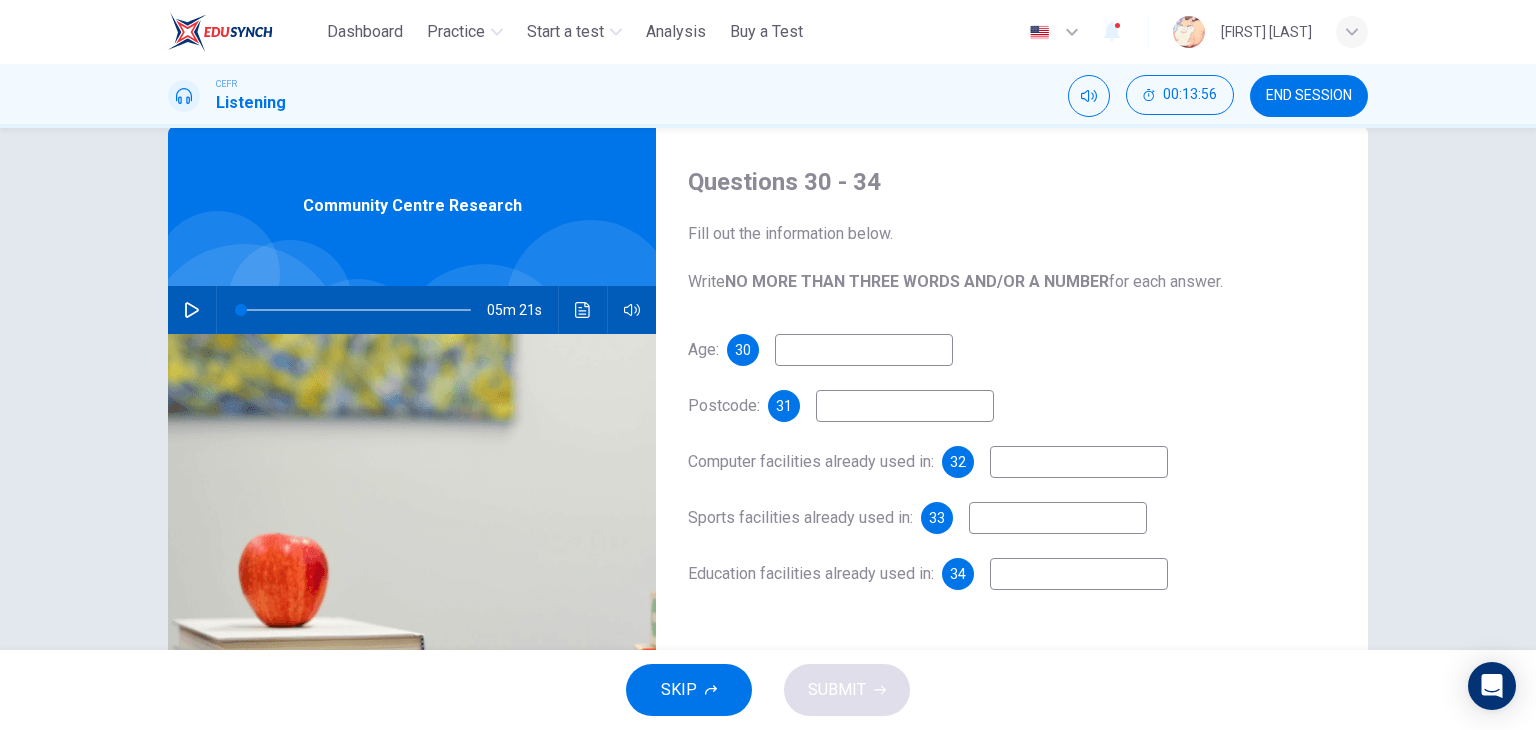 scroll, scrollTop: 43, scrollLeft: 0, axis: vertical 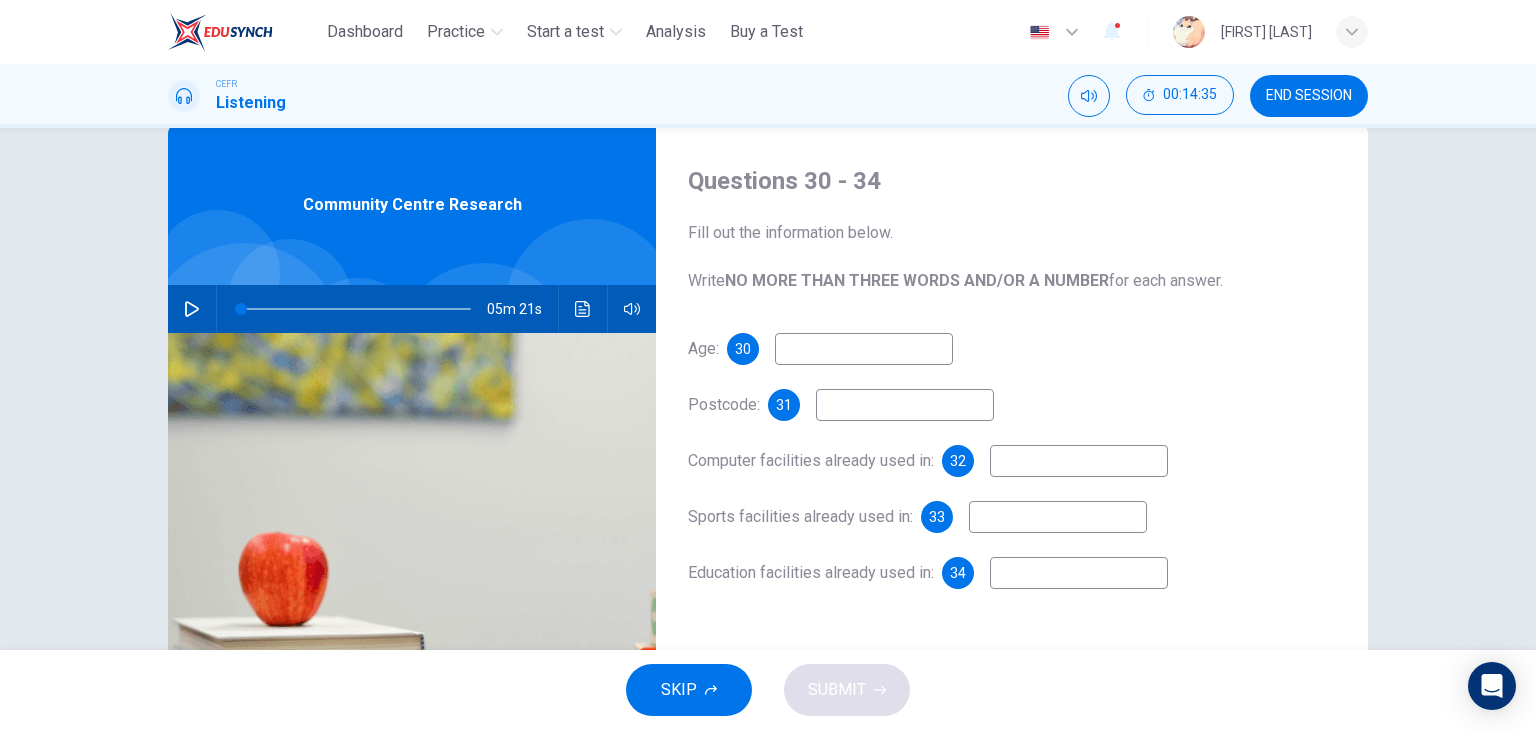click at bounding box center [412, 576] 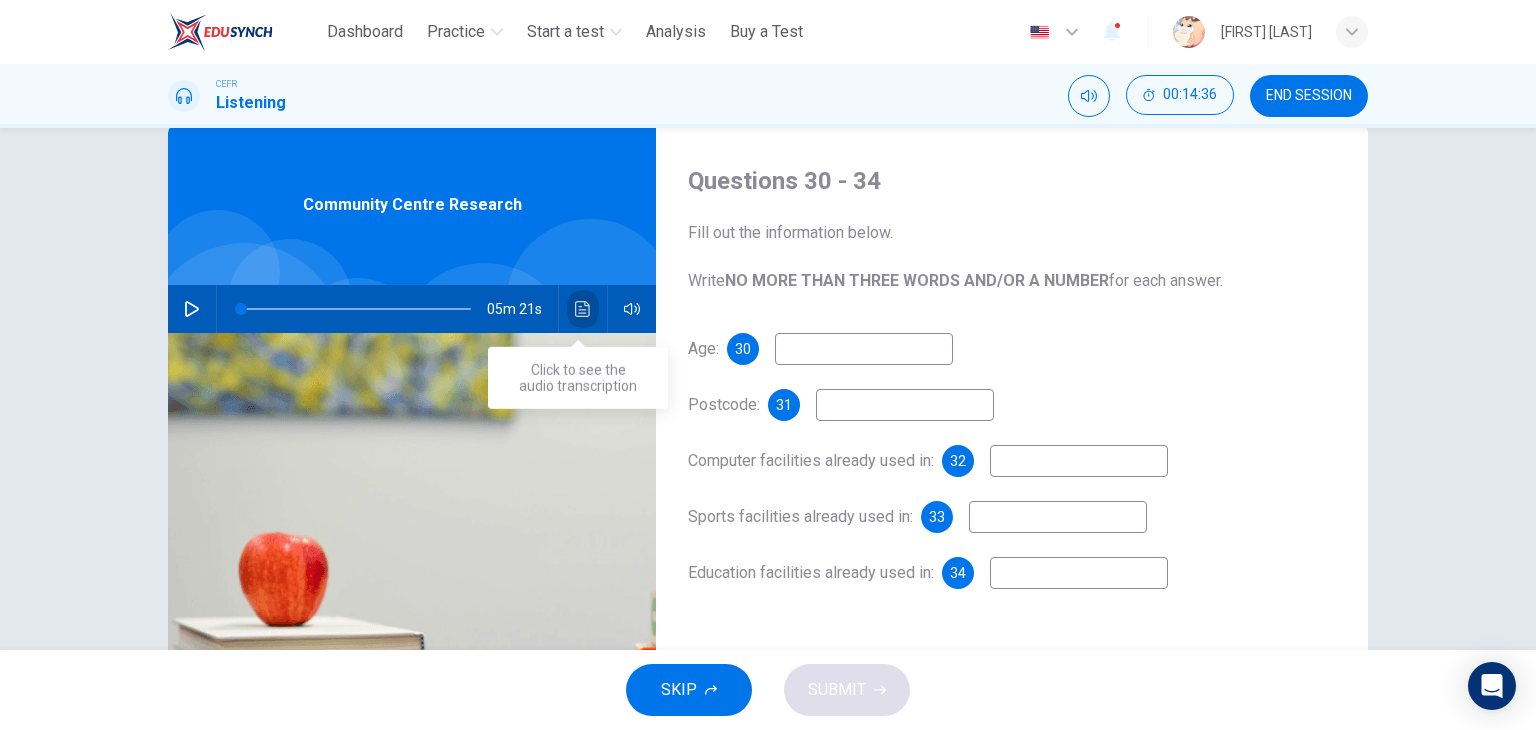 click at bounding box center (583, 309) 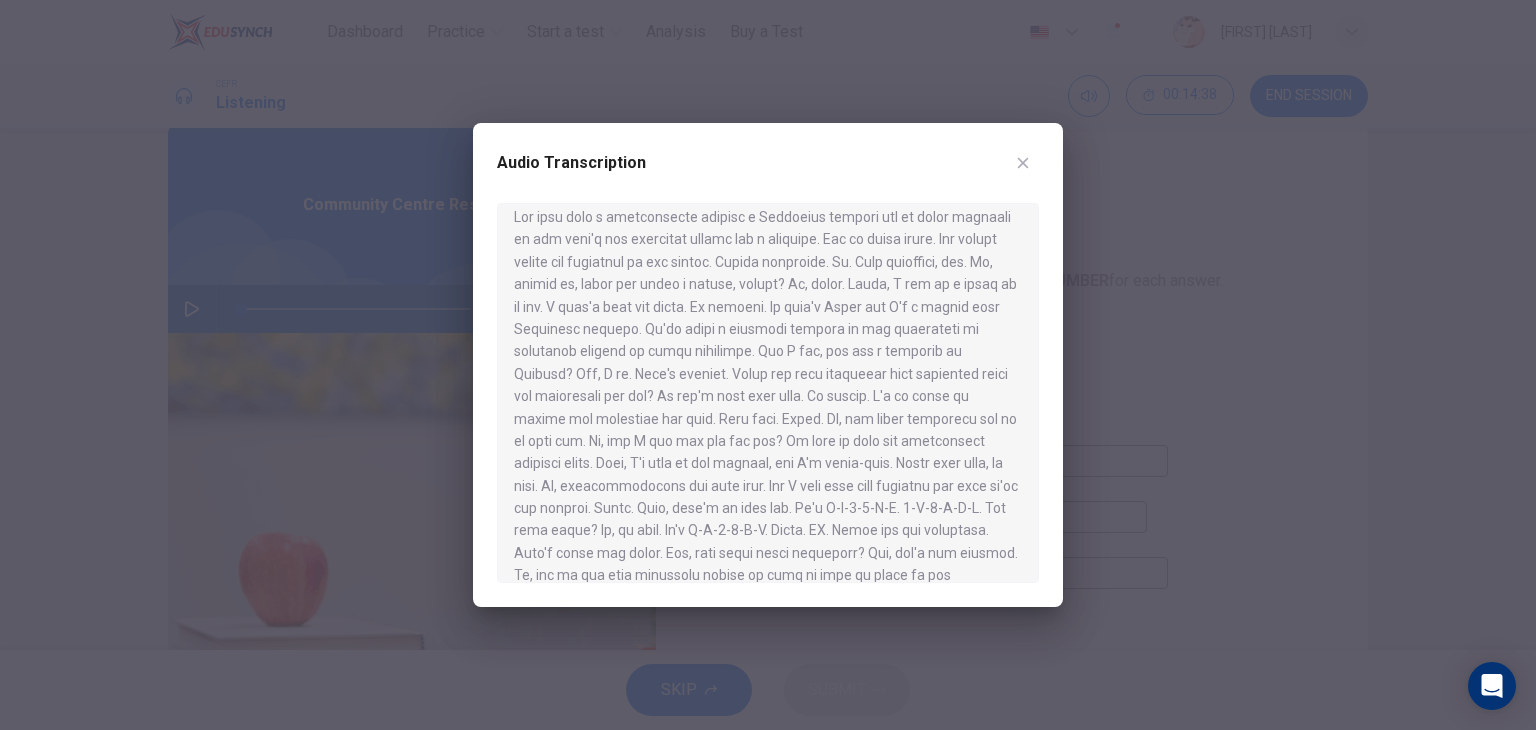 scroll, scrollTop: 15, scrollLeft: 0, axis: vertical 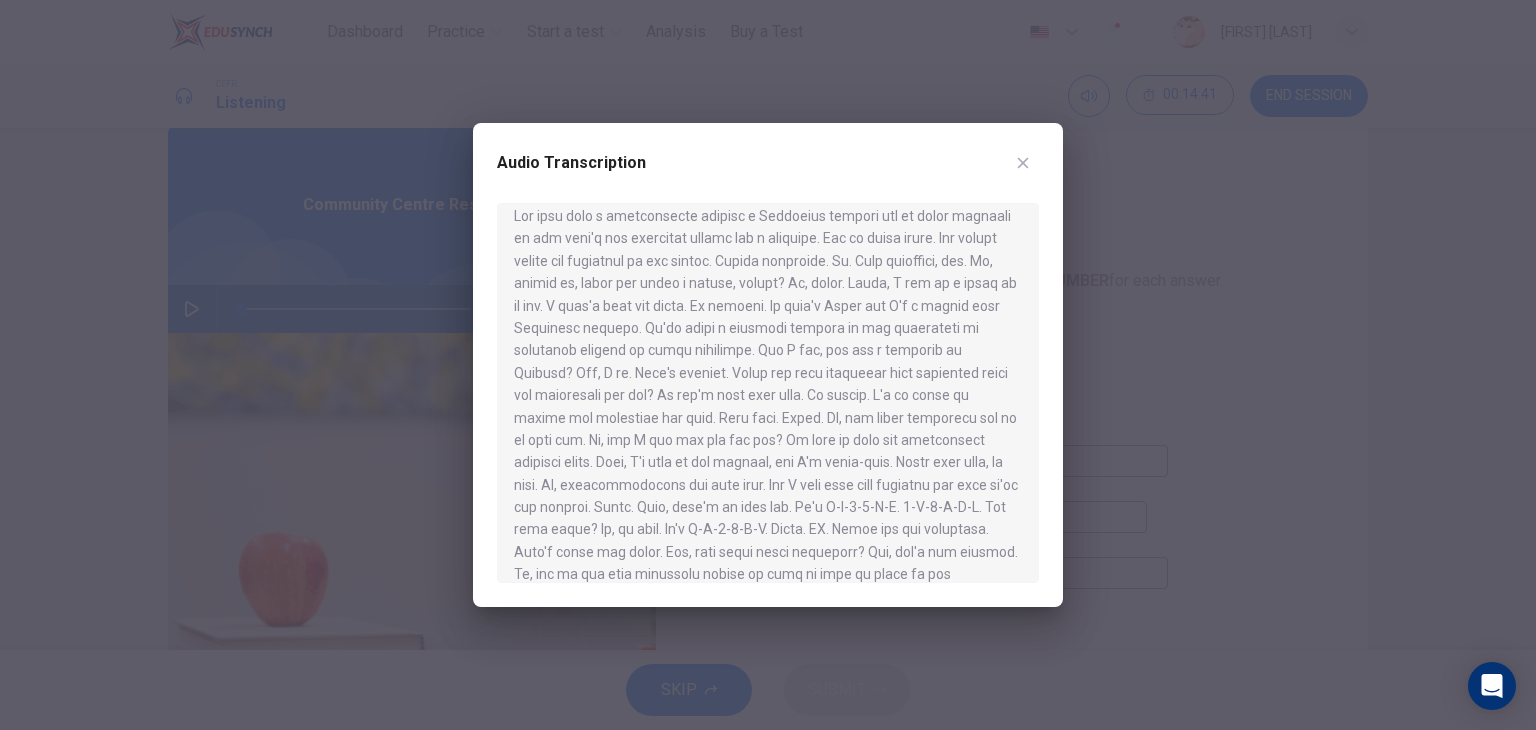 type 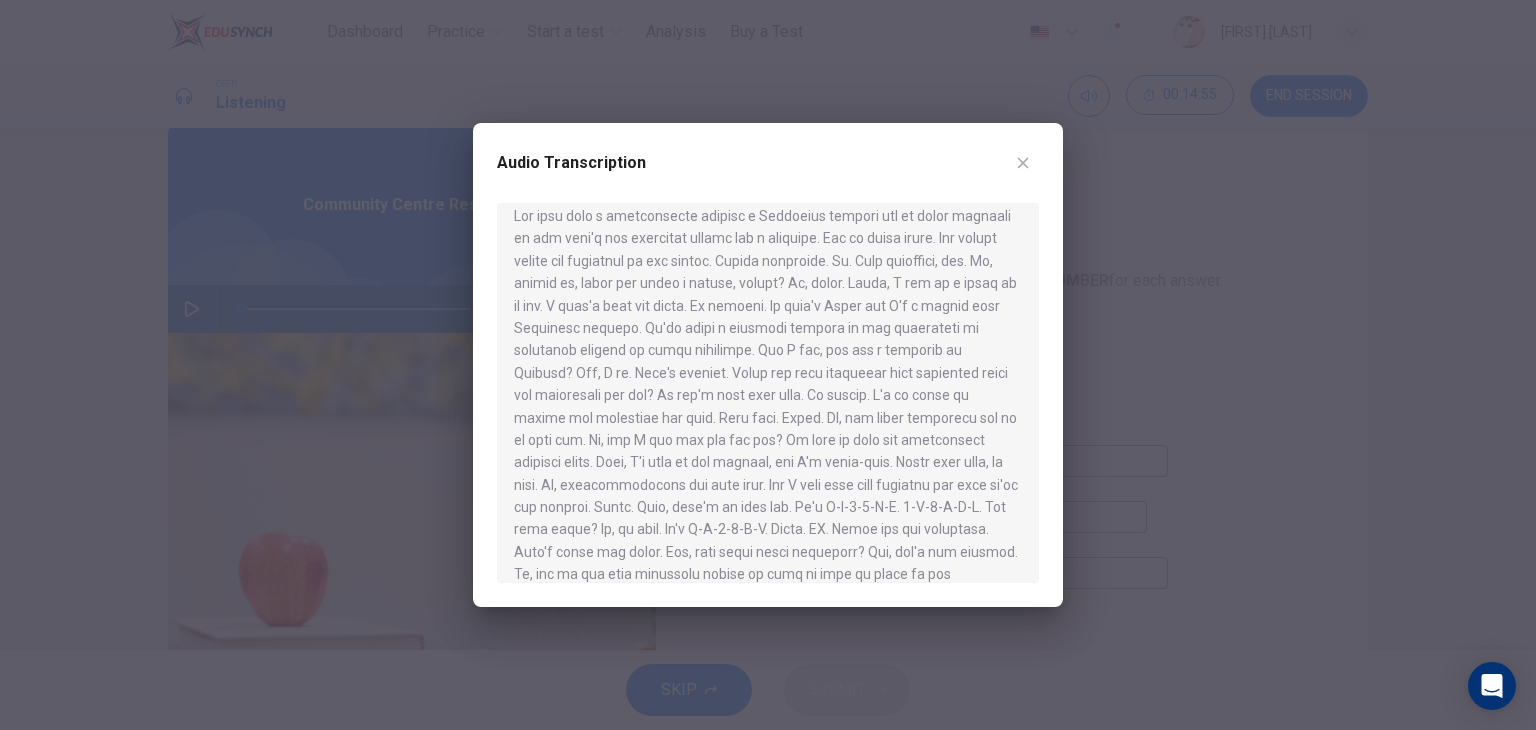 click at bounding box center [768, 393] 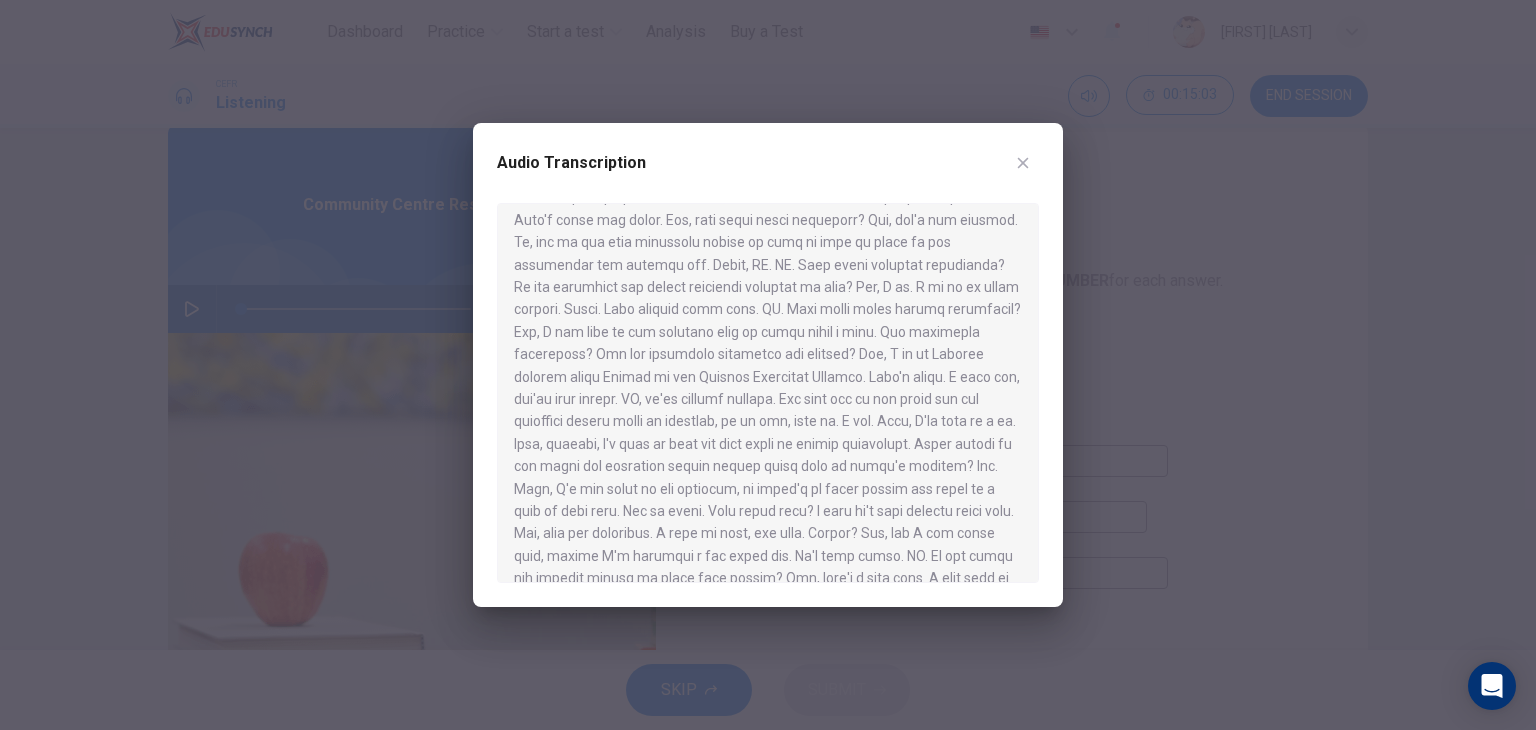 scroll, scrollTop: 348, scrollLeft: 0, axis: vertical 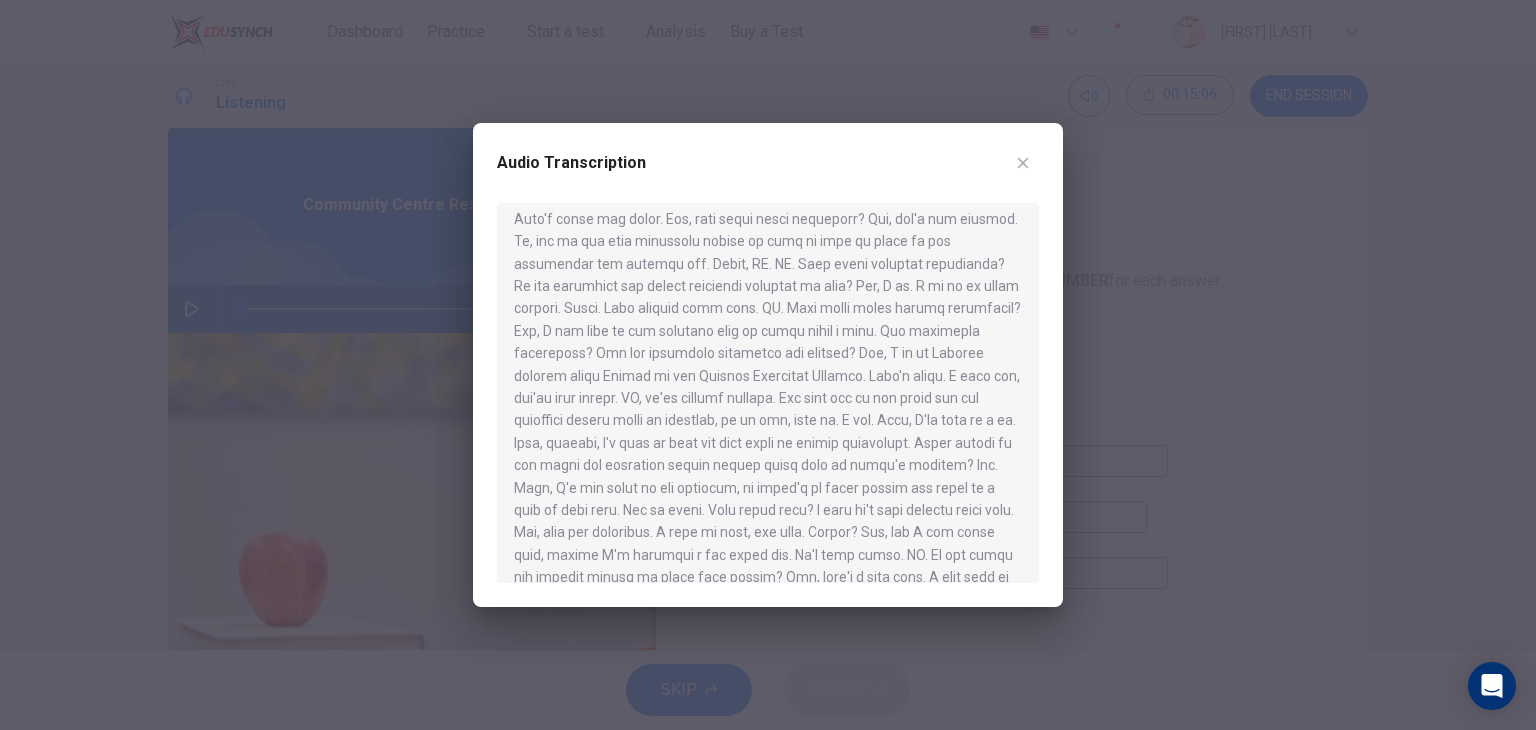 click at bounding box center [768, 393] 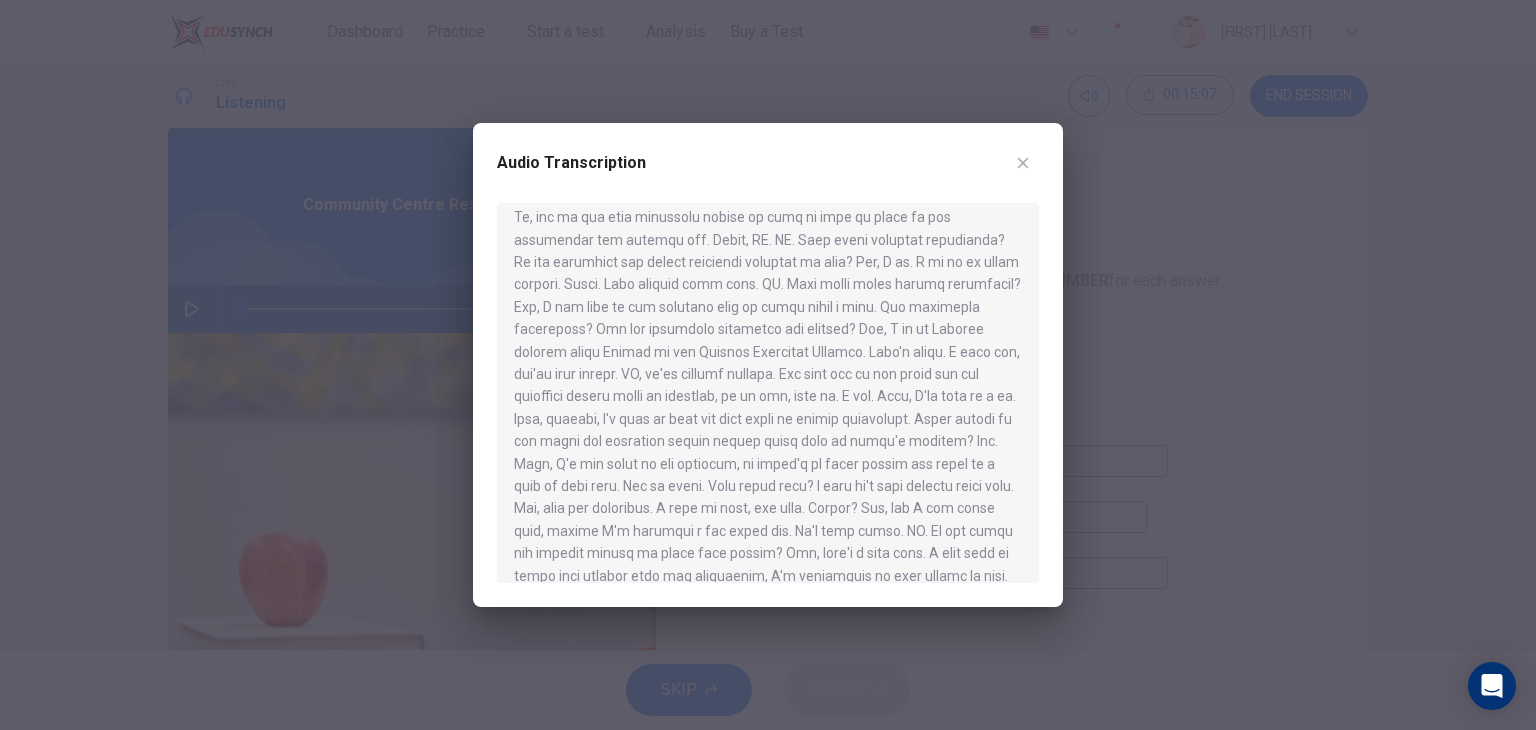 scroll, scrollTop: 374, scrollLeft: 0, axis: vertical 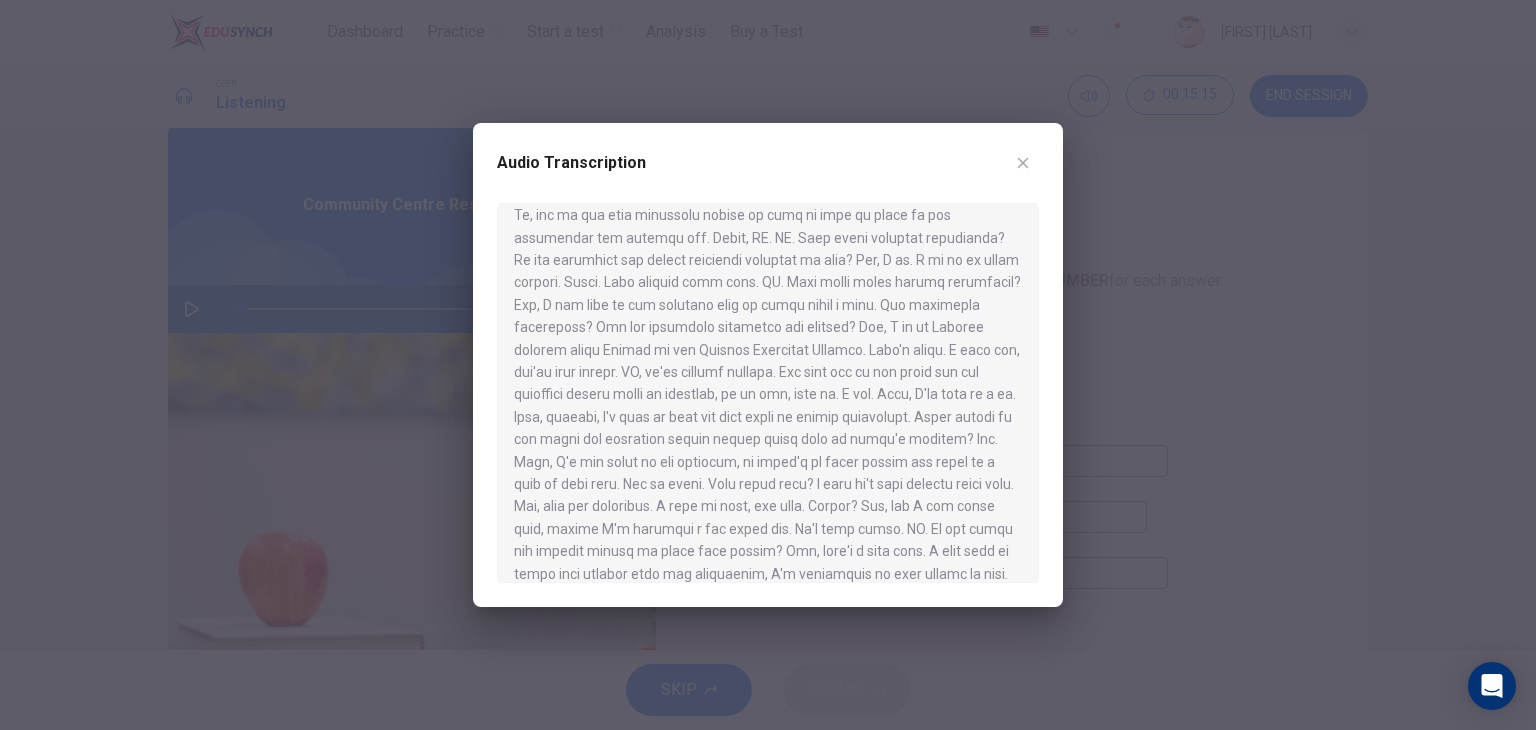 click at bounding box center [768, 393] 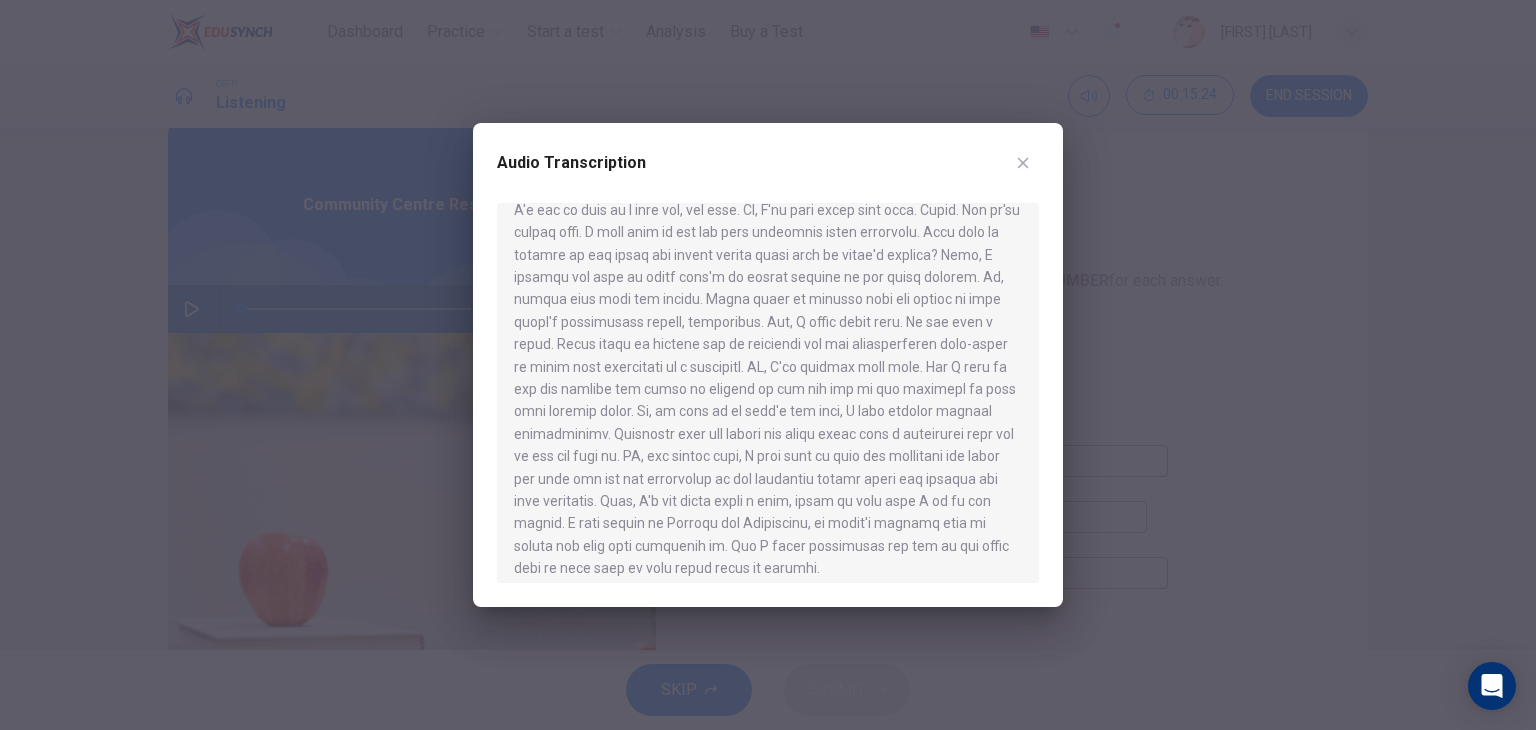 scroll, scrollTop: 773, scrollLeft: 0, axis: vertical 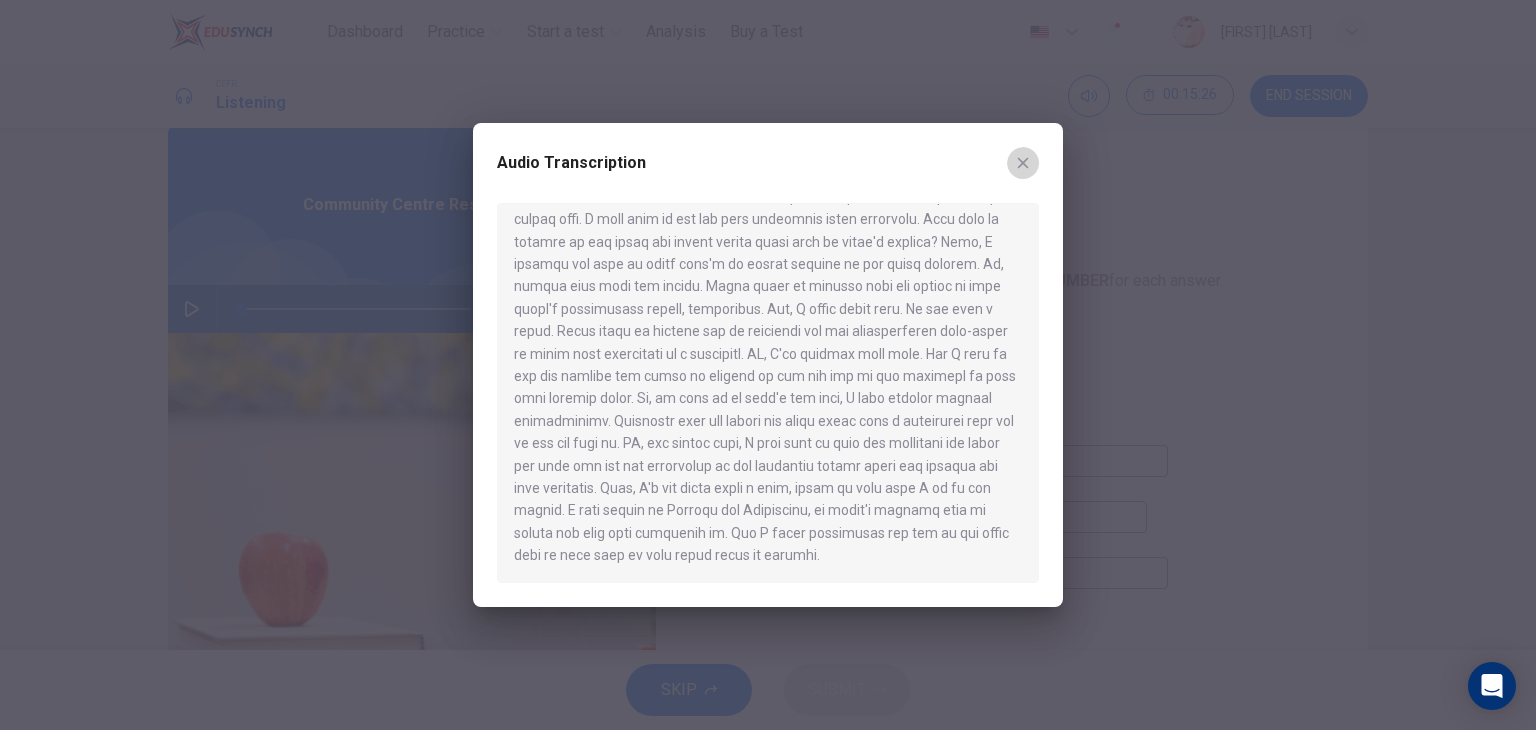 click at bounding box center (1023, 163) 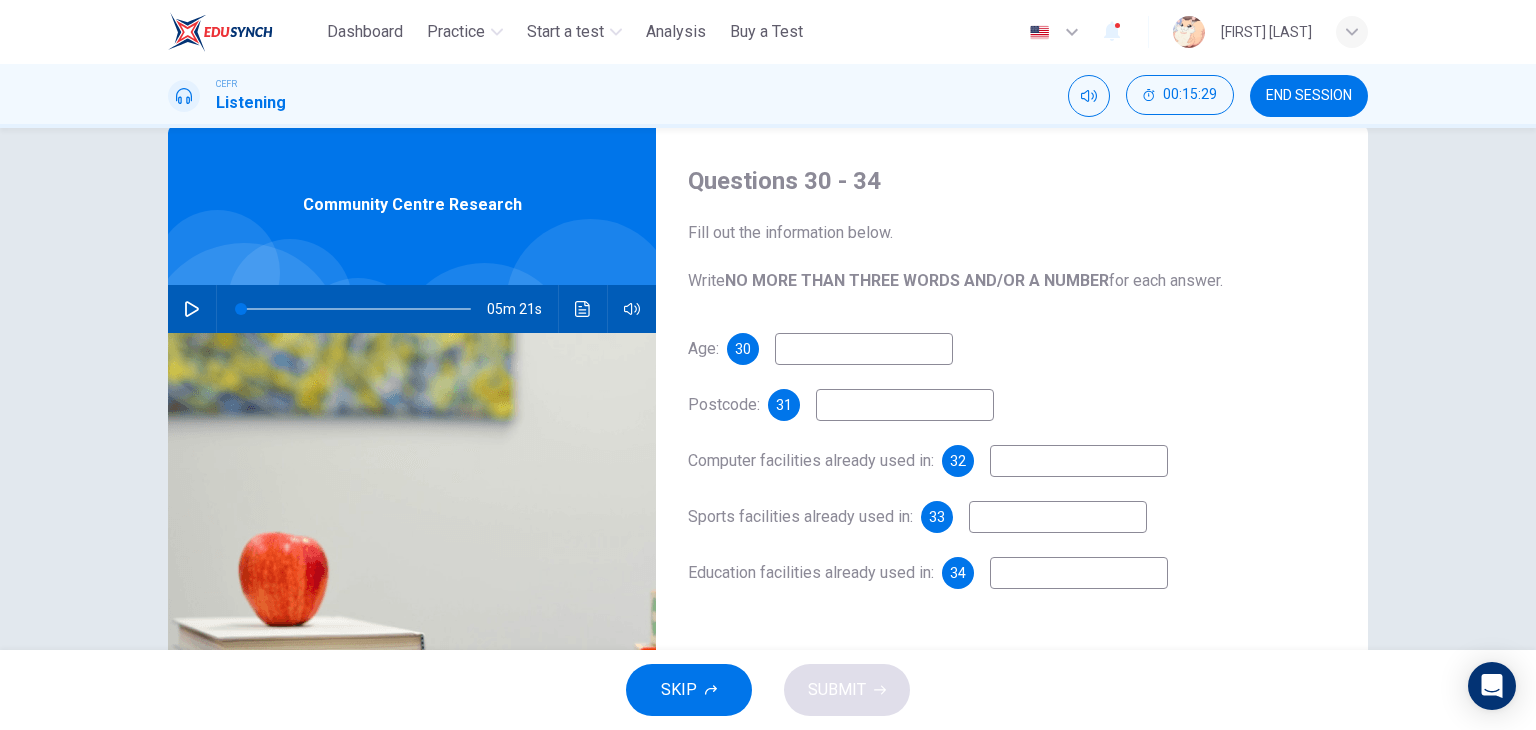 click at bounding box center (412, 576) 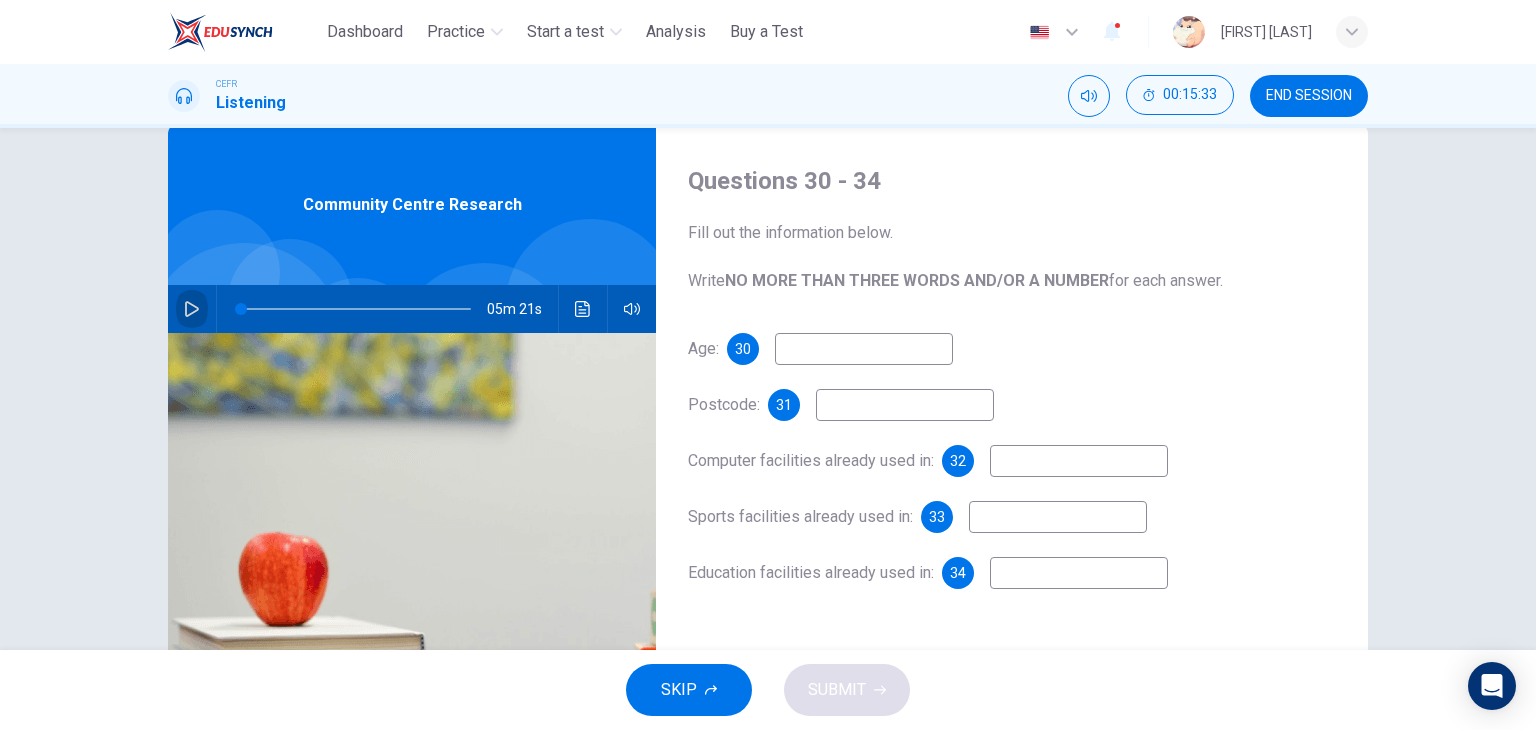 click 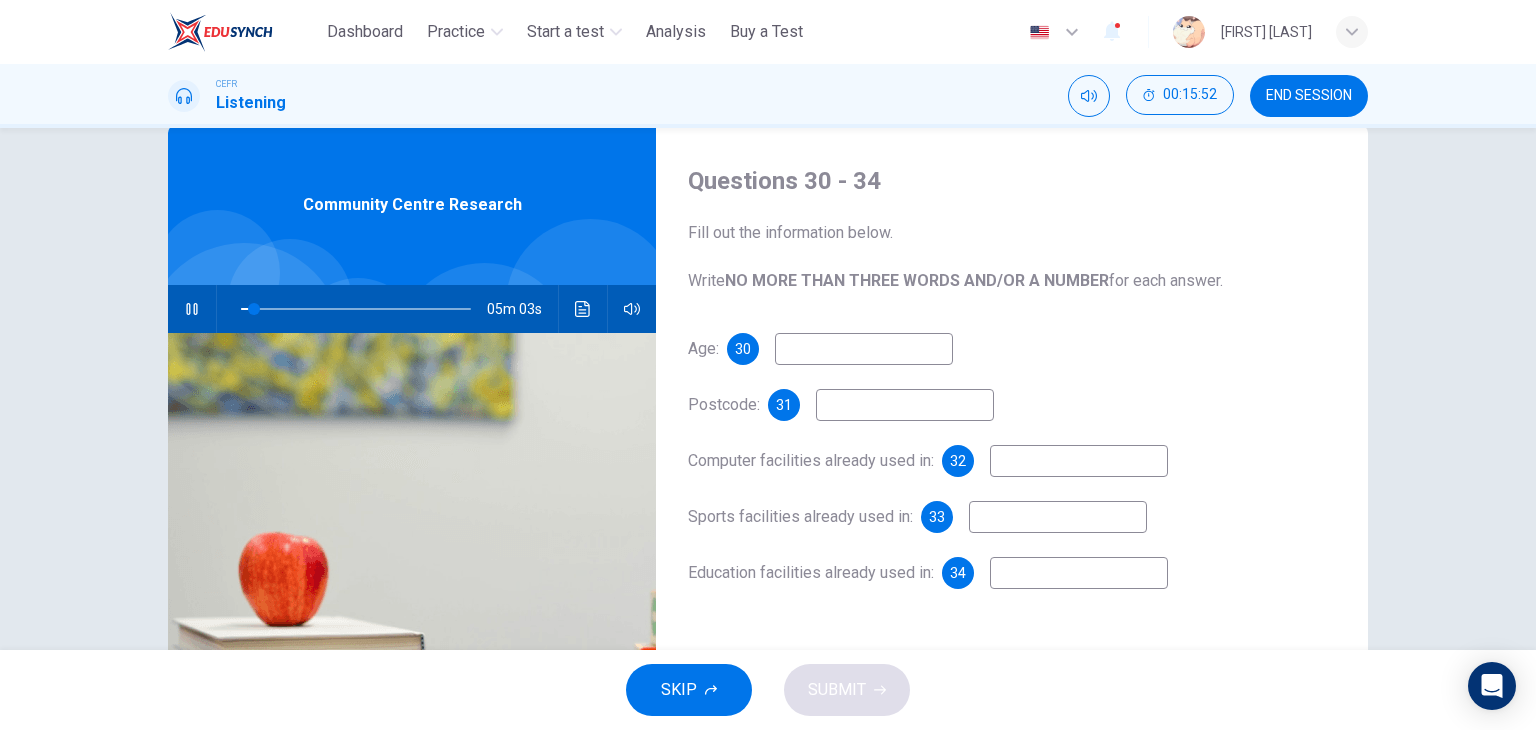 click on "Age: 30" at bounding box center [1012, 349] 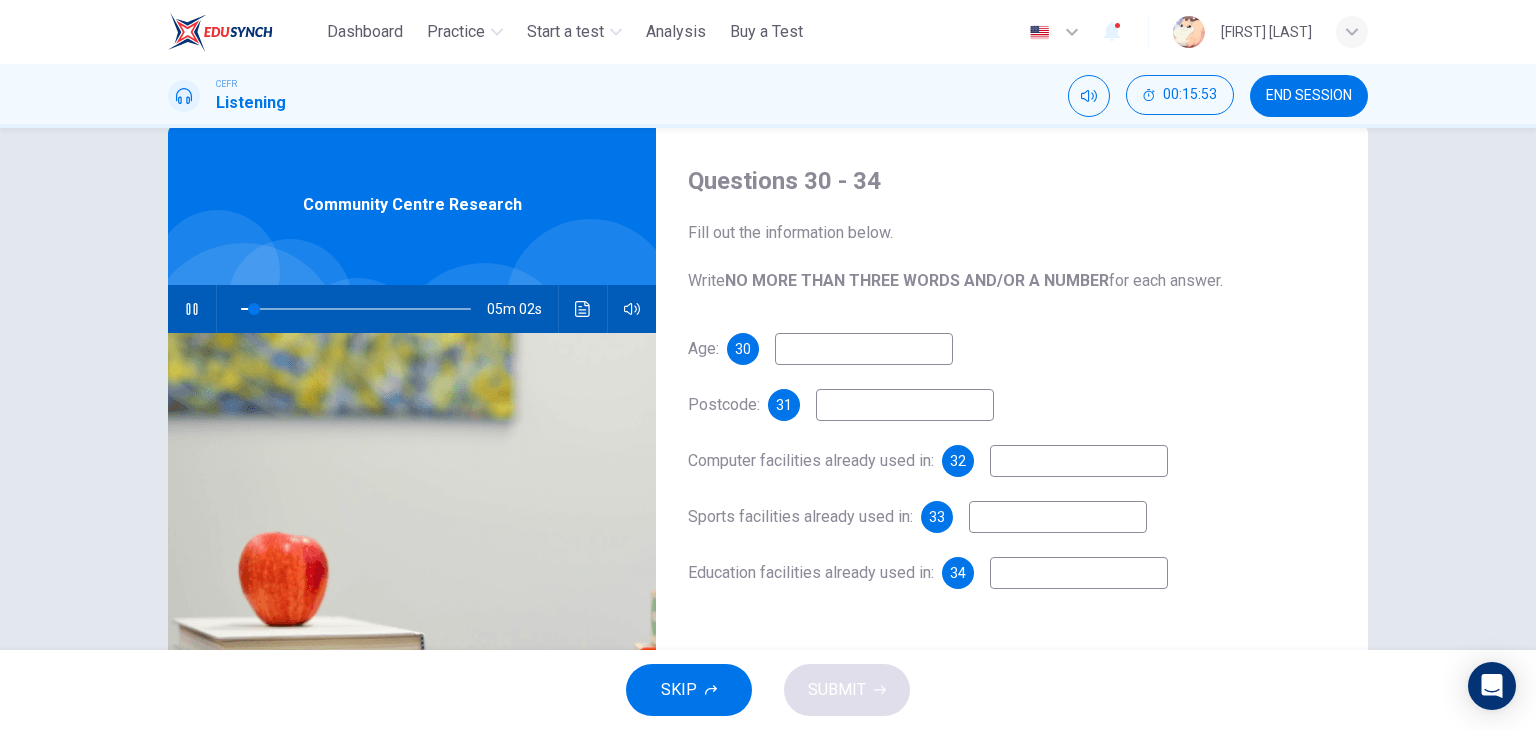 click at bounding box center (864, 349) 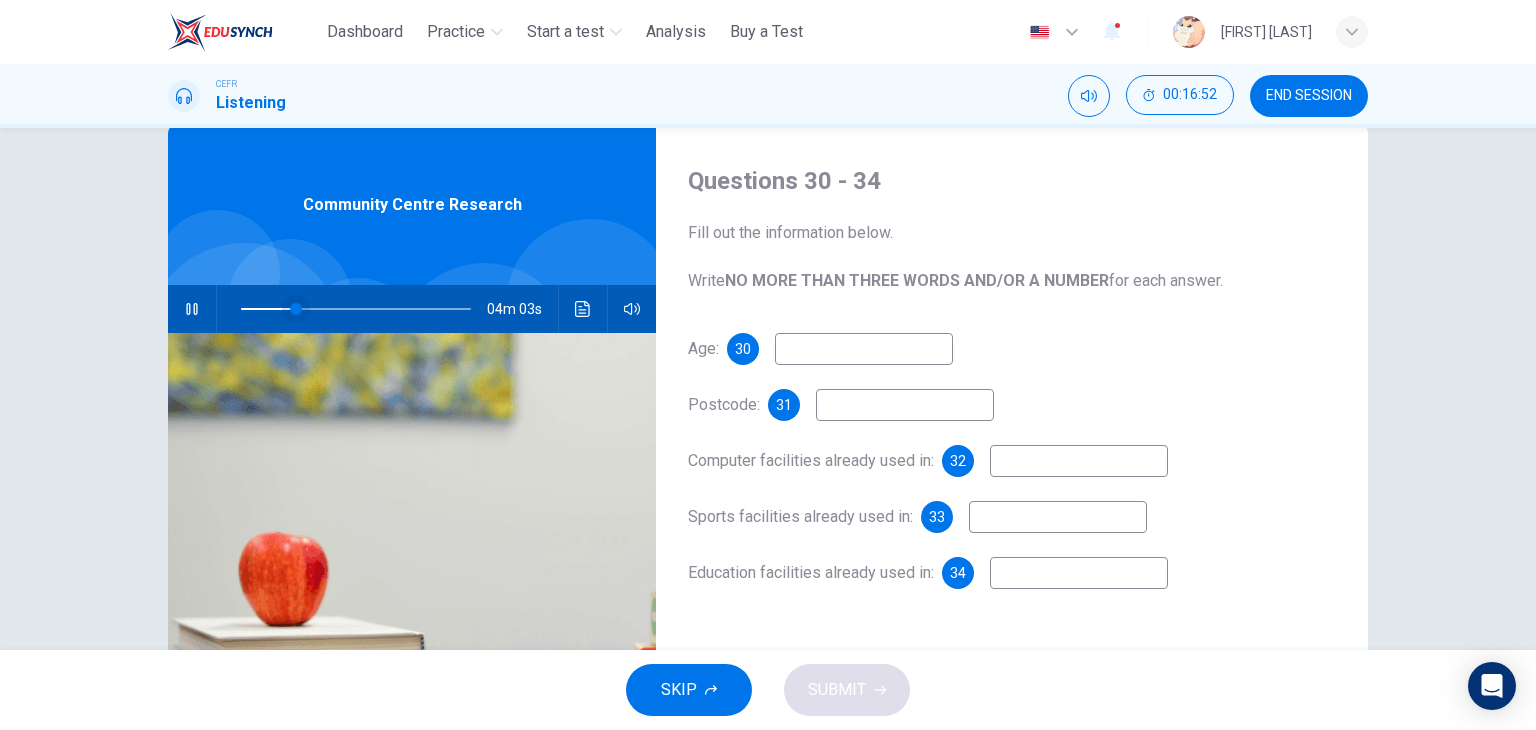 click at bounding box center [296, 309] 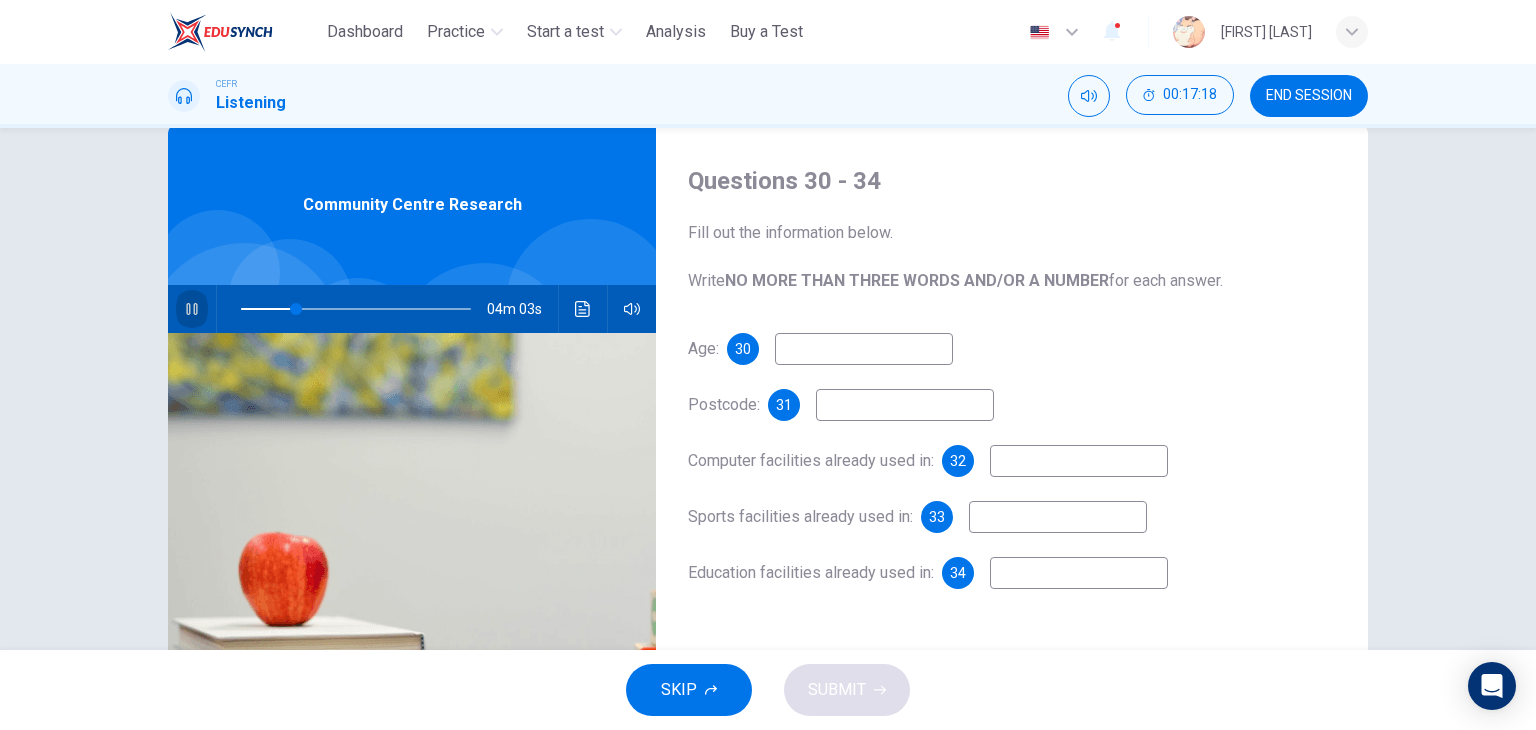 click at bounding box center (192, 309) 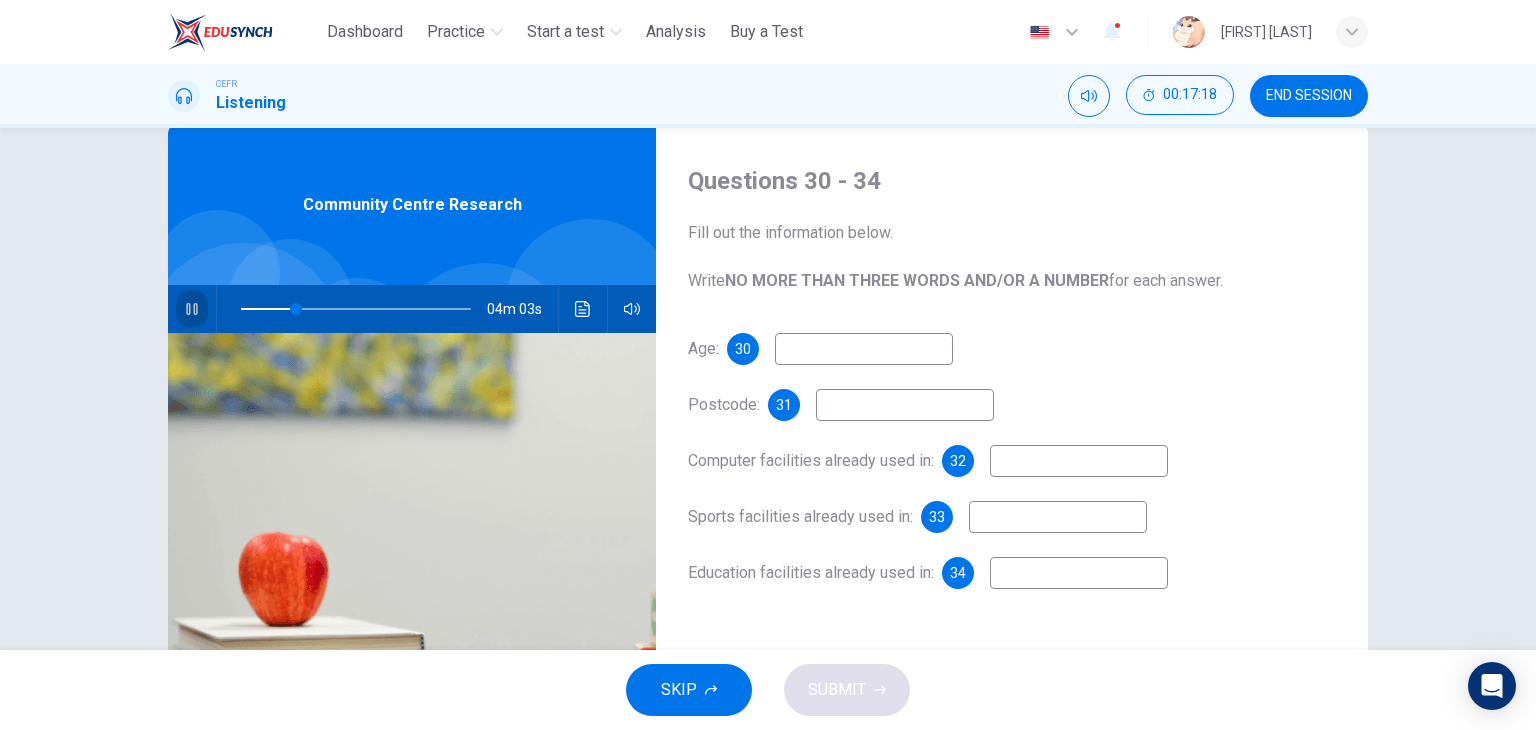 type on "**" 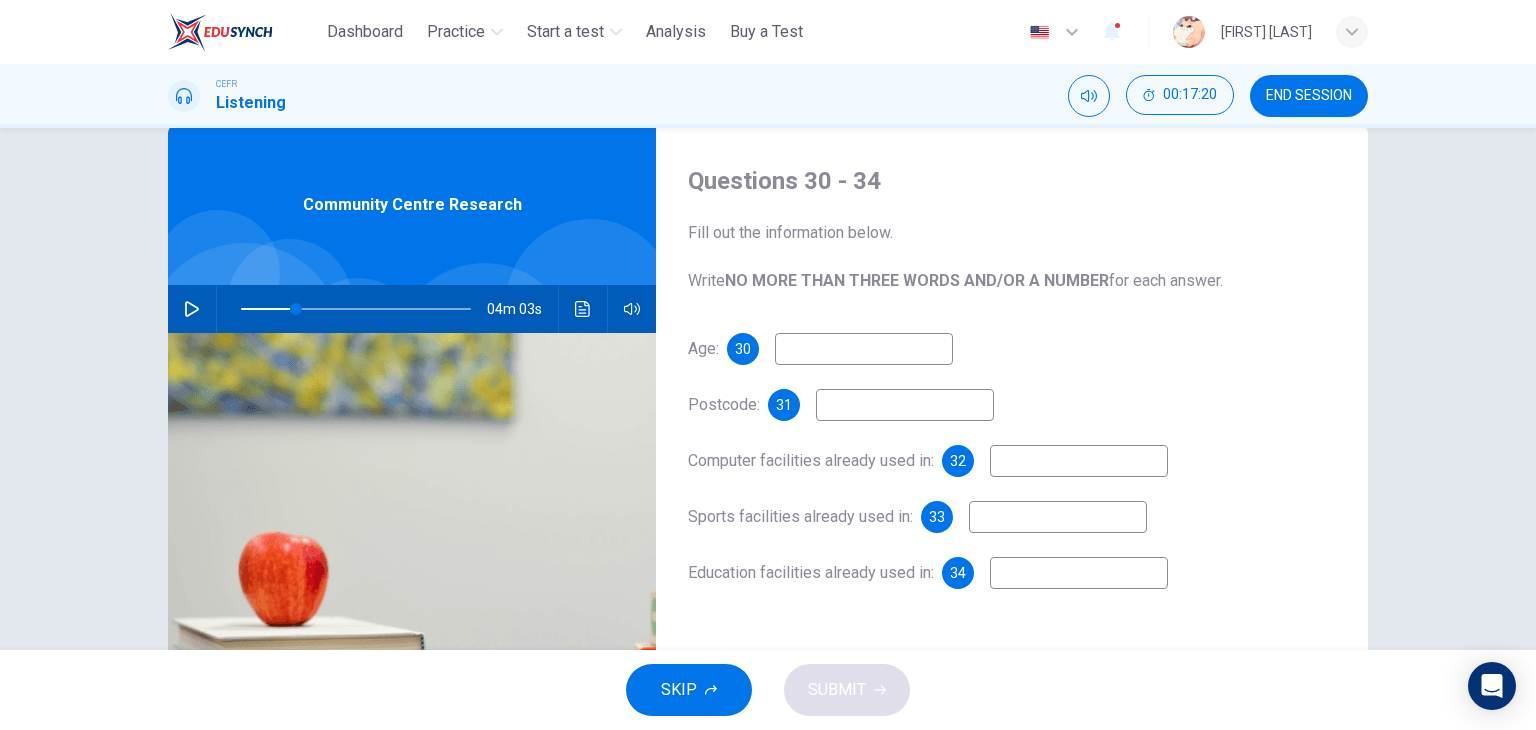 click at bounding box center [864, 349] 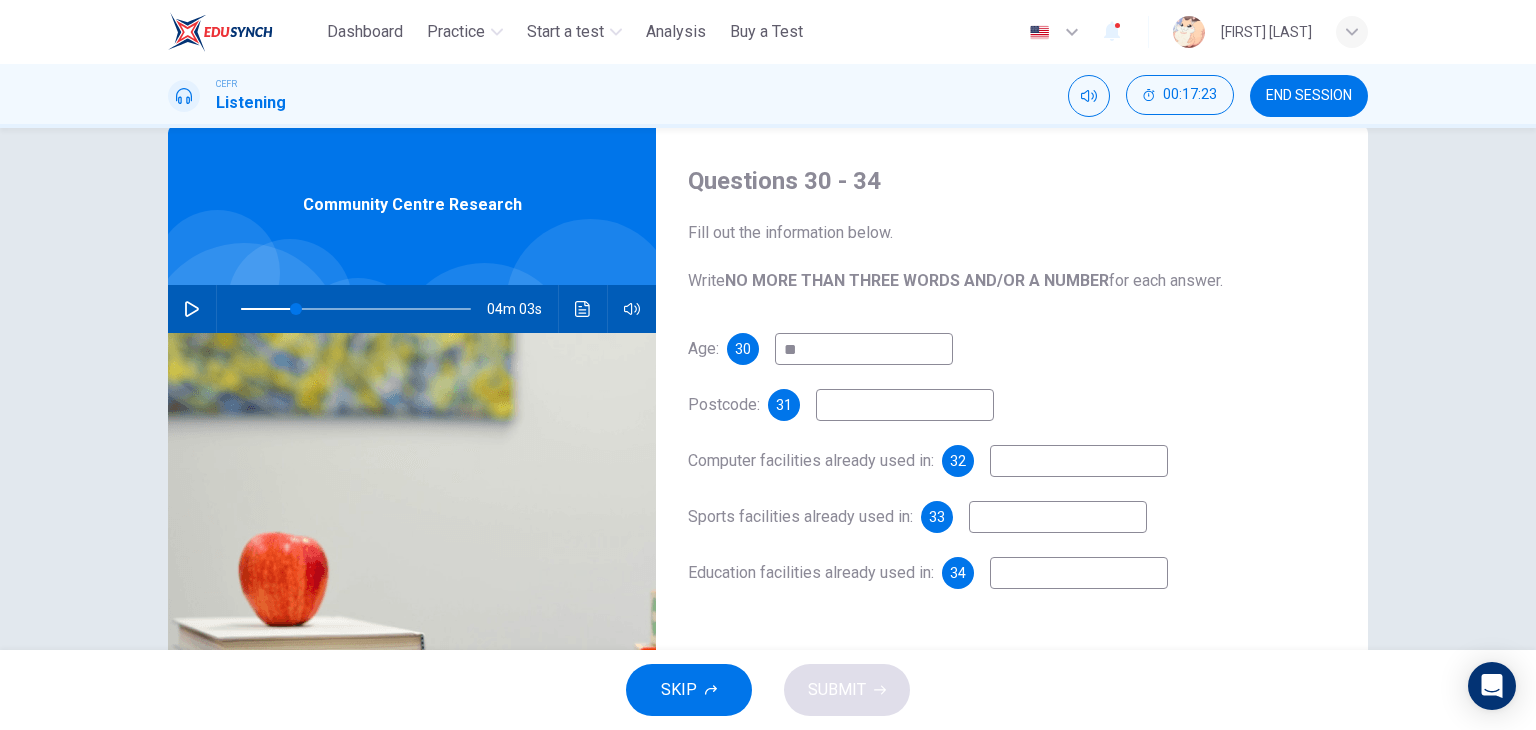 type on "**" 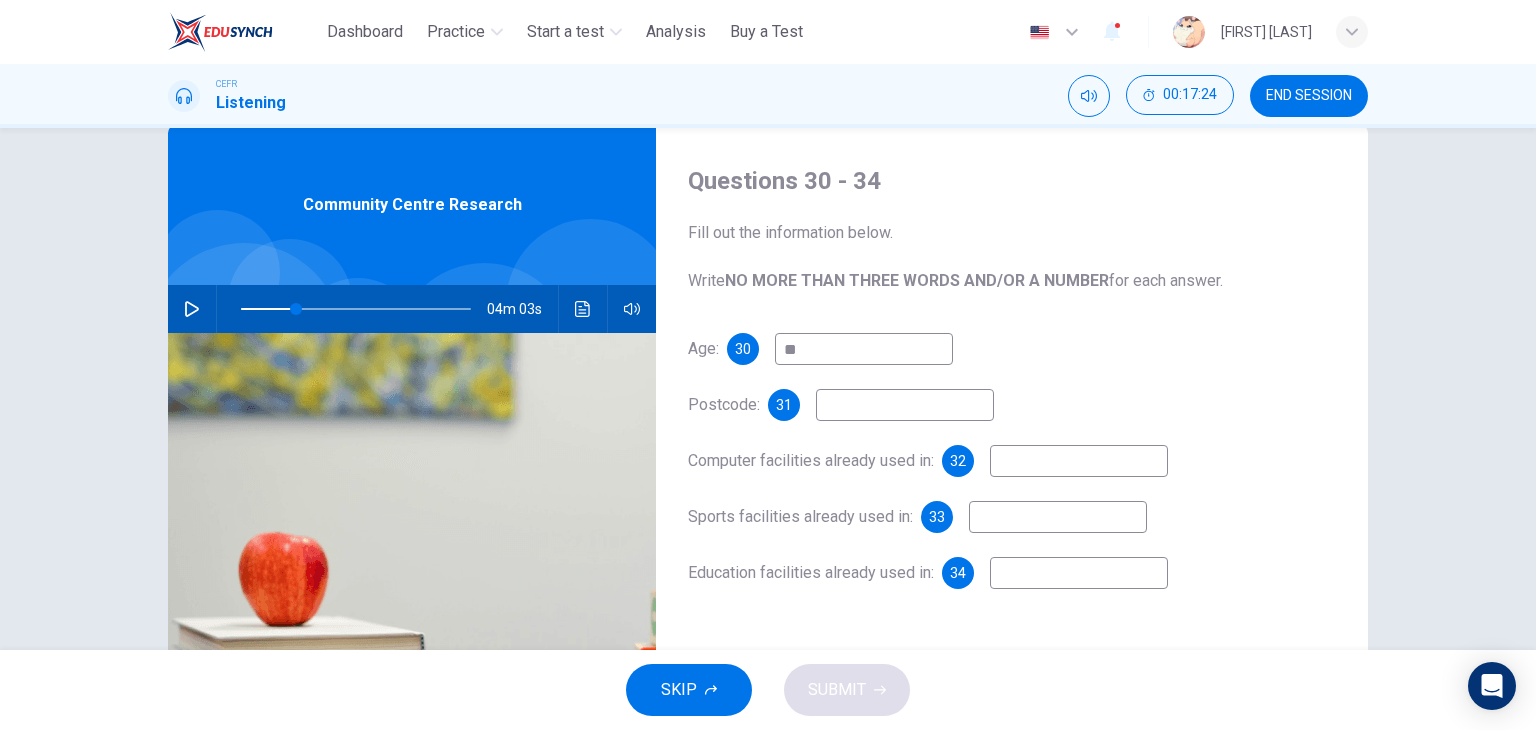 click at bounding box center [905, 405] 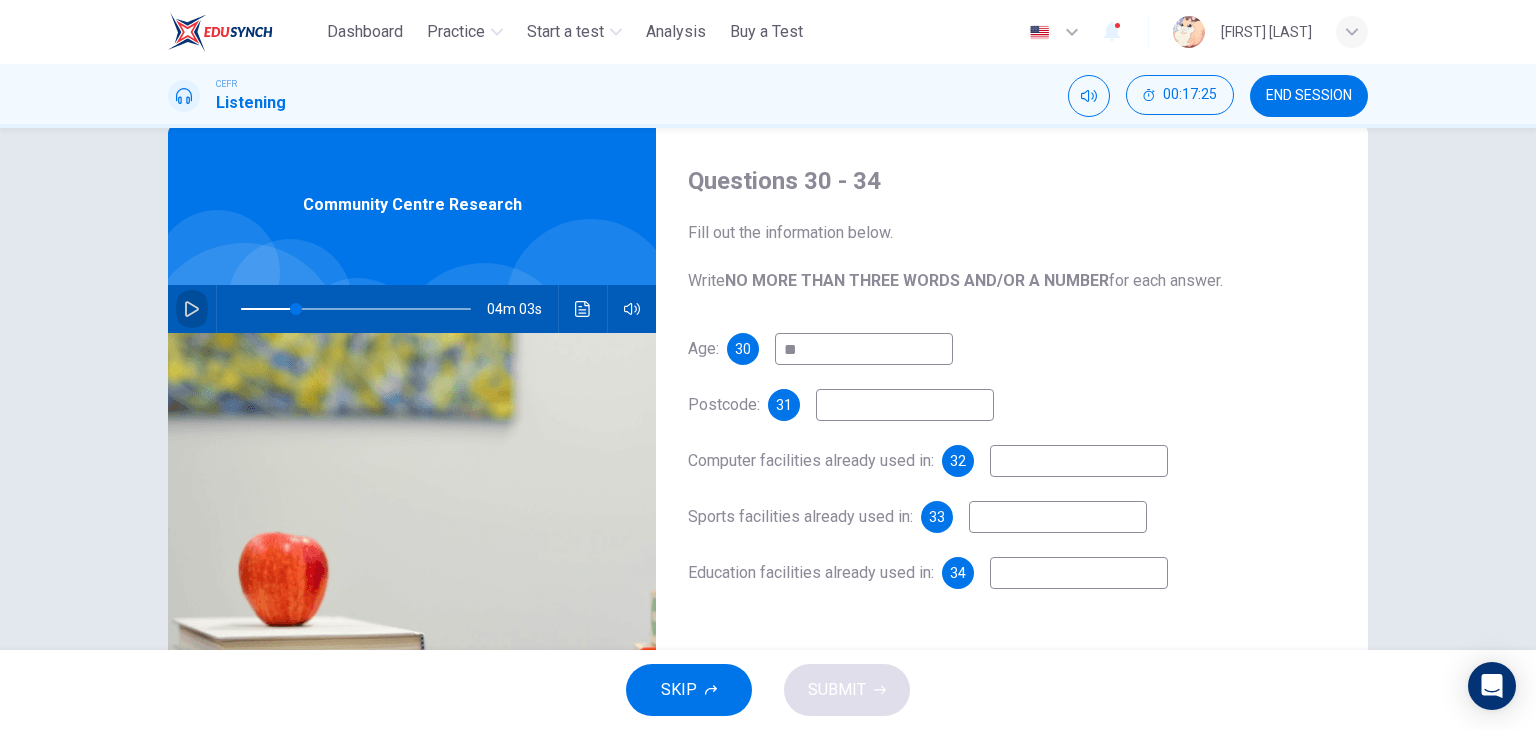 click 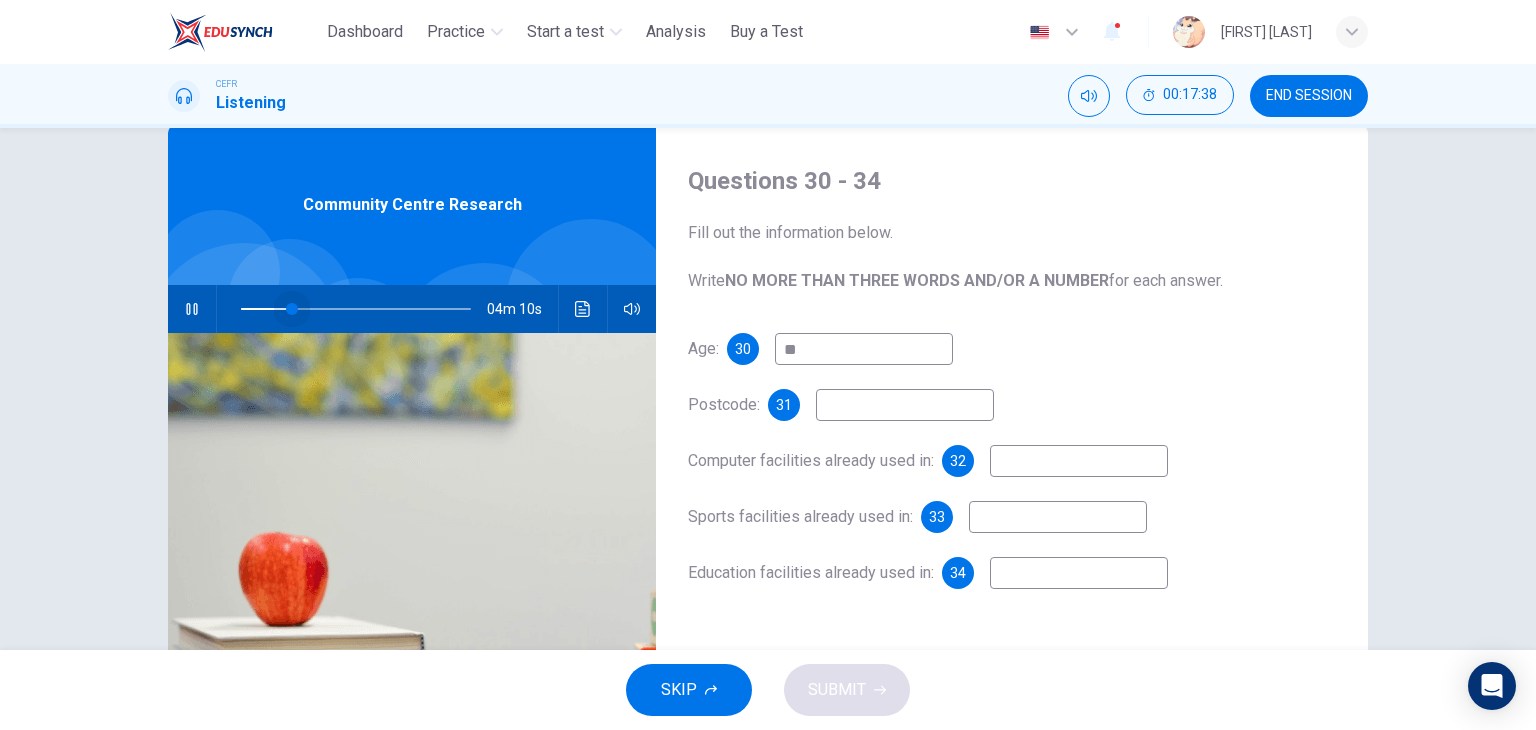 click at bounding box center [292, 309] 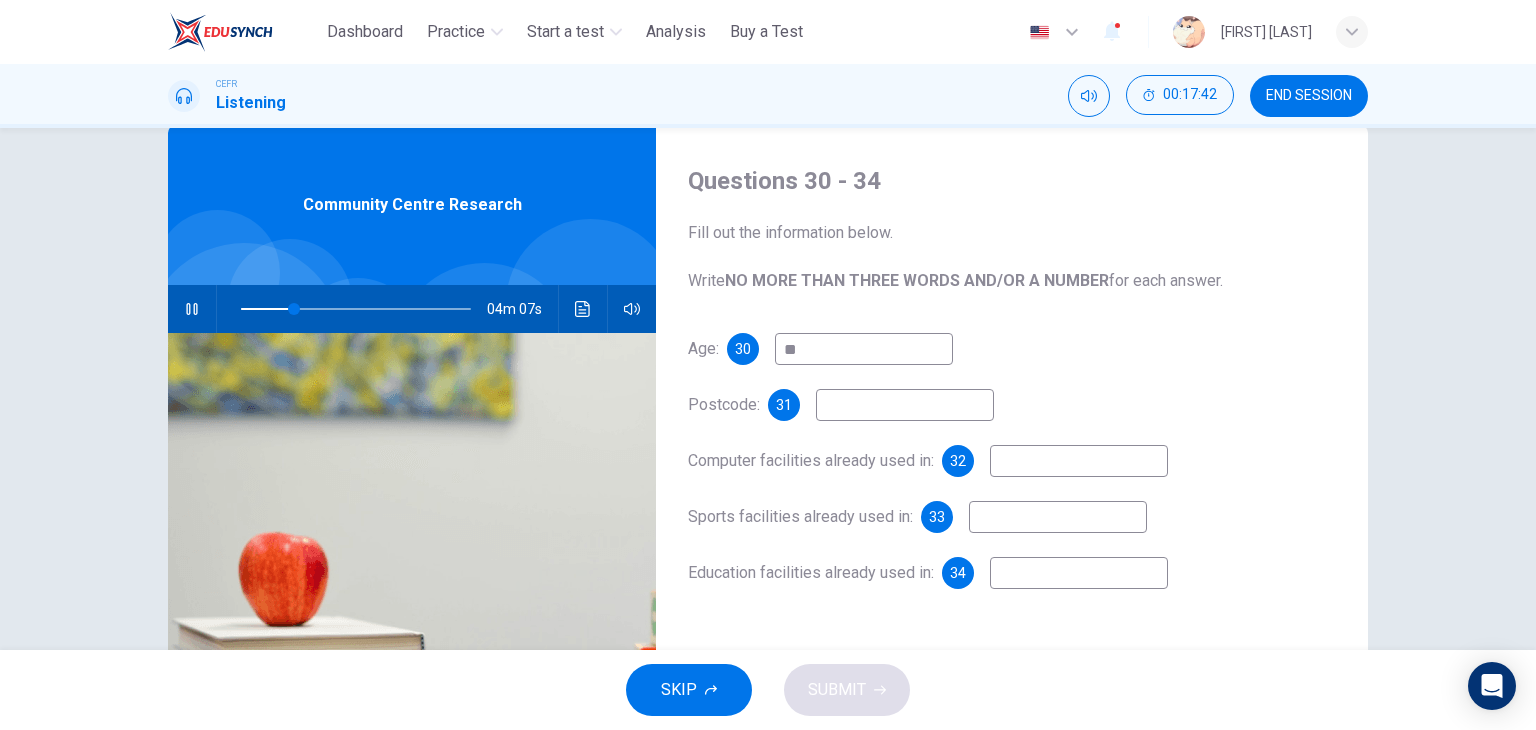 type on "**" 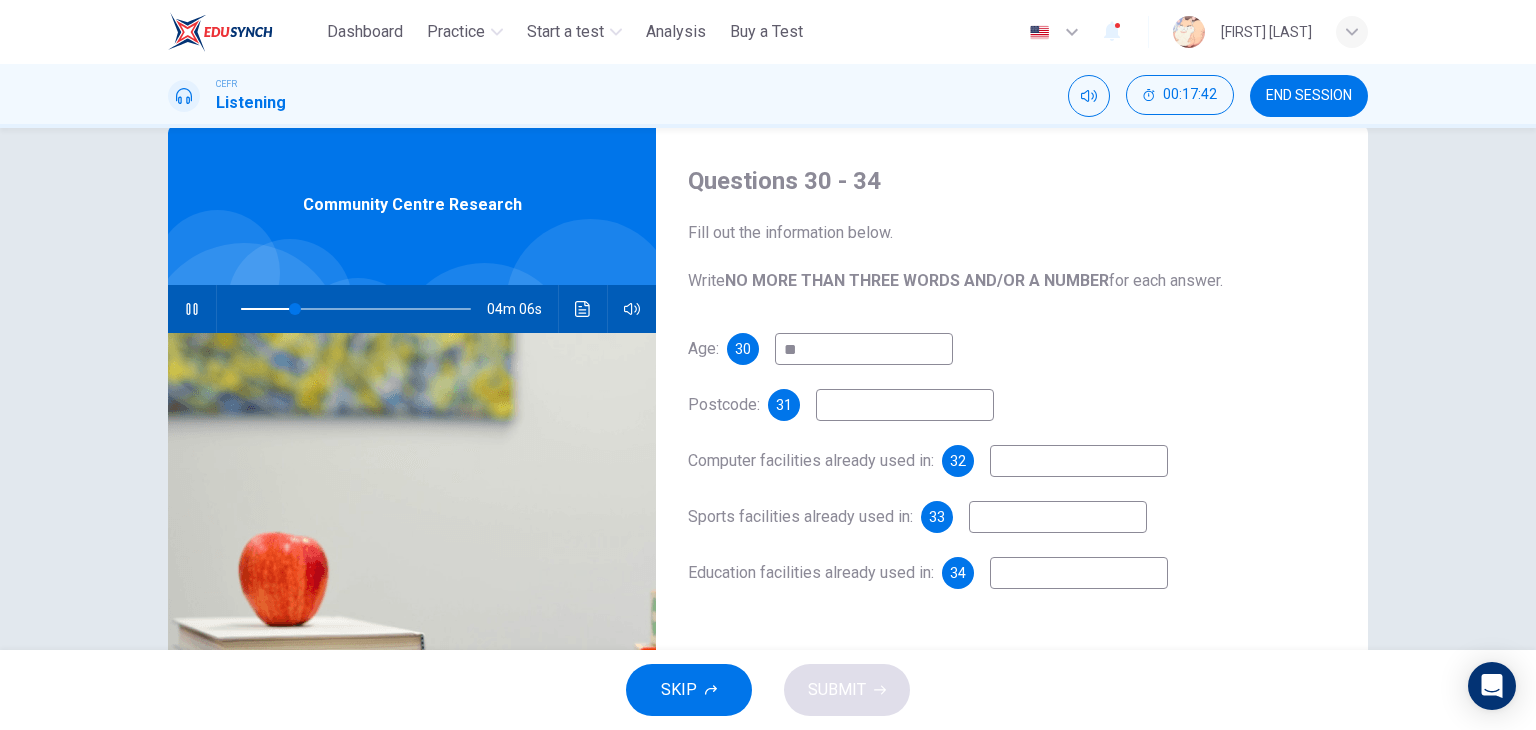 click at bounding box center (905, 405) 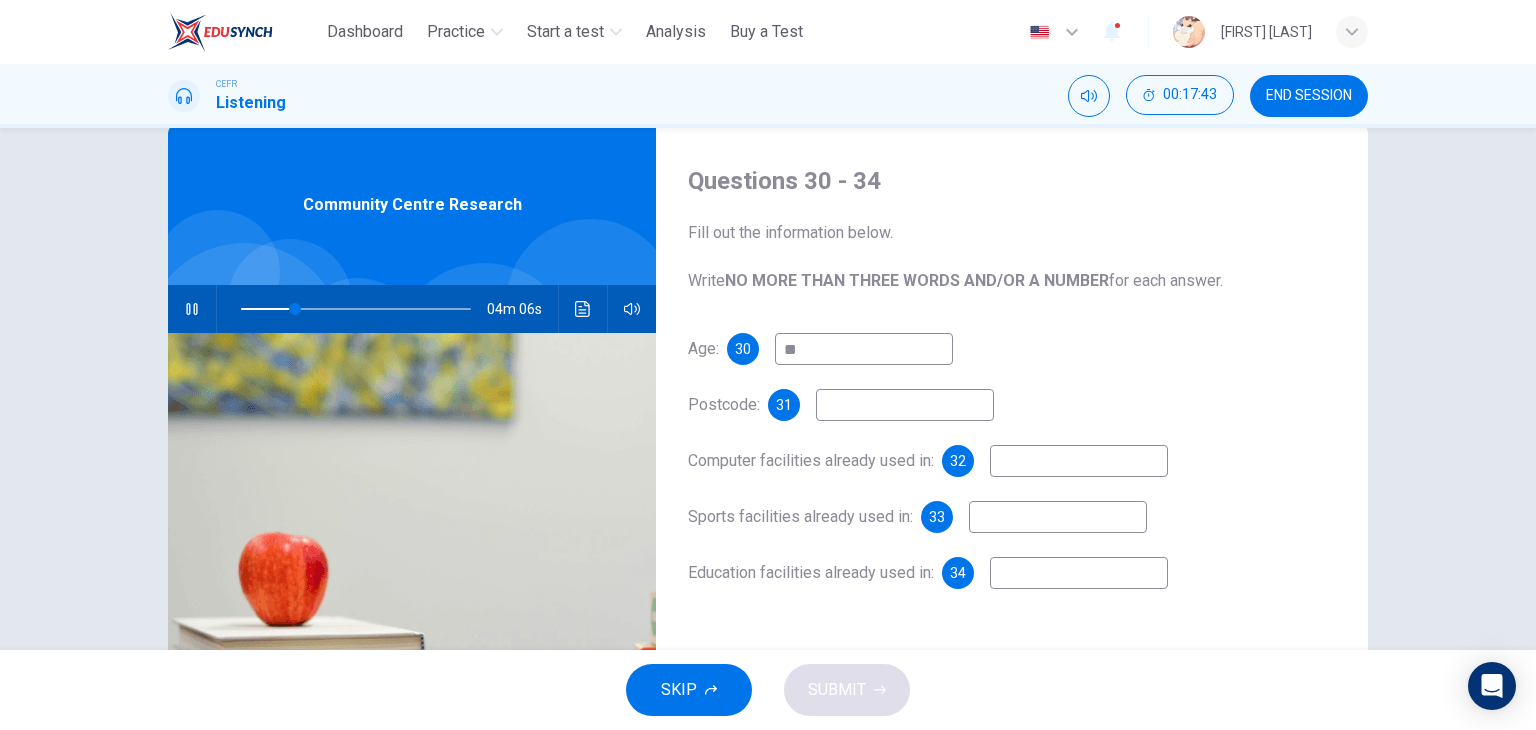 type on "*" 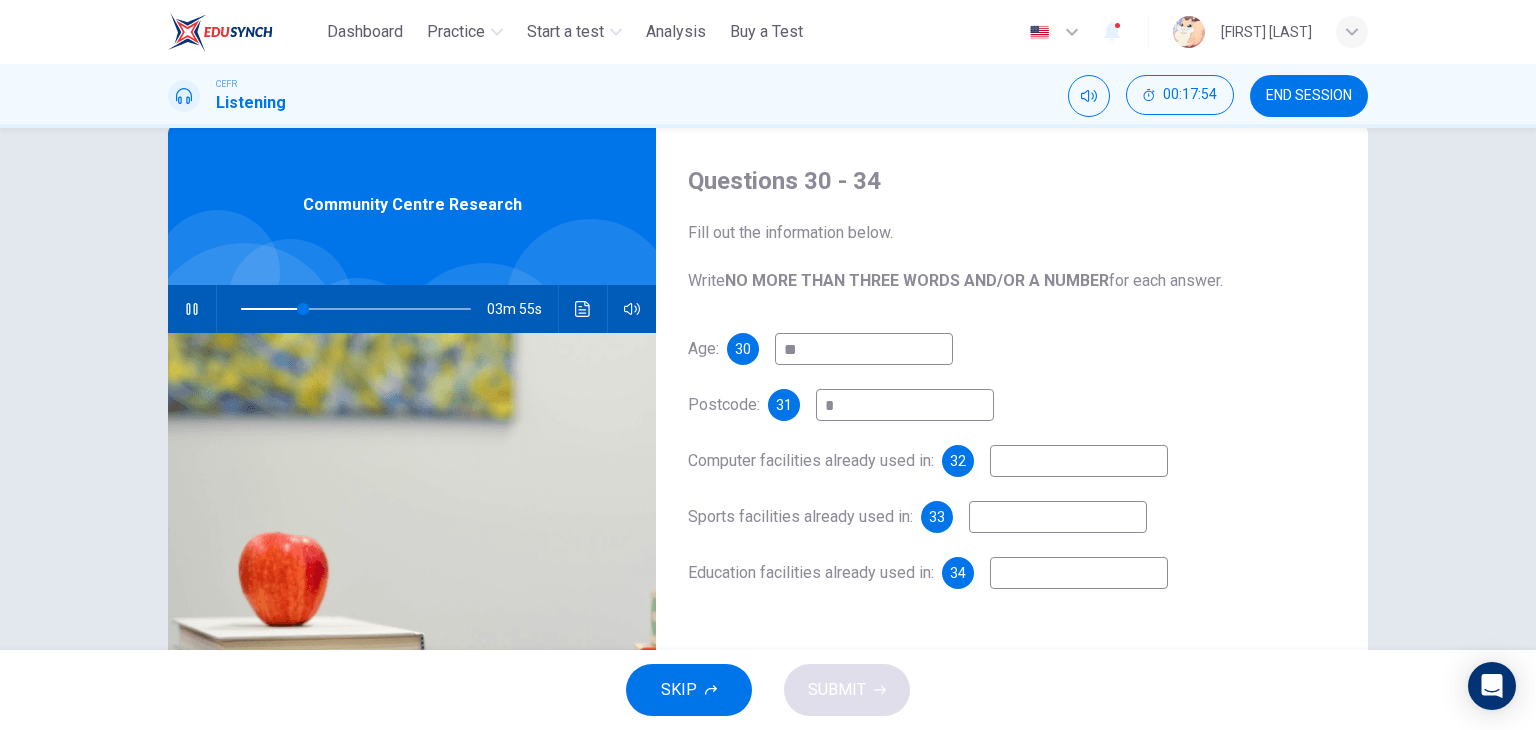 type on "**" 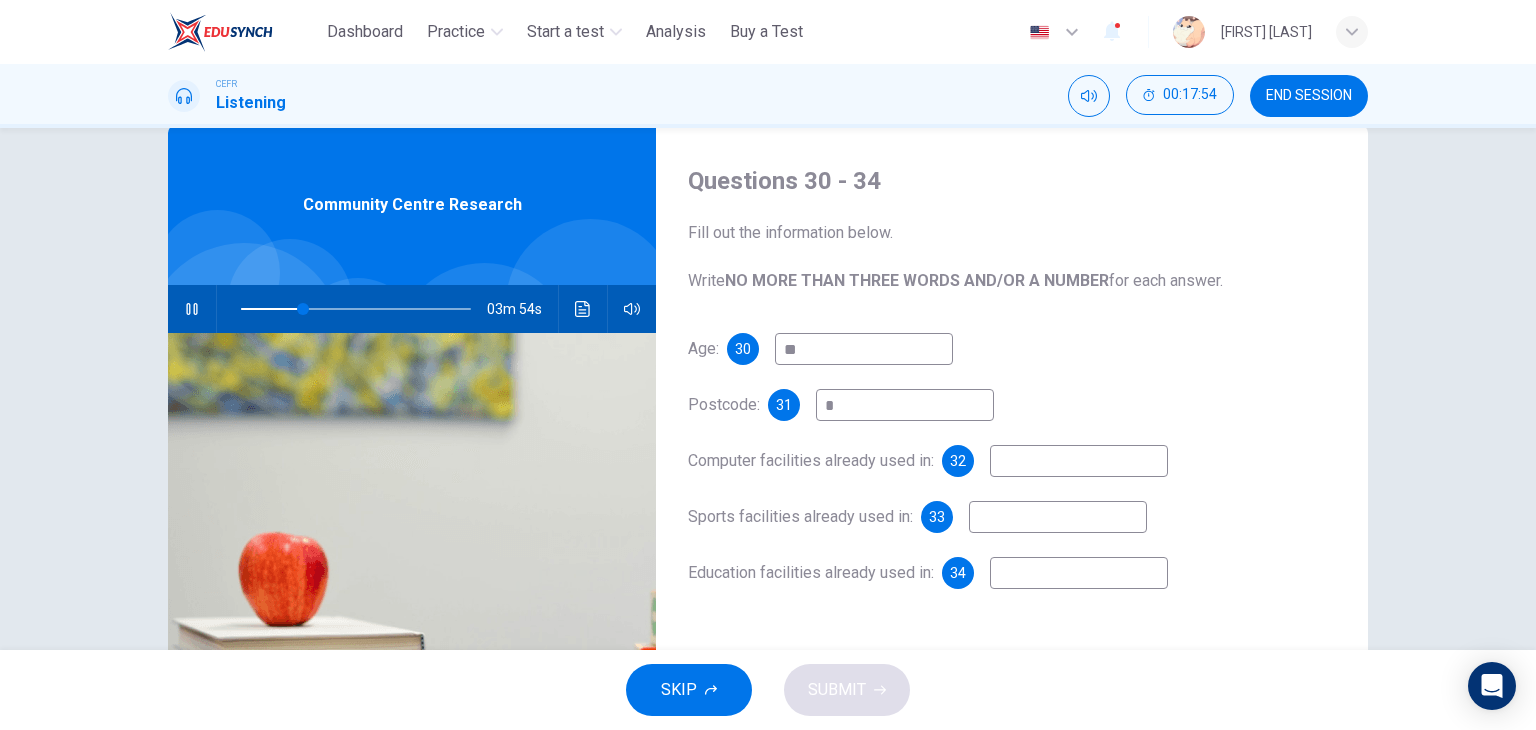 type on "**" 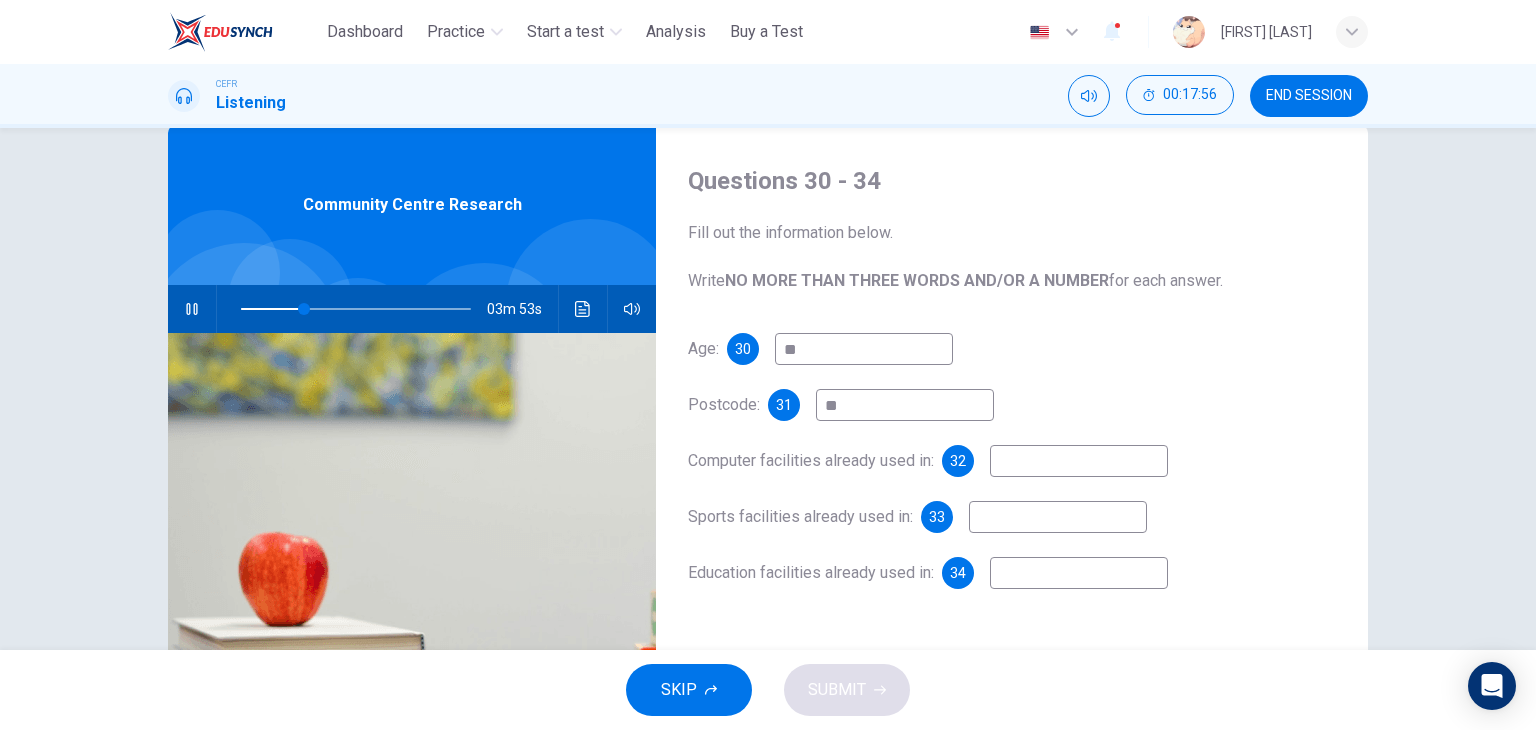 type on "**" 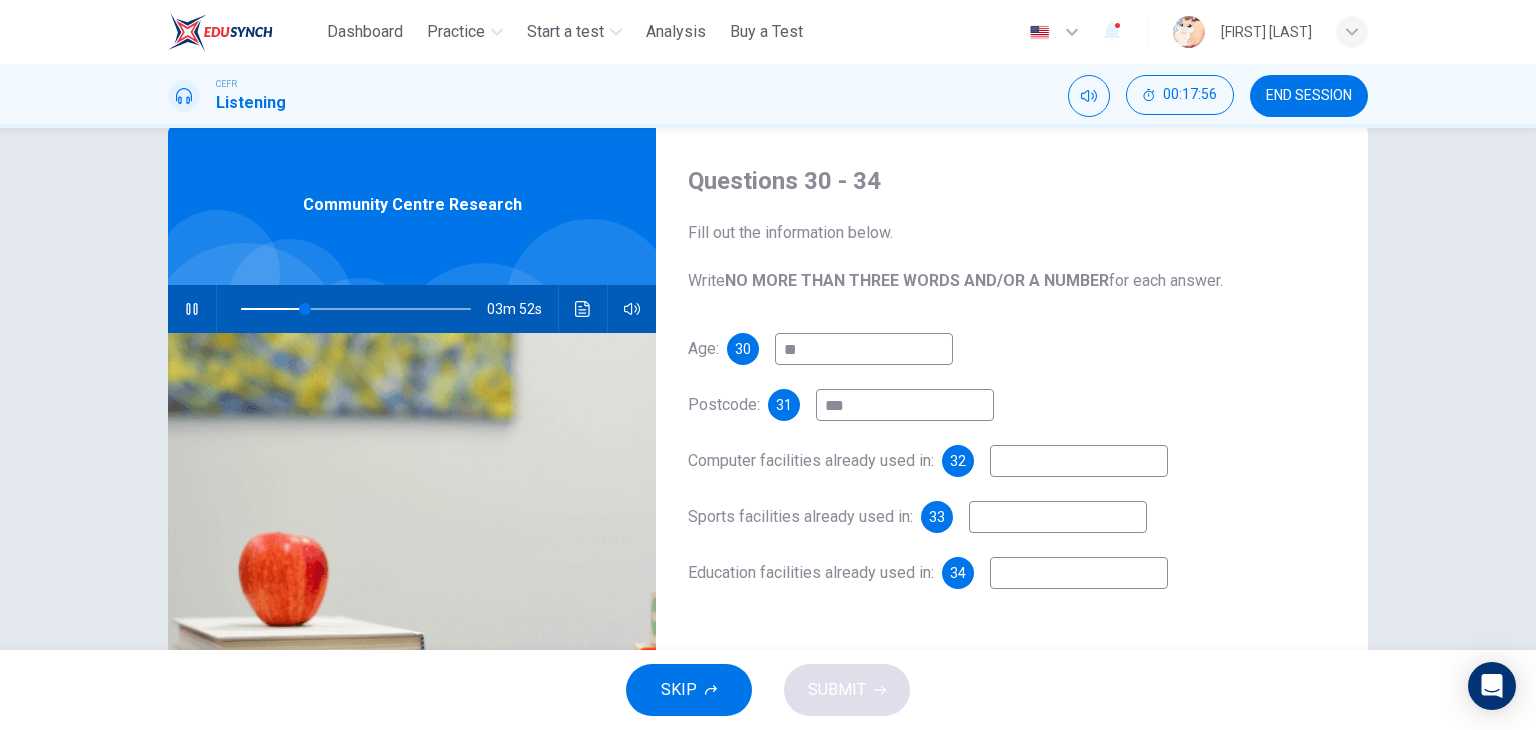 type on "****" 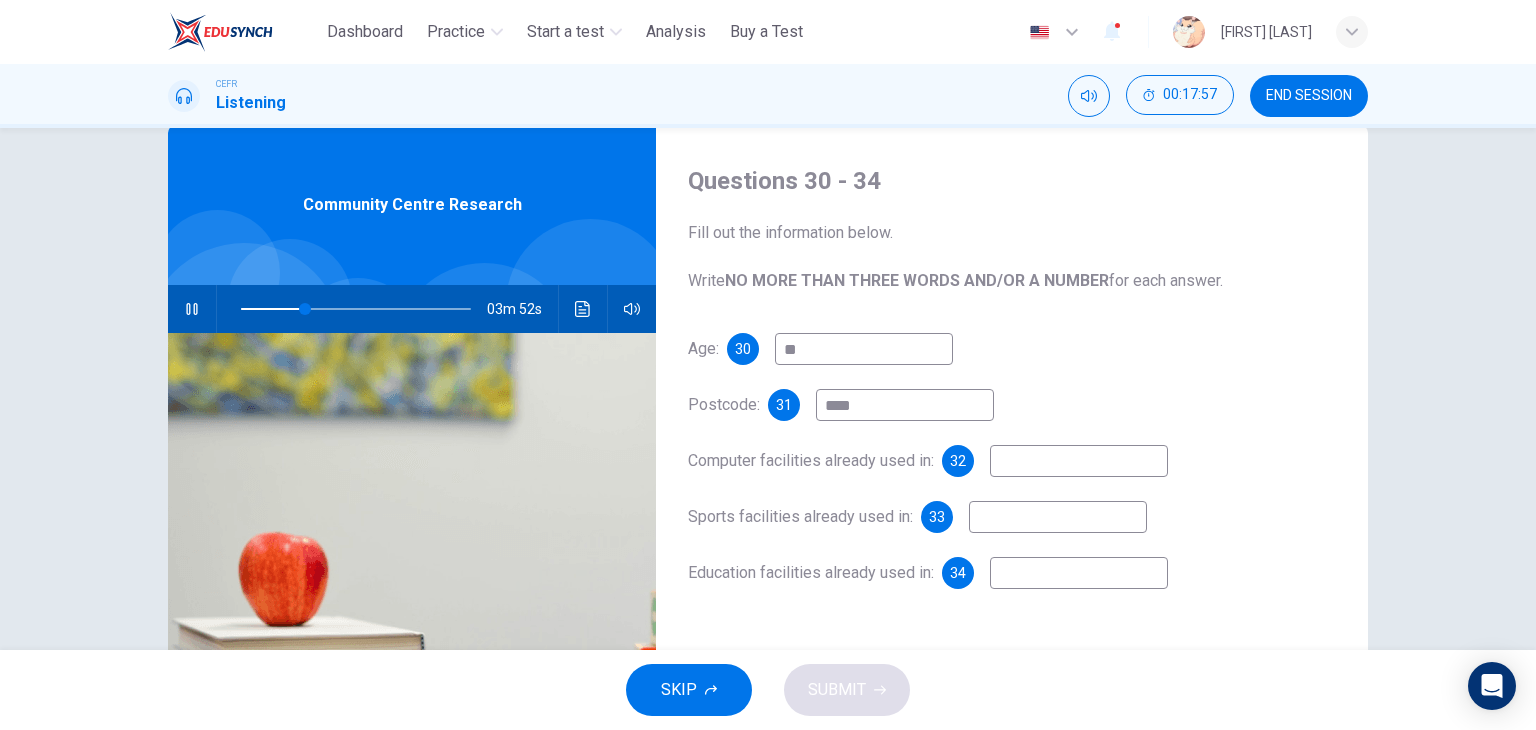 type on "**" 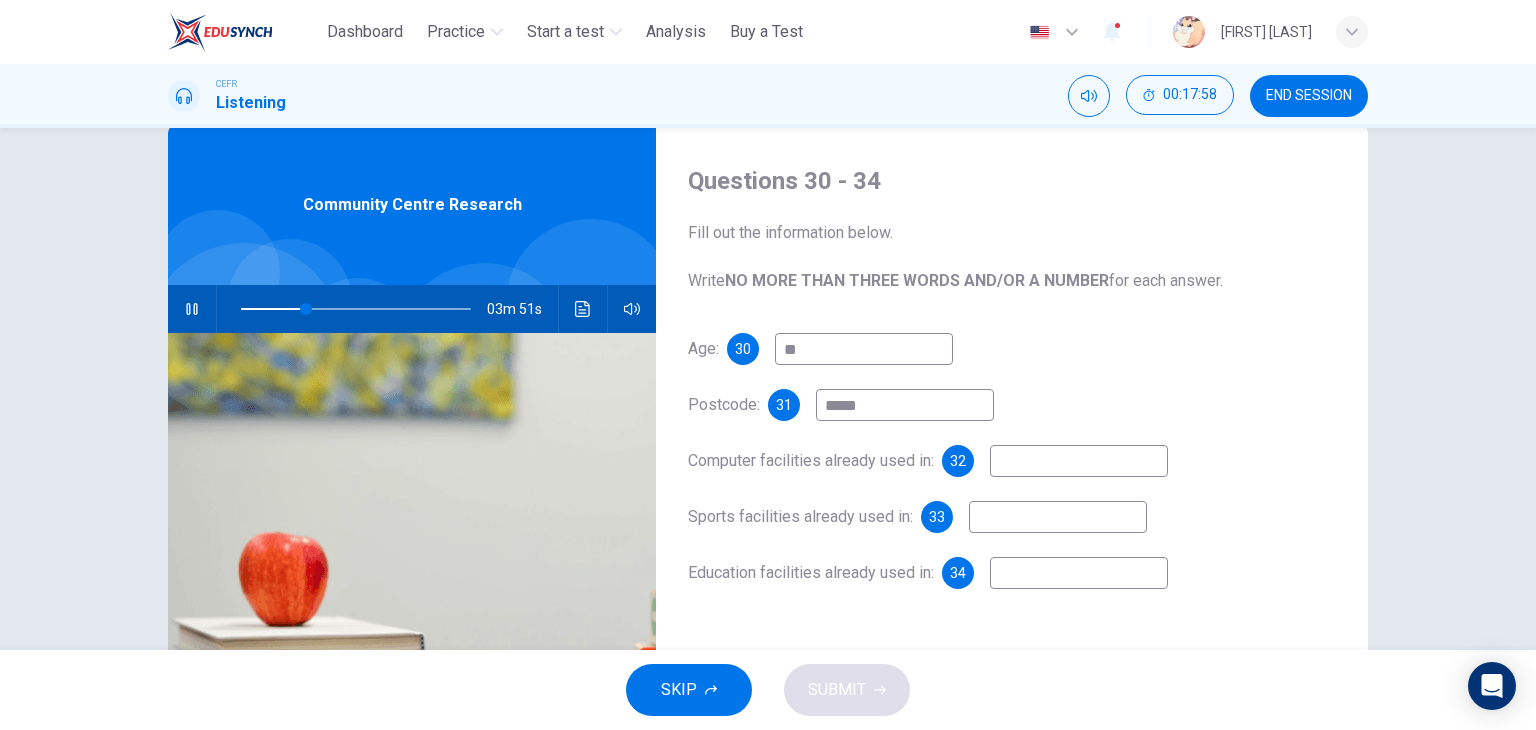 type on "******" 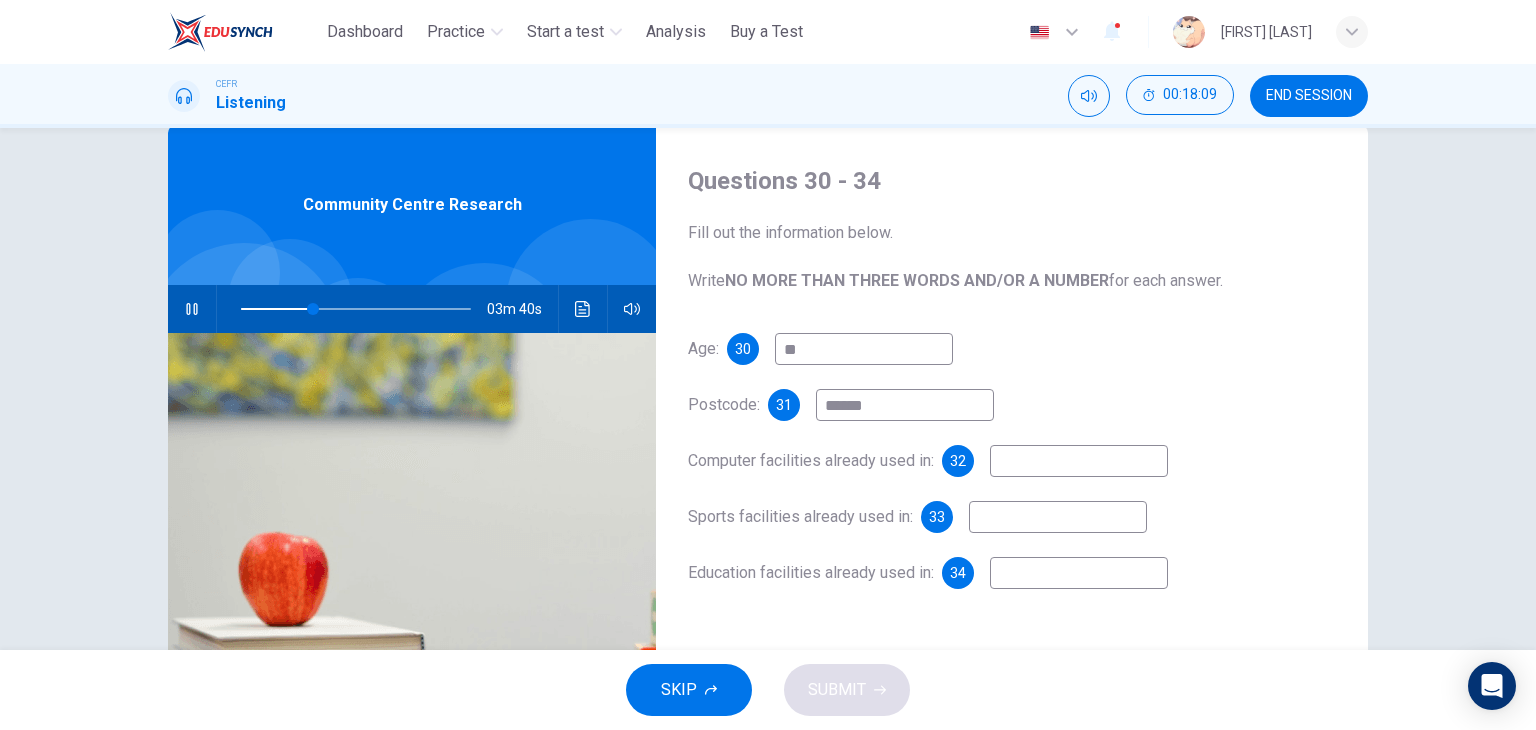 type on "**" 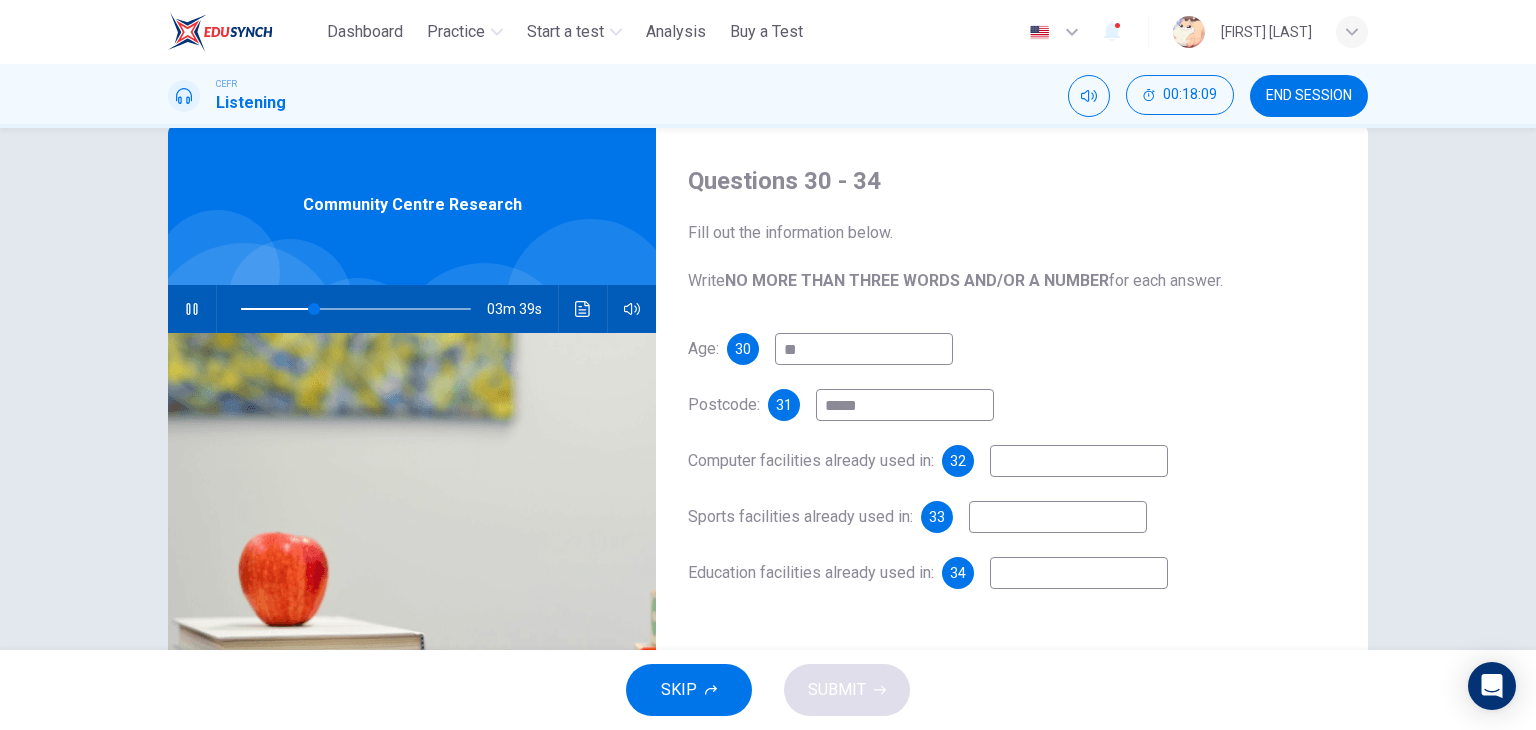 type on "******" 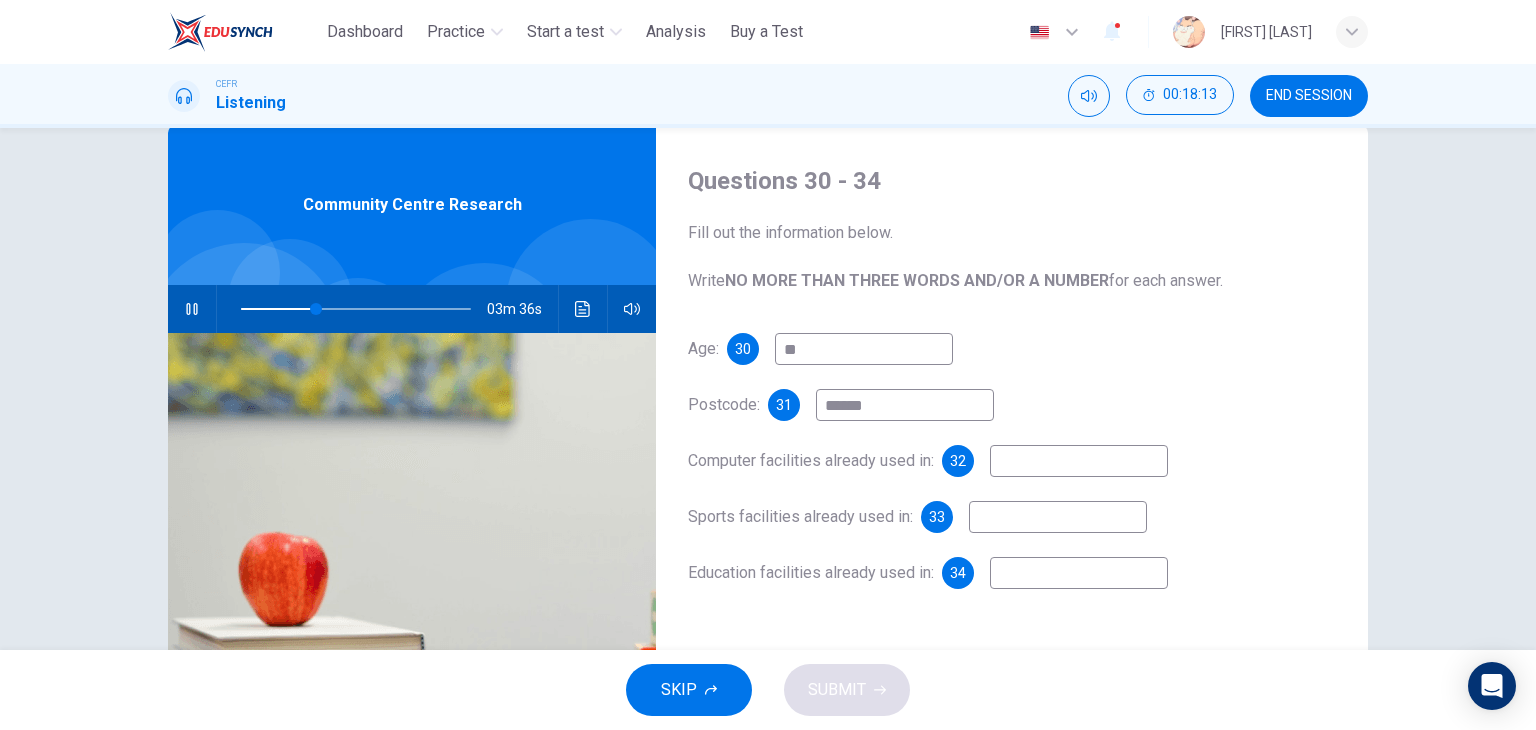 type on "**" 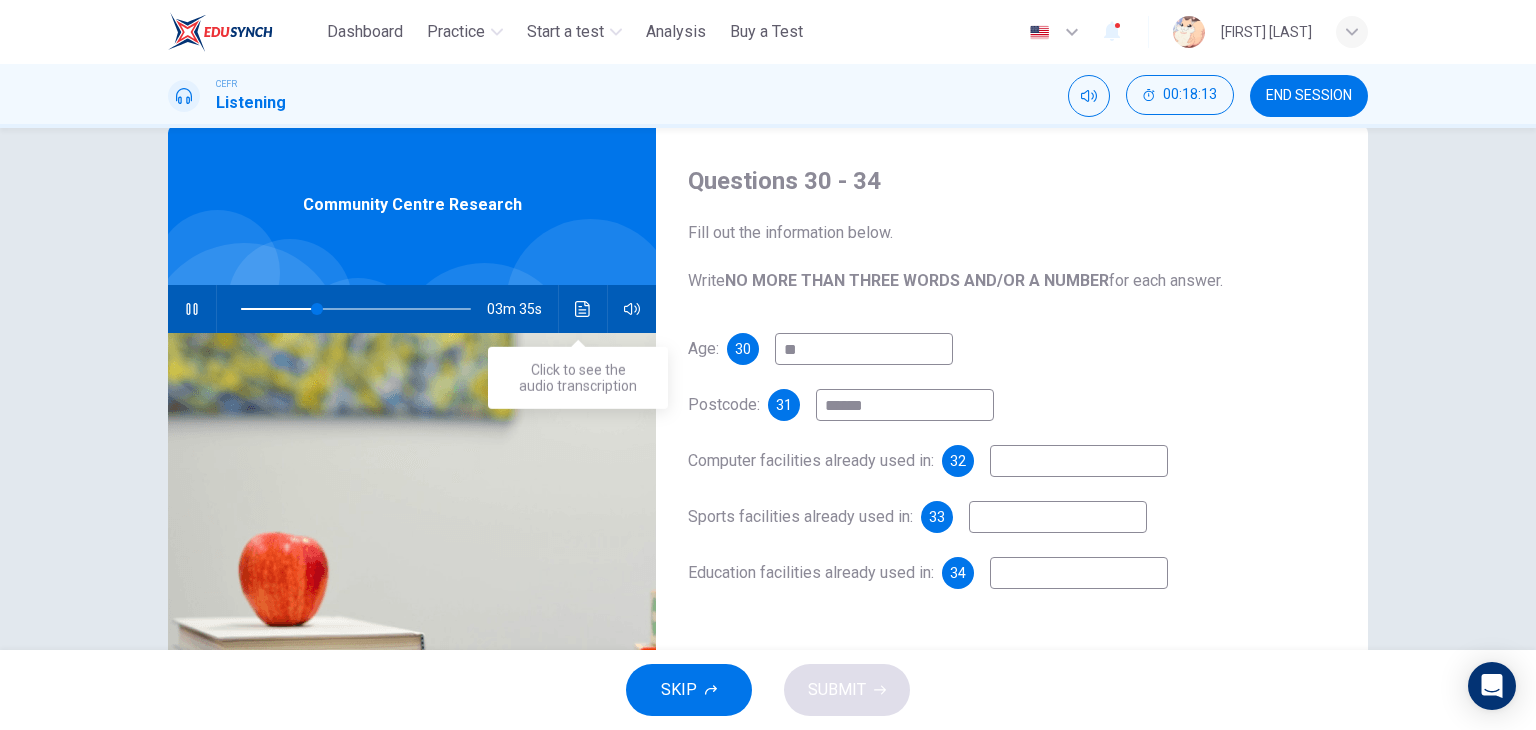 type on "******" 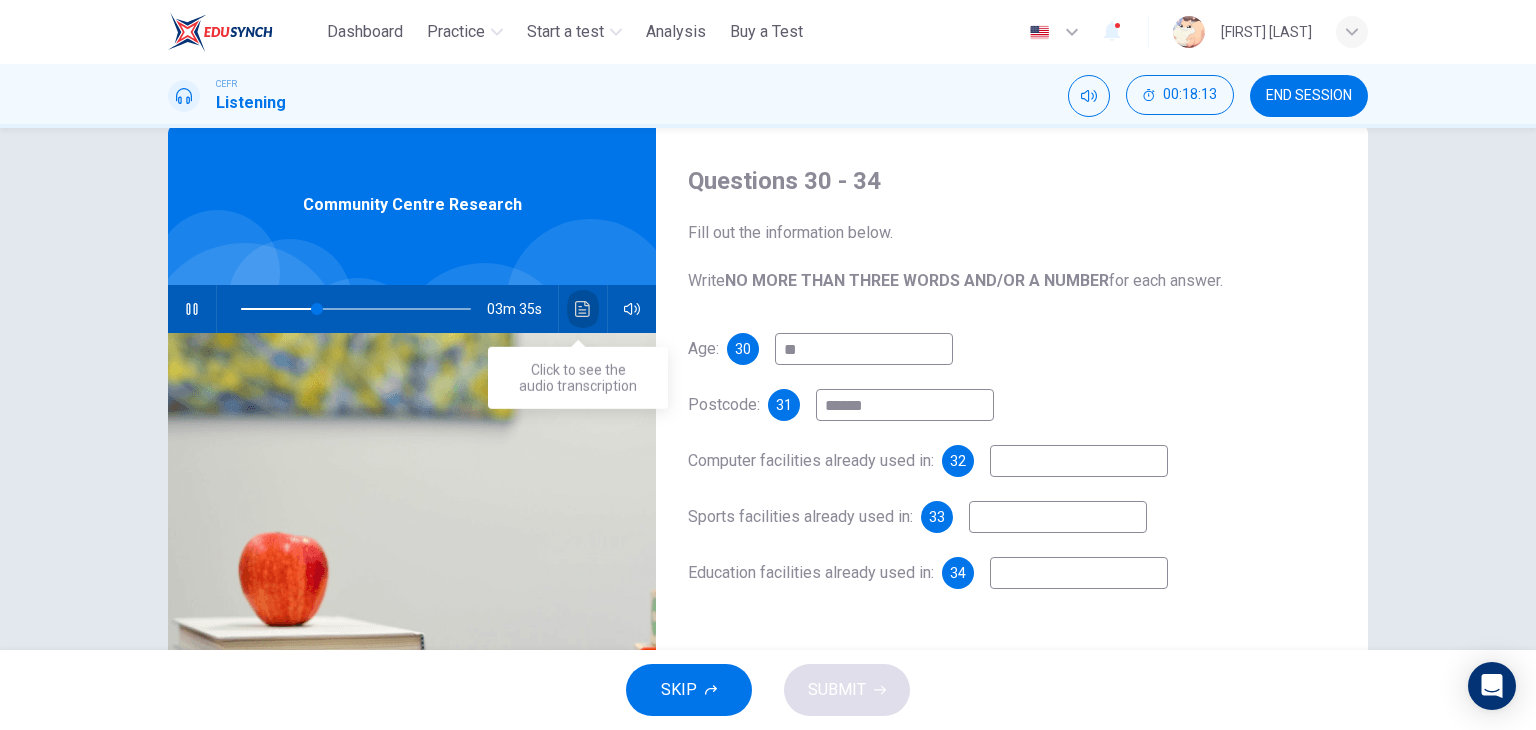 click 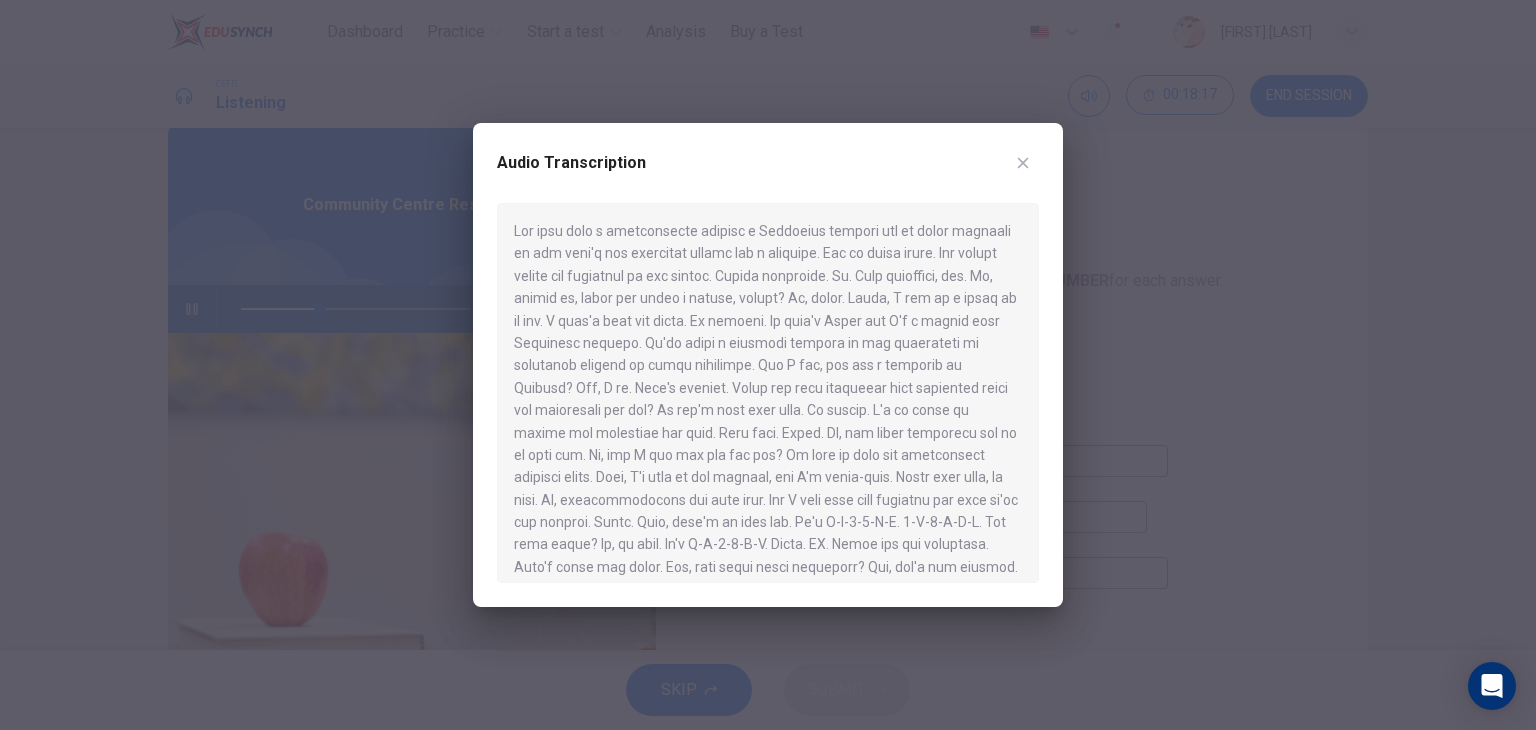 scroll, scrollTop: 99, scrollLeft: 0, axis: vertical 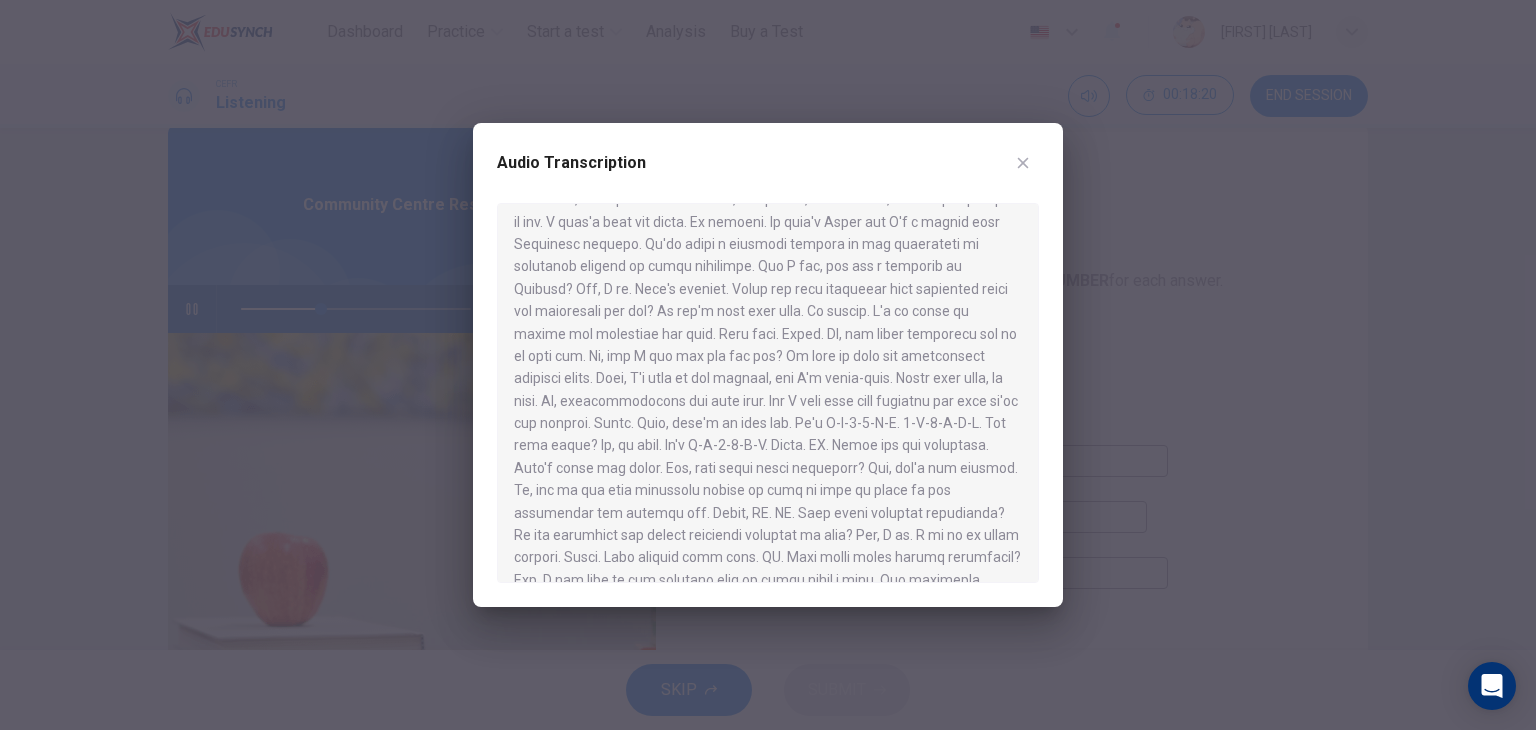 click at bounding box center [1023, 163] 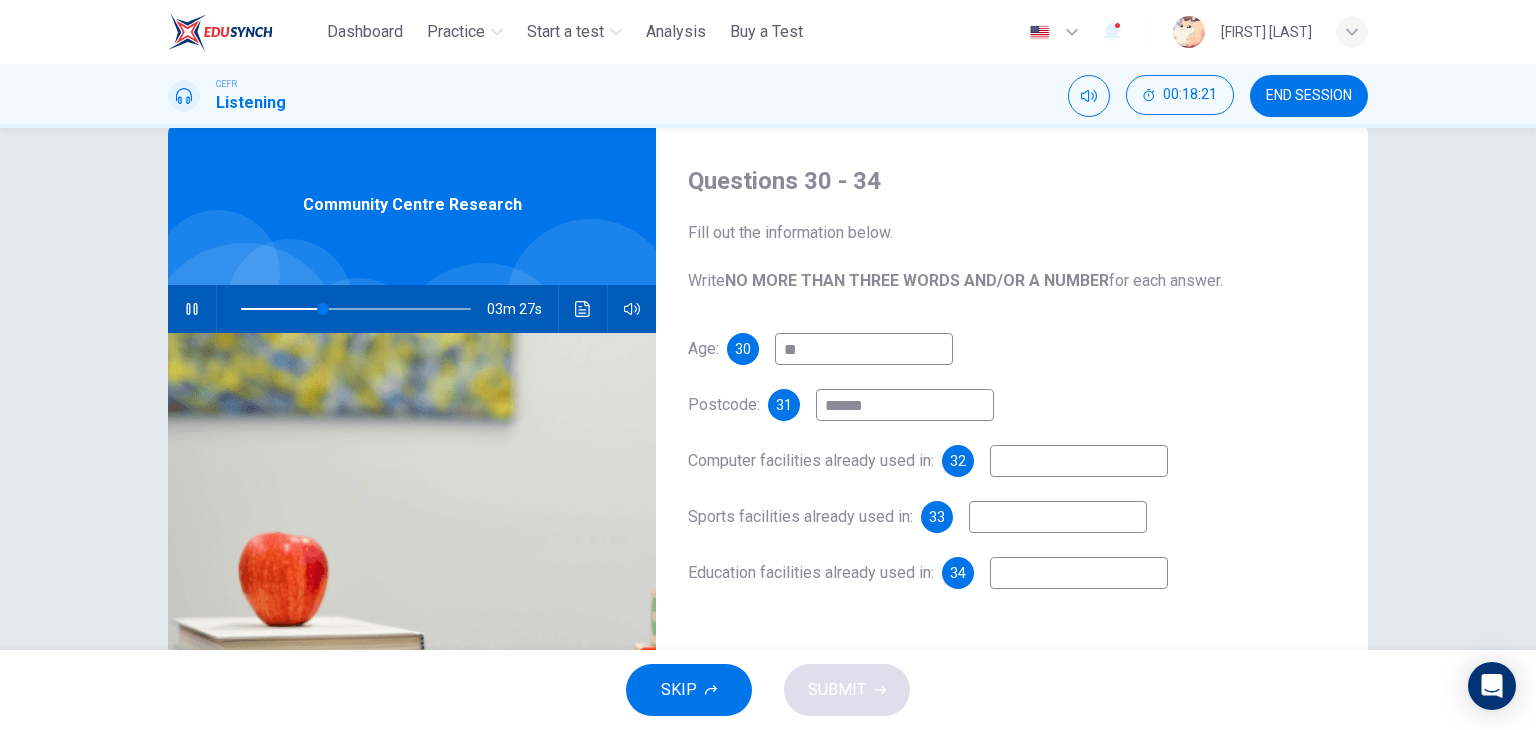 click at bounding box center (1079, 461) 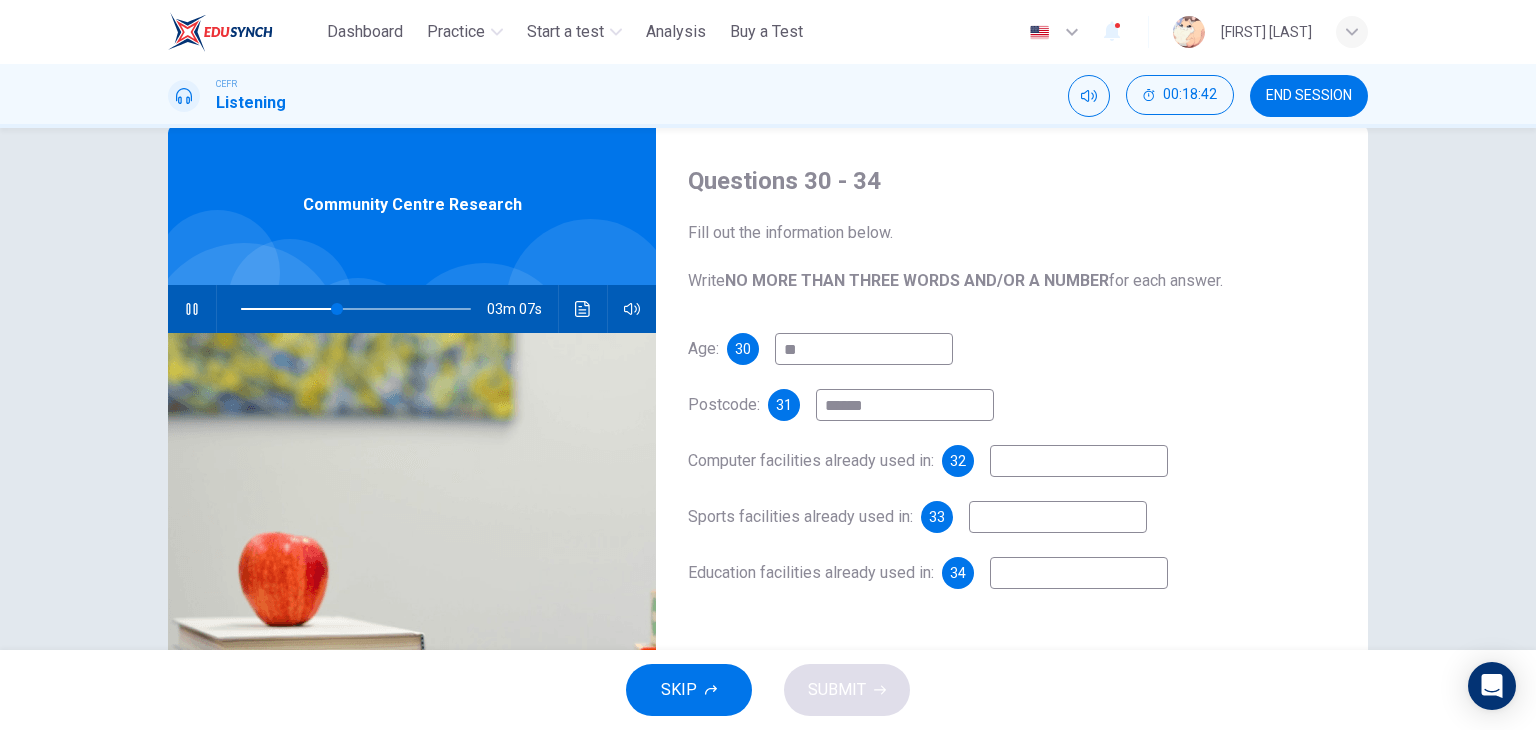 type on "**" 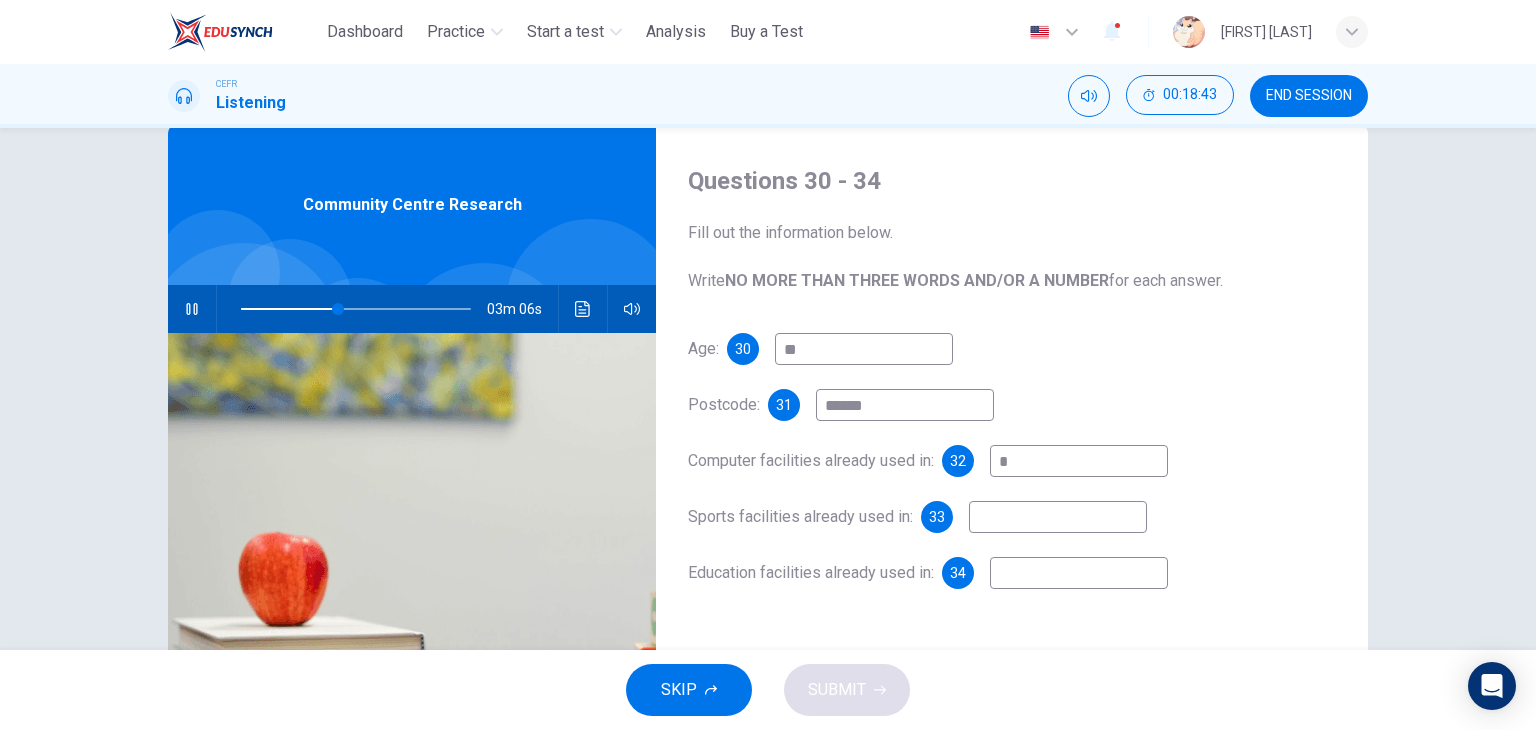 type on "**" 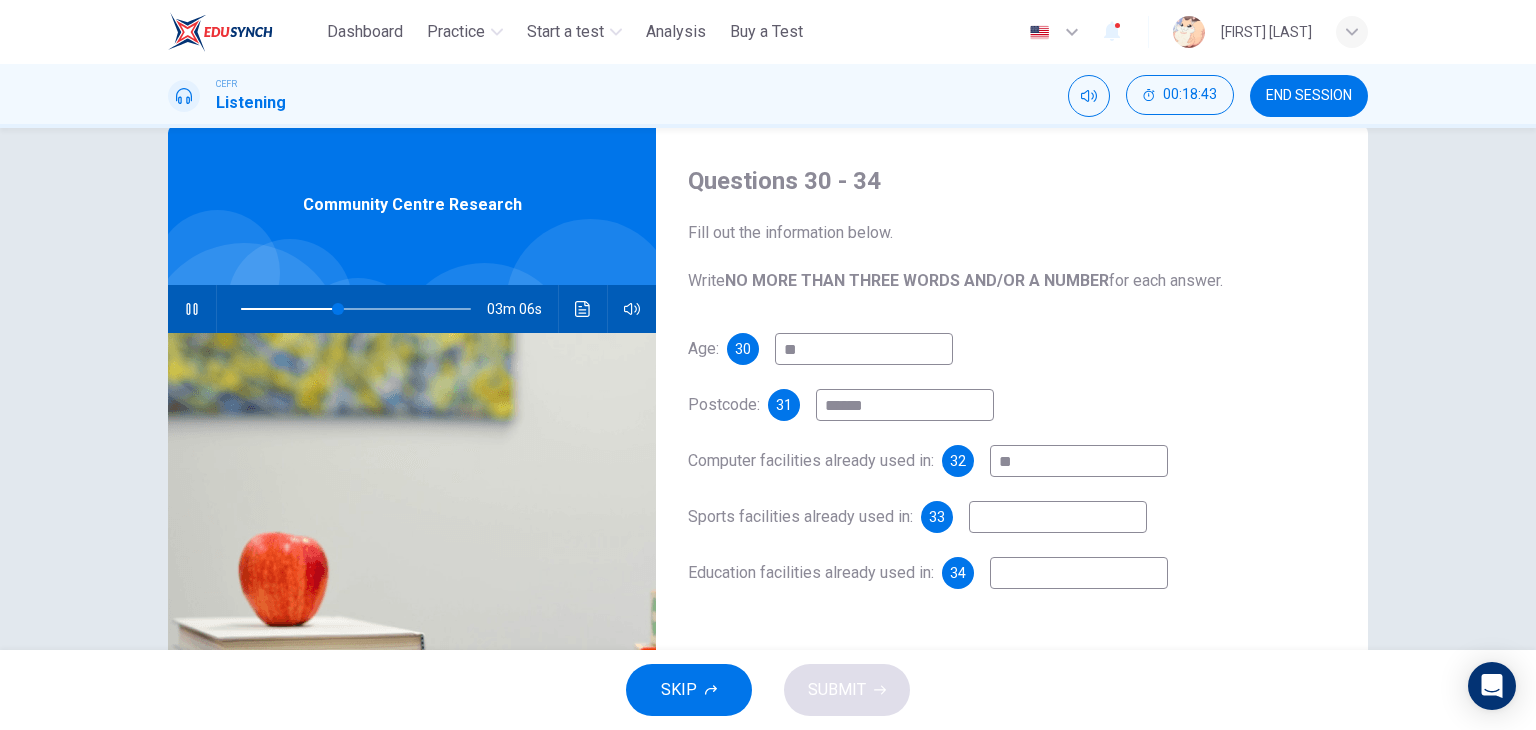 type on "**" 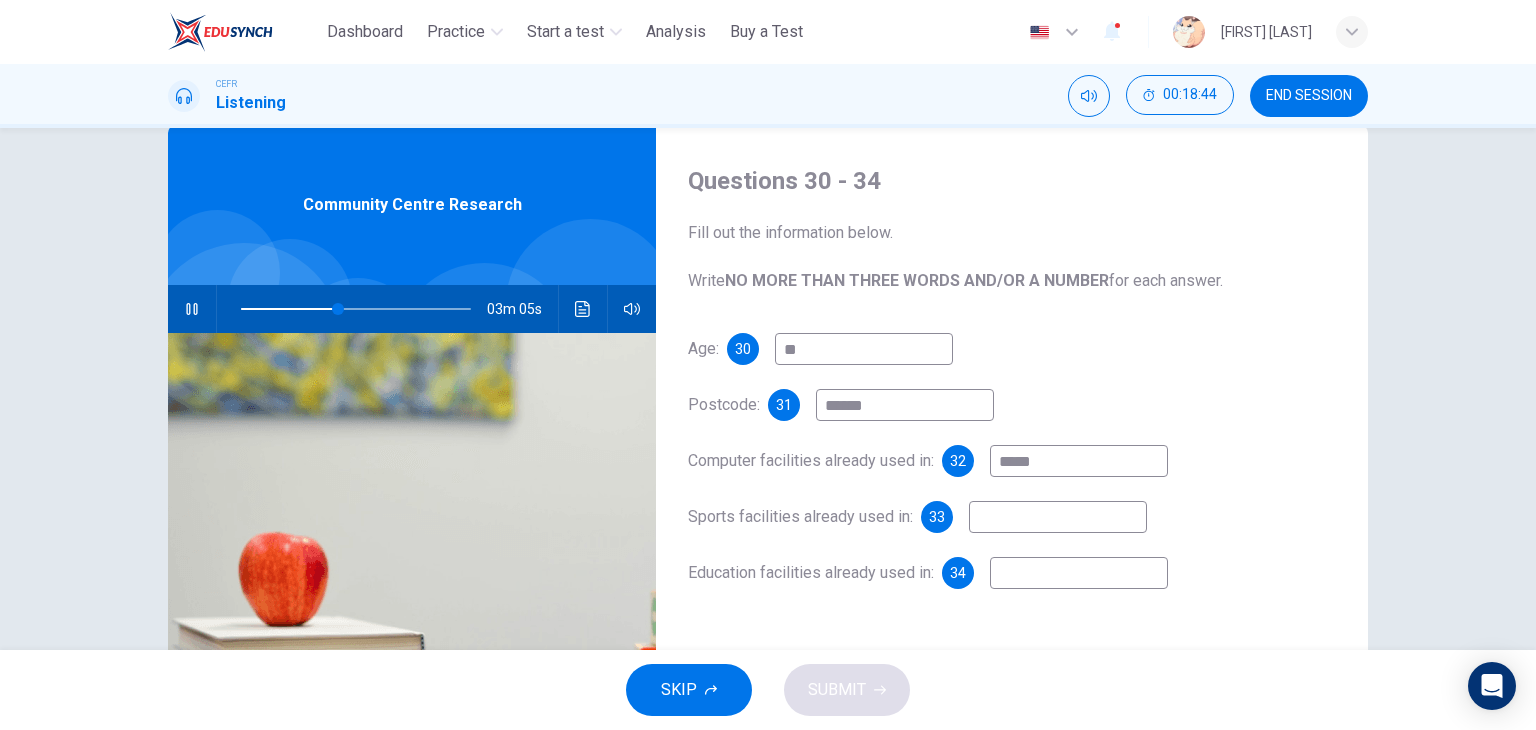 type on "*****" 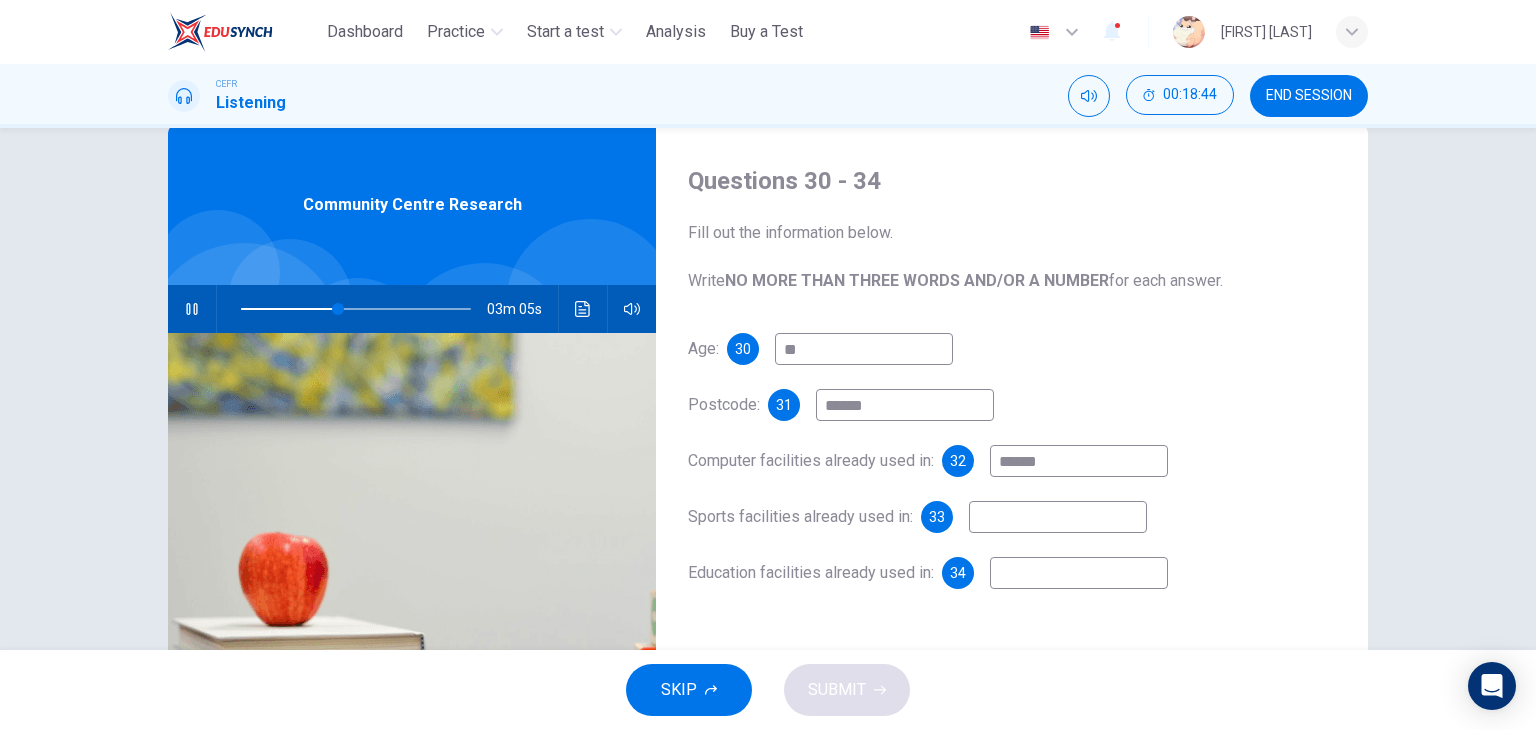 type on "**" 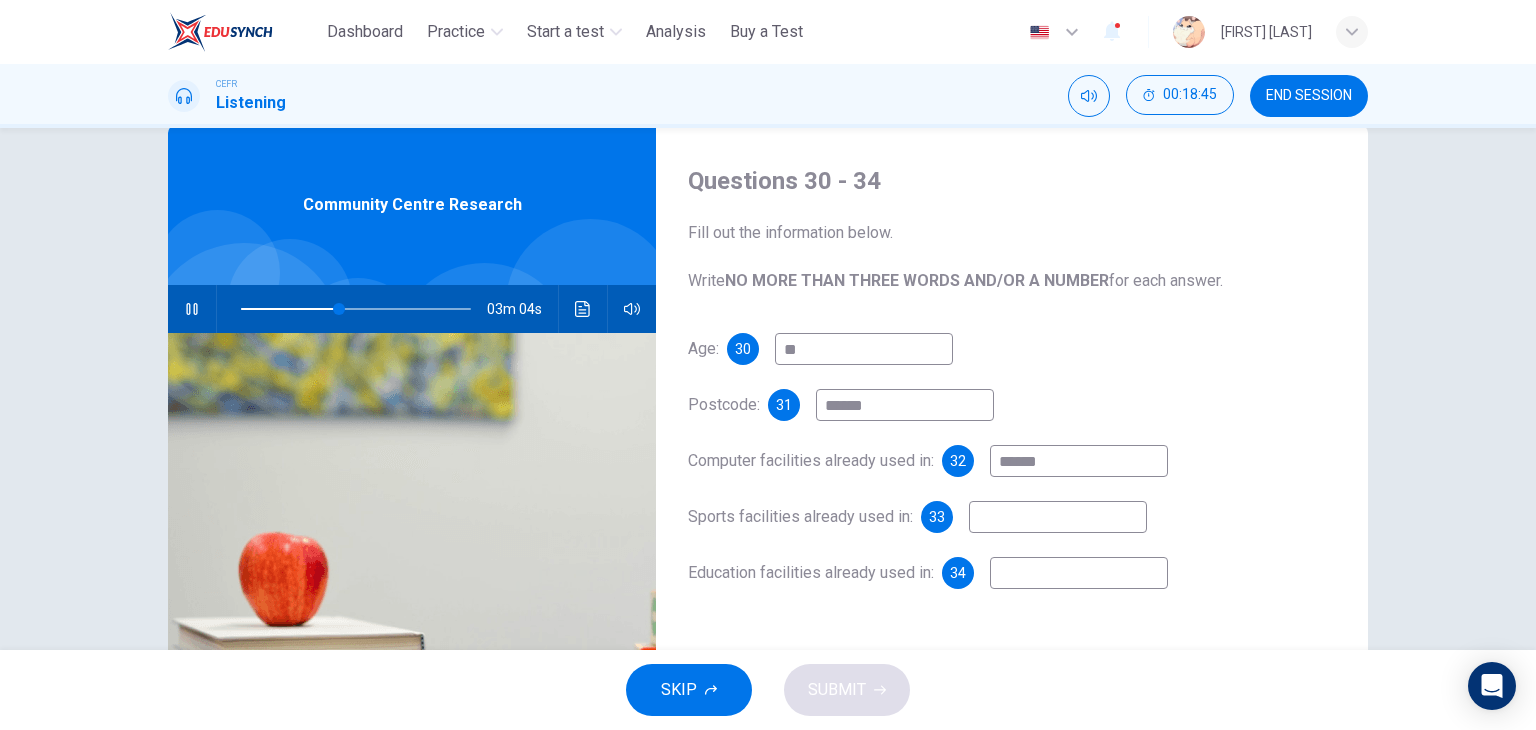 type on "*******" 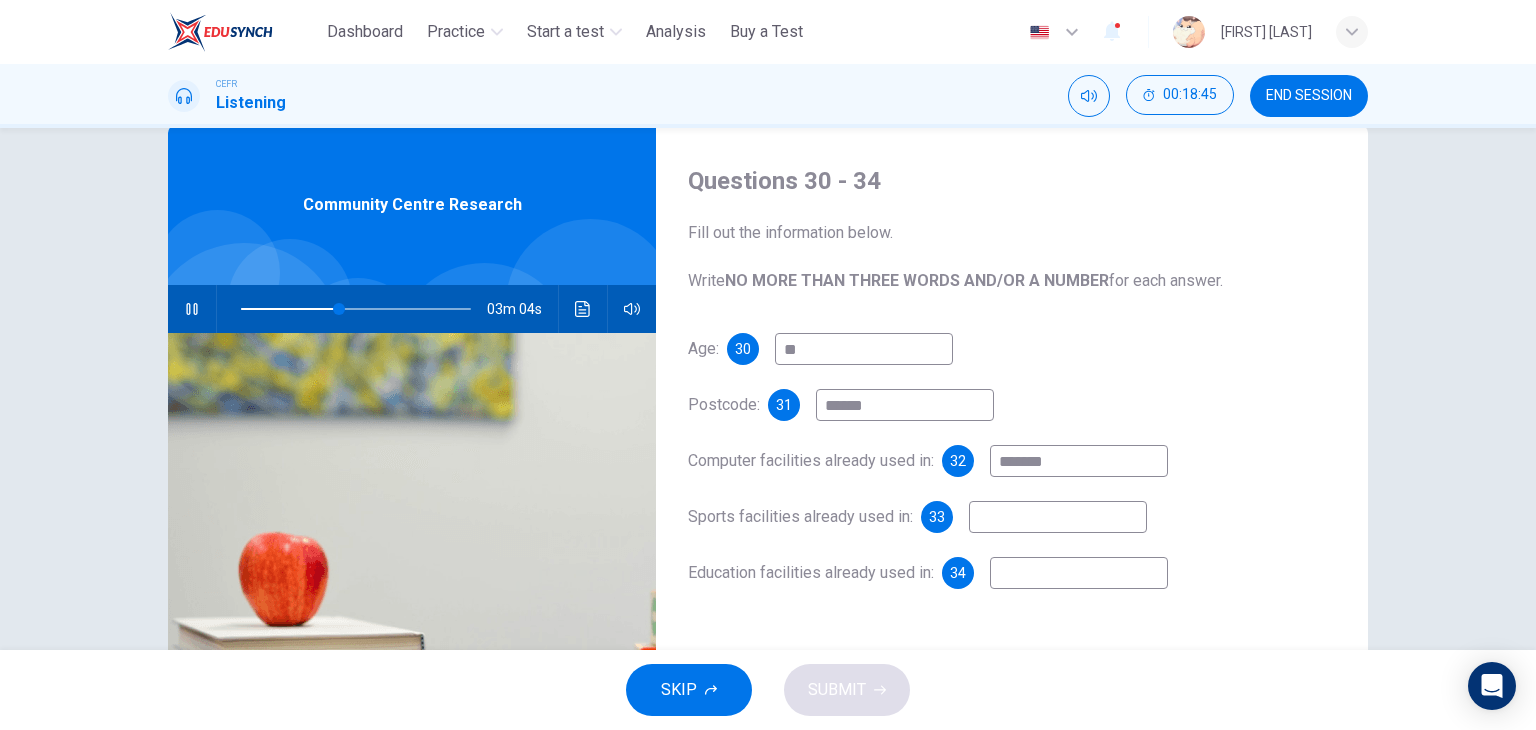 type on "**" 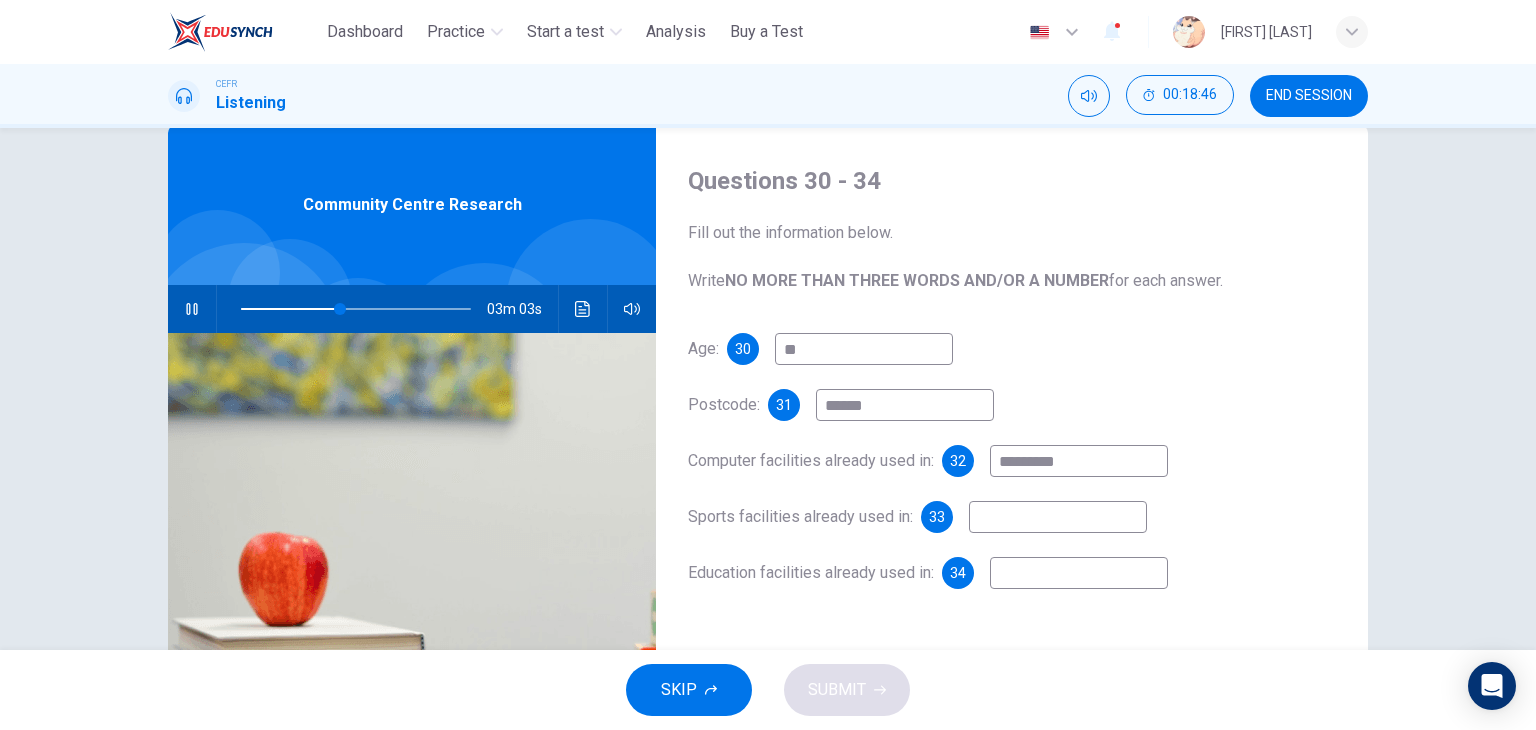 type on "**********" 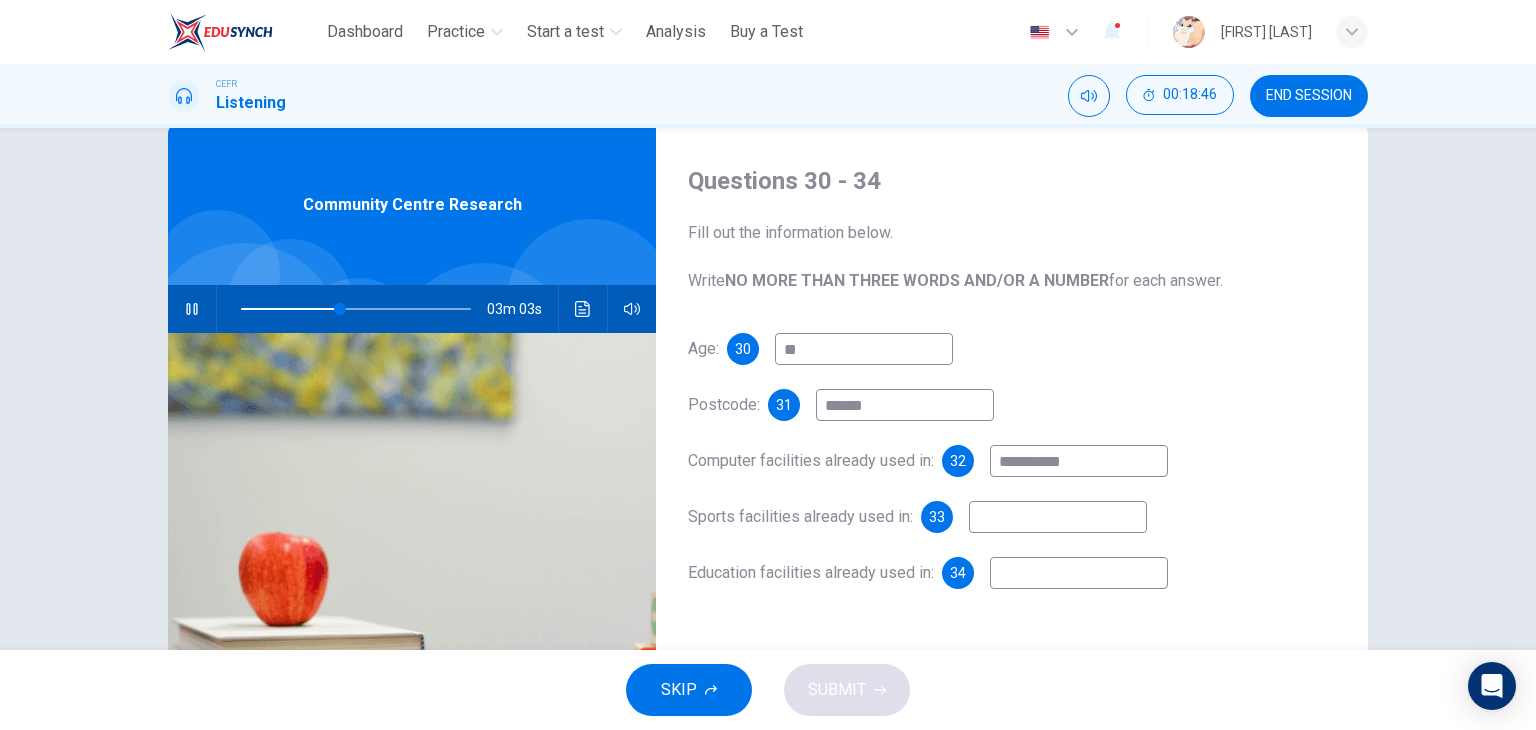type on "**" 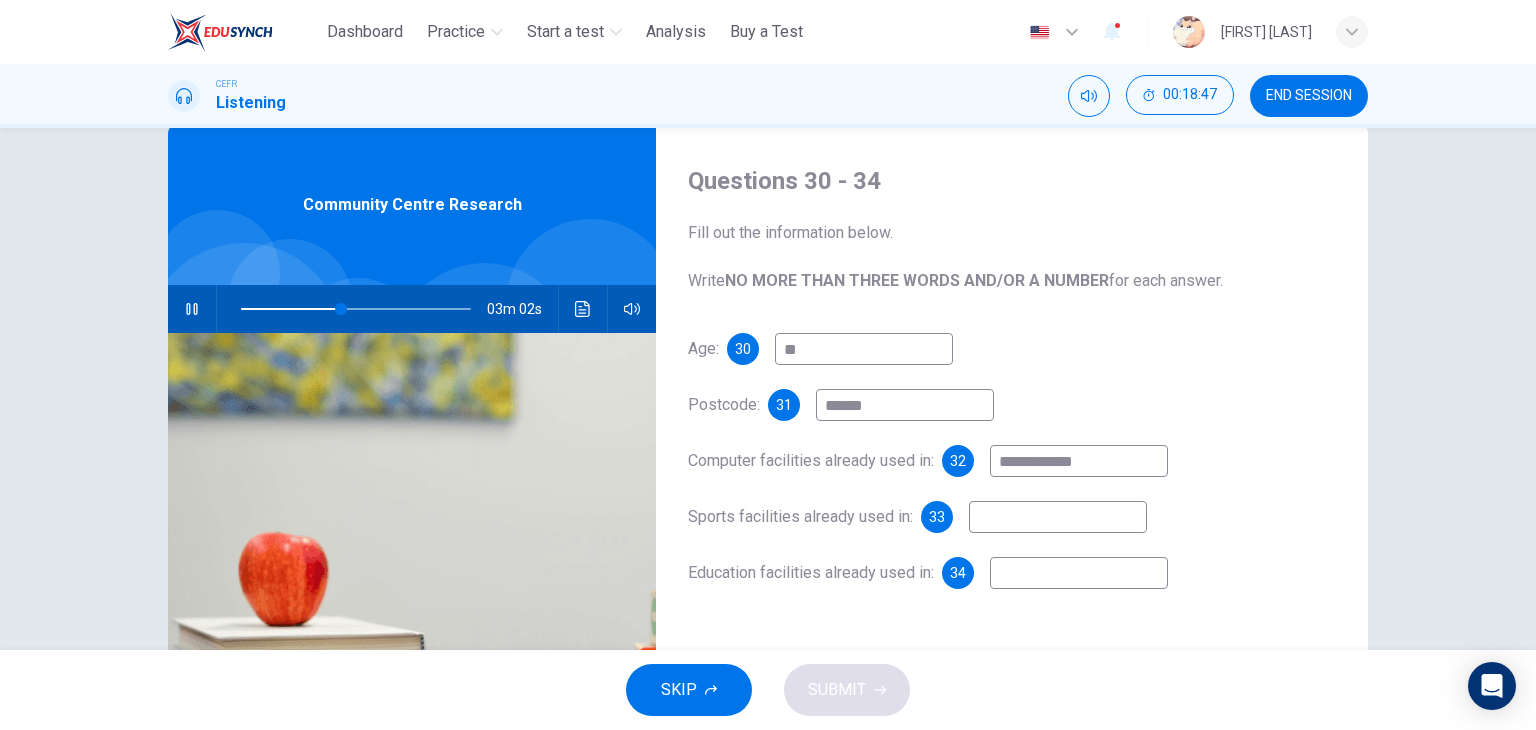 type on "**********" 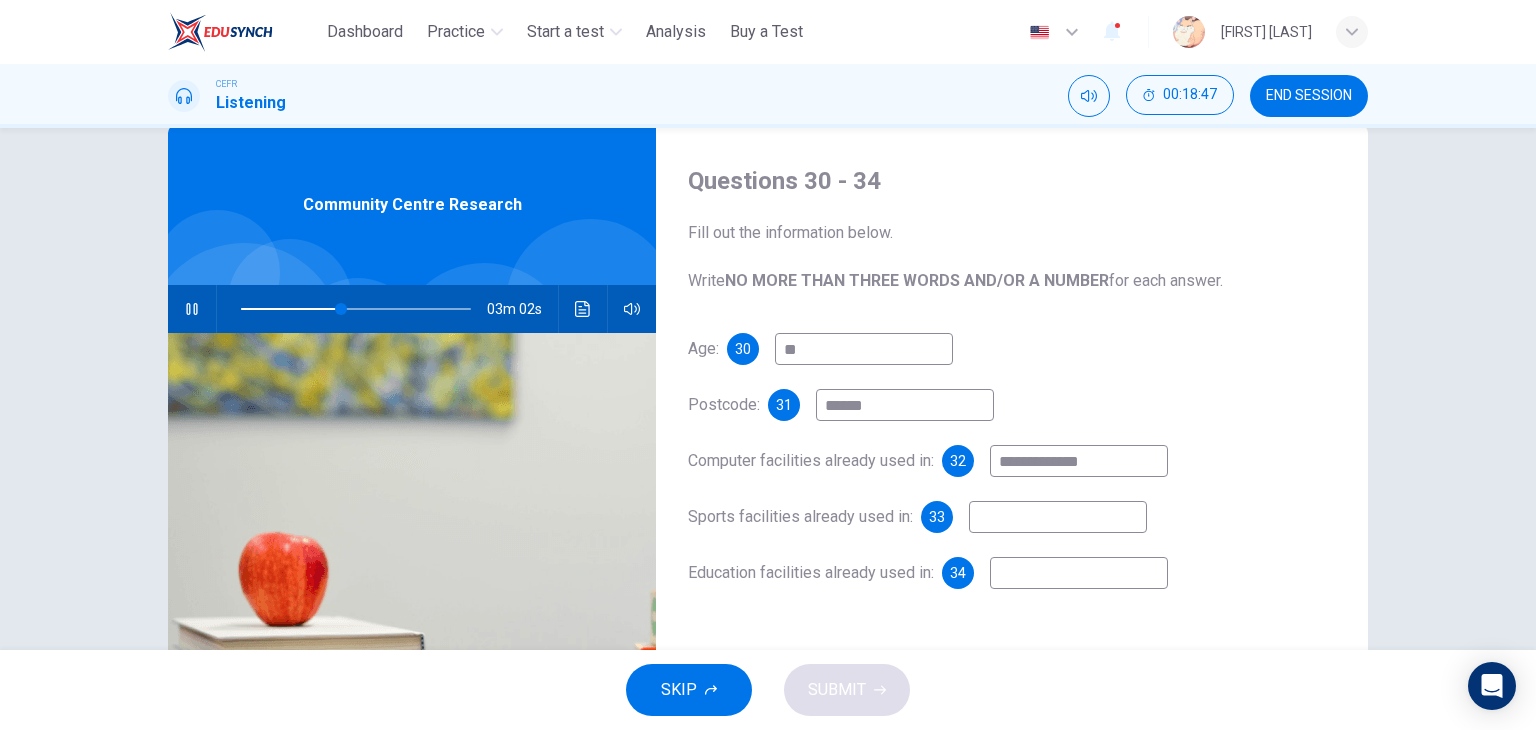 type on "**" 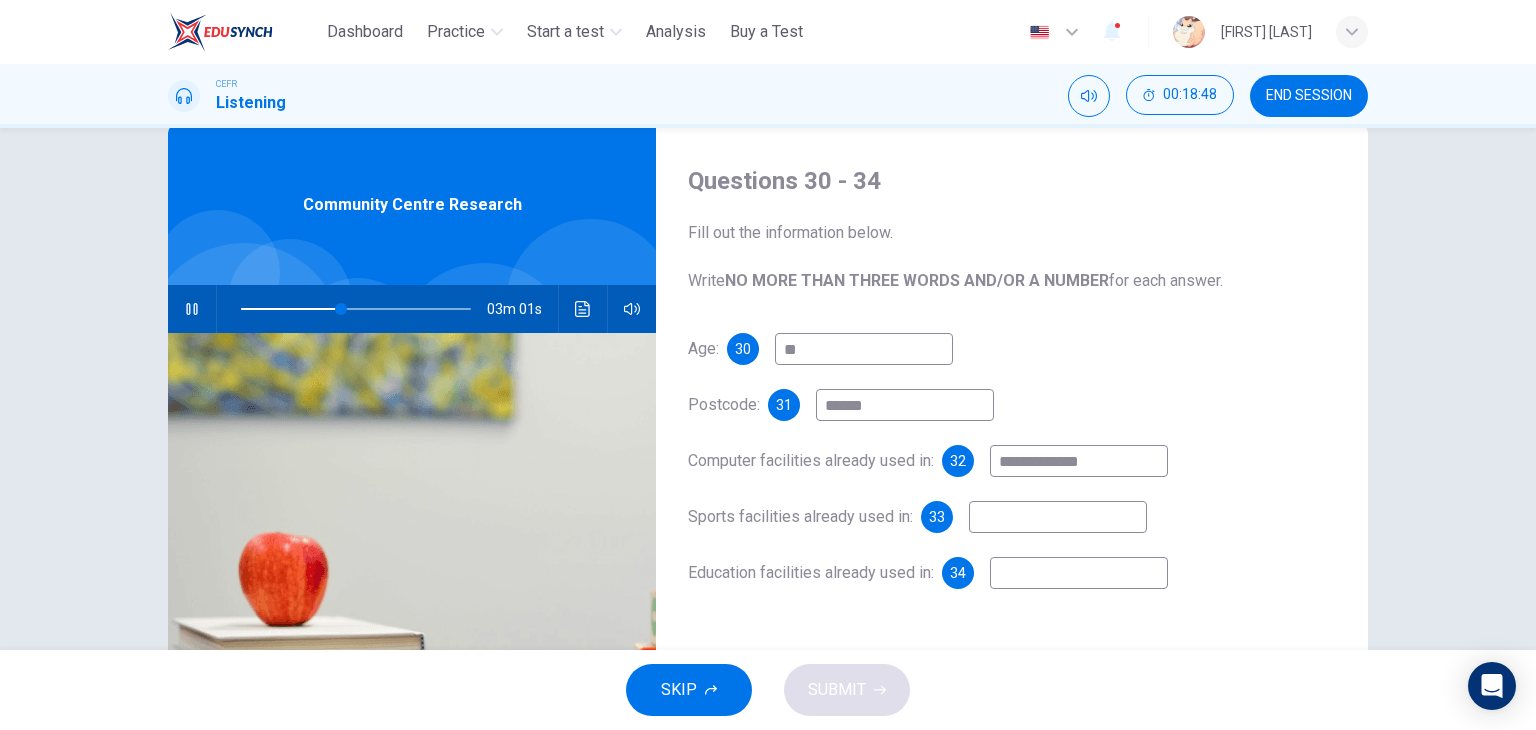 type on "**********" 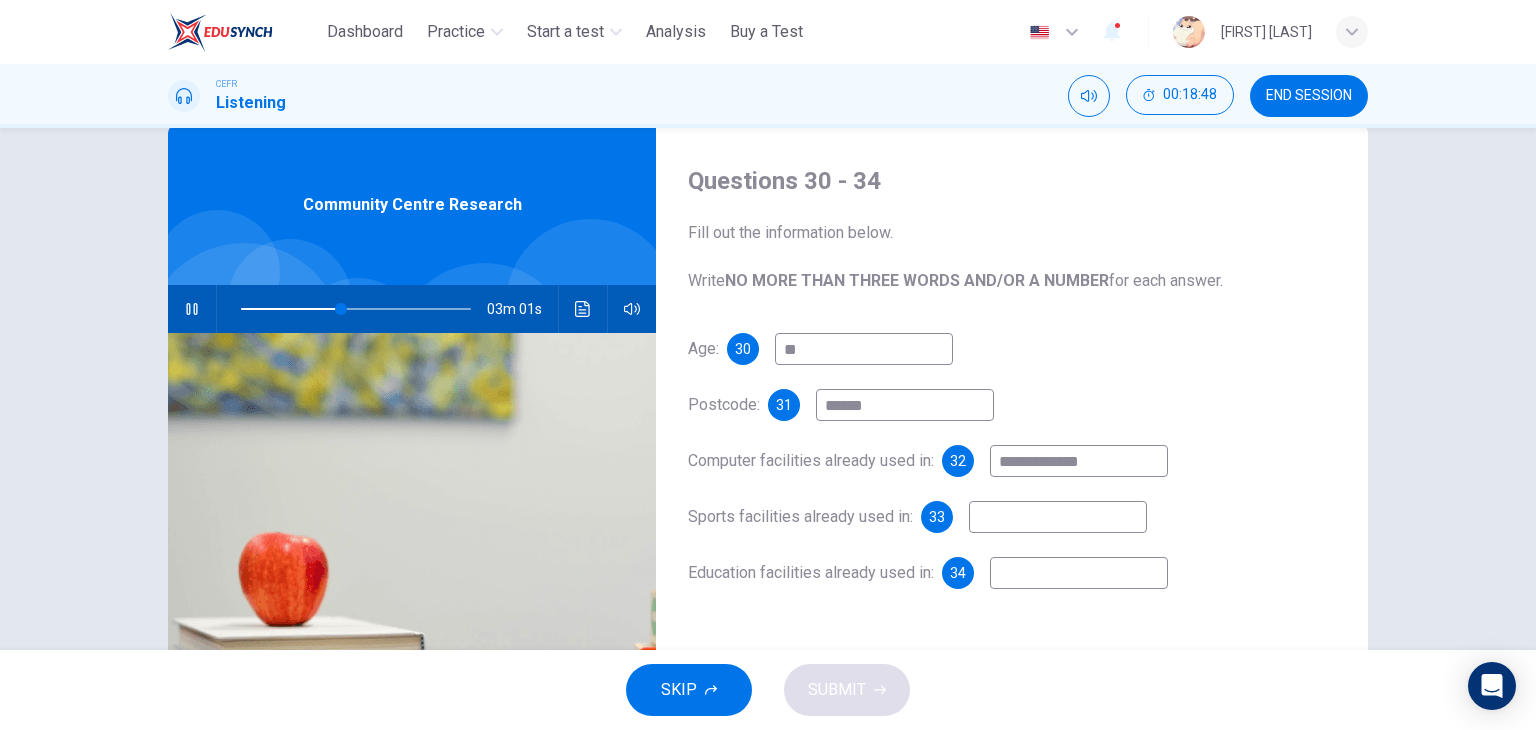 click at bounding box center [1058, 517] 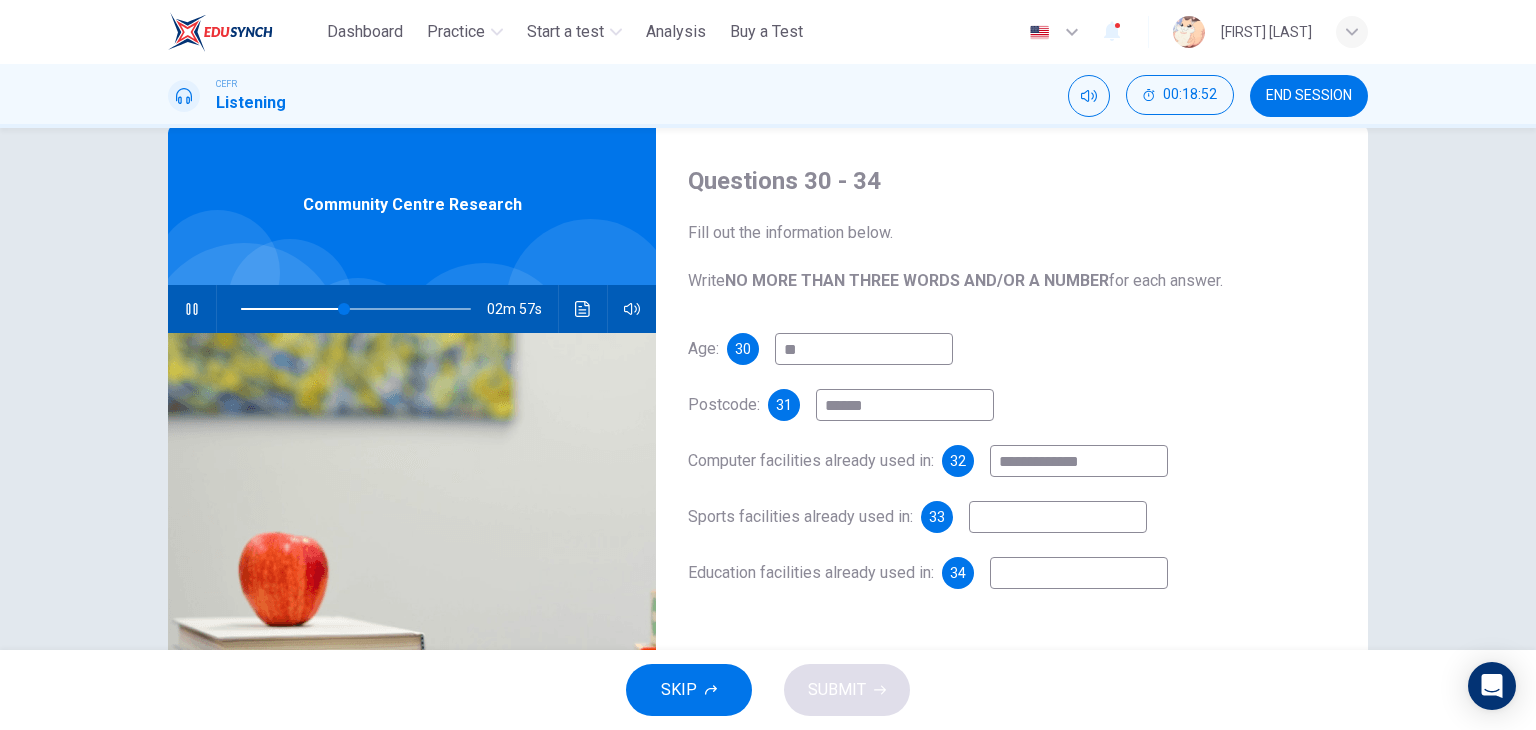 type on "**" 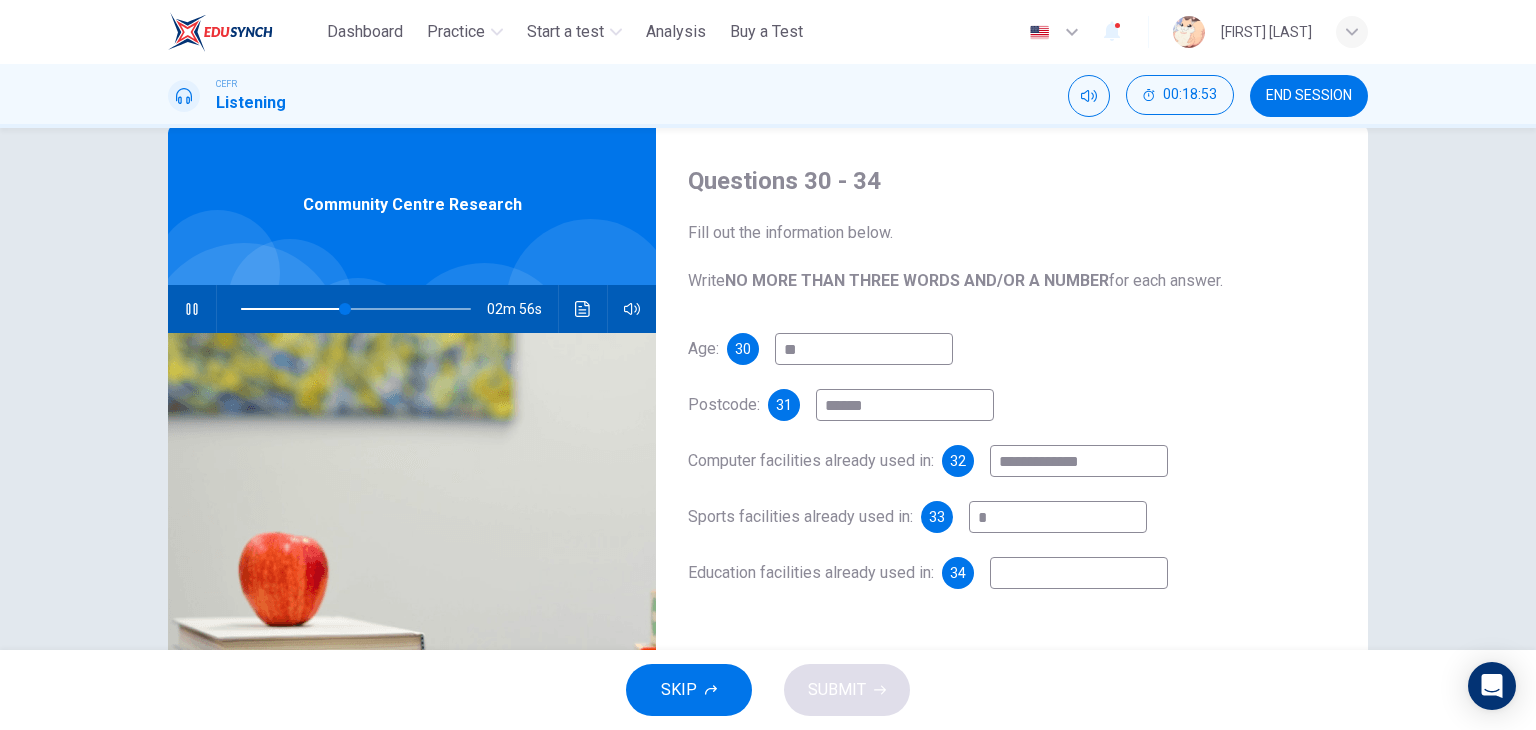 type on "**" 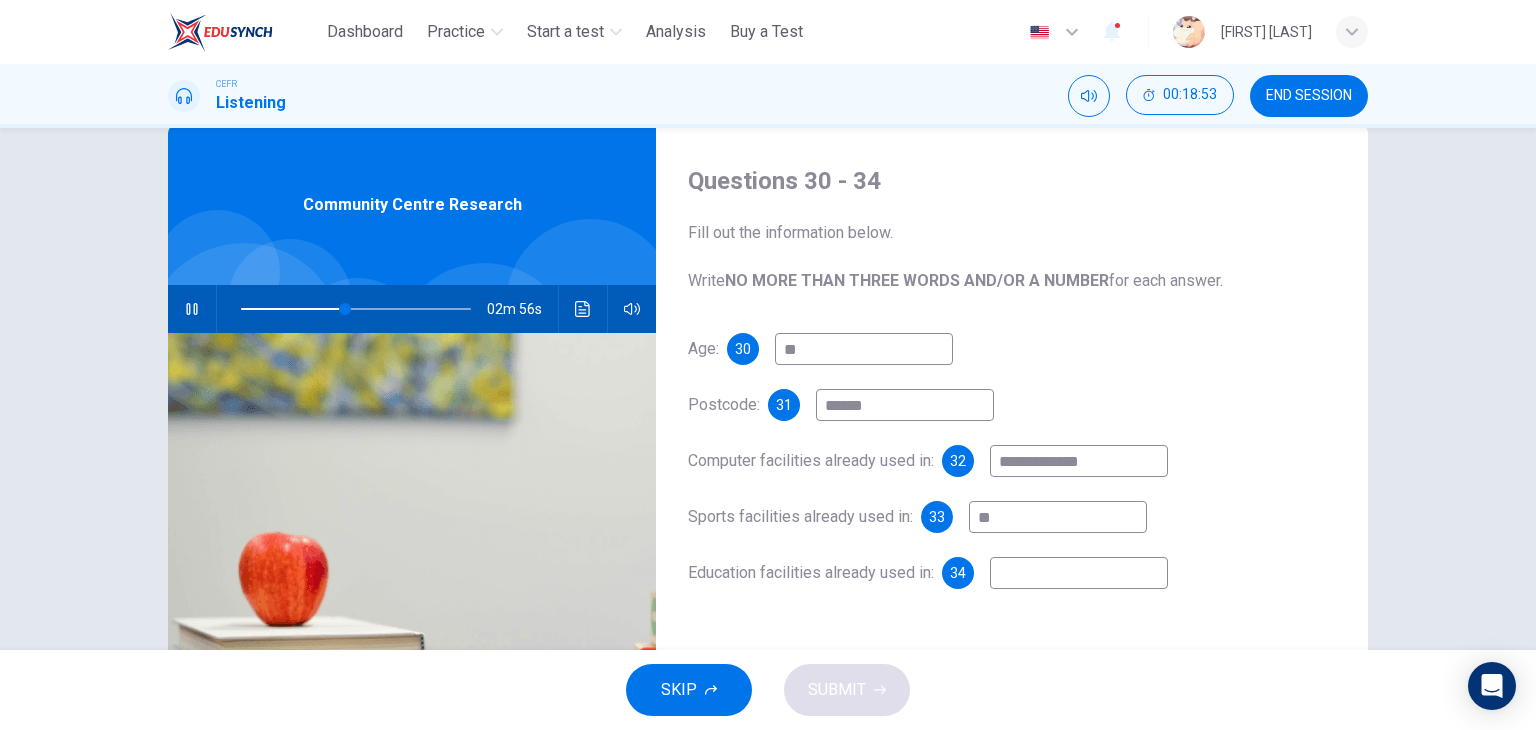 type on "**" 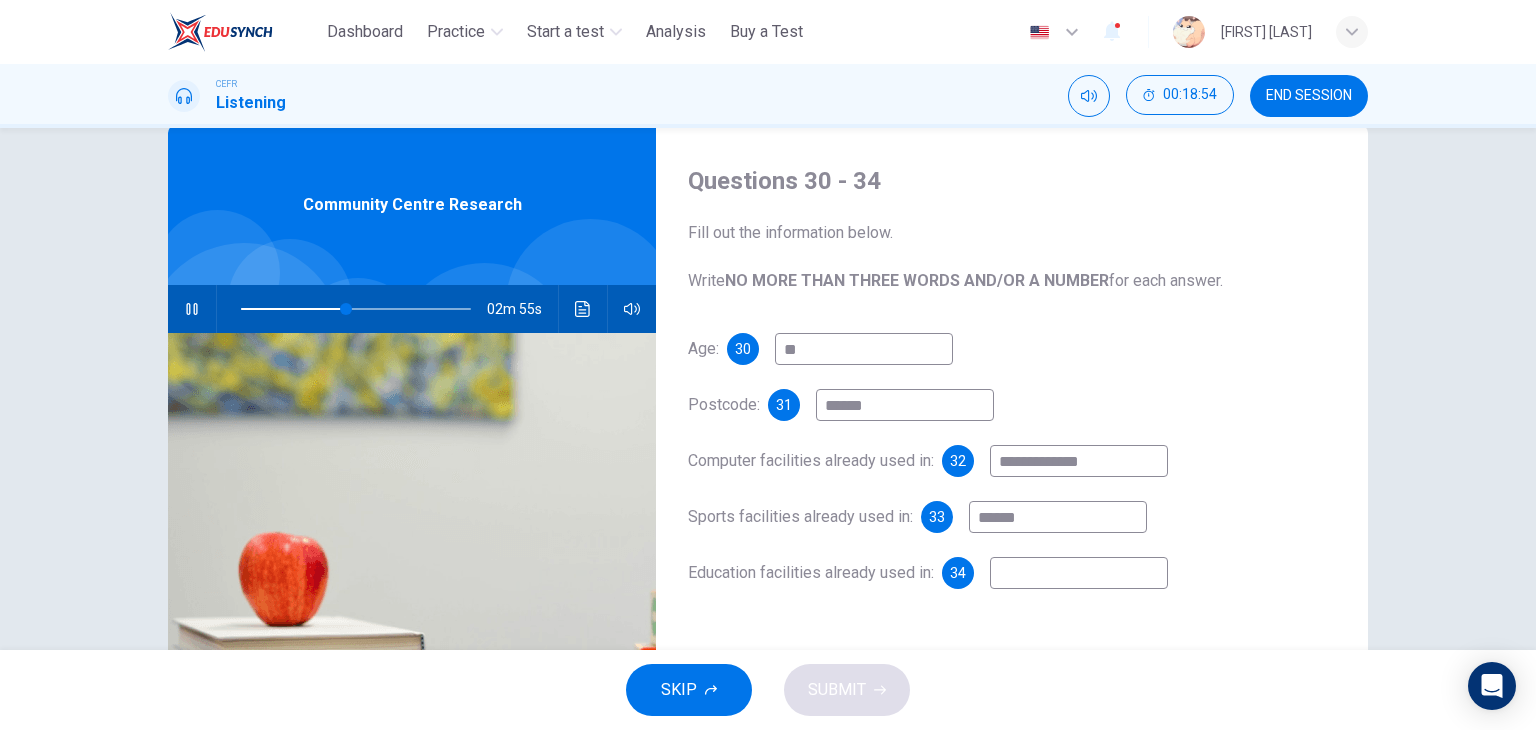 type on "*******" 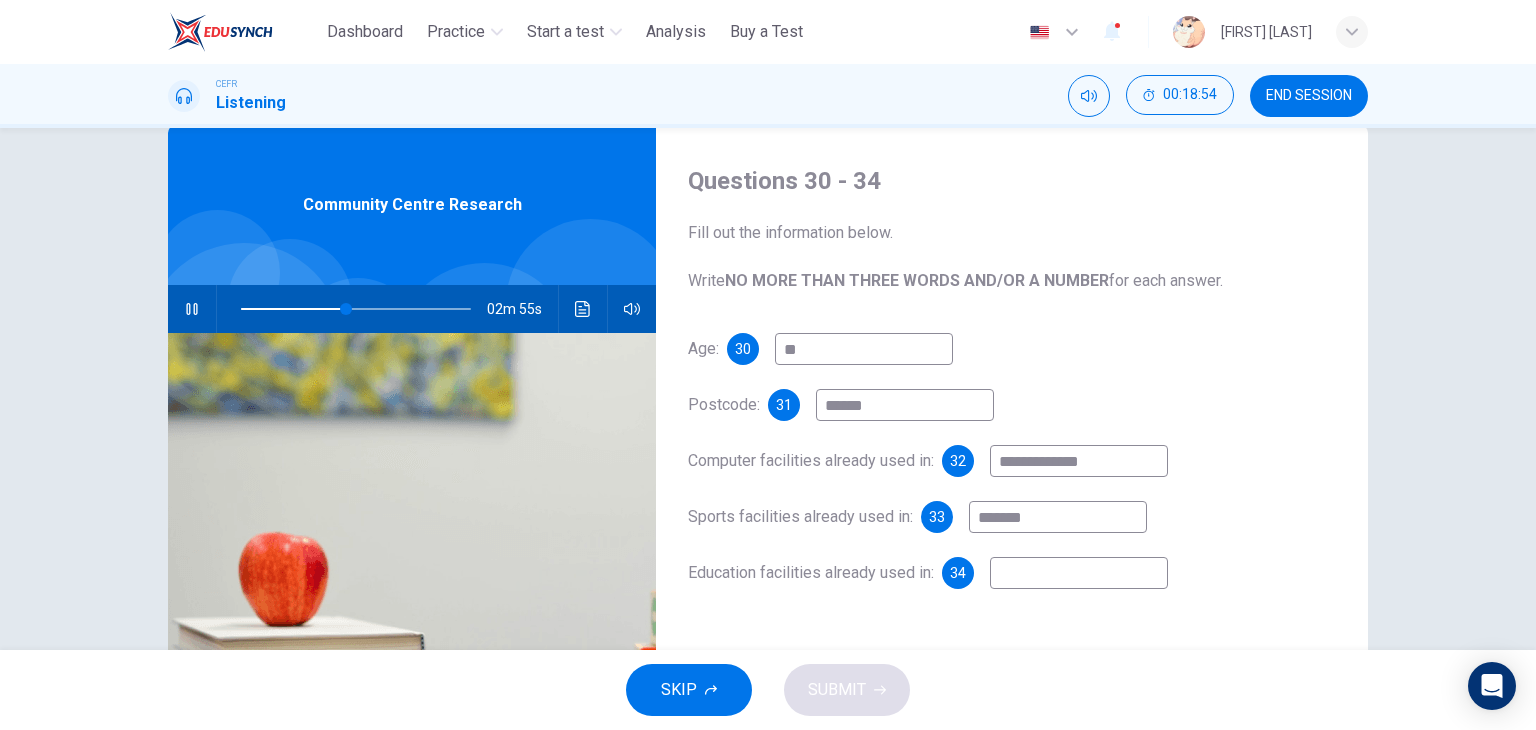 type on "**" 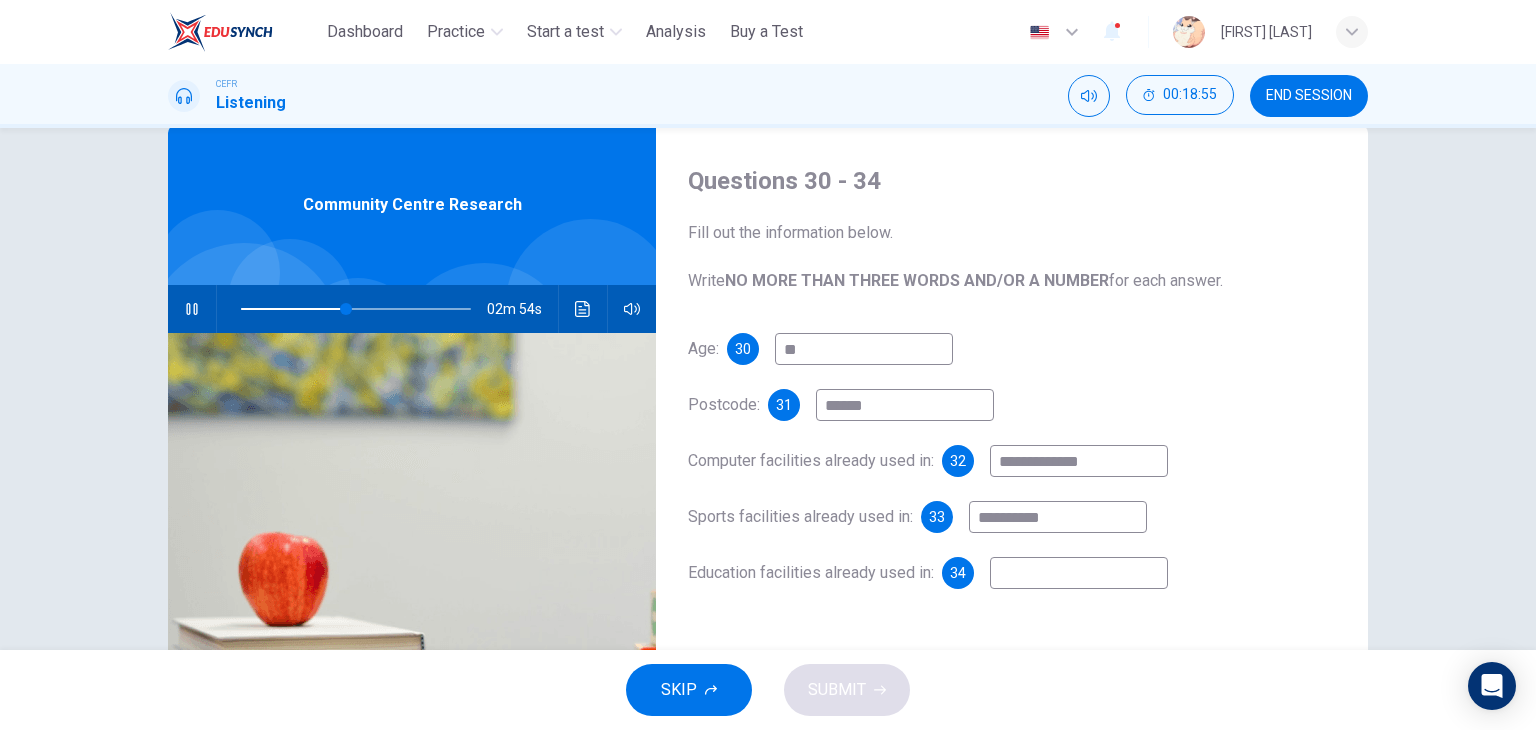 type on "**********" 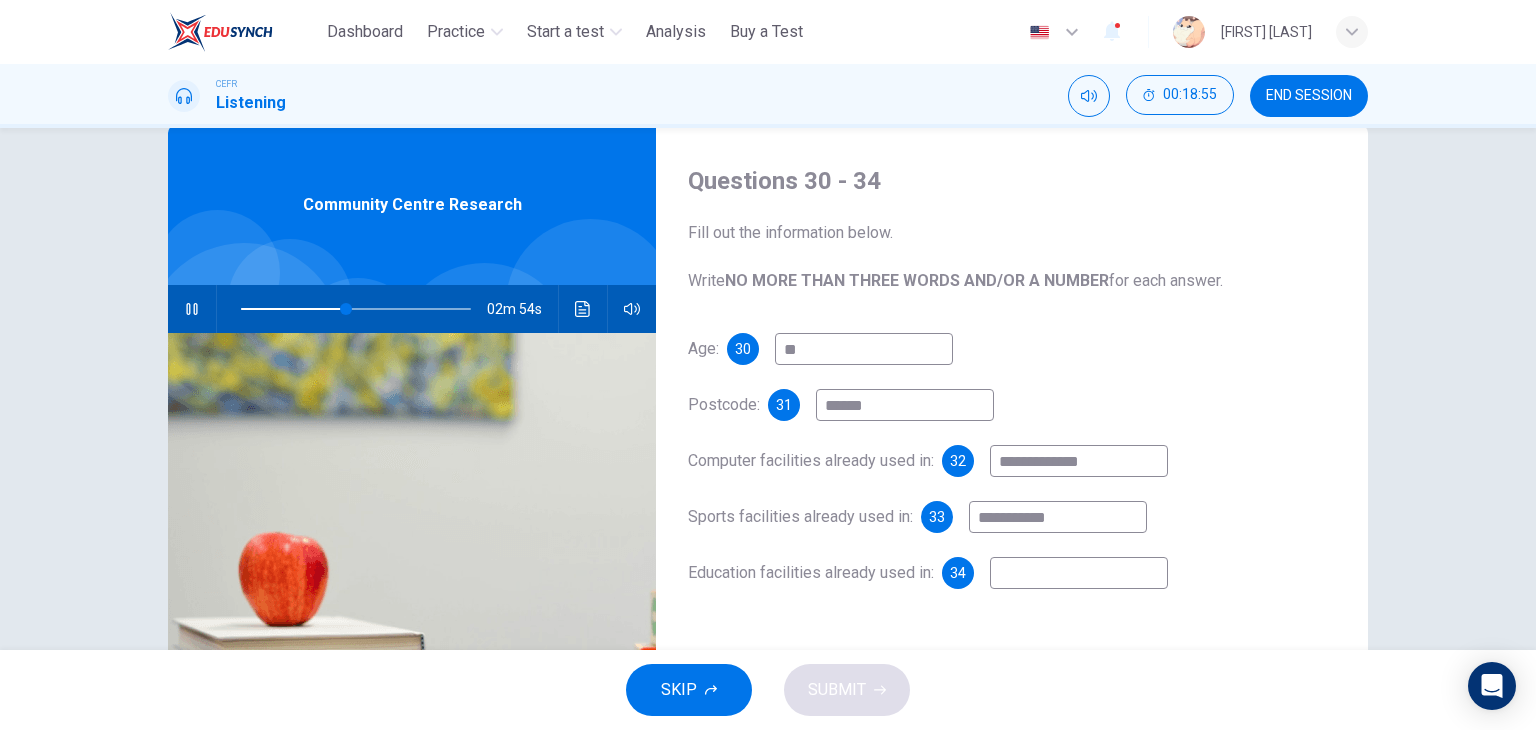 type on "**" 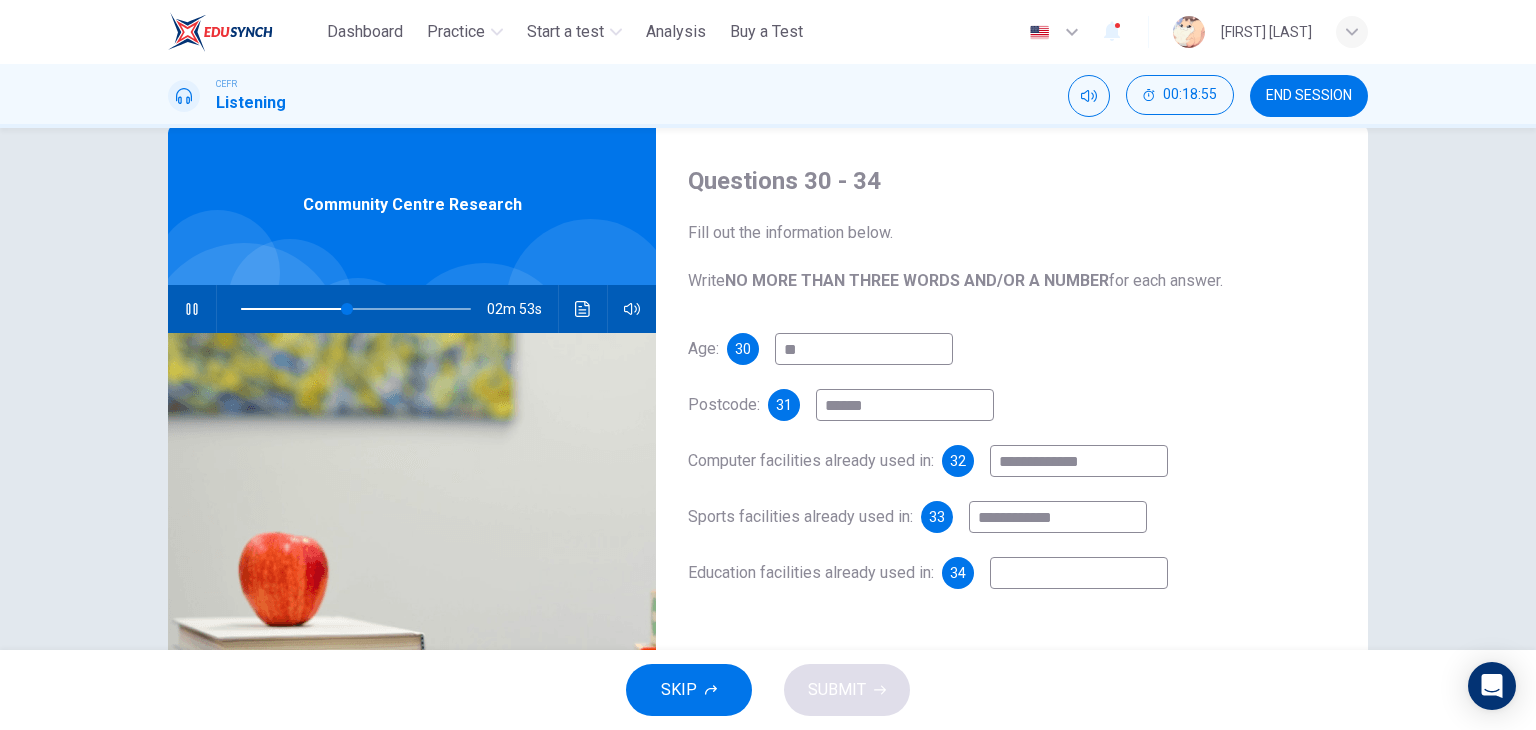 type on "**********" 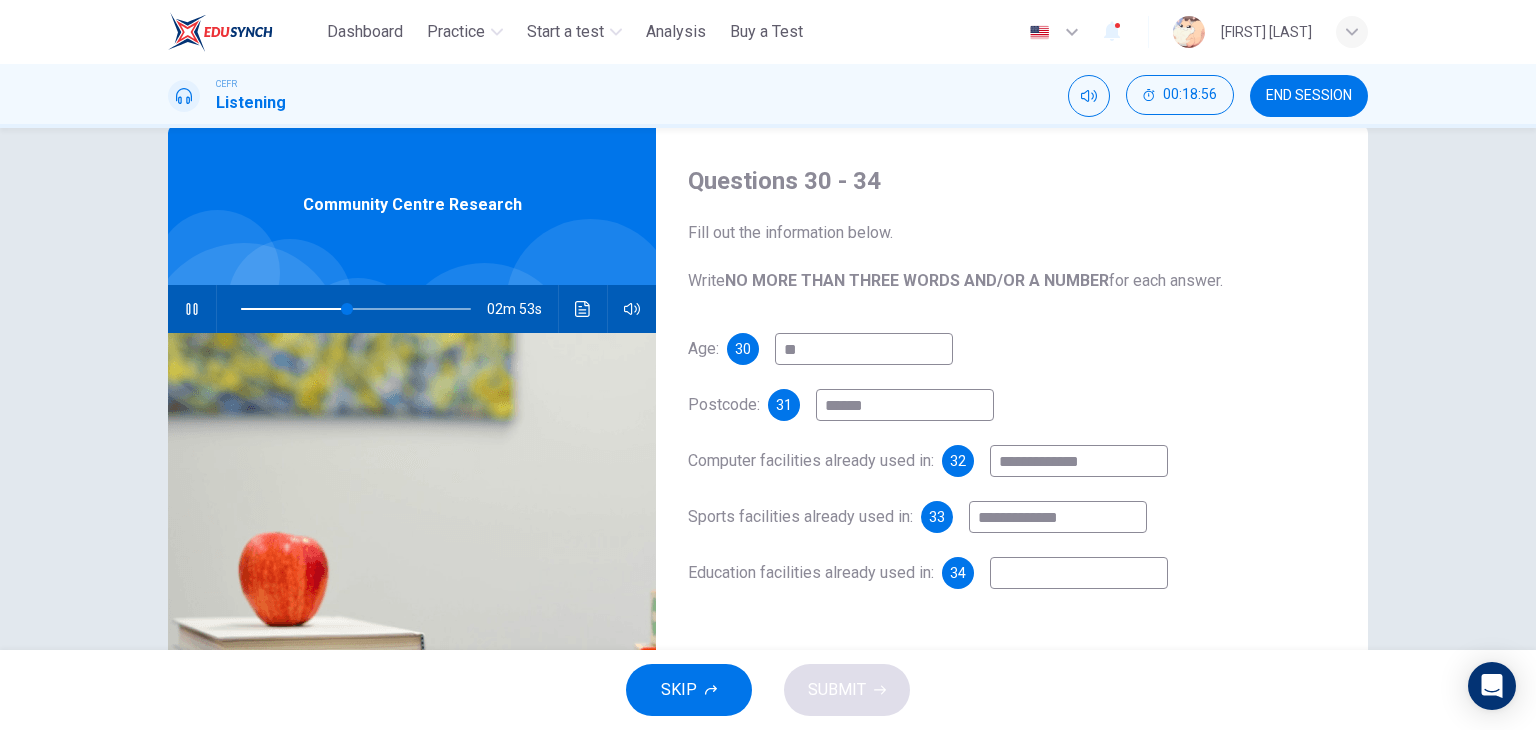 type on "**" 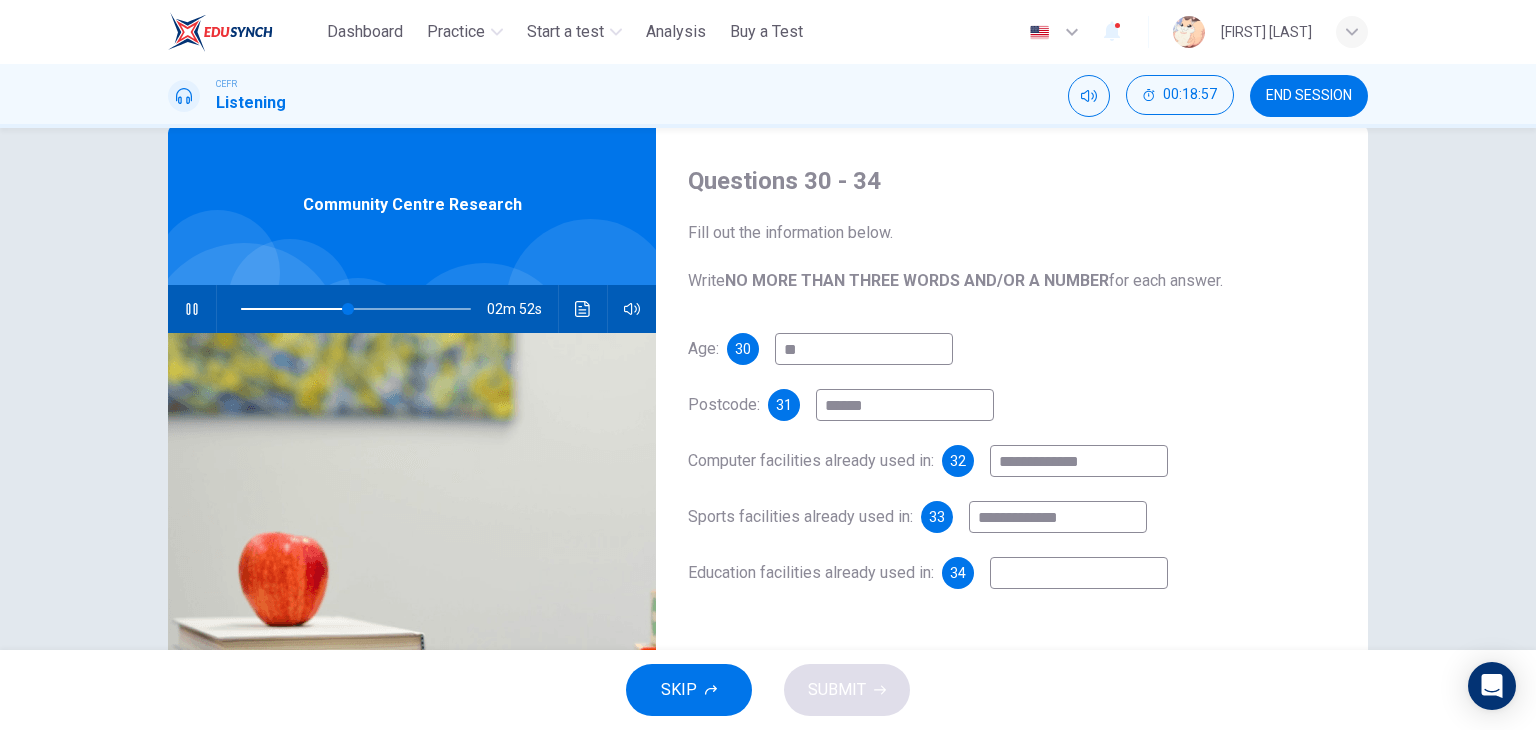 type on "**********" 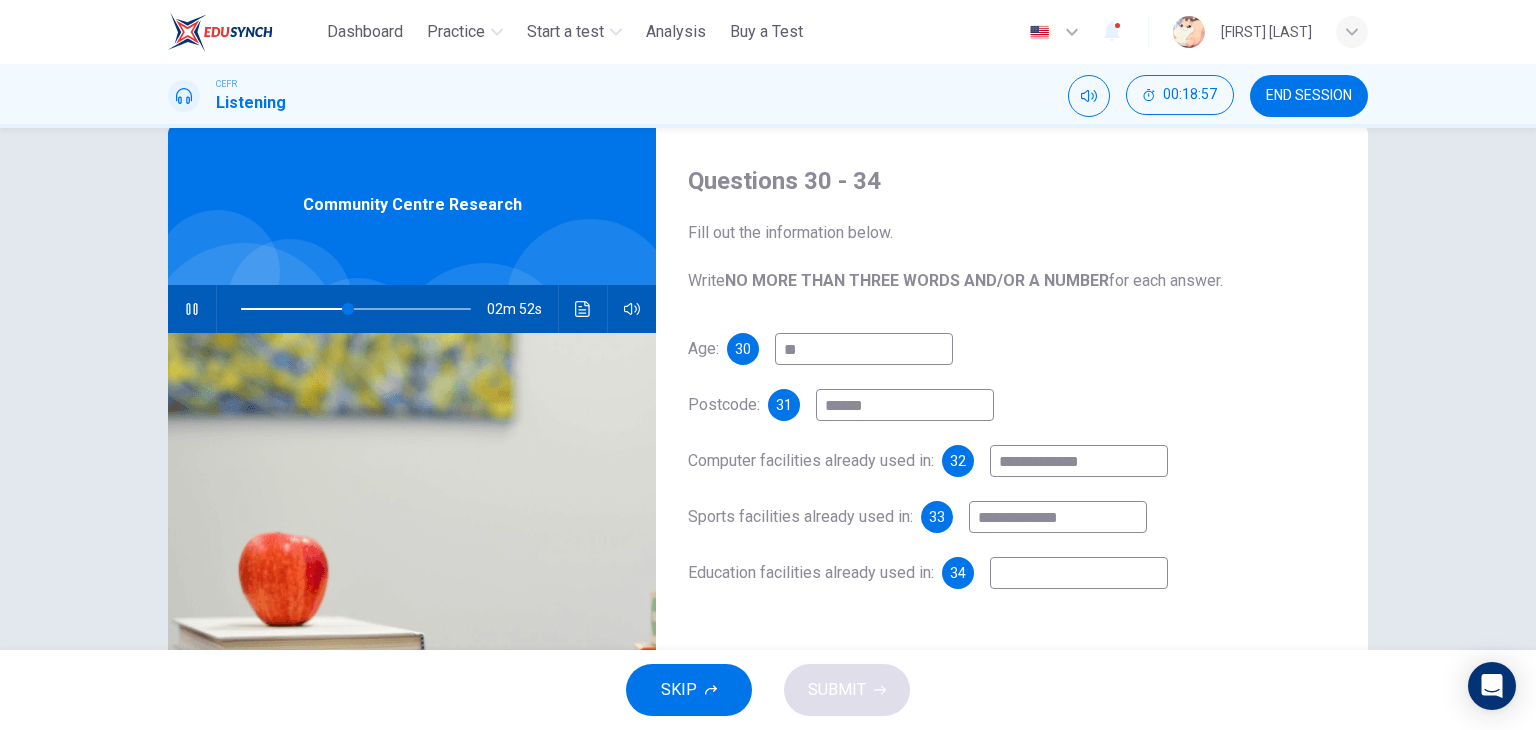 click at bounding box center [1079, 573] 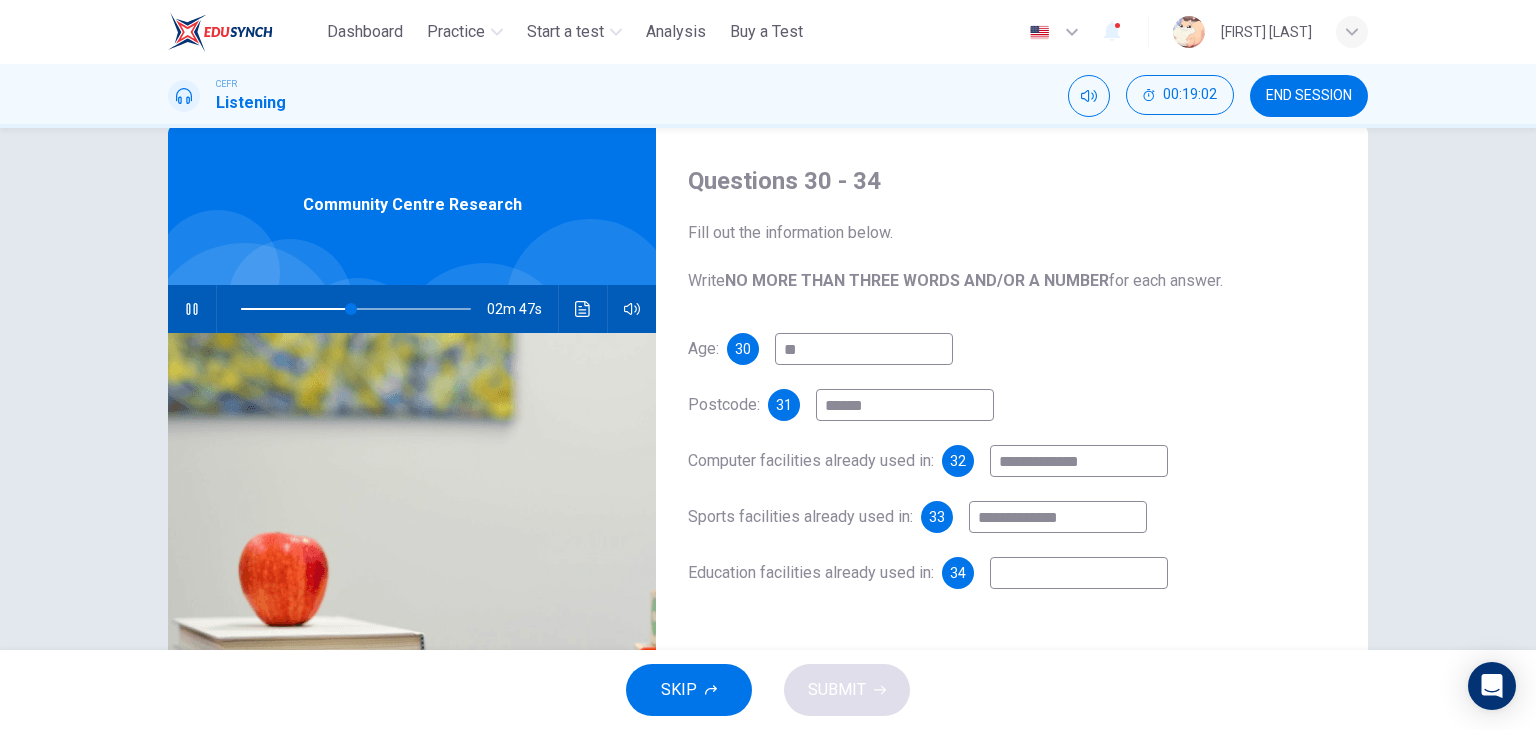 type on "**" 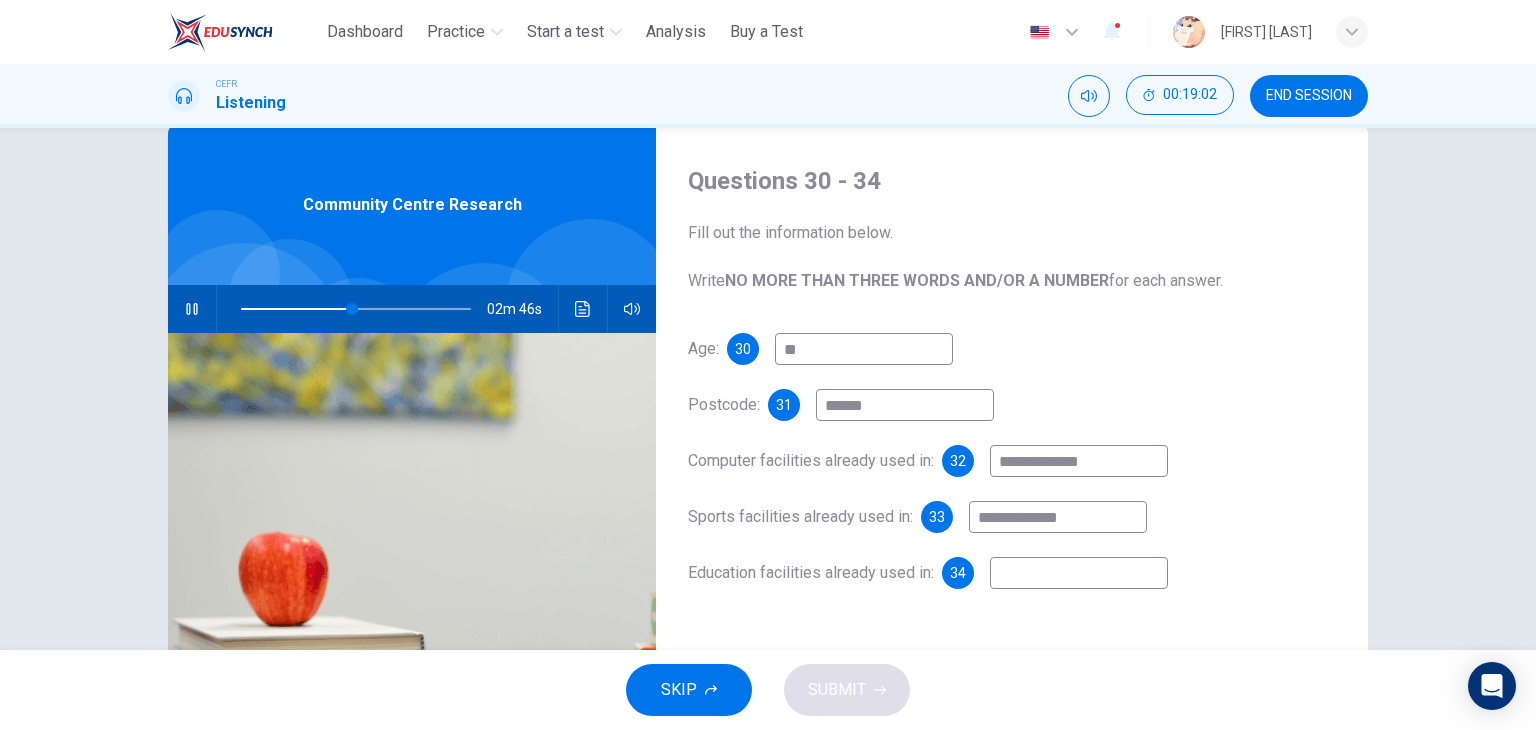 type on "*" 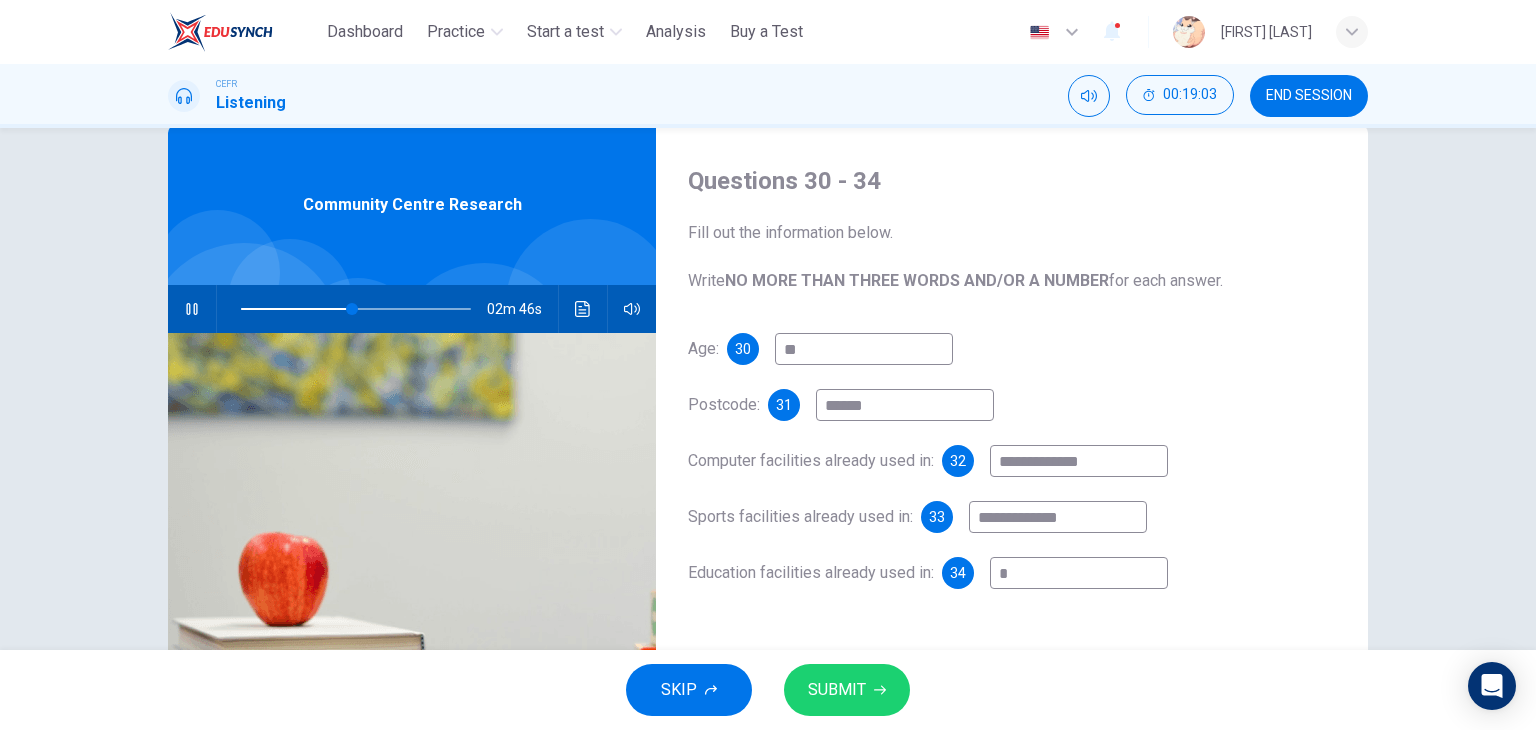 type on "**" 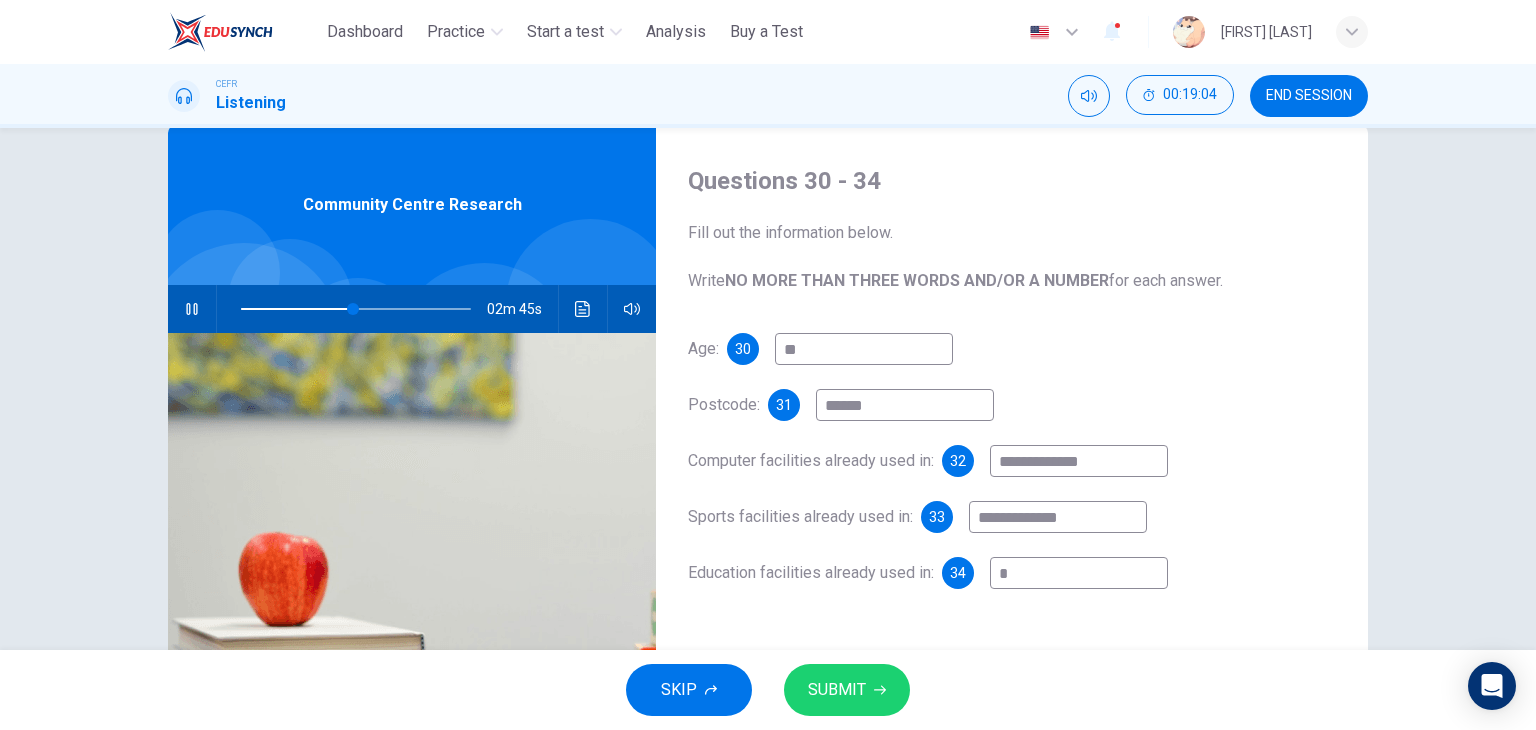 type on "**" 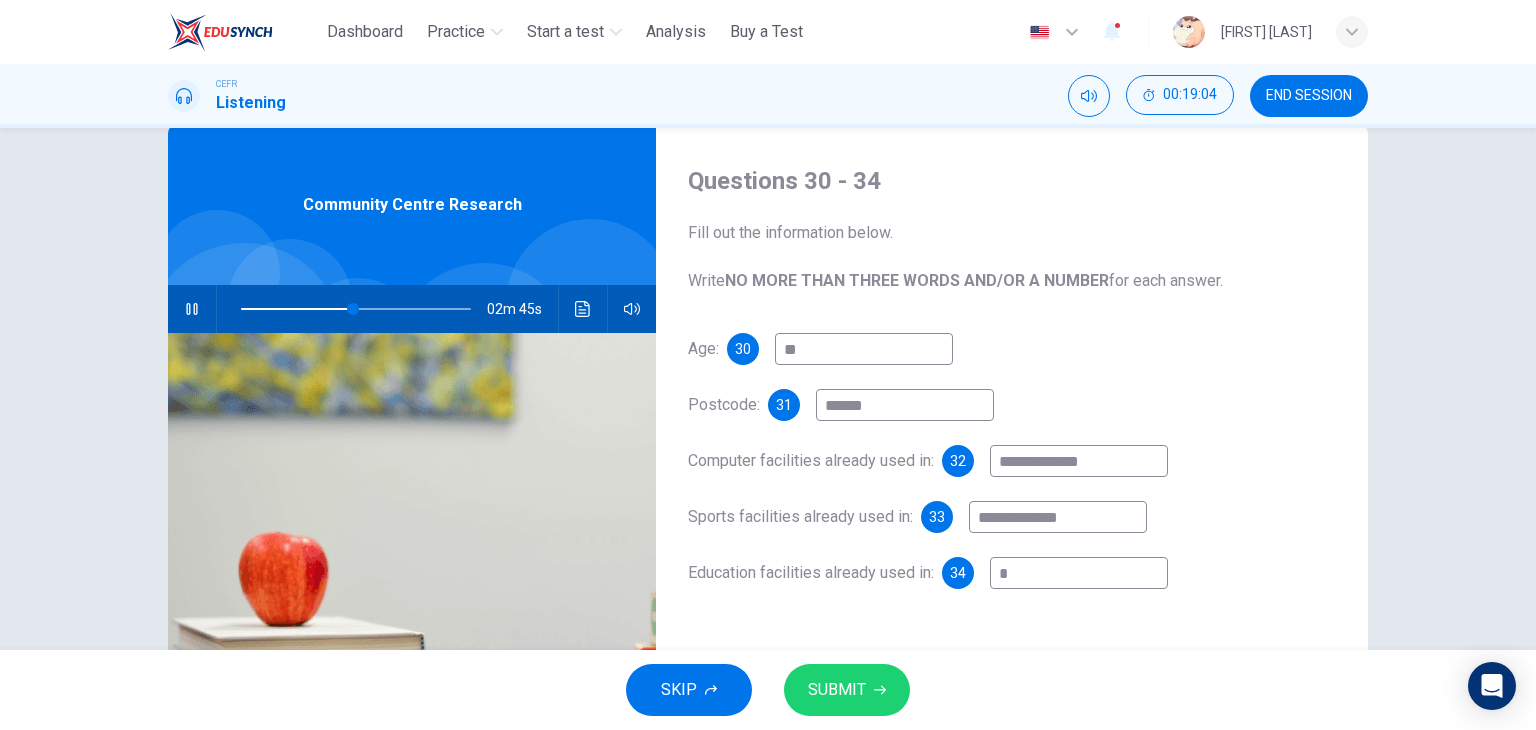 type on "**" 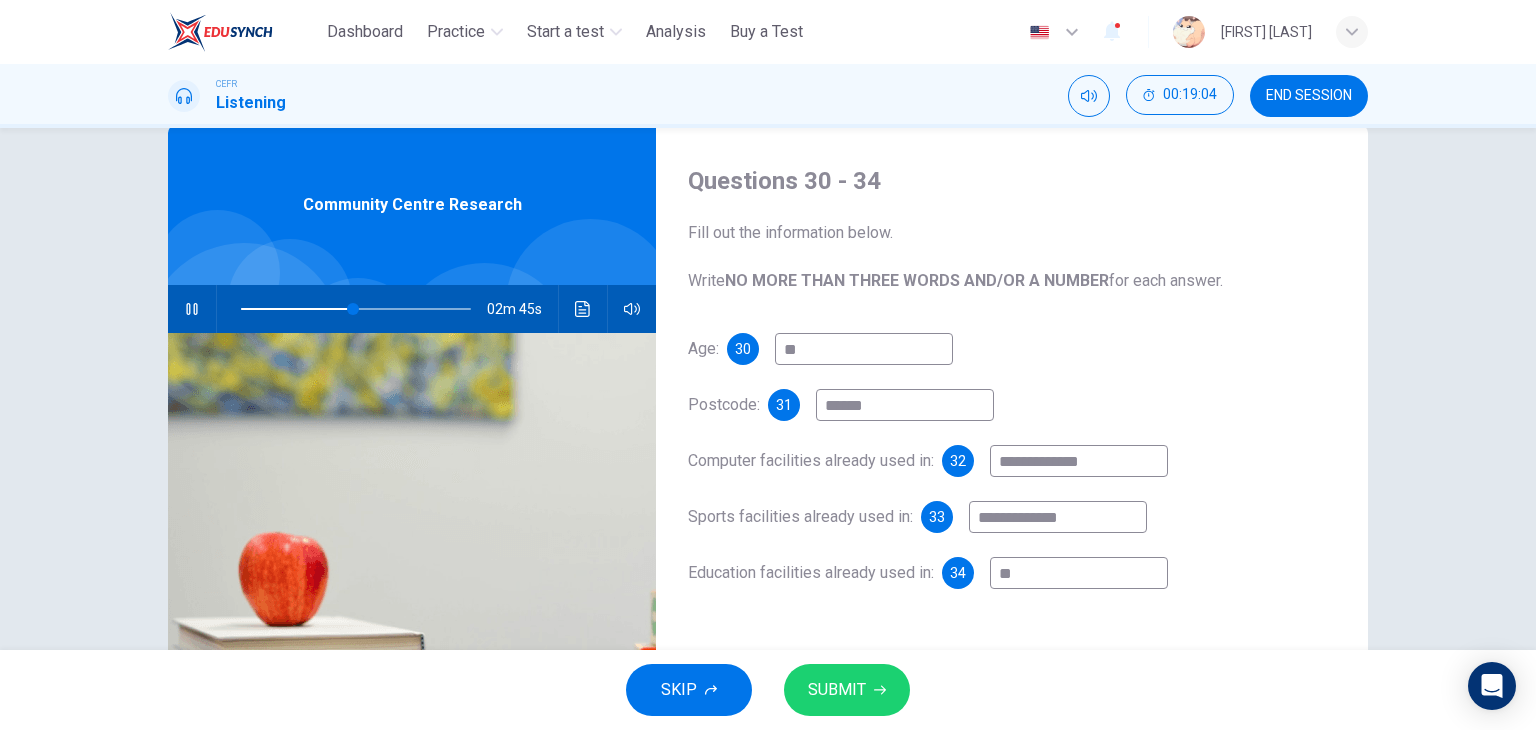 type on "***" 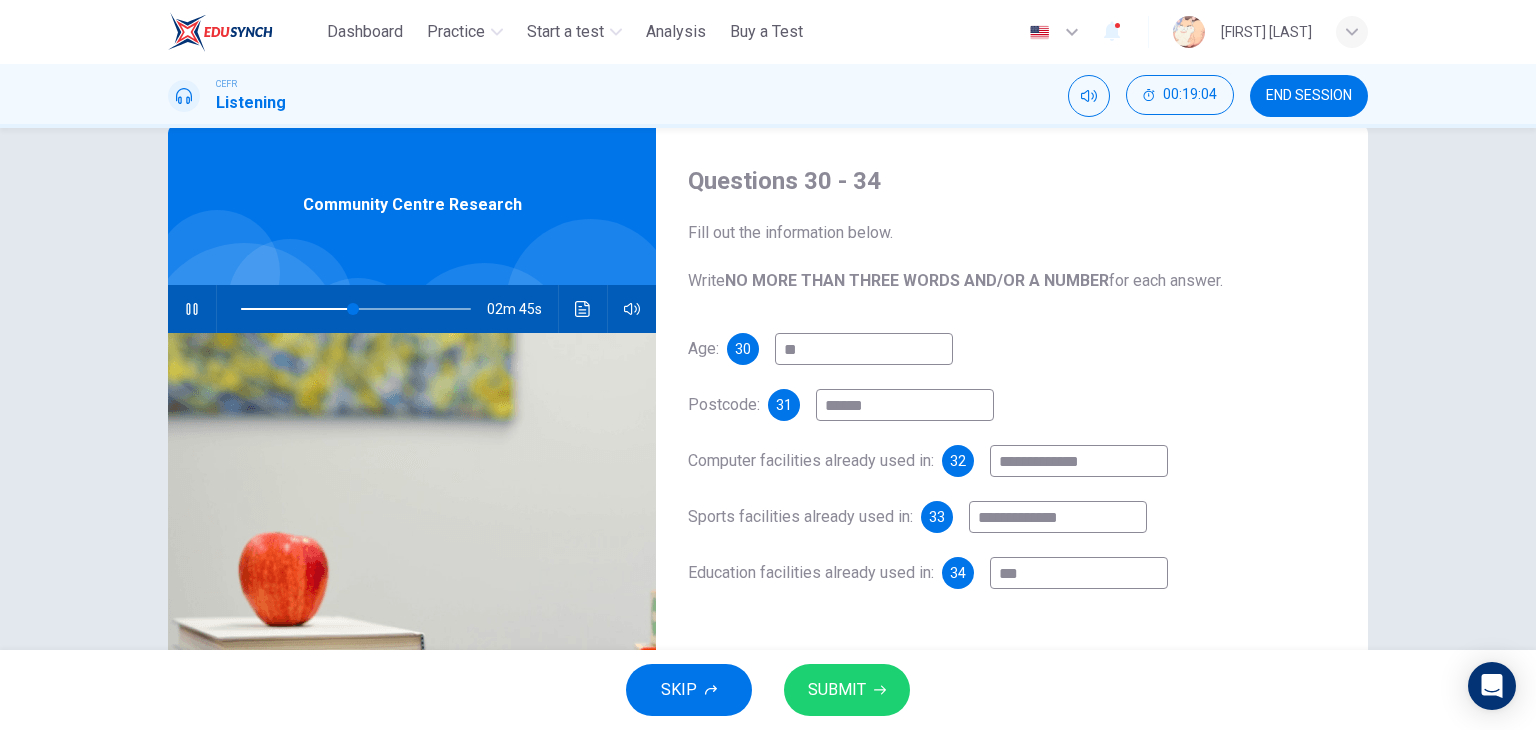 type on "**" 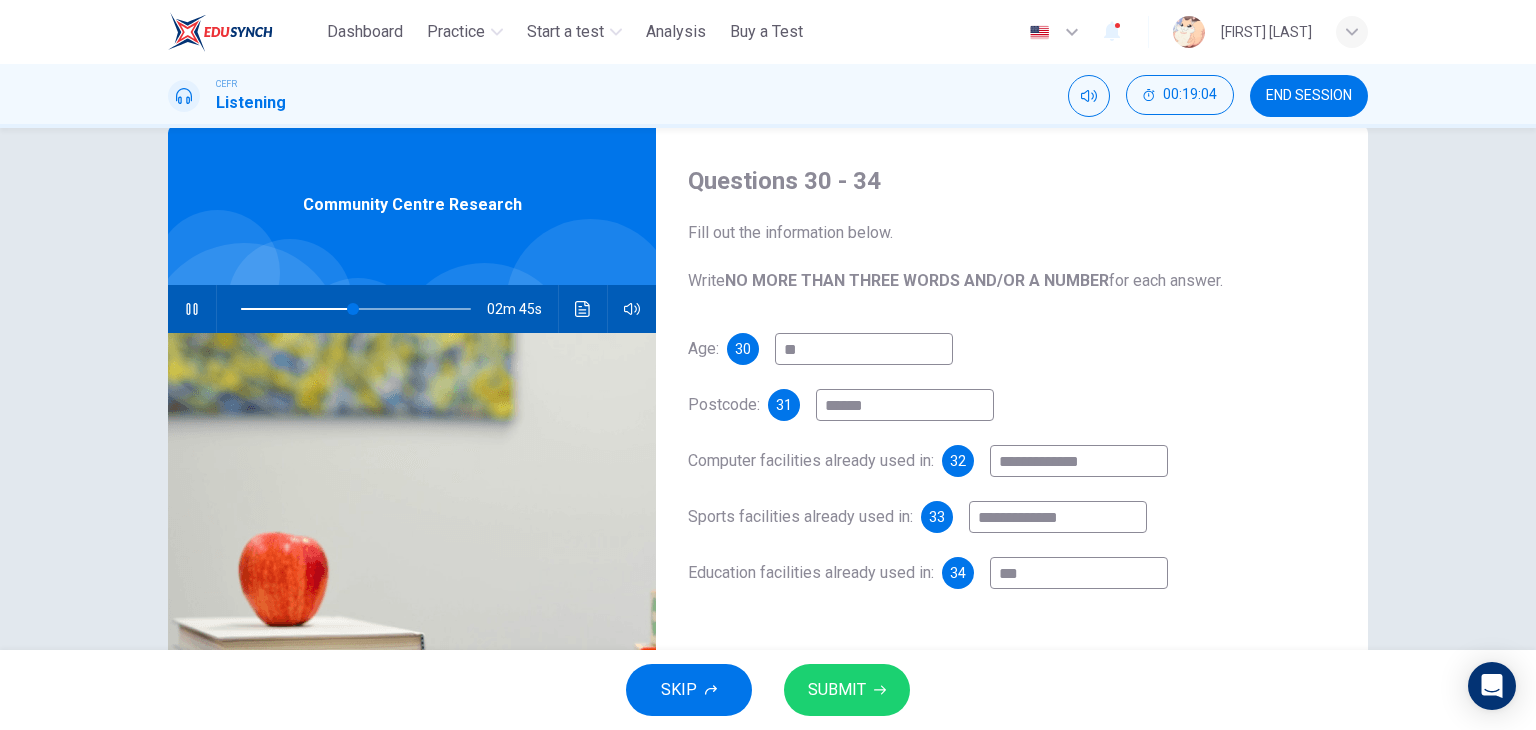 type on "****" 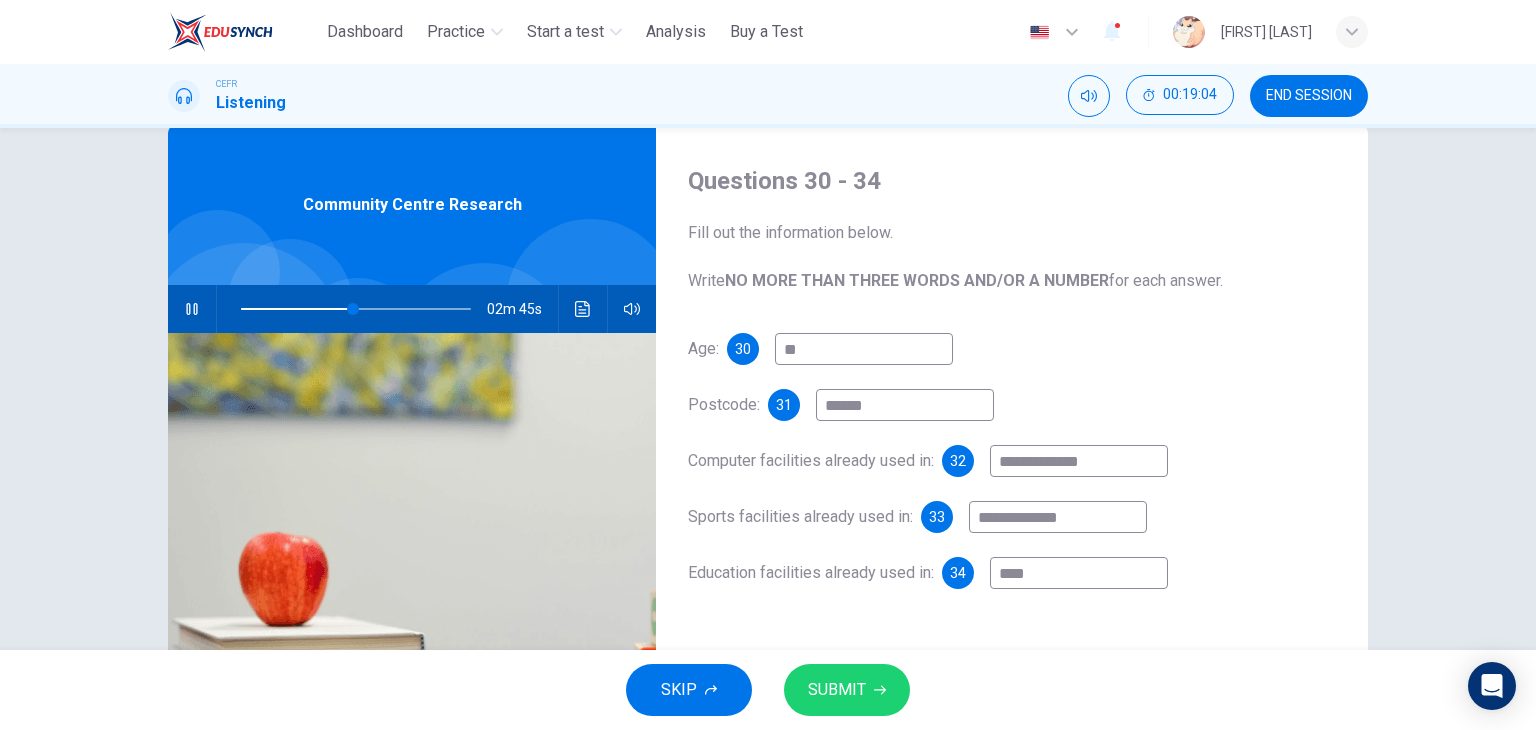 type on "**" 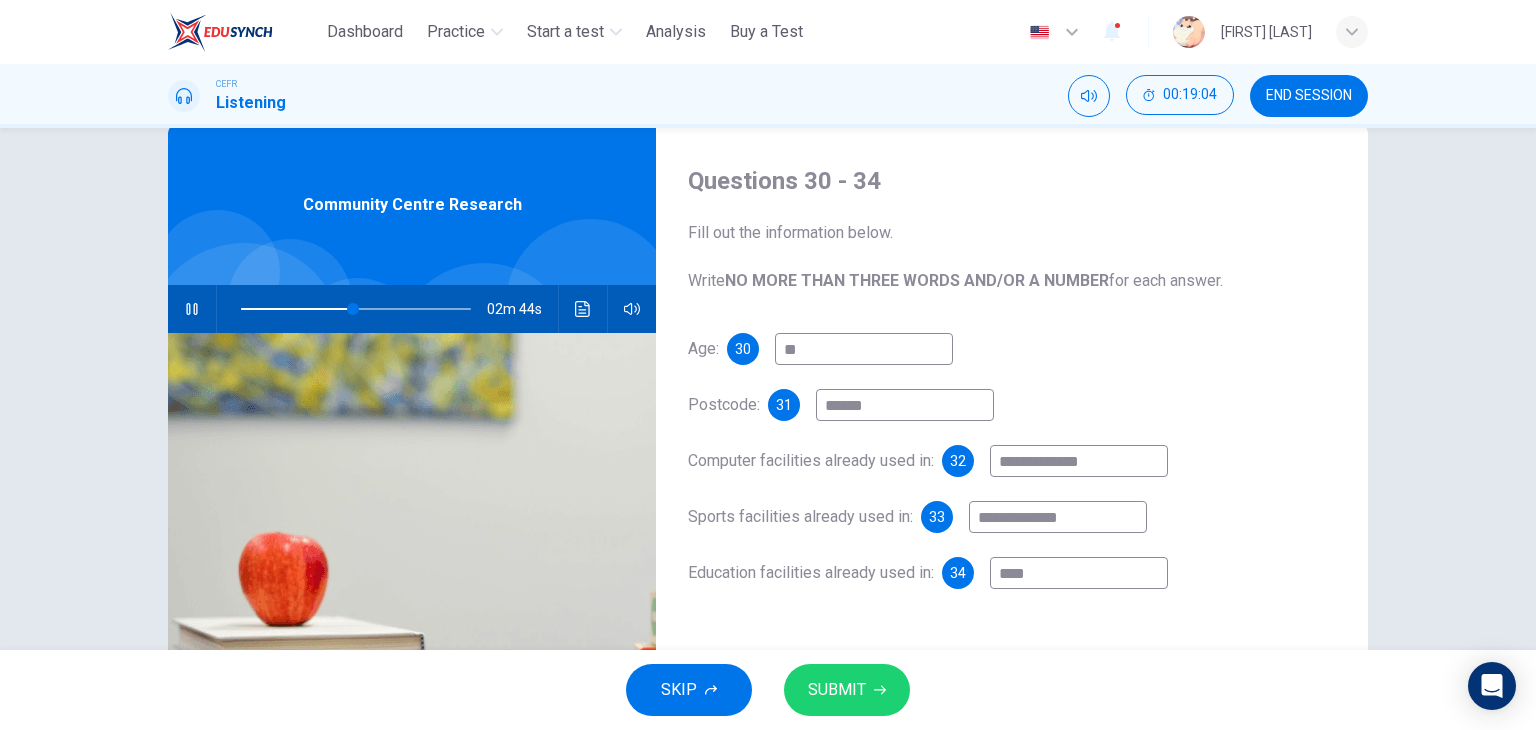 type on "*****" 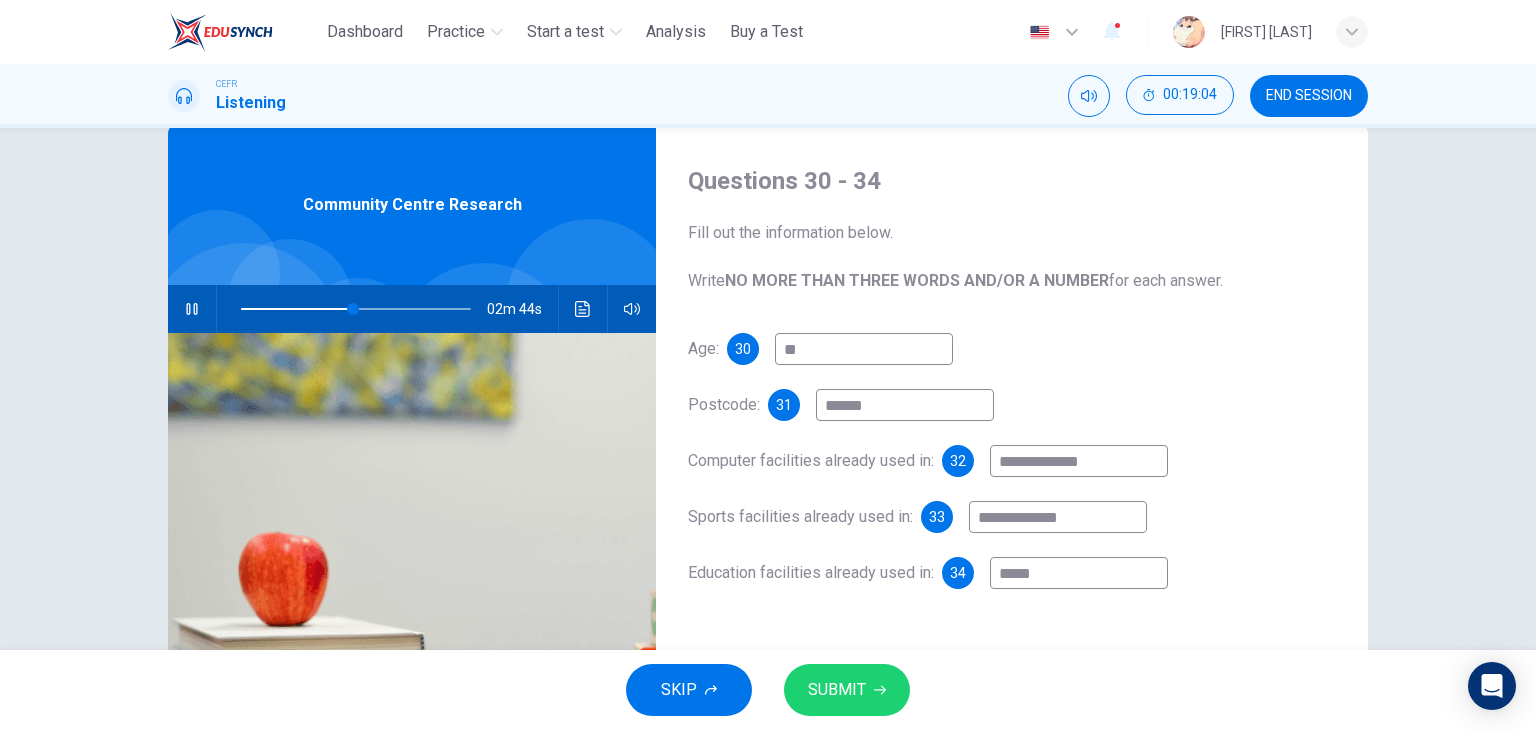 type on "**" 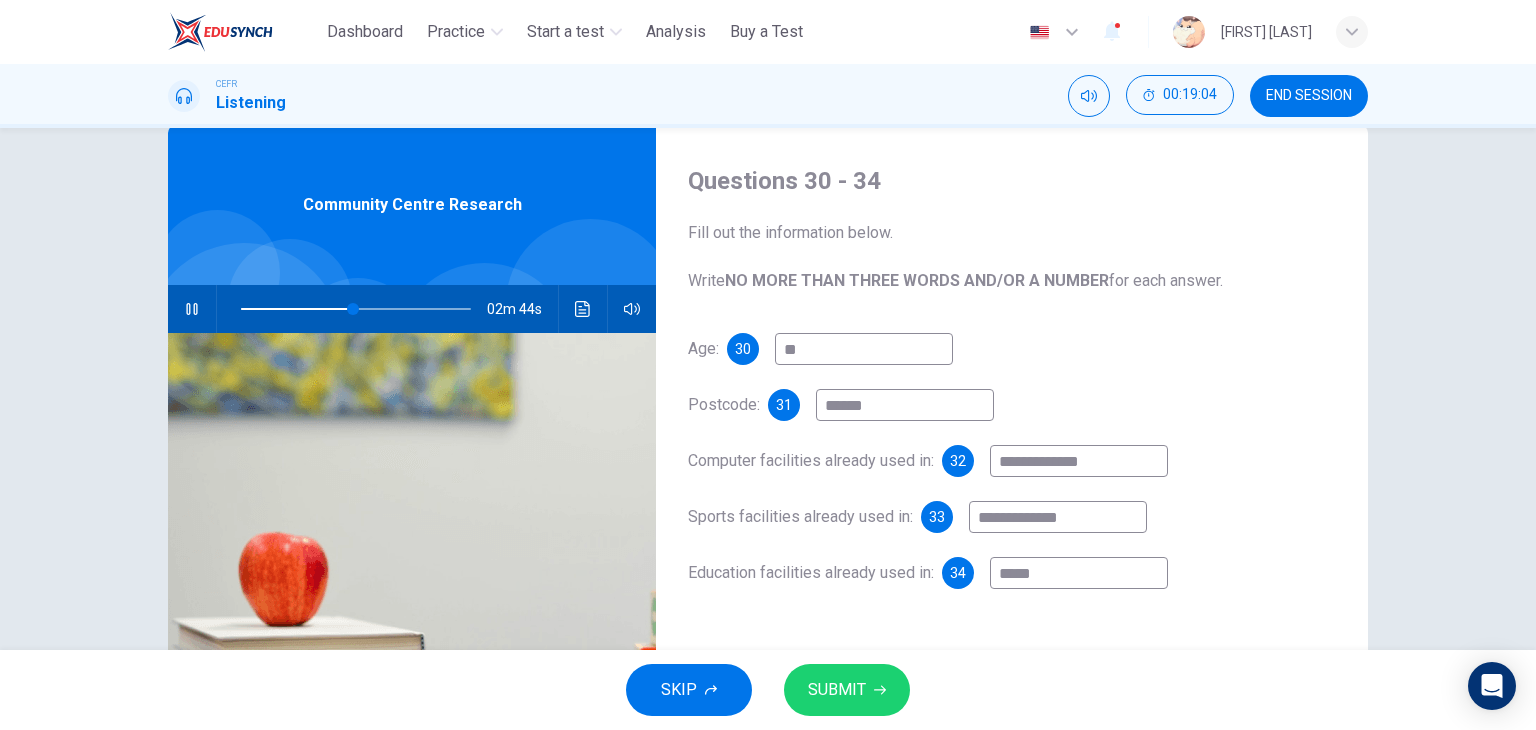 type on "******" 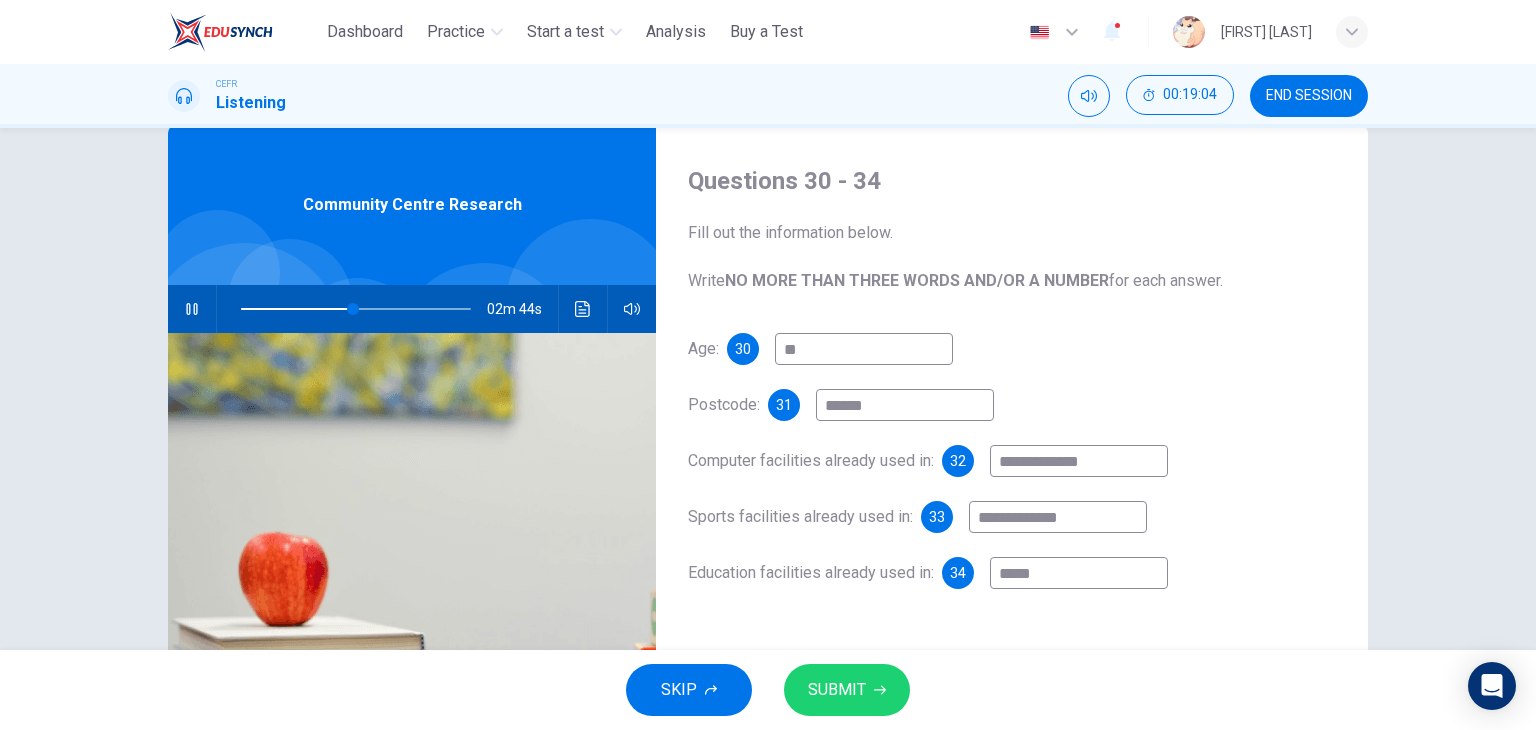 type on "**" 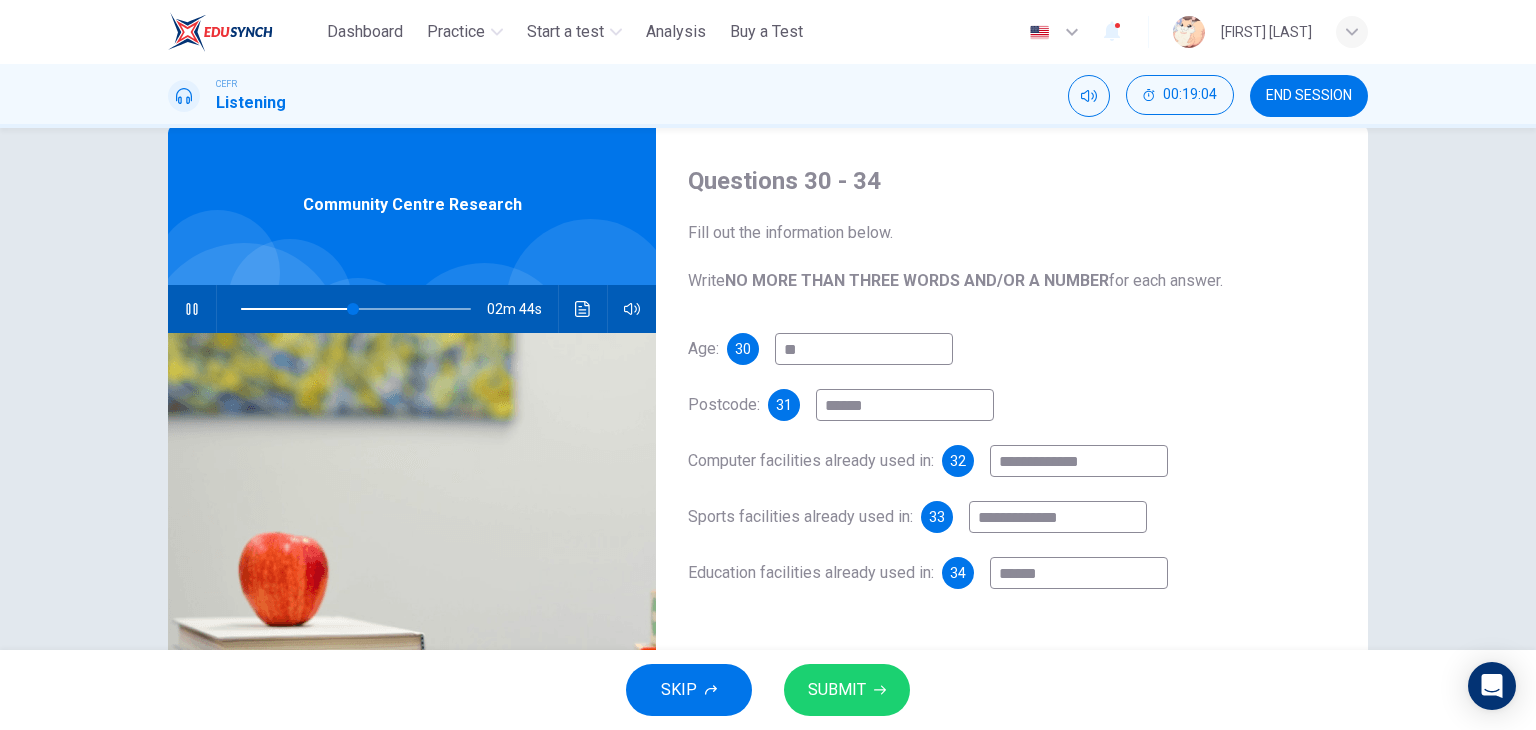 type on "*******" 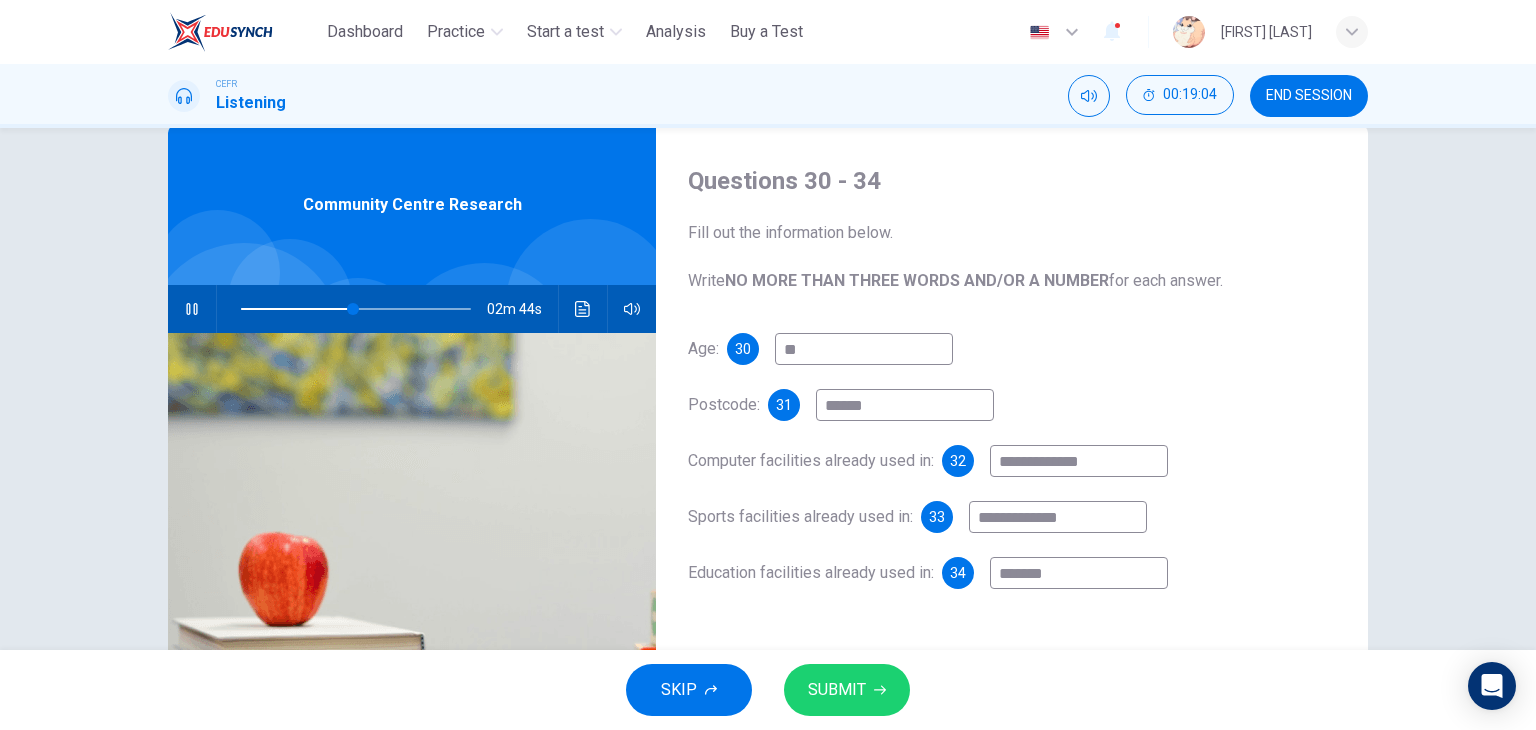 type on "**" 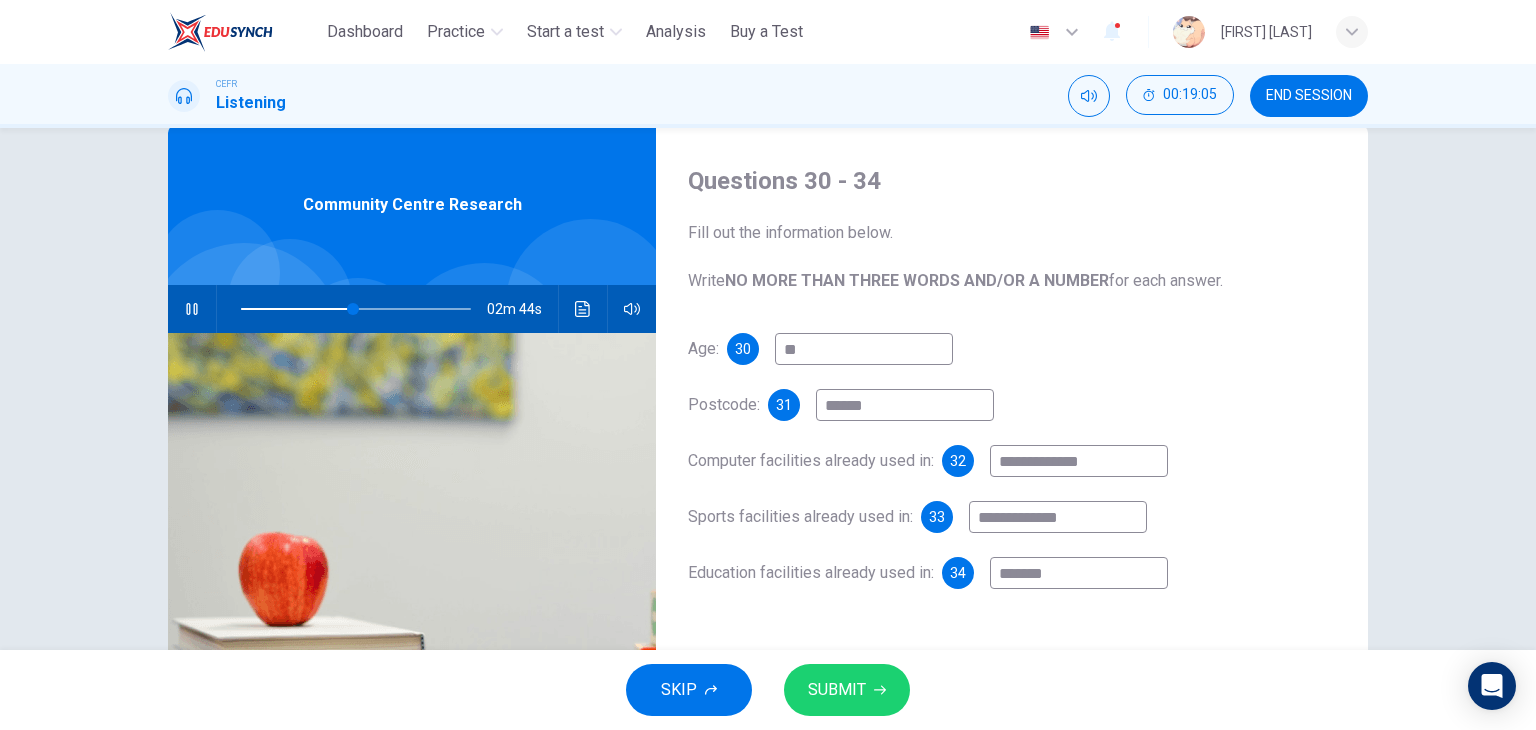 type on "*******" 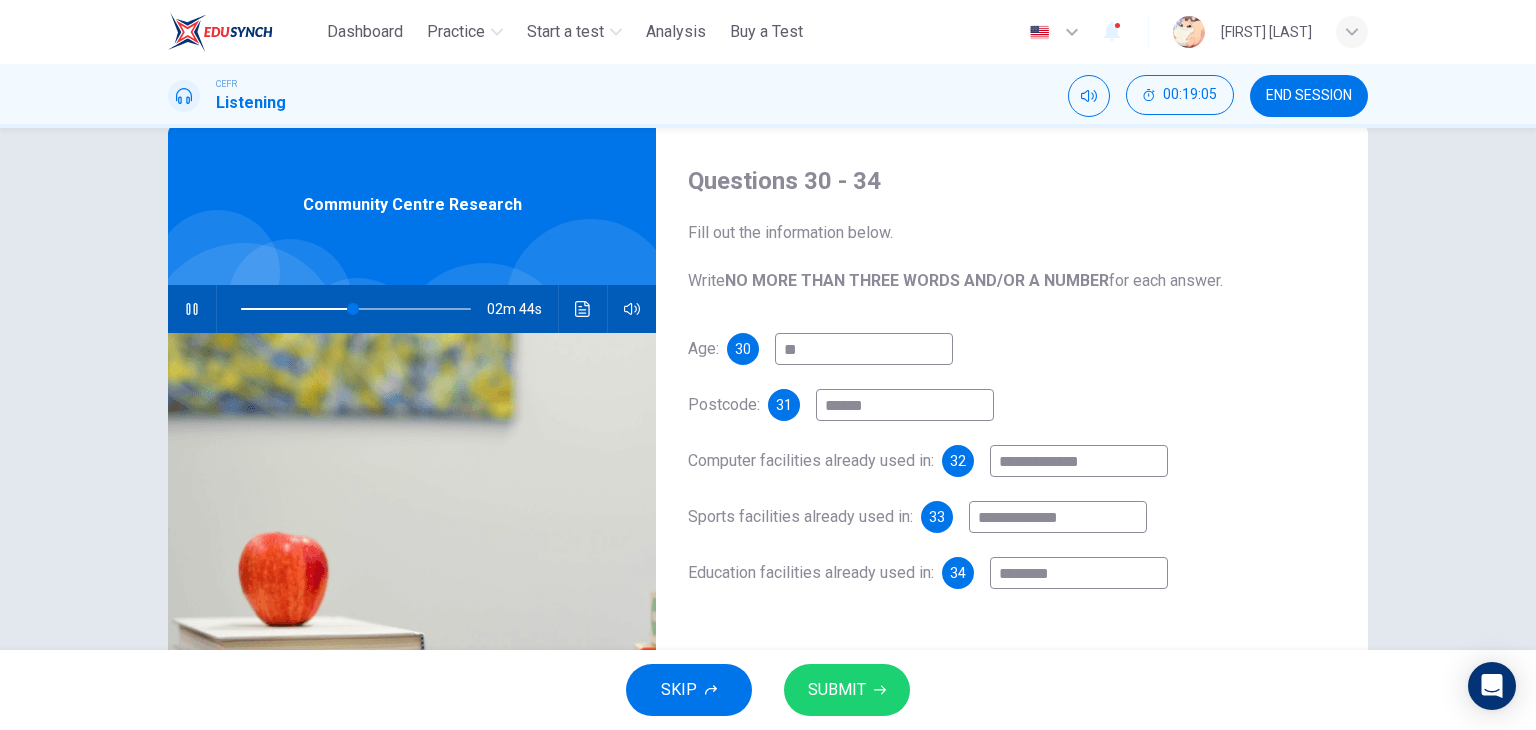 type on "**" 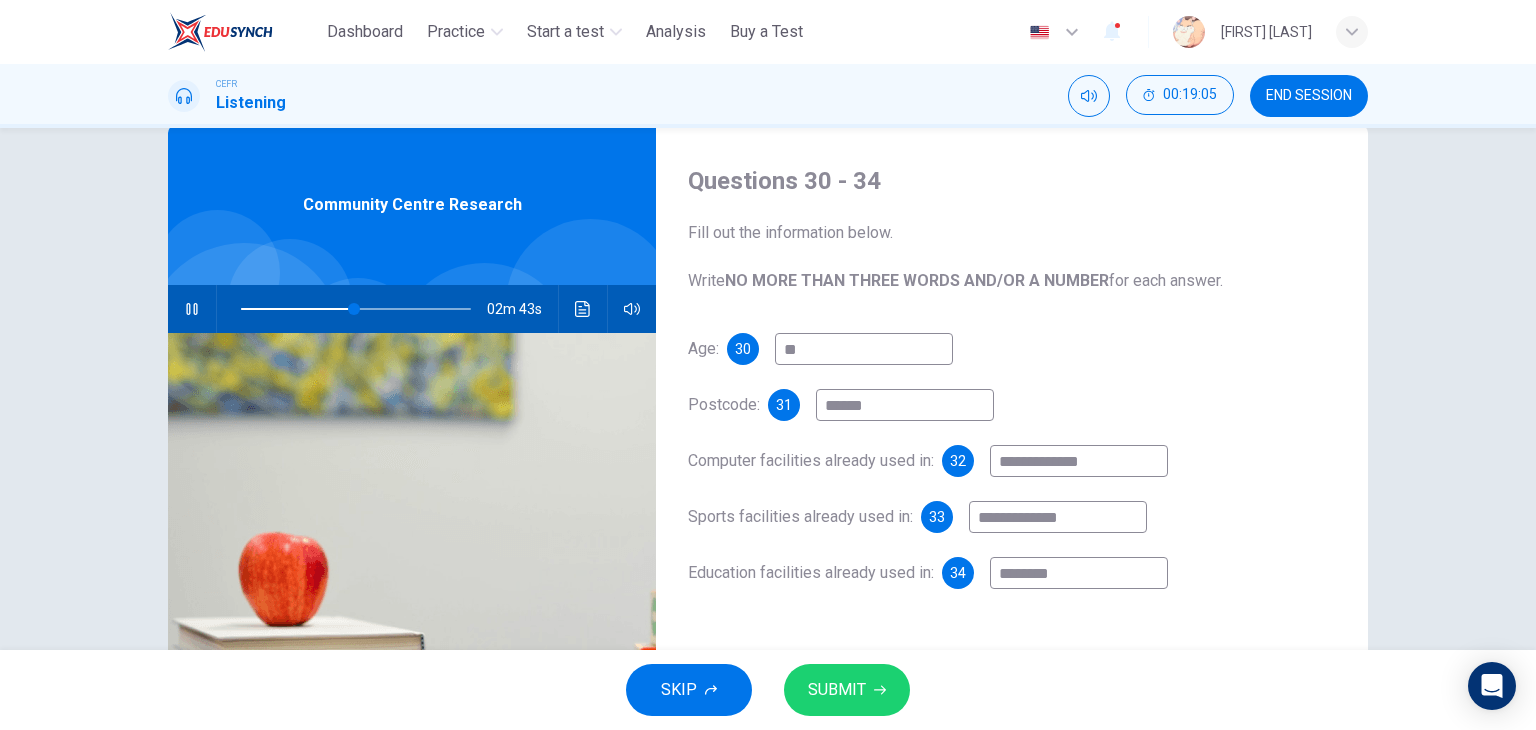 type on "*********" 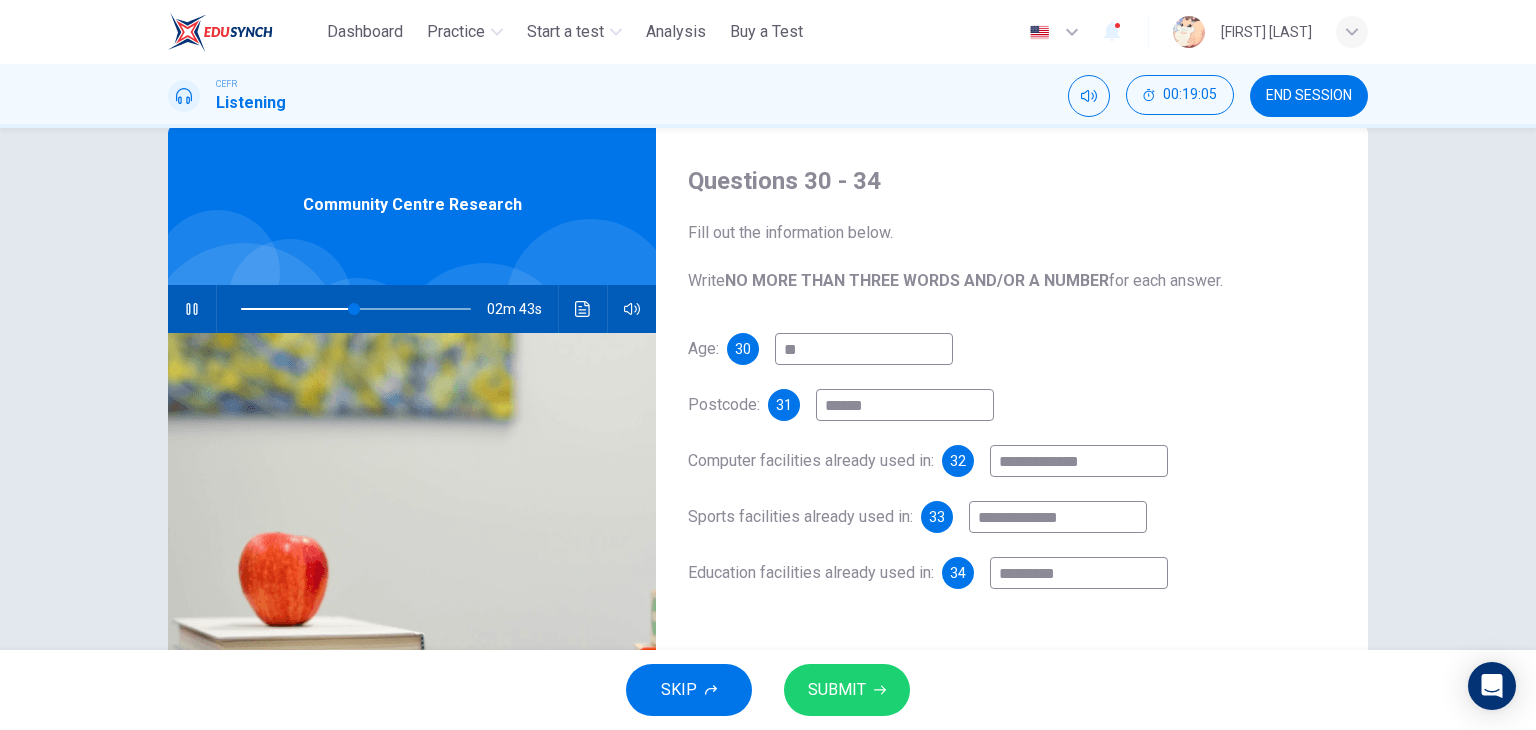 type on "**" 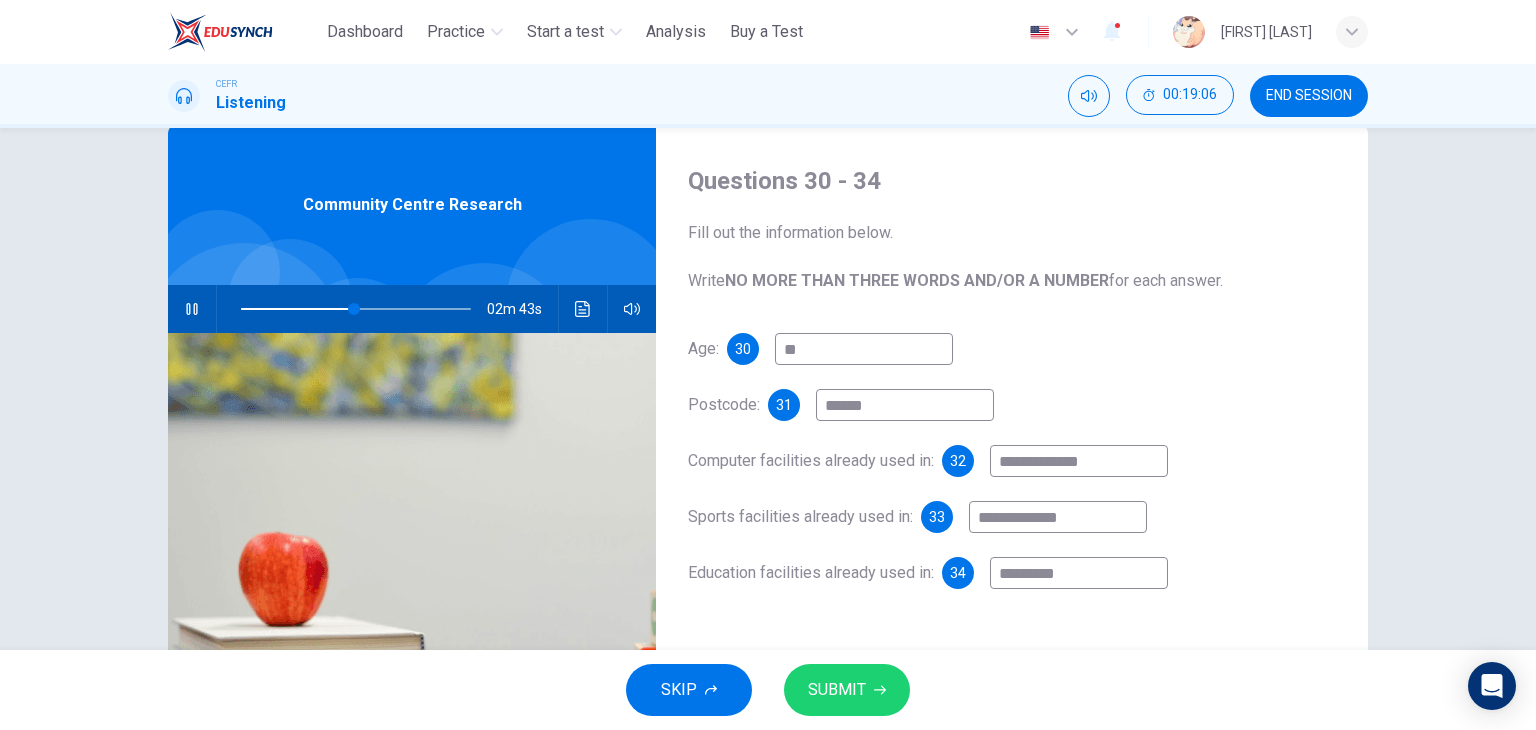 type on "**********" 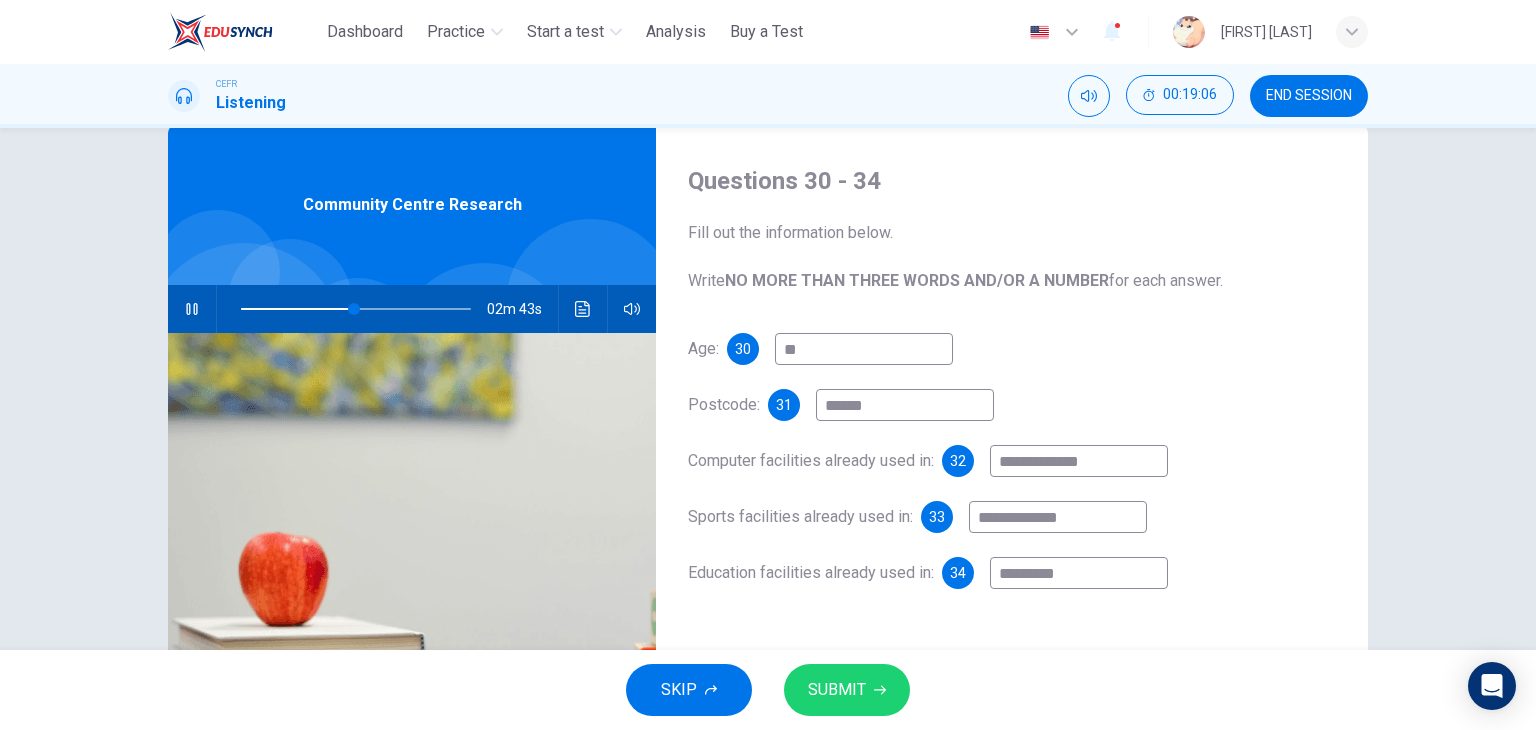 type on "**" 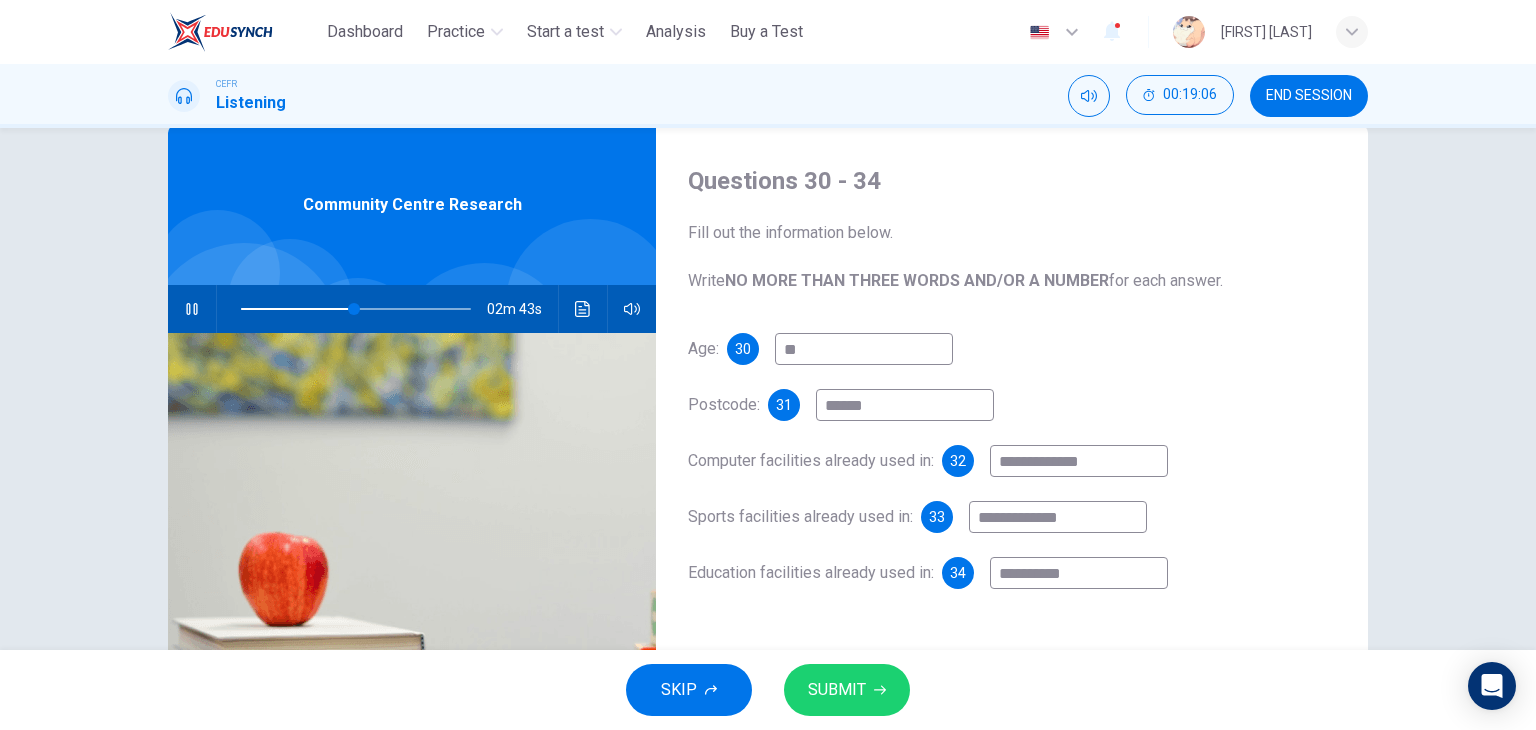 type on "**********" 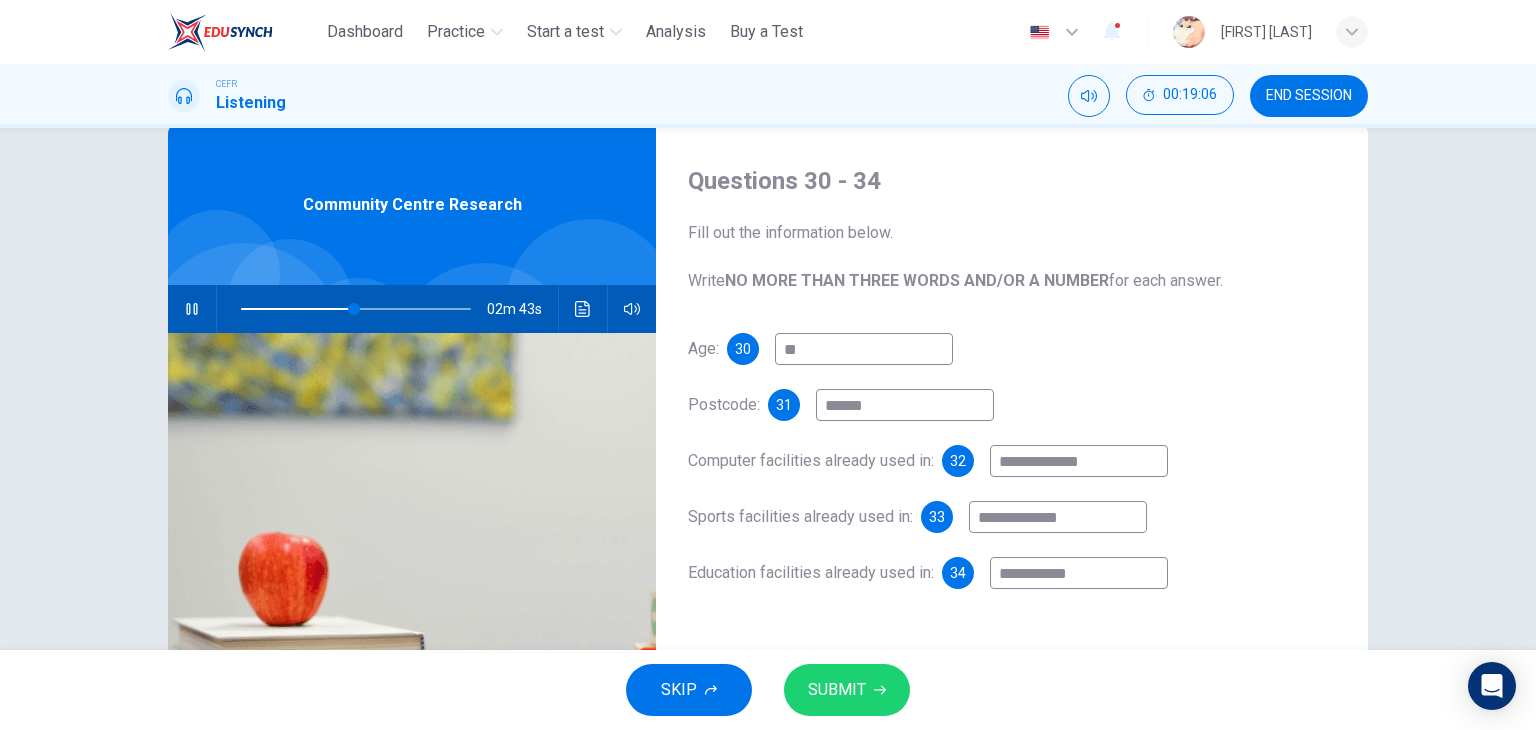type on "**" 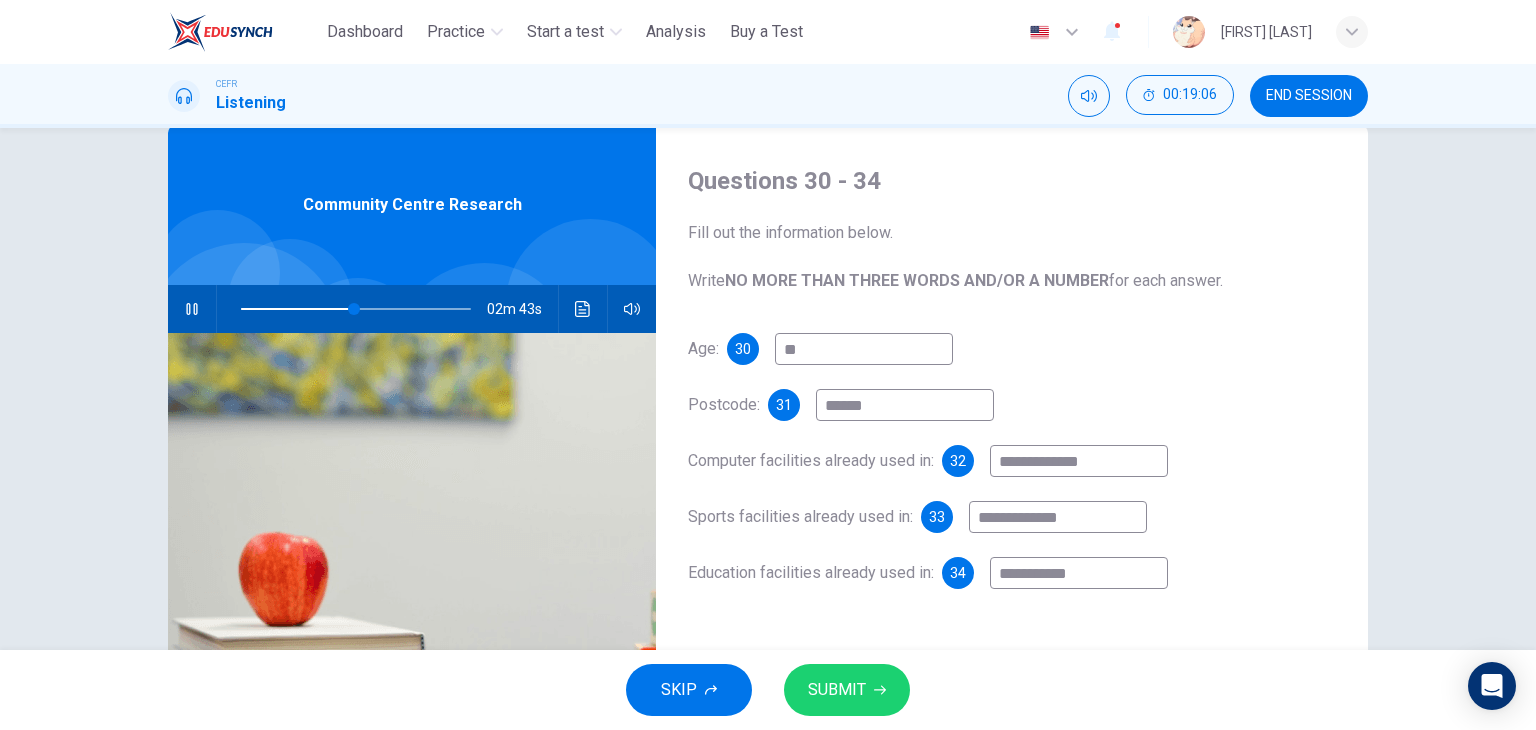 type on "**********" 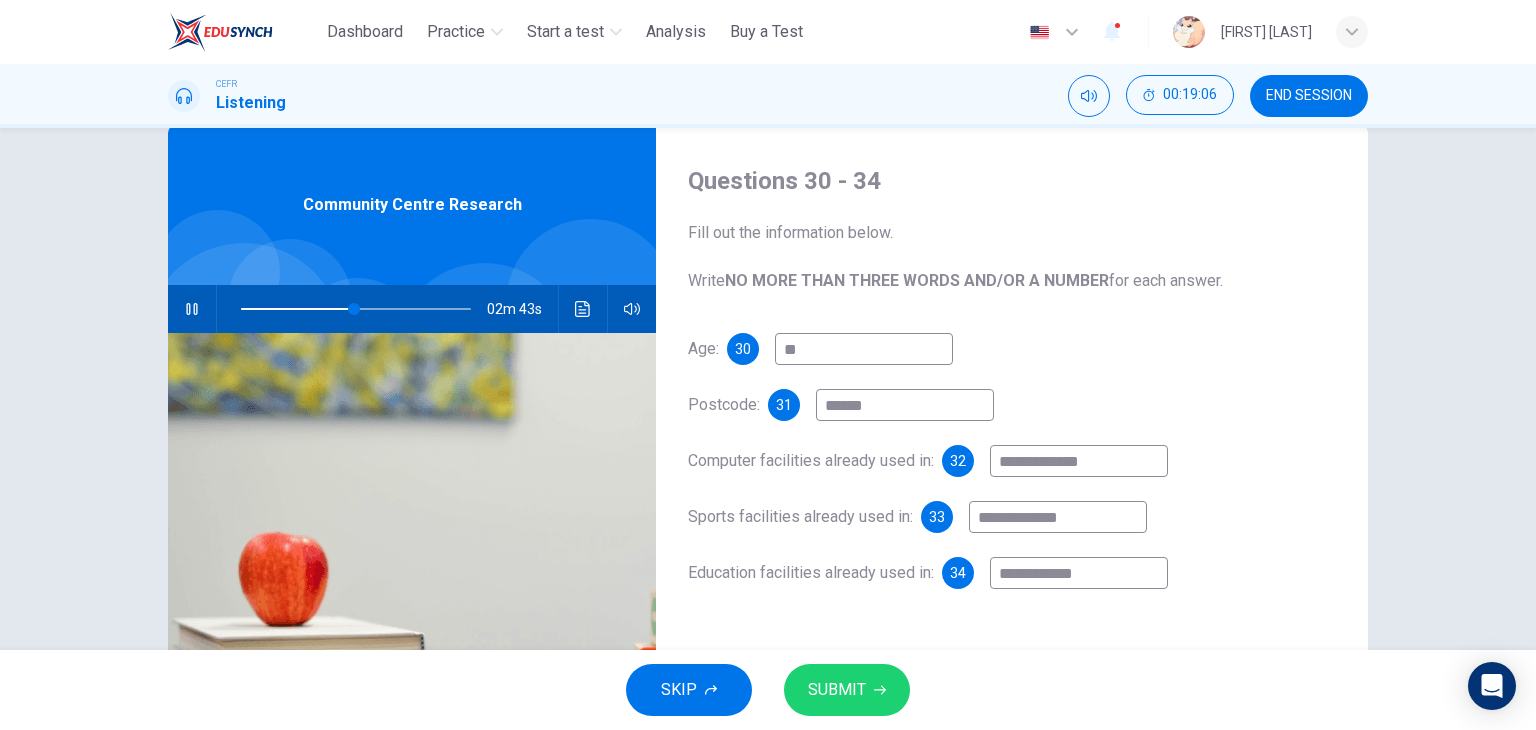type on "**" 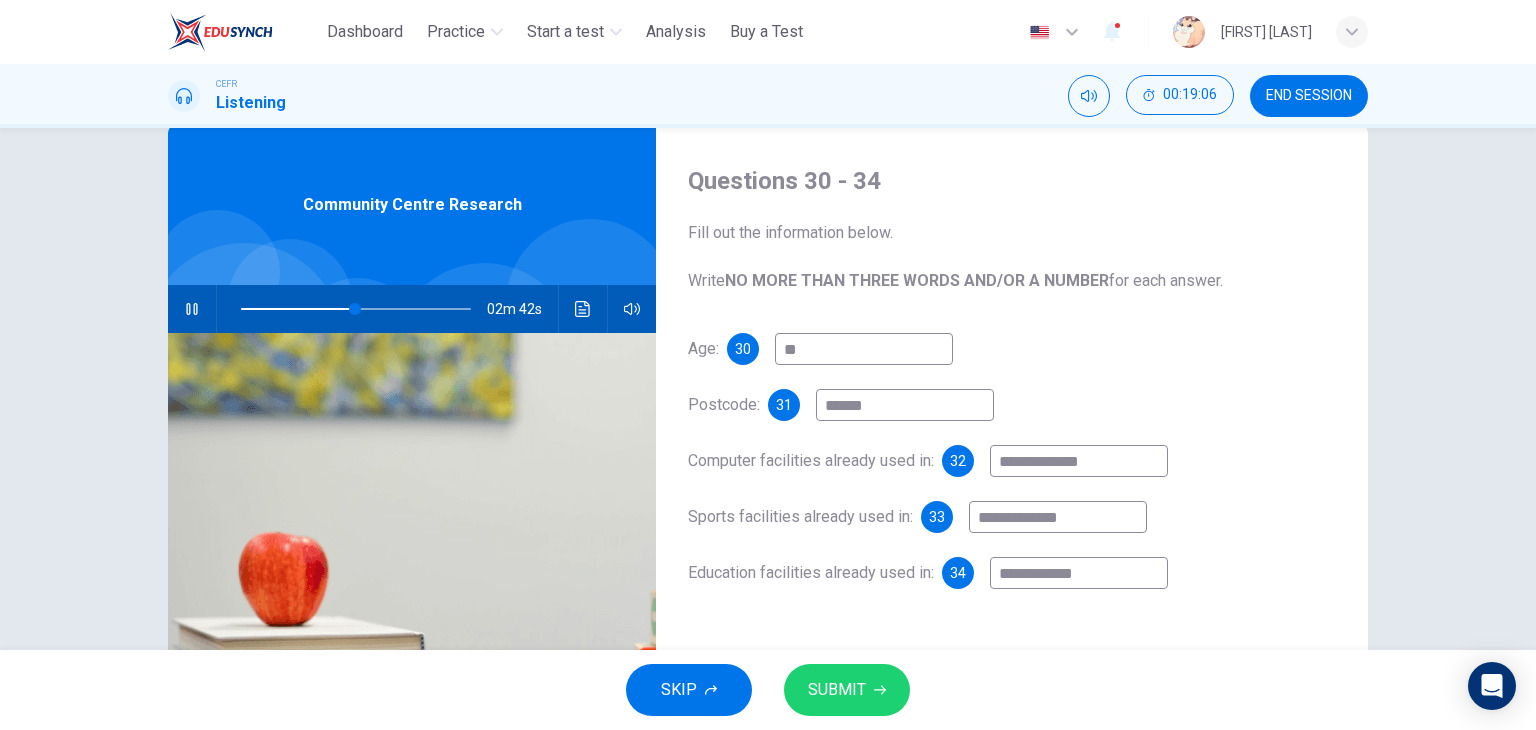 type on "**********" 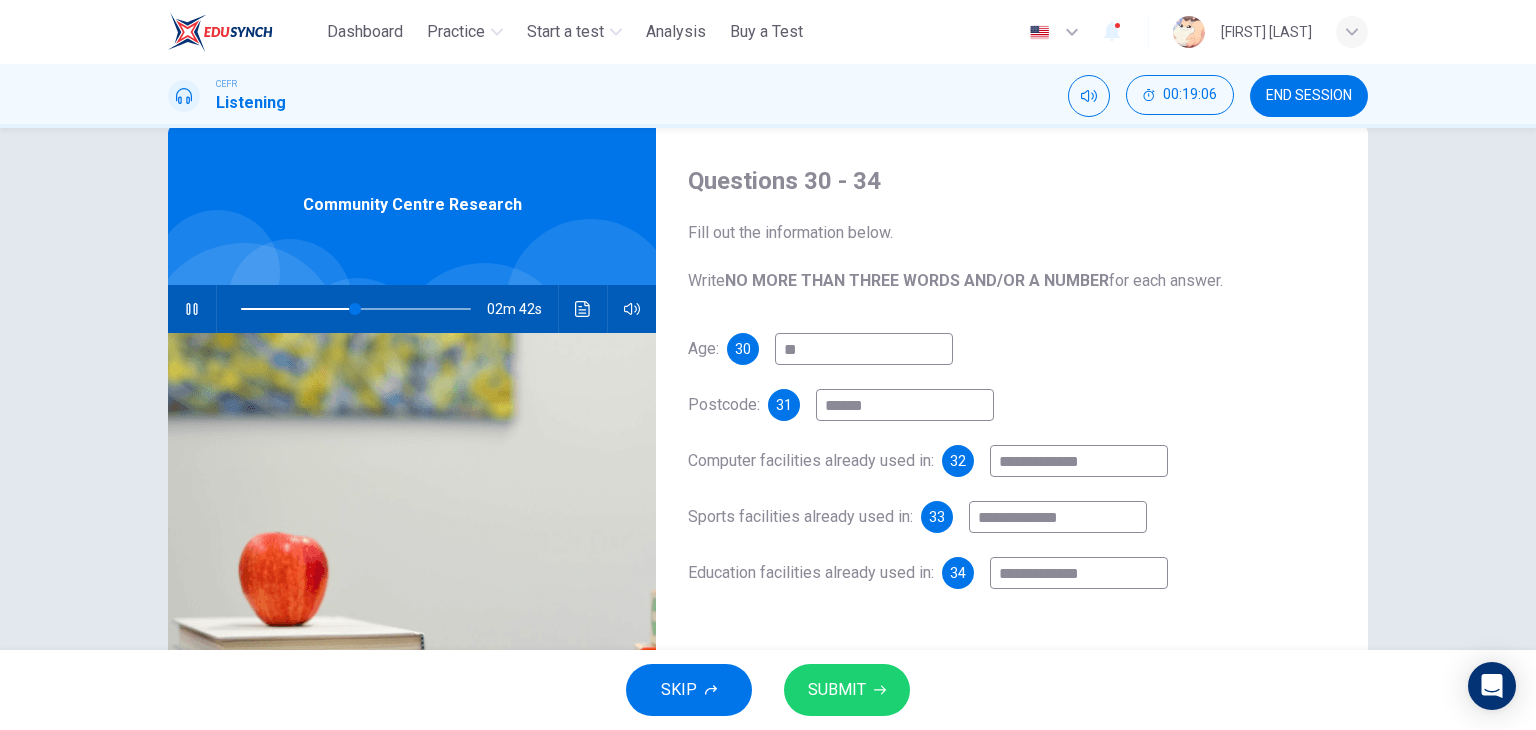 type on "**" 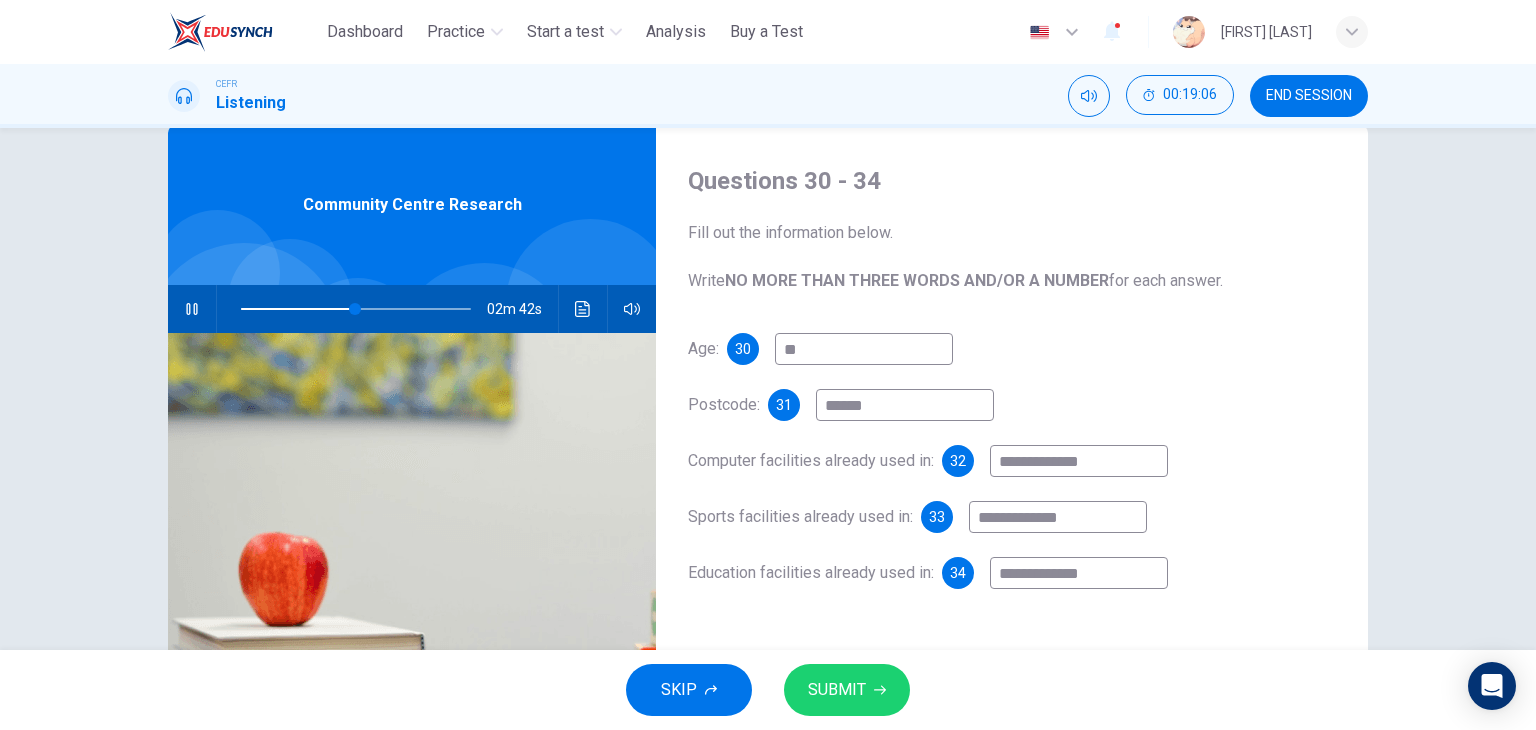 type on "**********" 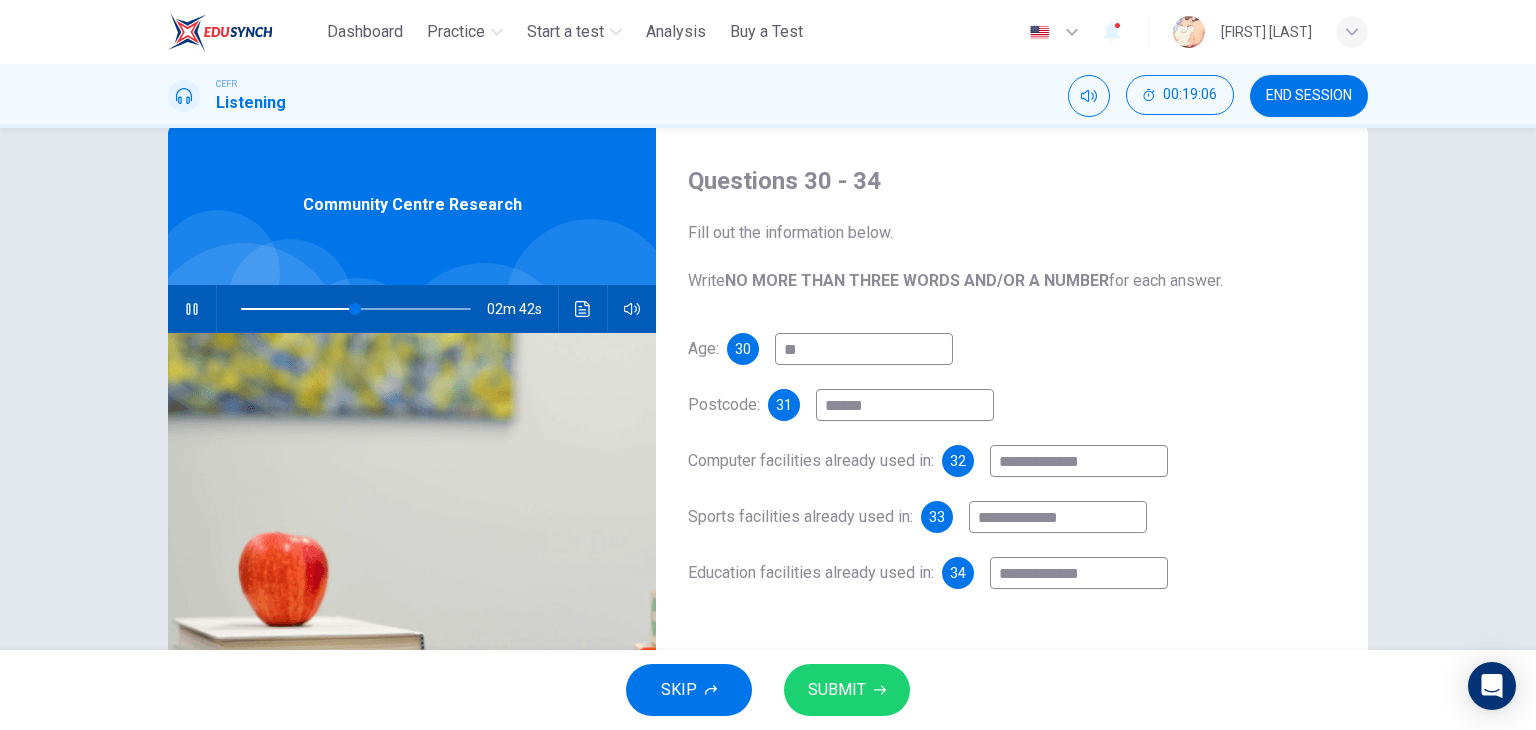type on "**" 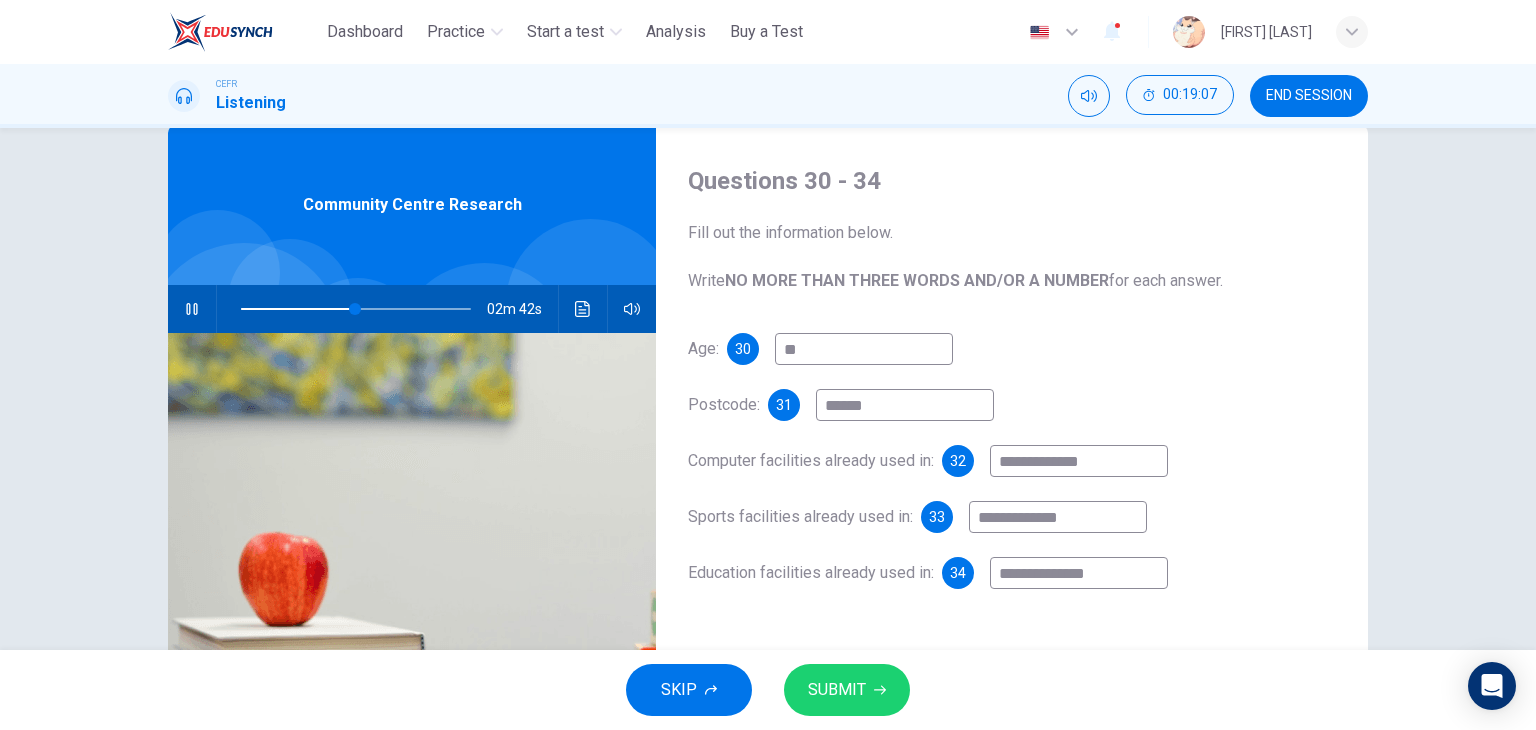 type on "**********" 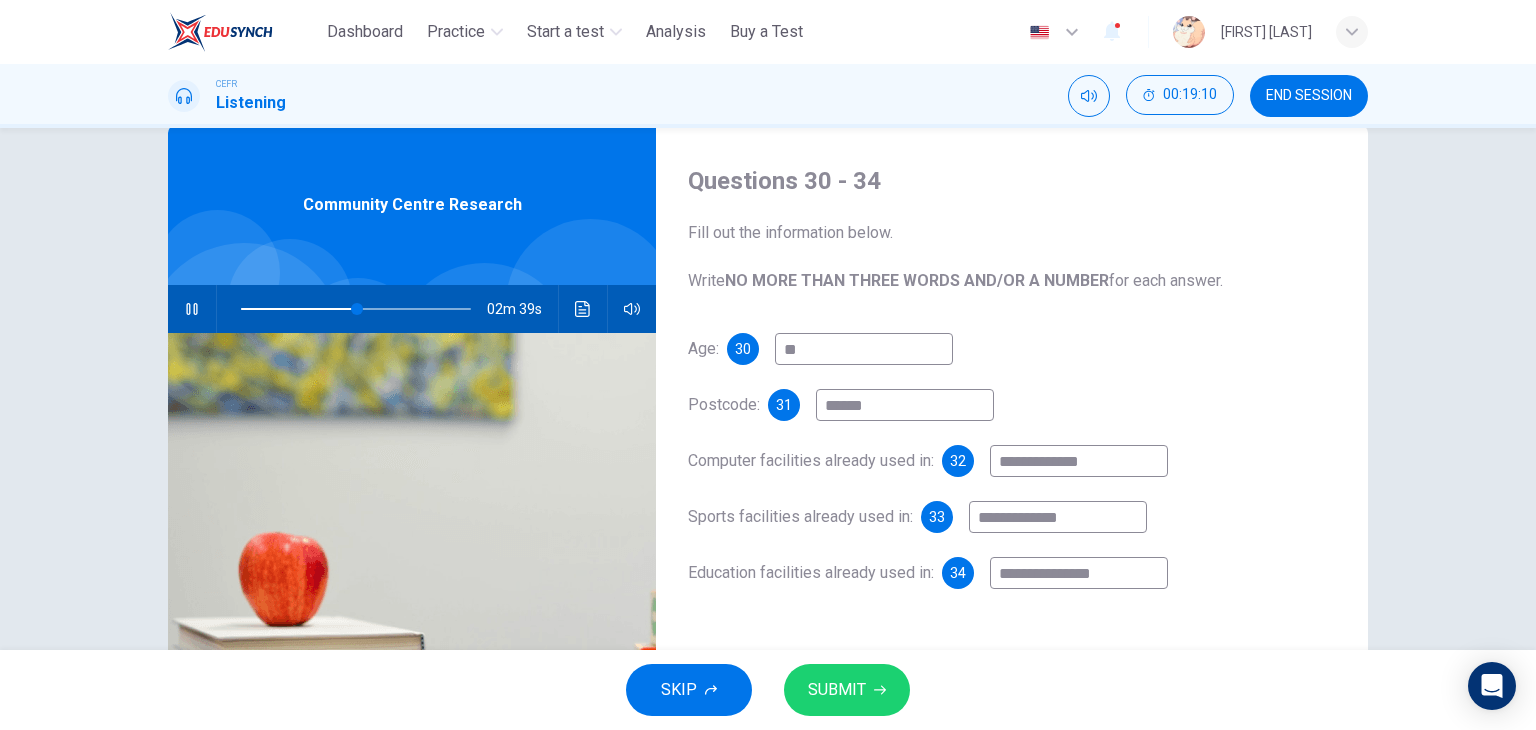type on "**" 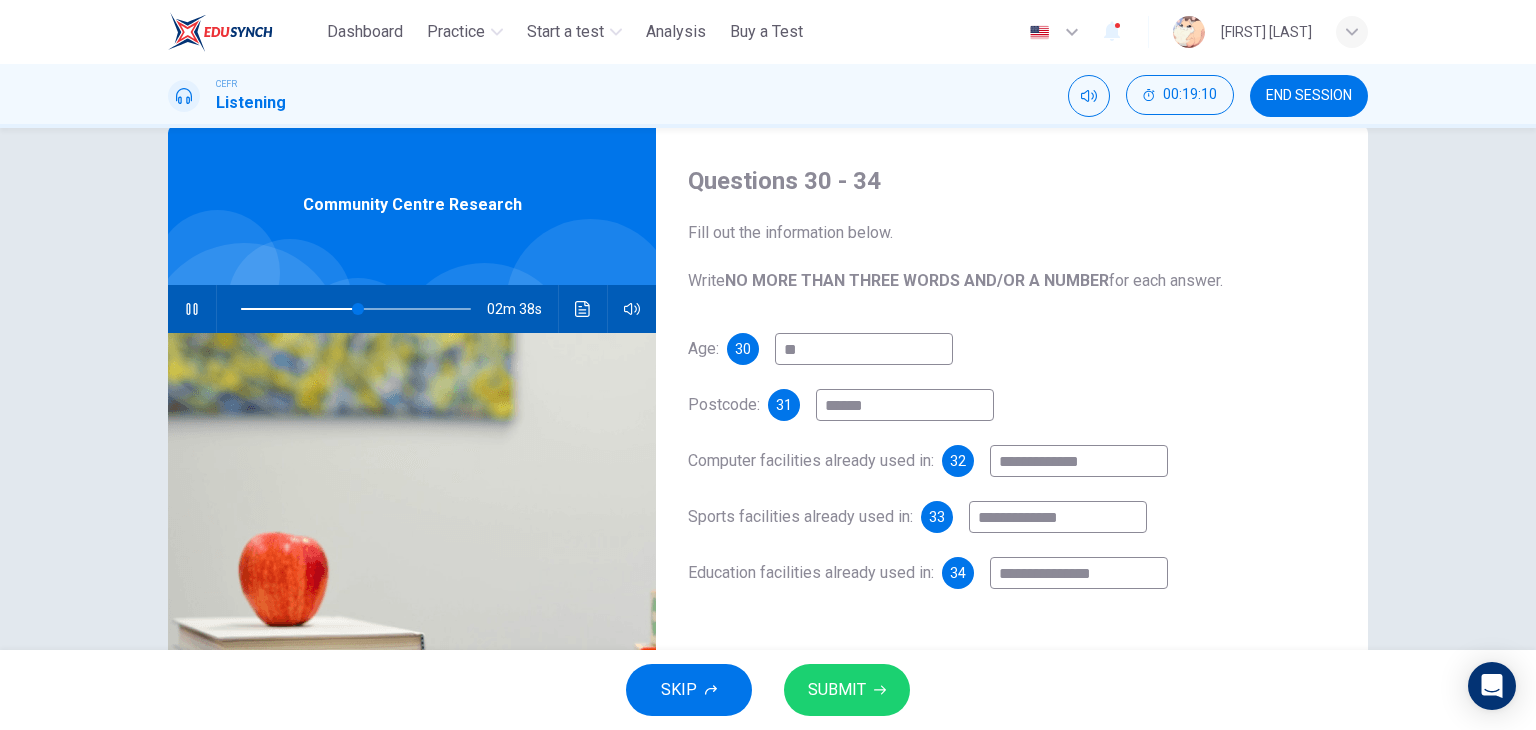 type on "**********" 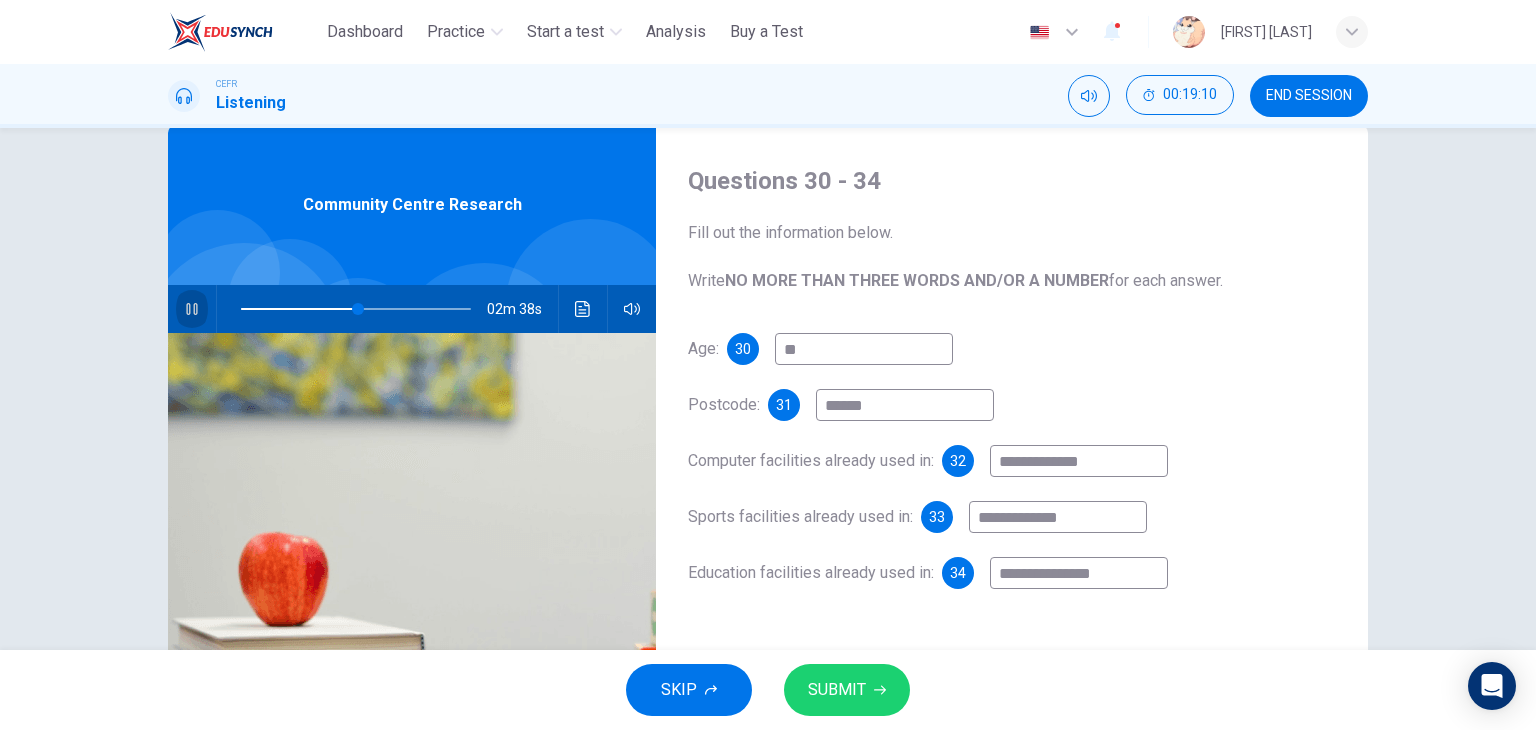 click 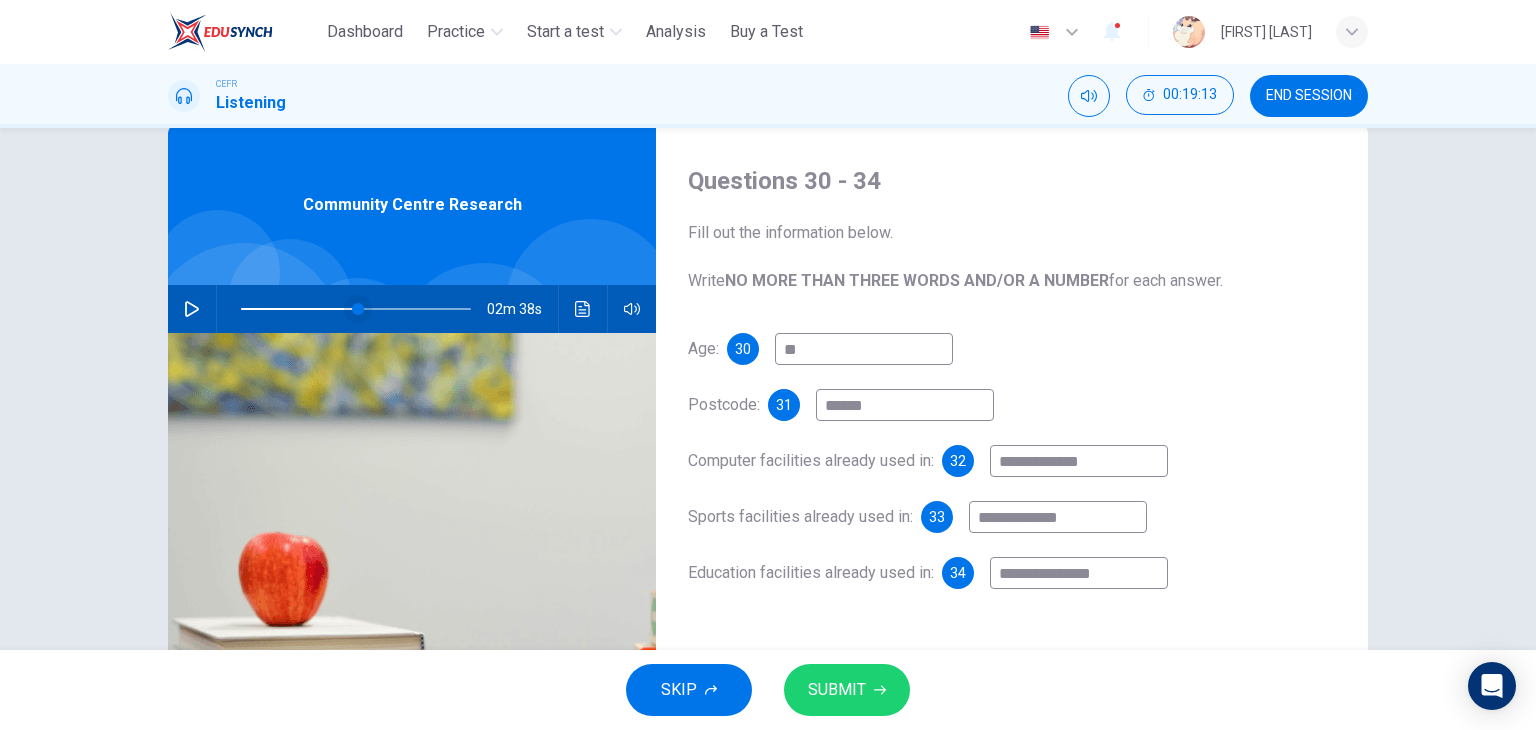click at bounding box center [358, 309] 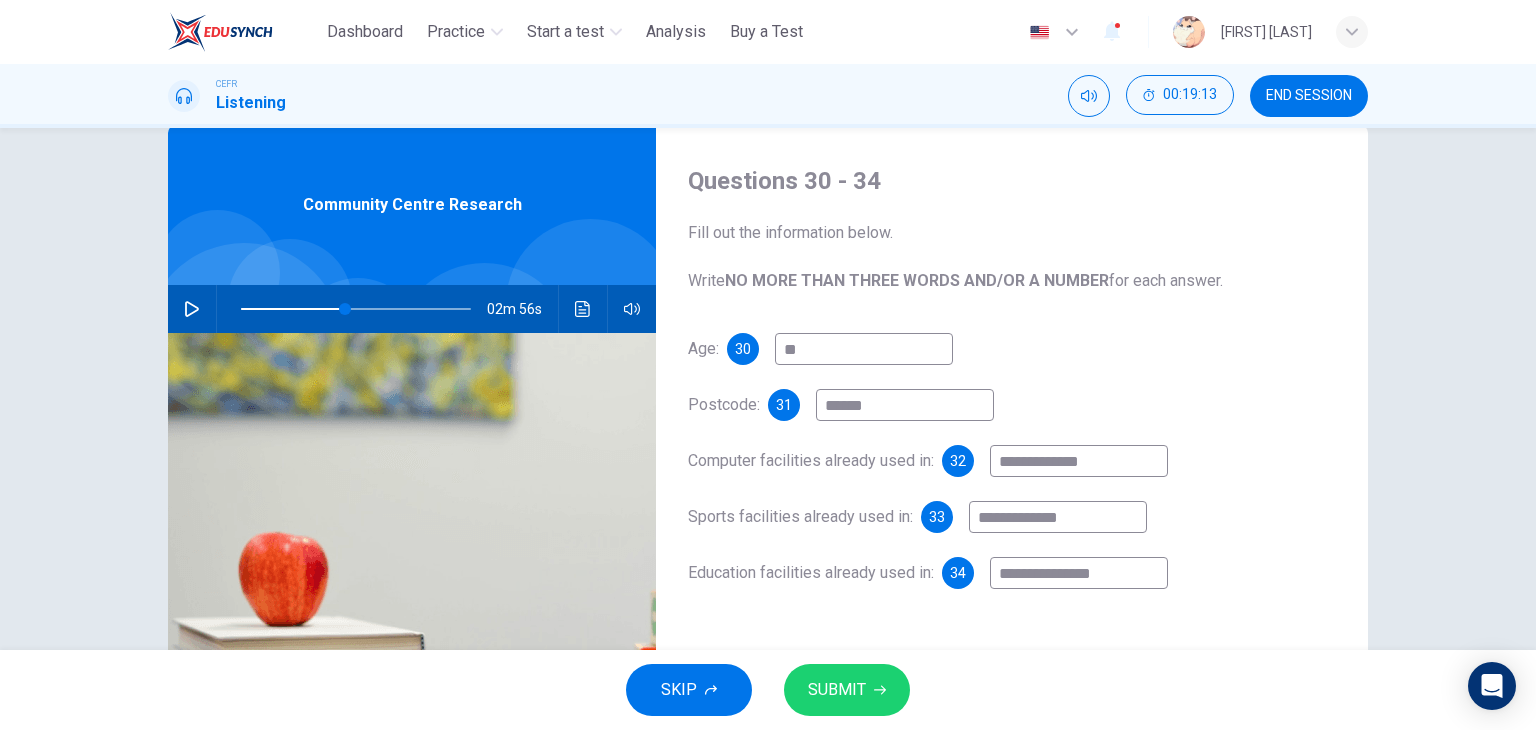 click 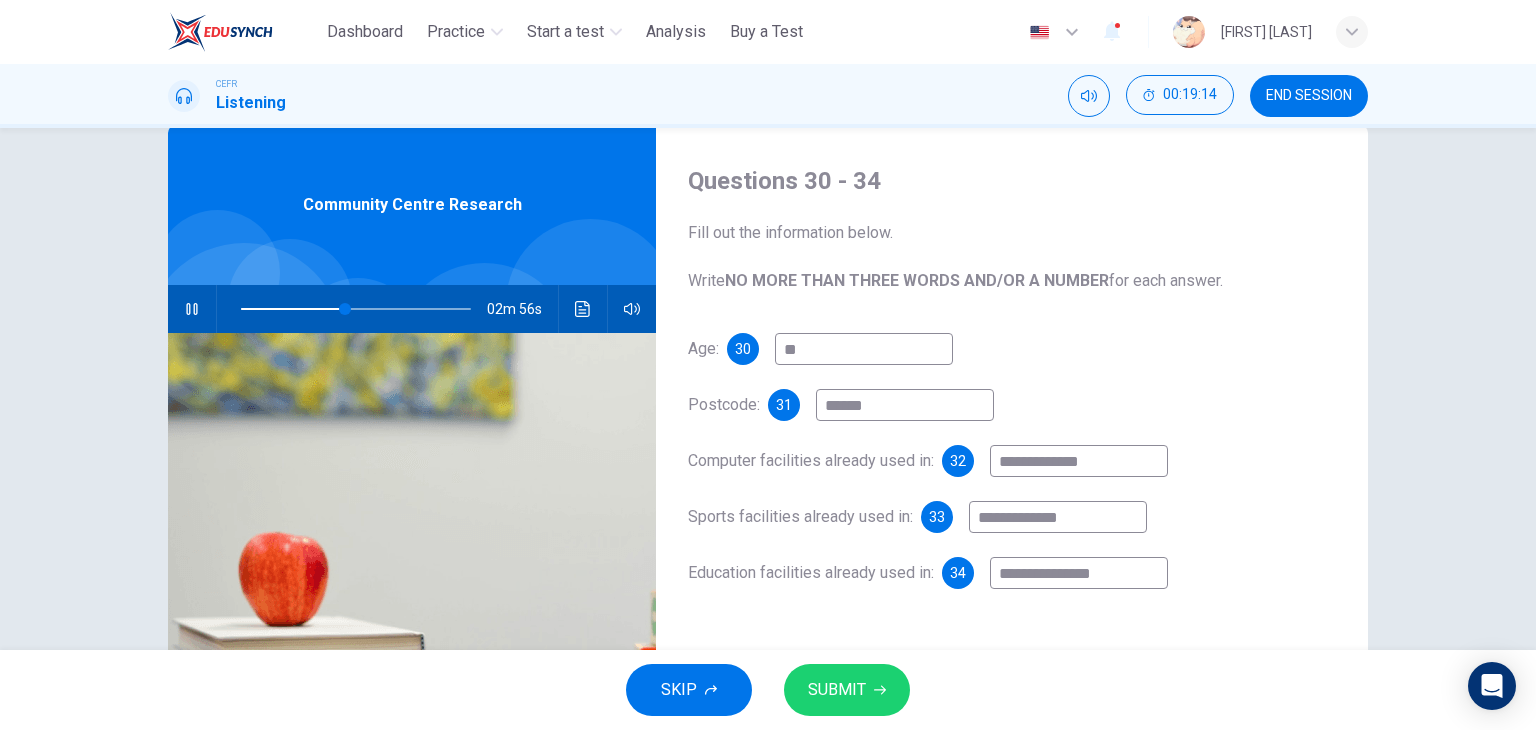 type on "**" 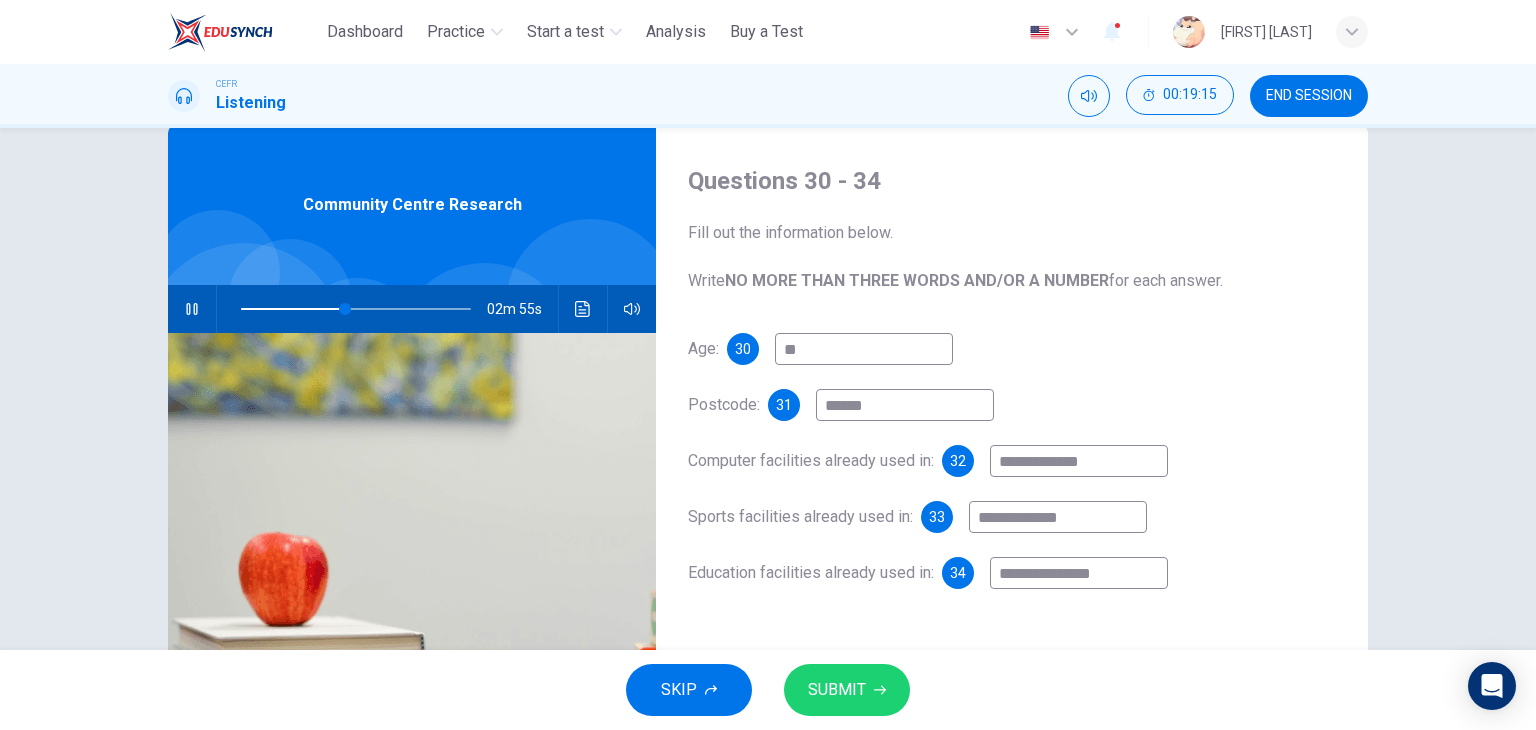 click on "**********" at bounding box center (1079, 573) 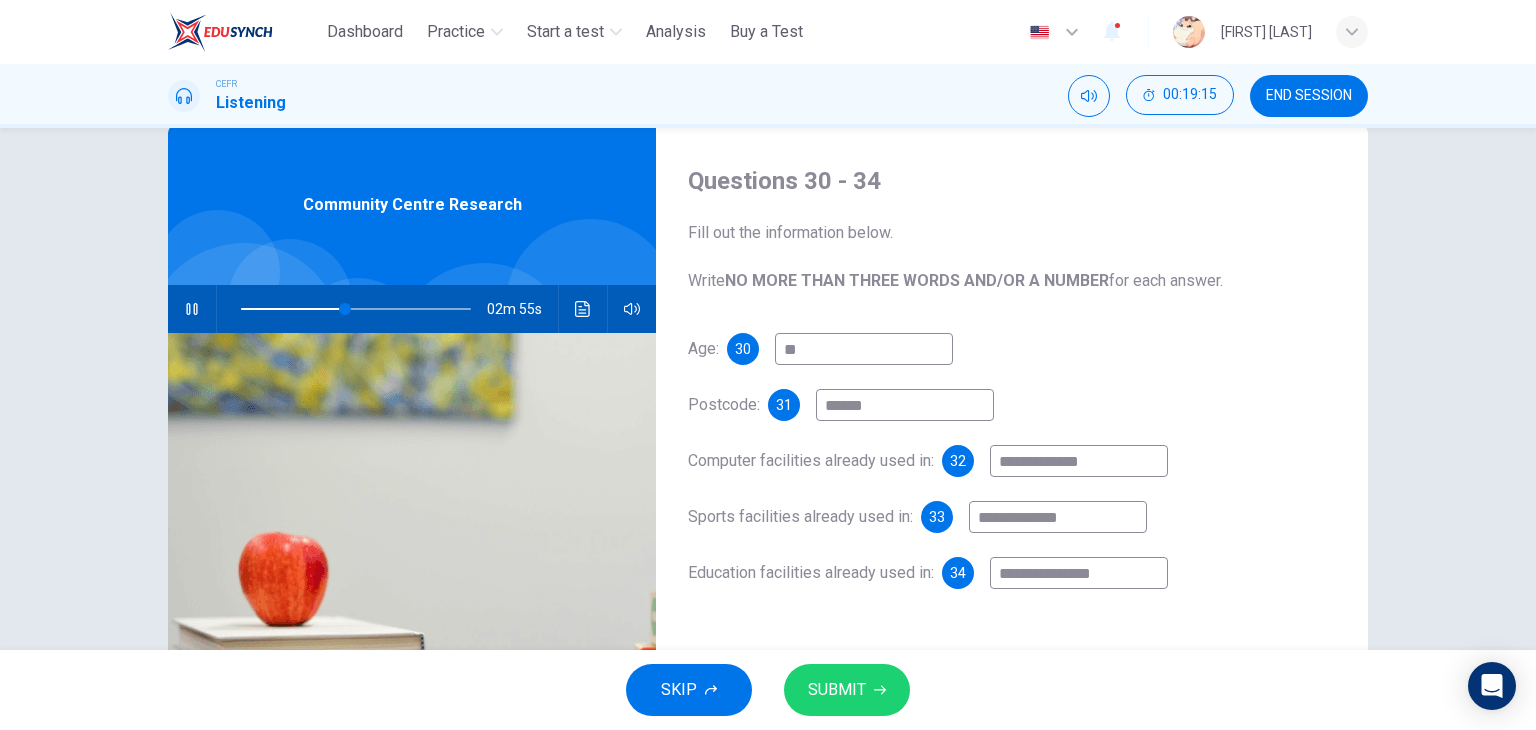 type on "**********" 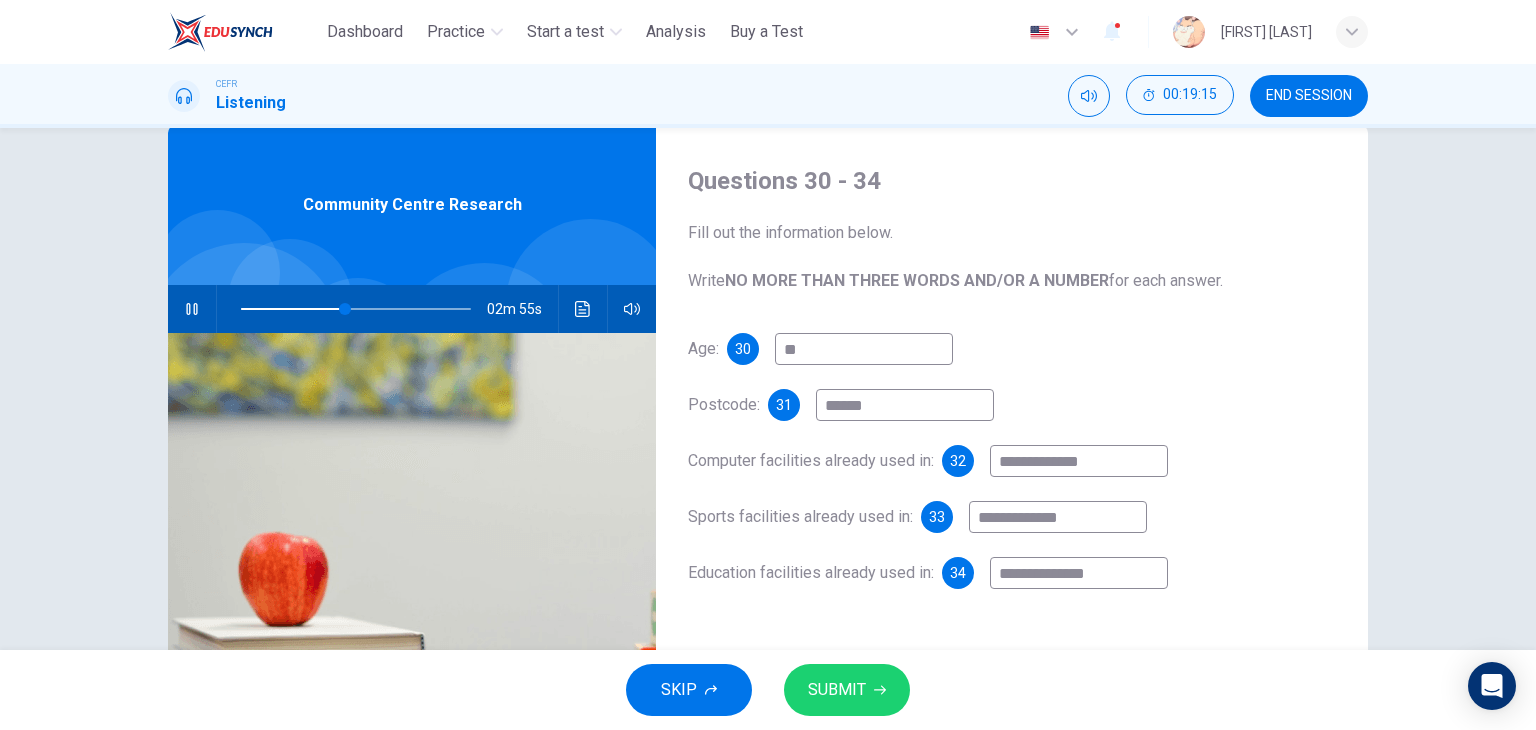 type on "**" 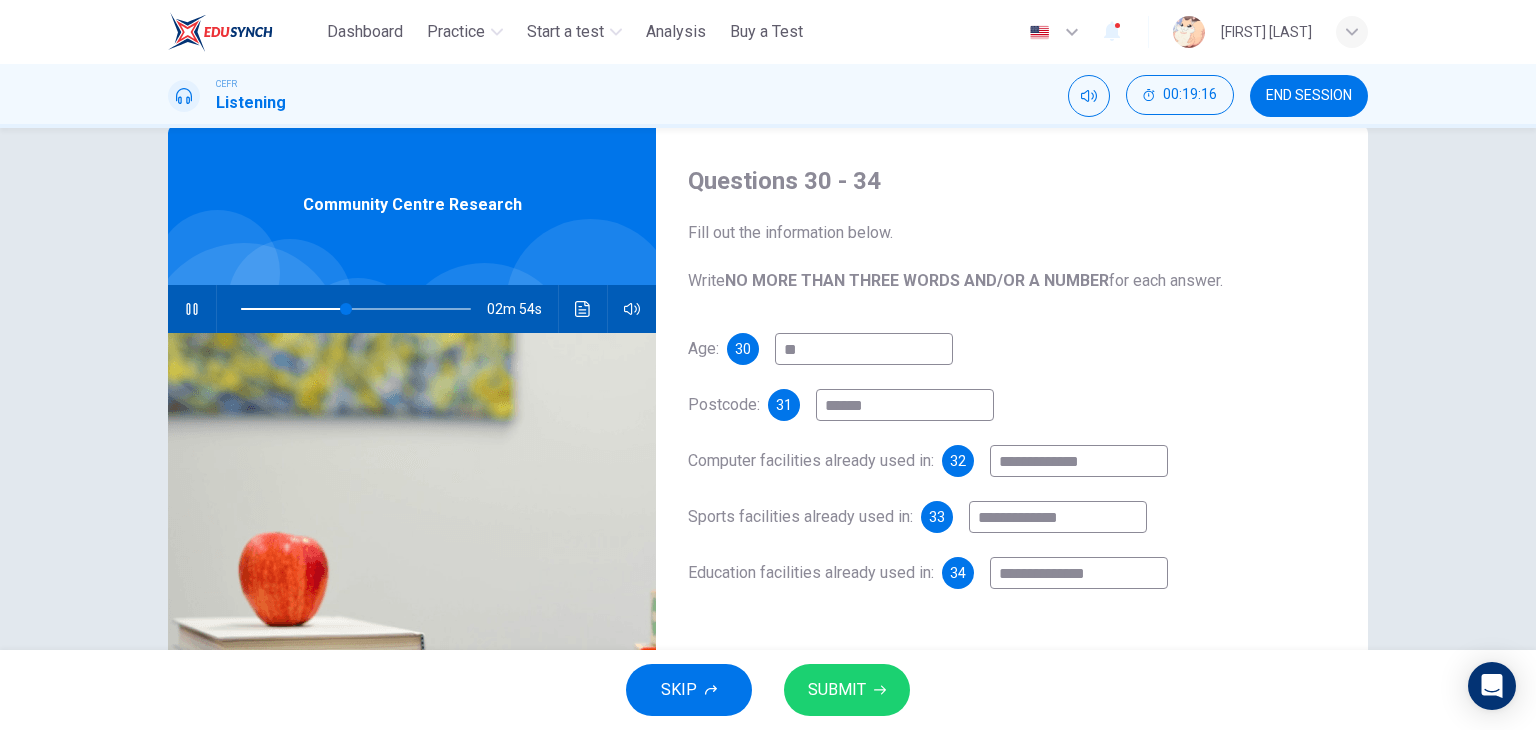 type on "**********" 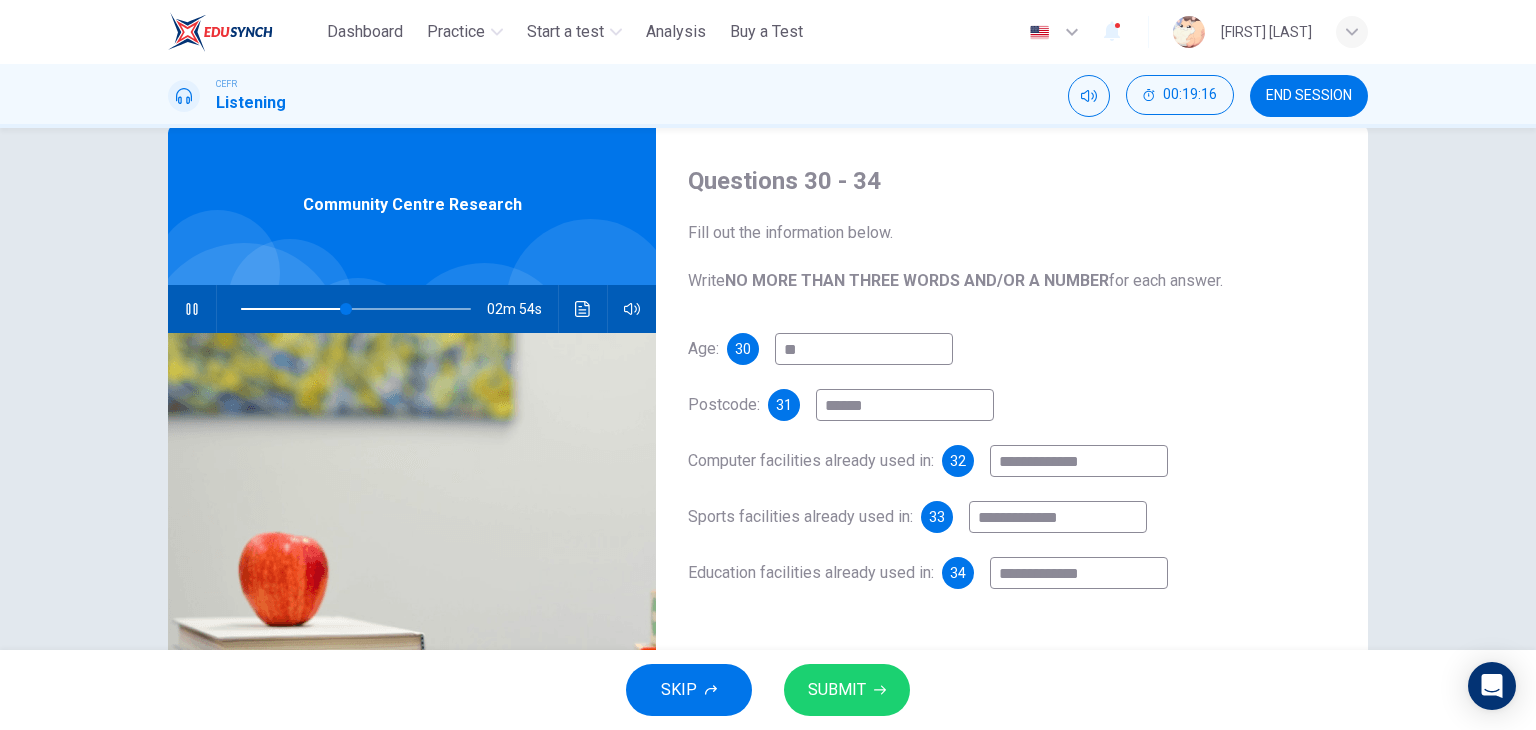type on "**" 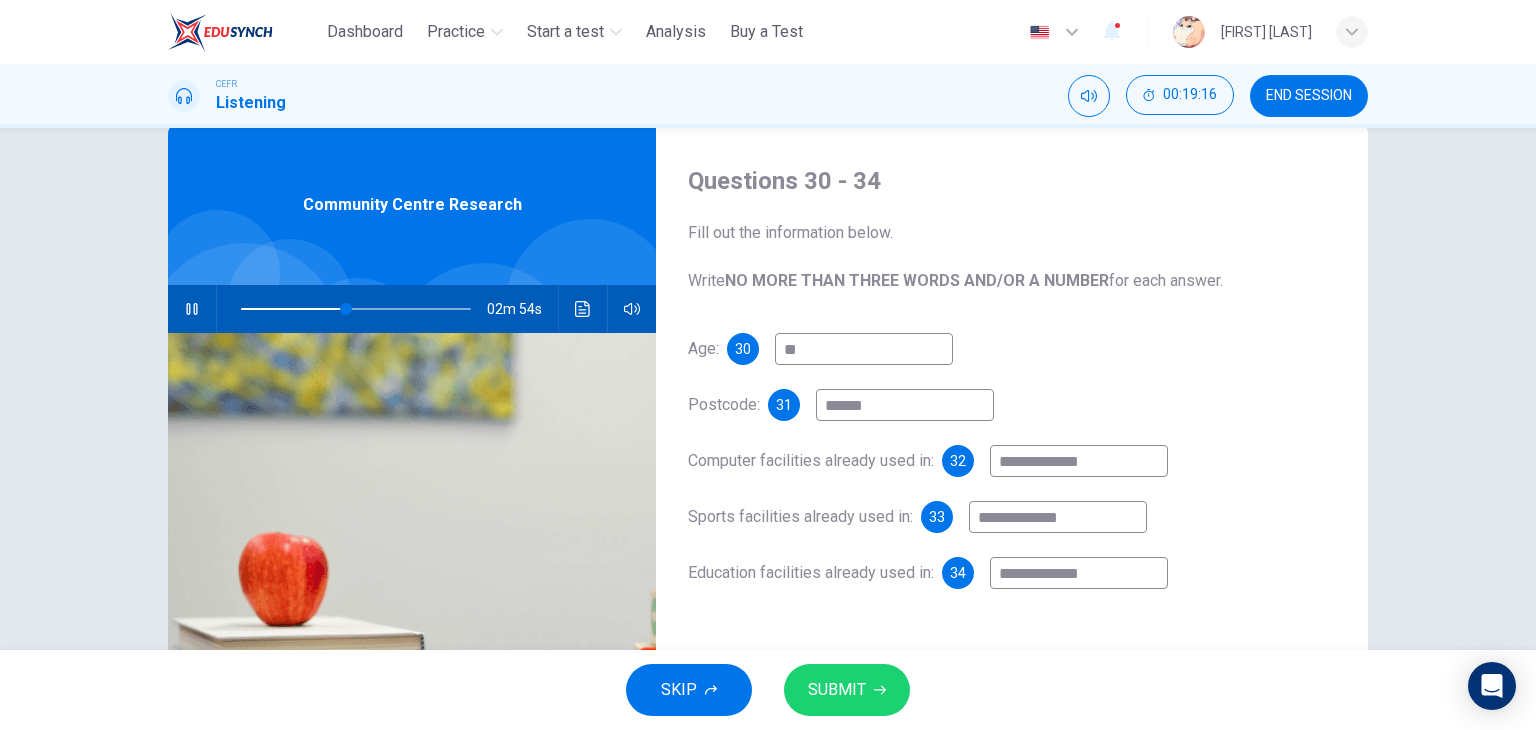 type on "**********" 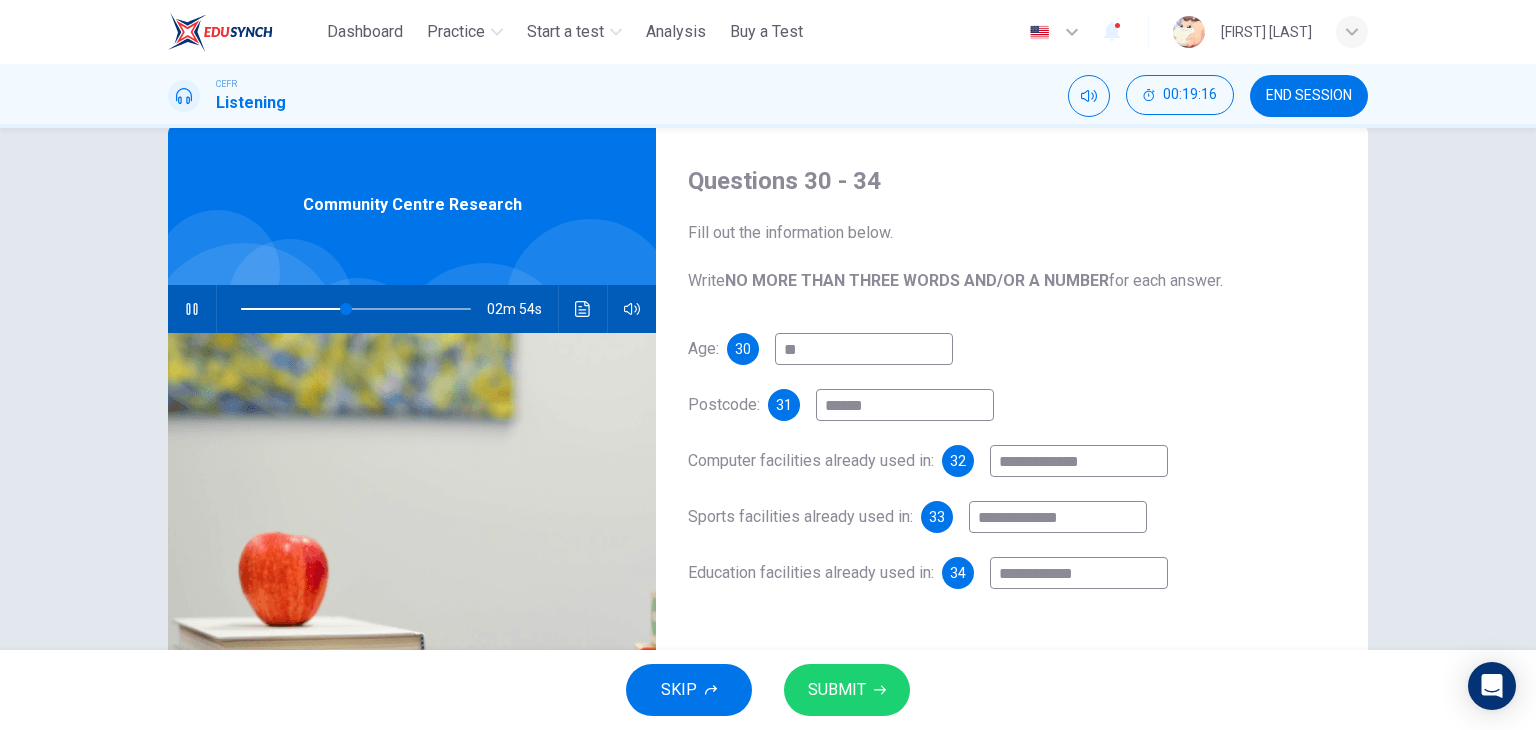 type on "**" 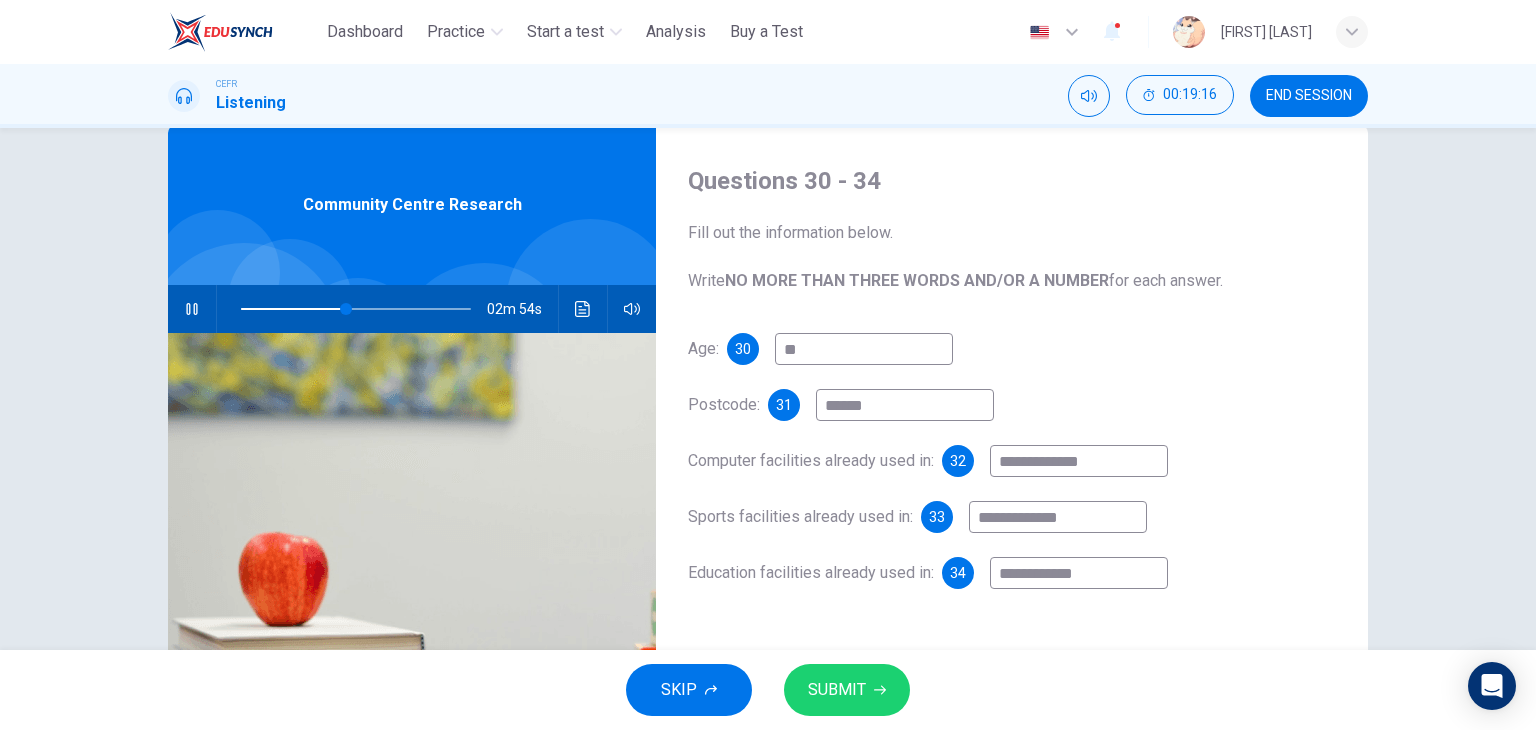 type on "**********" 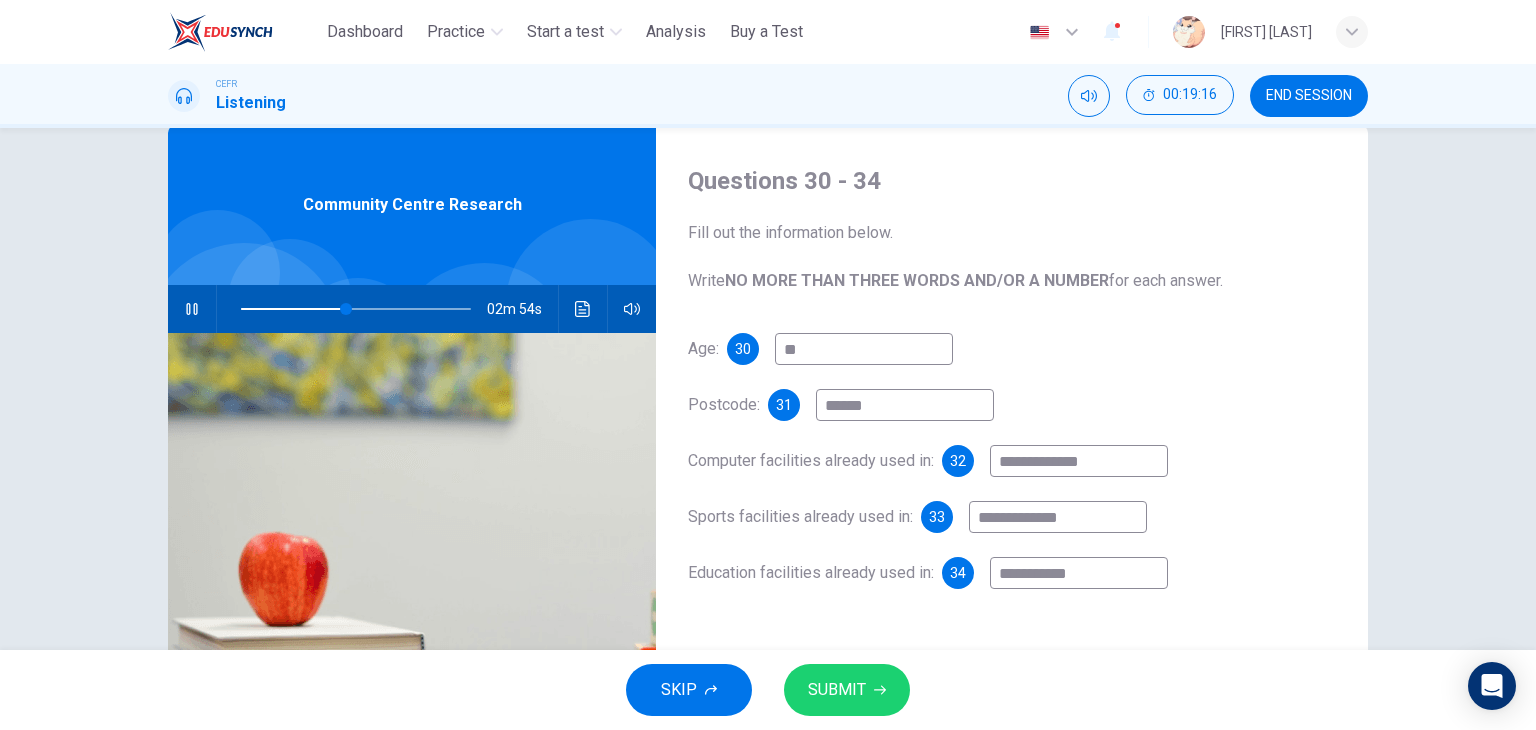 type on "**" 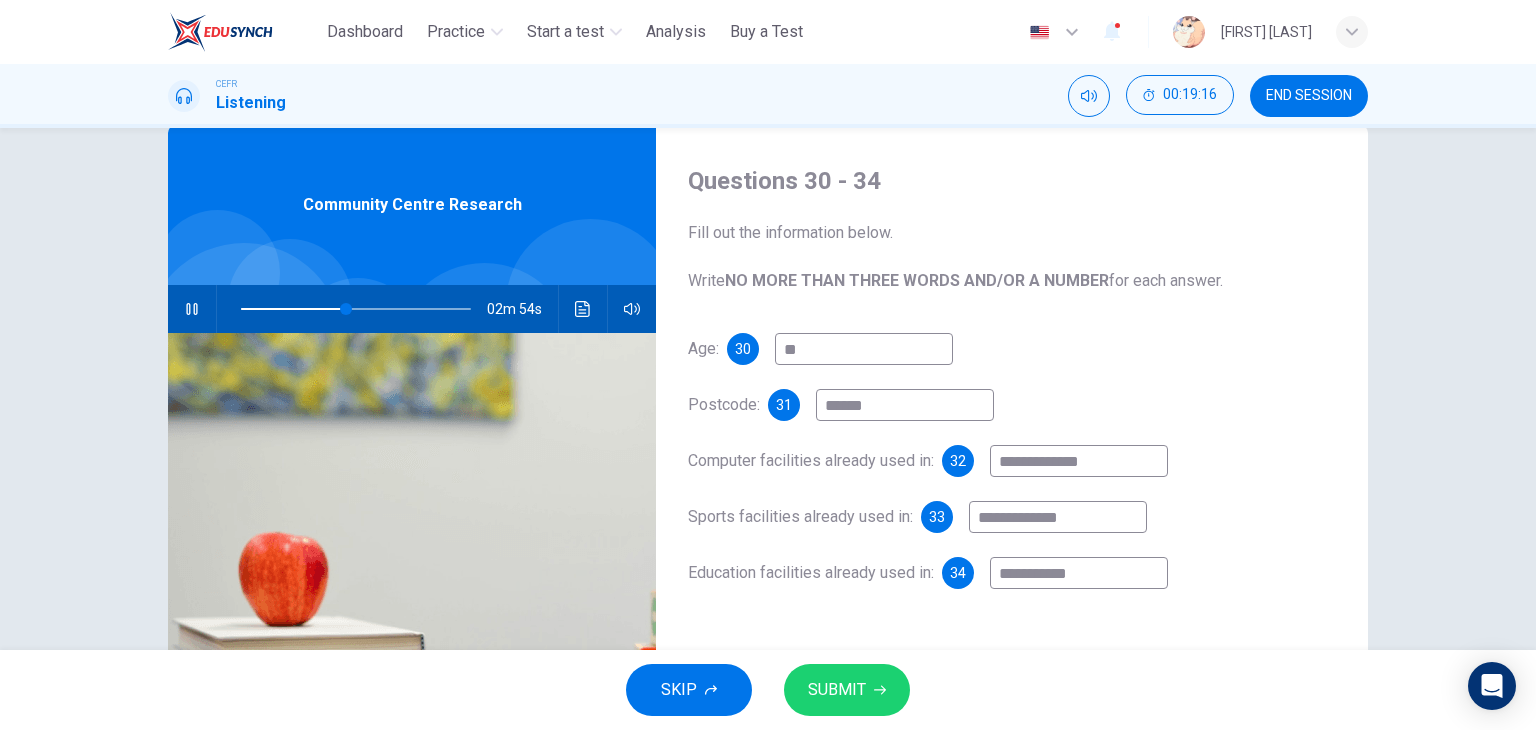 type on "**********" 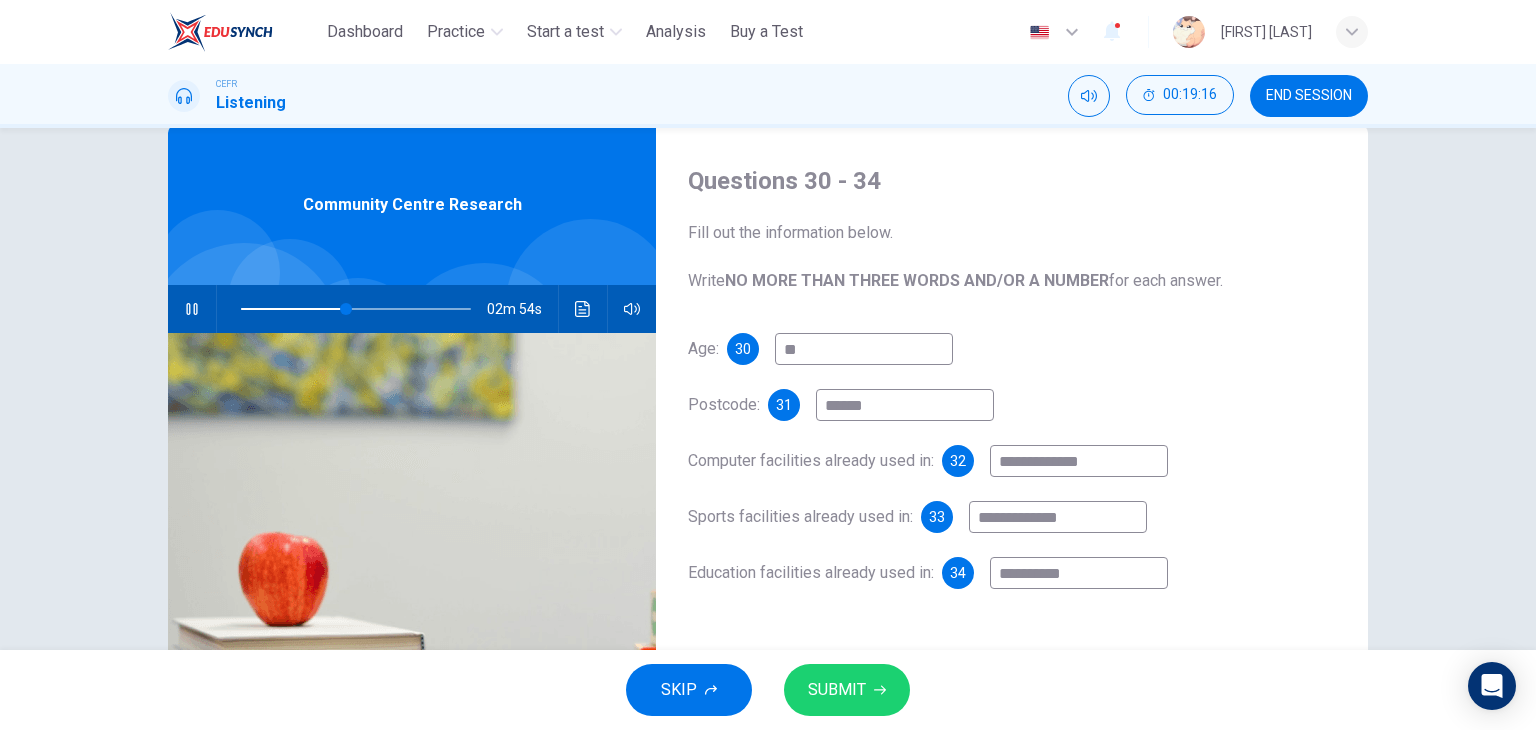 type on "**" 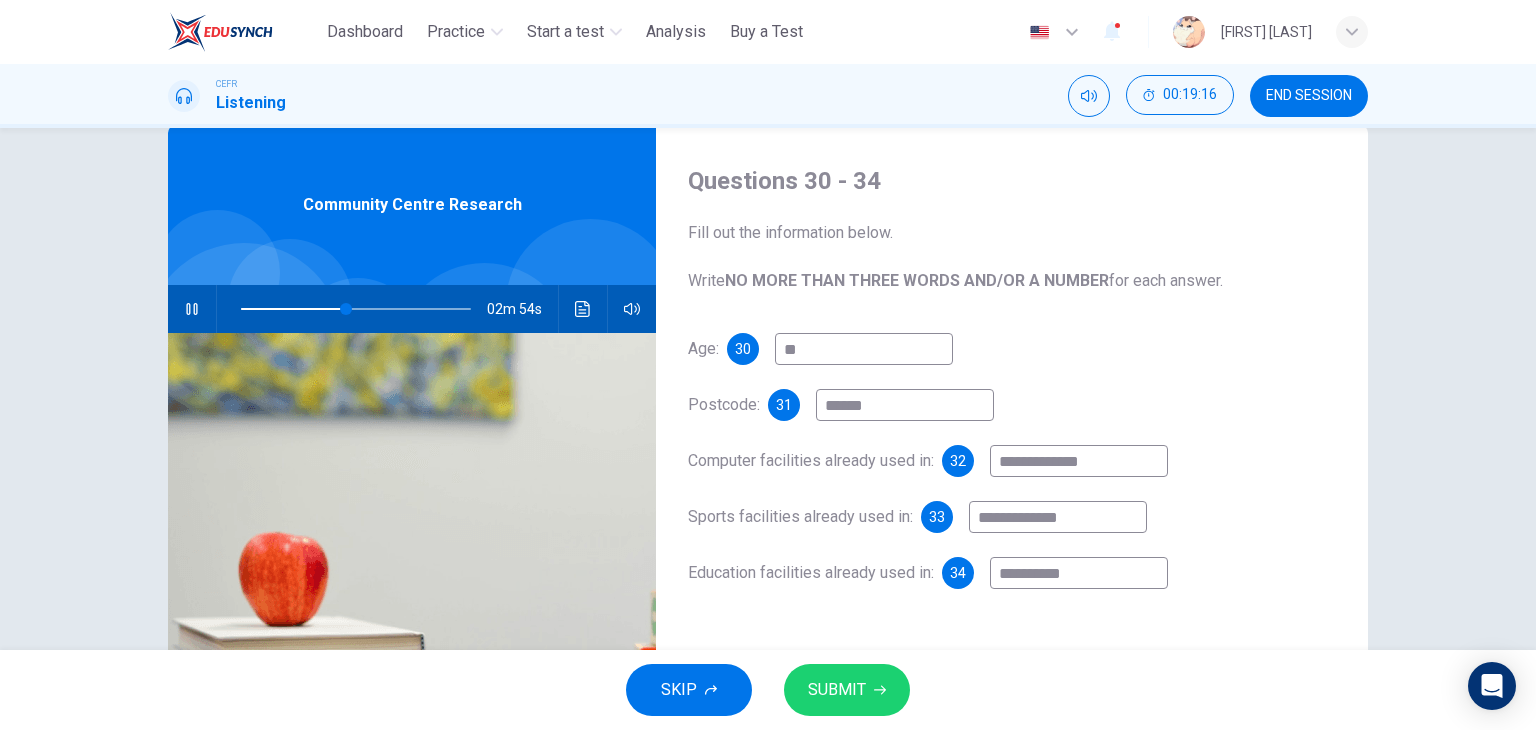 type on "*********" 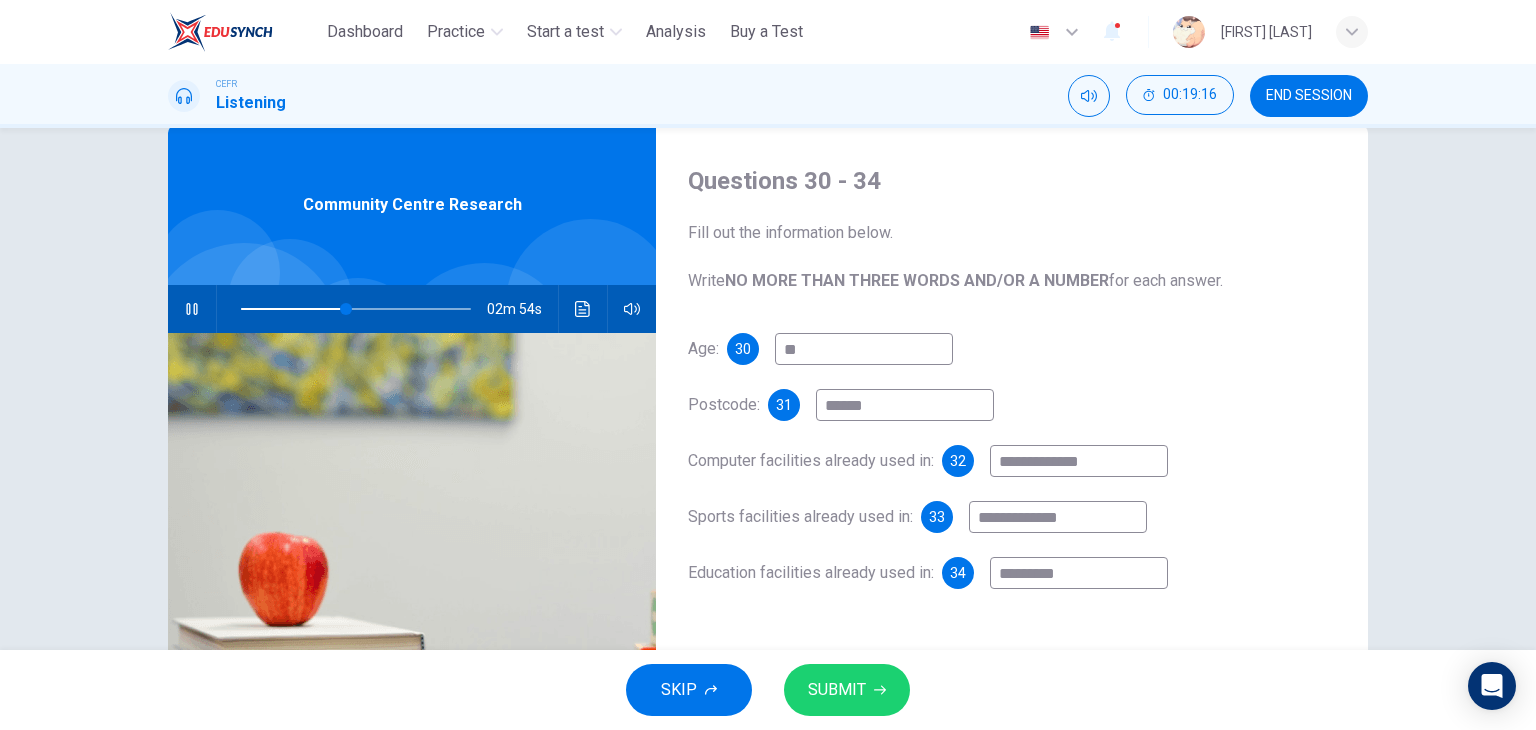 type on "**" 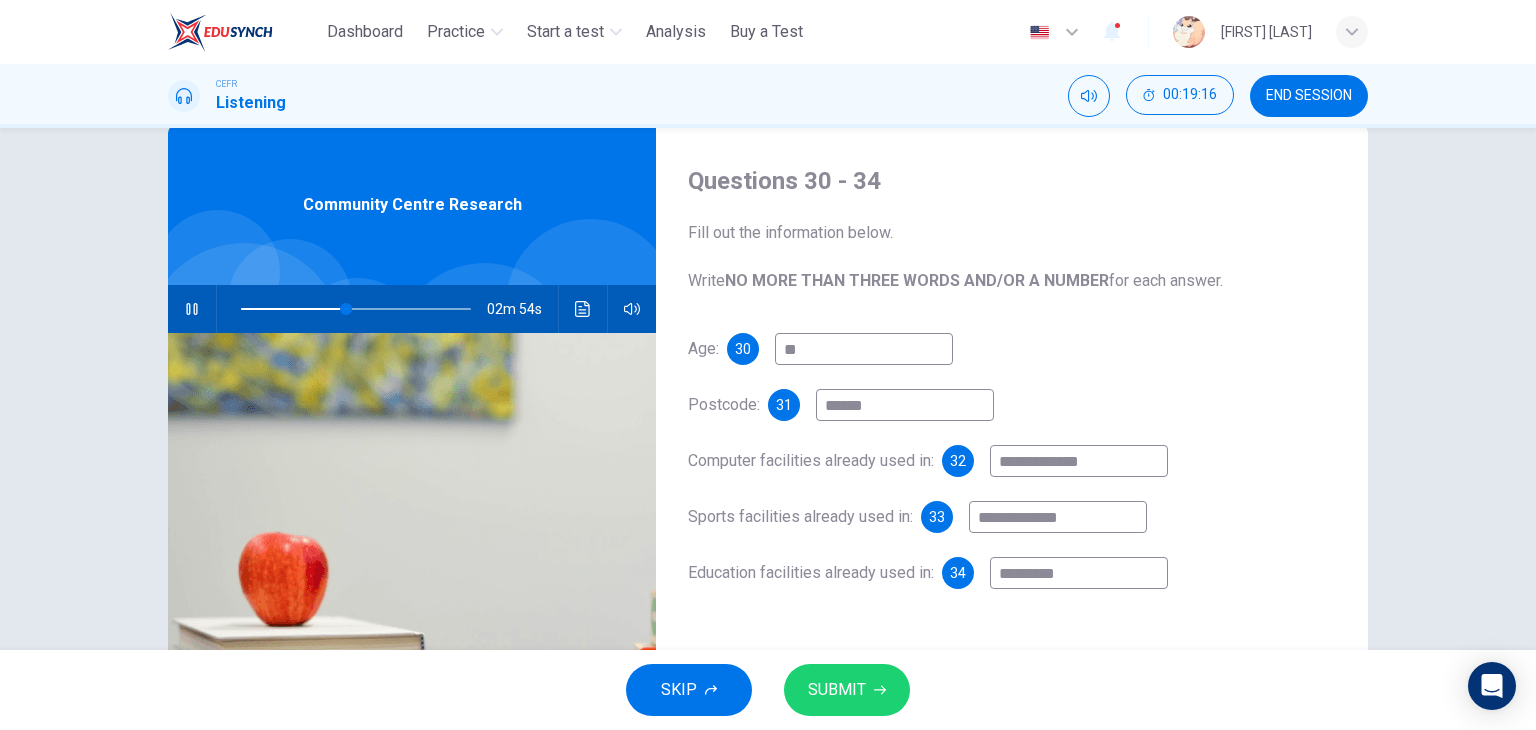 type on "*******" 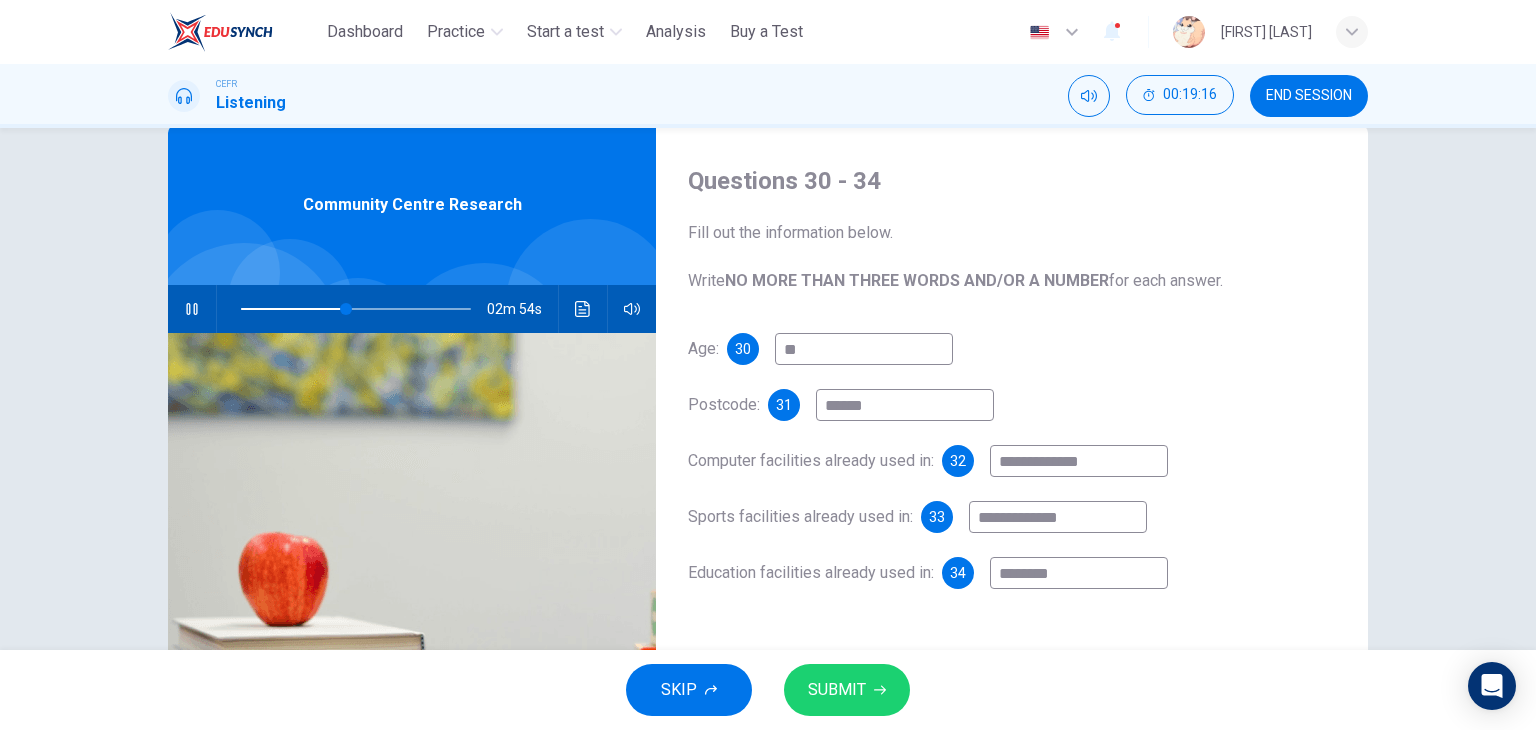 type on "**" 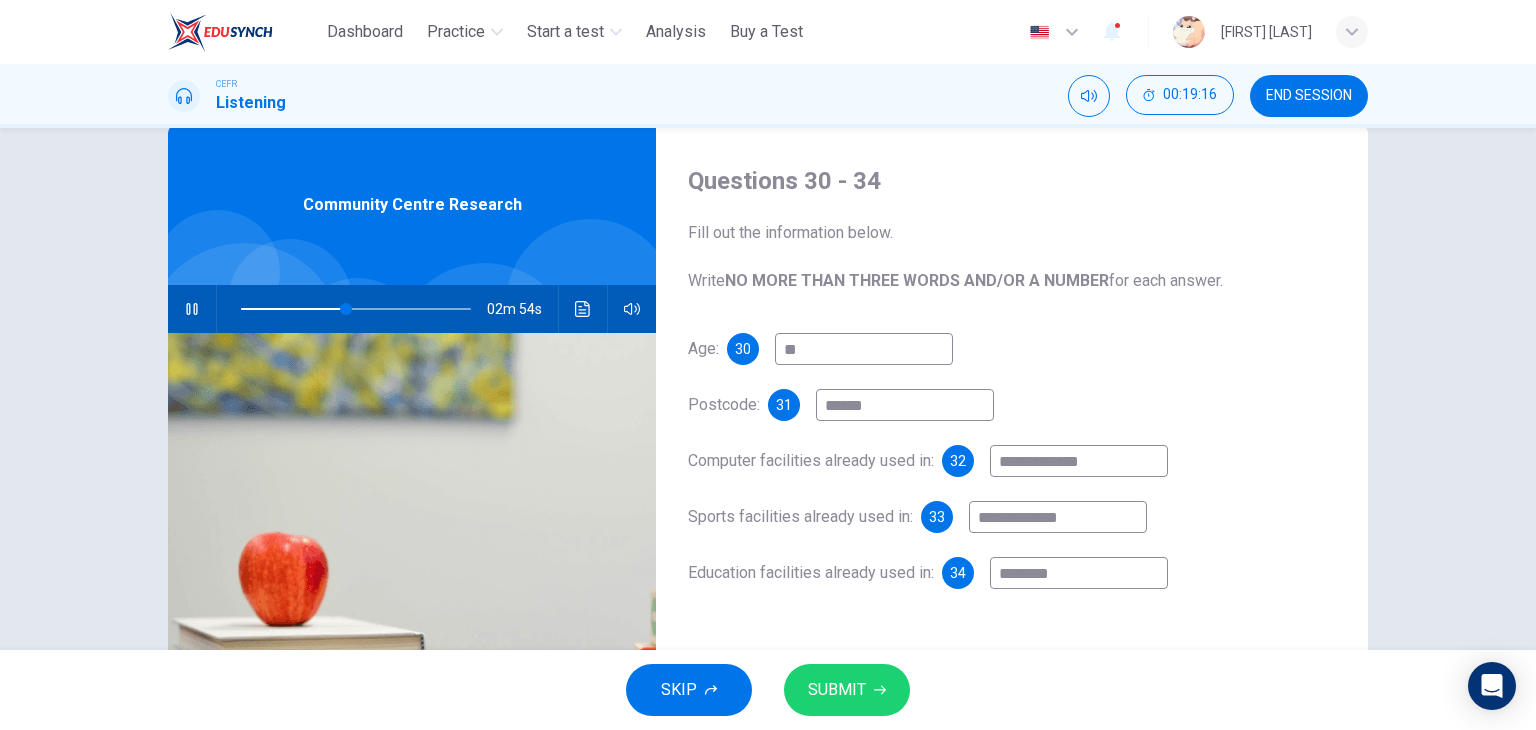 type on "*******" 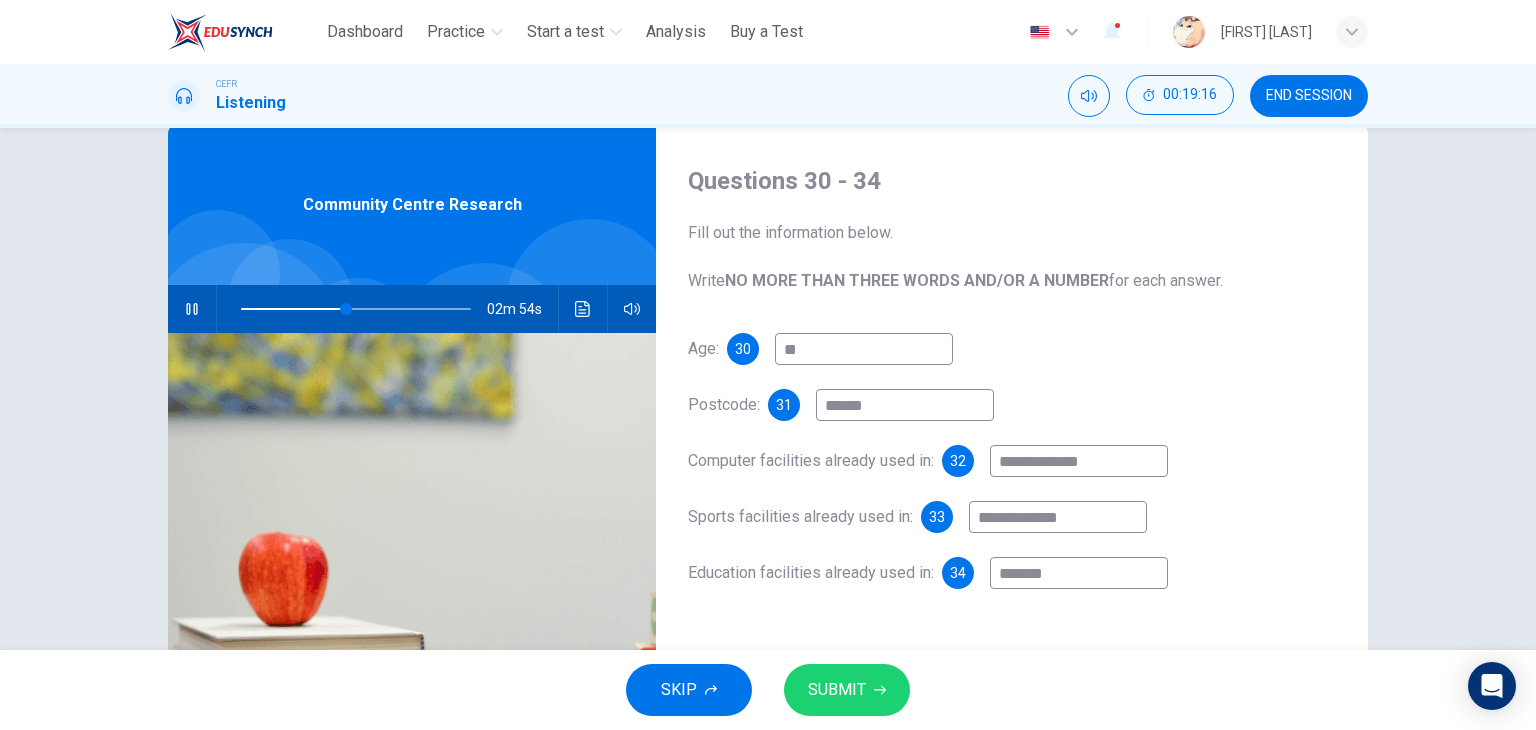 type on "**" 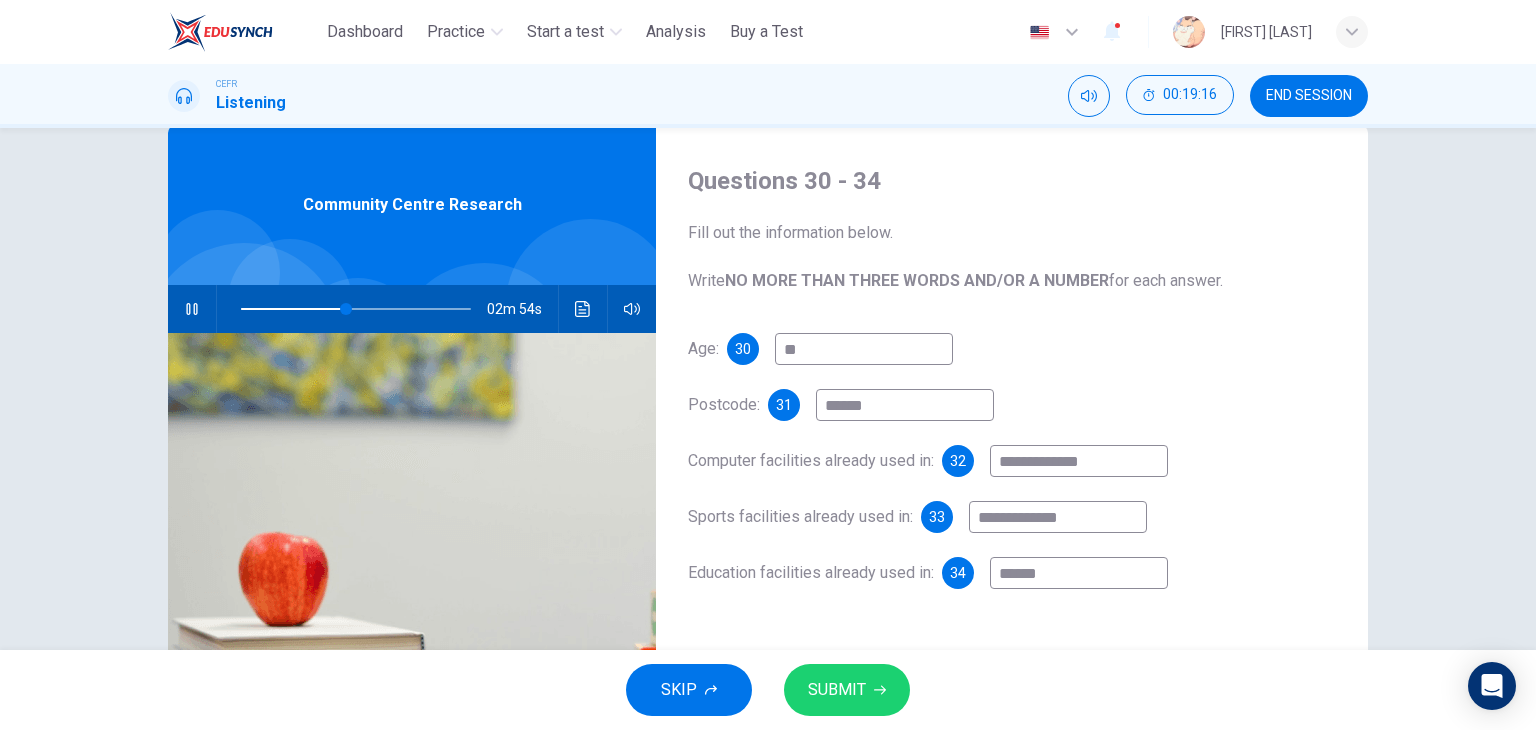 type on "*****" 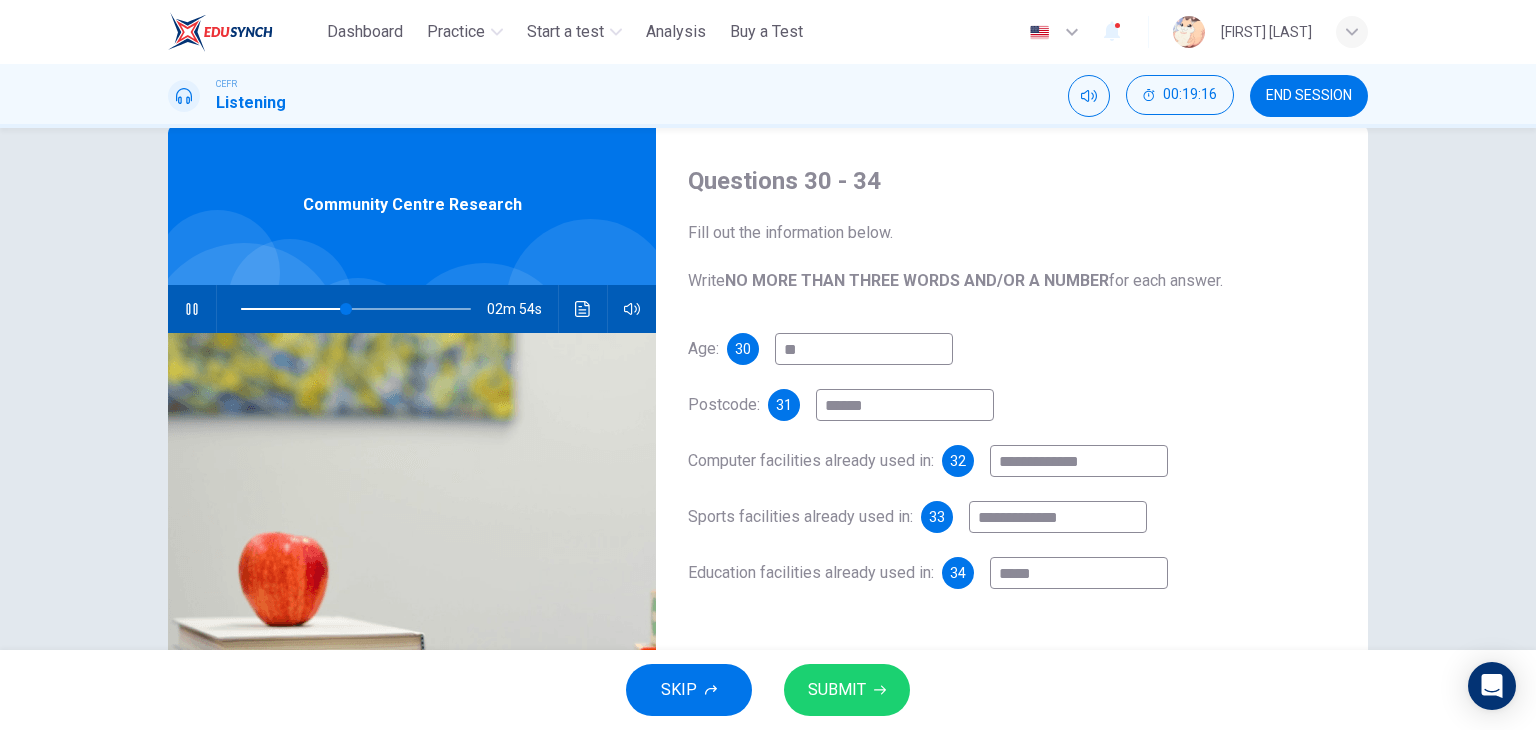 type on "**" 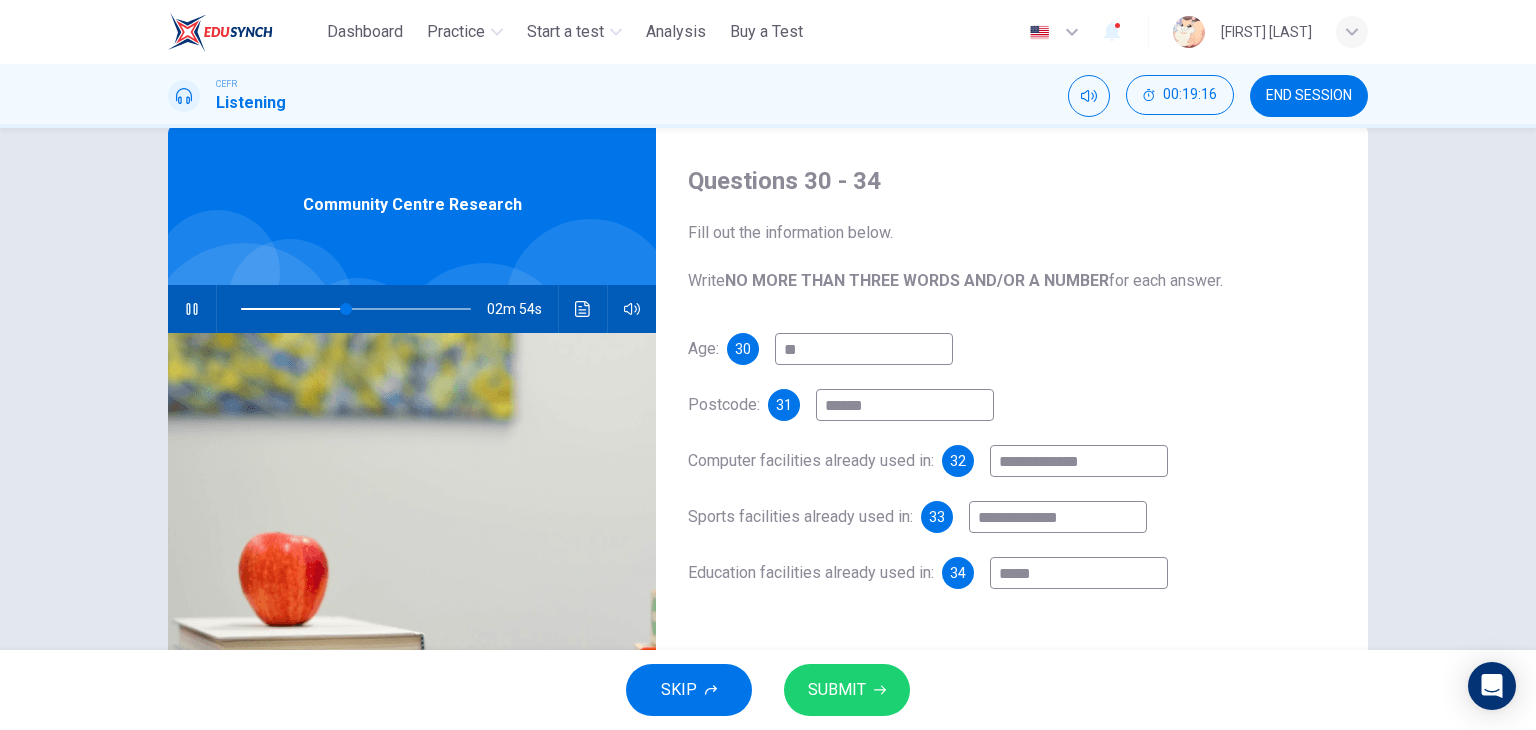 type on "****" 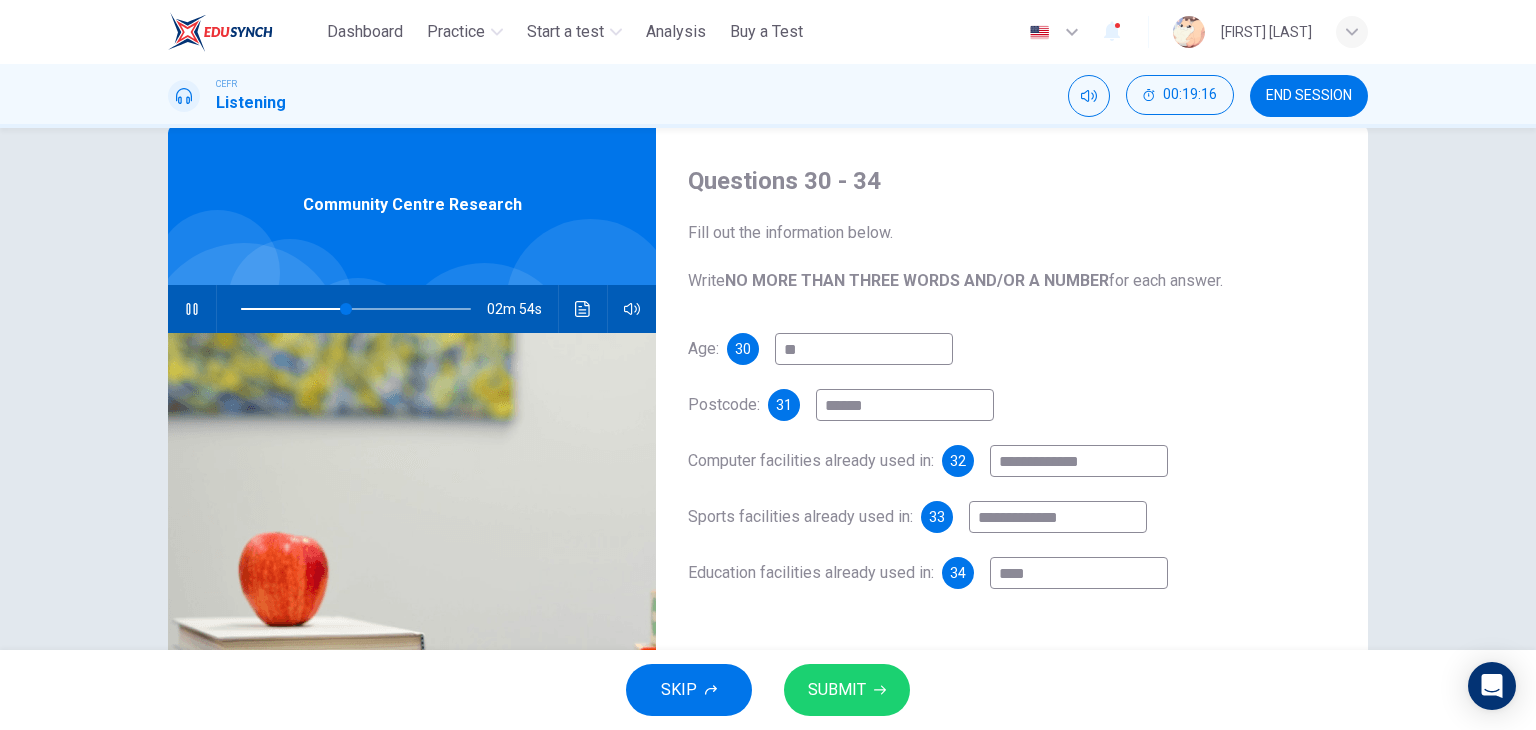 type on "**" 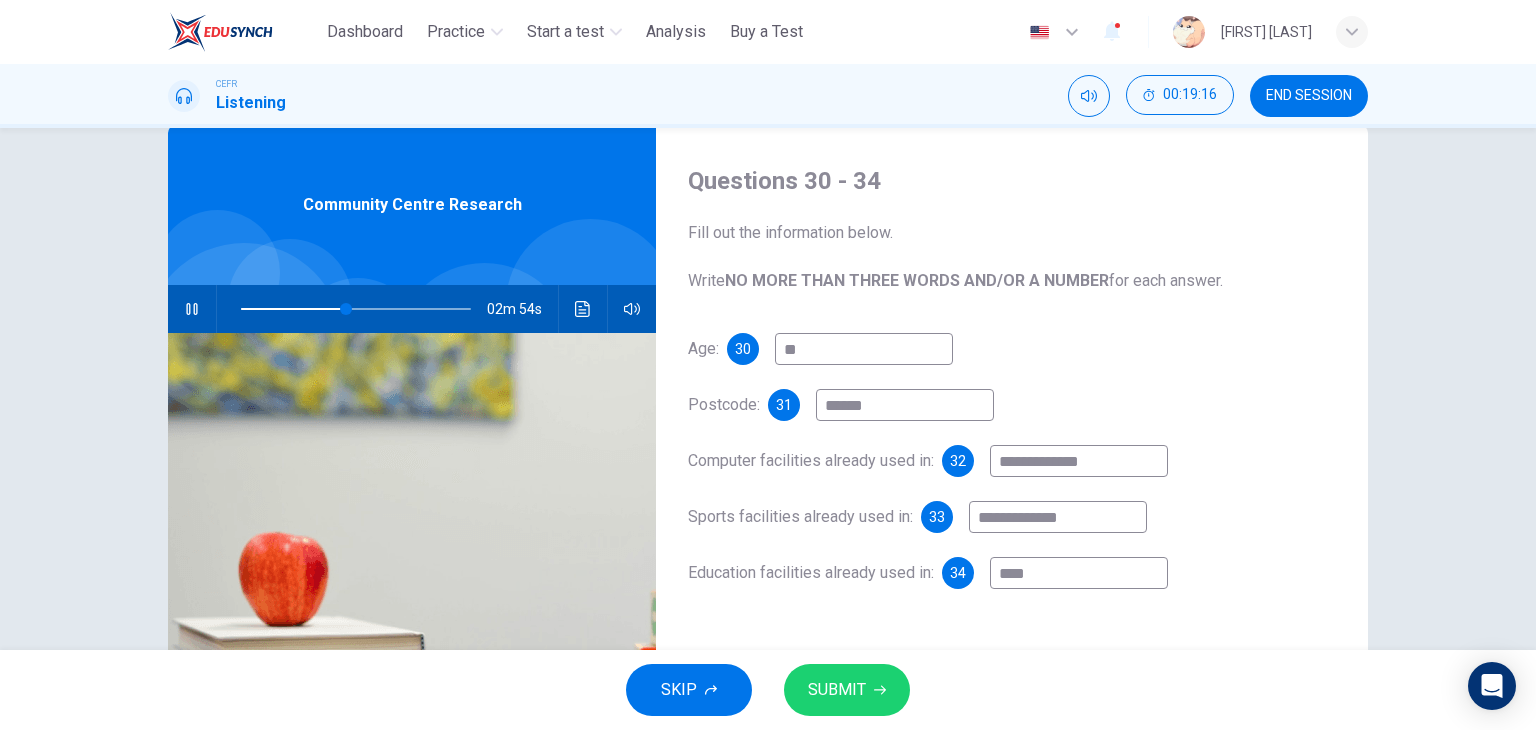 type on "***" 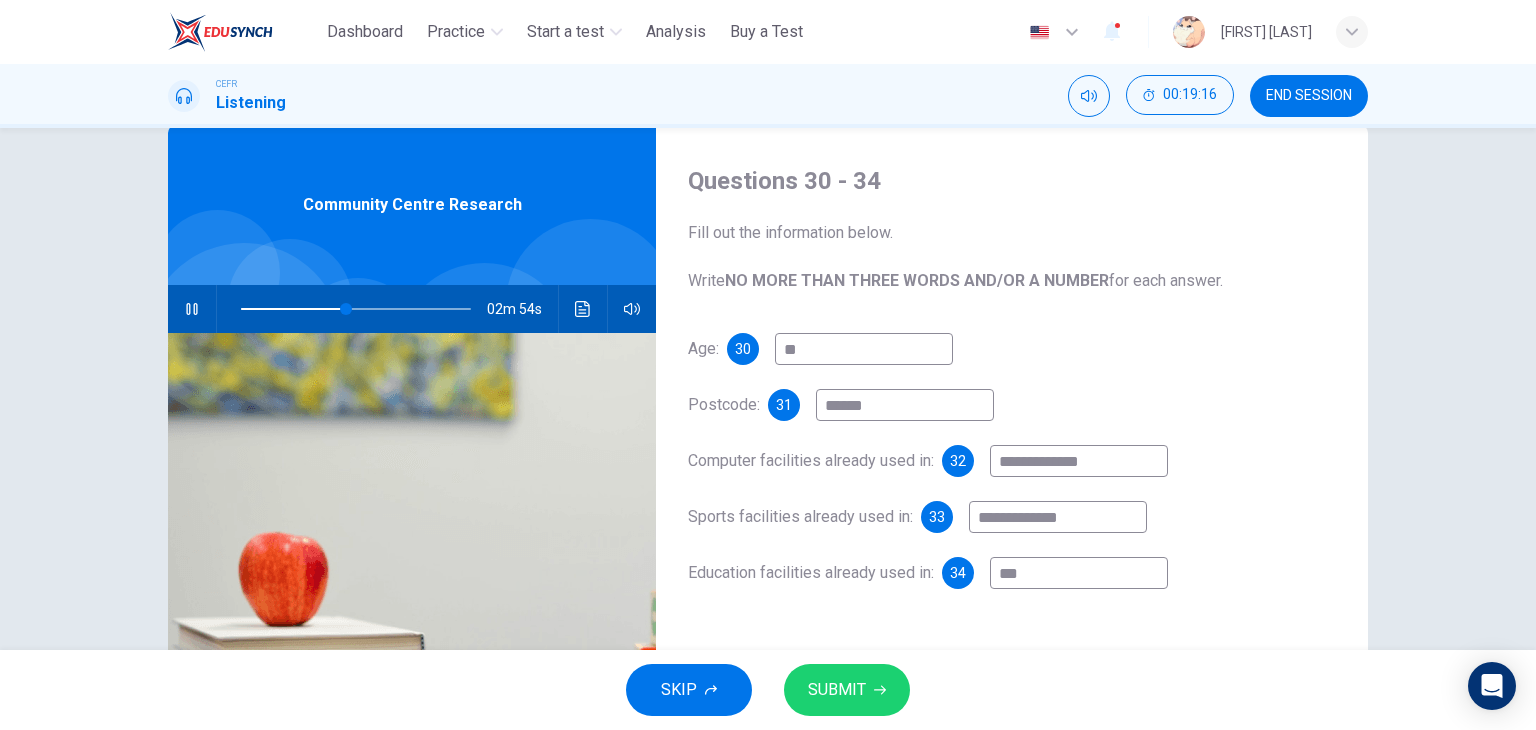 type on "**" 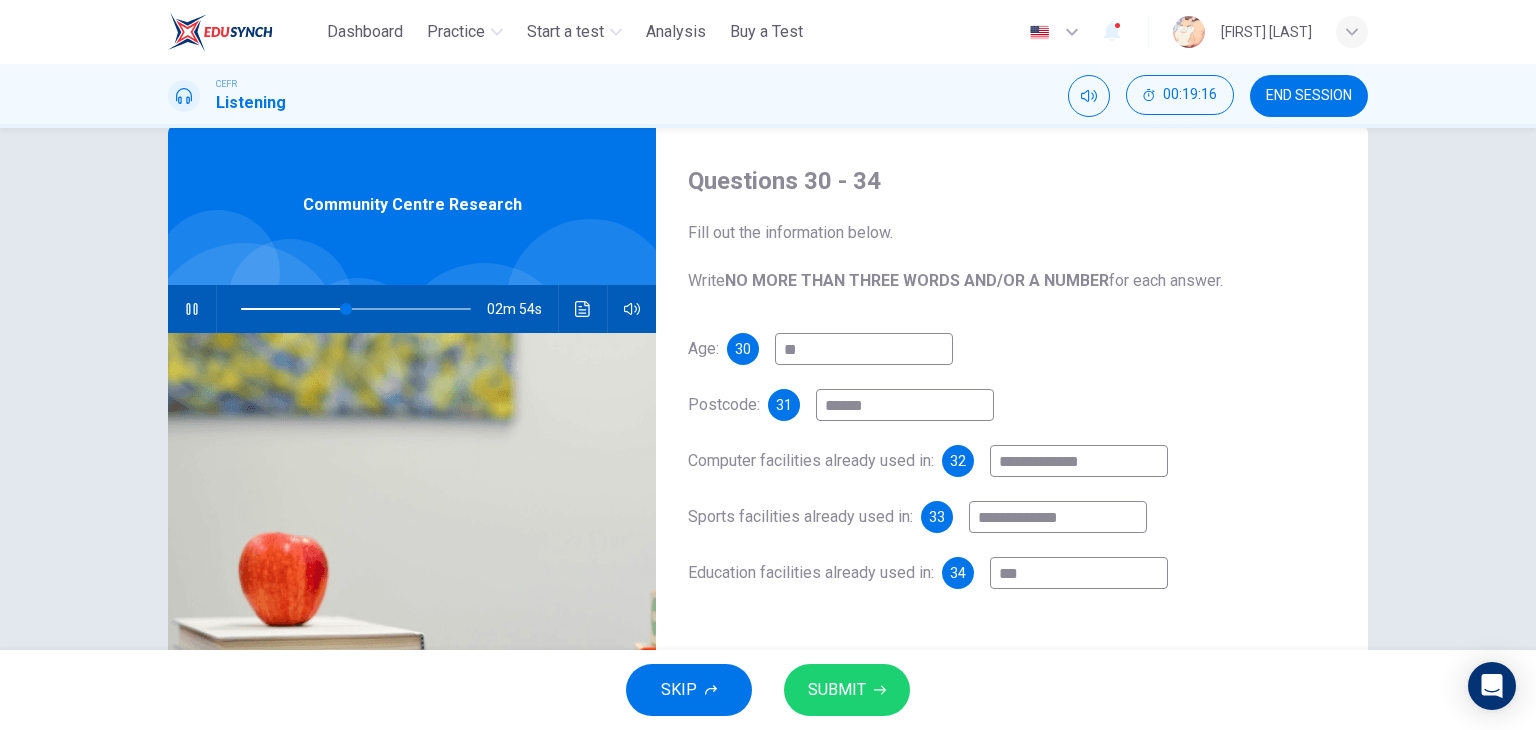type on "**" 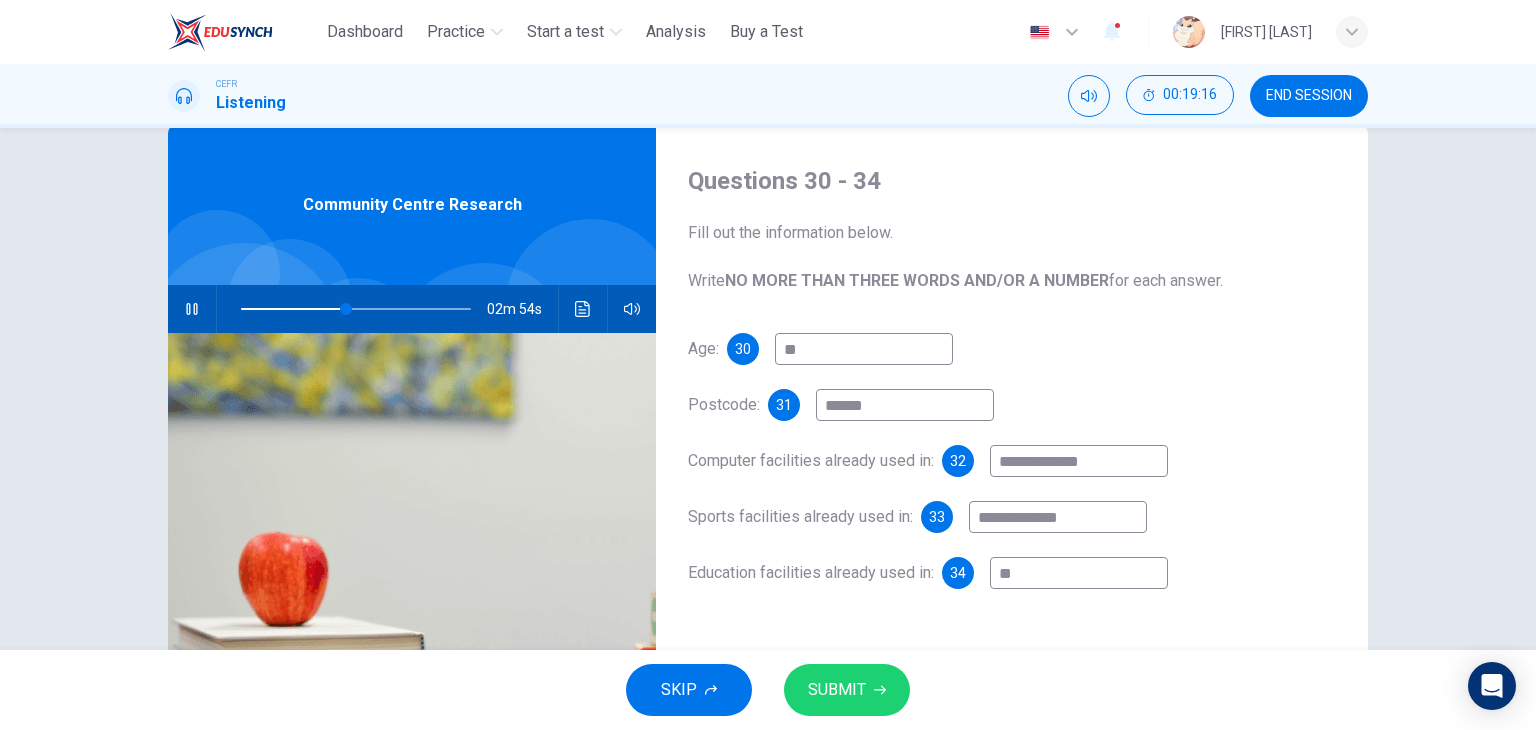type on "**" 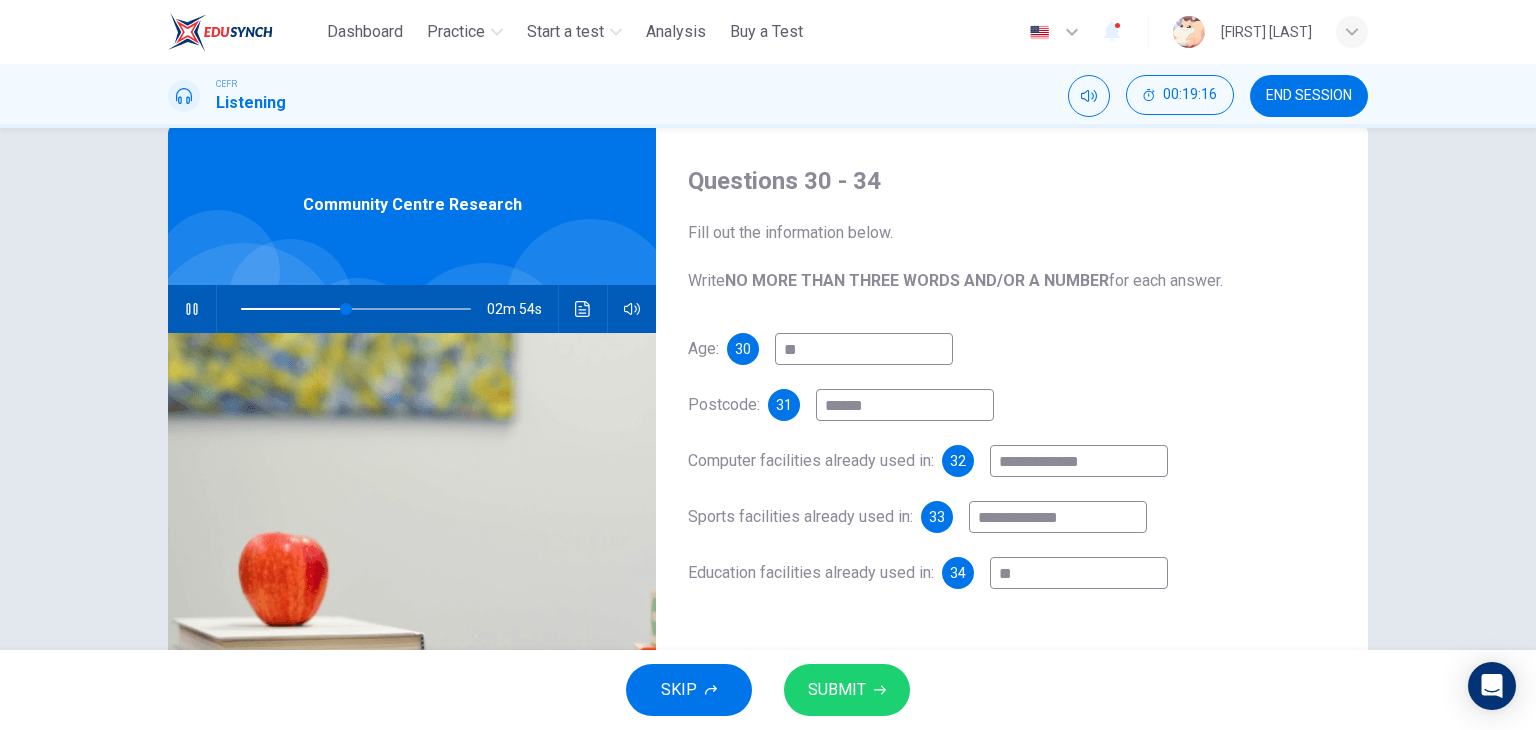 type on "*" 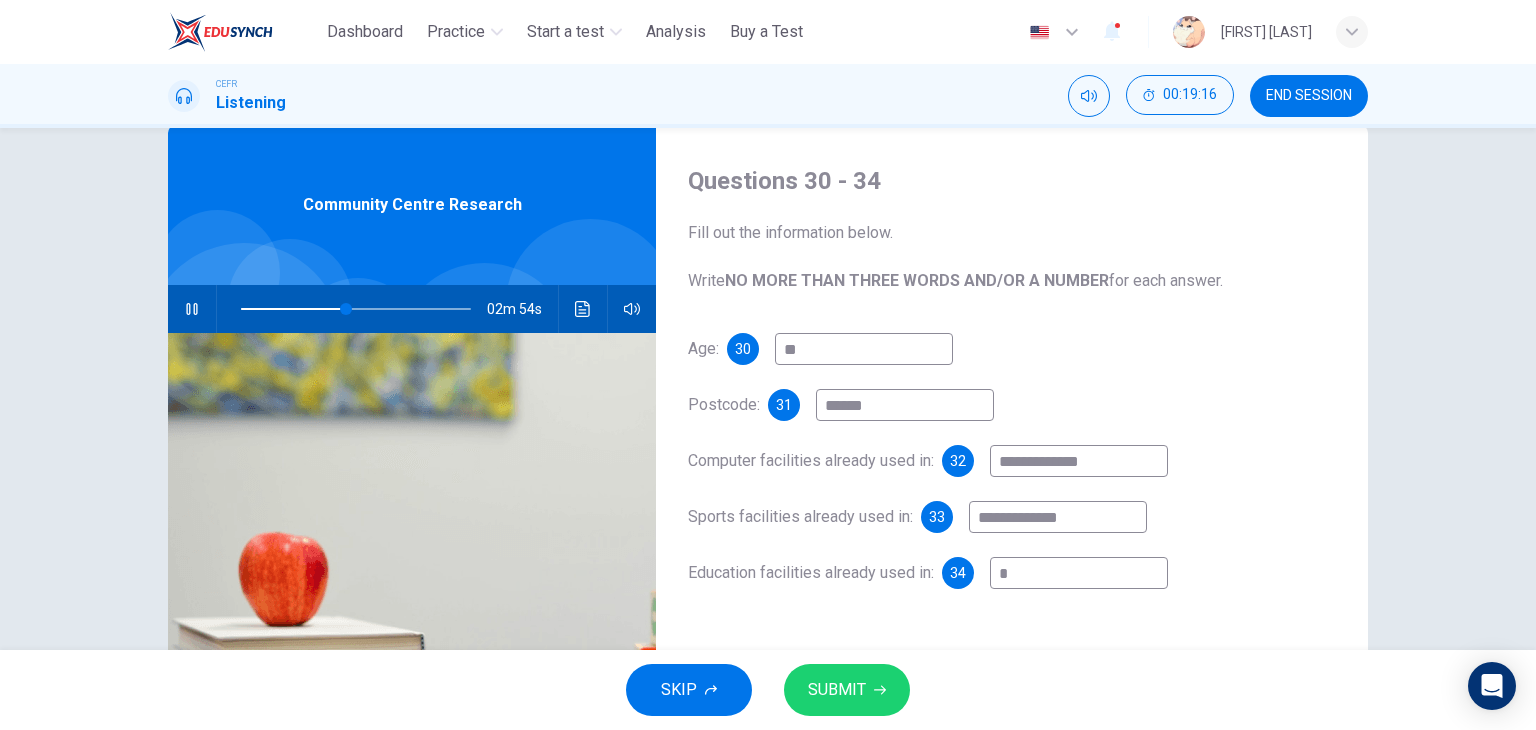 type on "**" 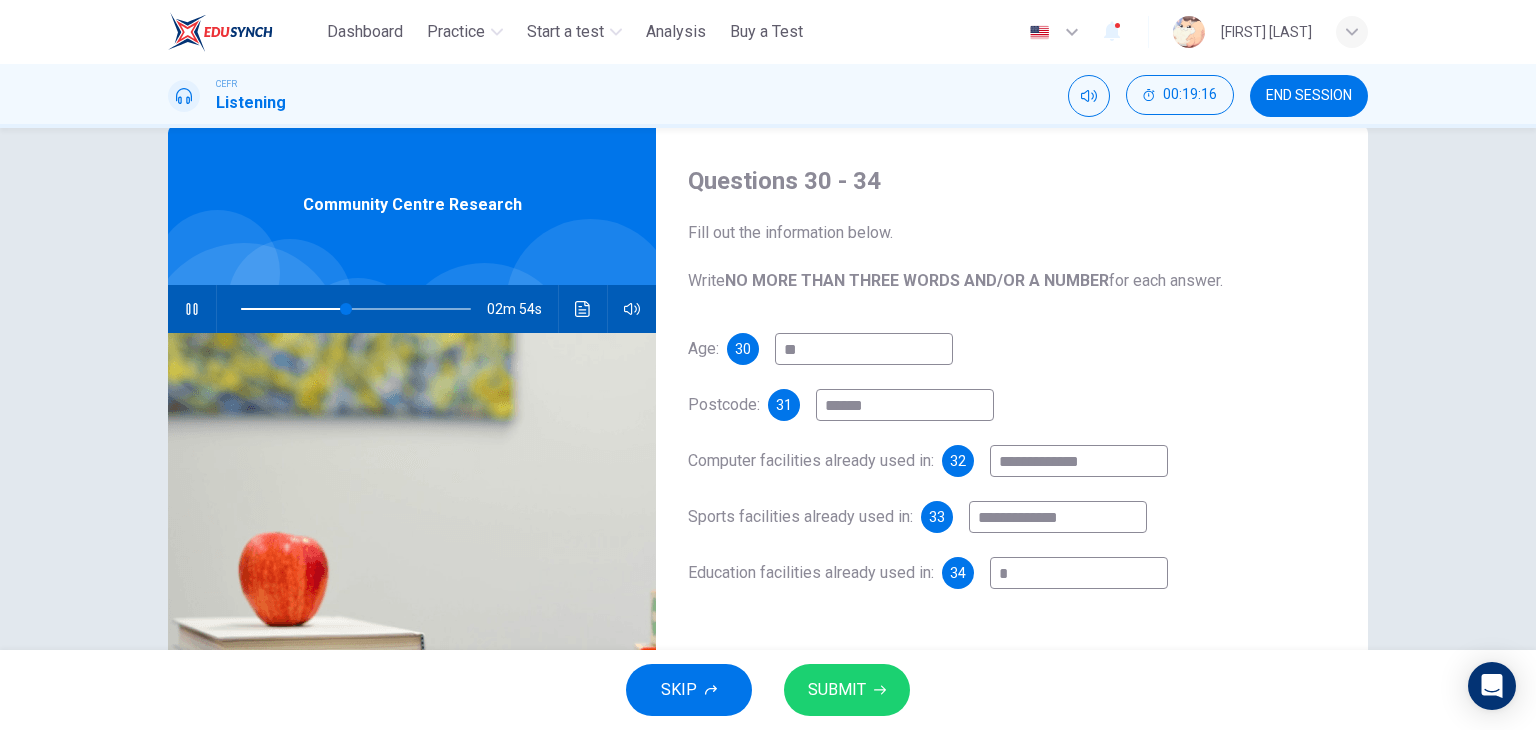type 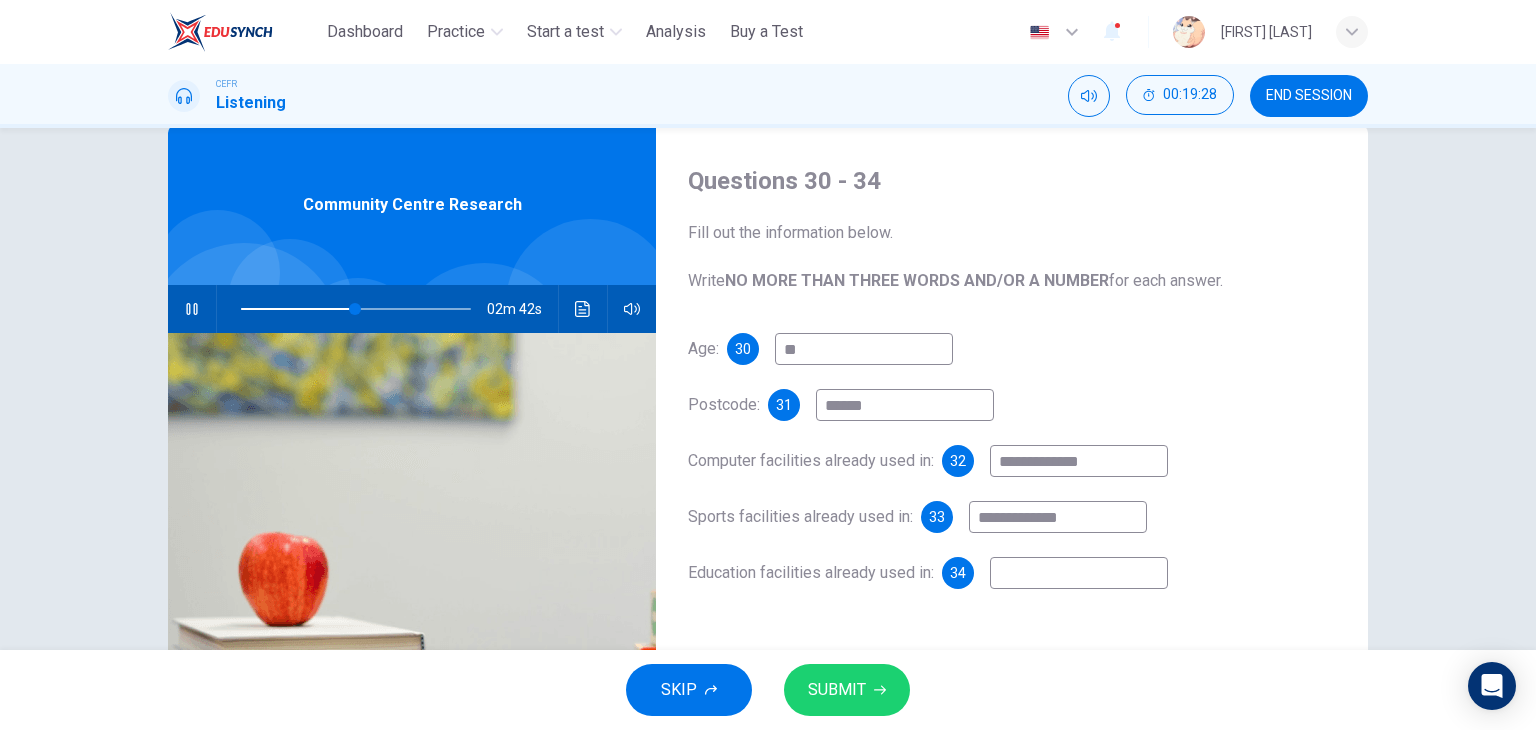 type on "**" 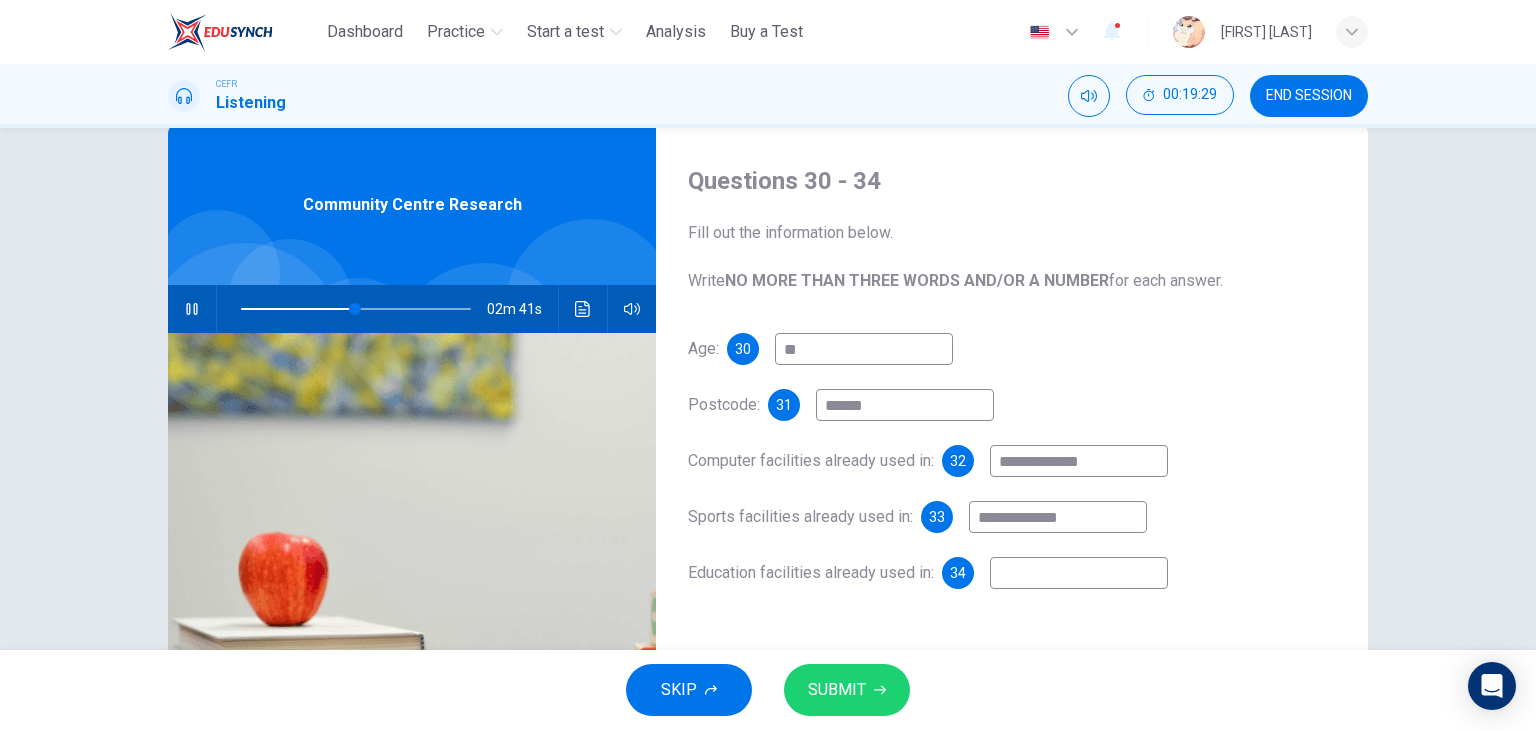 type on "*" 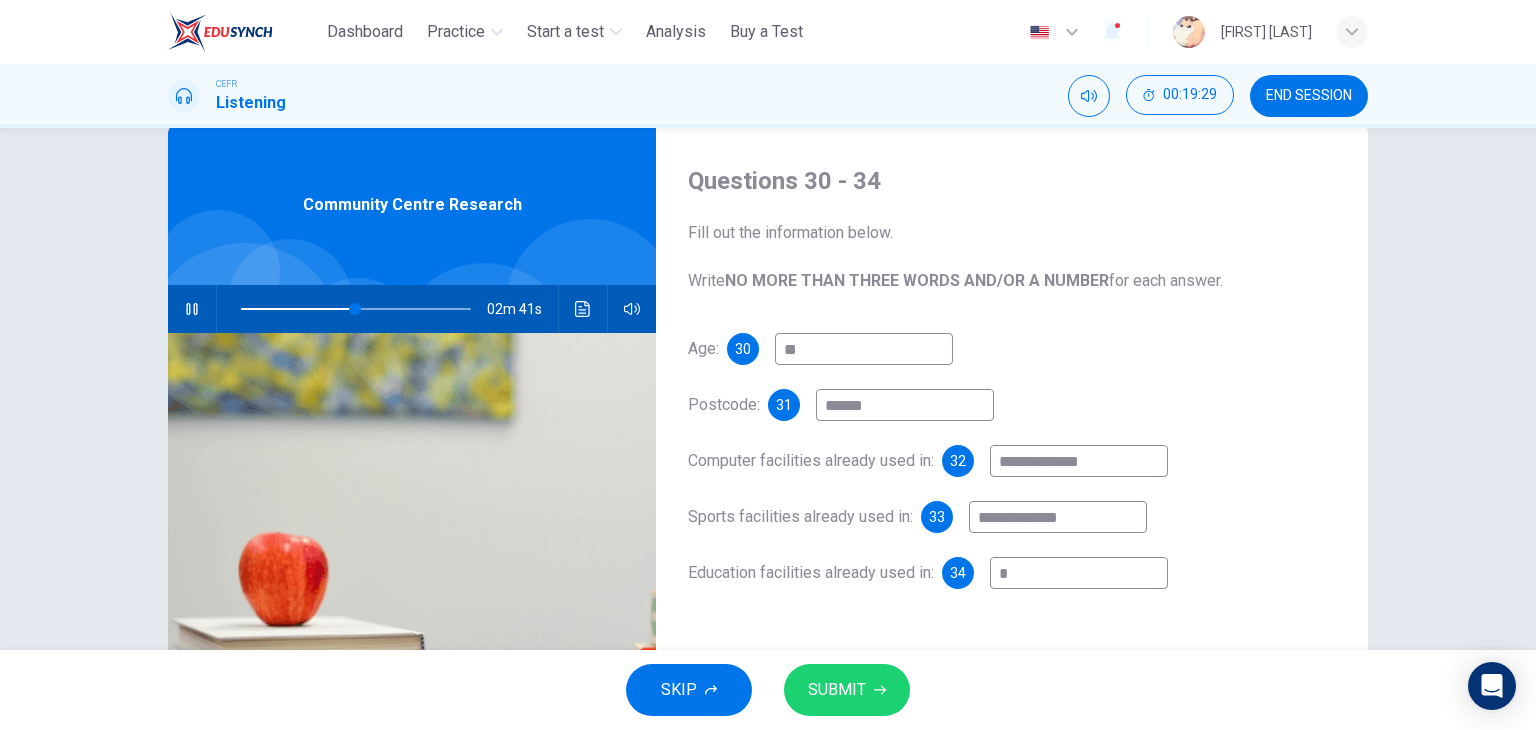 type on "**" 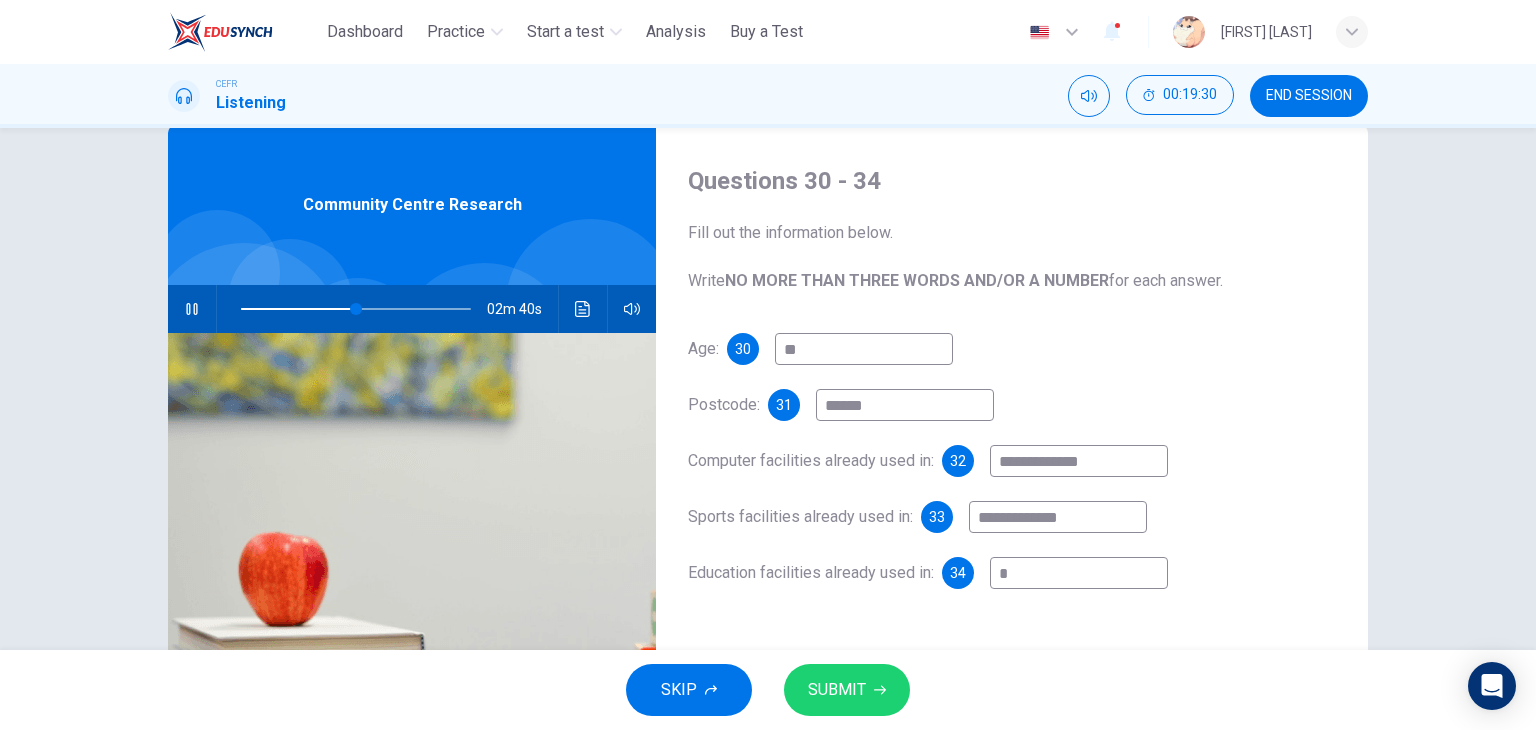 type on "**" 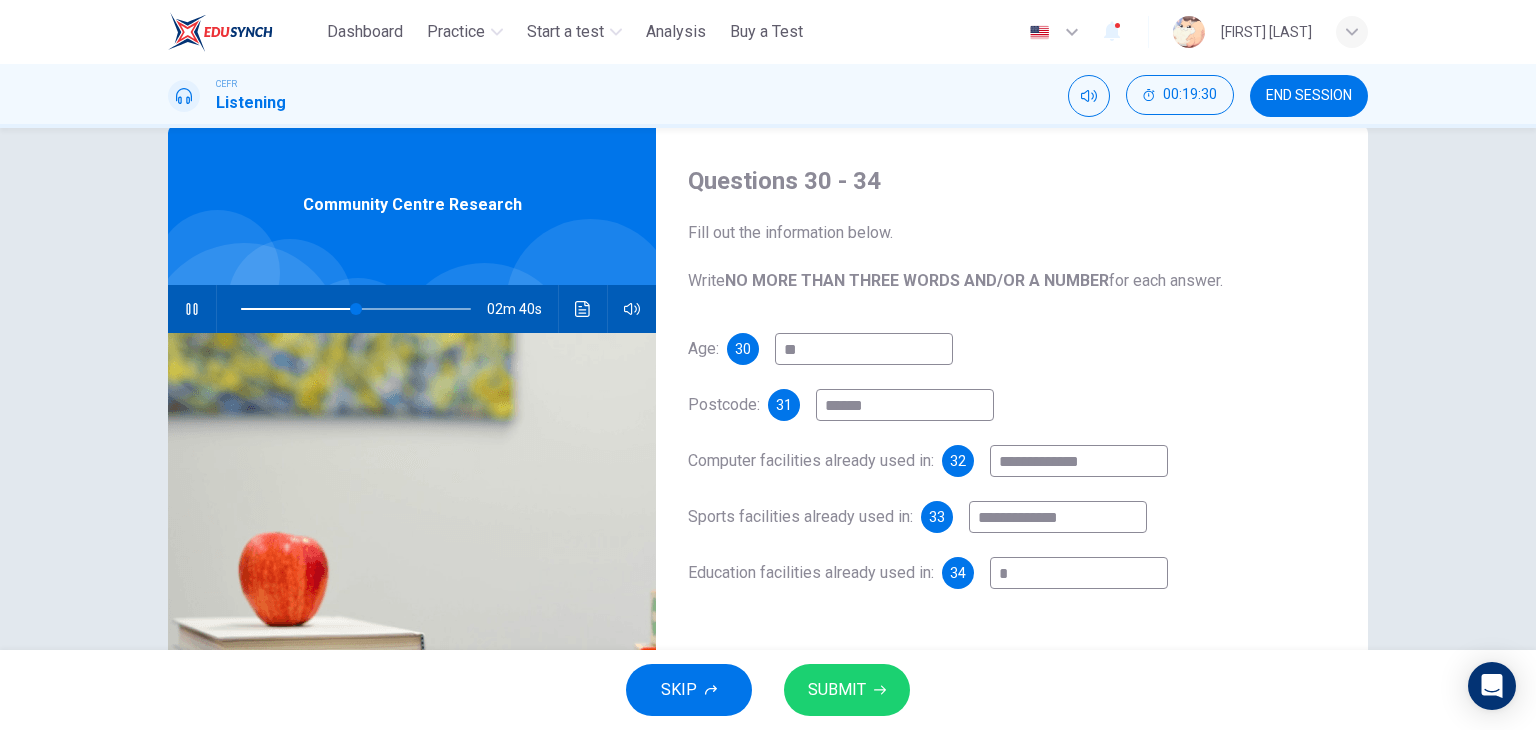 type on "**" 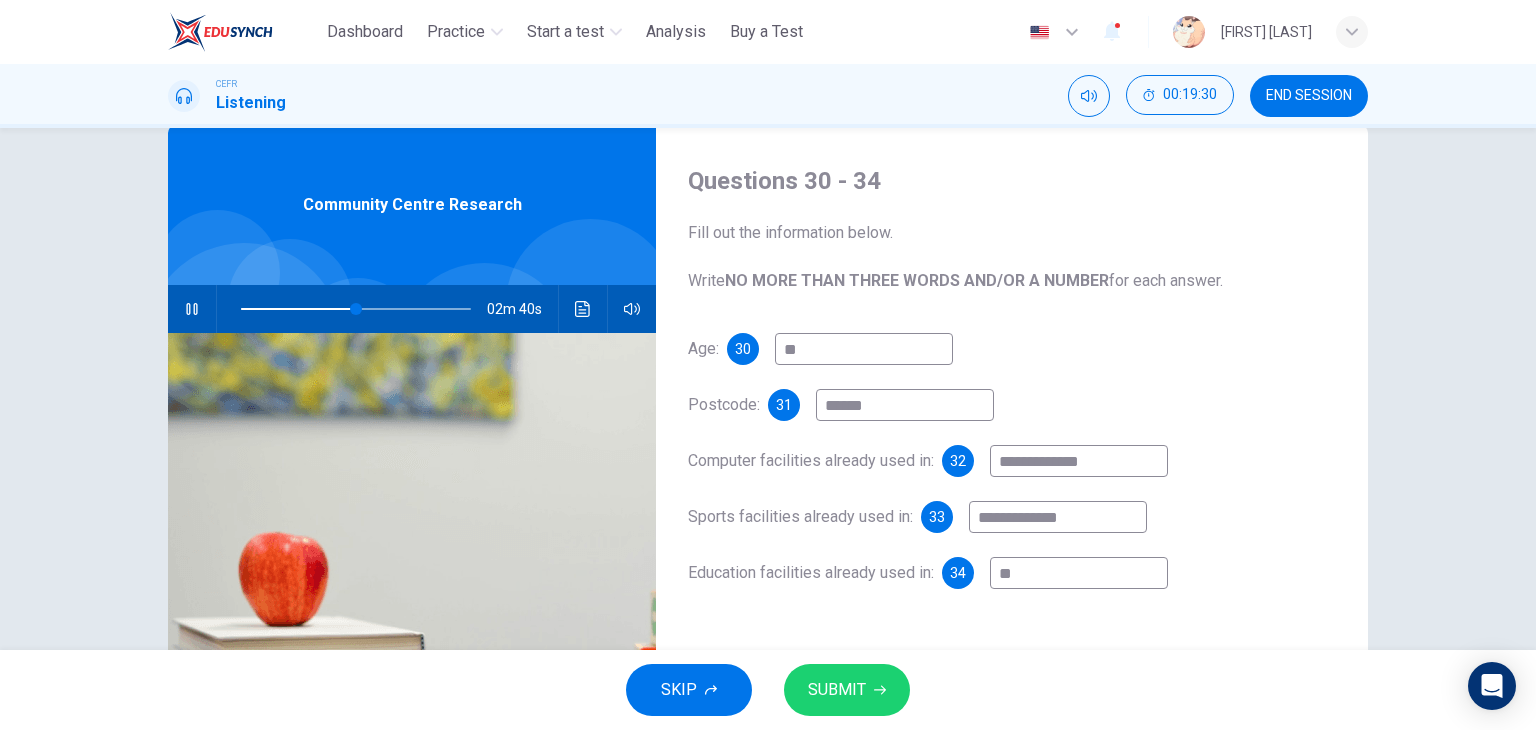 type on "***" 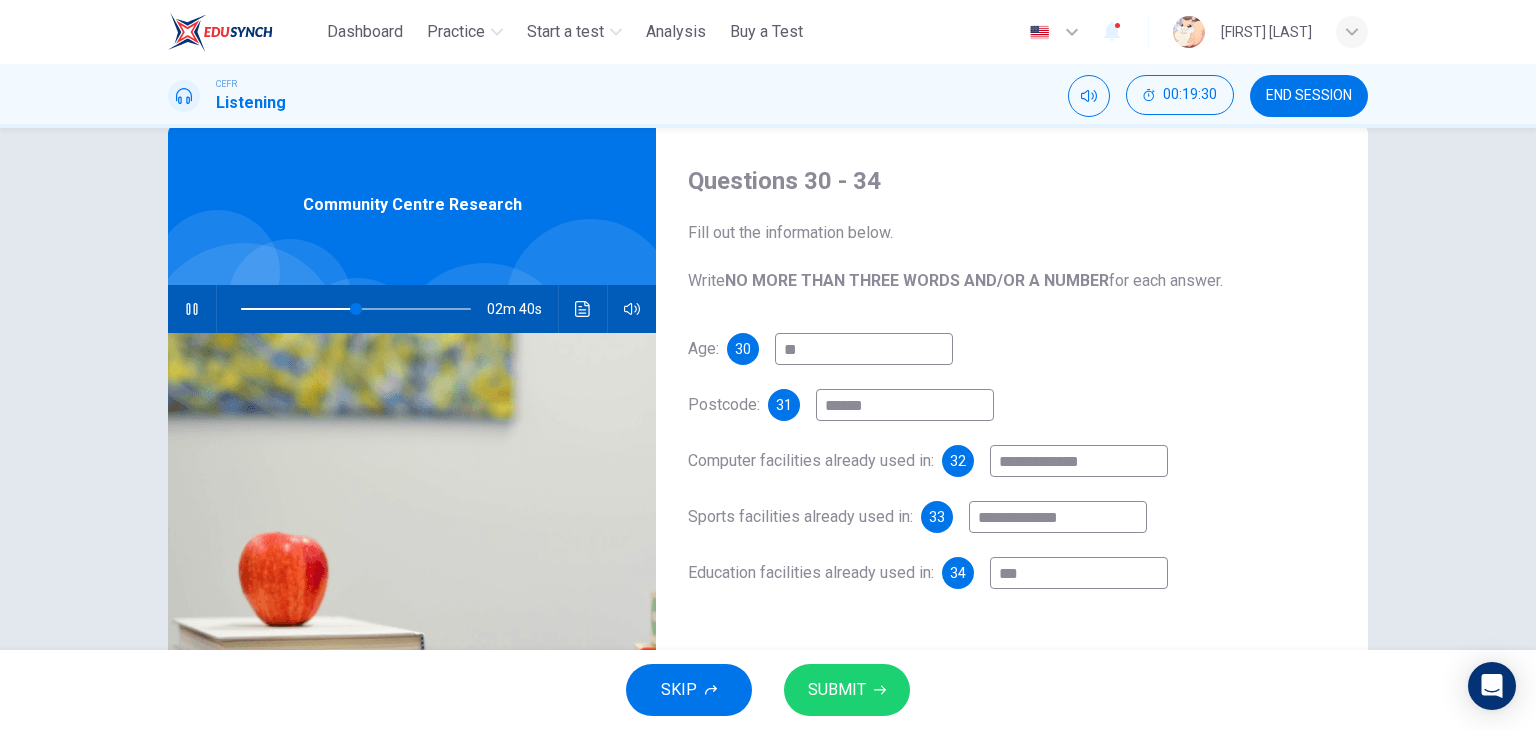 type on "**" 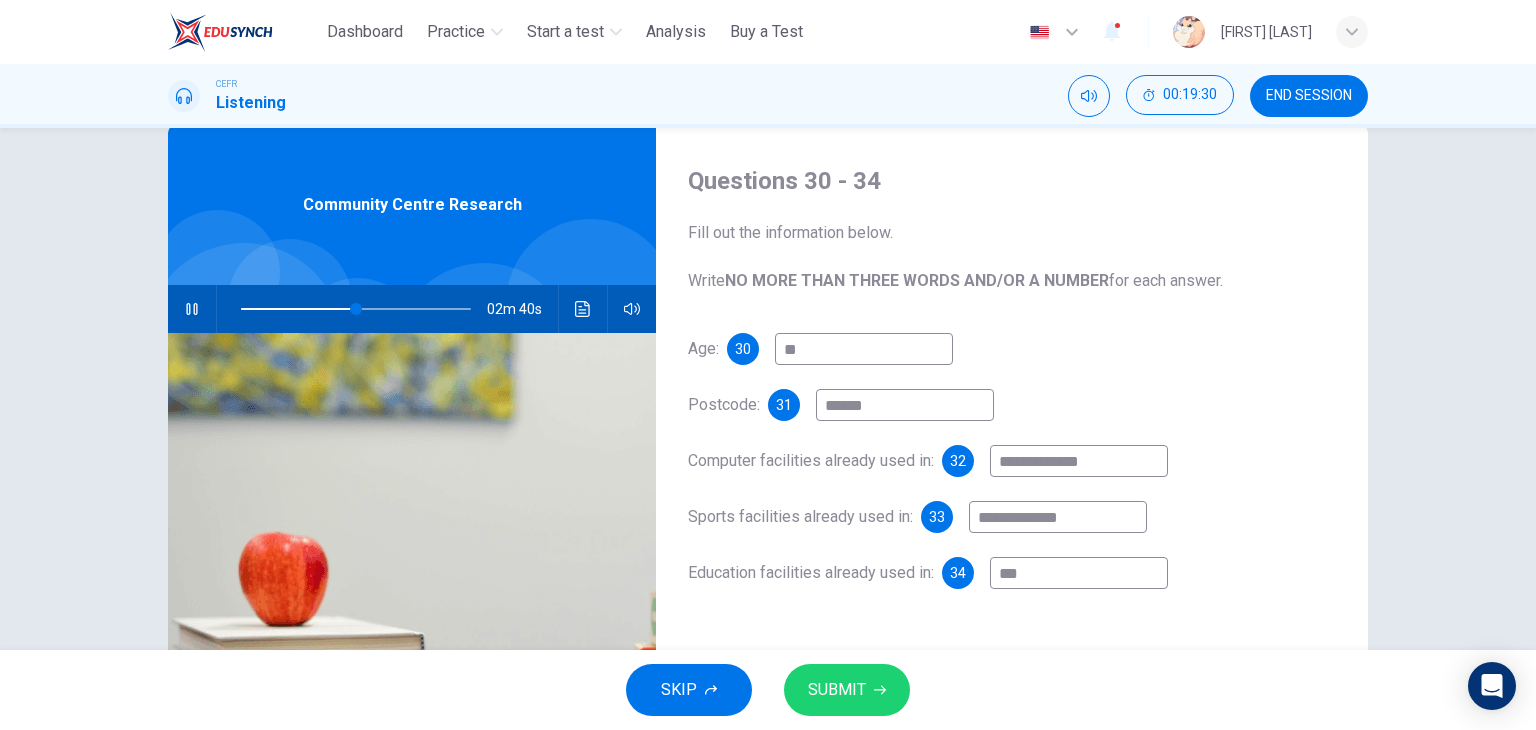 type on "****" 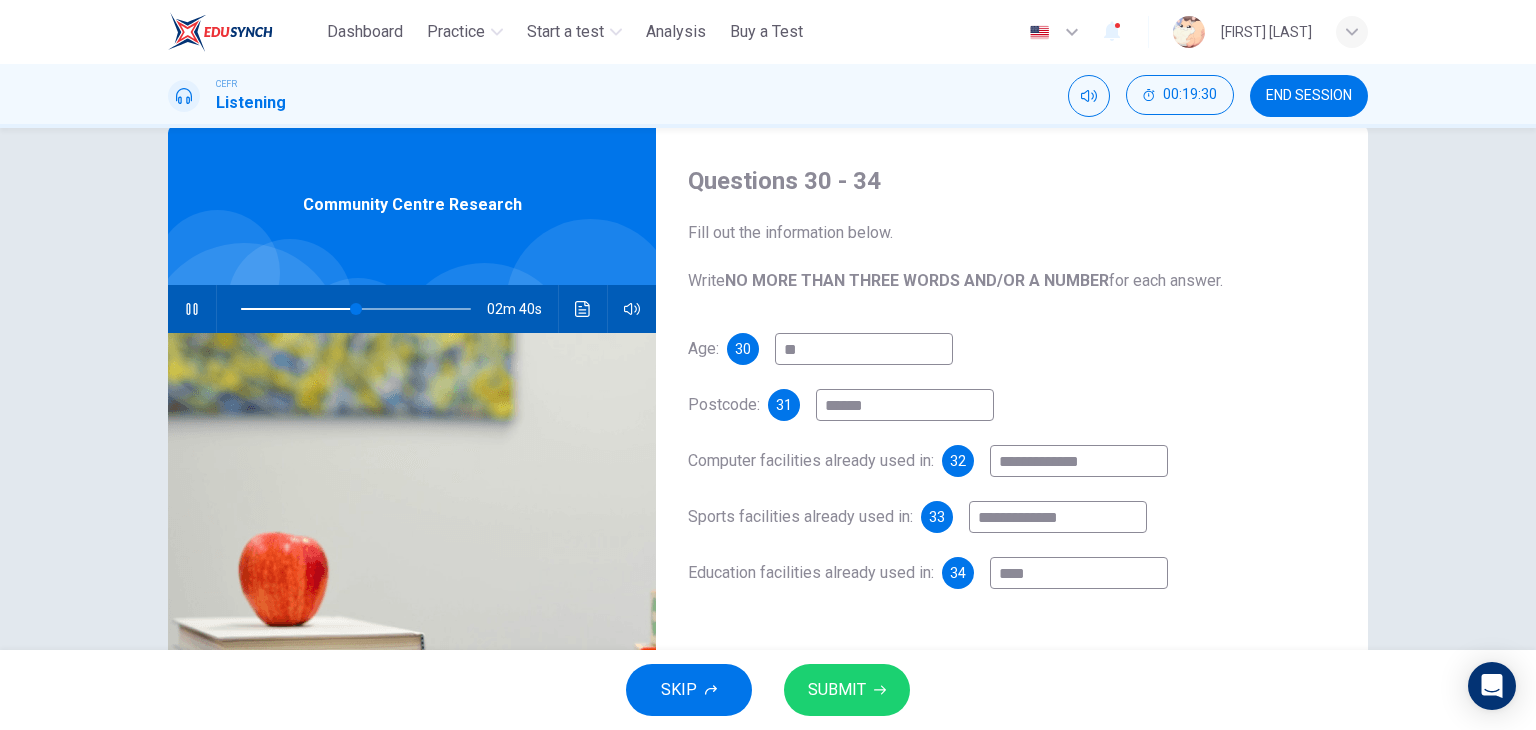 type on "**" 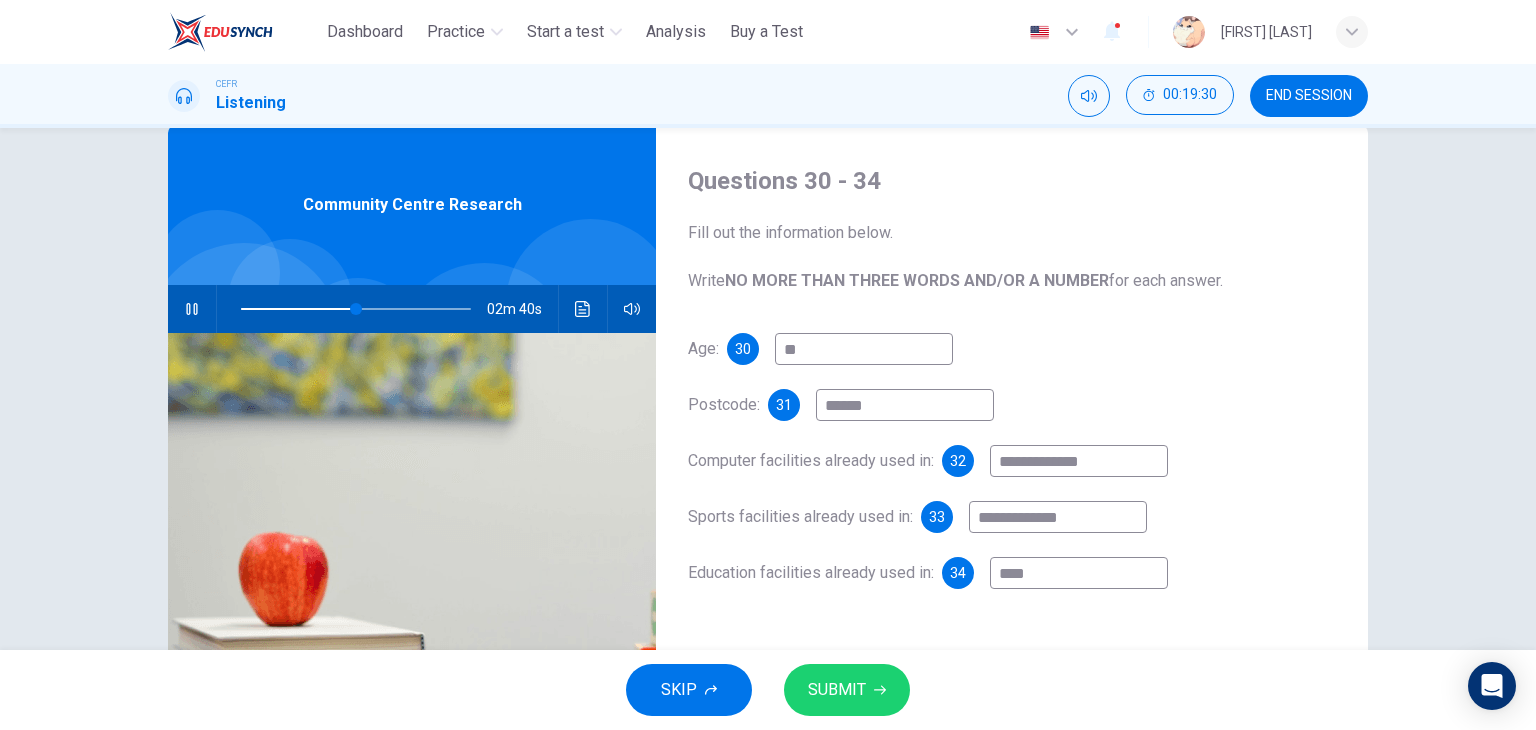 type on "*****" 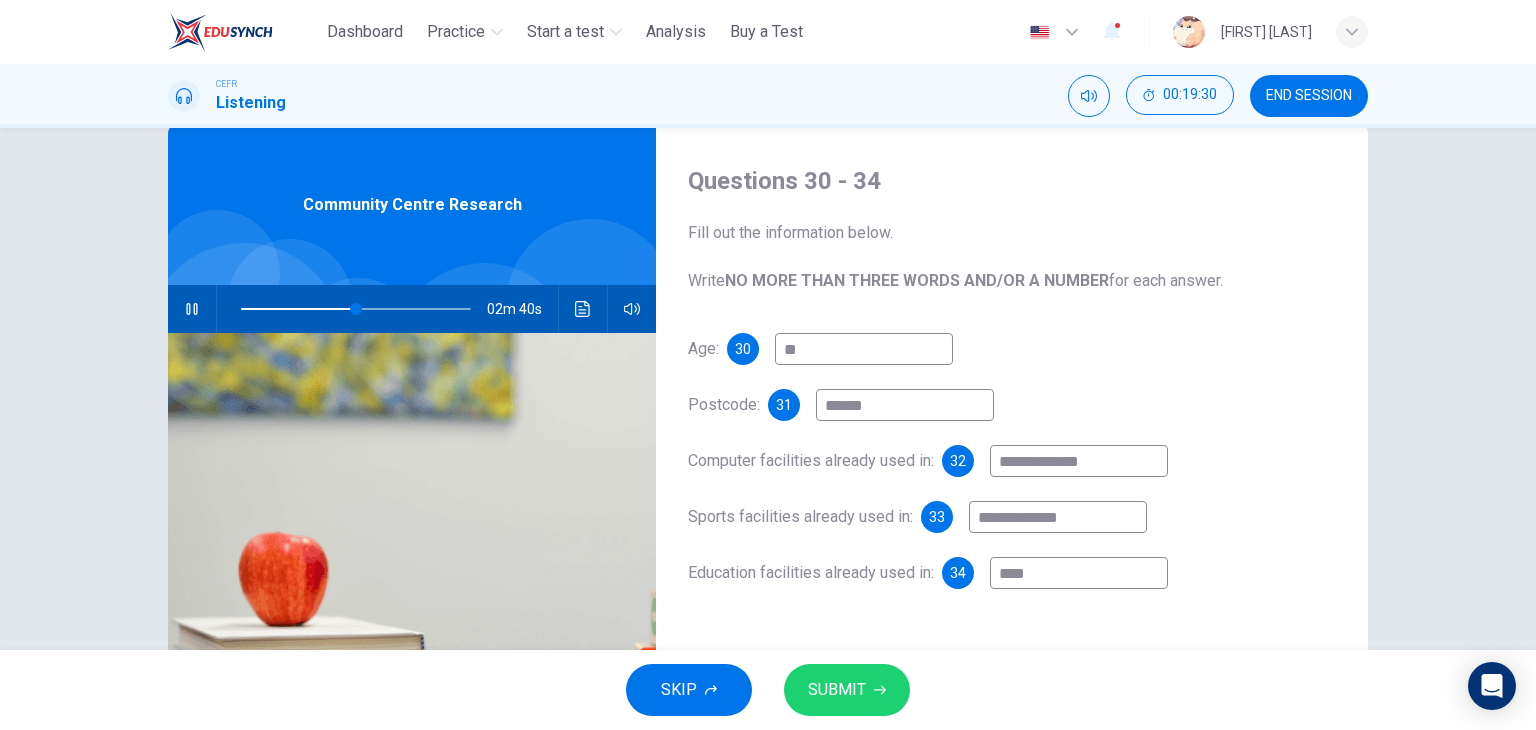 type on "**" 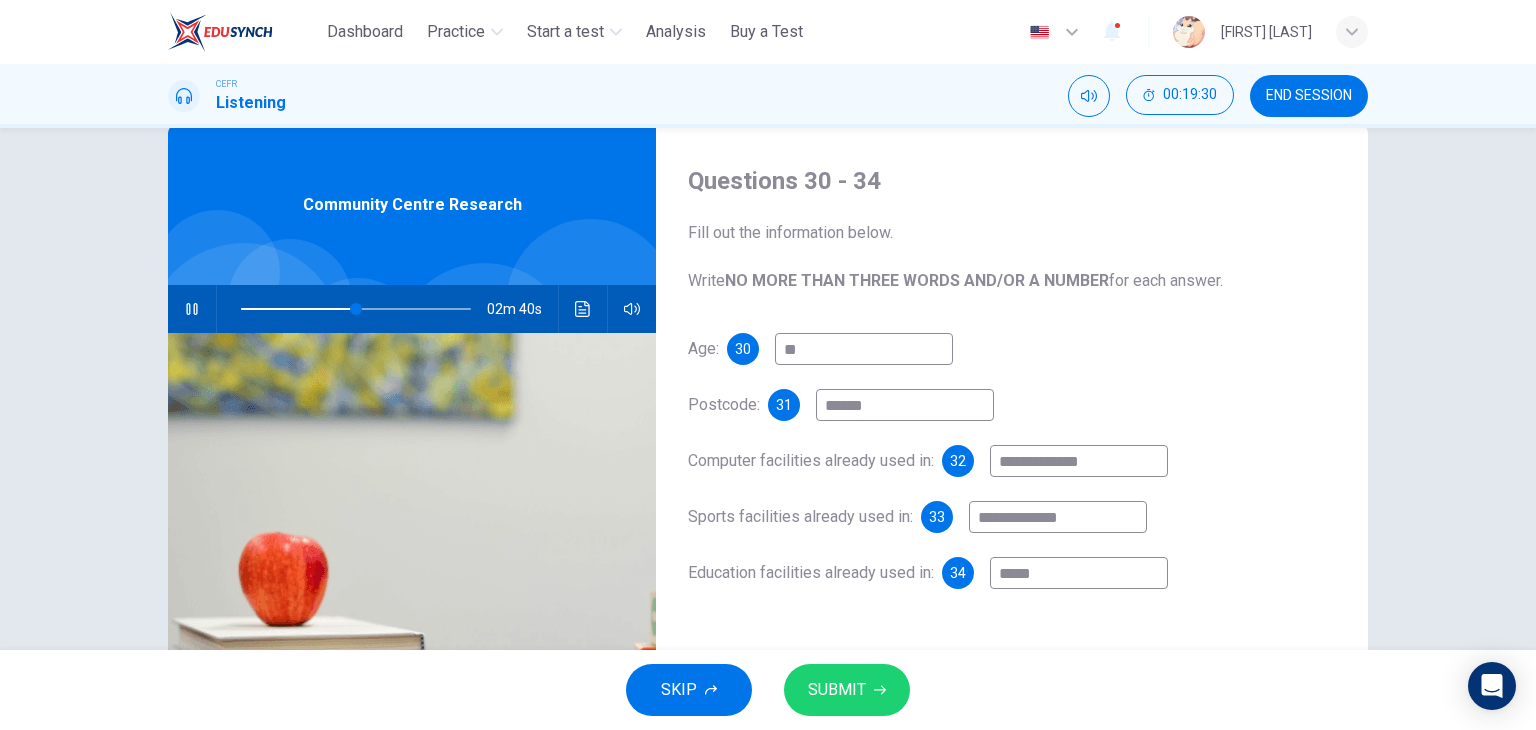 type on "******" 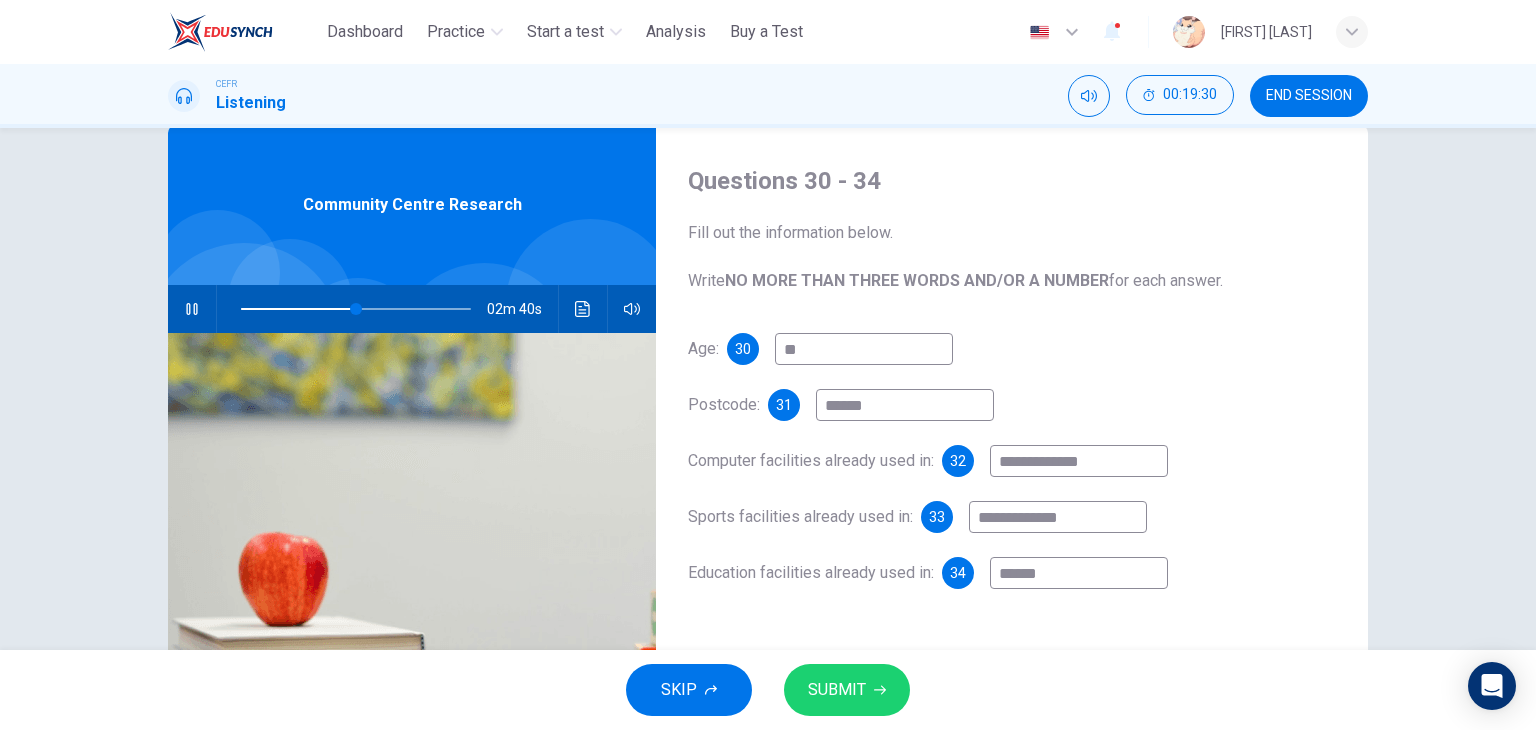 type on "**" 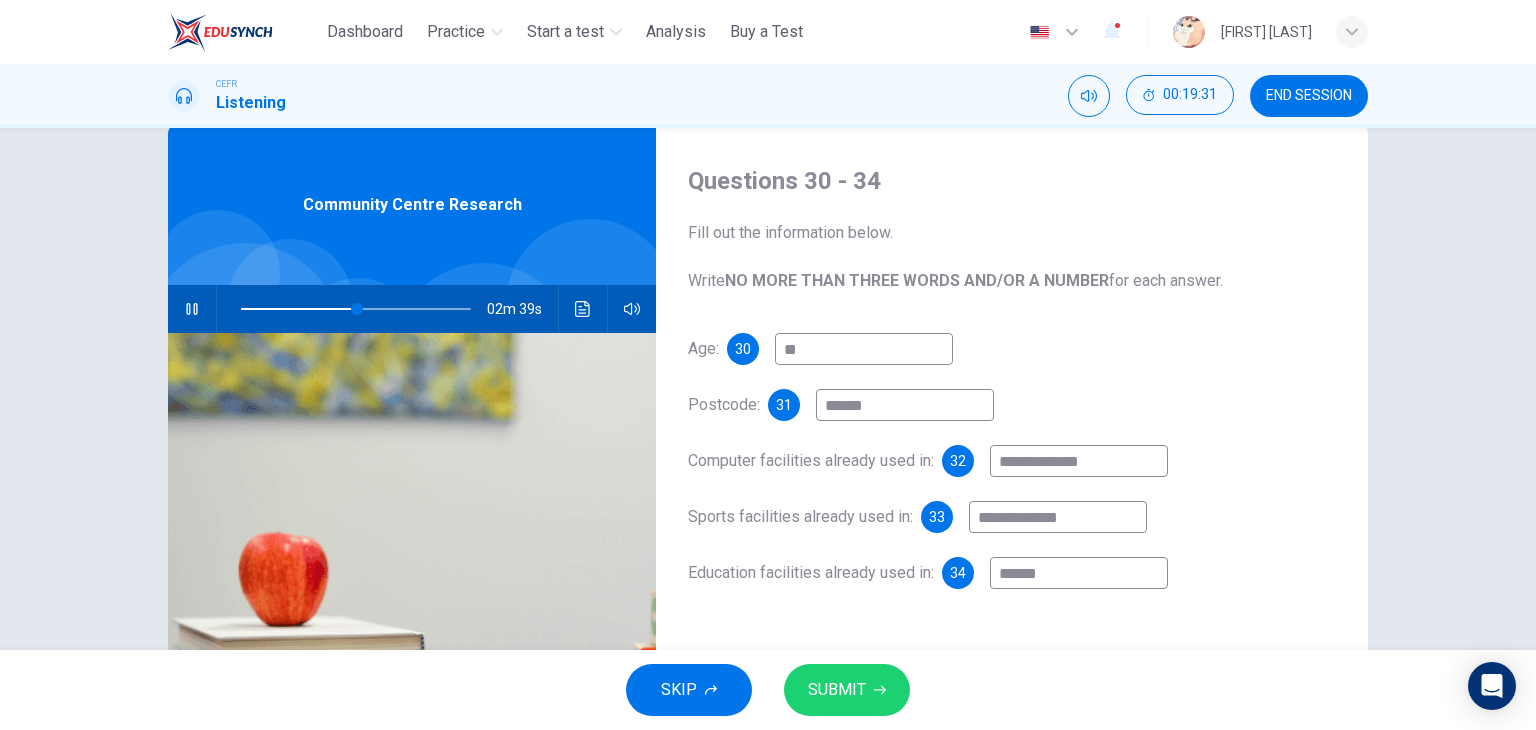 type on "*******" 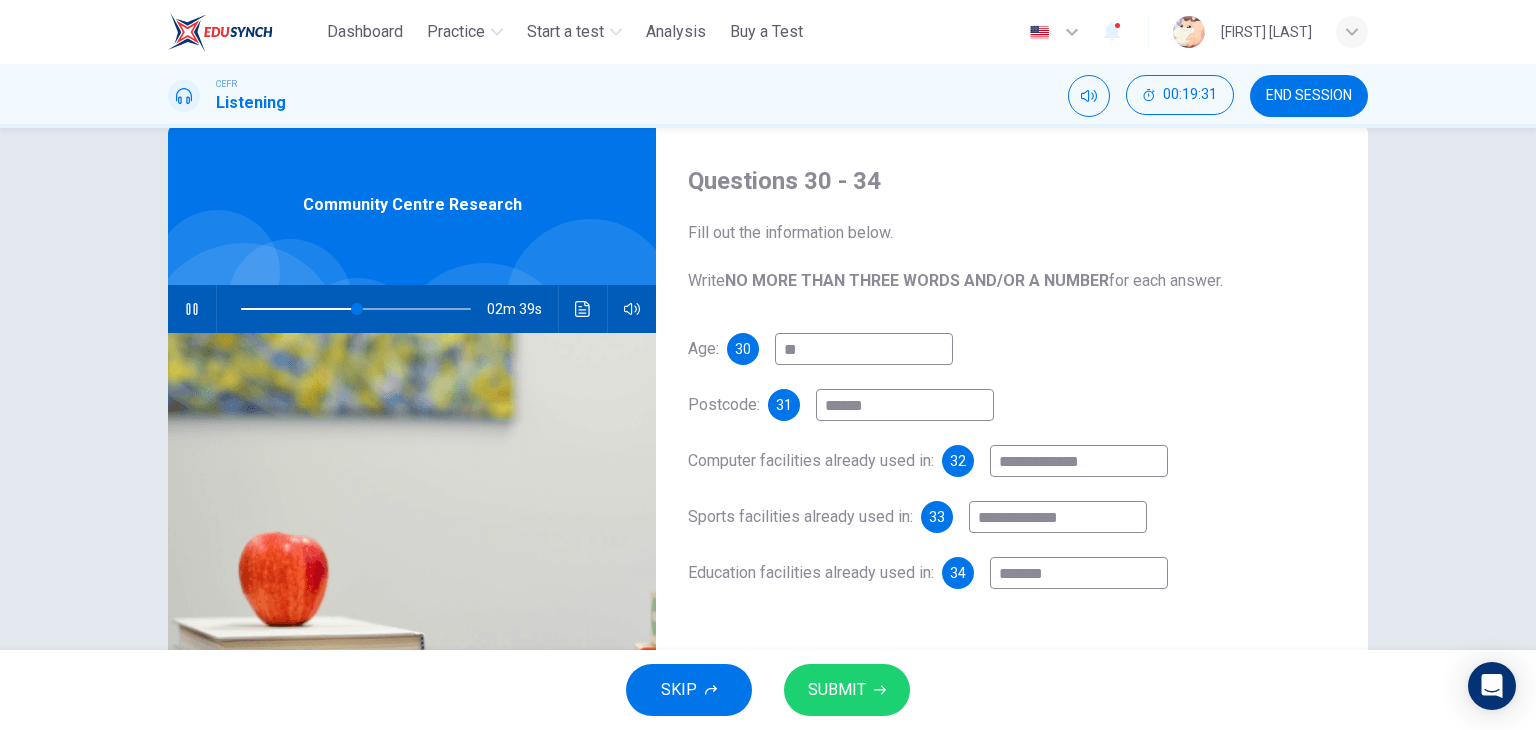 type on "**" 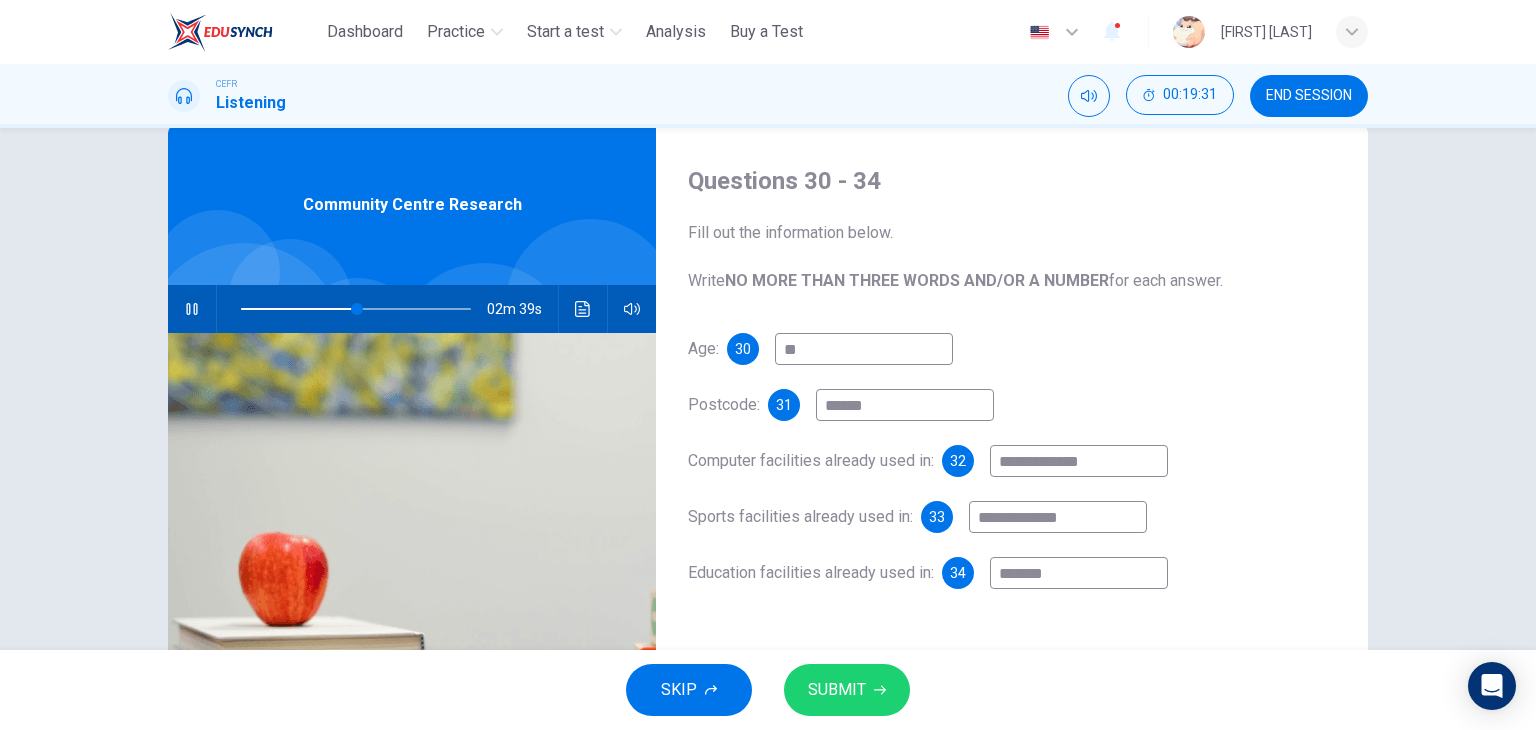 type on "*******" 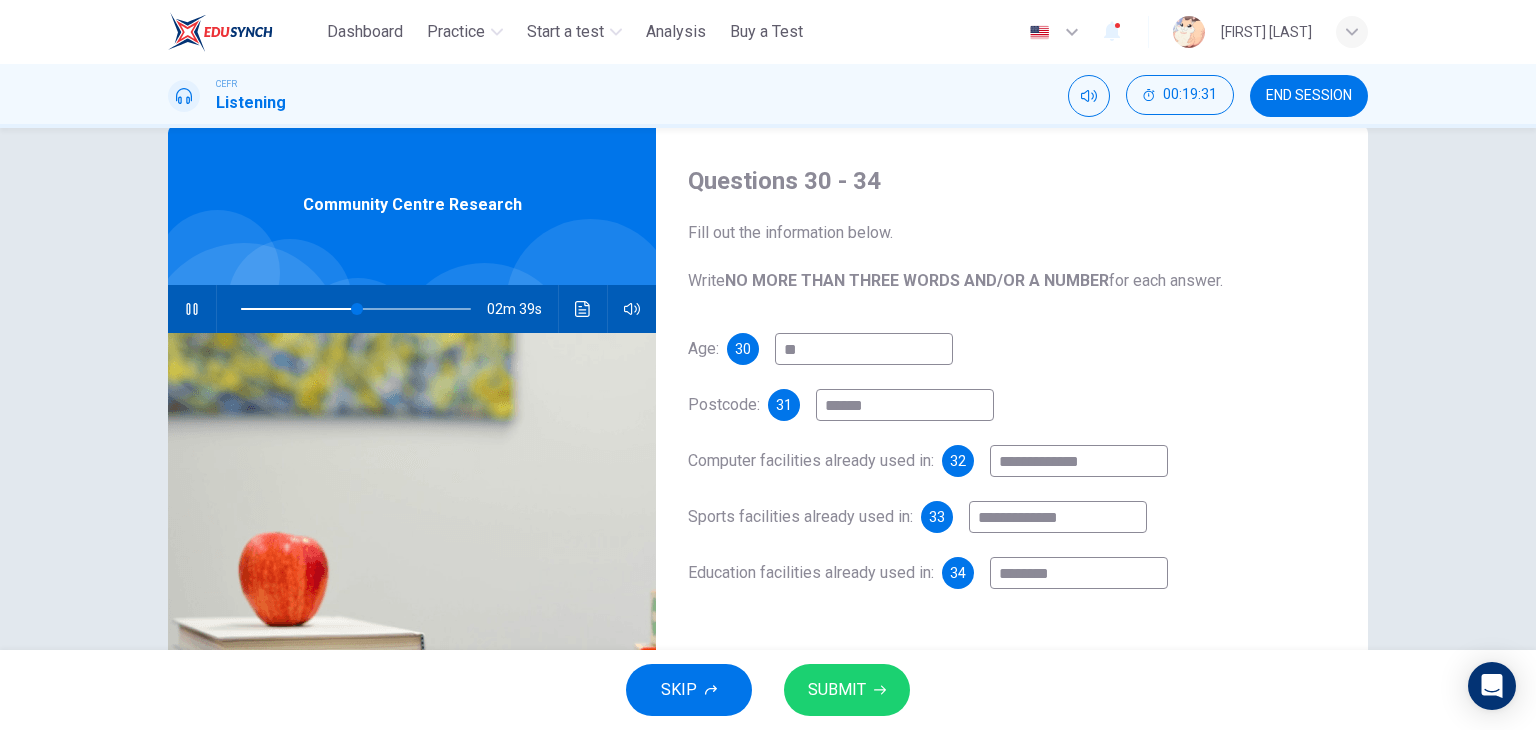 type on "**" 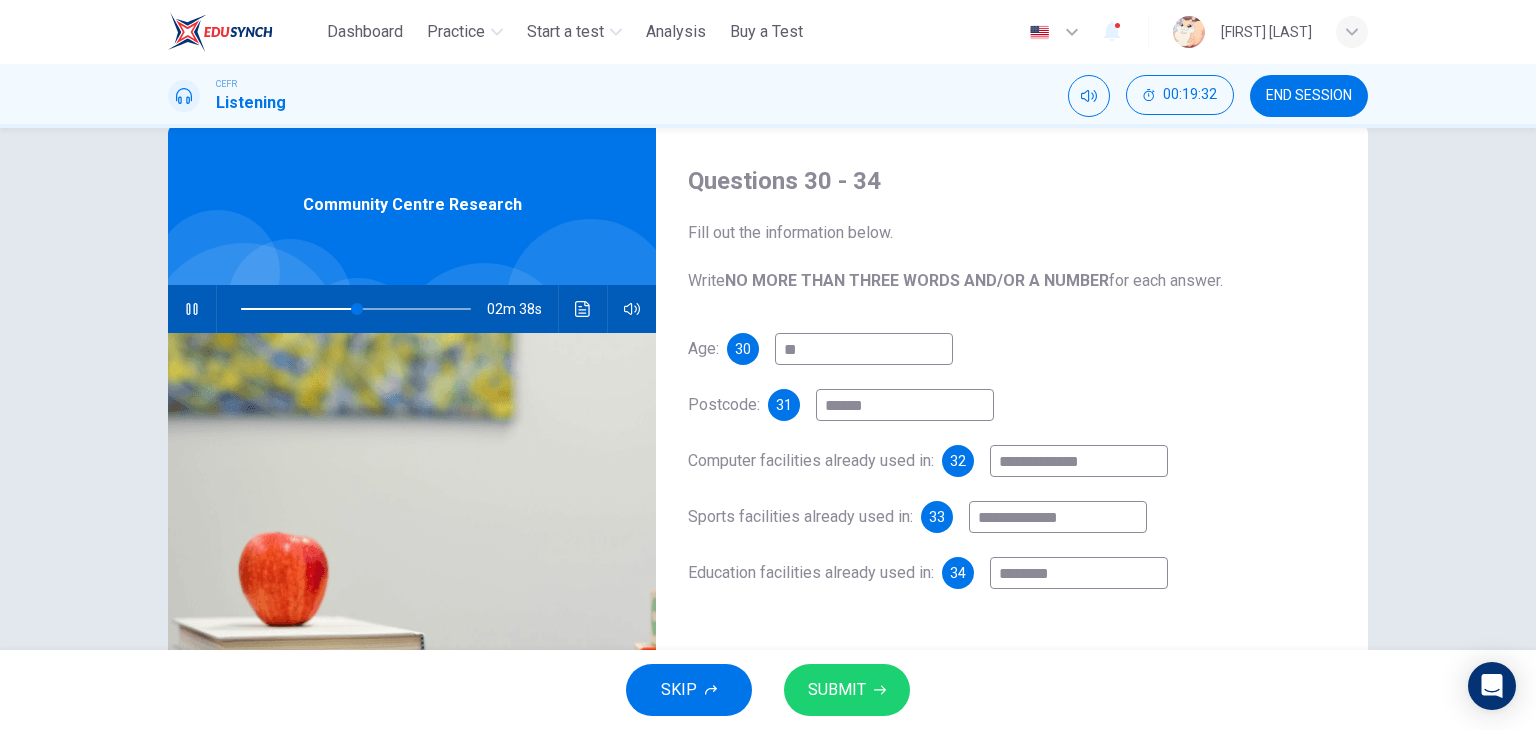 type on "*********" 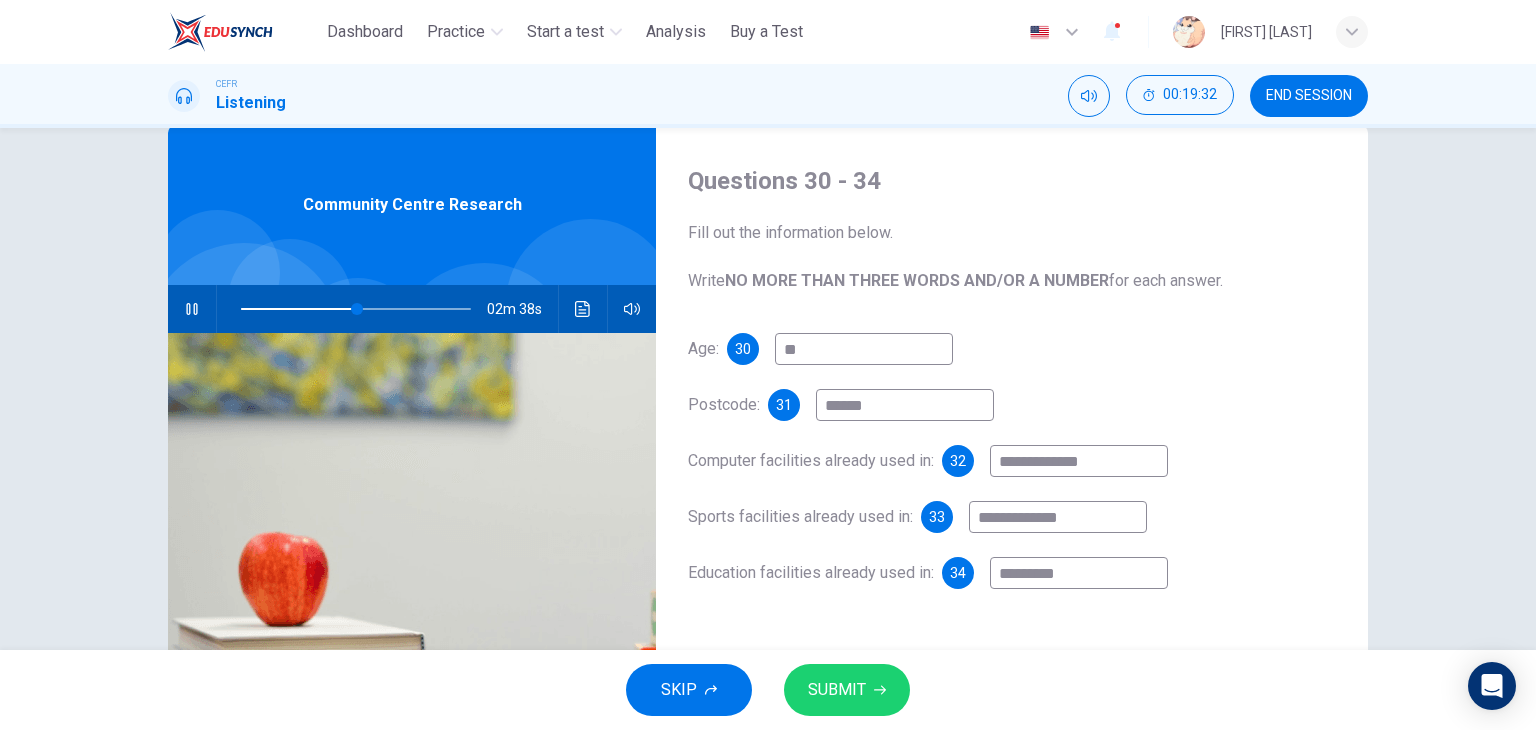 type on "**" 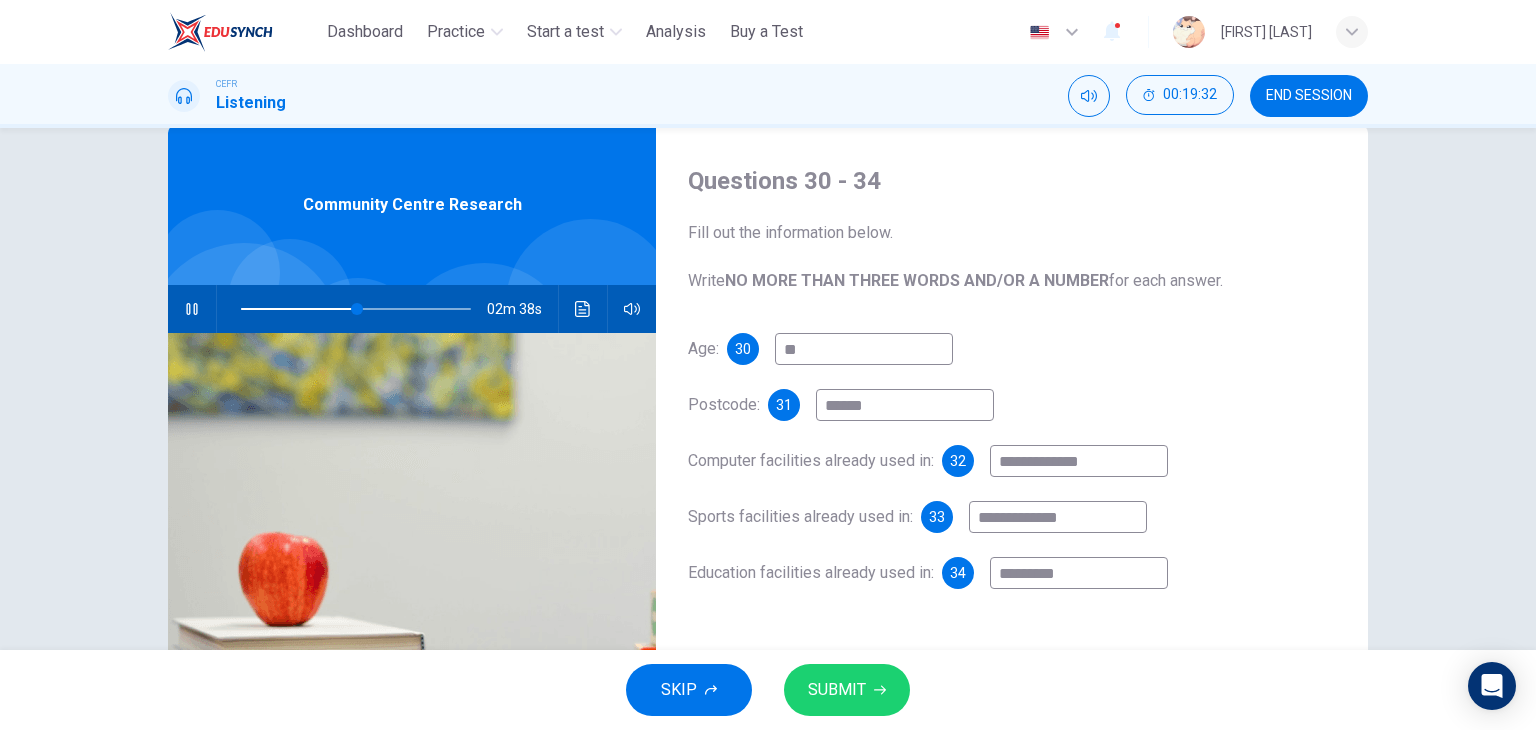 type on "**********" 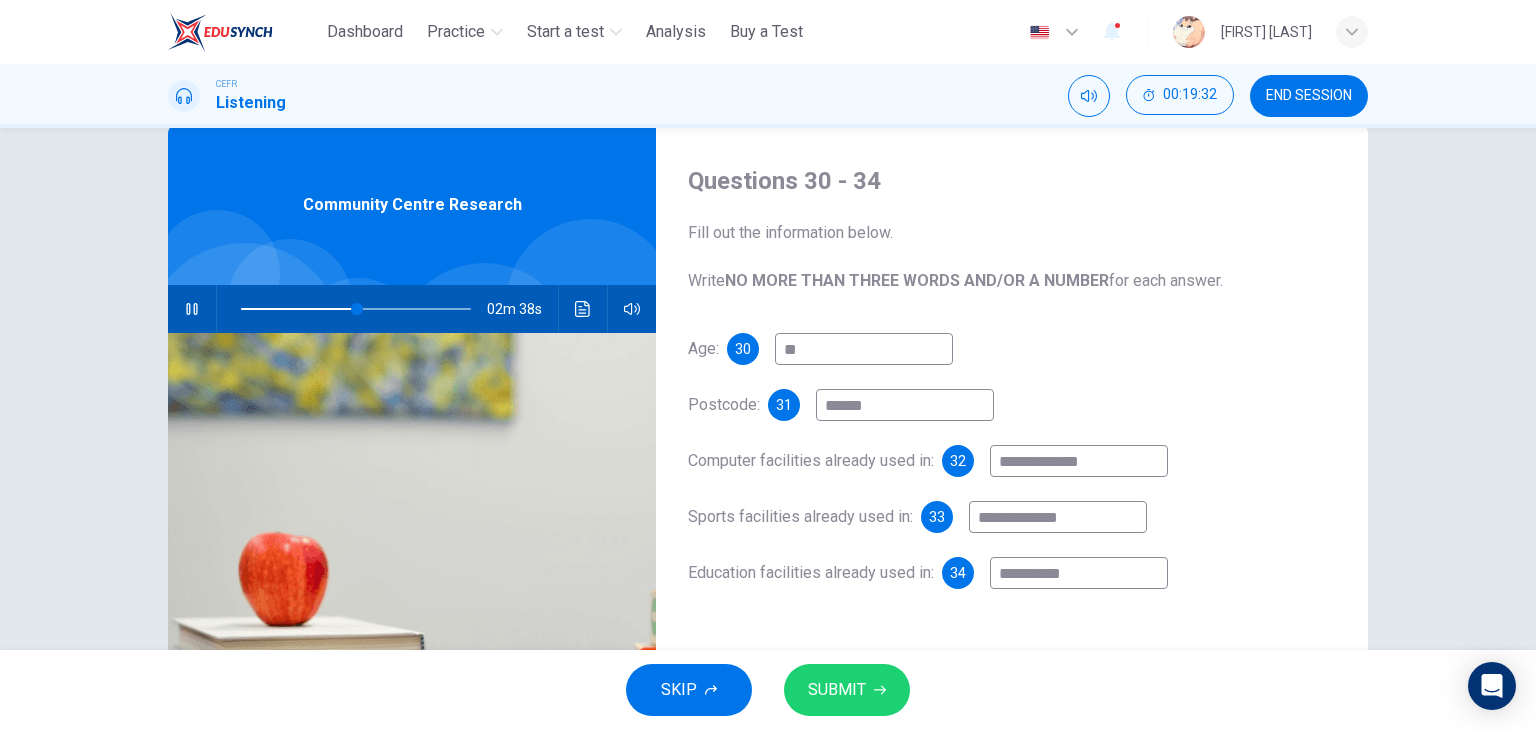 type on "**" 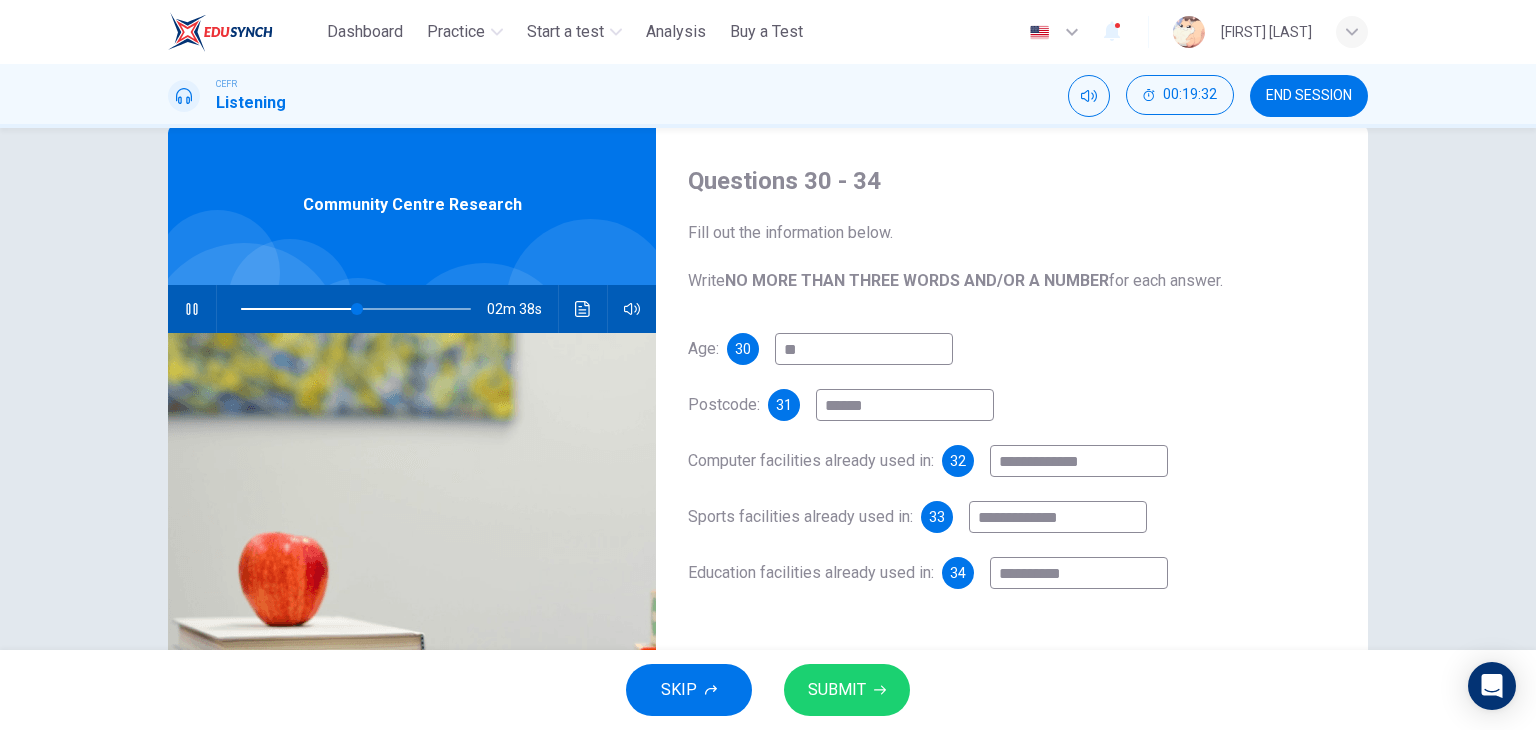 type on "**********" 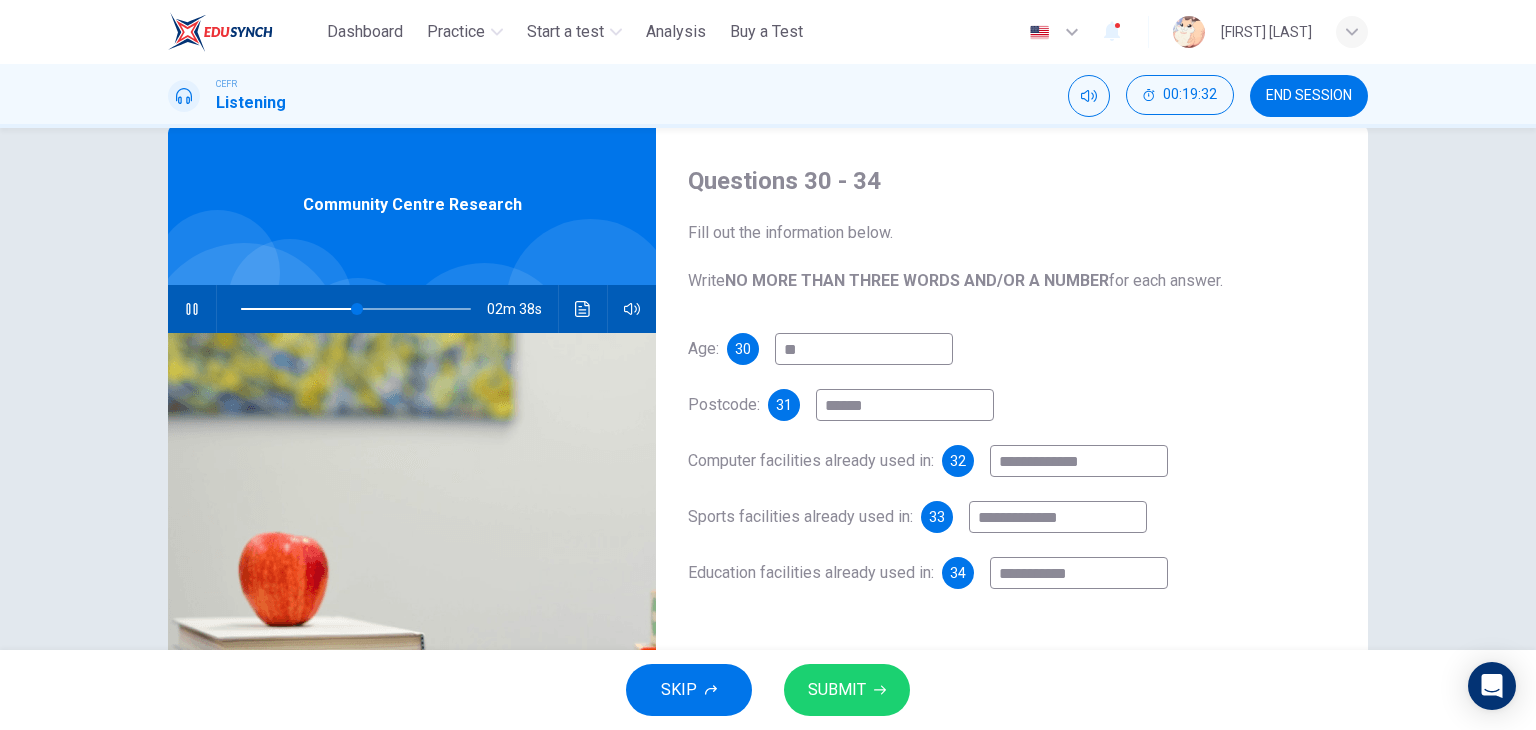 type on "**" 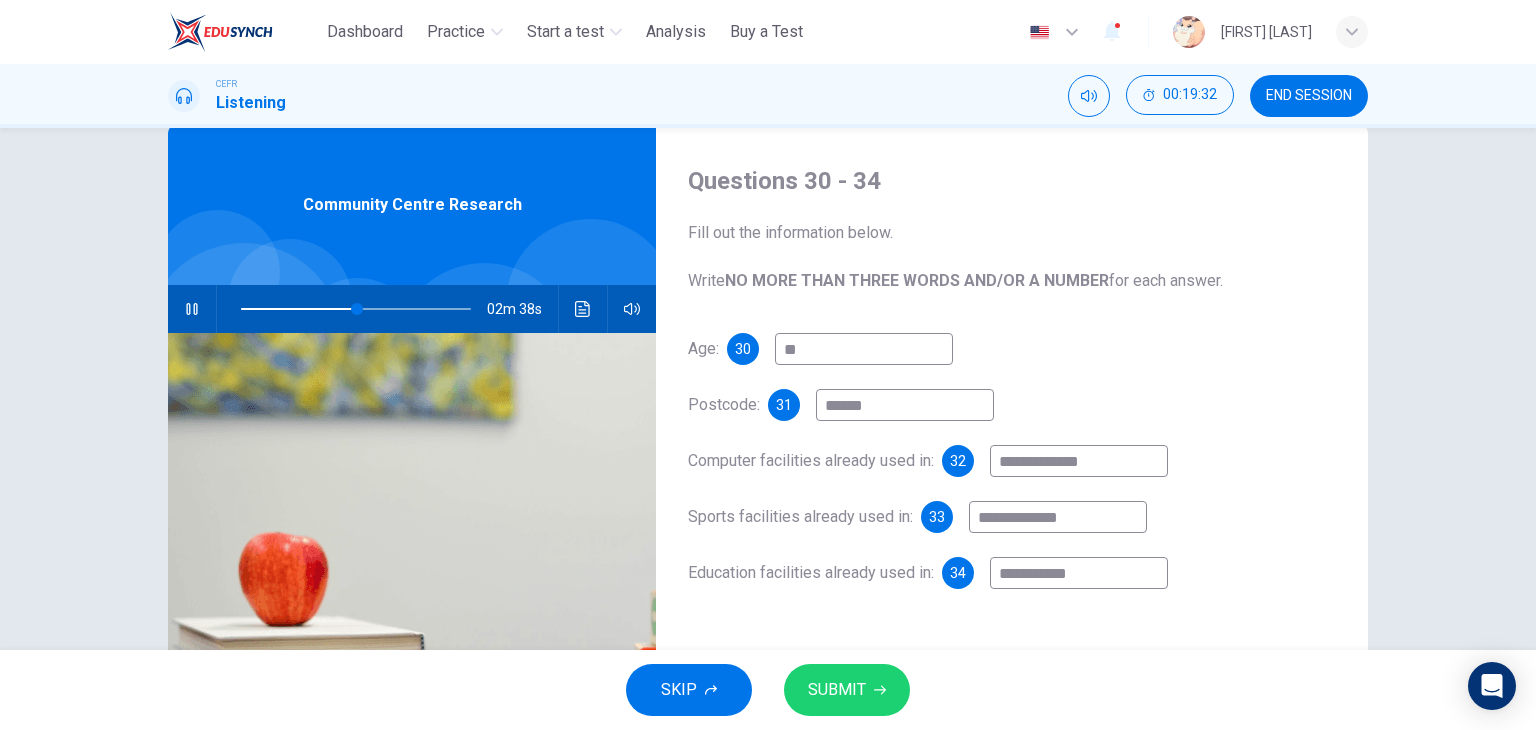 type on "**********" 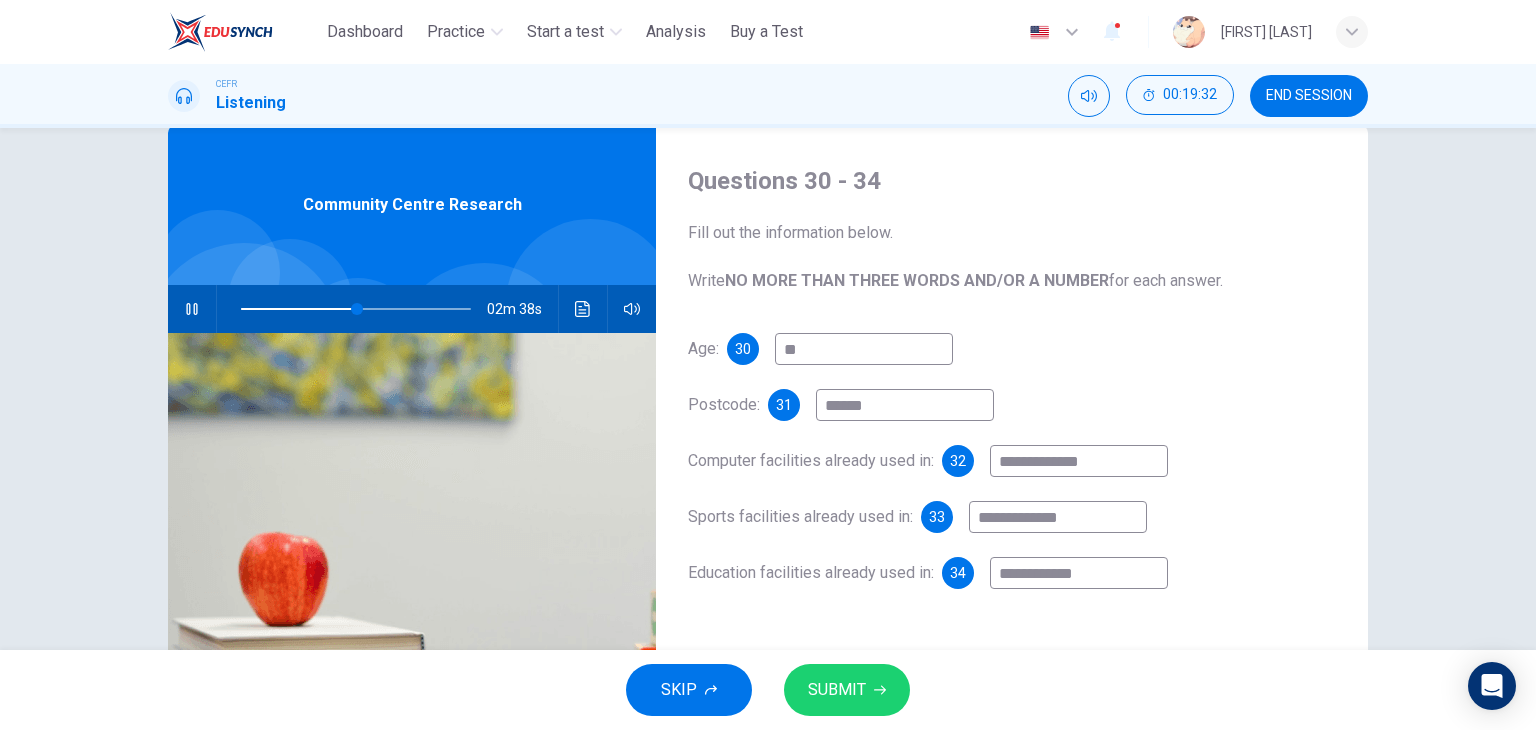 type on "**" 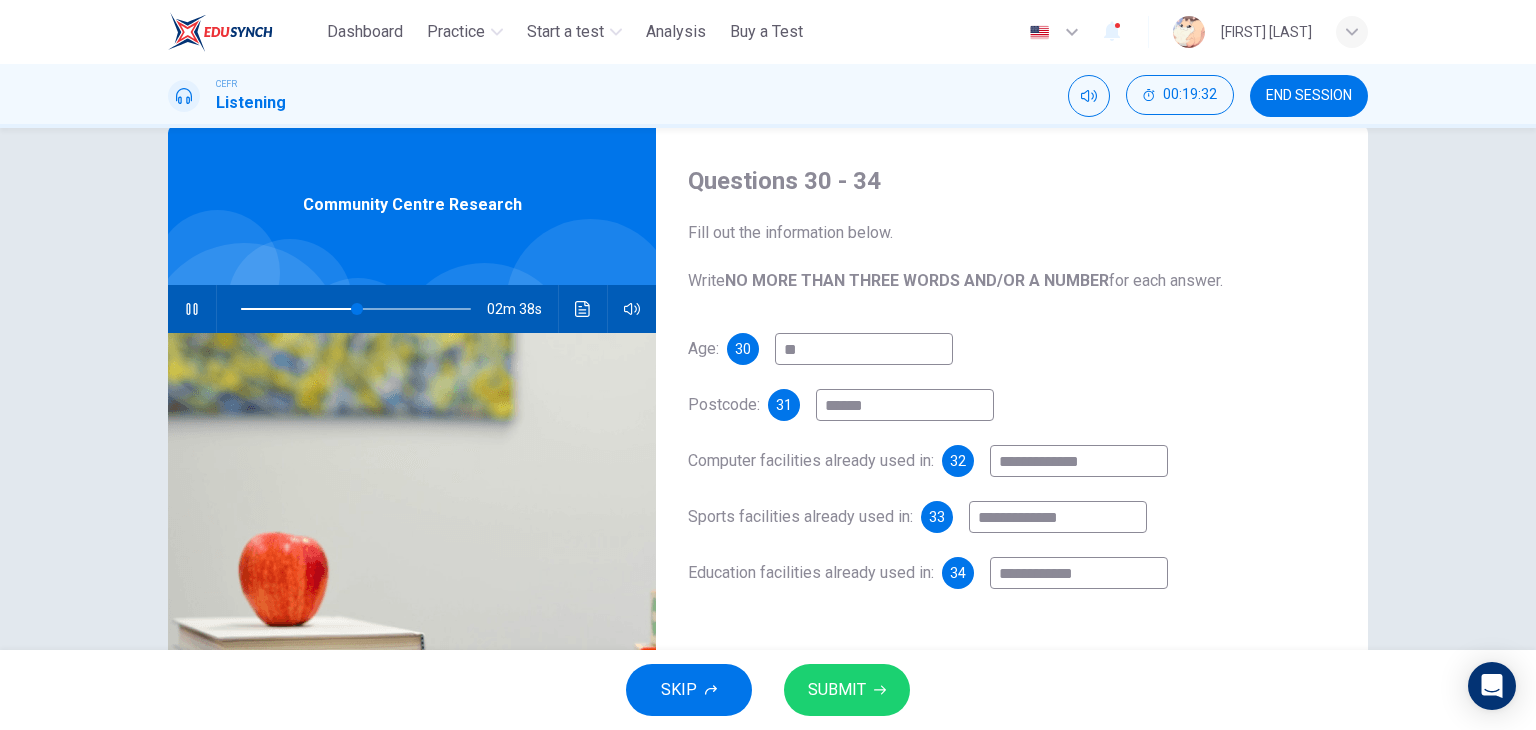 type on "**********" 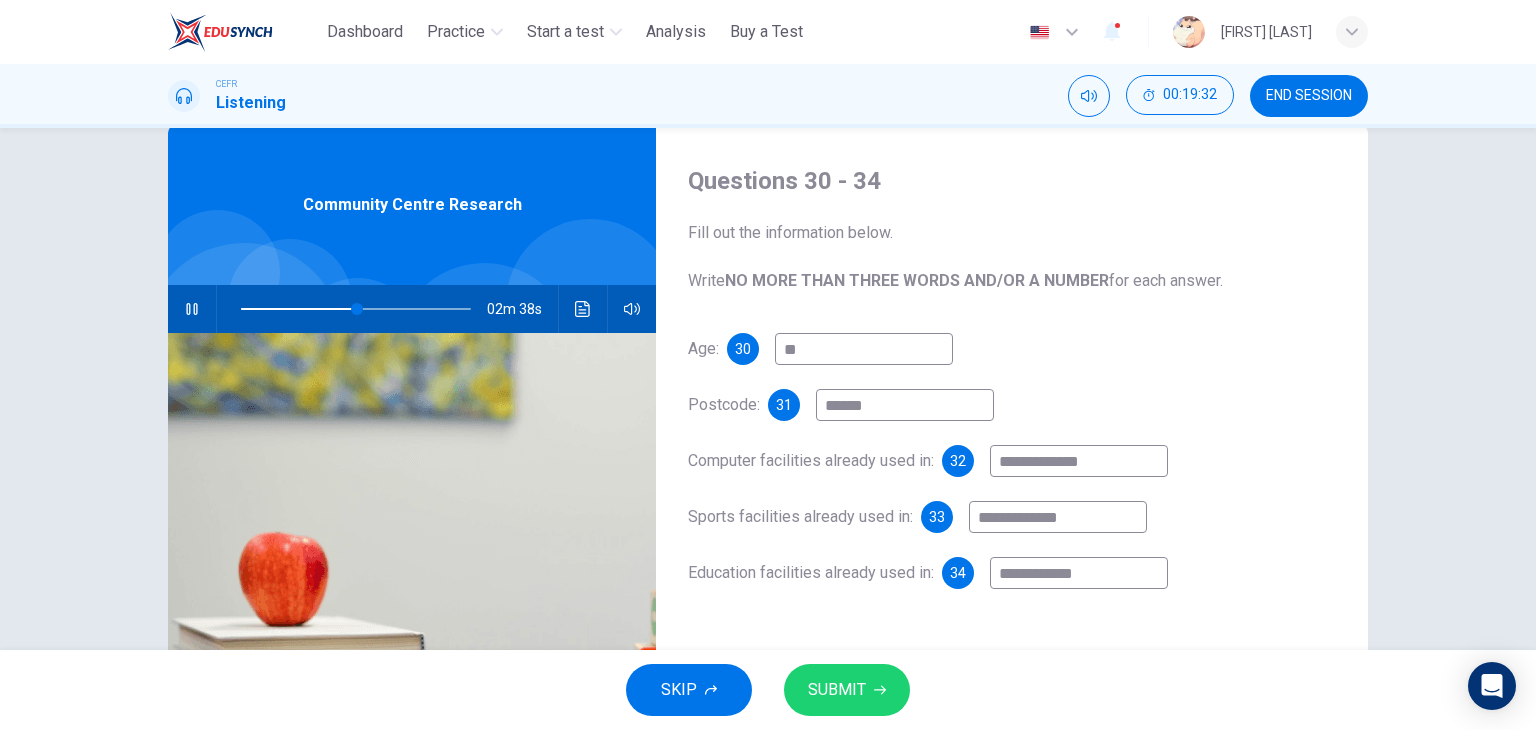 type on "**" 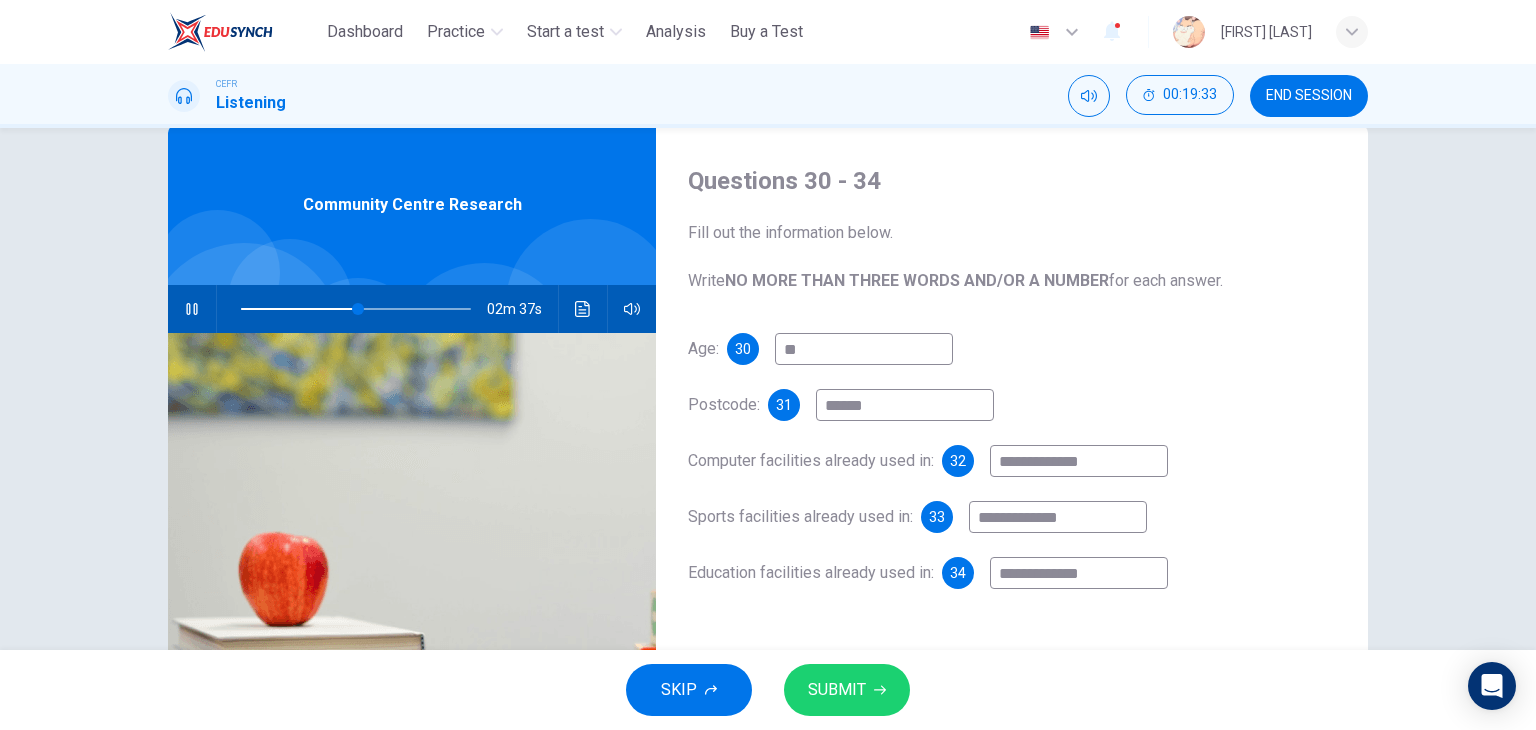 type on "**********" 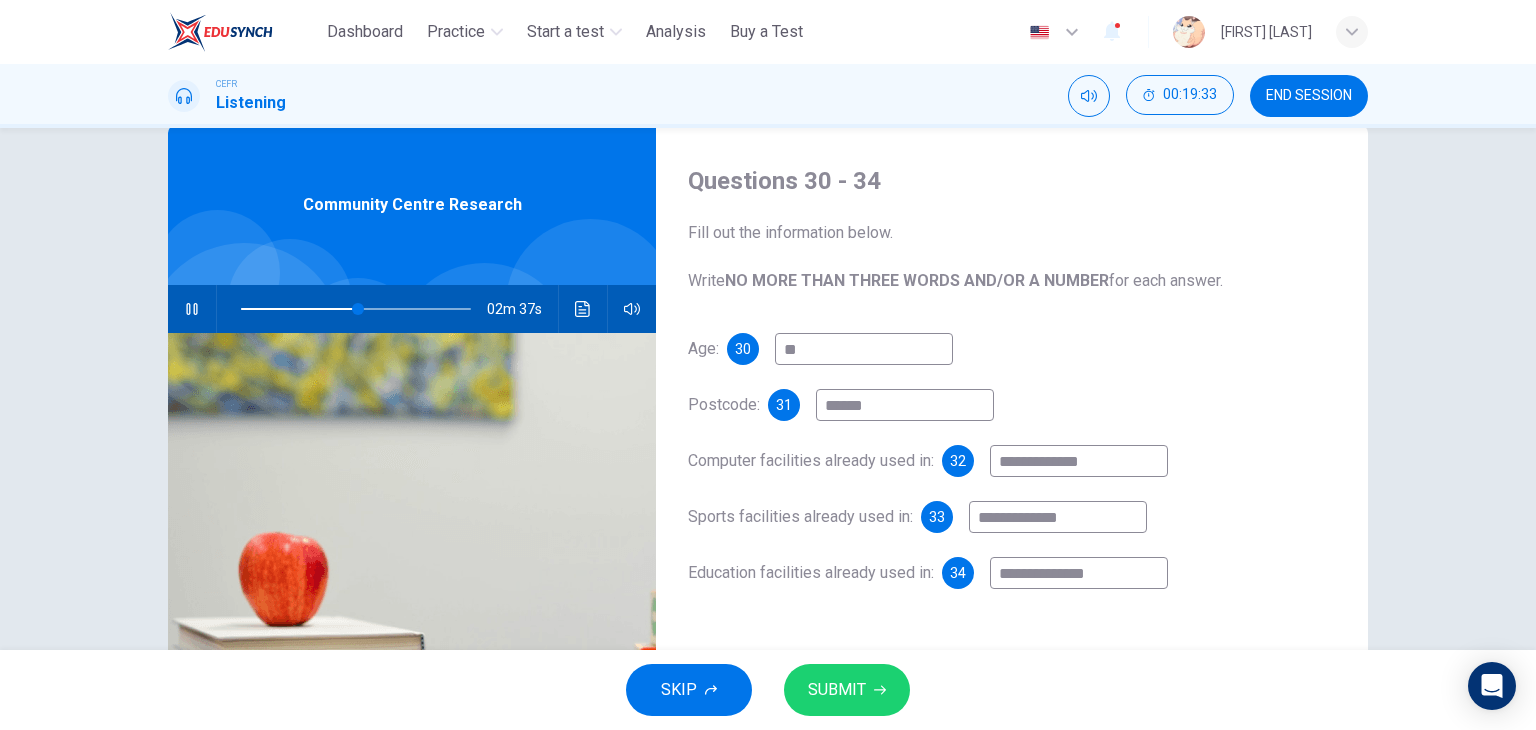 type on "**" 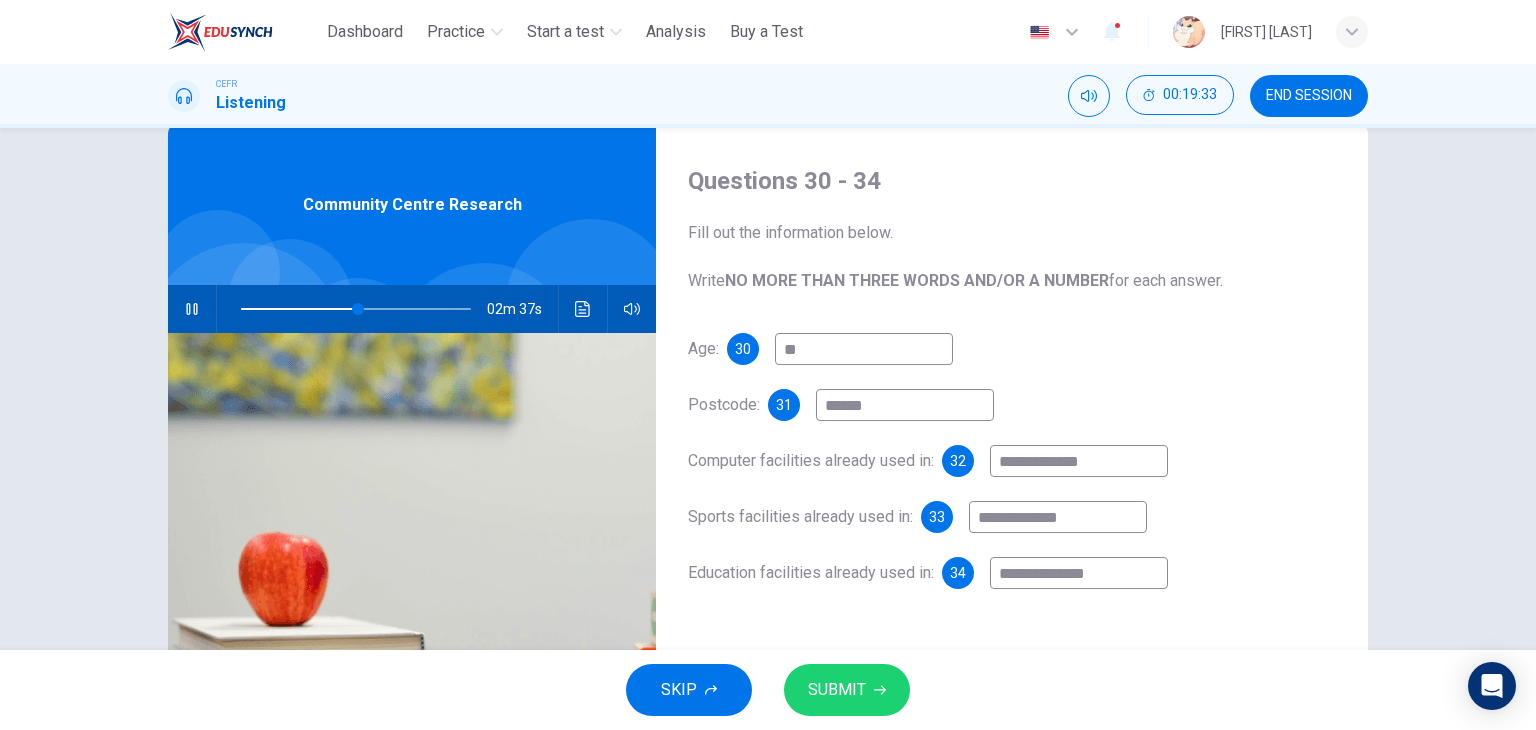 type on "**********" 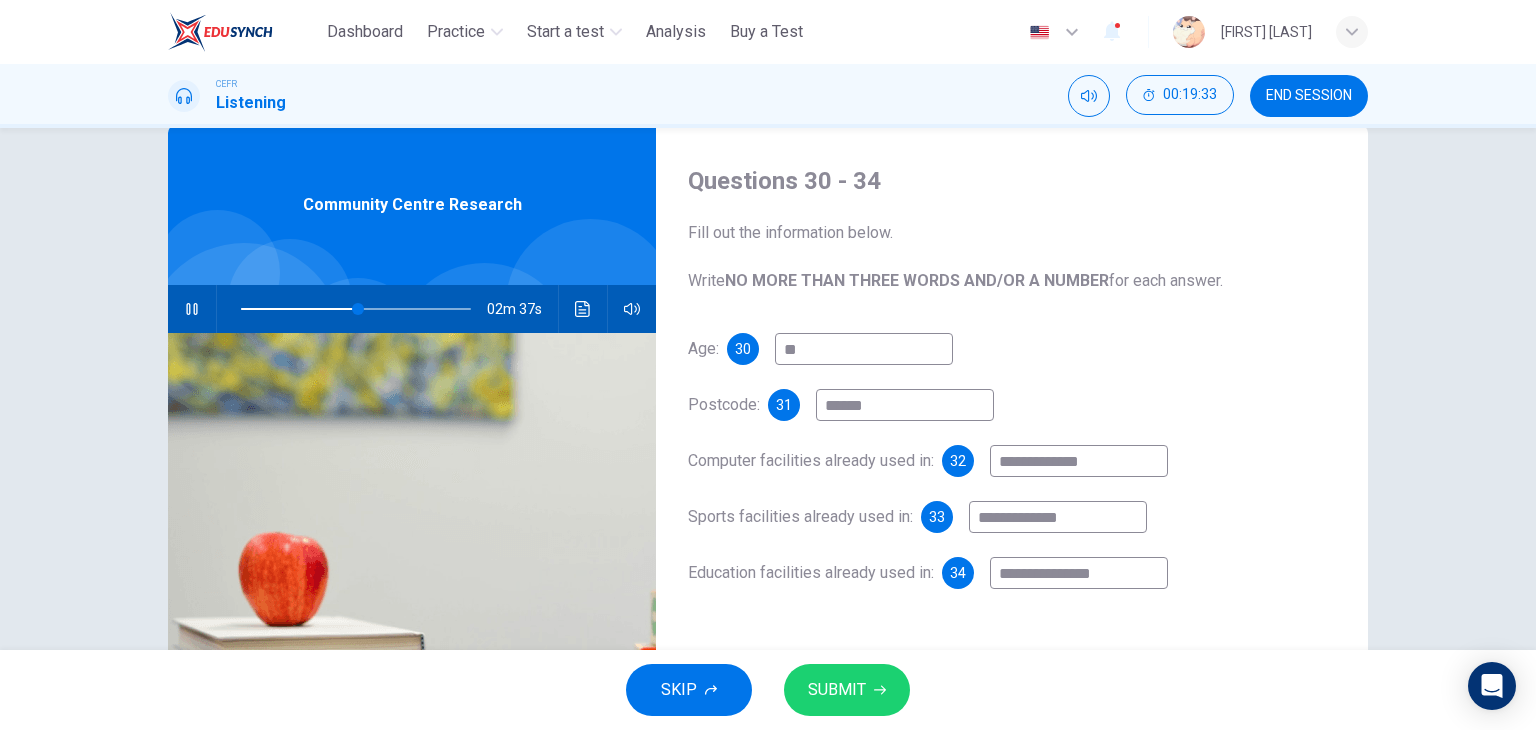 type on "**" 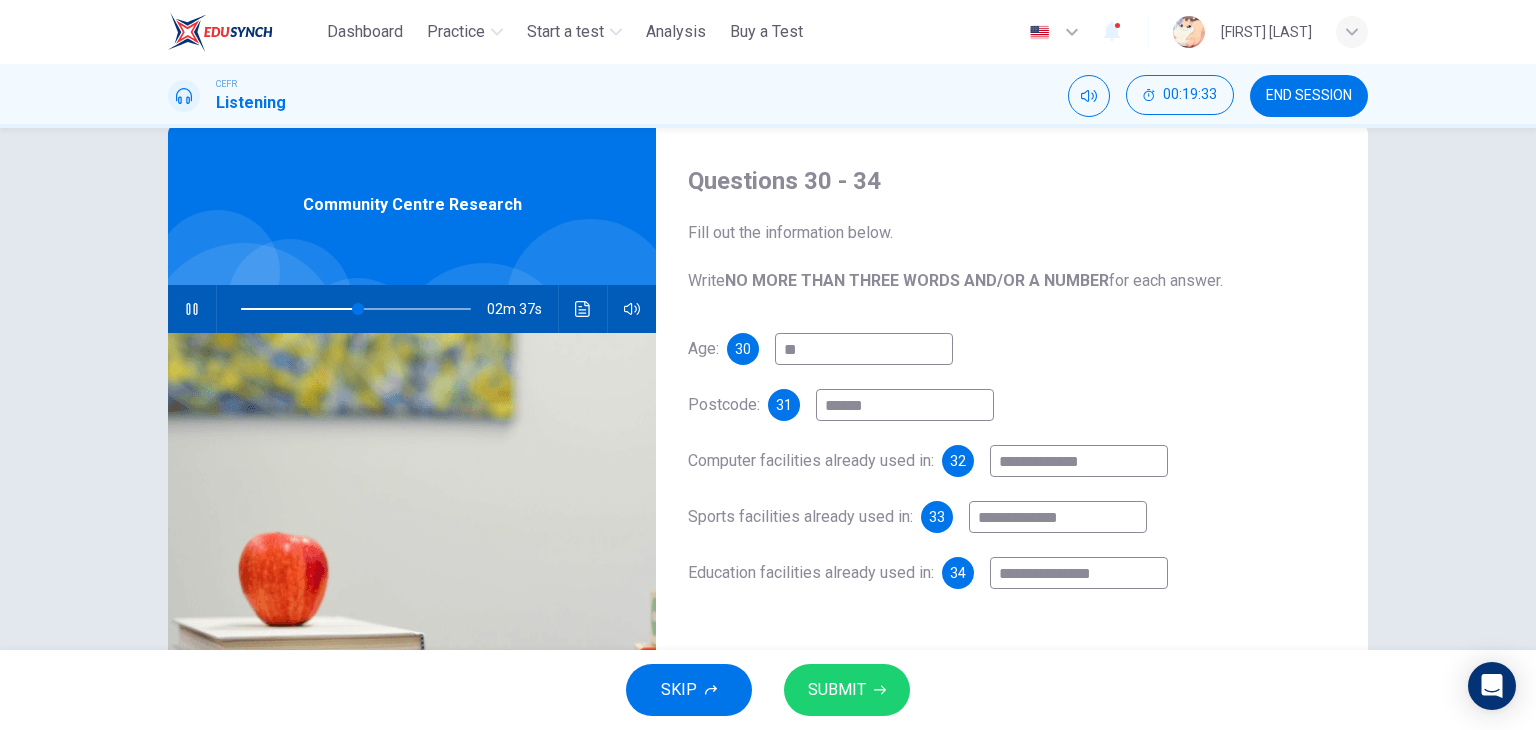 type on "**********" 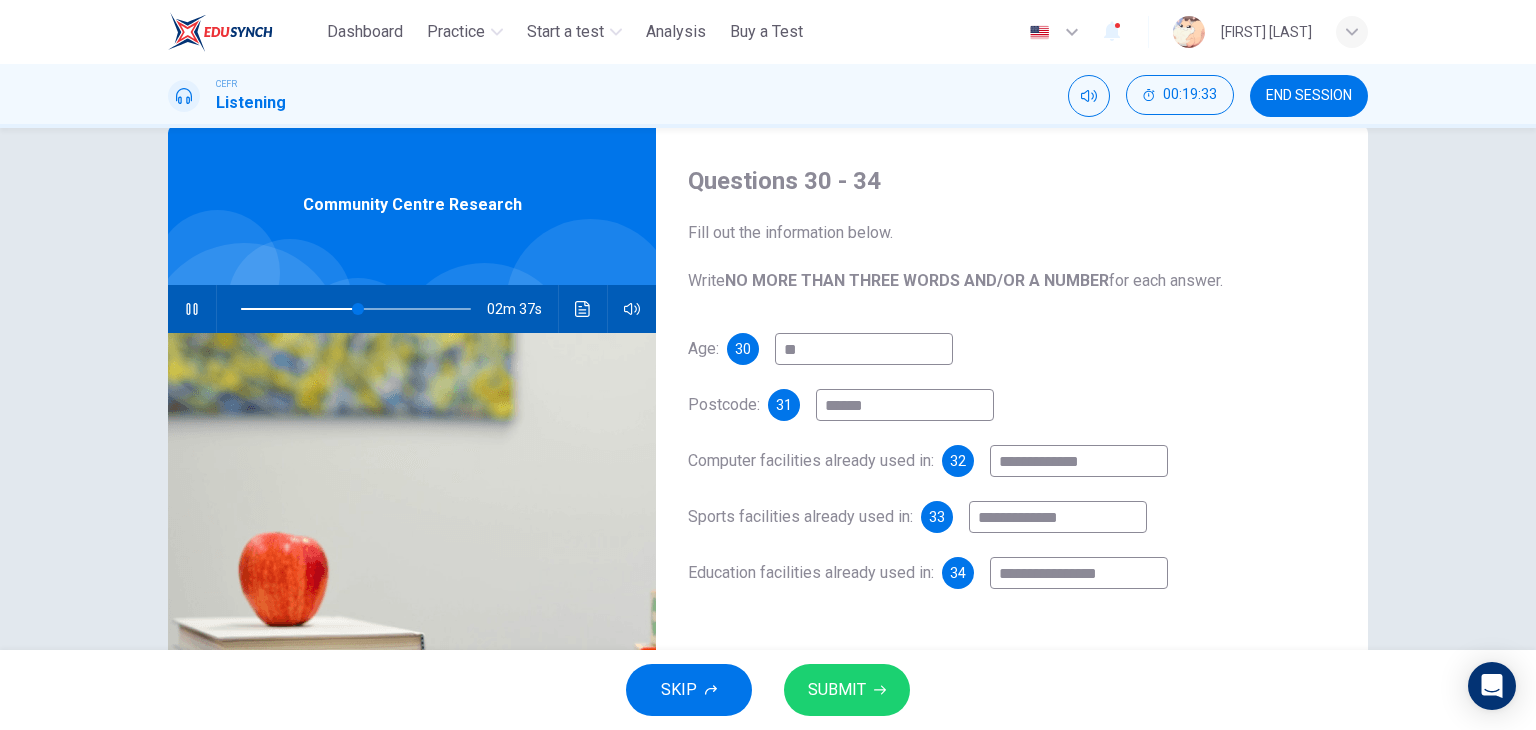 type on "**" 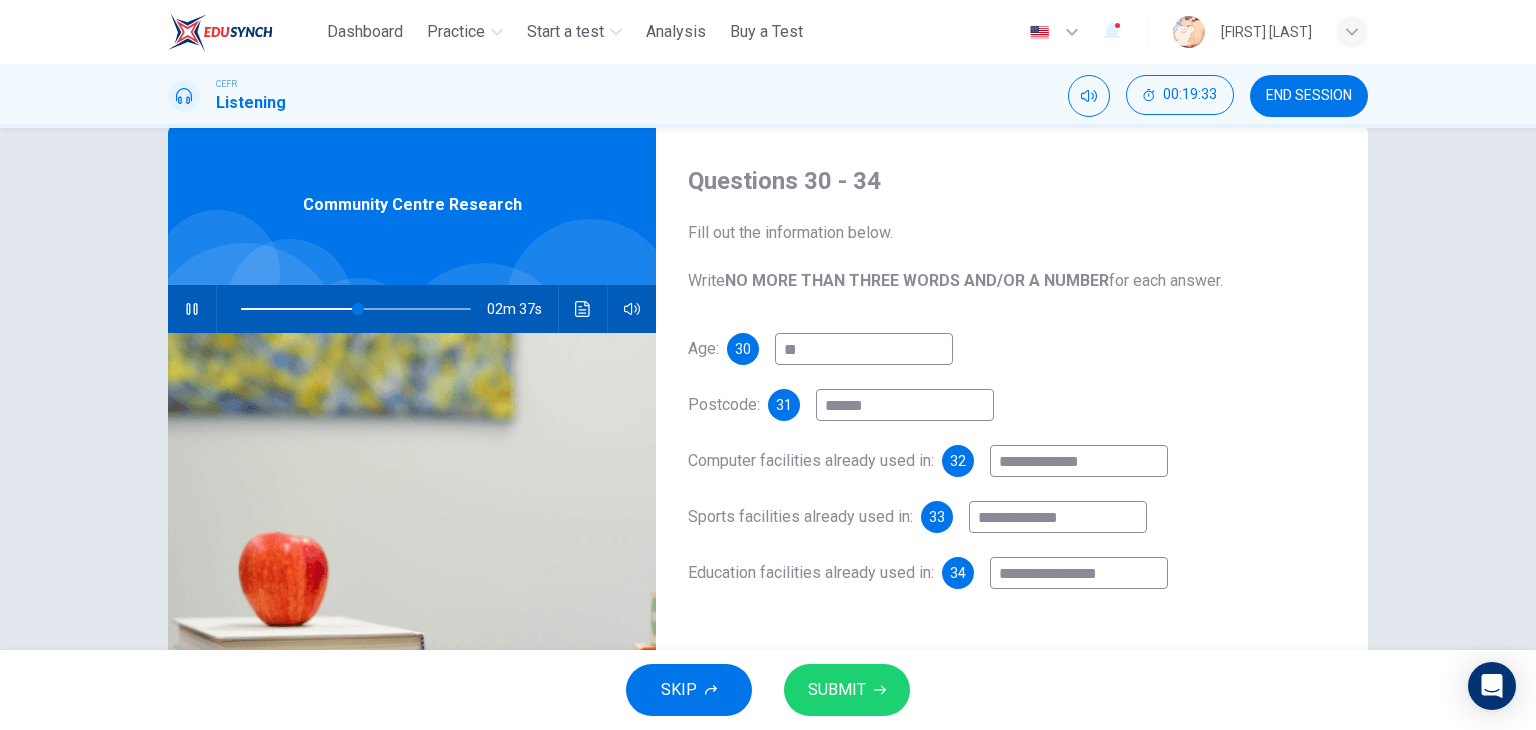 type on "**********" 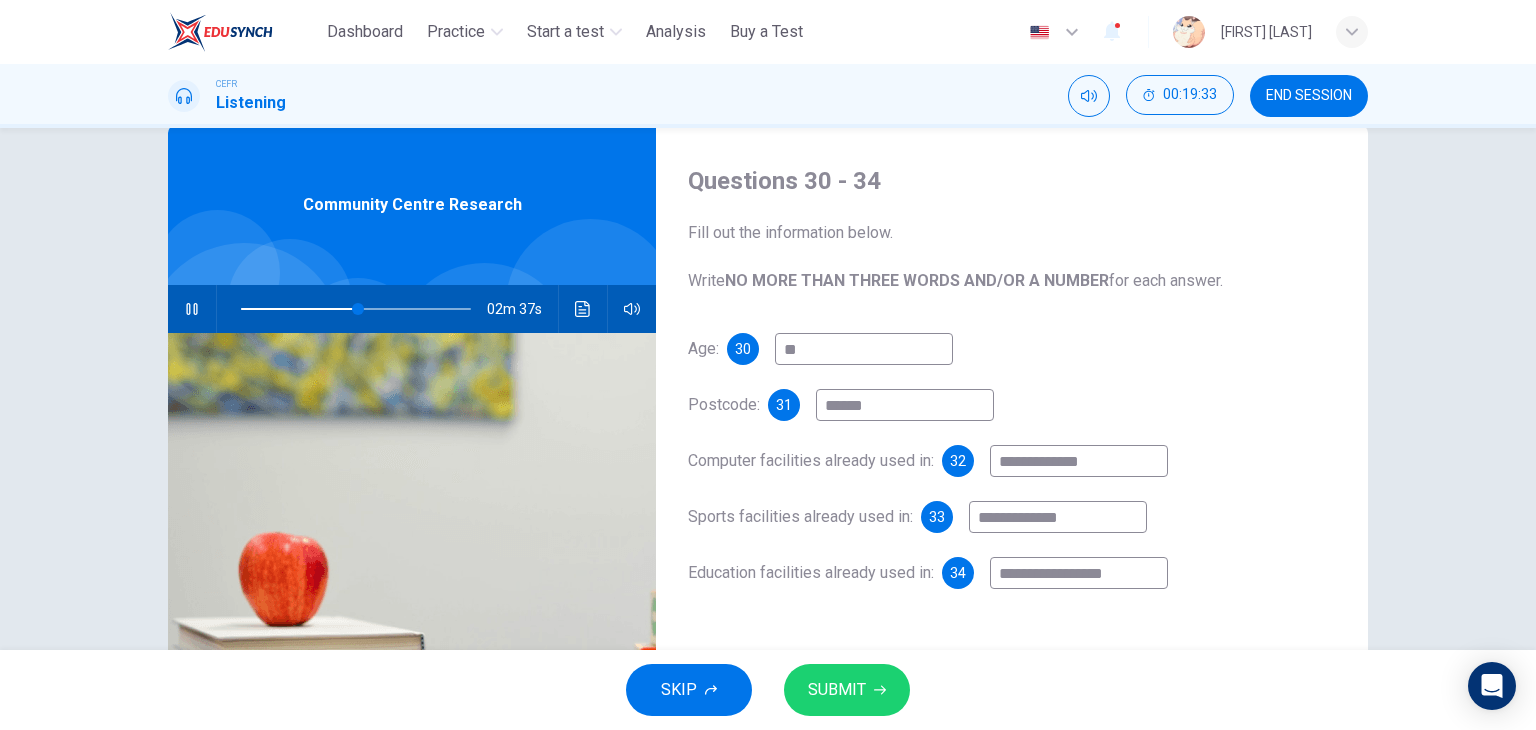 type on "**" 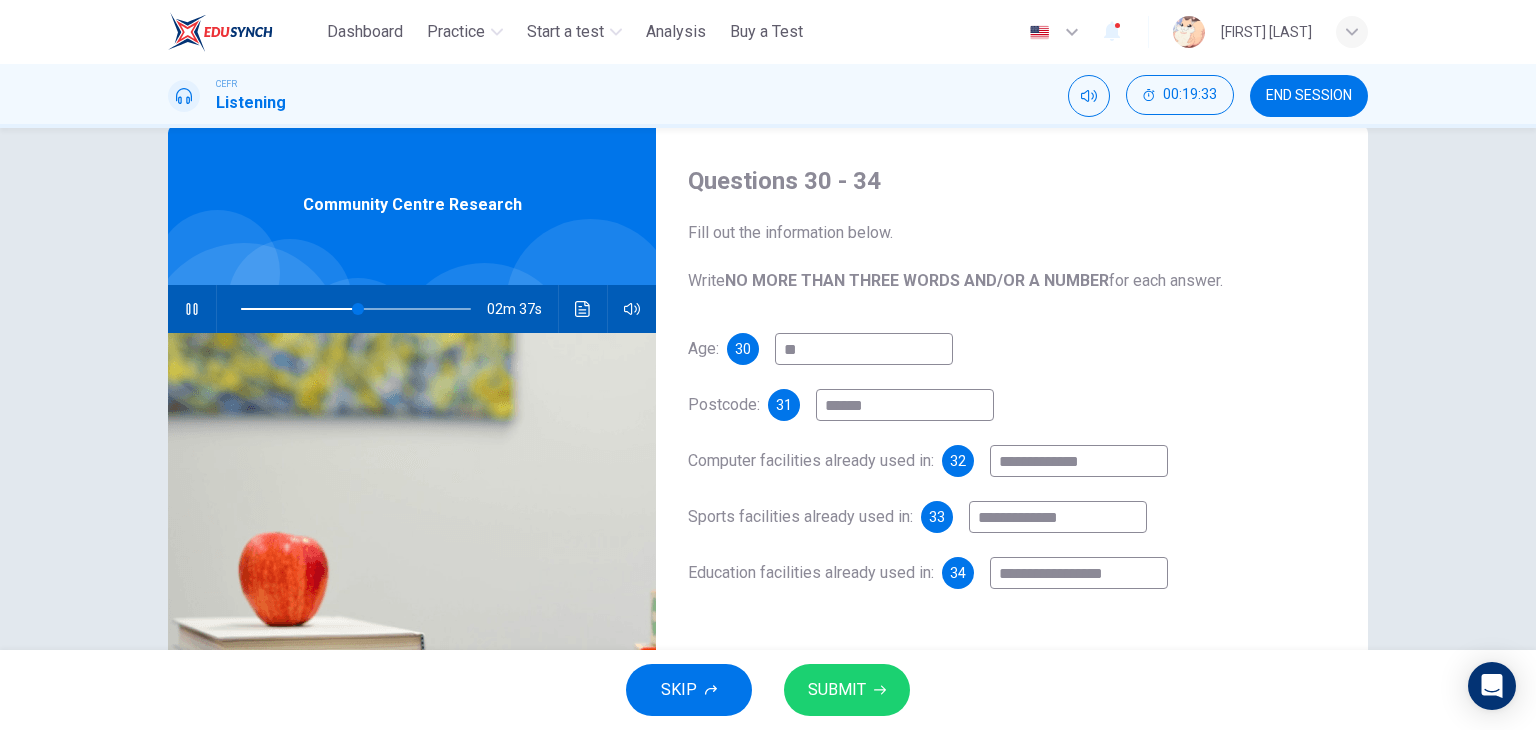 type on "**********" 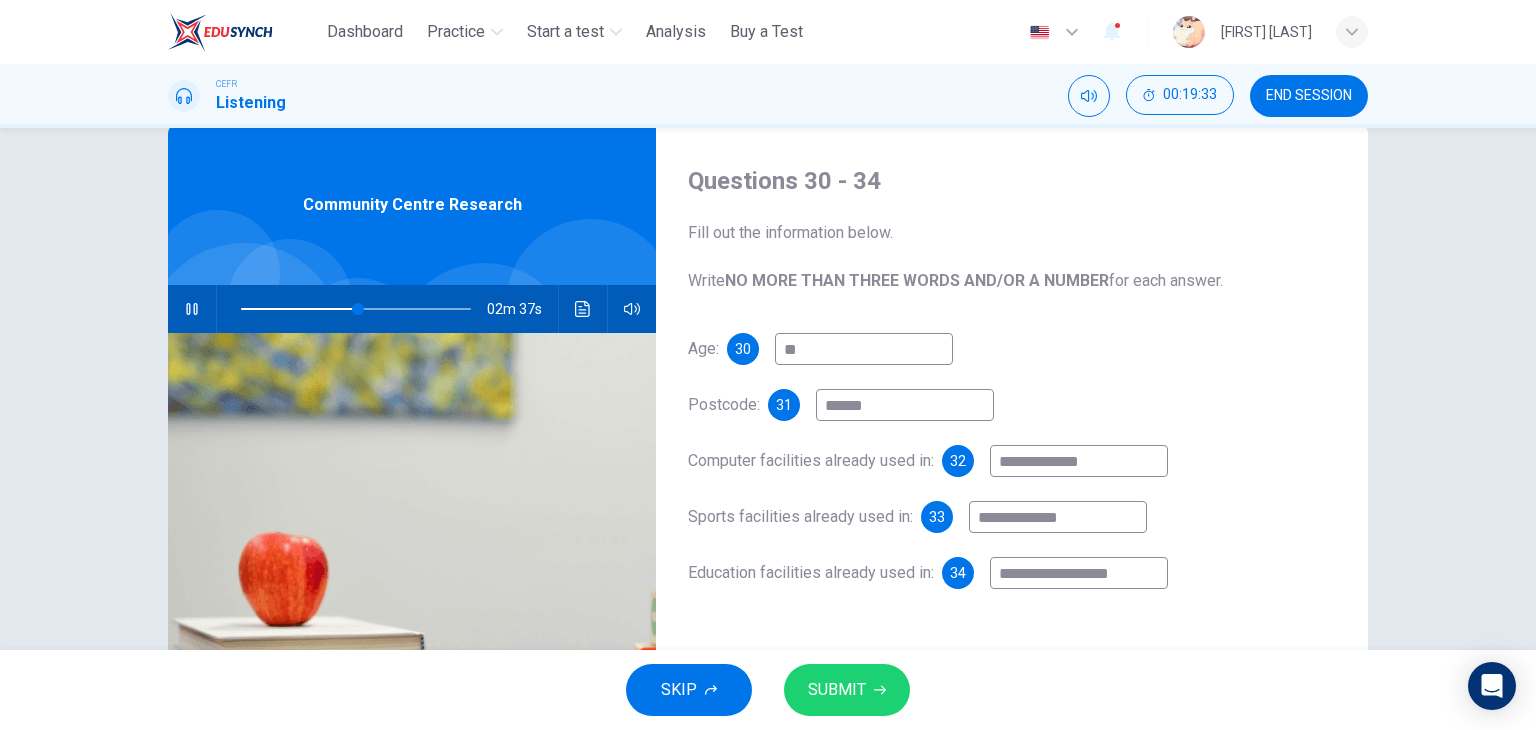 type on "**" 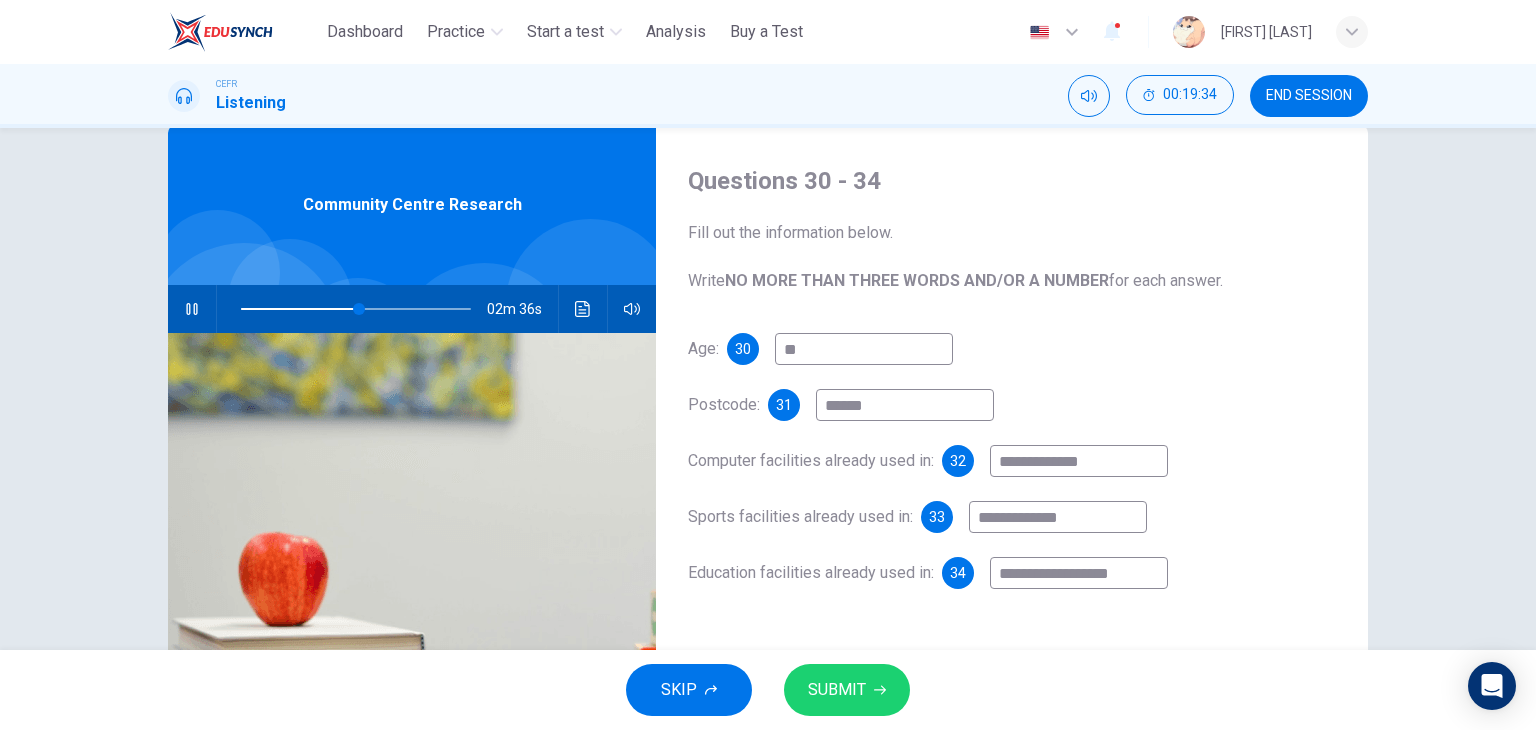 type on "**********" 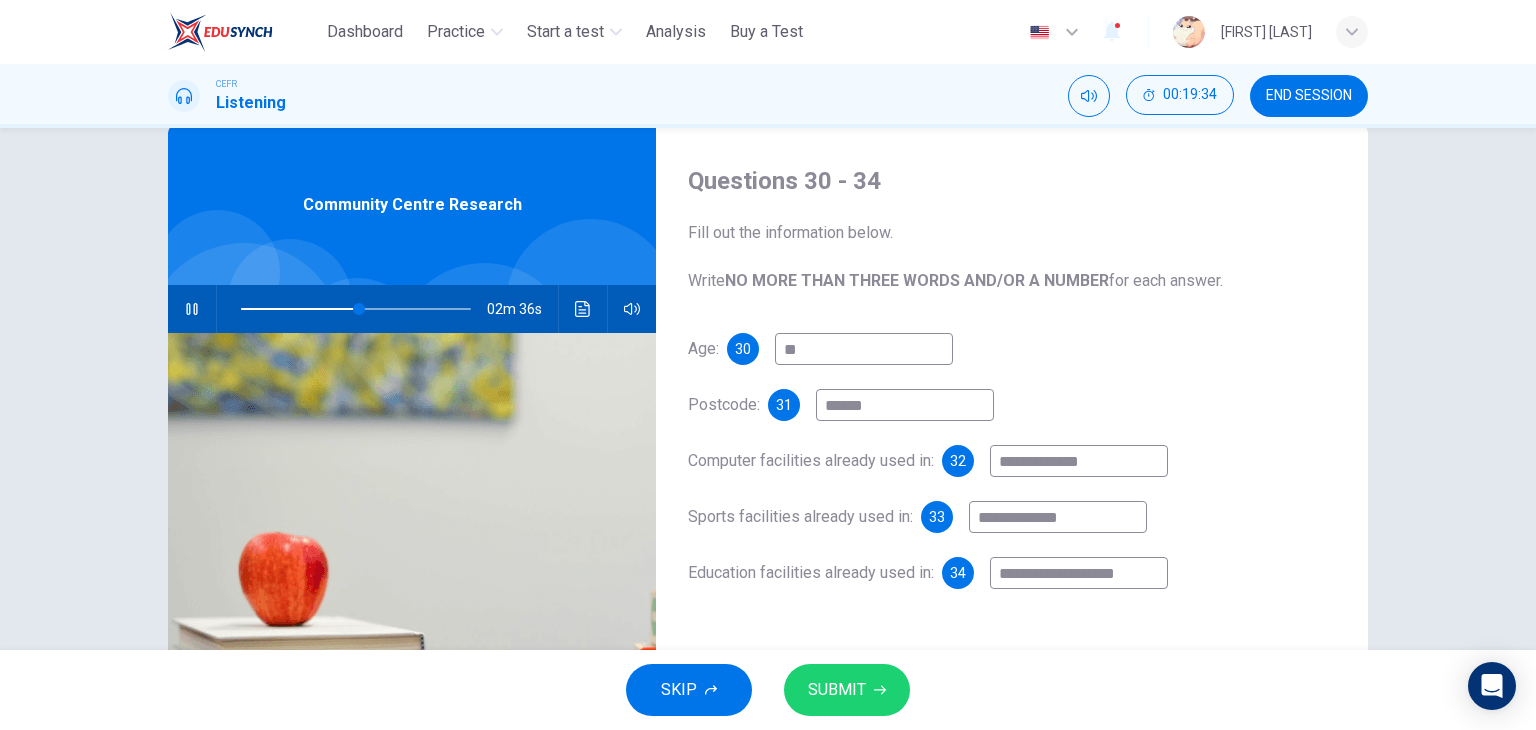 type on "**" 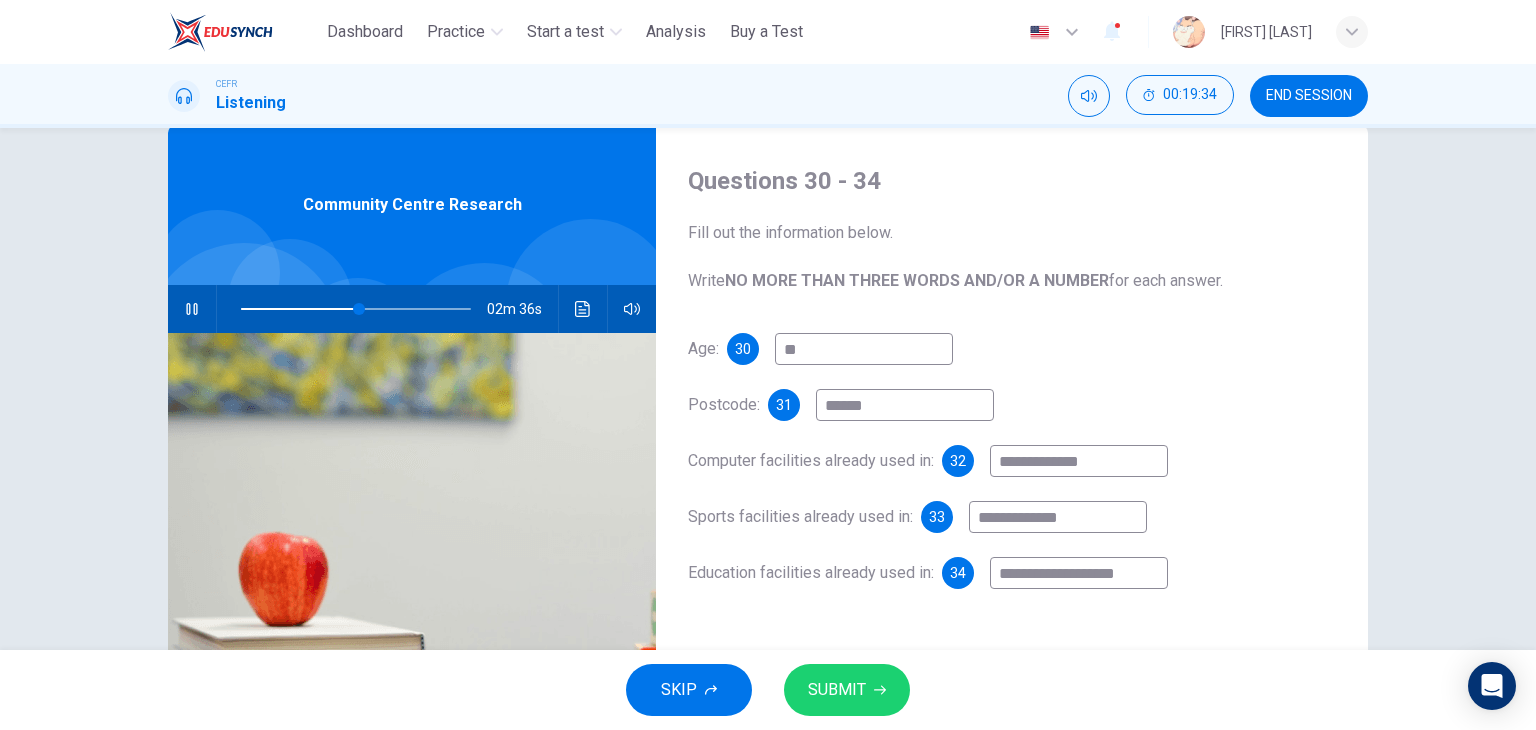 type on "**********" 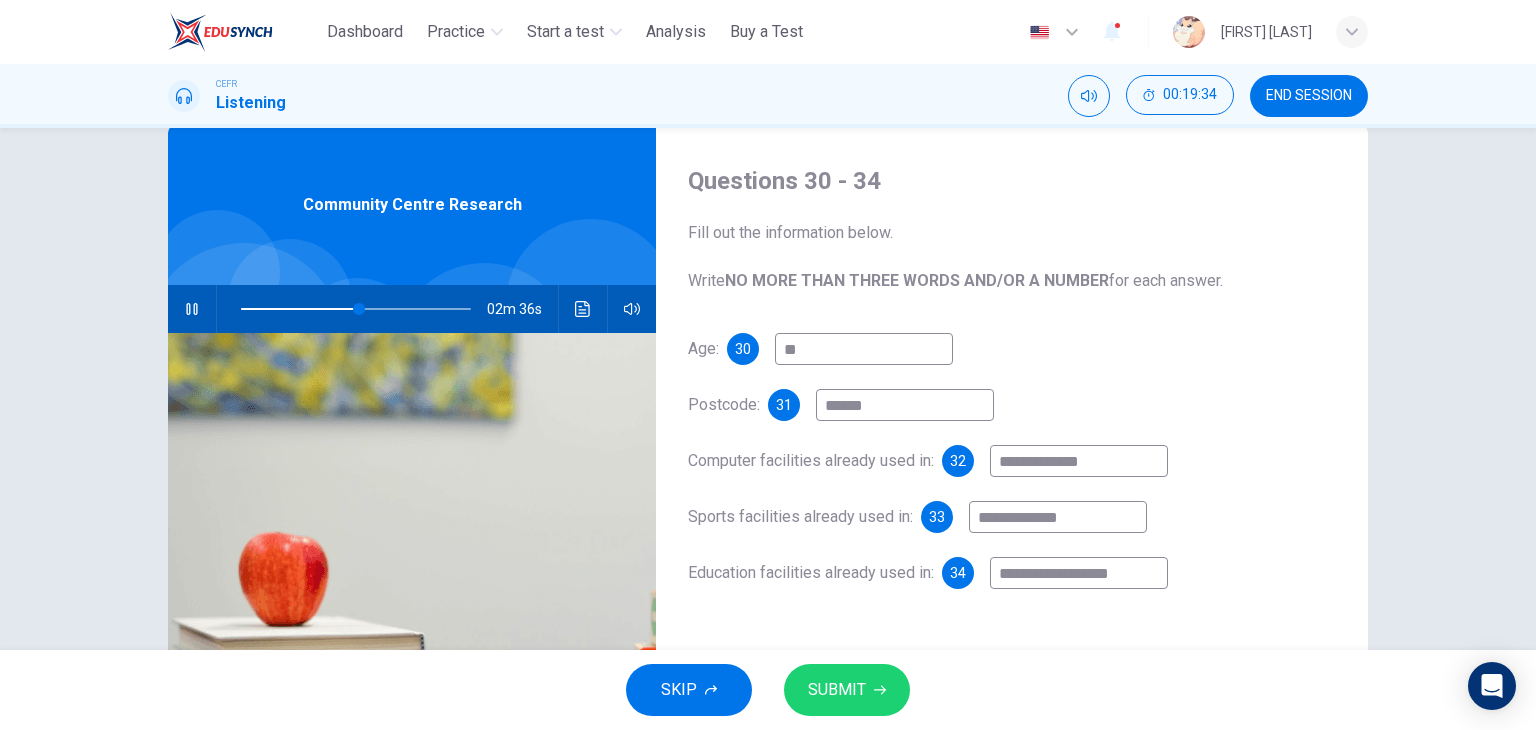 type on "**" 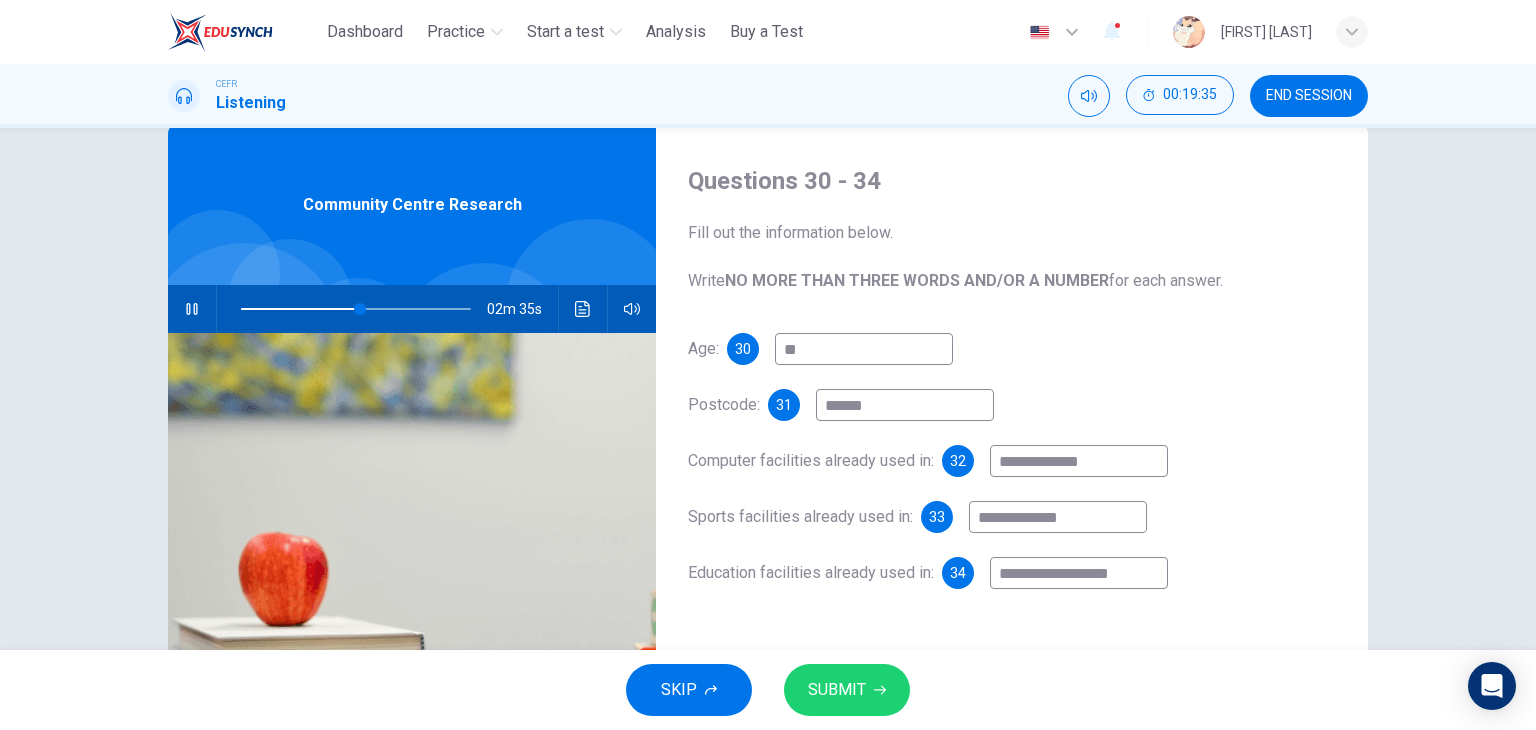 type on "**********" 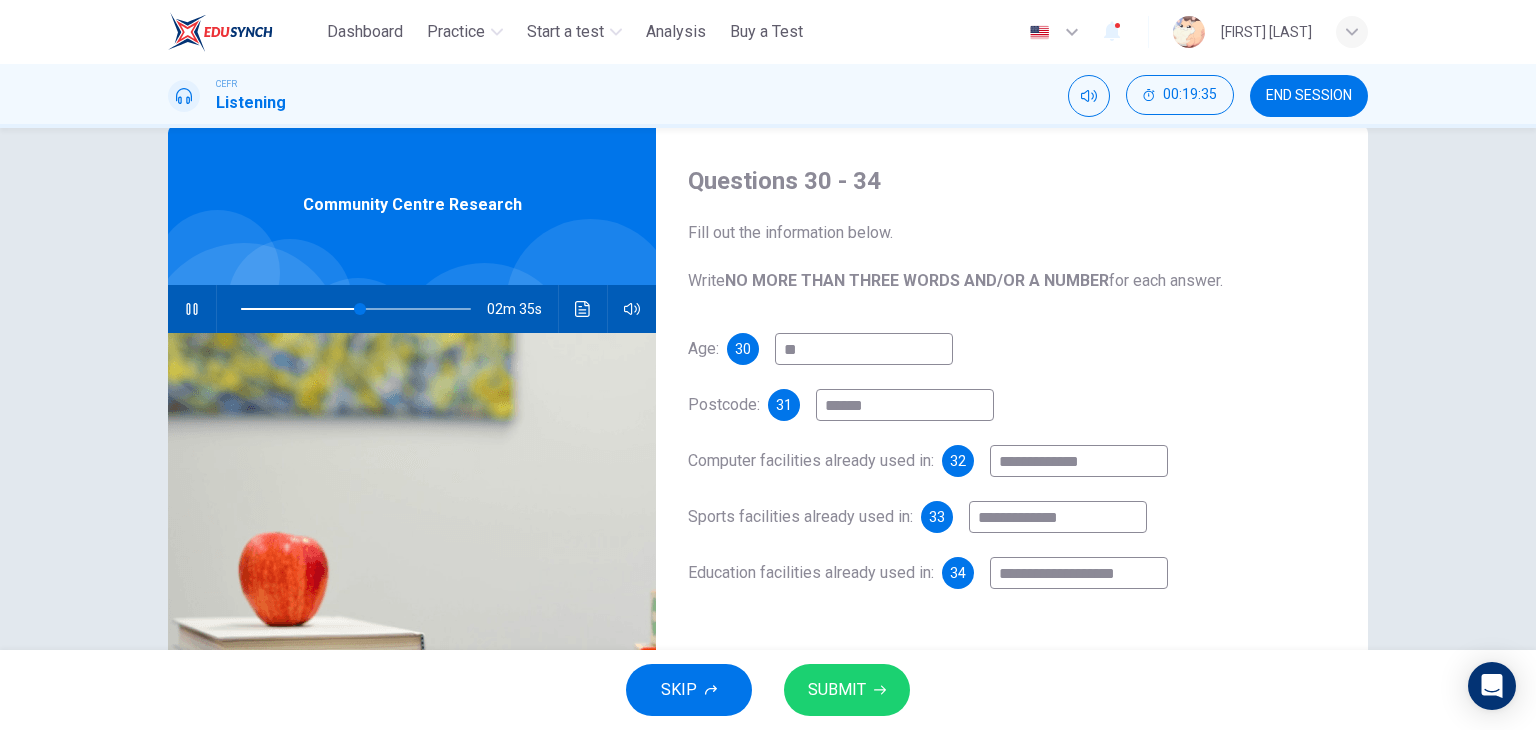 type on "**" 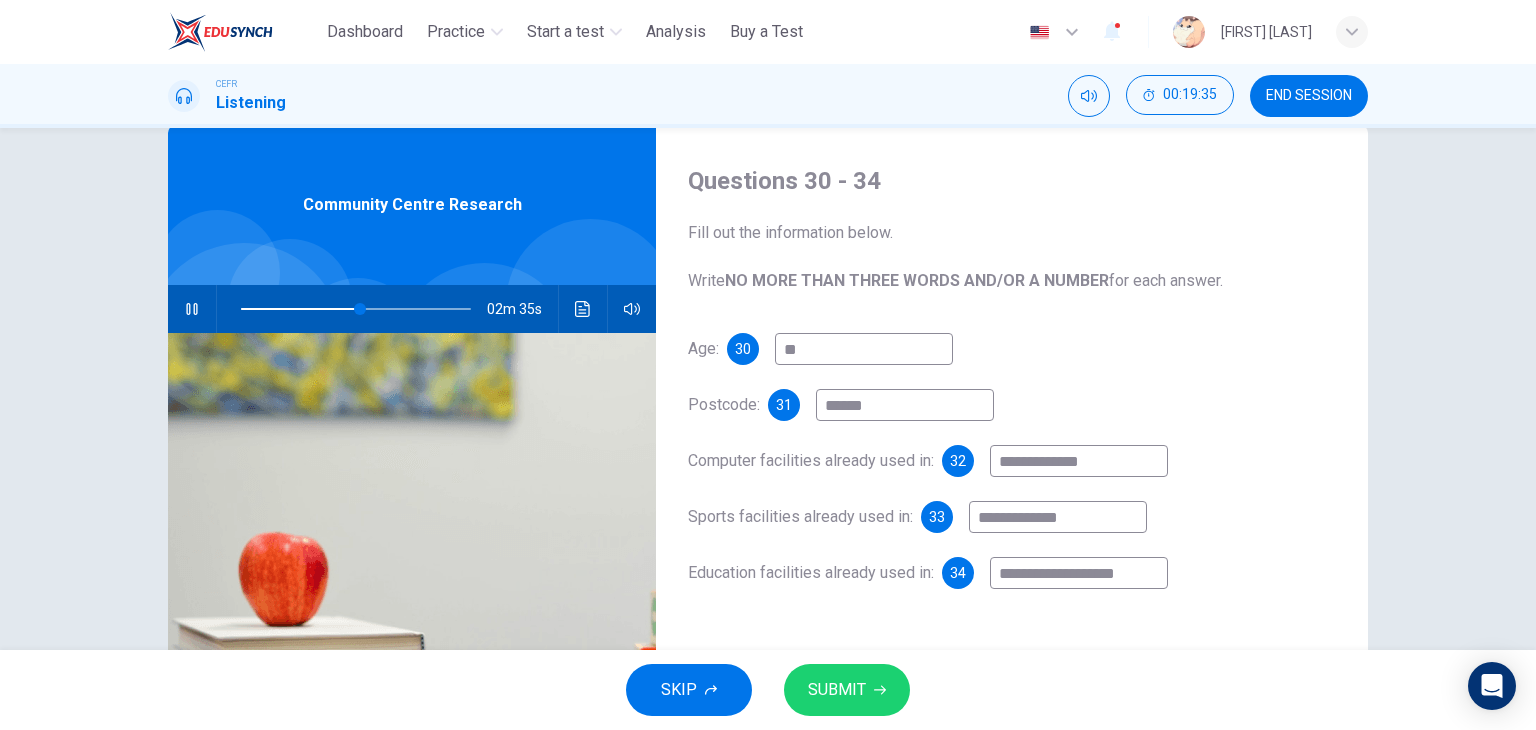 type on "**********" 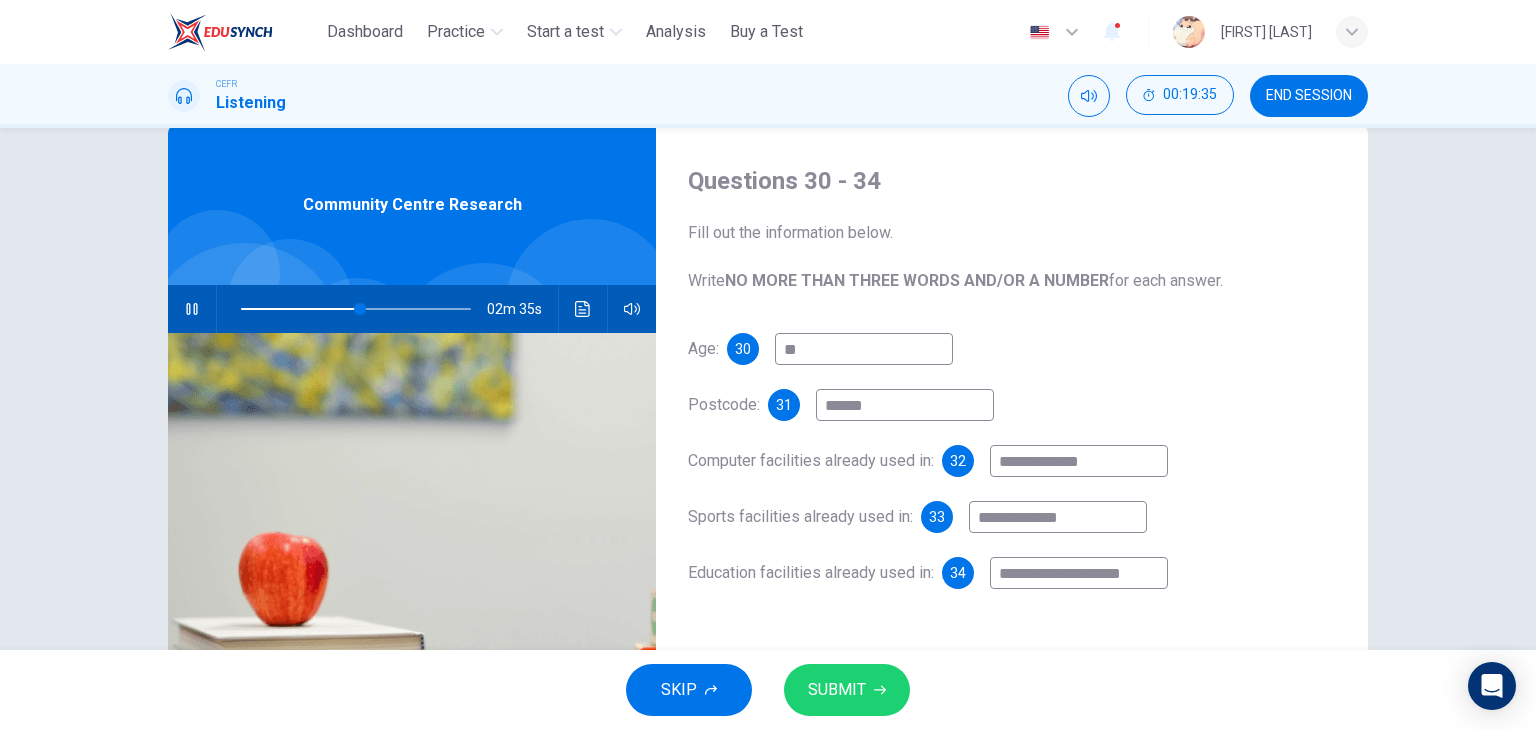 type on "**" 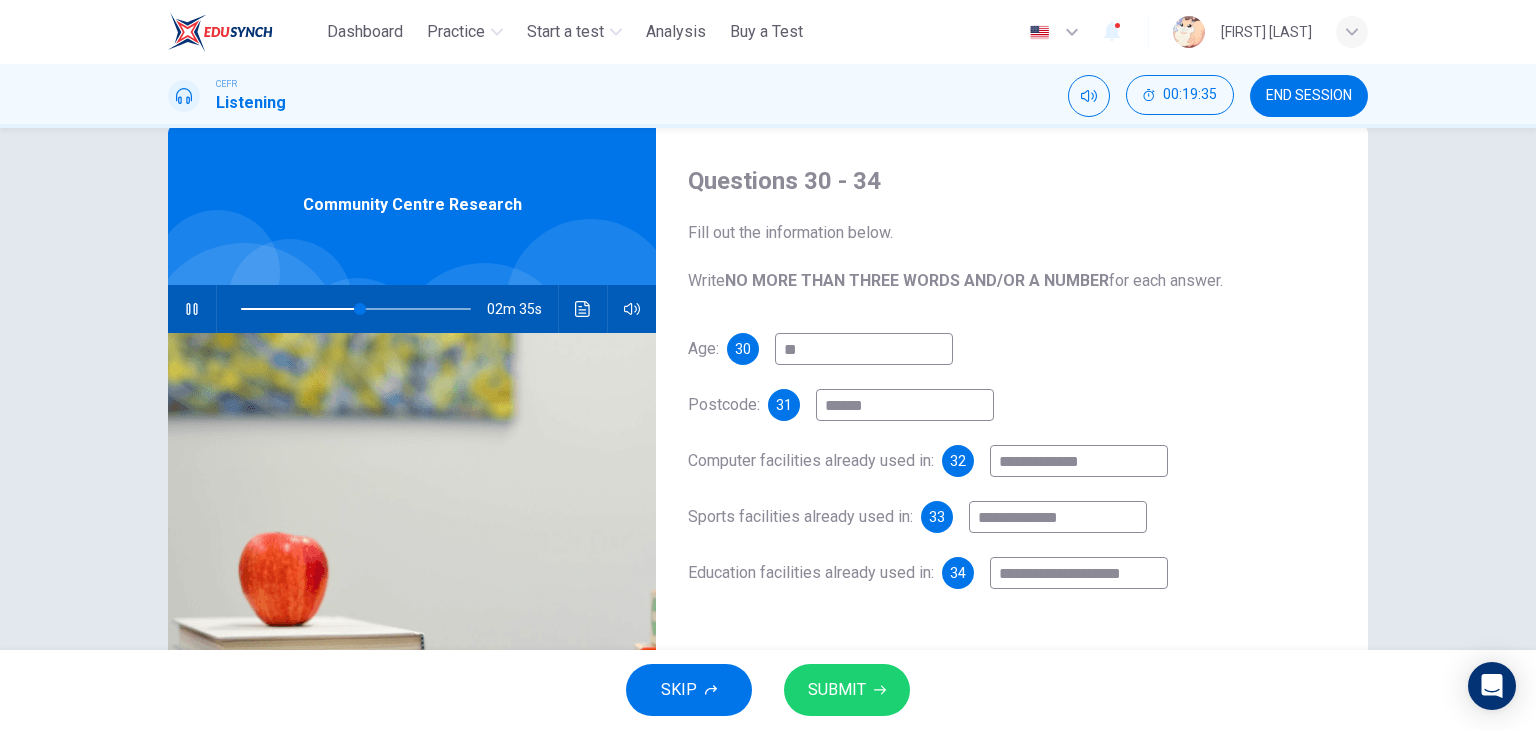 type on "**********" 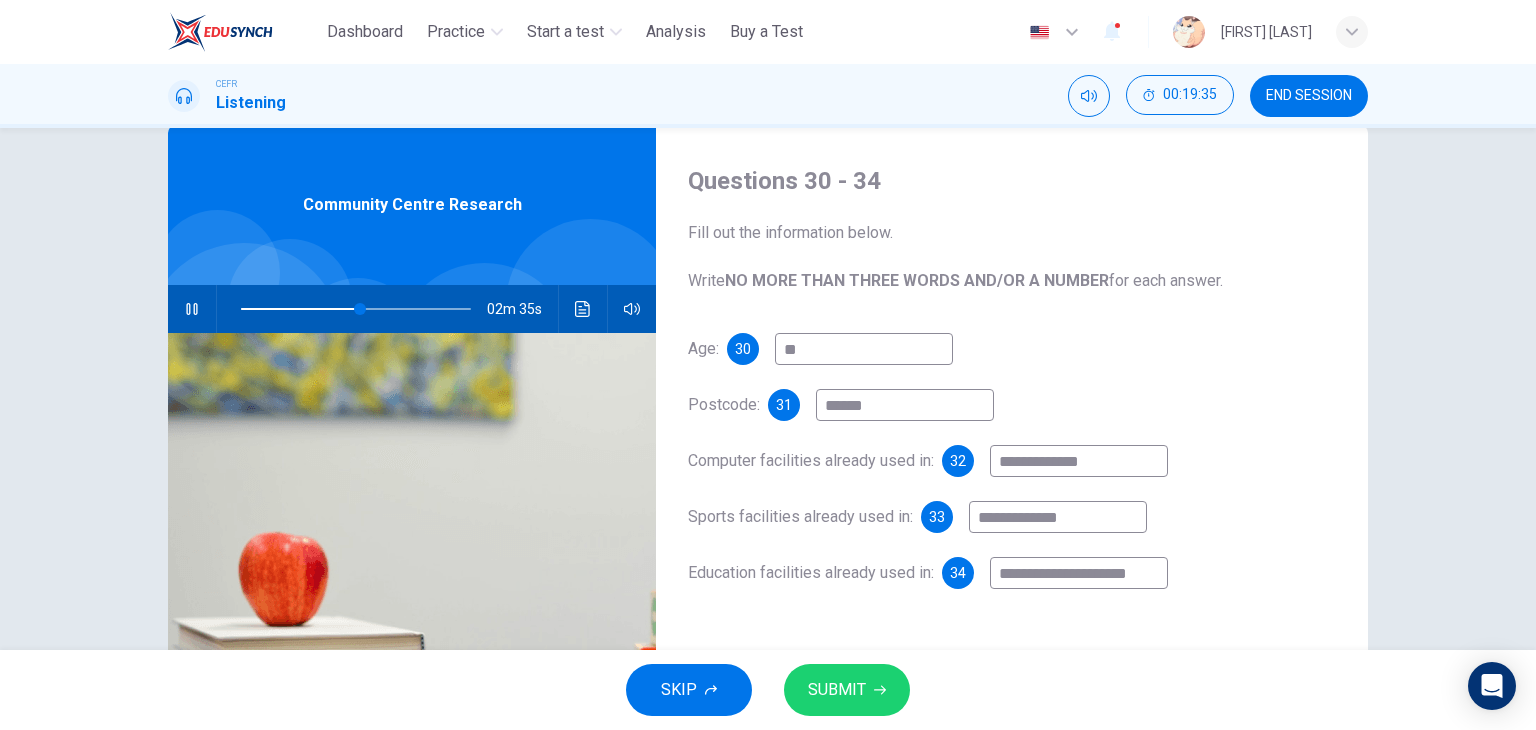 type on "**" 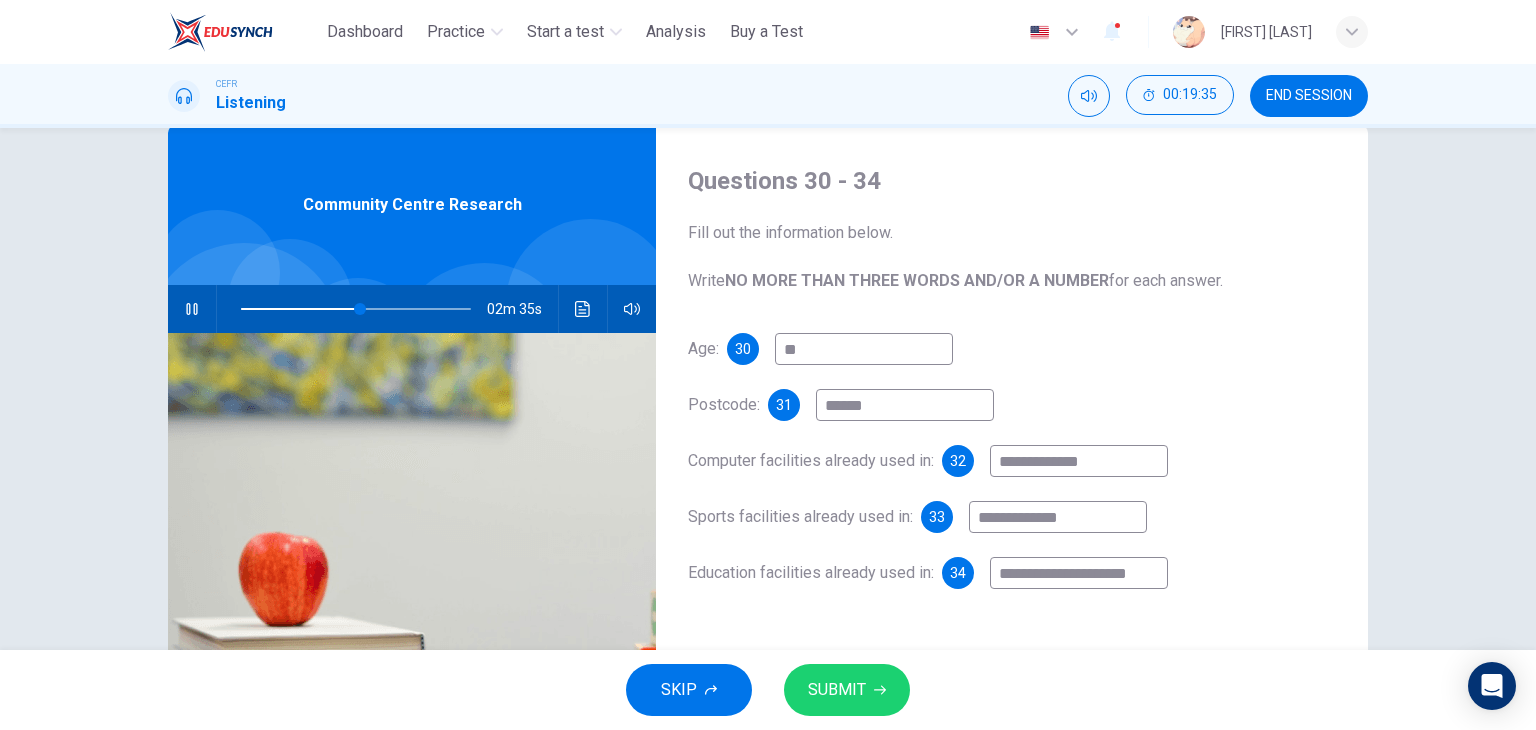 type on "**********" 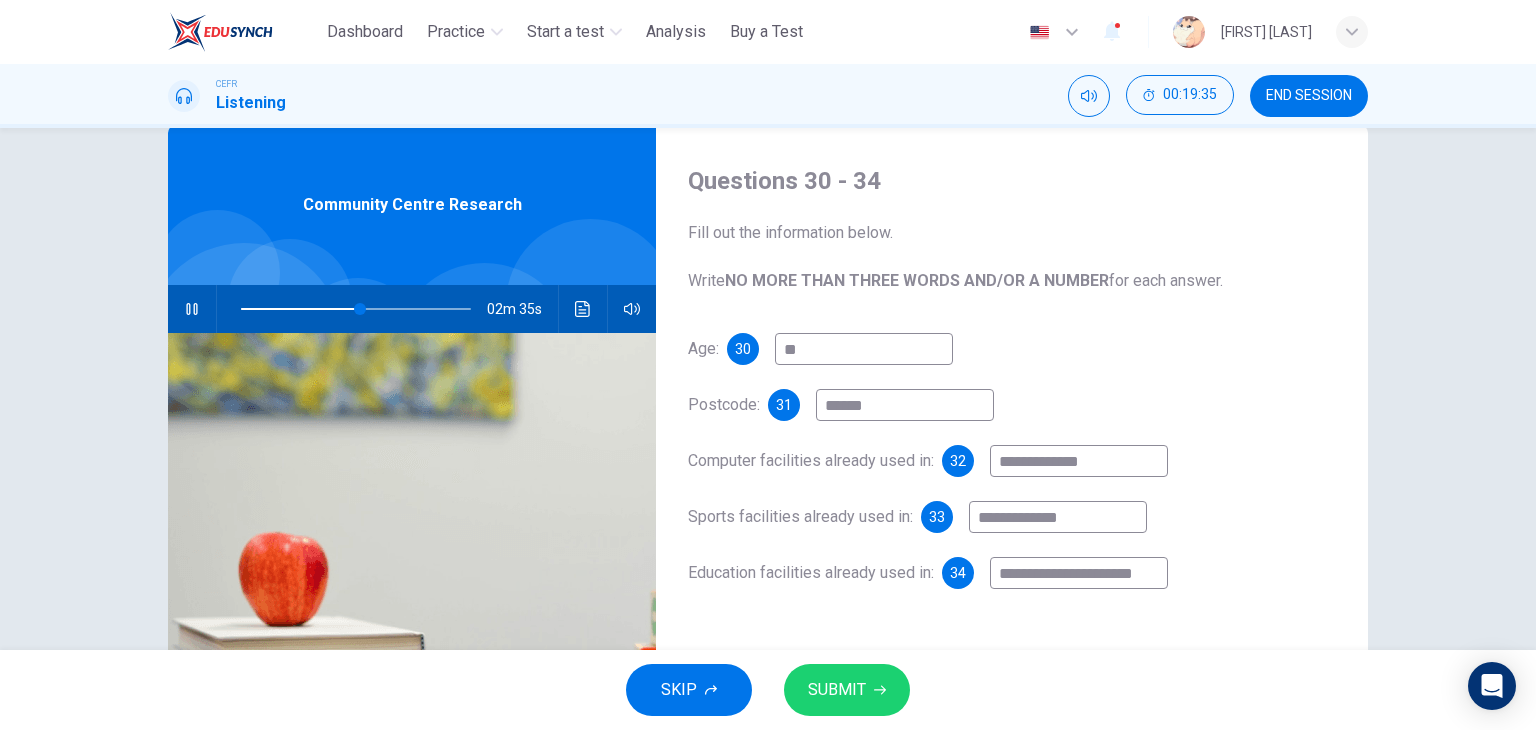 type on "**" 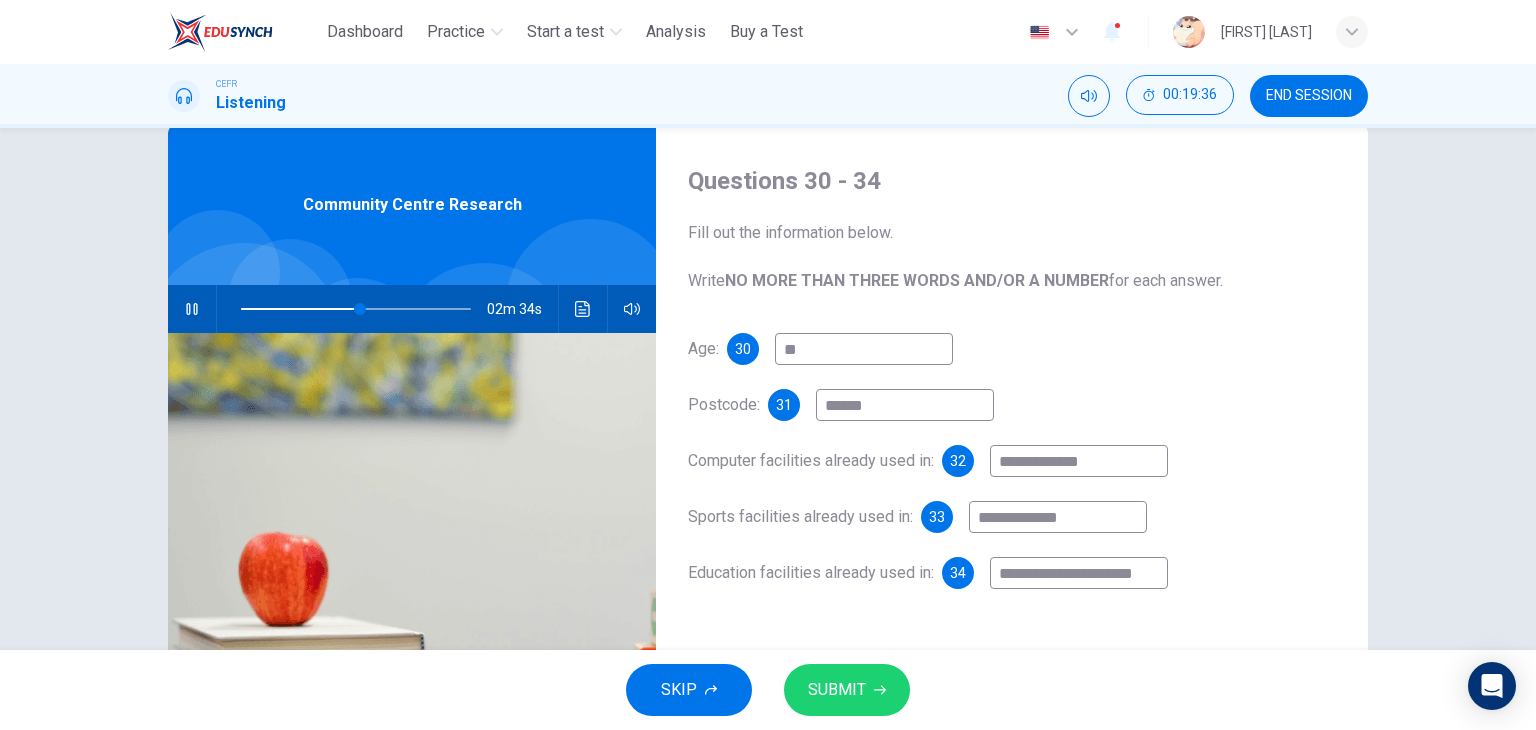 type on "**********" 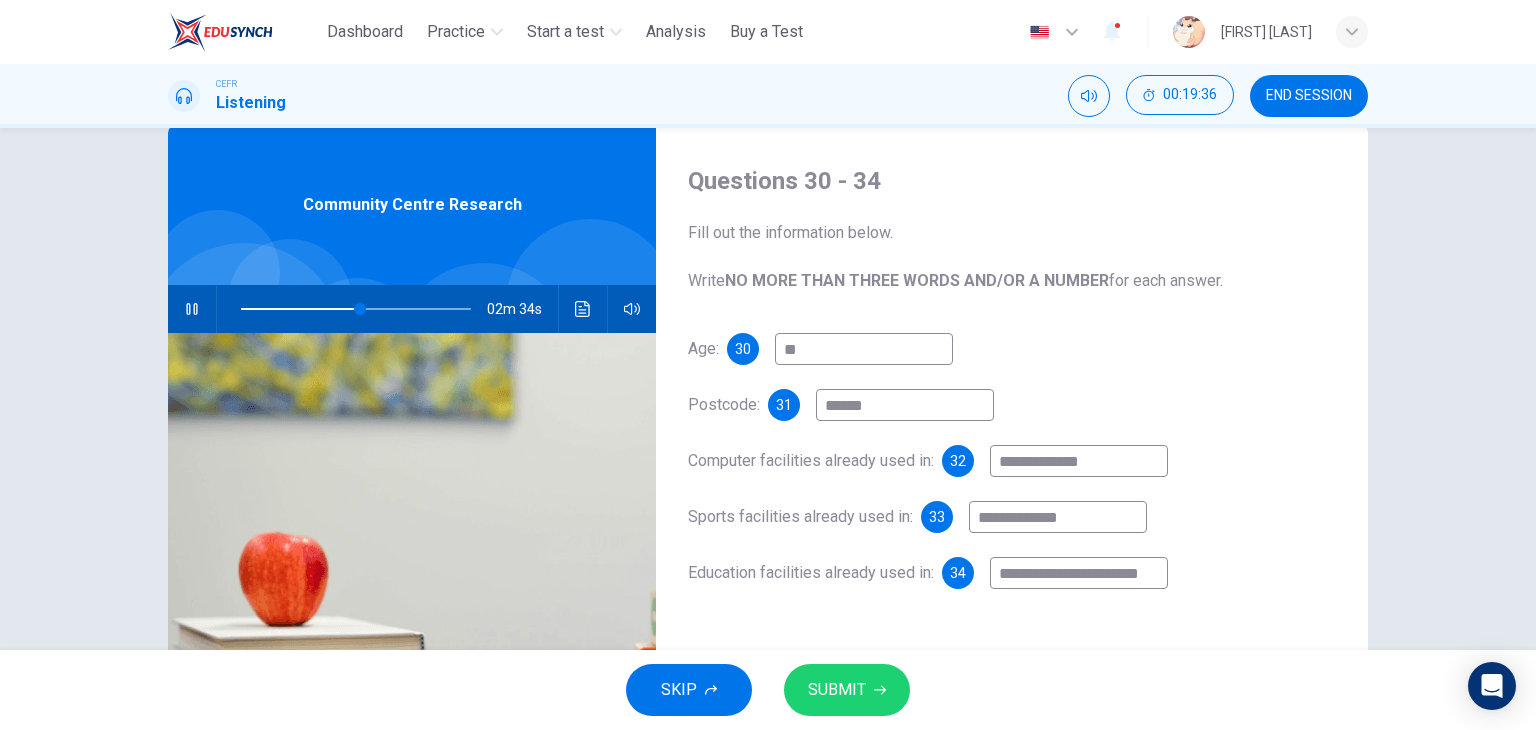 type on "**" 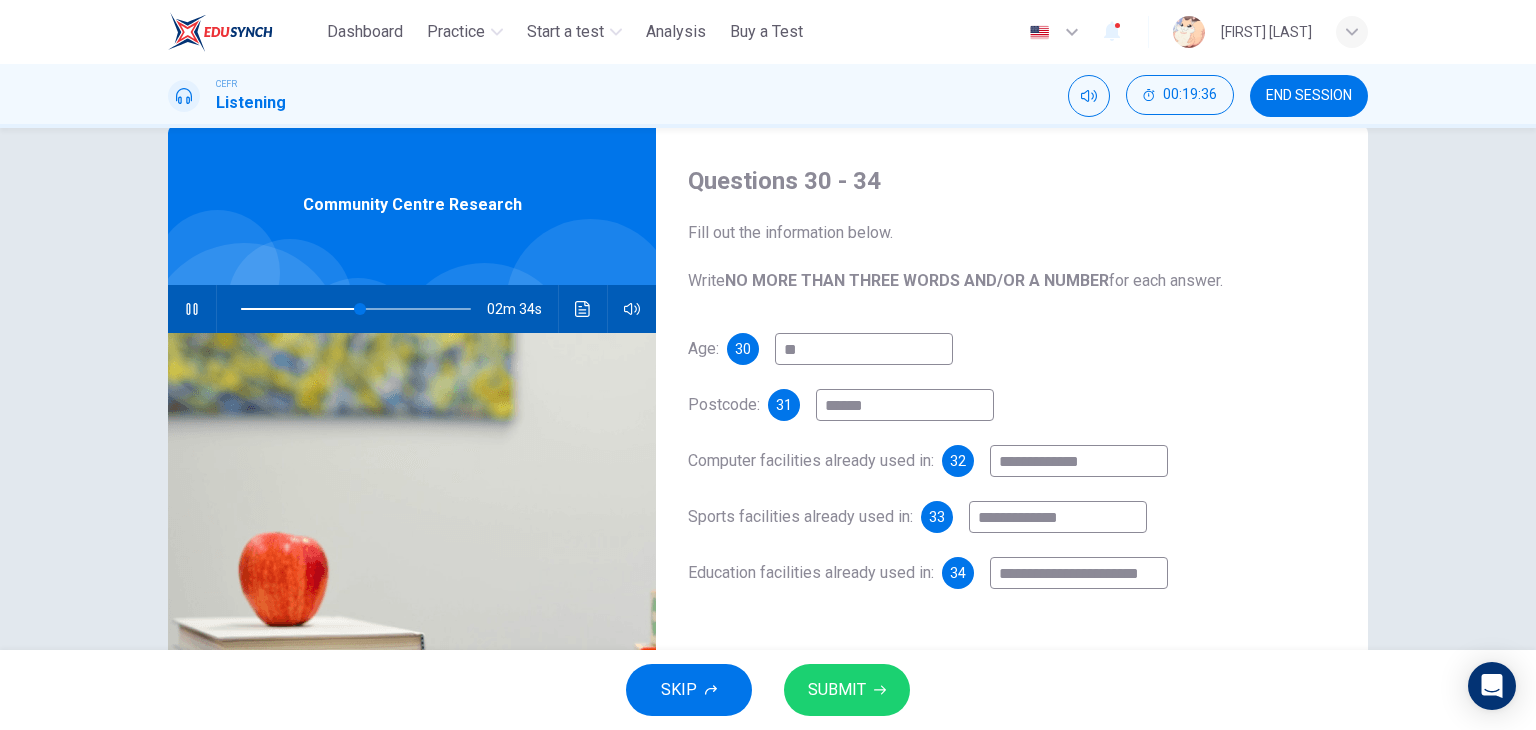 type on "**********" 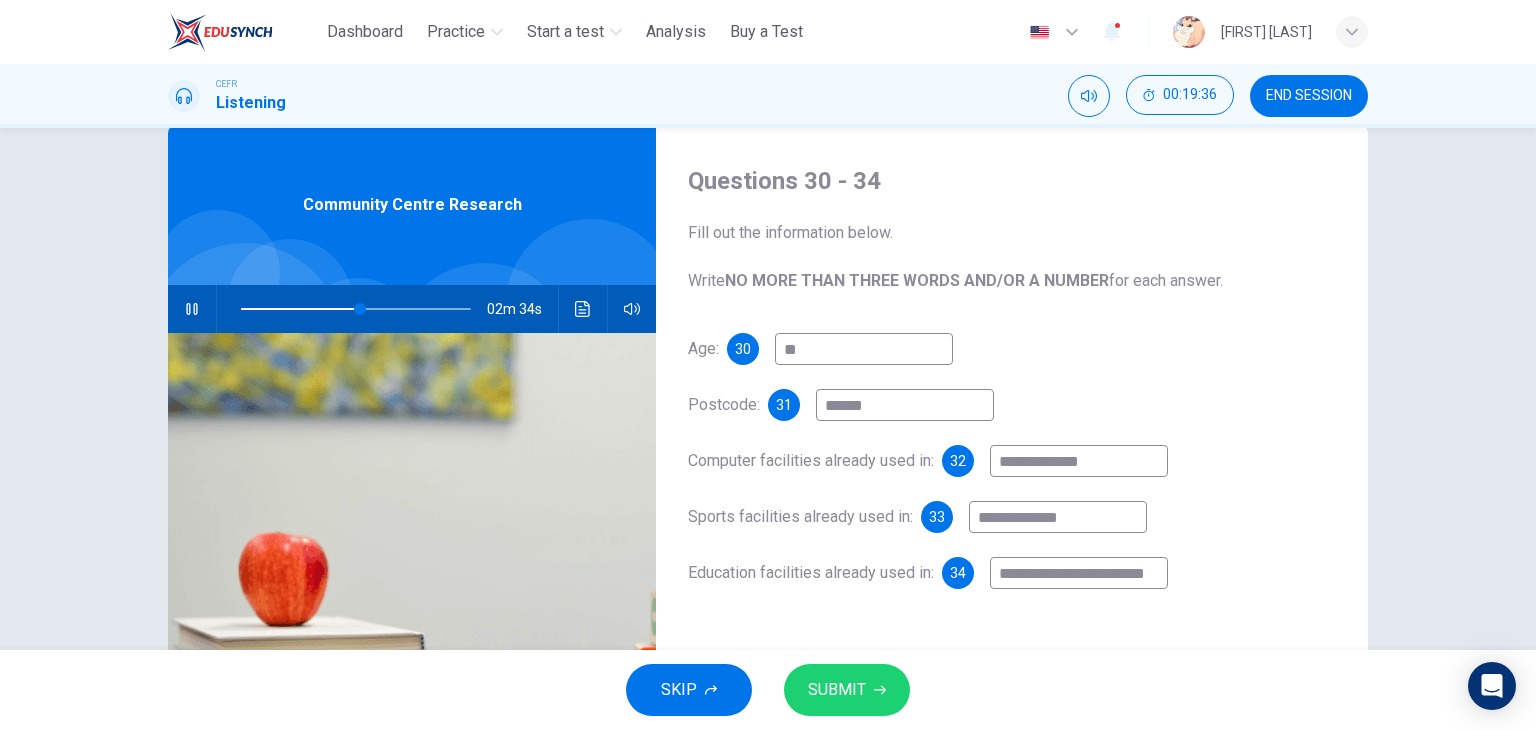 type on "**" 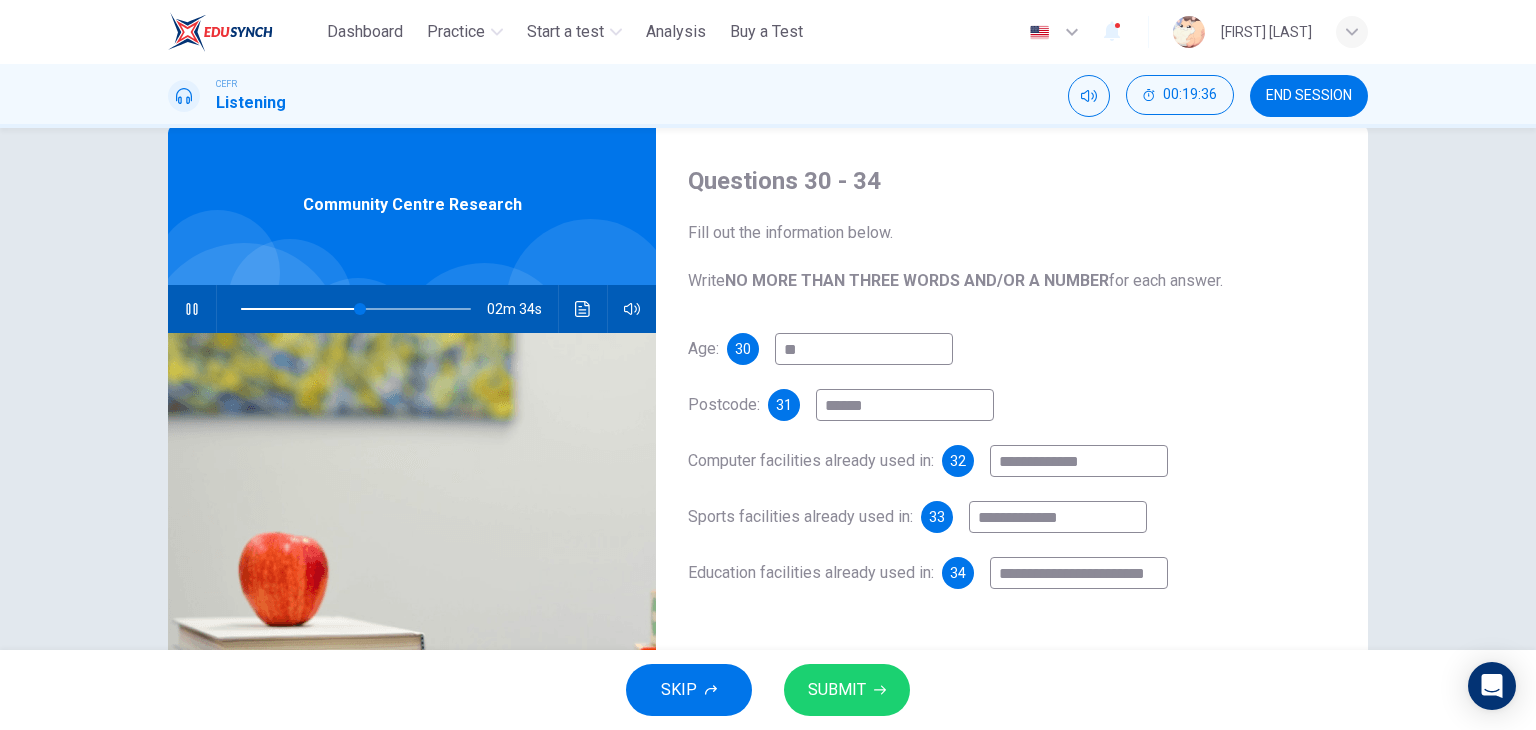 type on "**********" 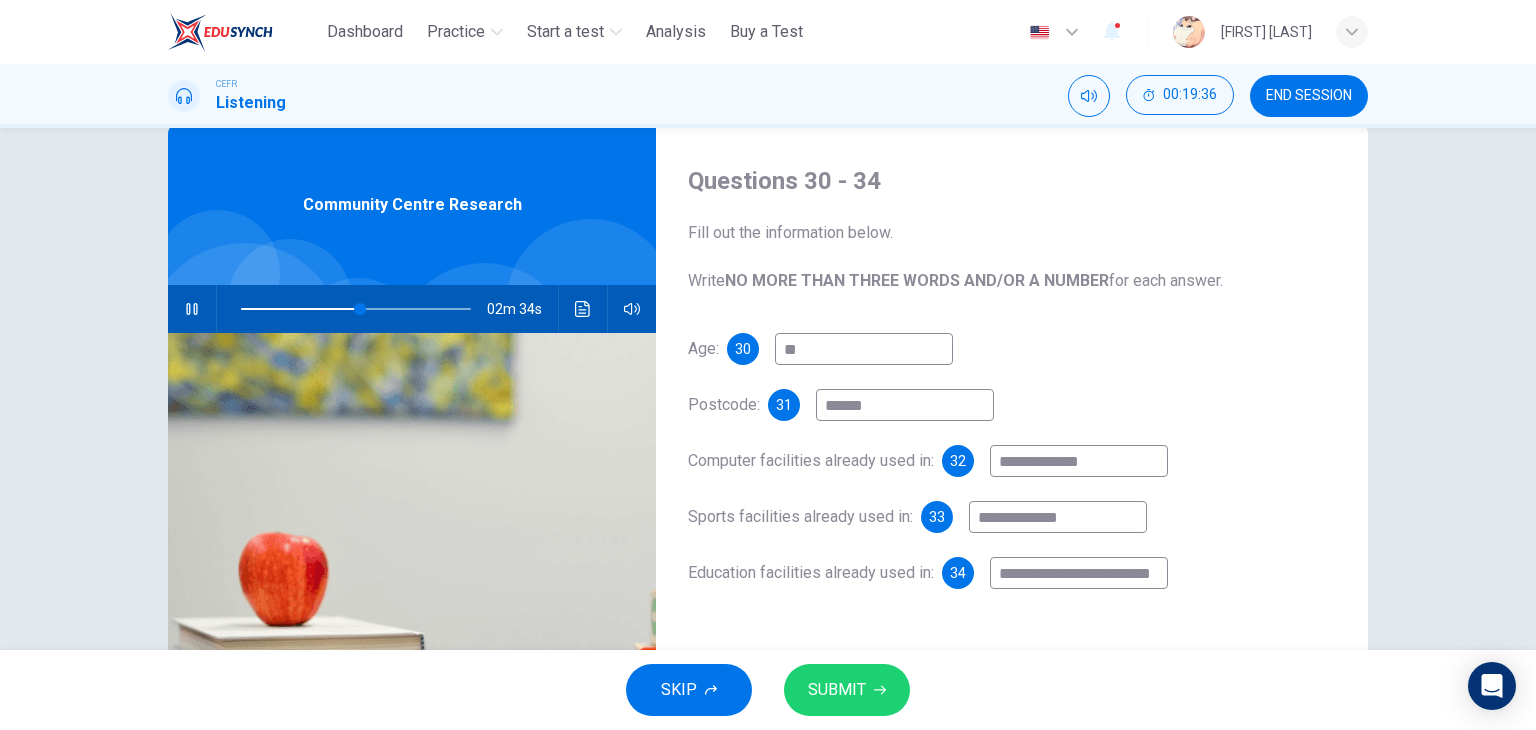 scroll, scrollTop: 0, scrollLeft: 3, axis: horizontal 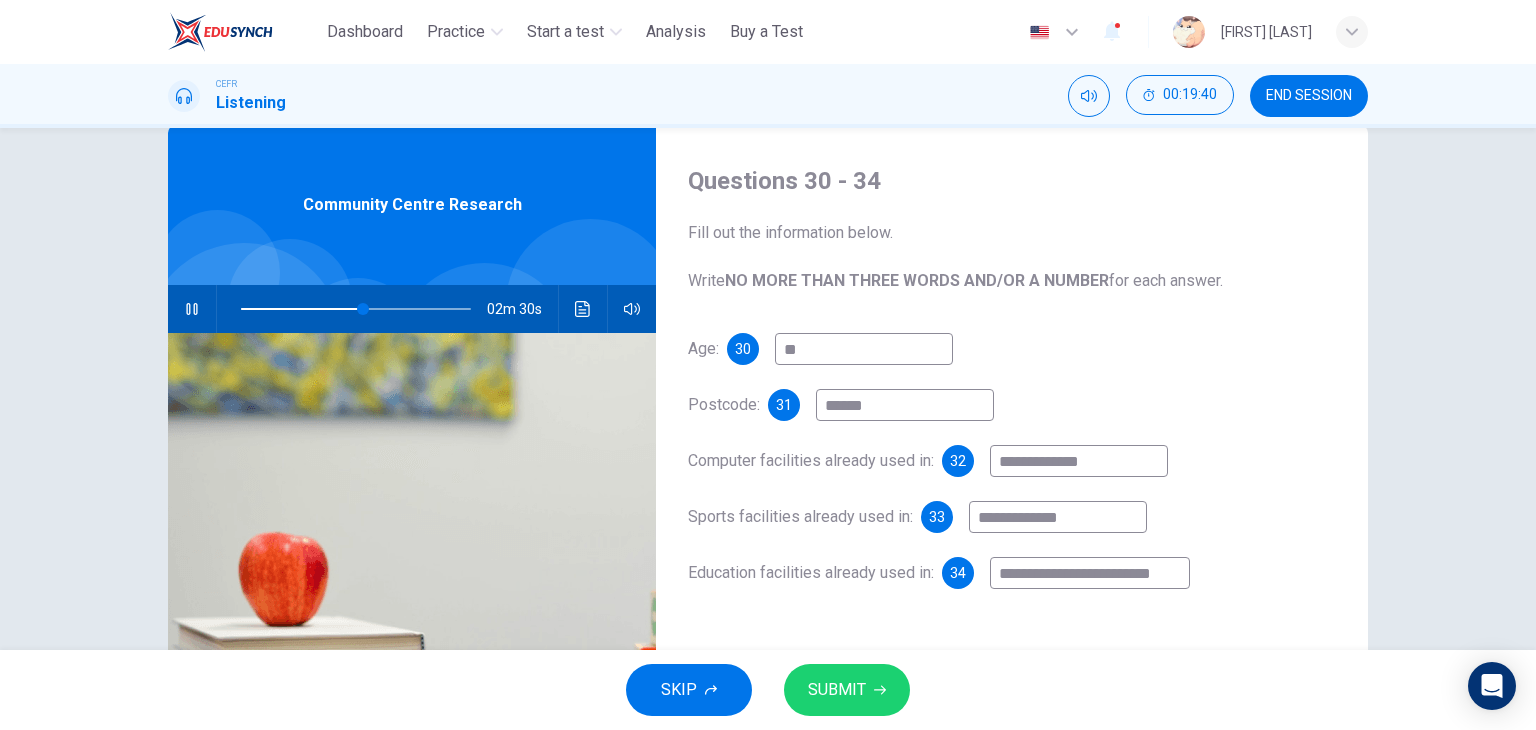 type on "**" 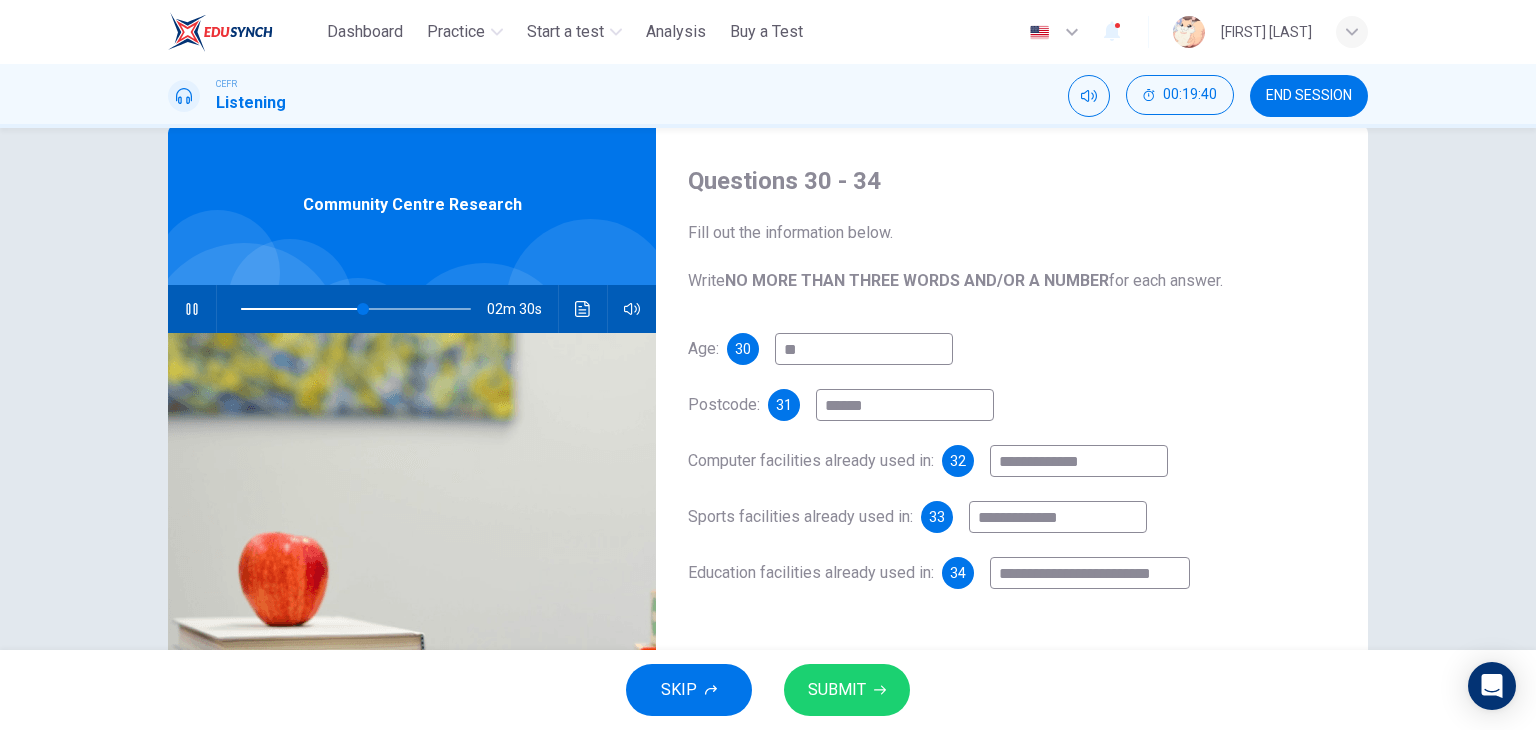type on "**********" 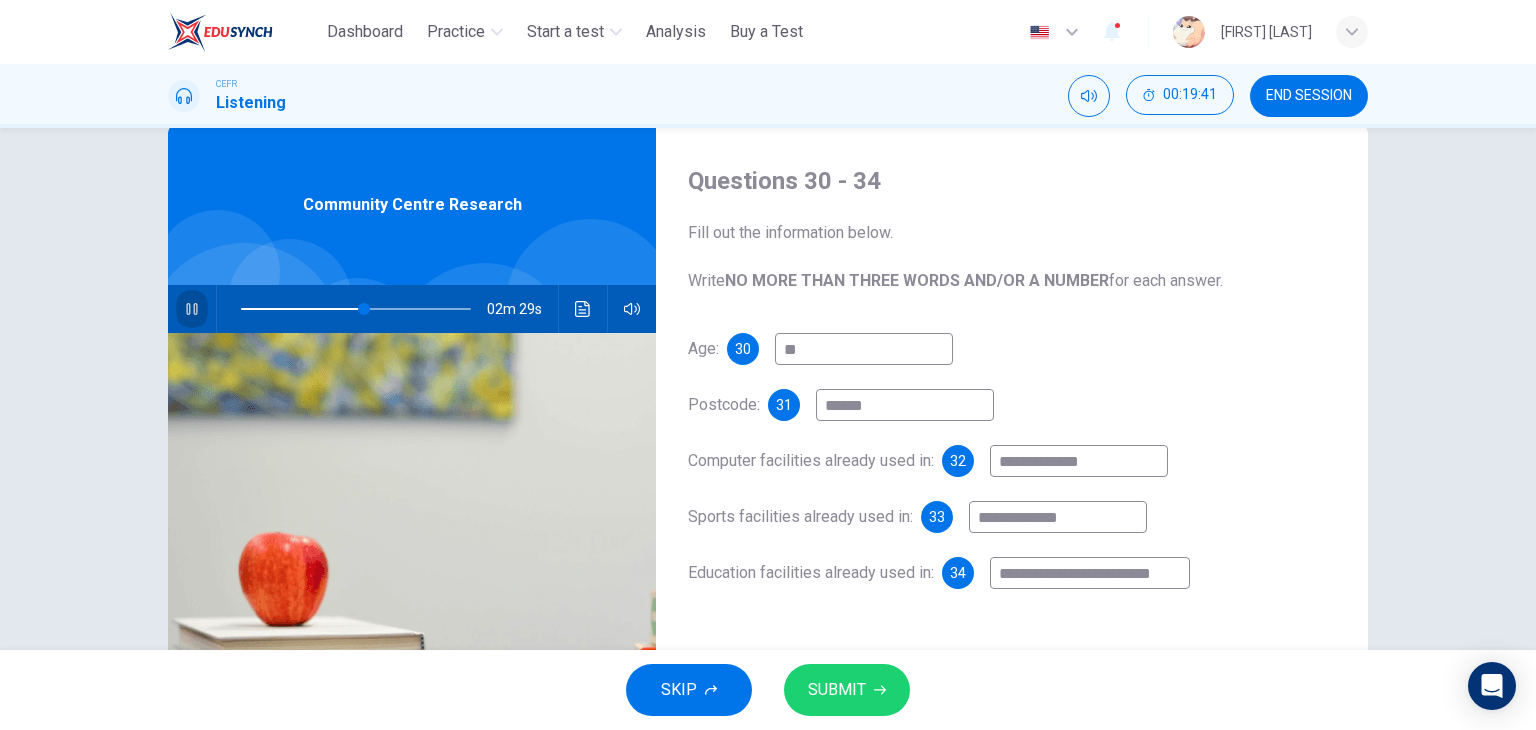 scroll, scrollTop: 0, scrollLeft: 0, axis: both 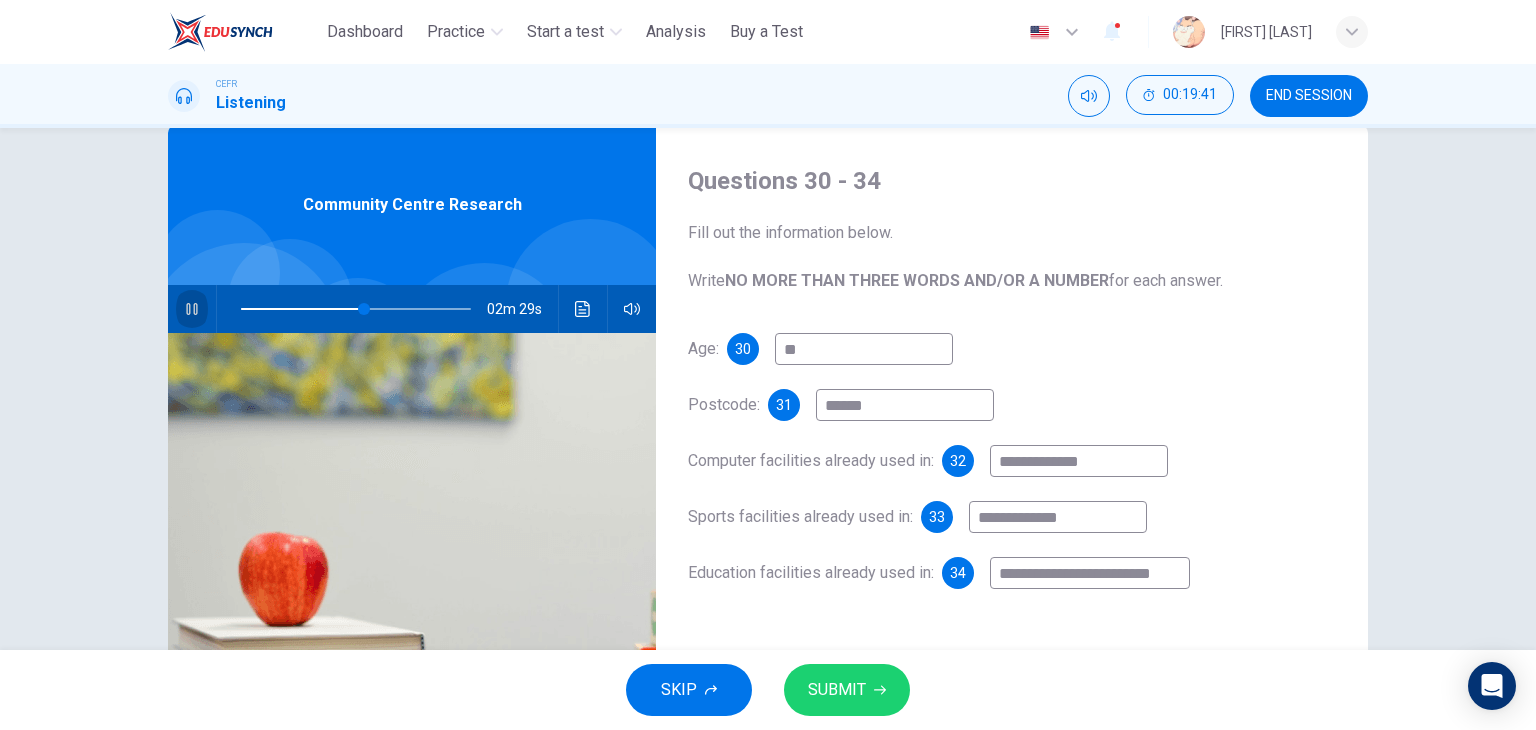 click at bounding box center (192, 309) 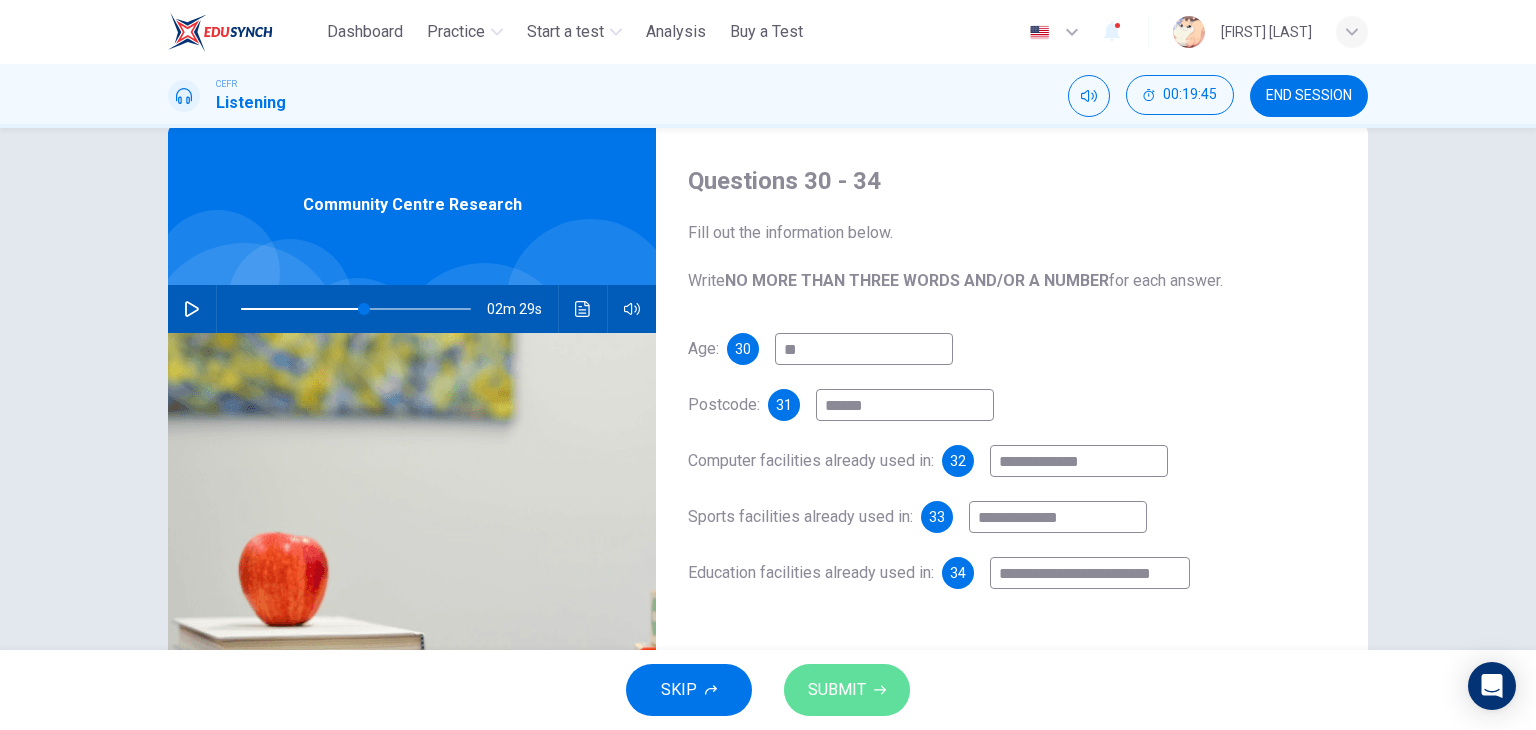 click on "SUBMIT" at bounding box center [837, 690] 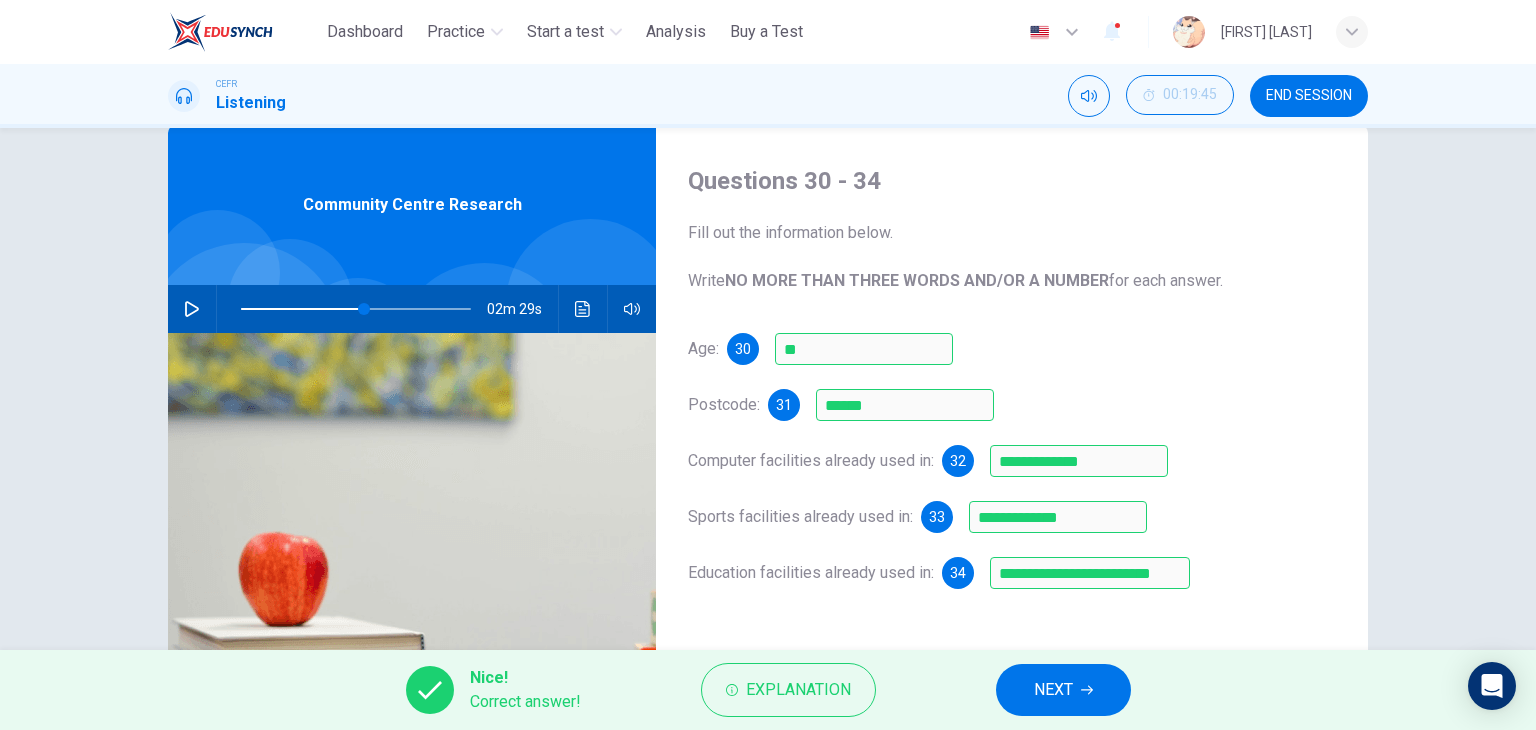 click at bounding box center (412, 576) 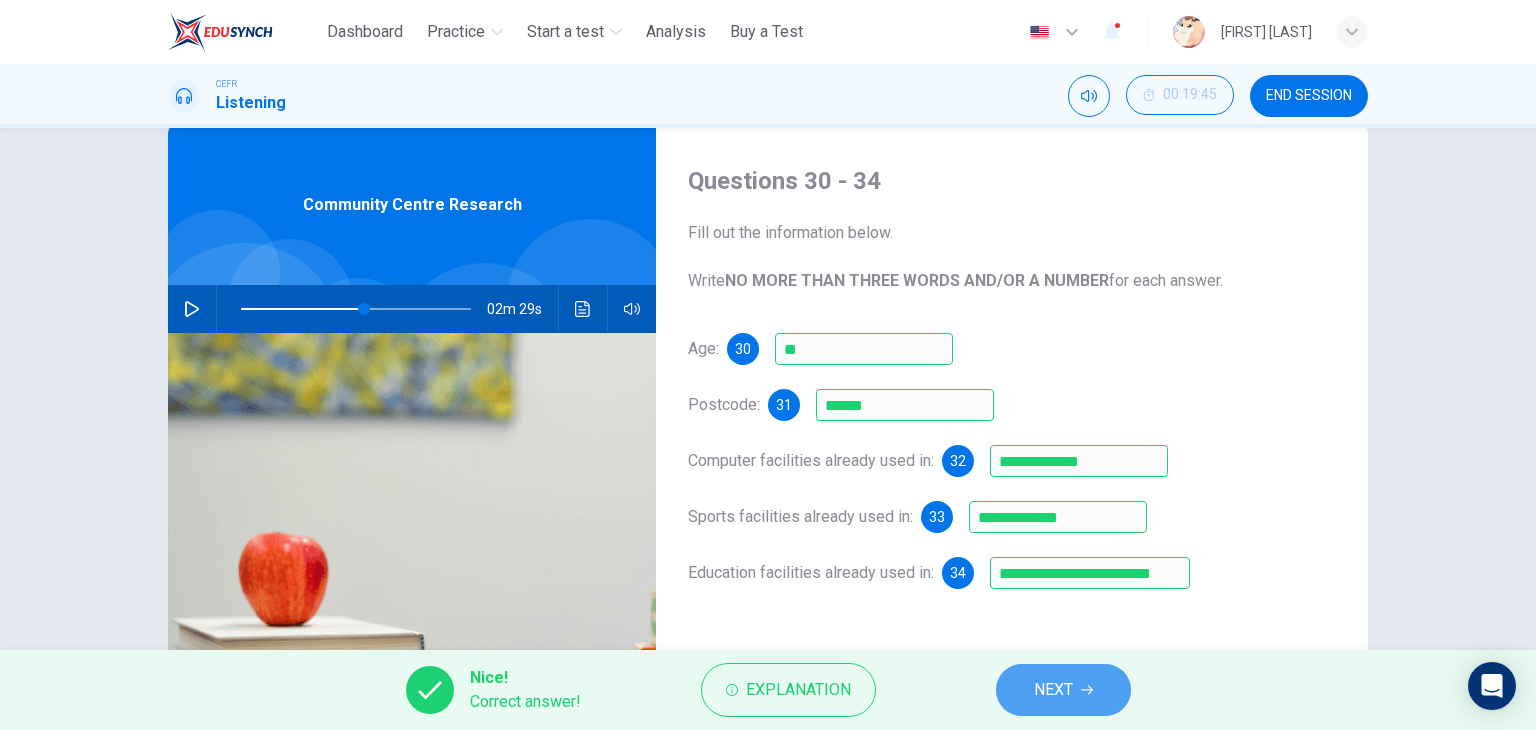 click on "NEXT" at bounding box center [1053, 690] 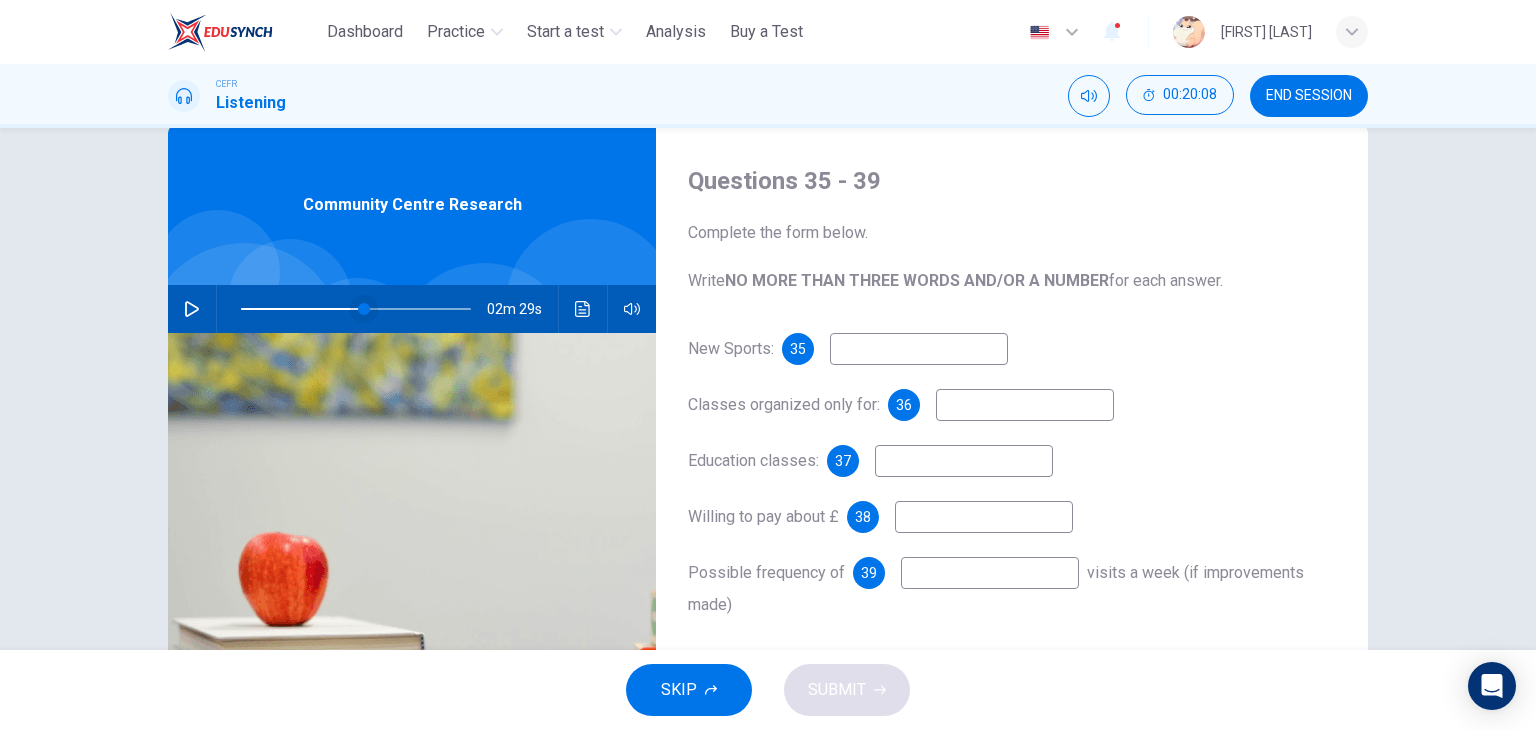 click at bounding box center [364, 309] 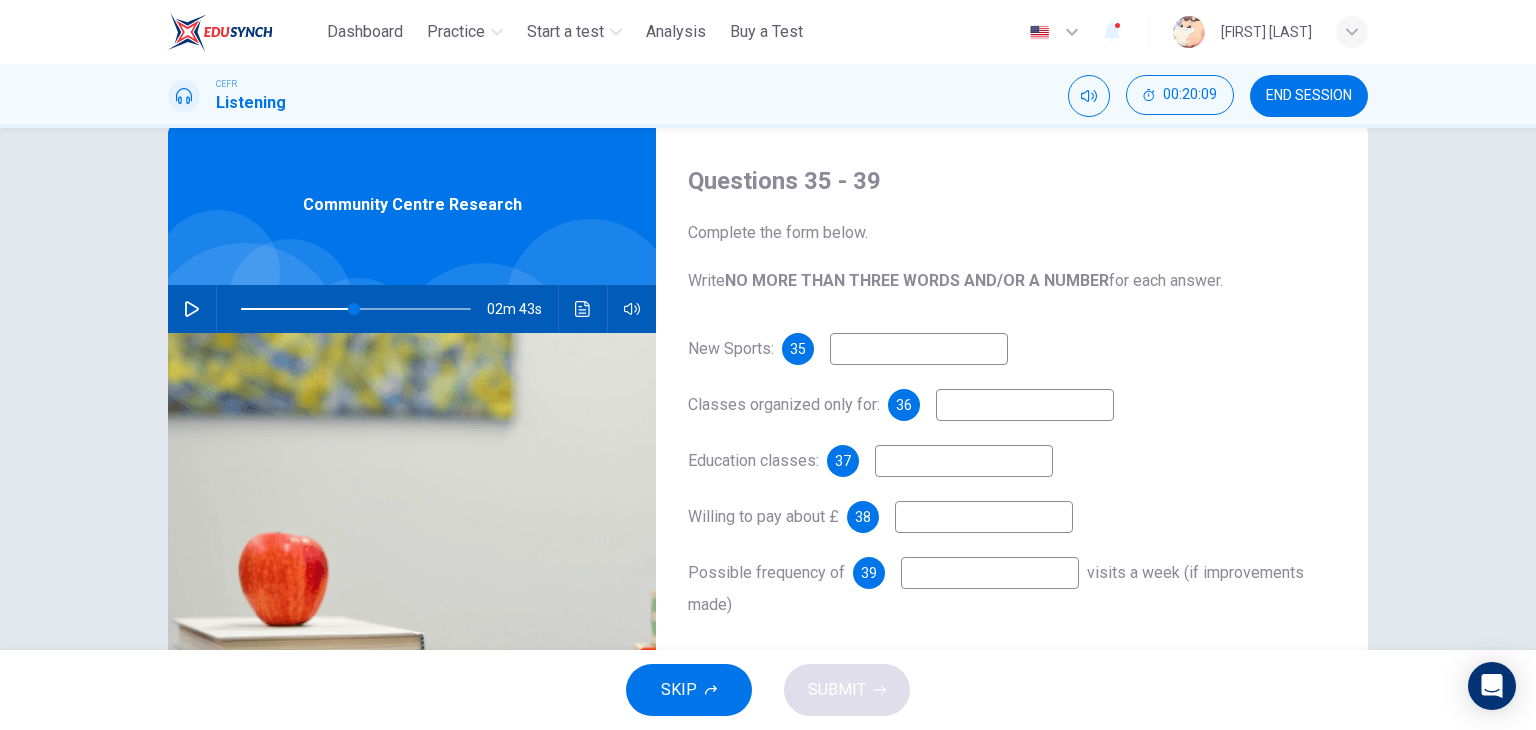 click 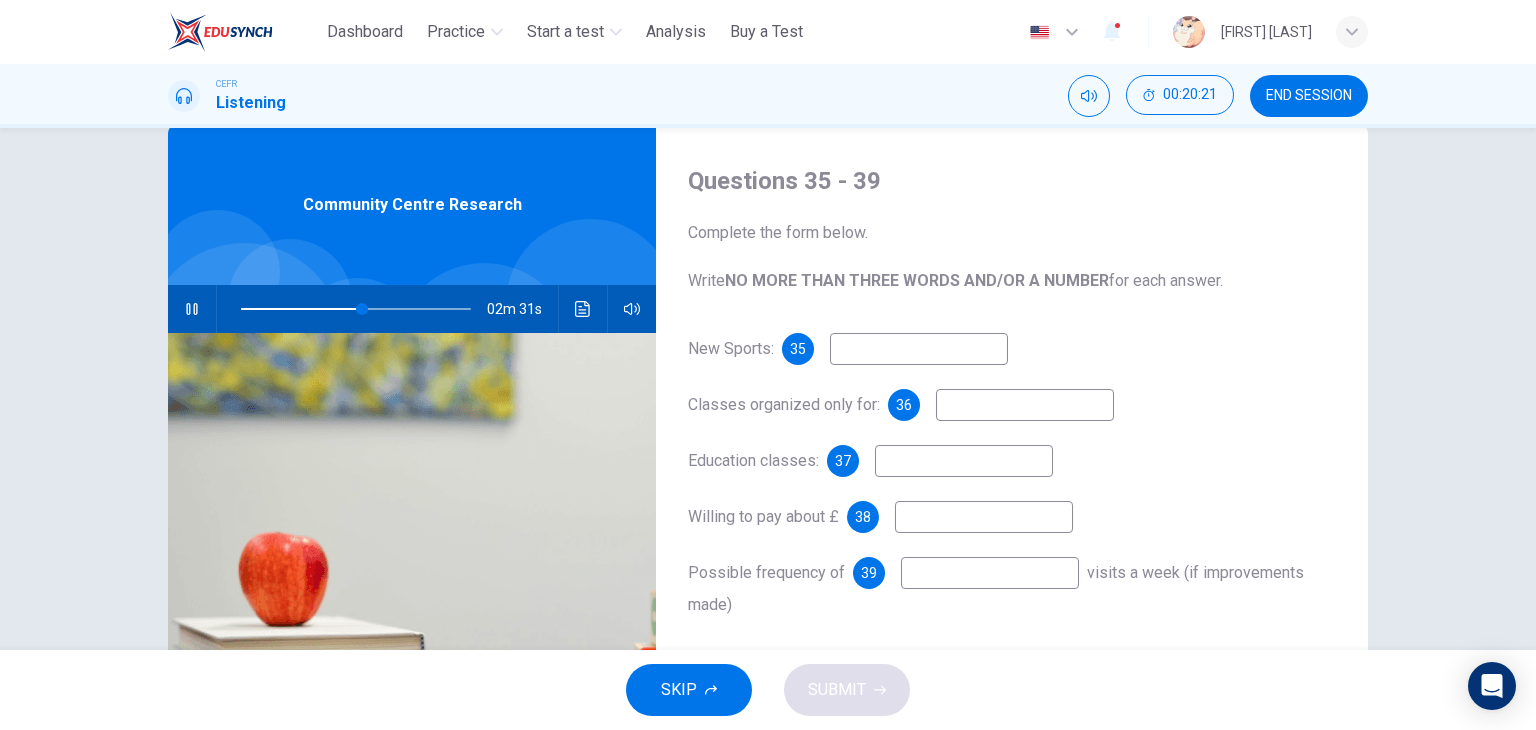 click at bounding box center [919, 349] 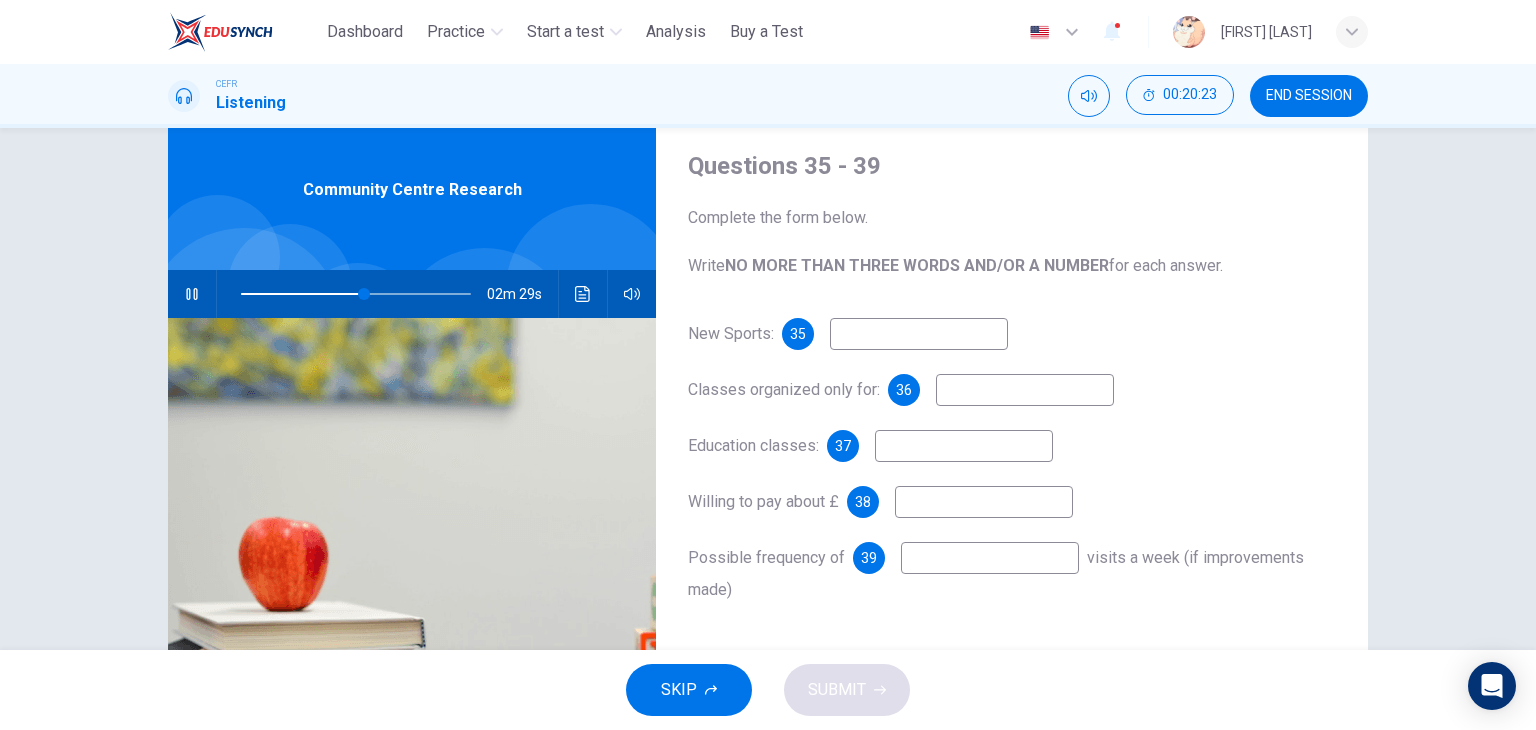 scroll, scrollTop: 59, scrollLeft: 0, axis: vertical 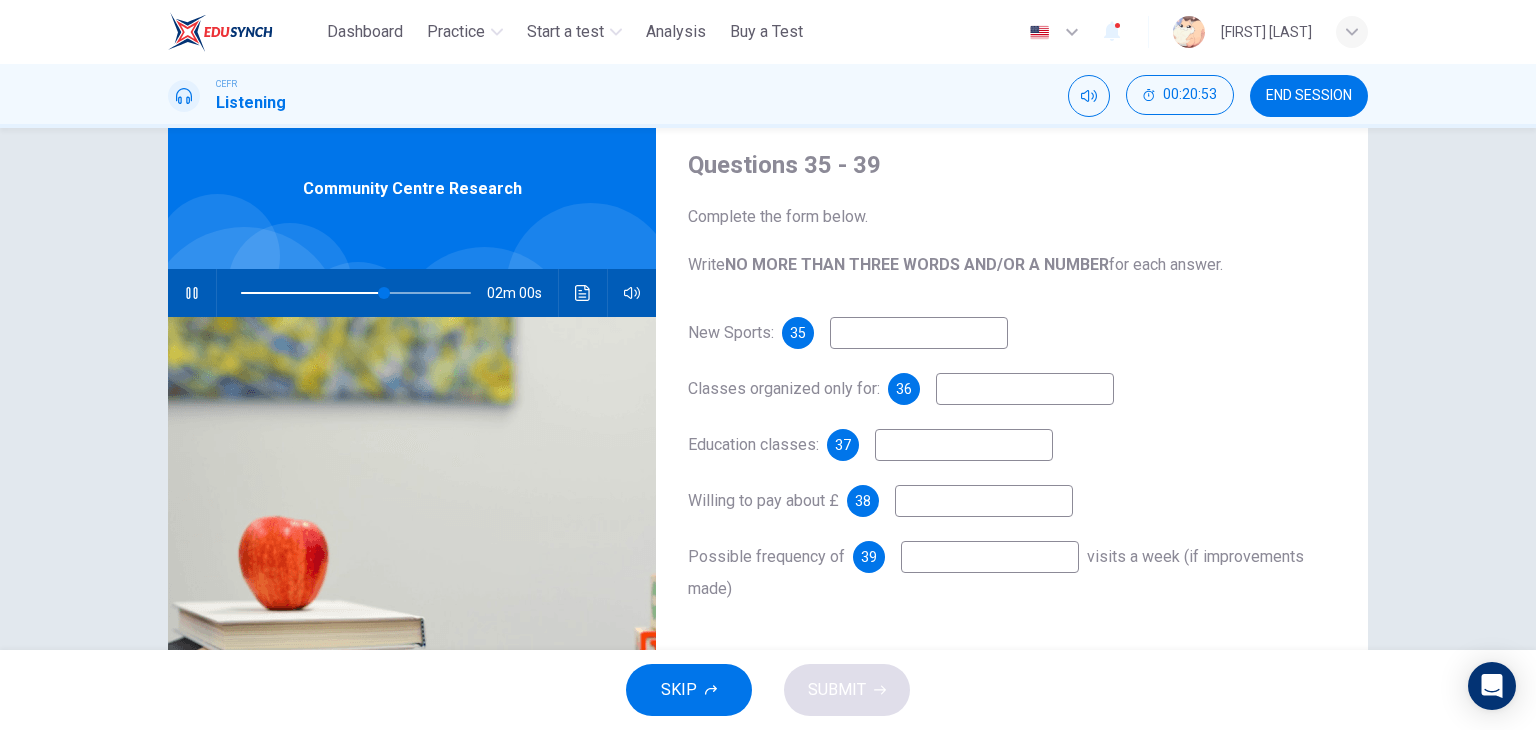 type on "**" 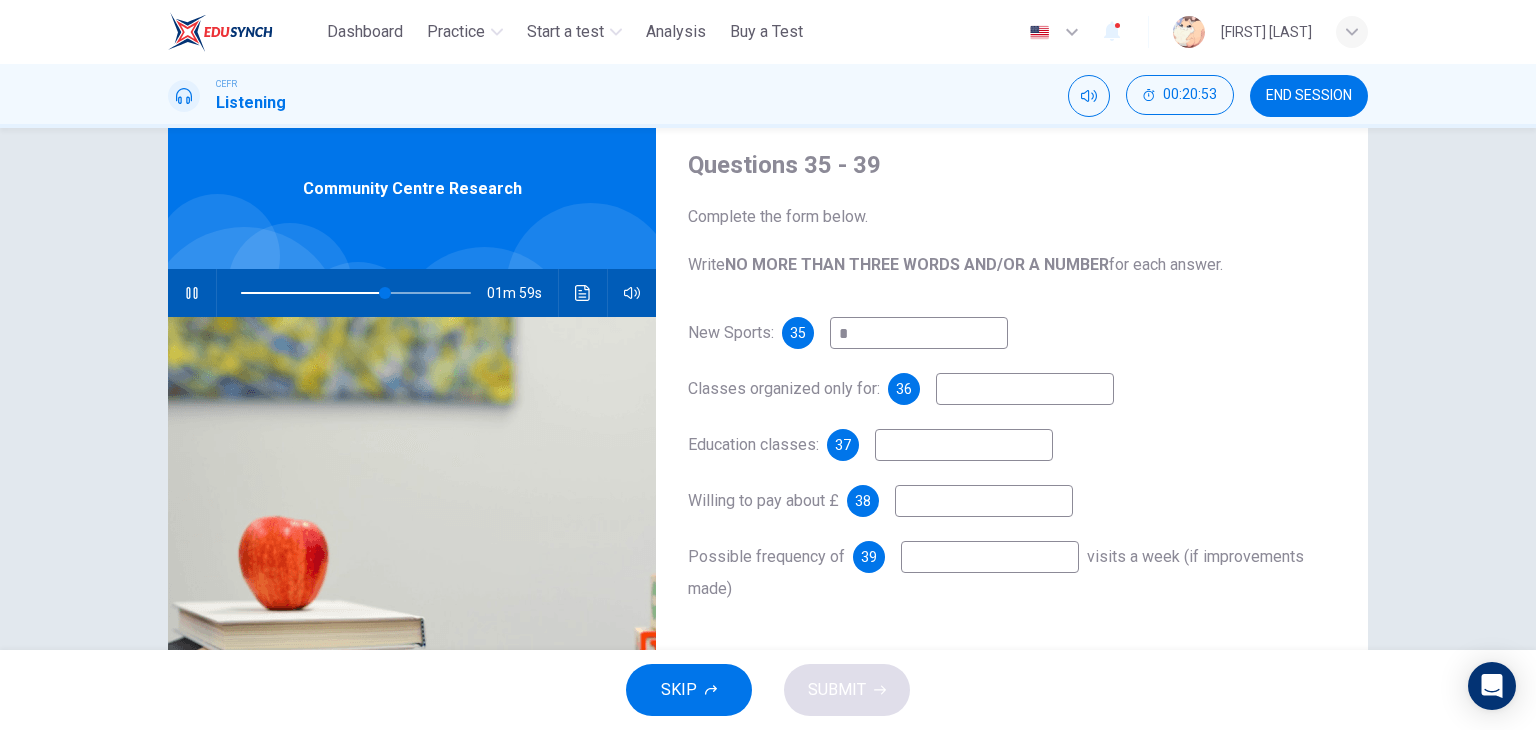 type on "**" 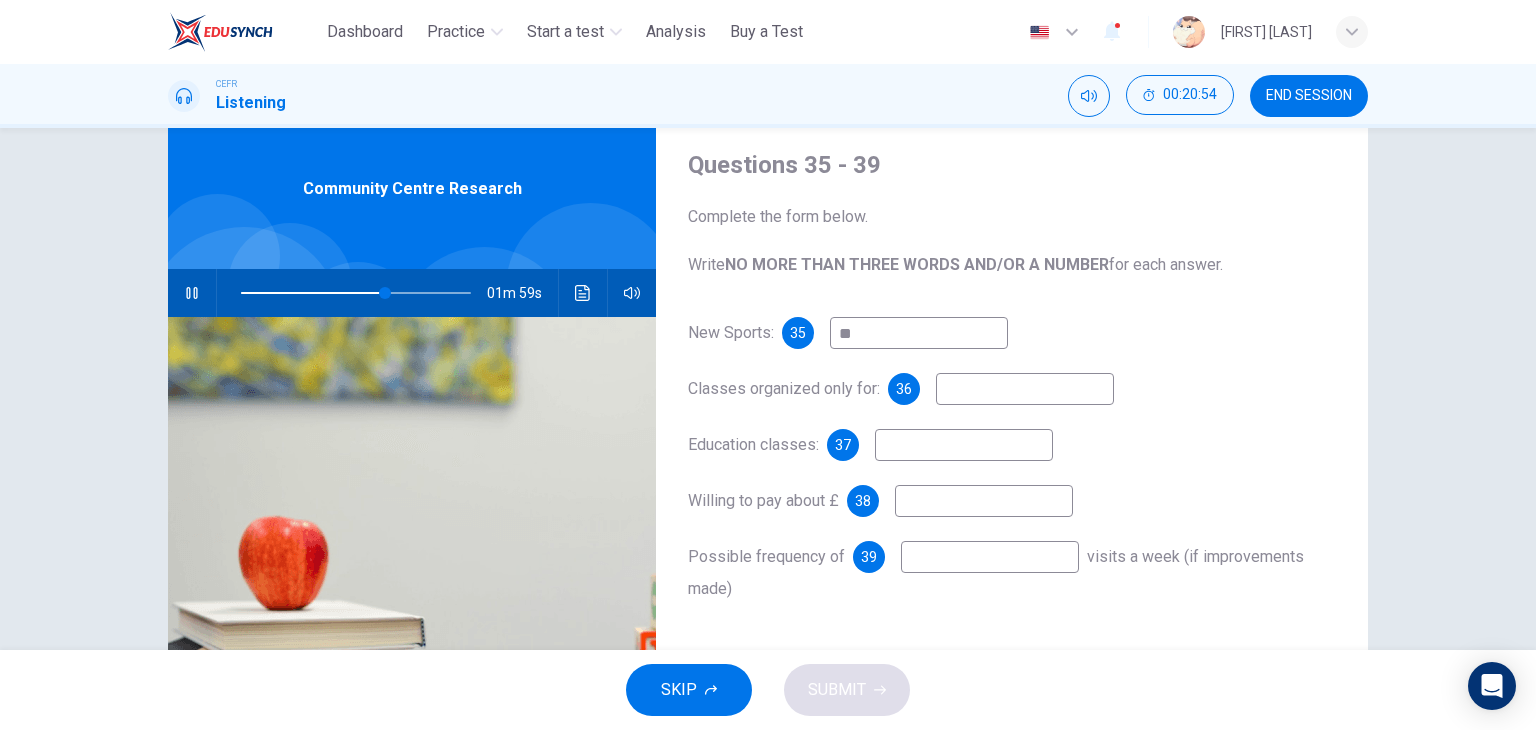 type on "**" 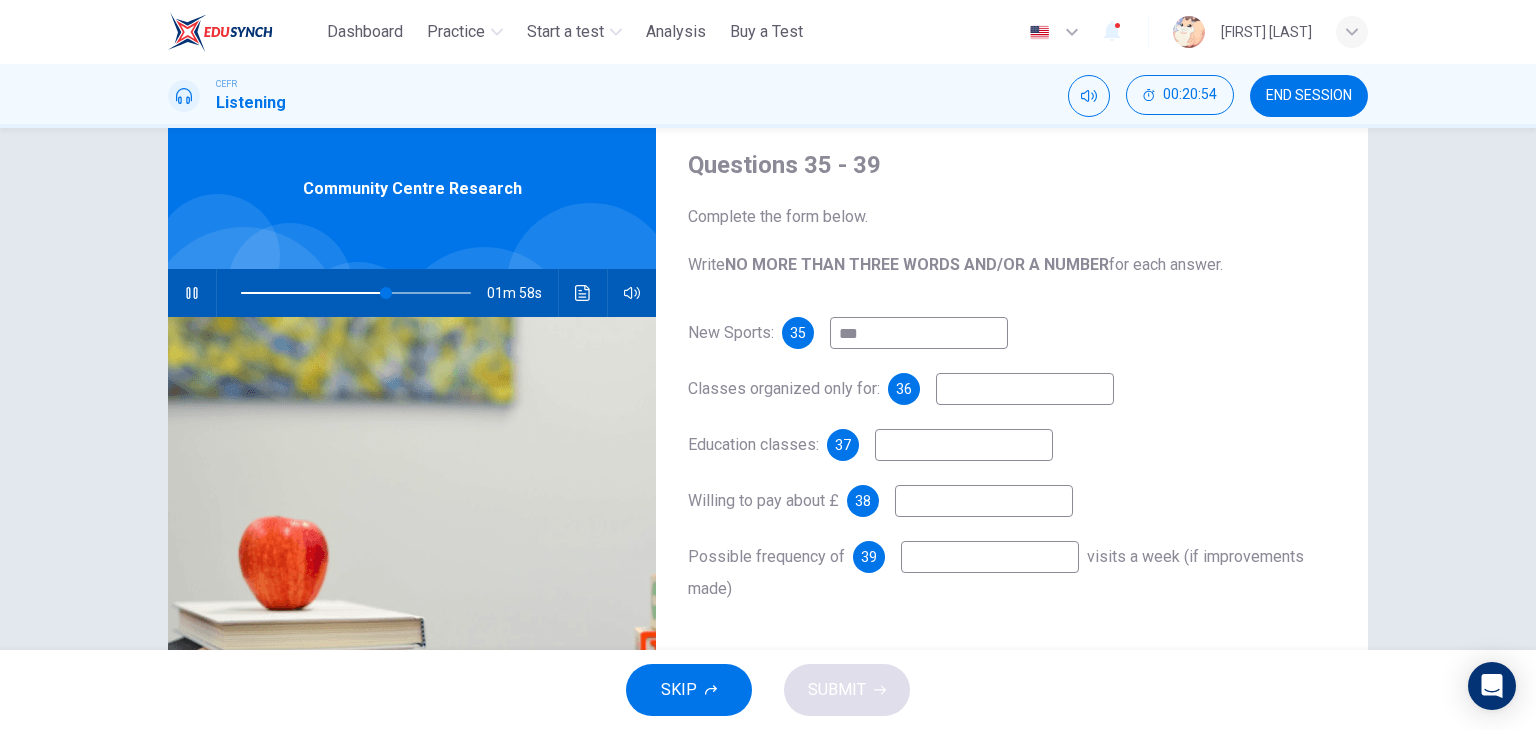 type on "****" 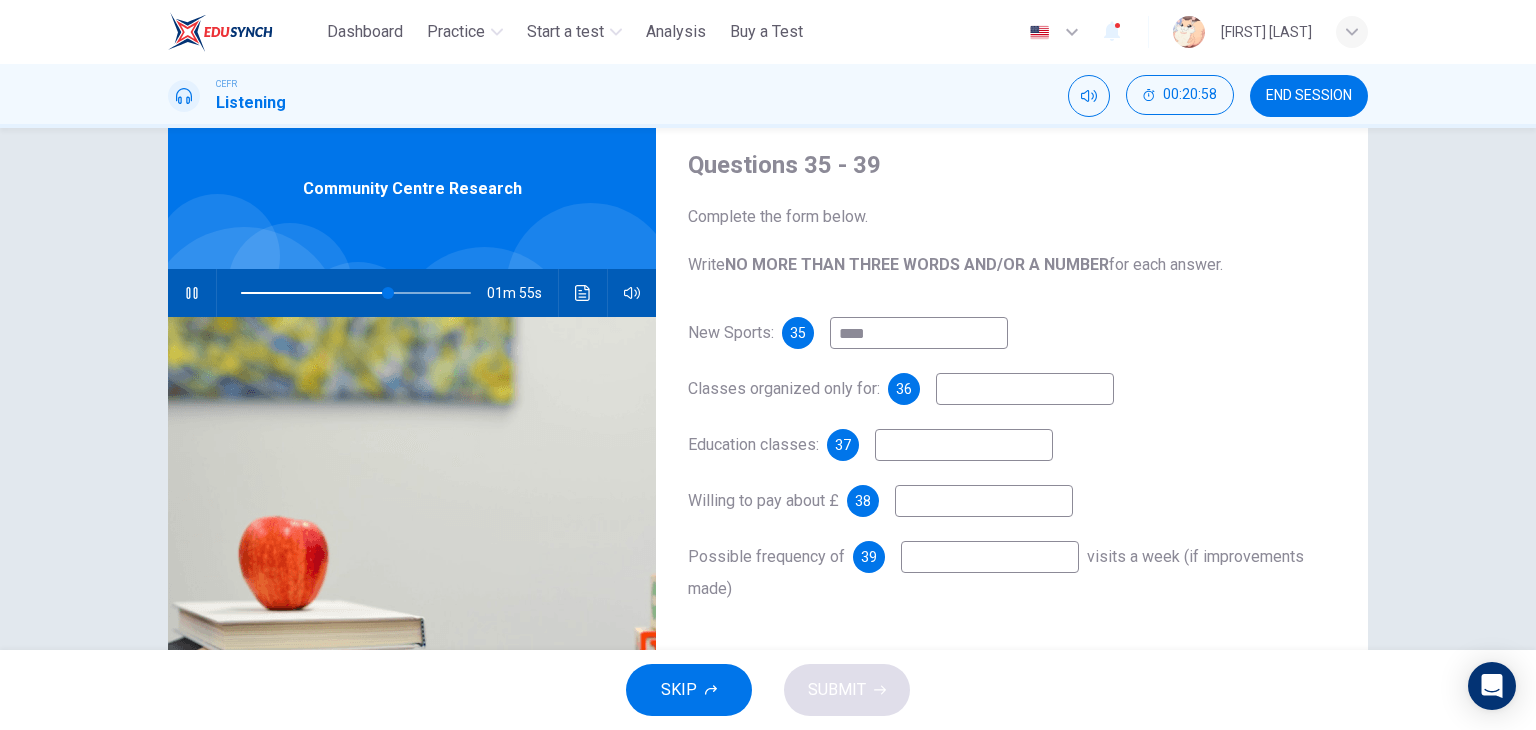 type on "**" 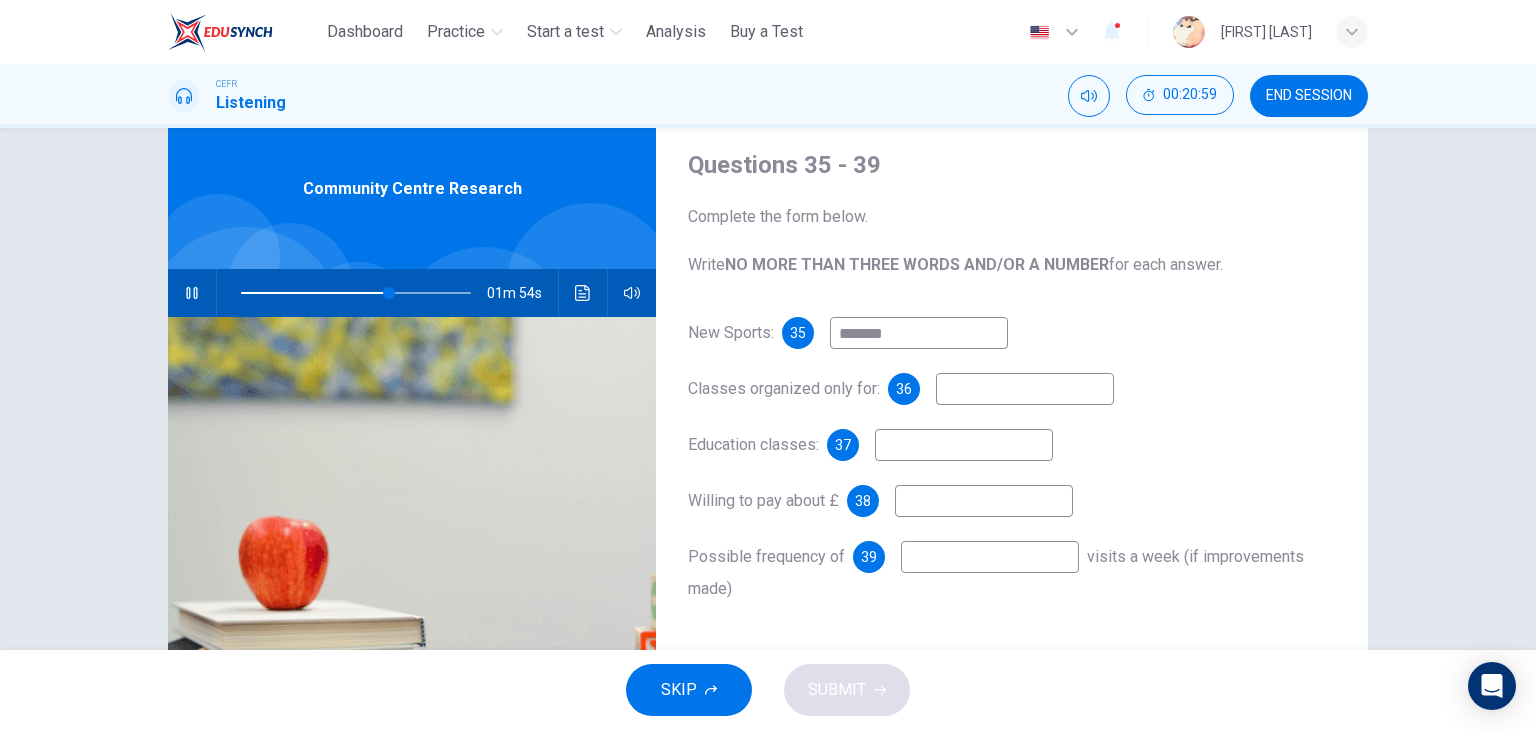 type on "********" 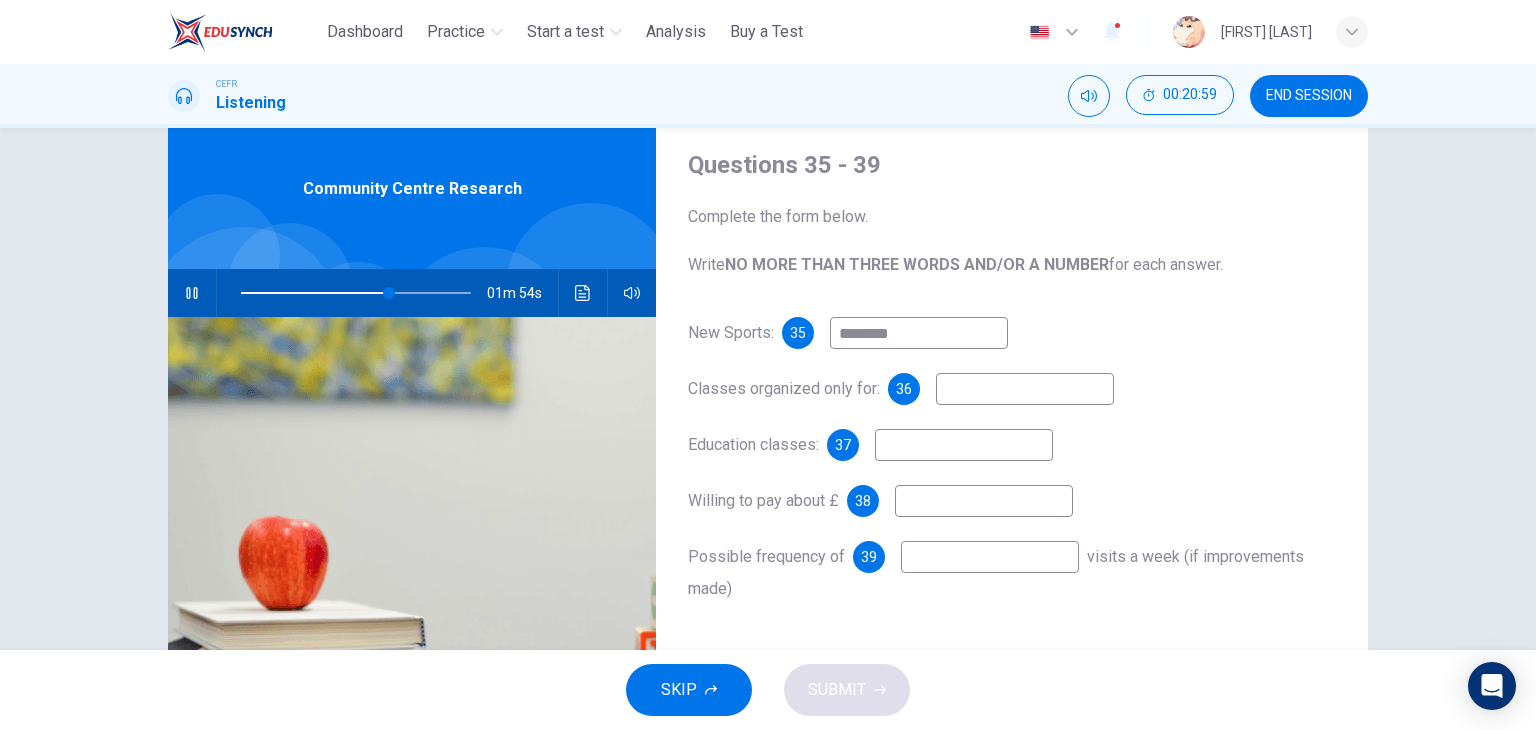 type on "**" 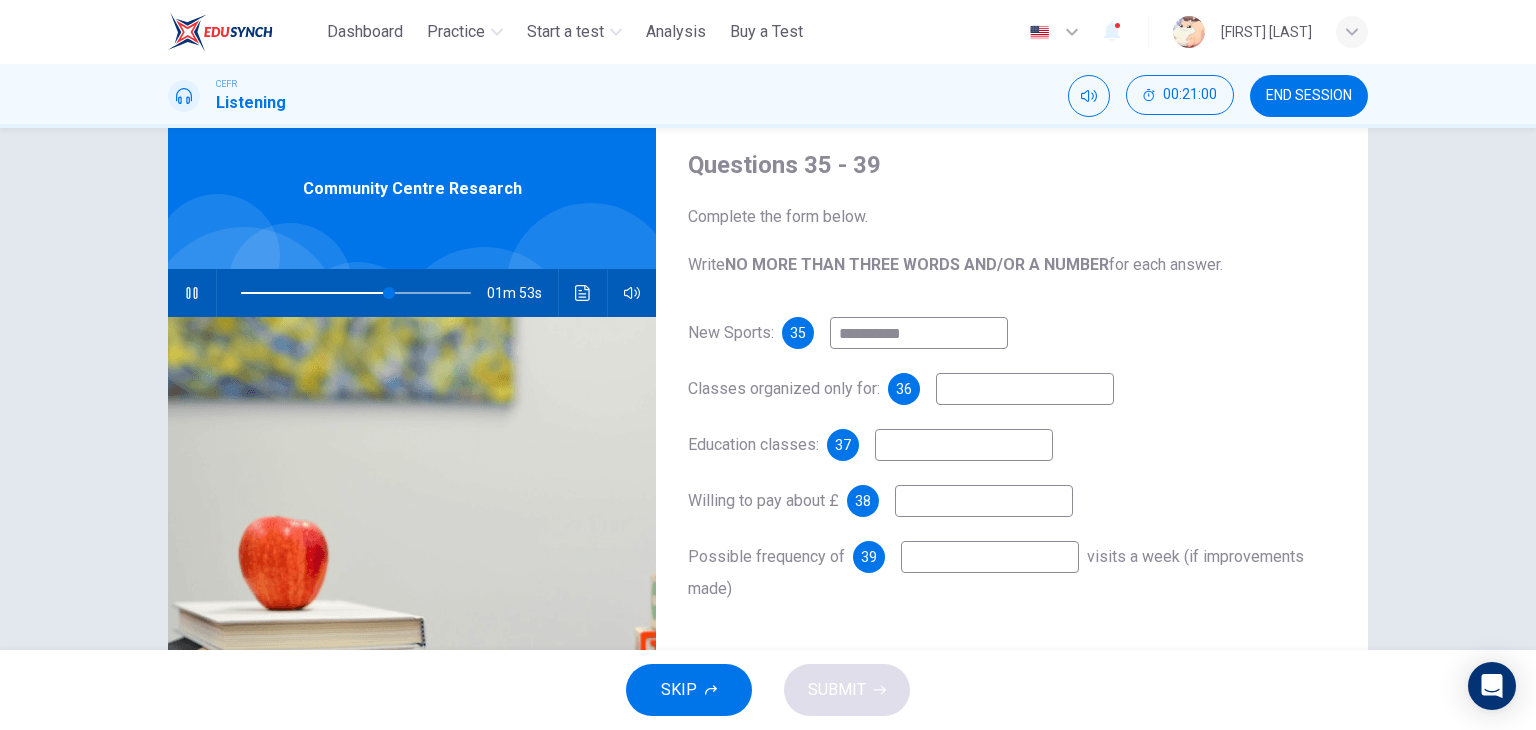 type on "**********" 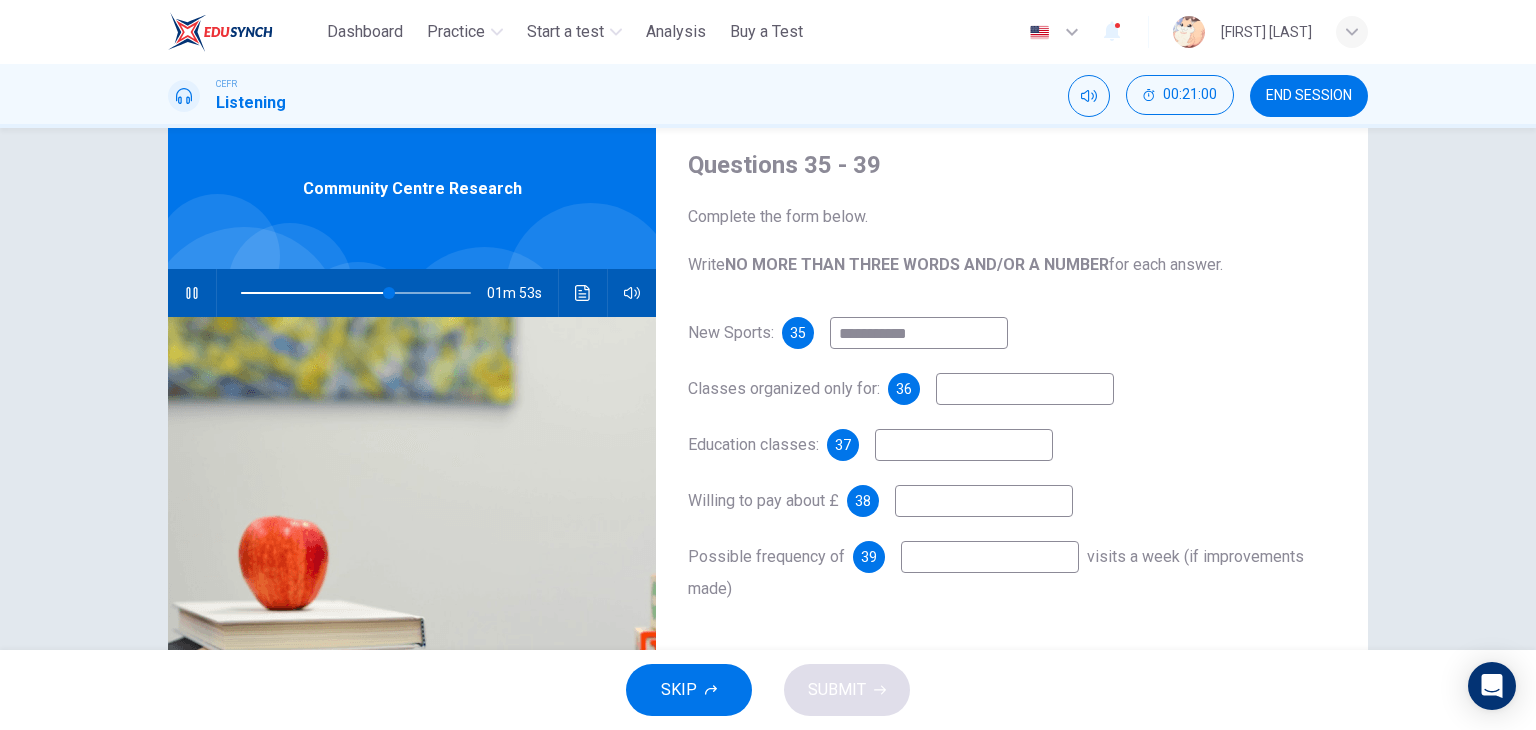type on "**" 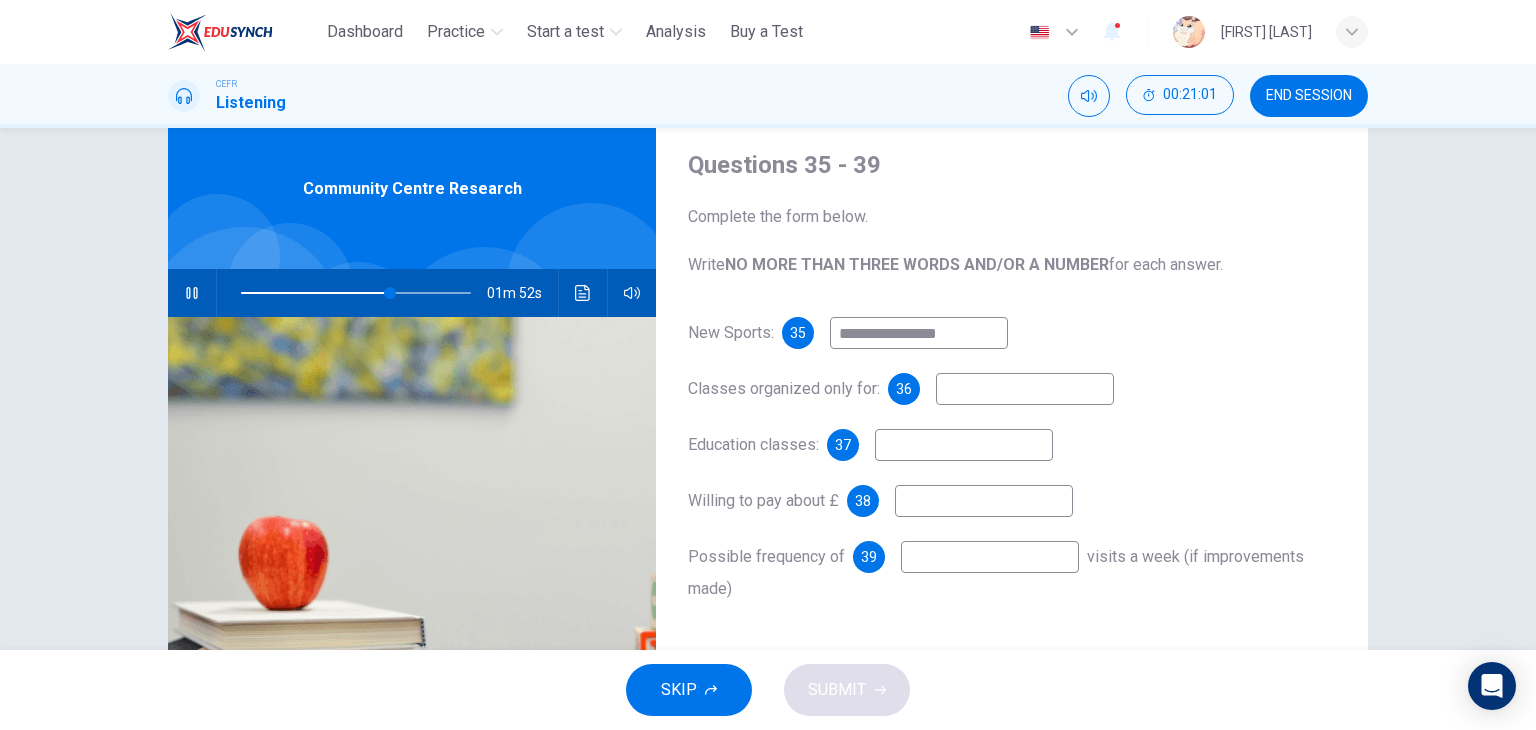 type on "**********" 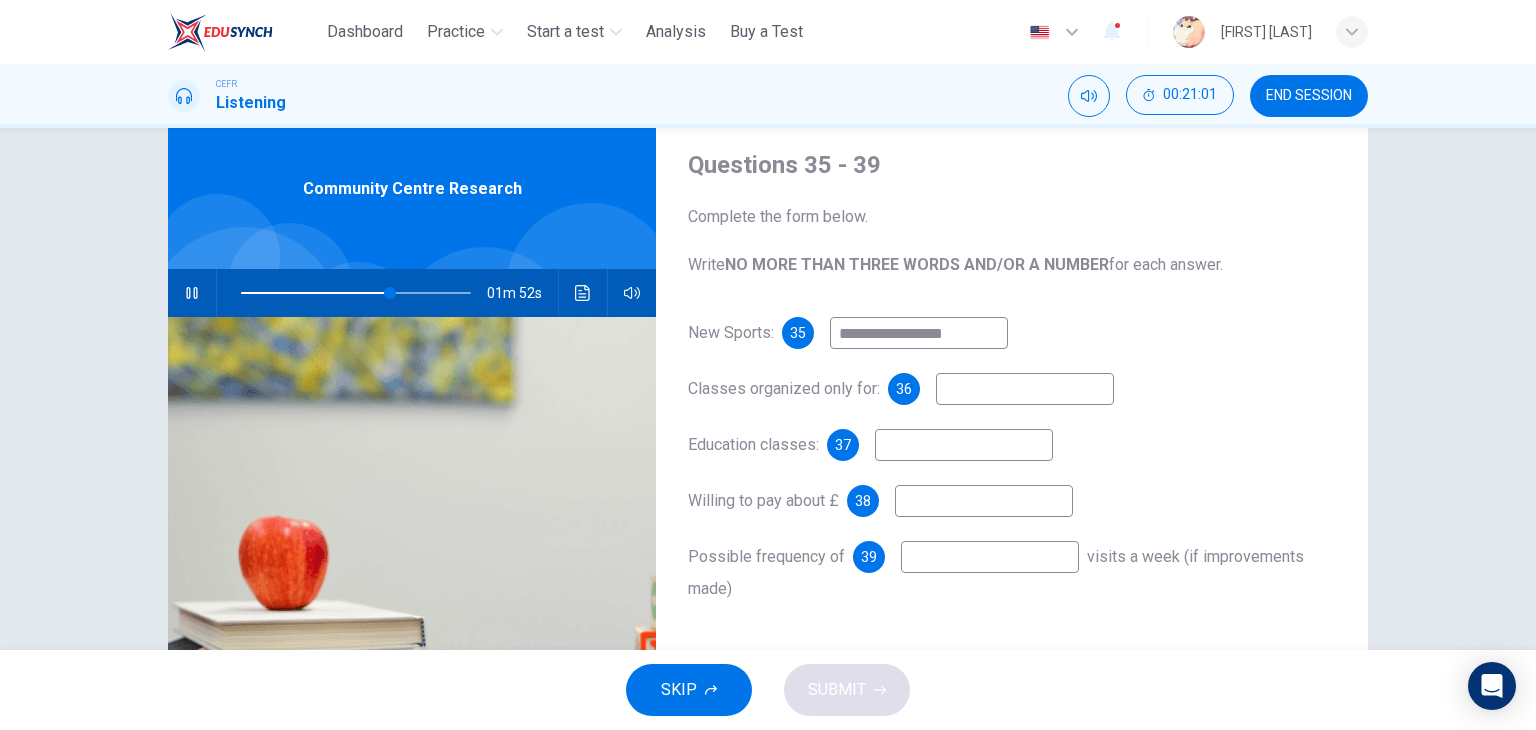 type on "**" 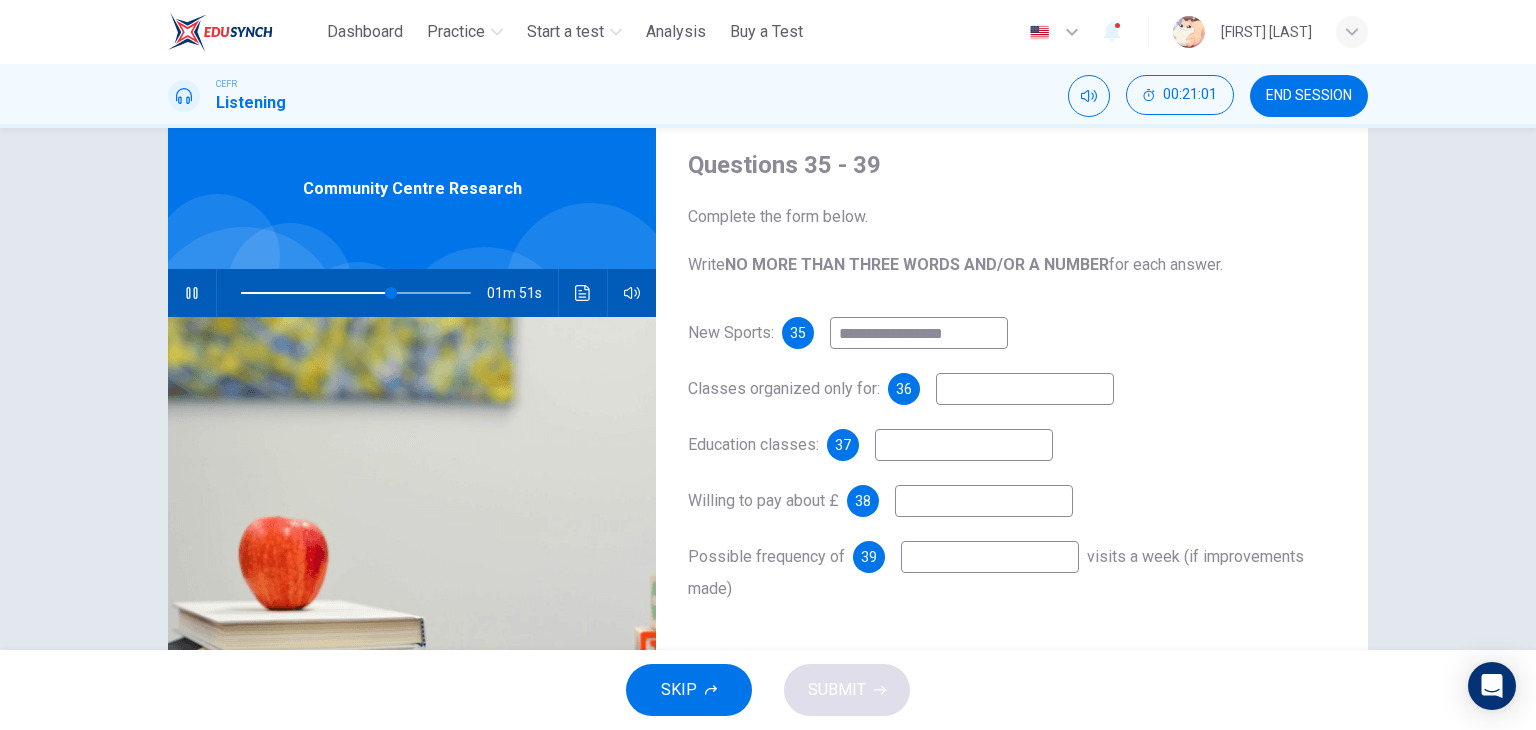 type on "**********" 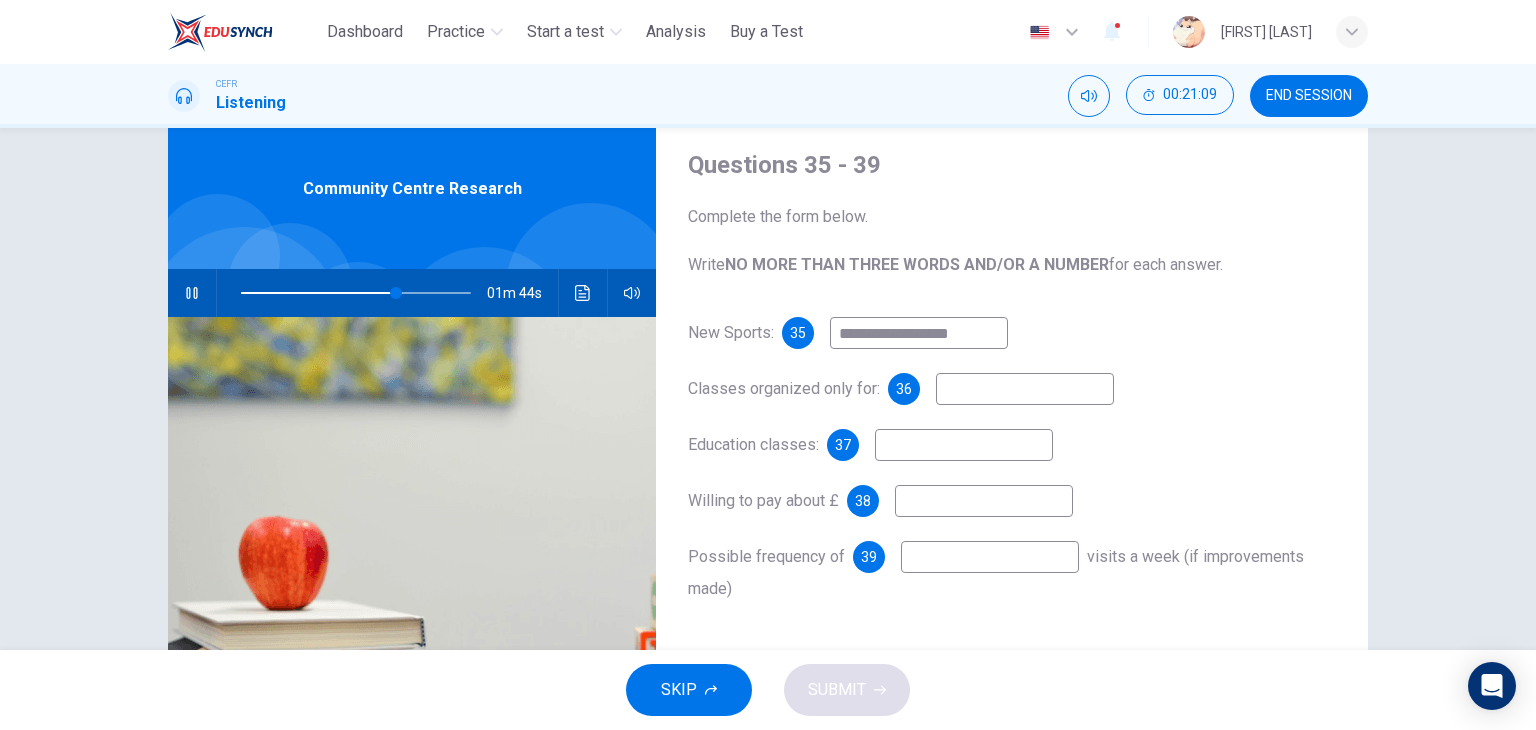 type on "**" 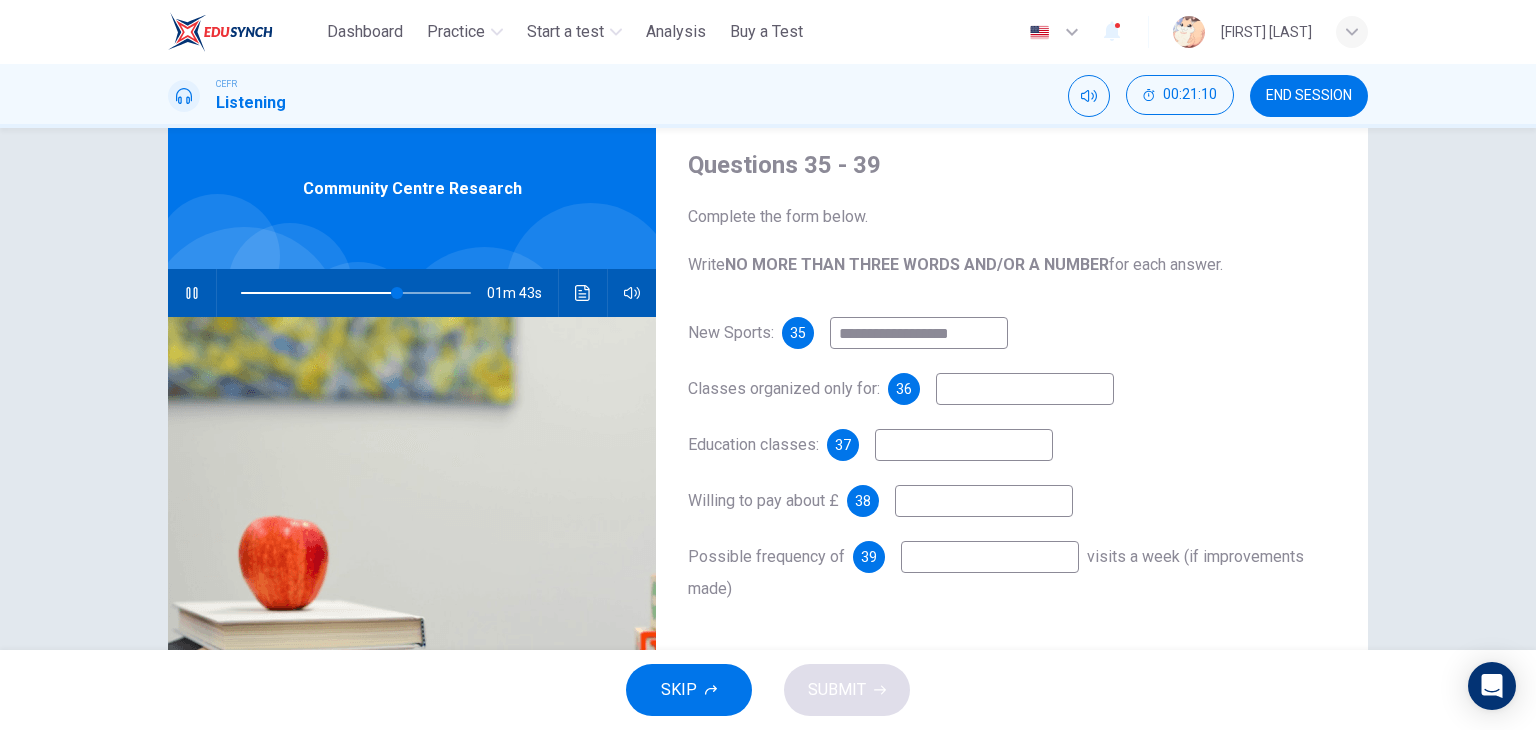 type on "**********" 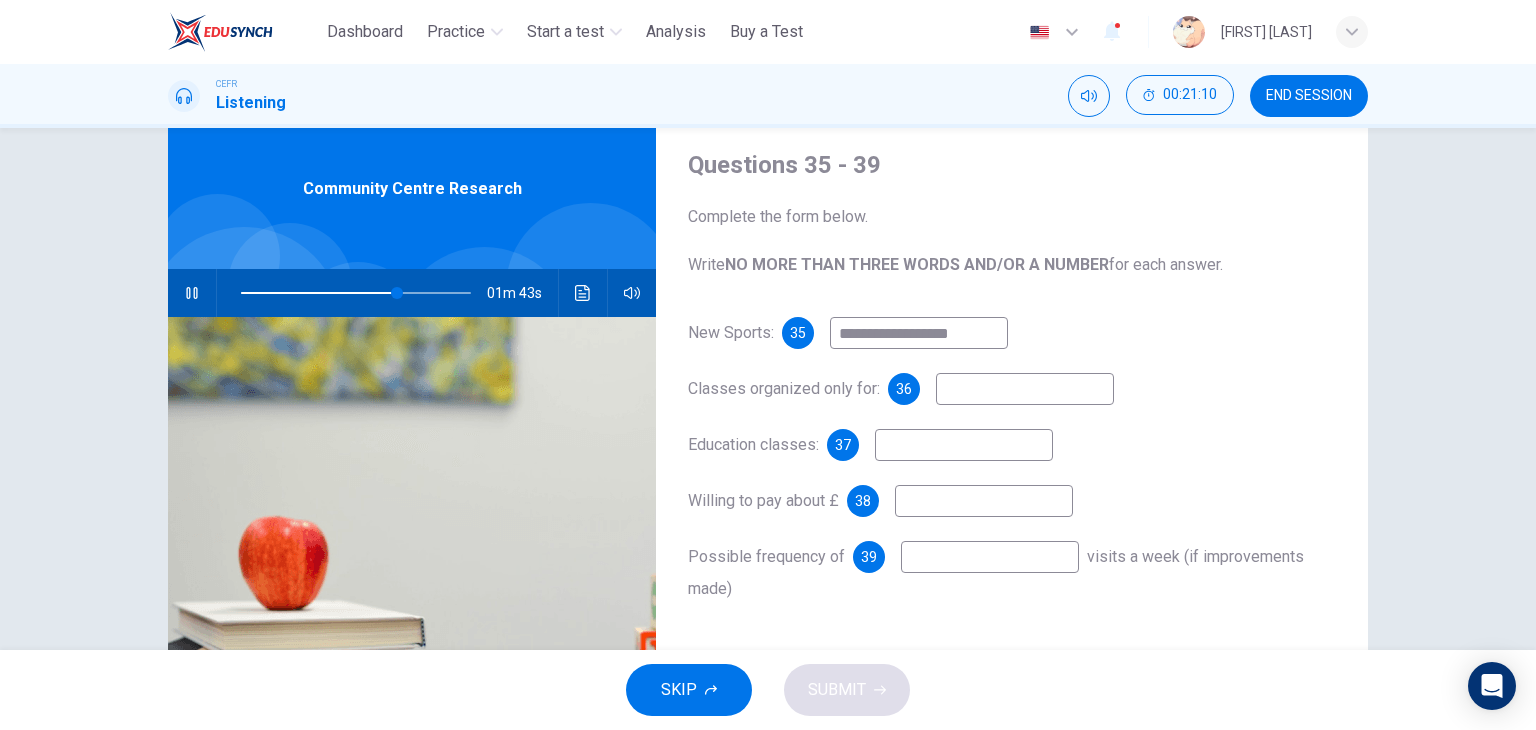 click at bounding box center [1025, 389] 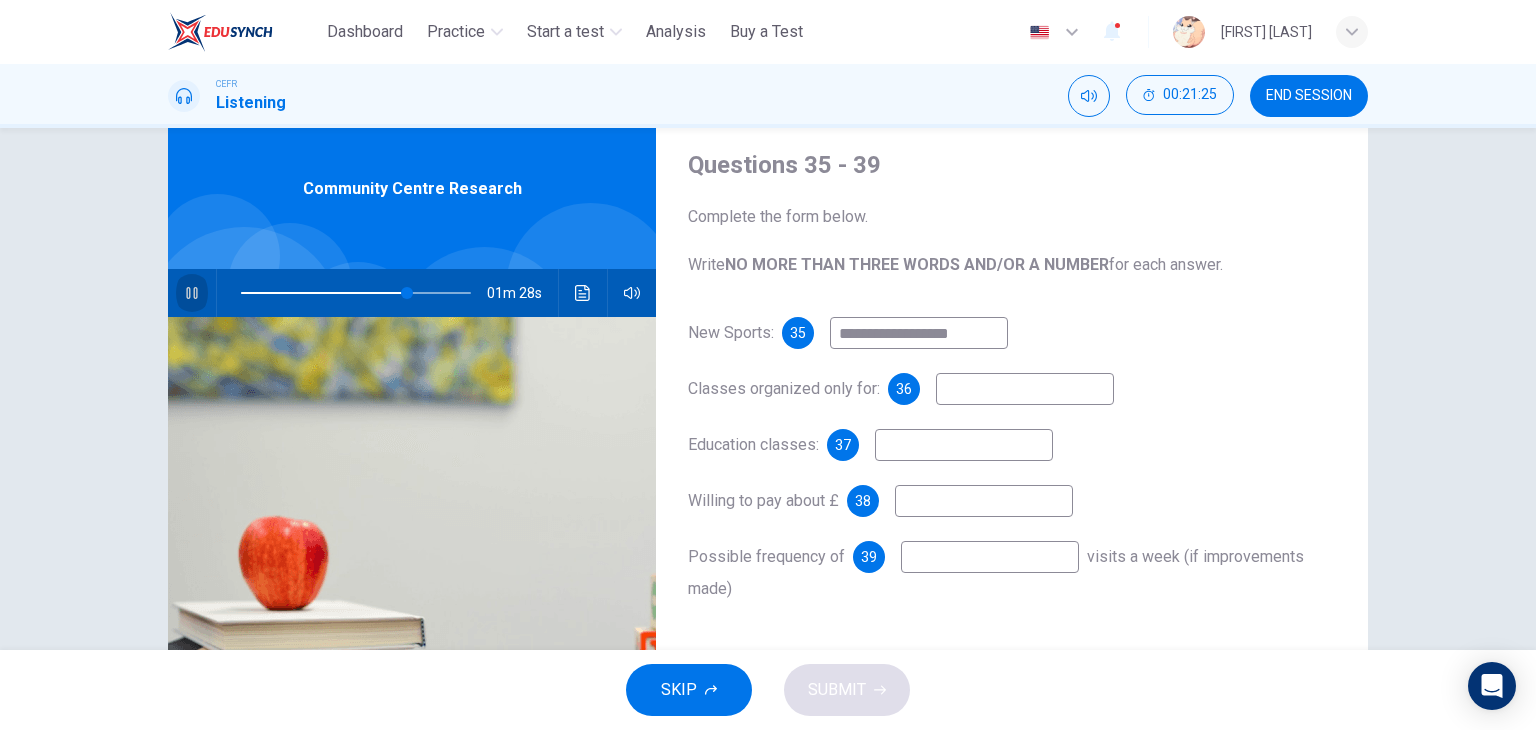 click 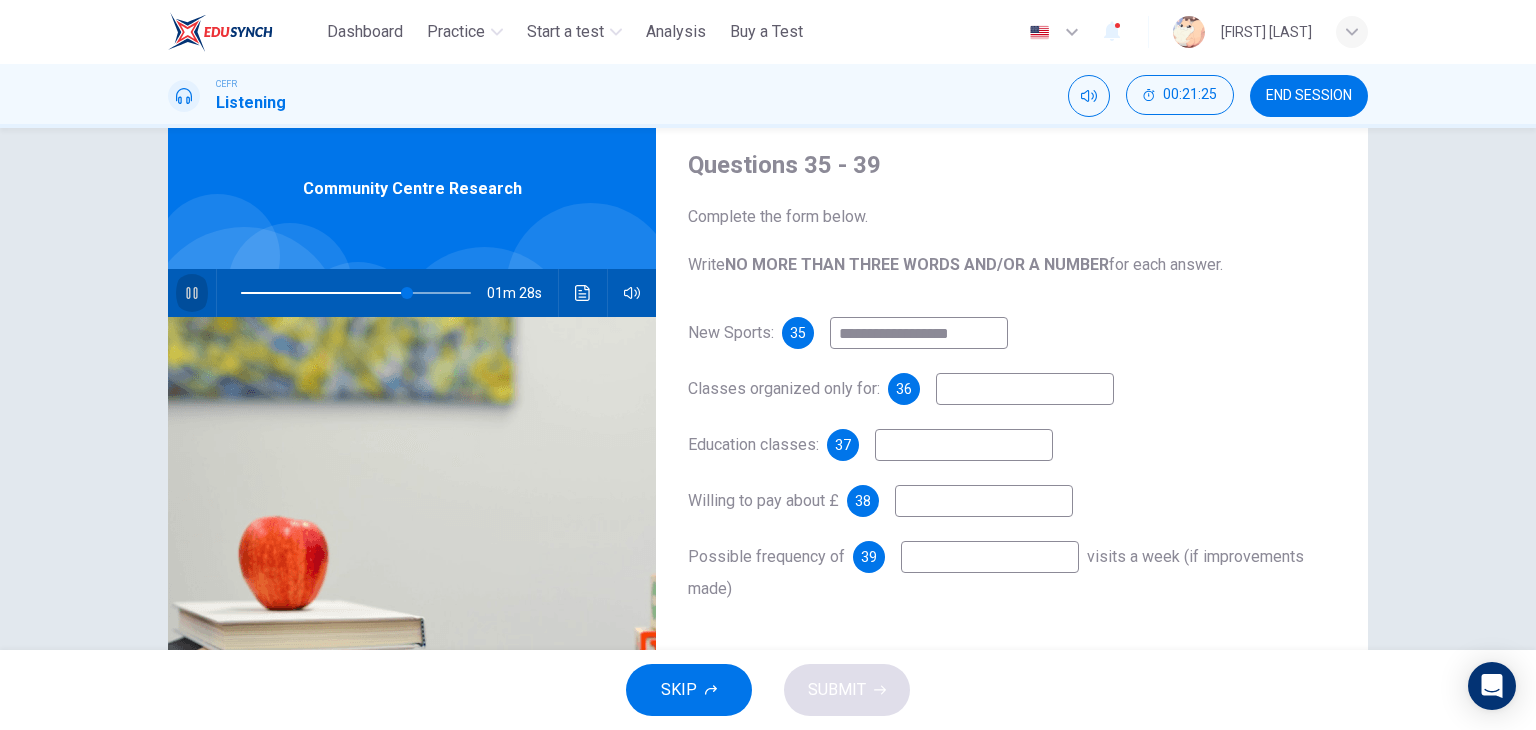 type on "**" 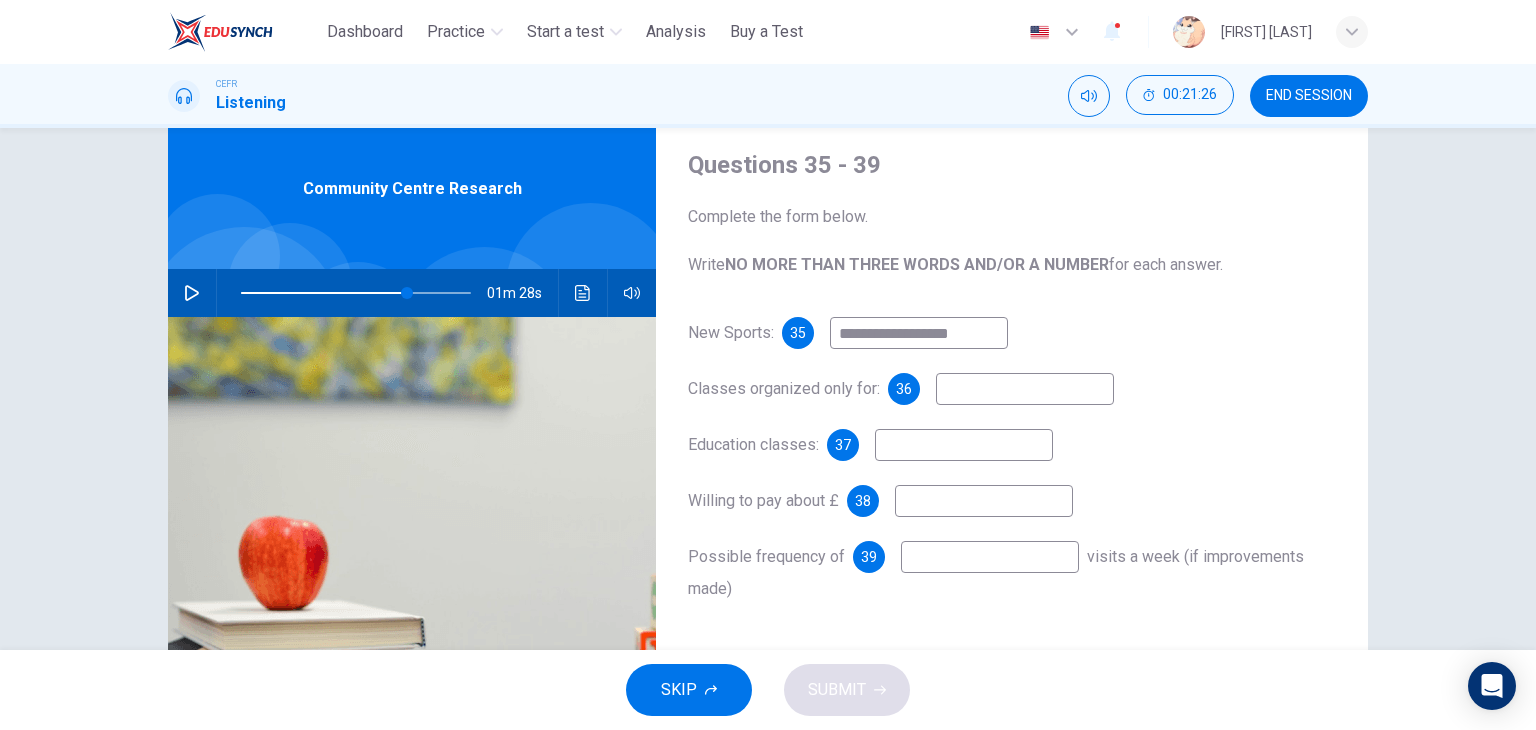 click at bounding box center (1025, 389) 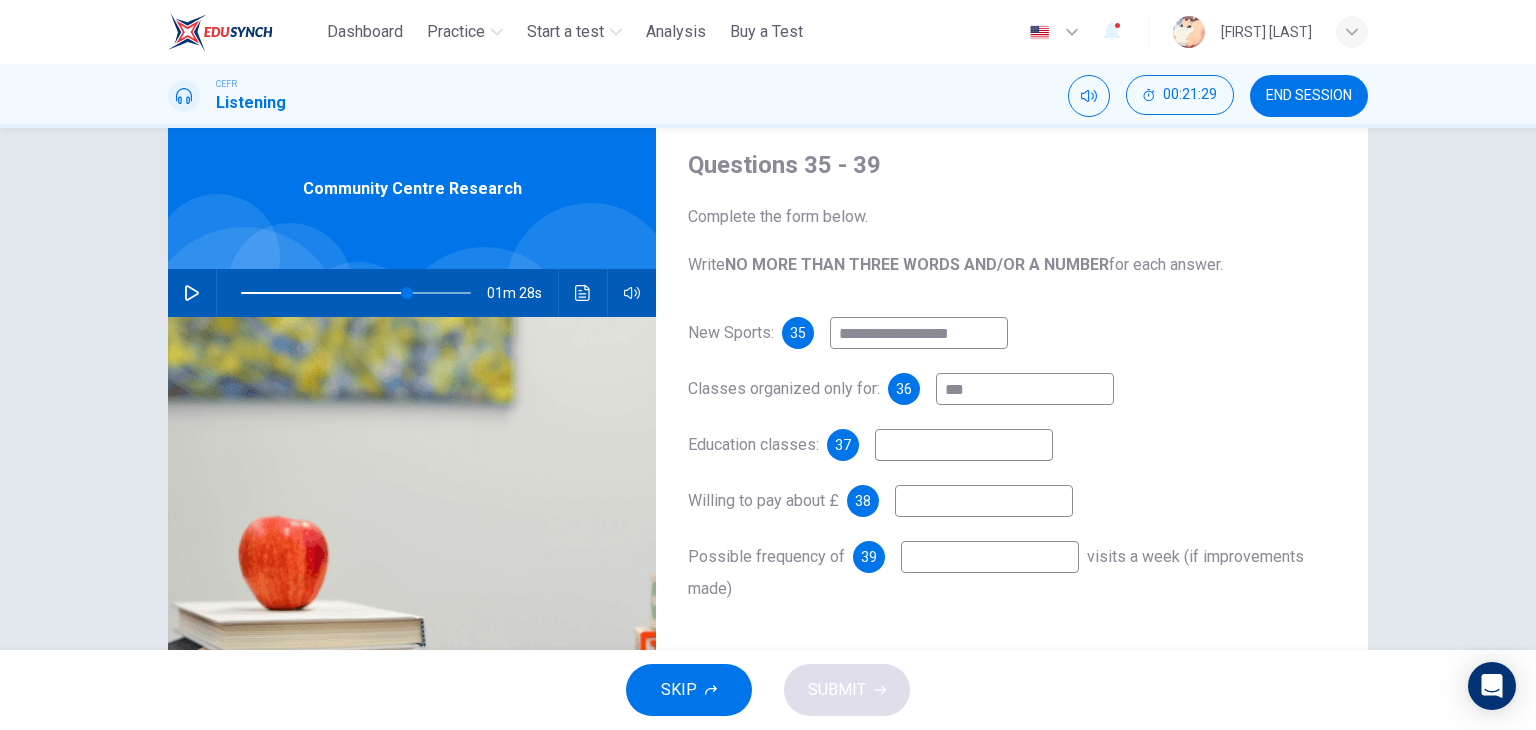 type on "***" 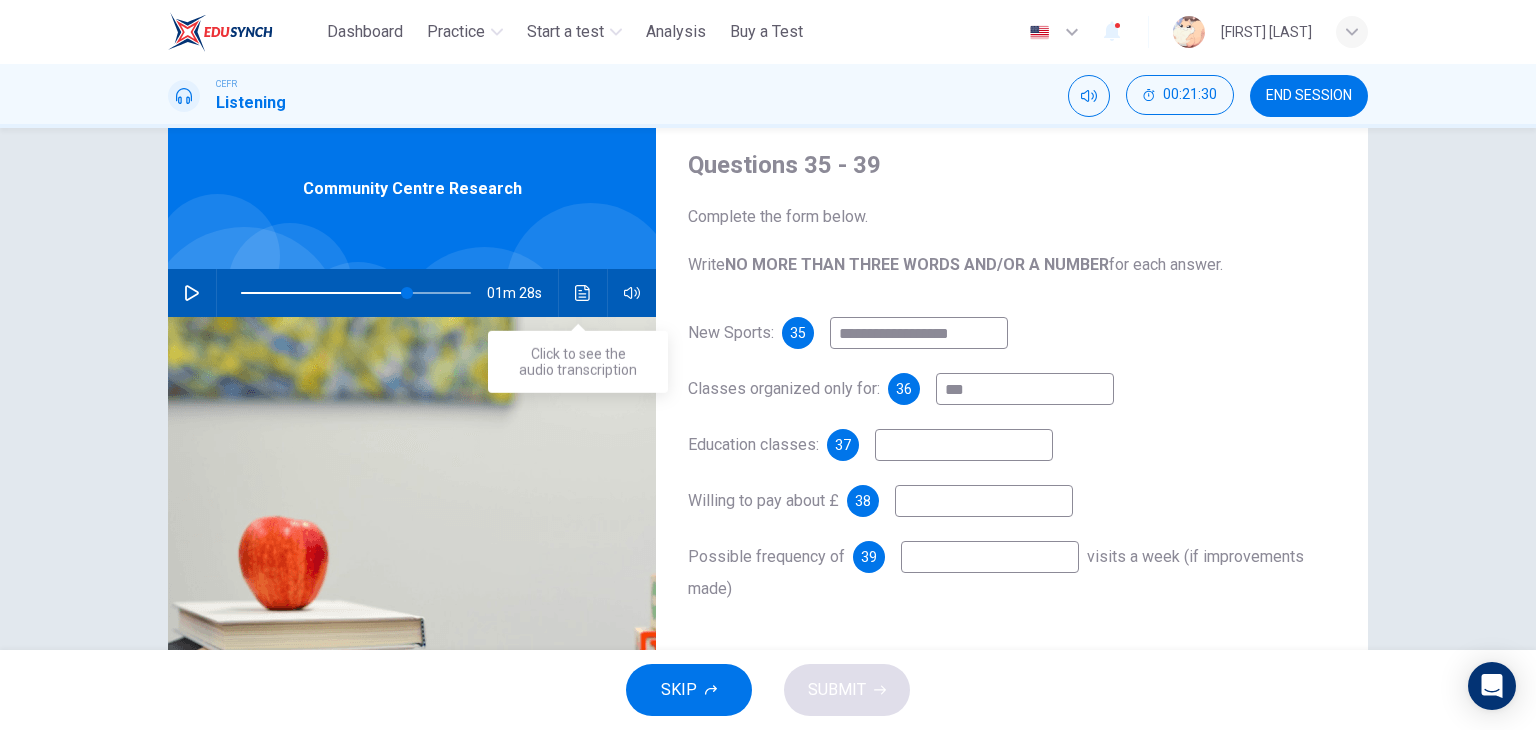 click on "01m 28s" at bounding box center [412, 293] 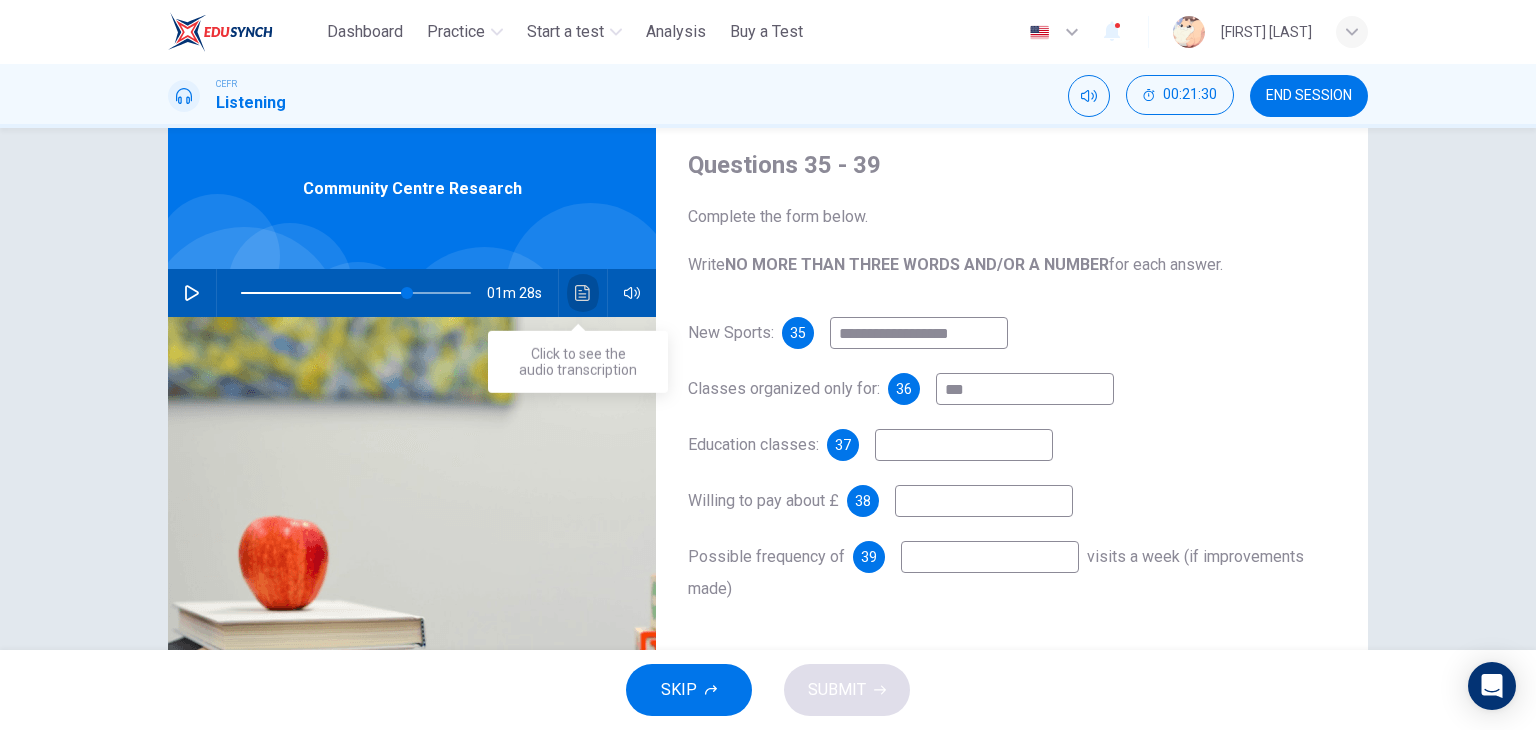 click 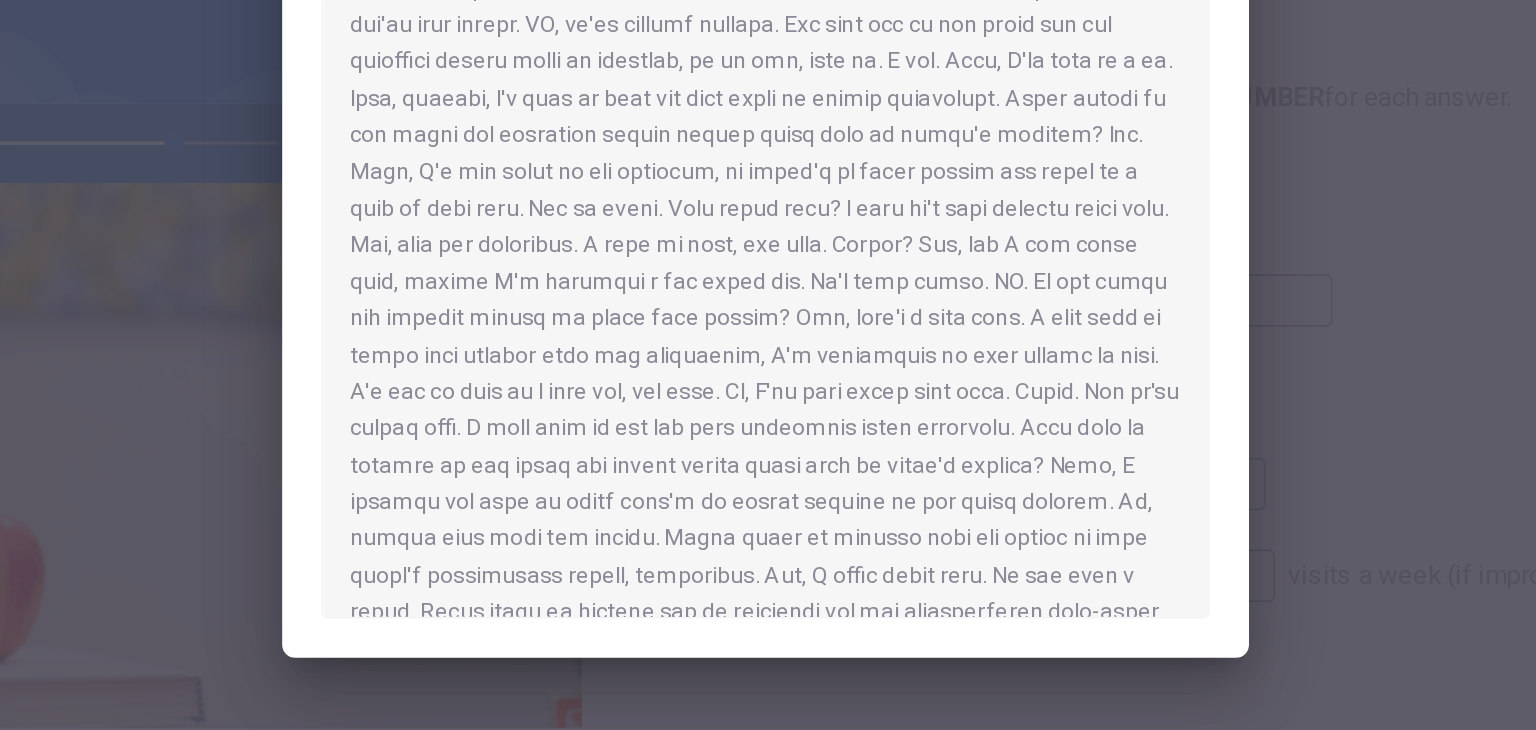 scroll, scrollTop: 527, scrollLeft: 0, axis: vertical 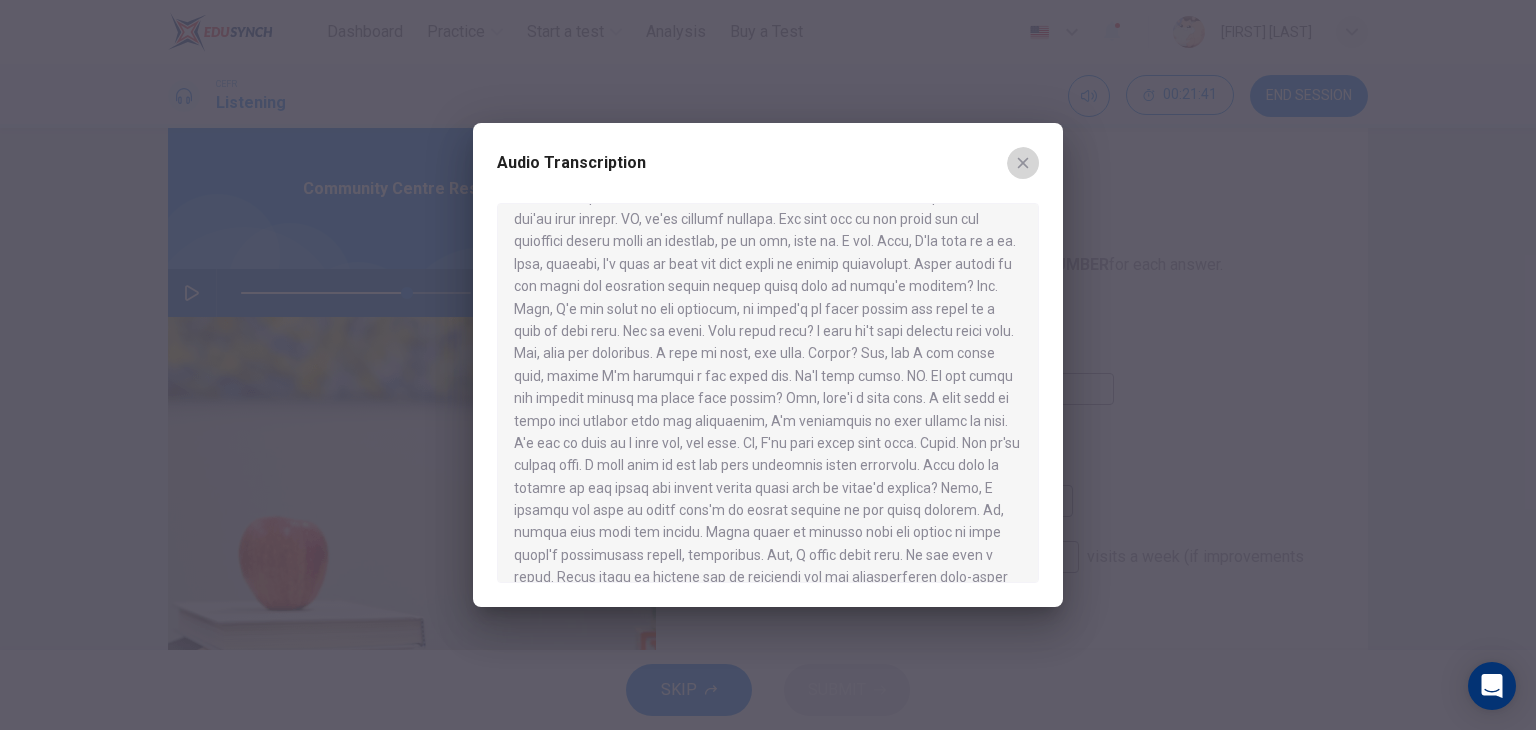 click 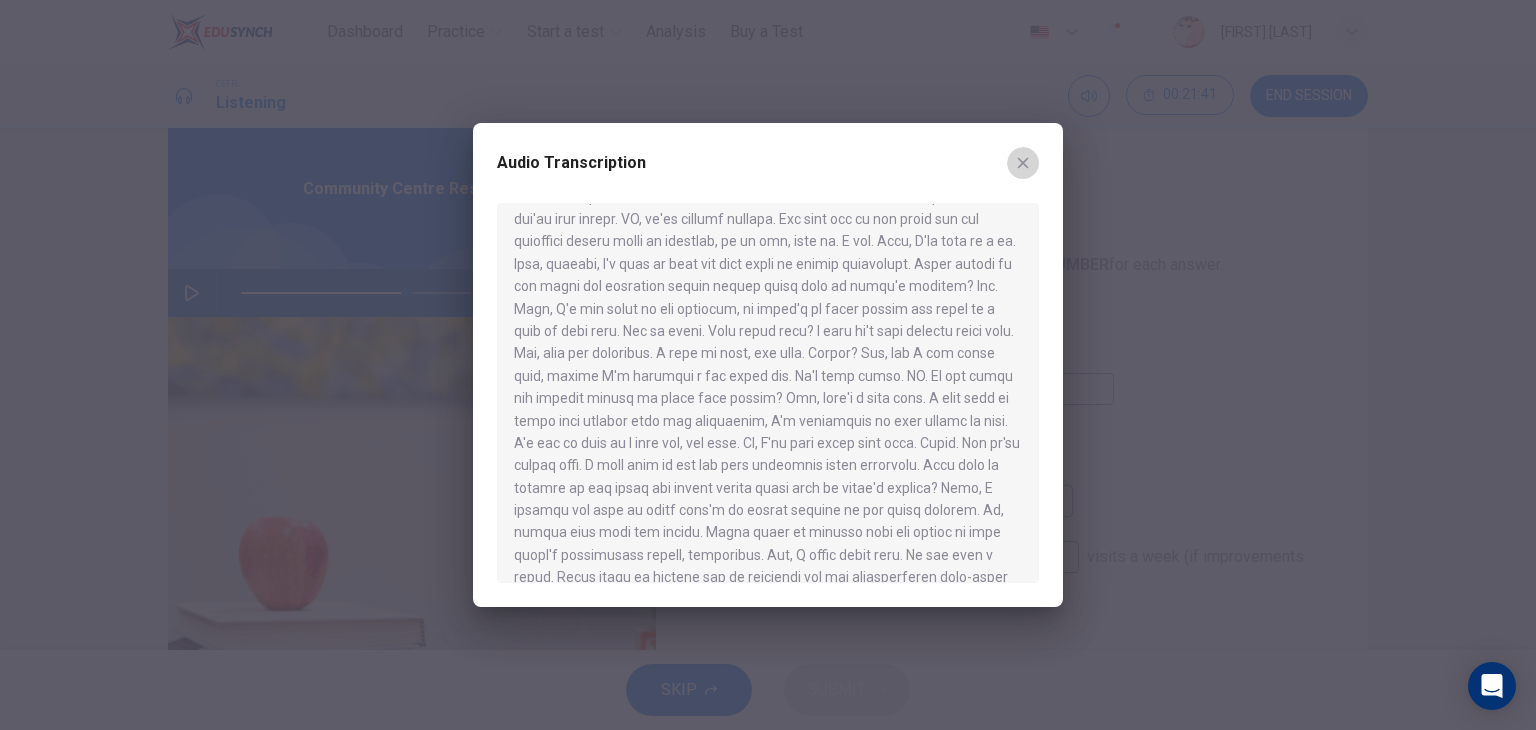 type on "**" 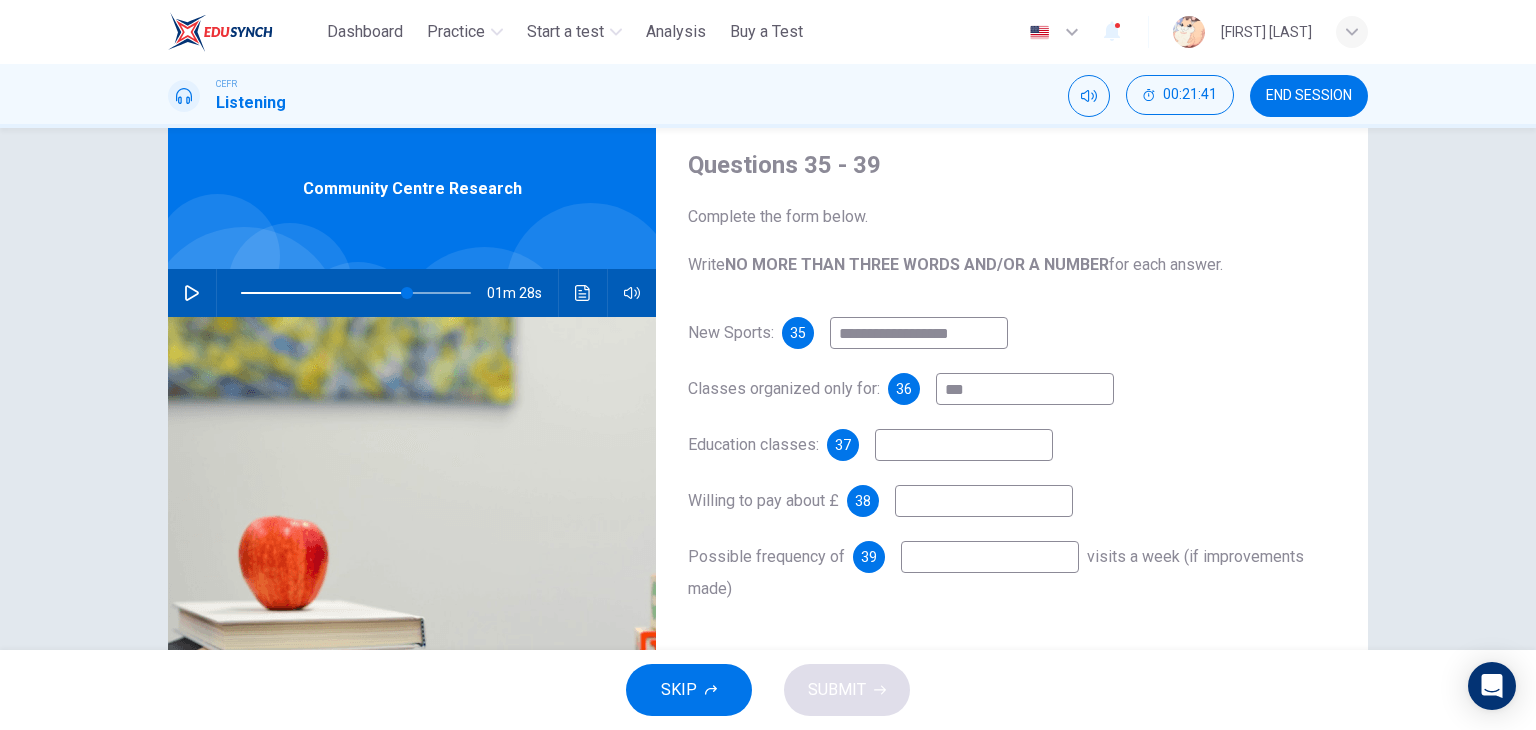 click on "***" at bounding box center [1025, 389] 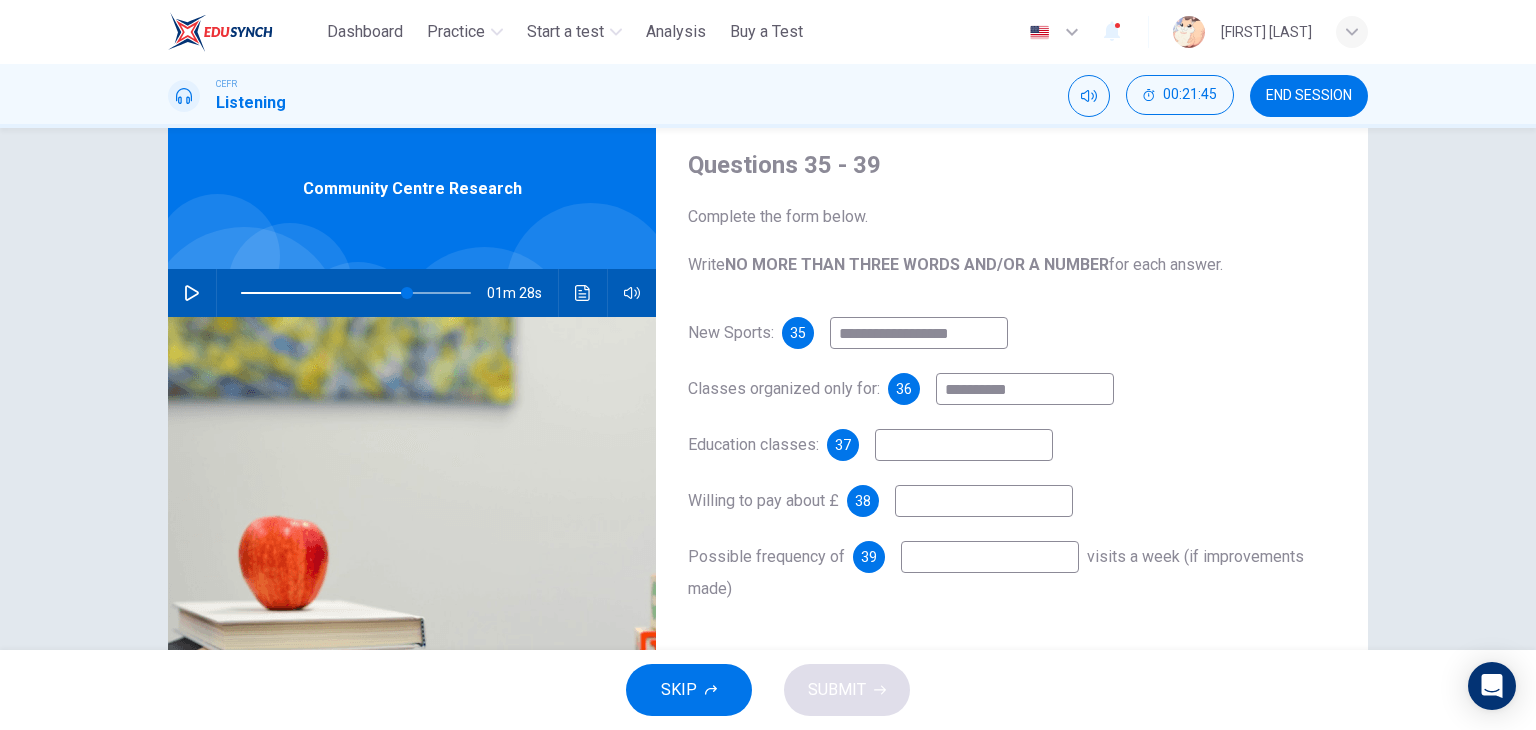 type on "**********" 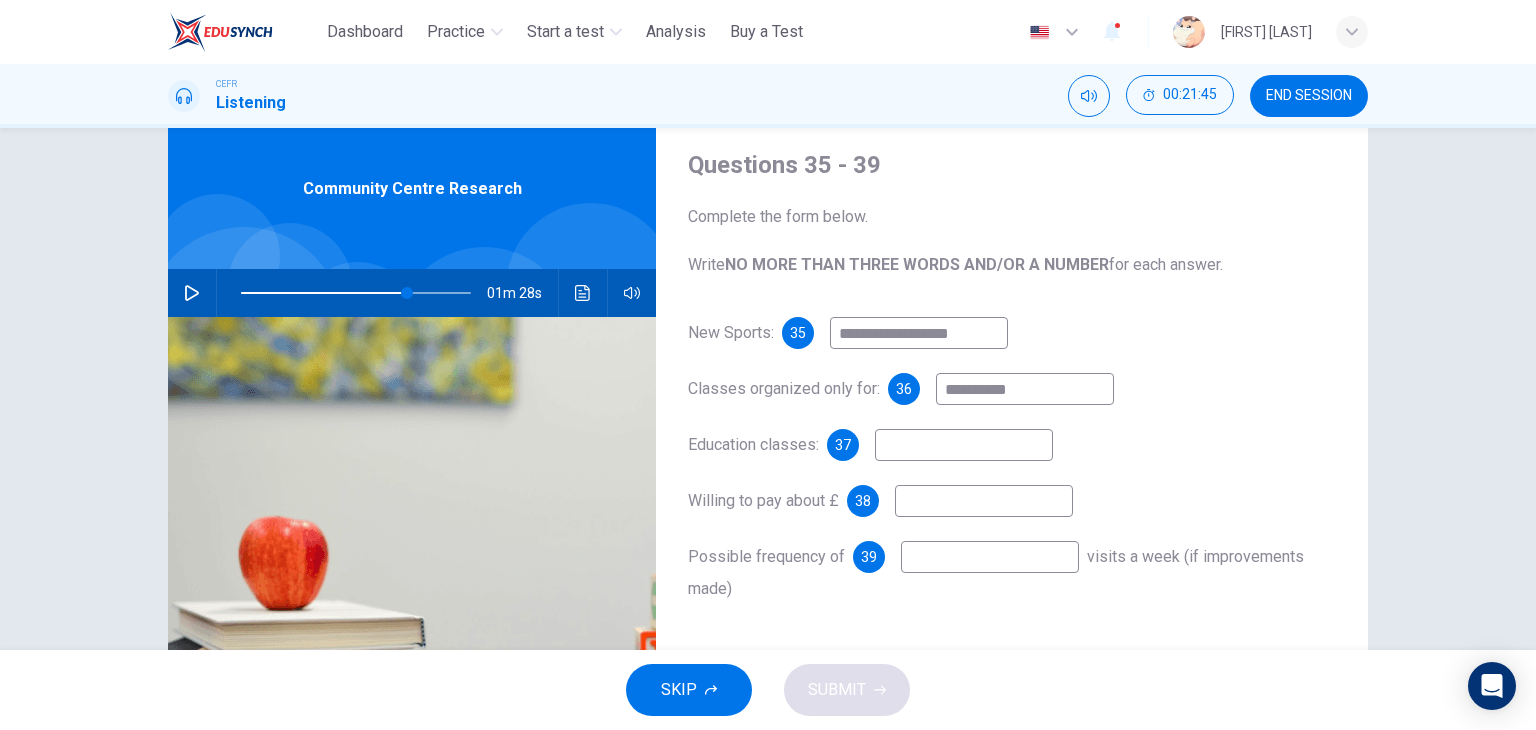 click at bounding box center [964, 445] 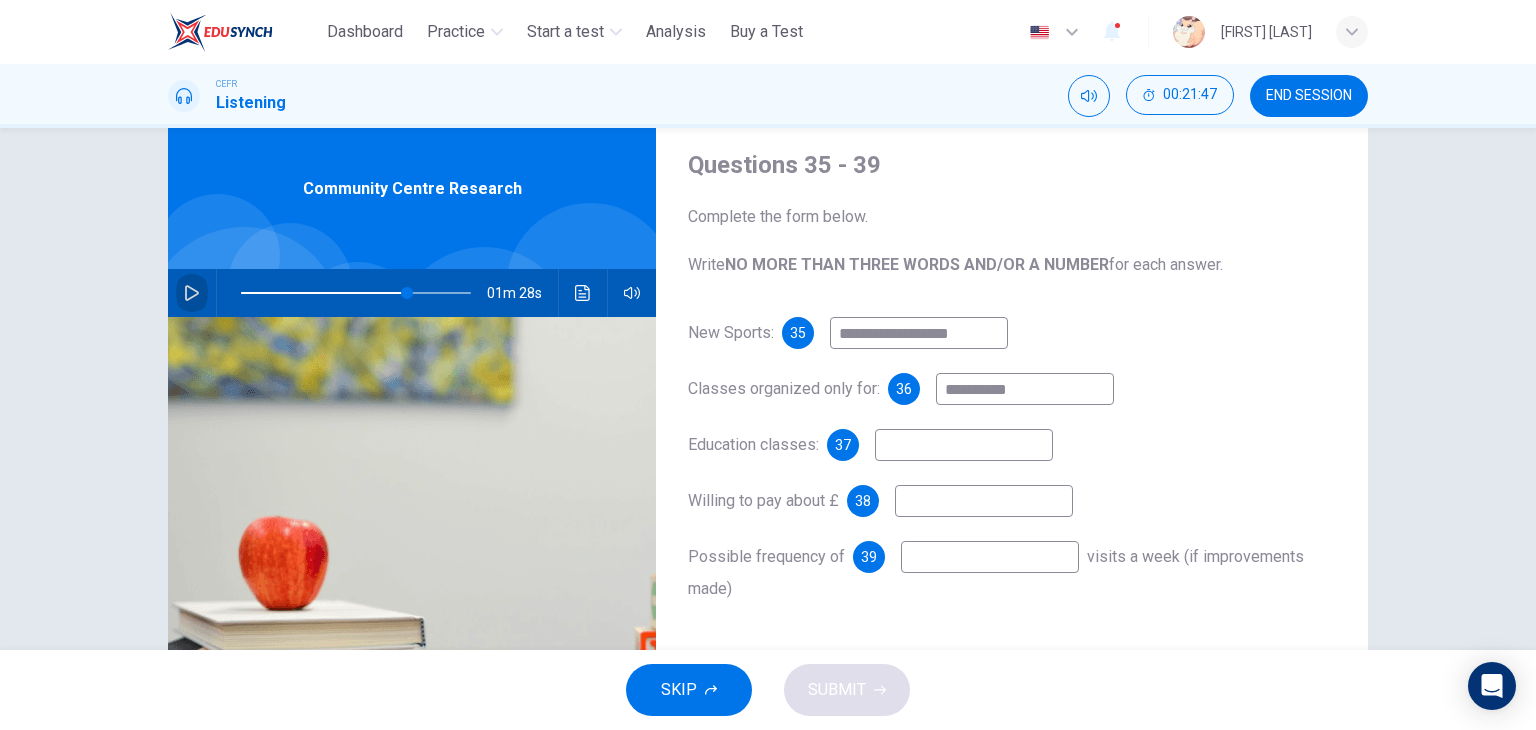 click at bounding box center [192, 293] 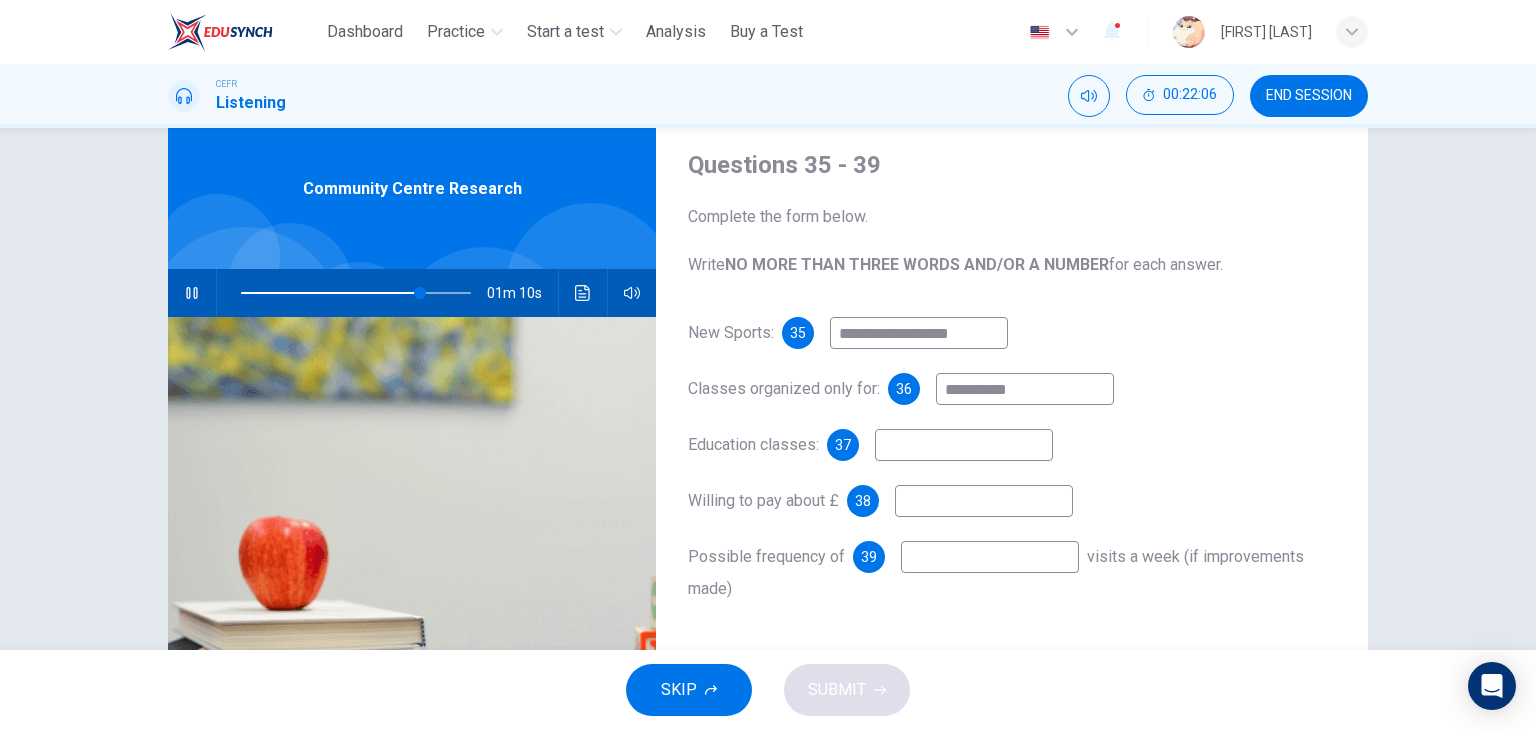 click at bounding box center [964, 445] 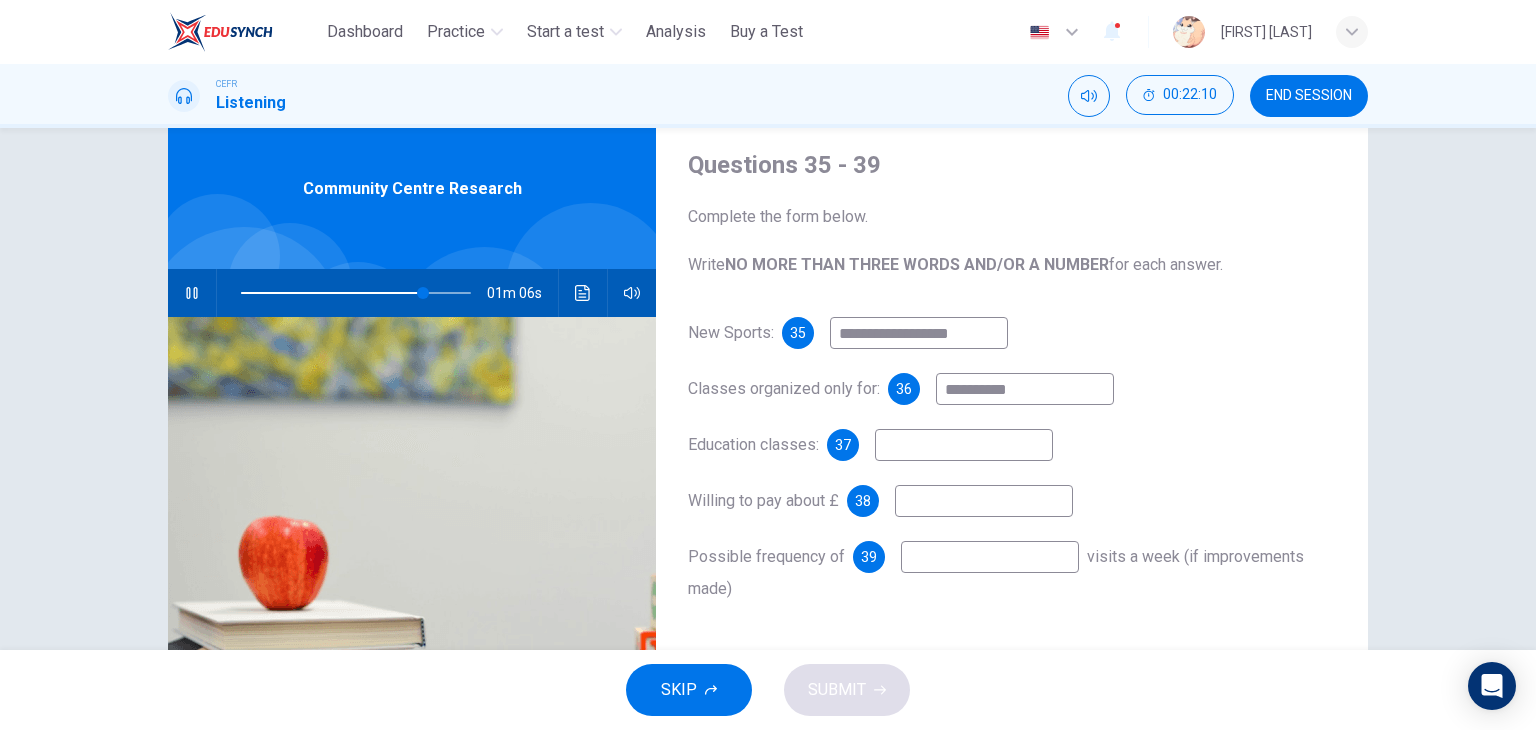 type on "**" 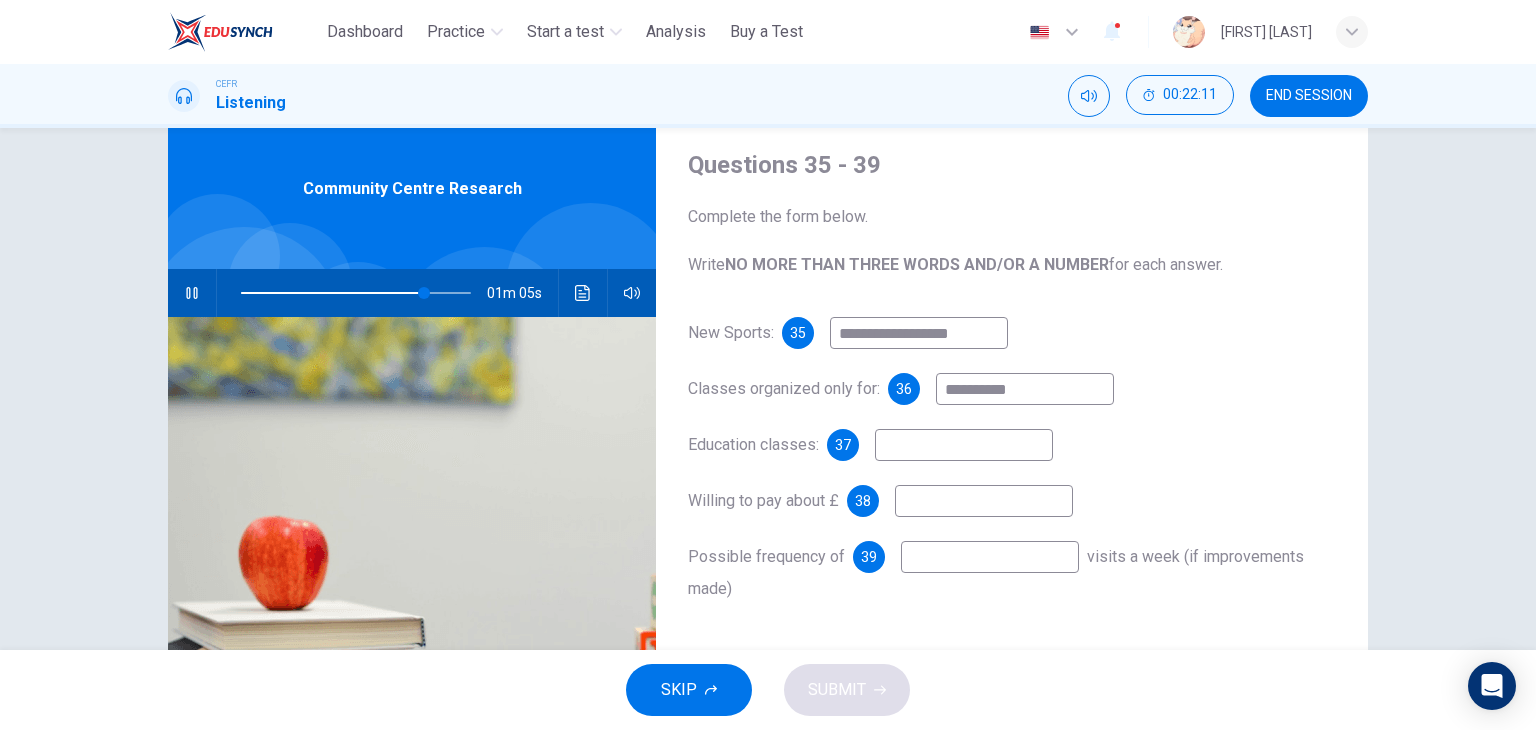 type on "*" 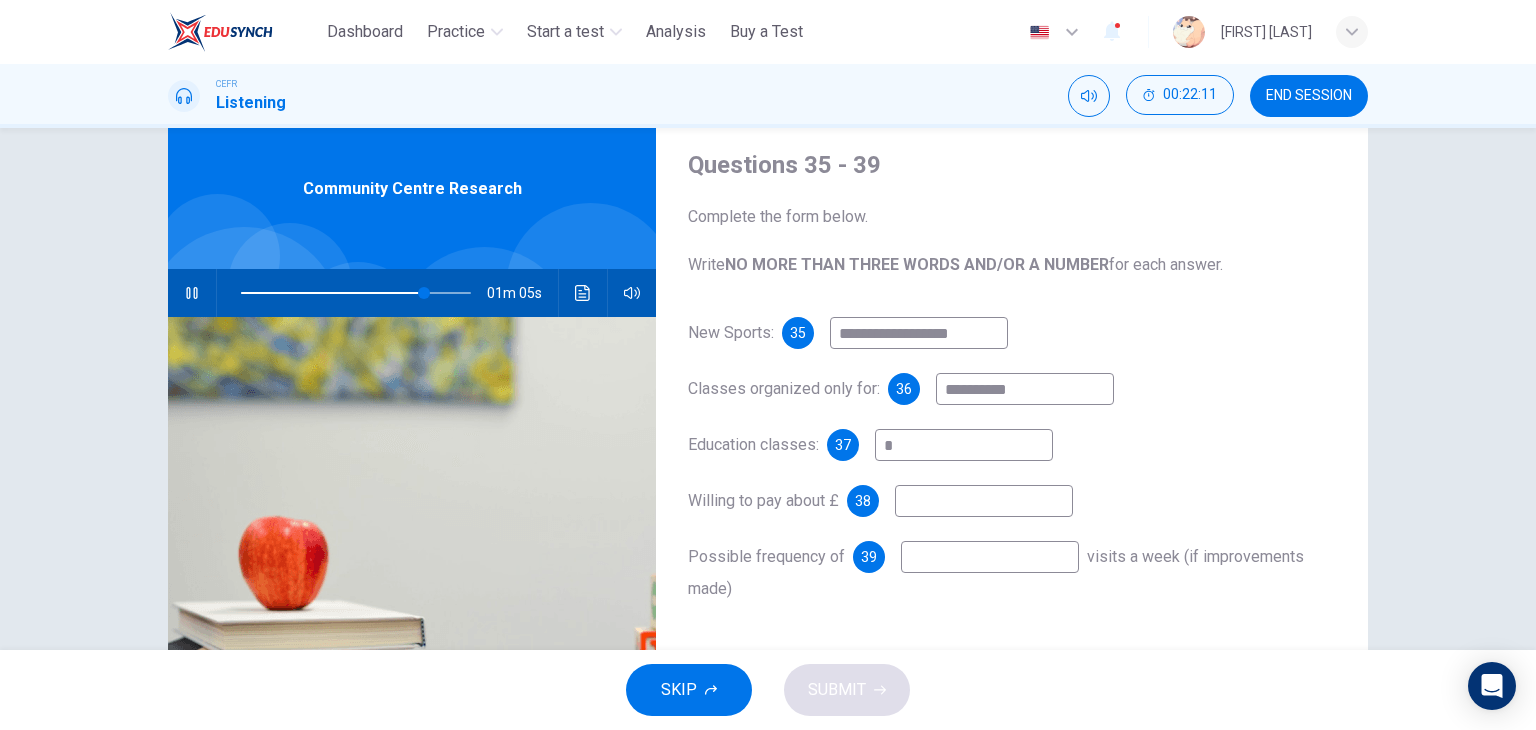 type on "**" 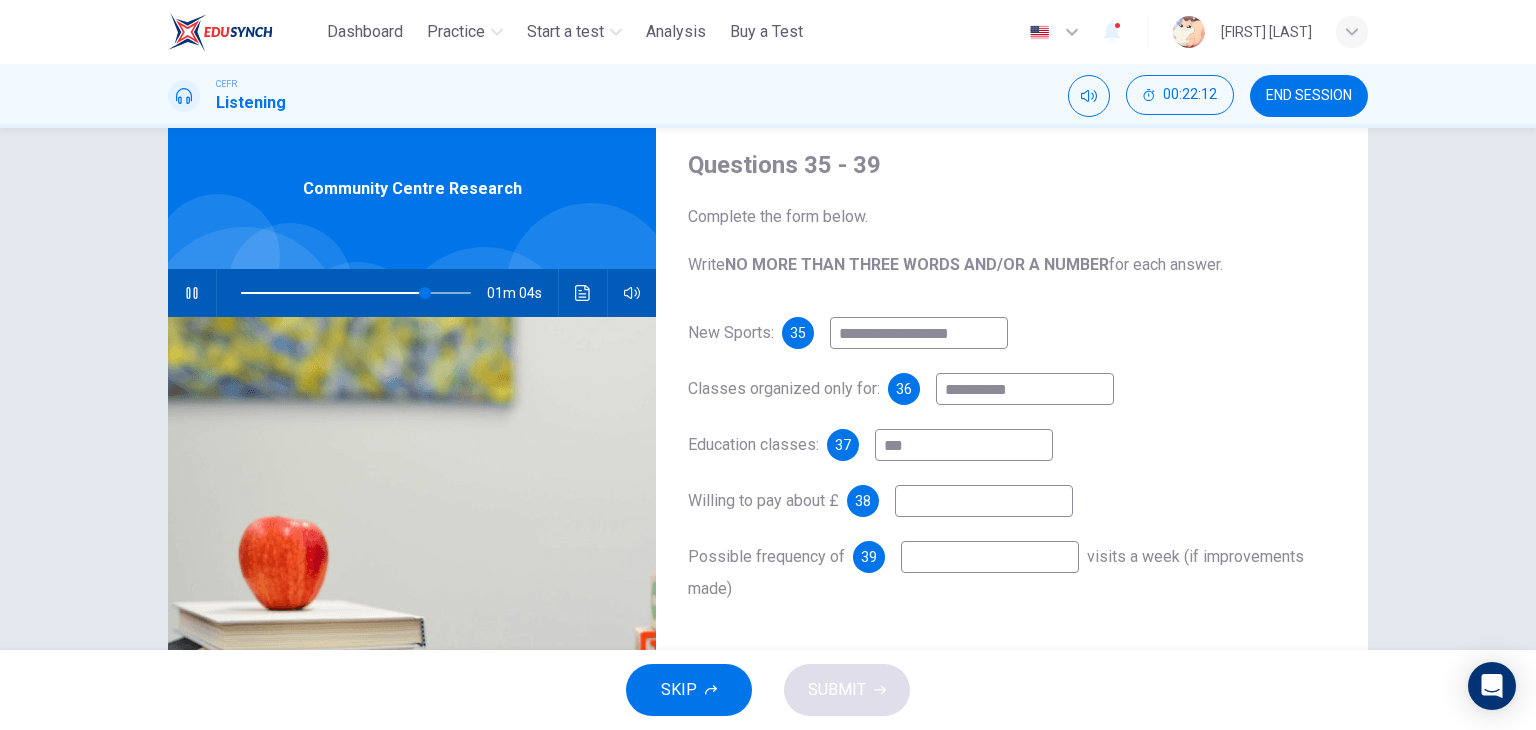 type on "****" 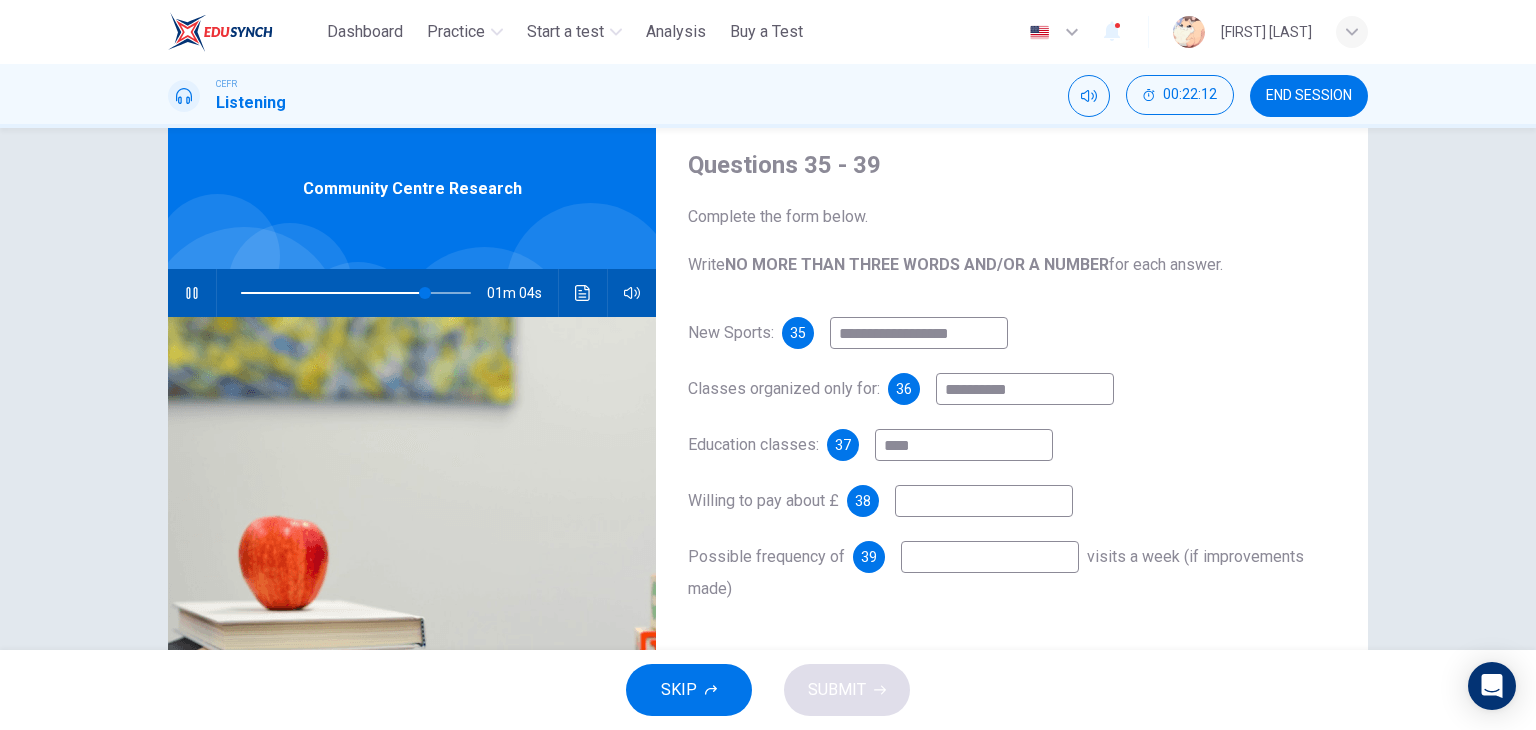 type on "**" 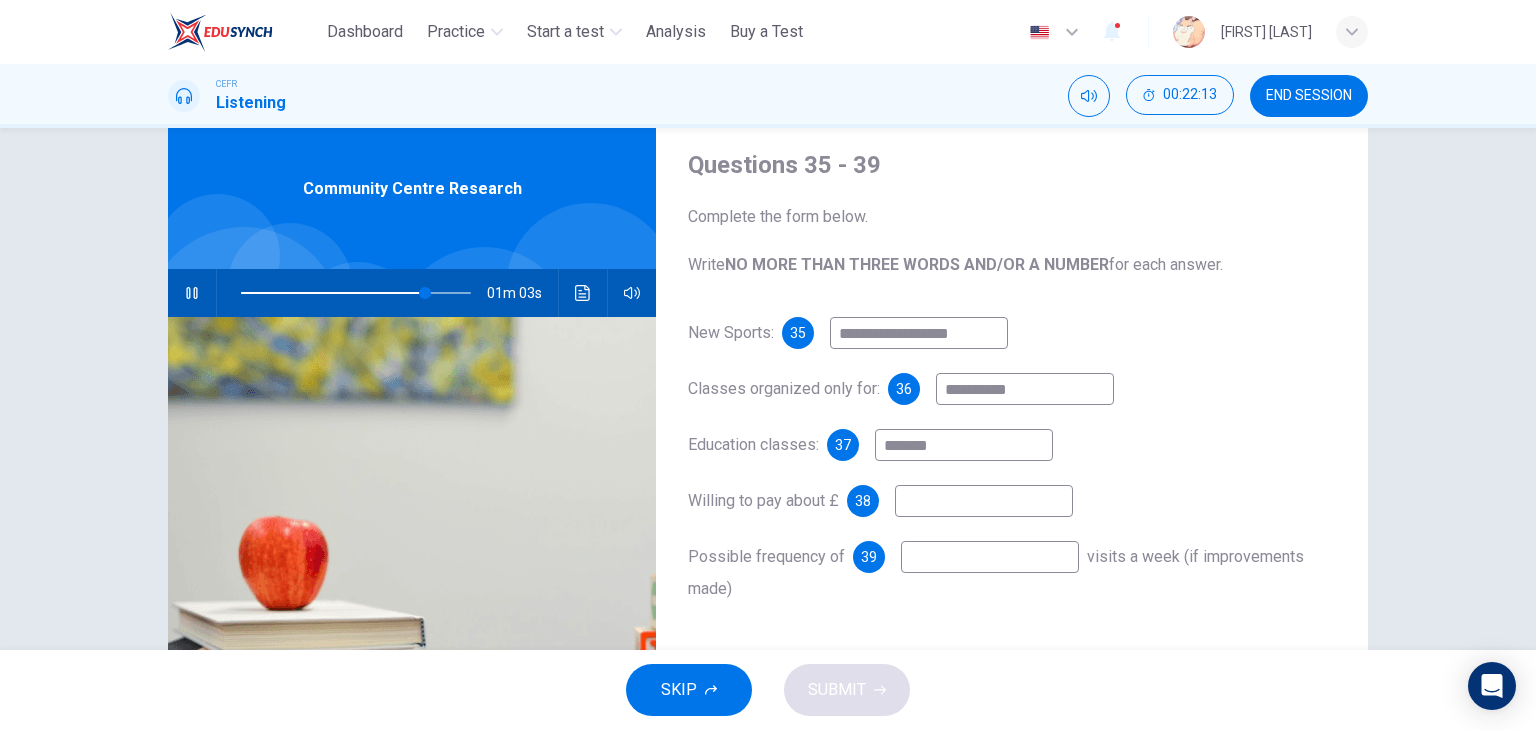 type on "*******" 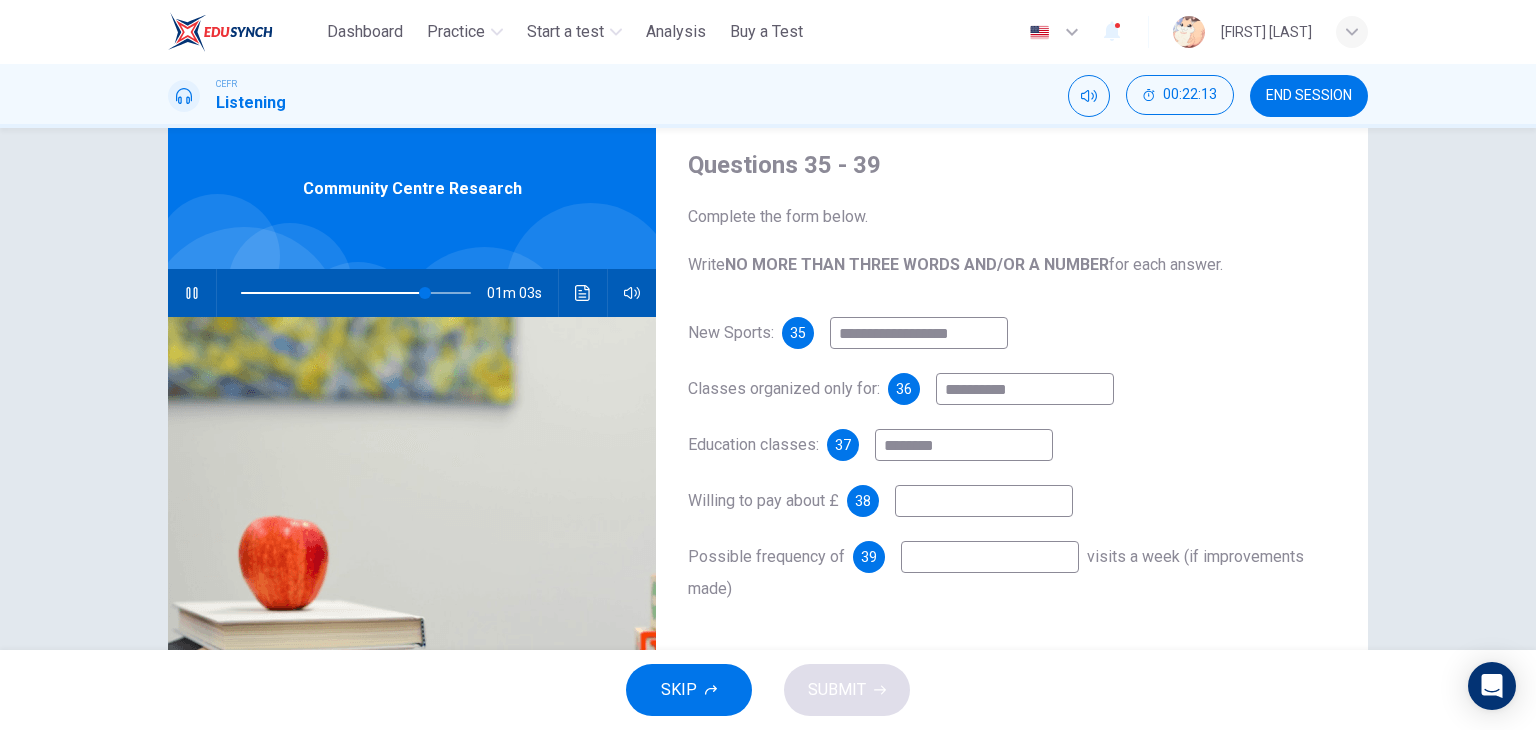 type on "**" 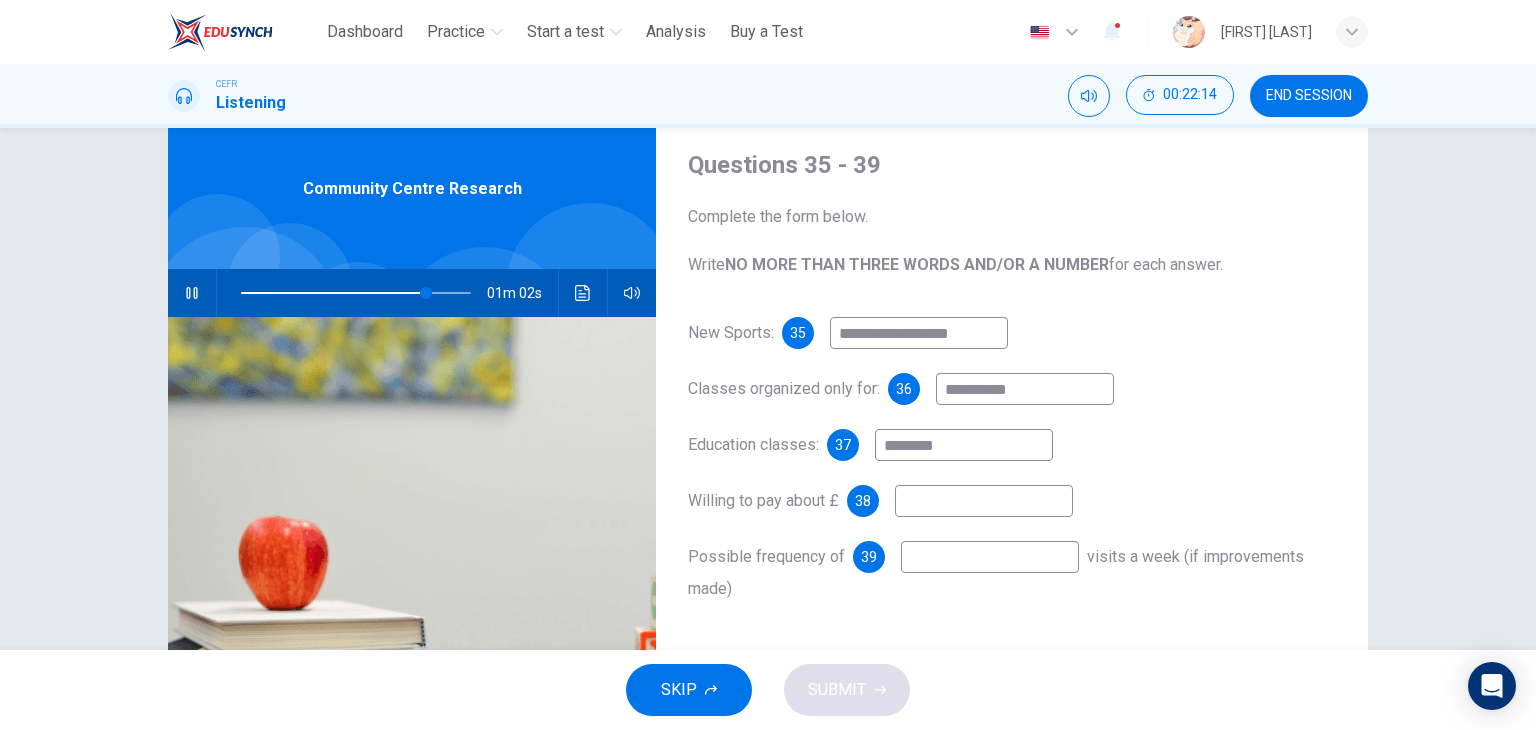 type on "********" 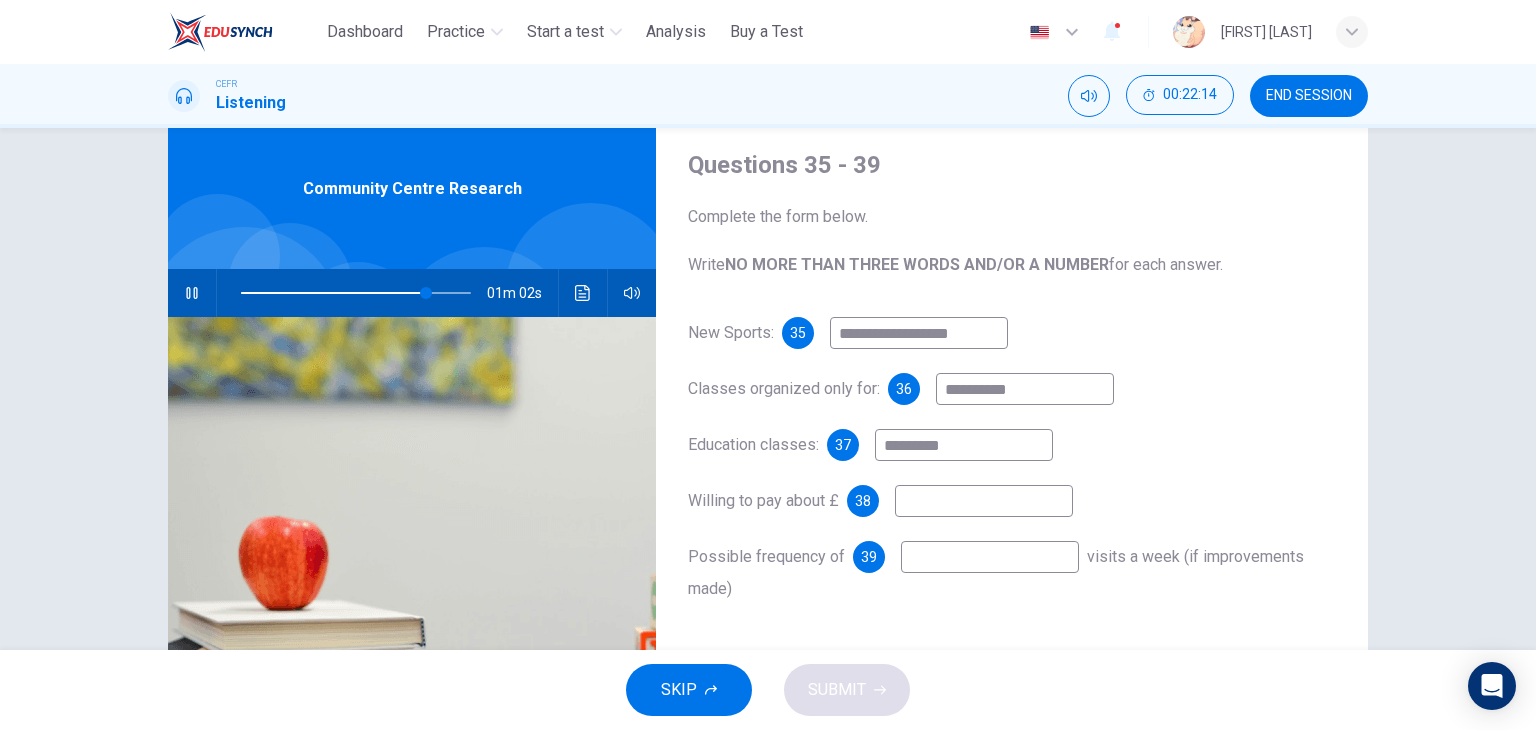 type on "**" 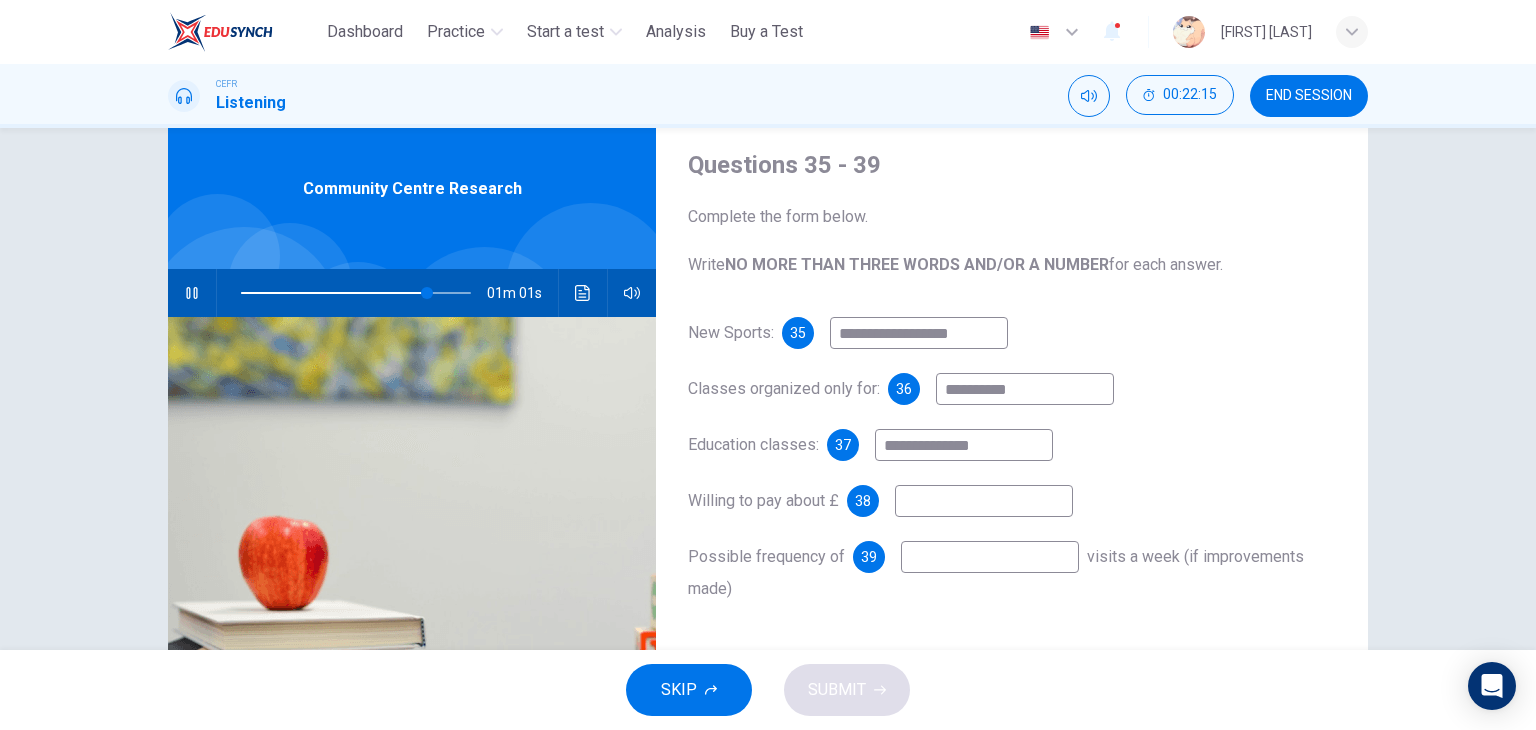 type on "**********" 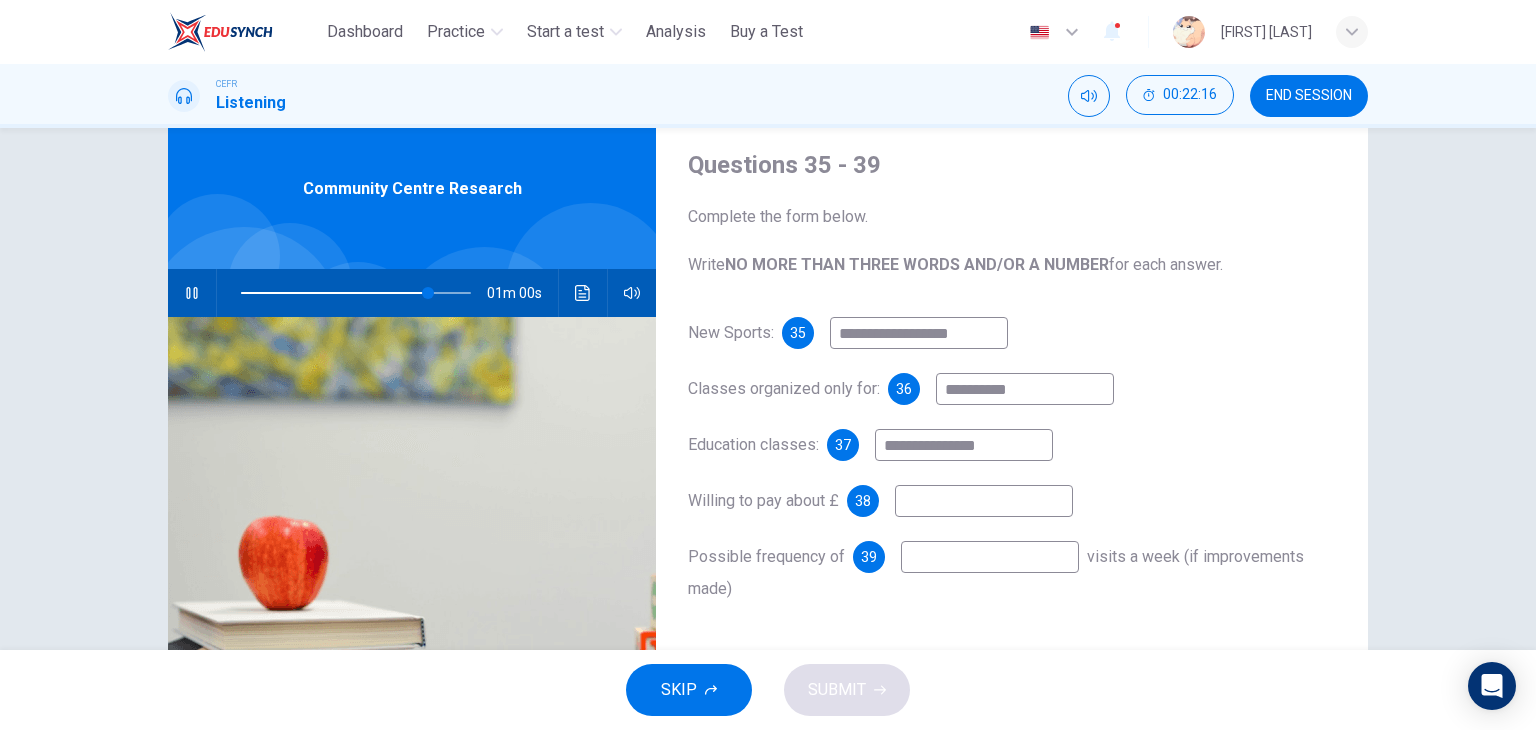 type on "**" 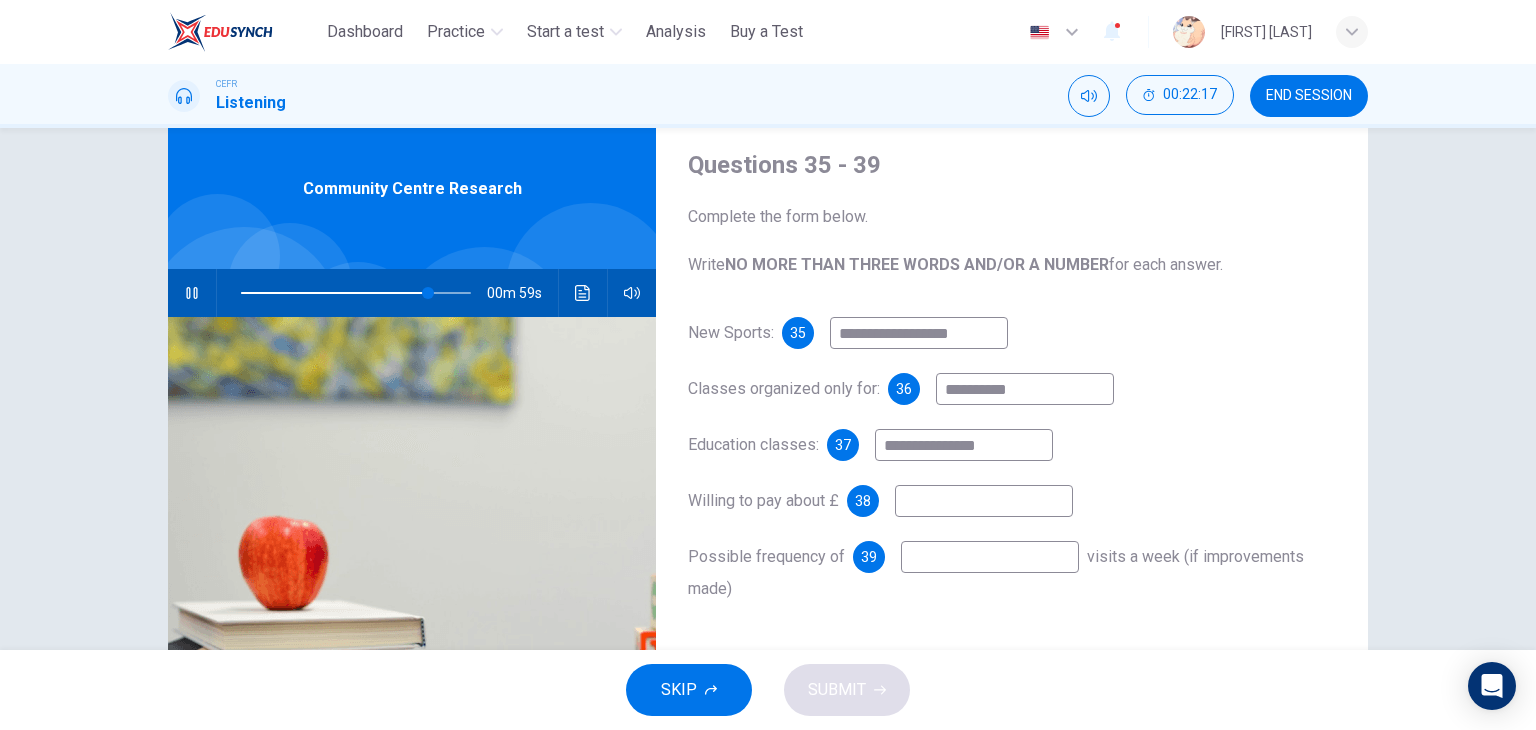 type on "**********" 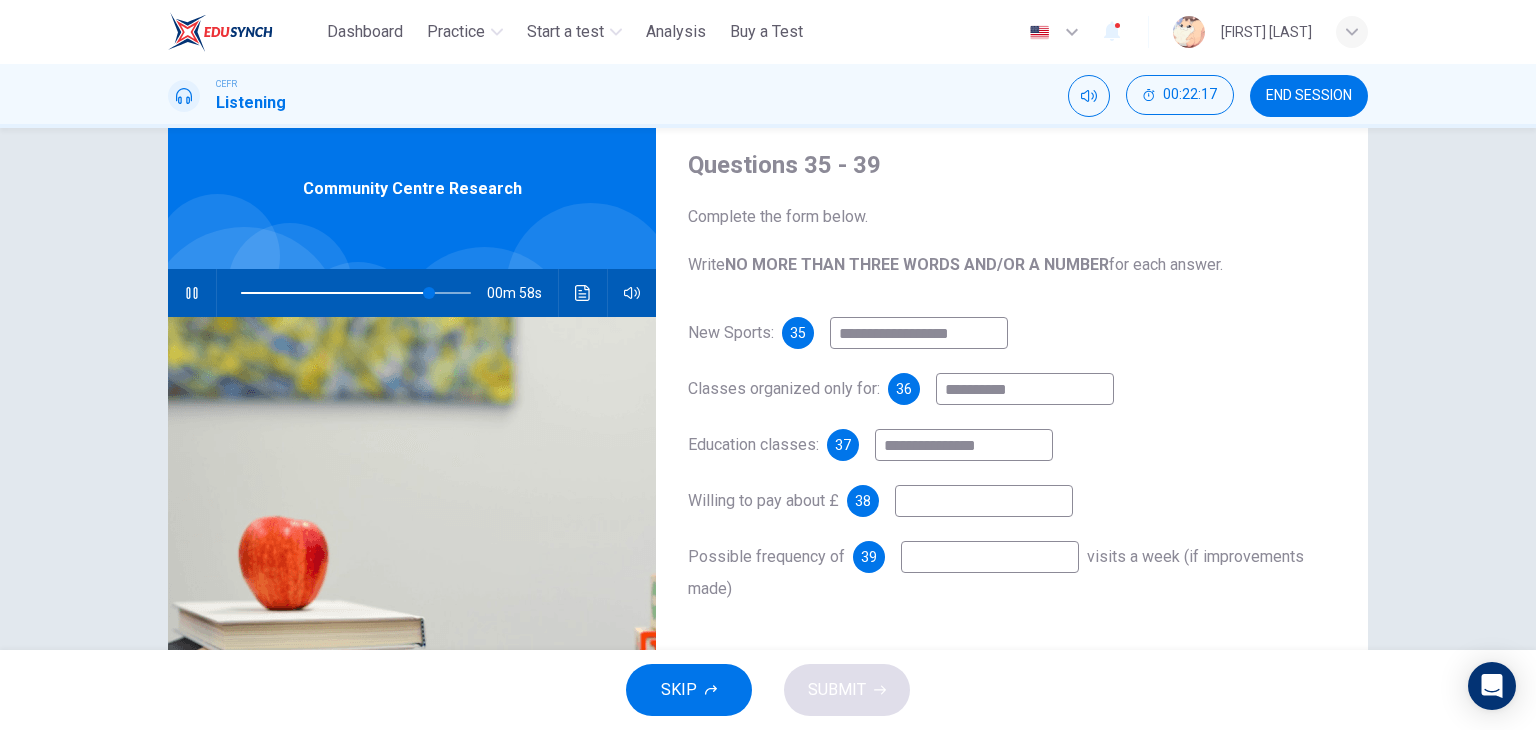 click at bounding box center (984, 501) 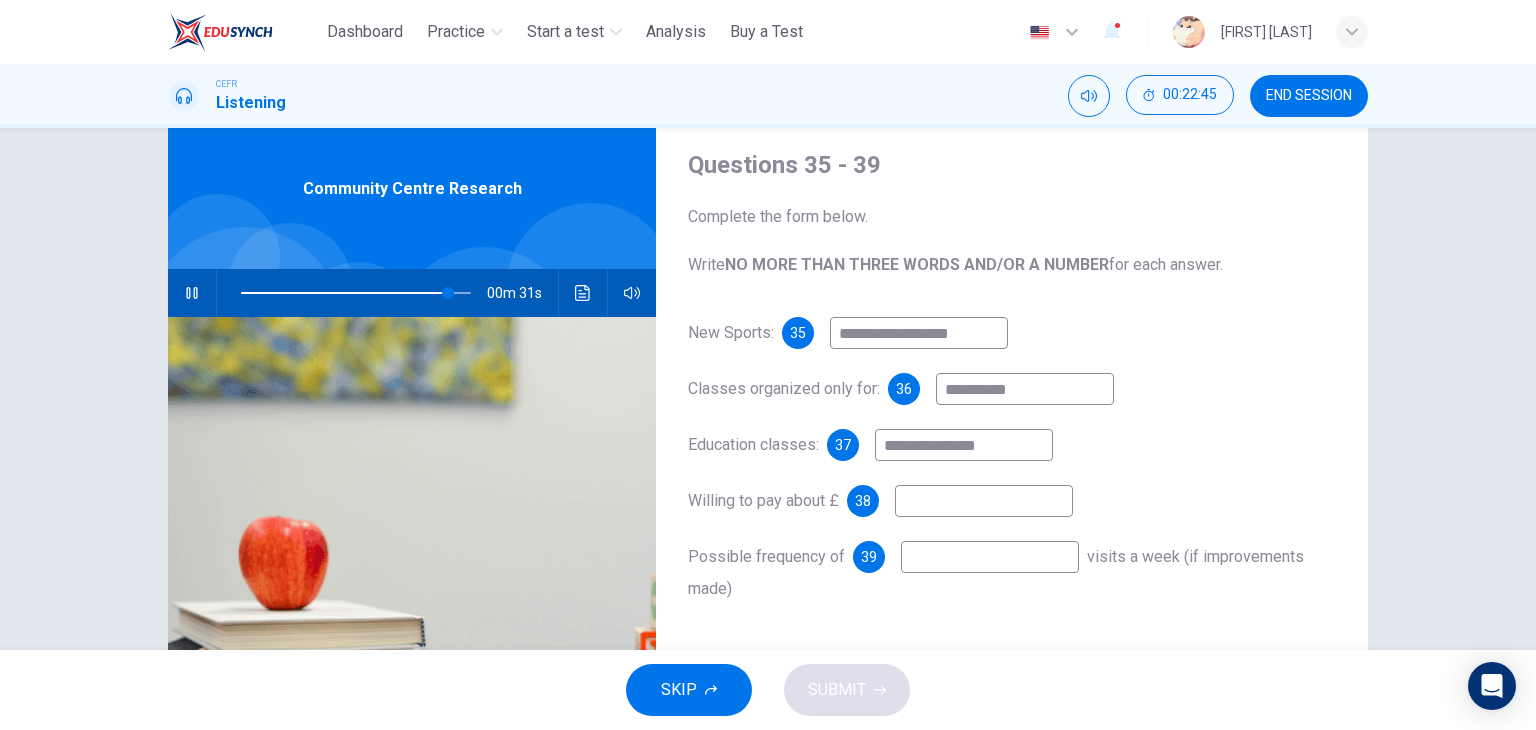 type on "**" 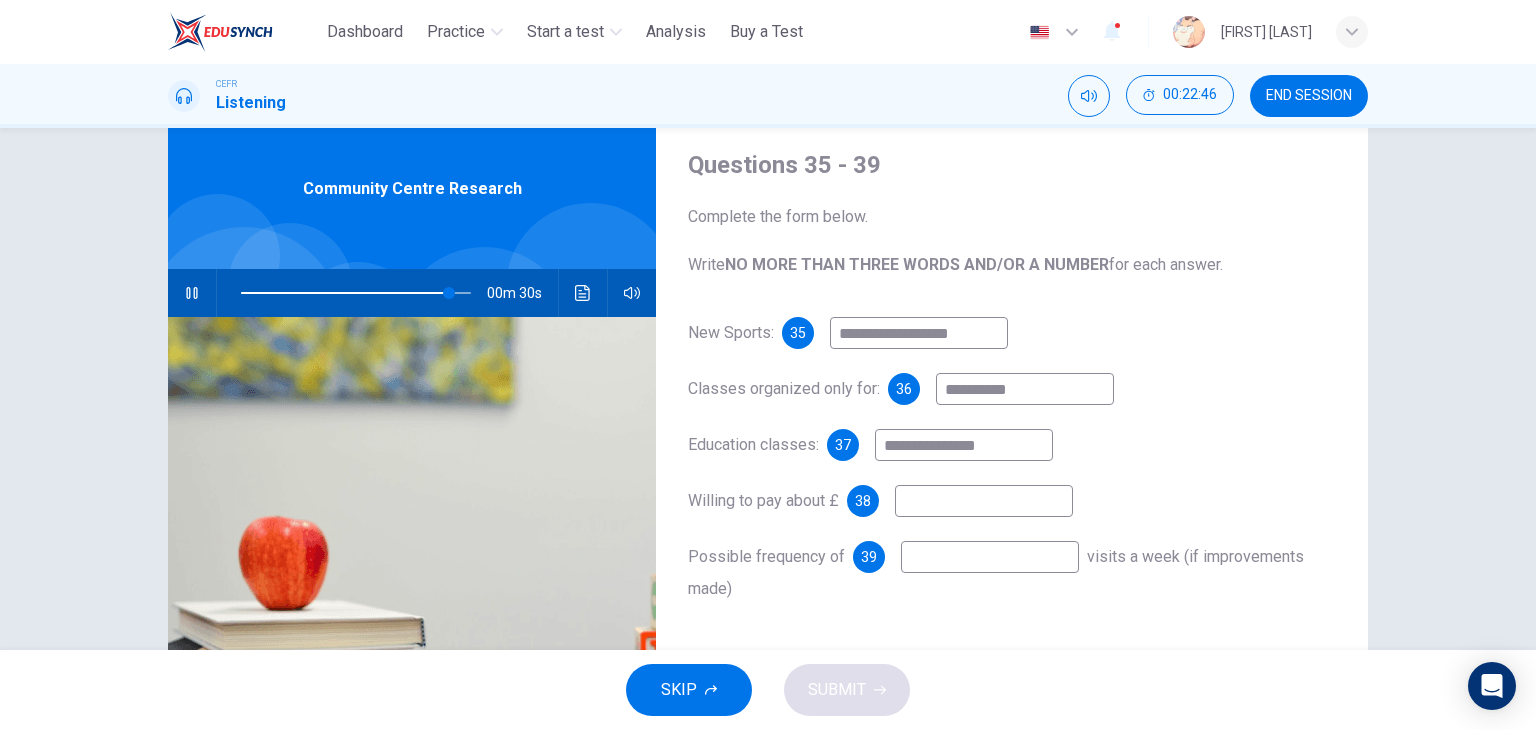 type on "*" 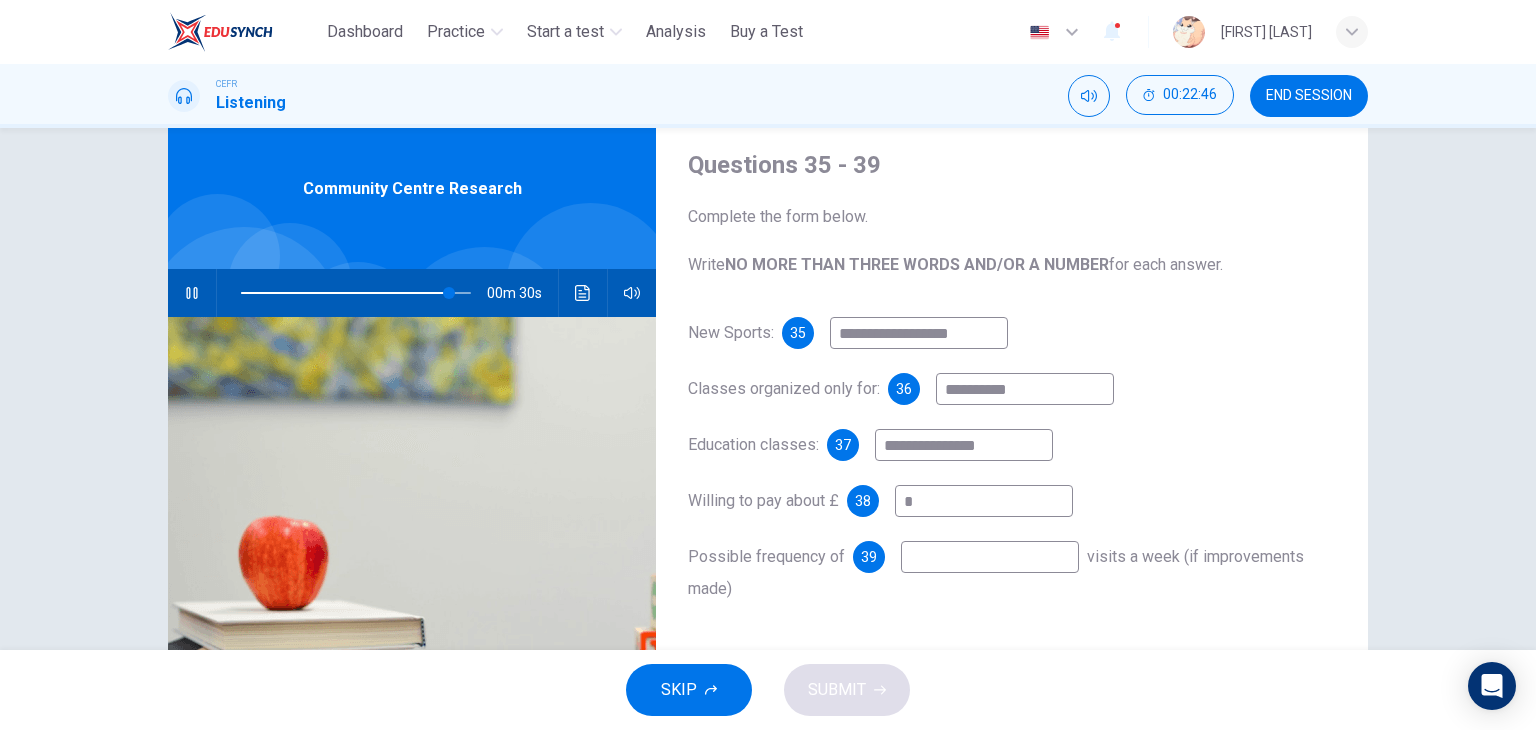type on "**" 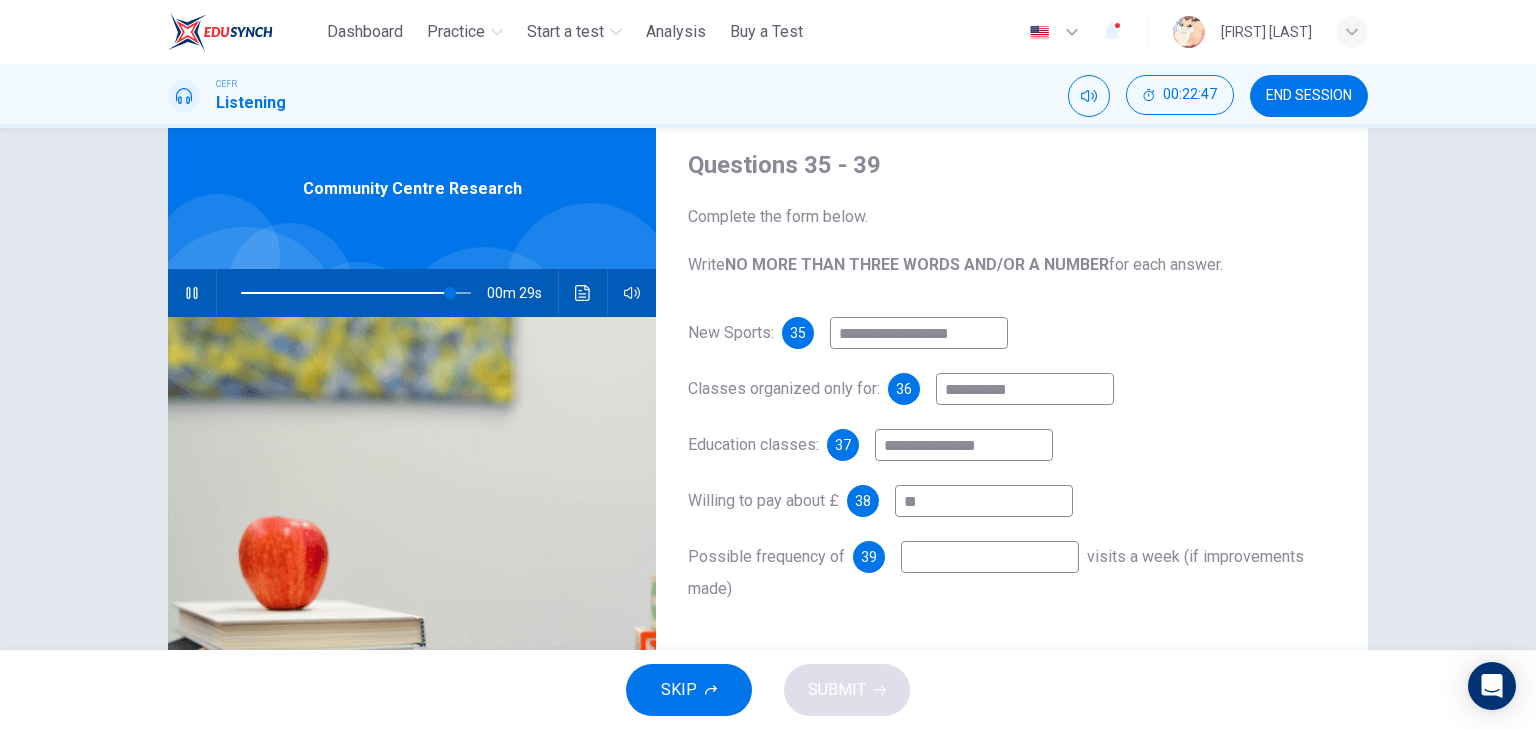 type on "***" 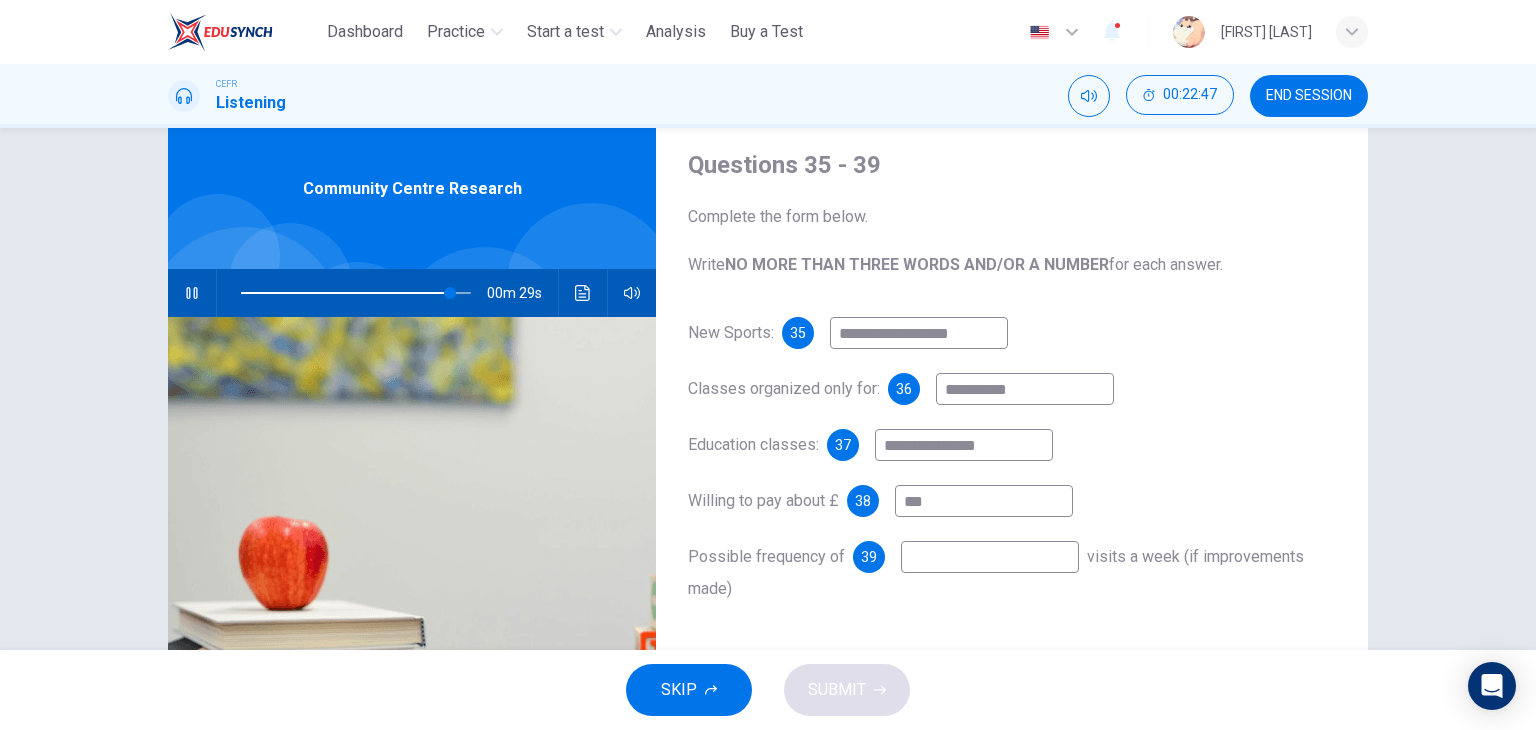 type on "**" 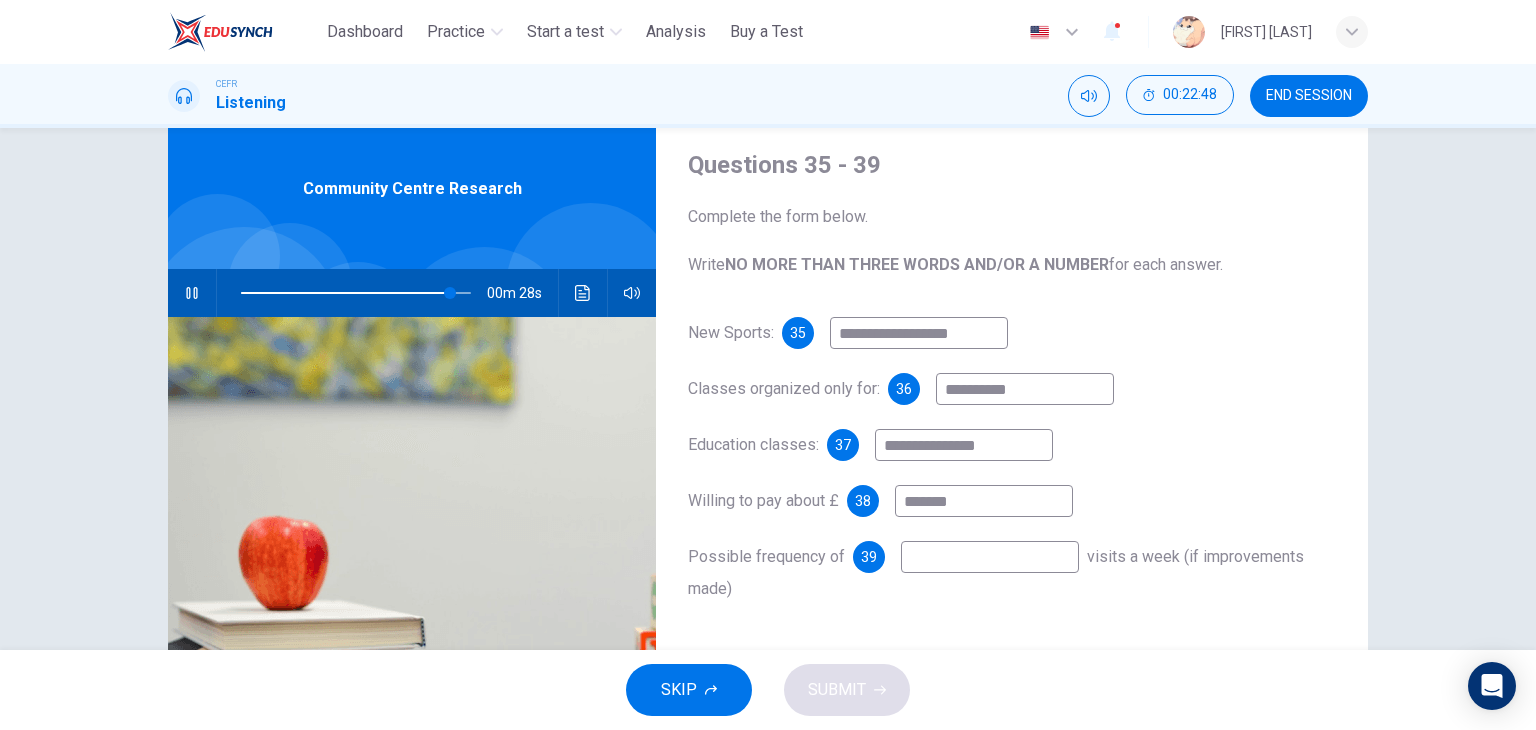 type 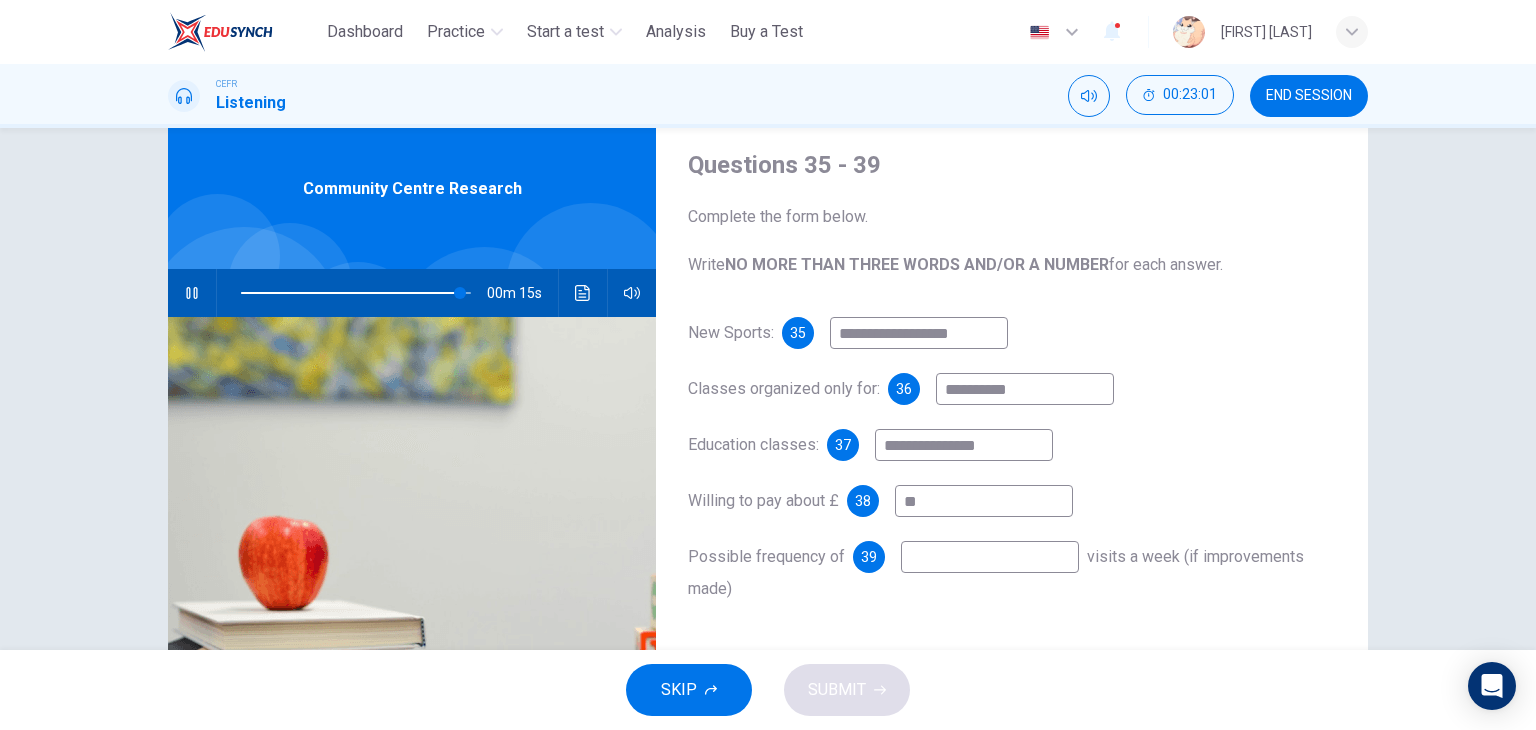 click at bounding box center [990, 557] 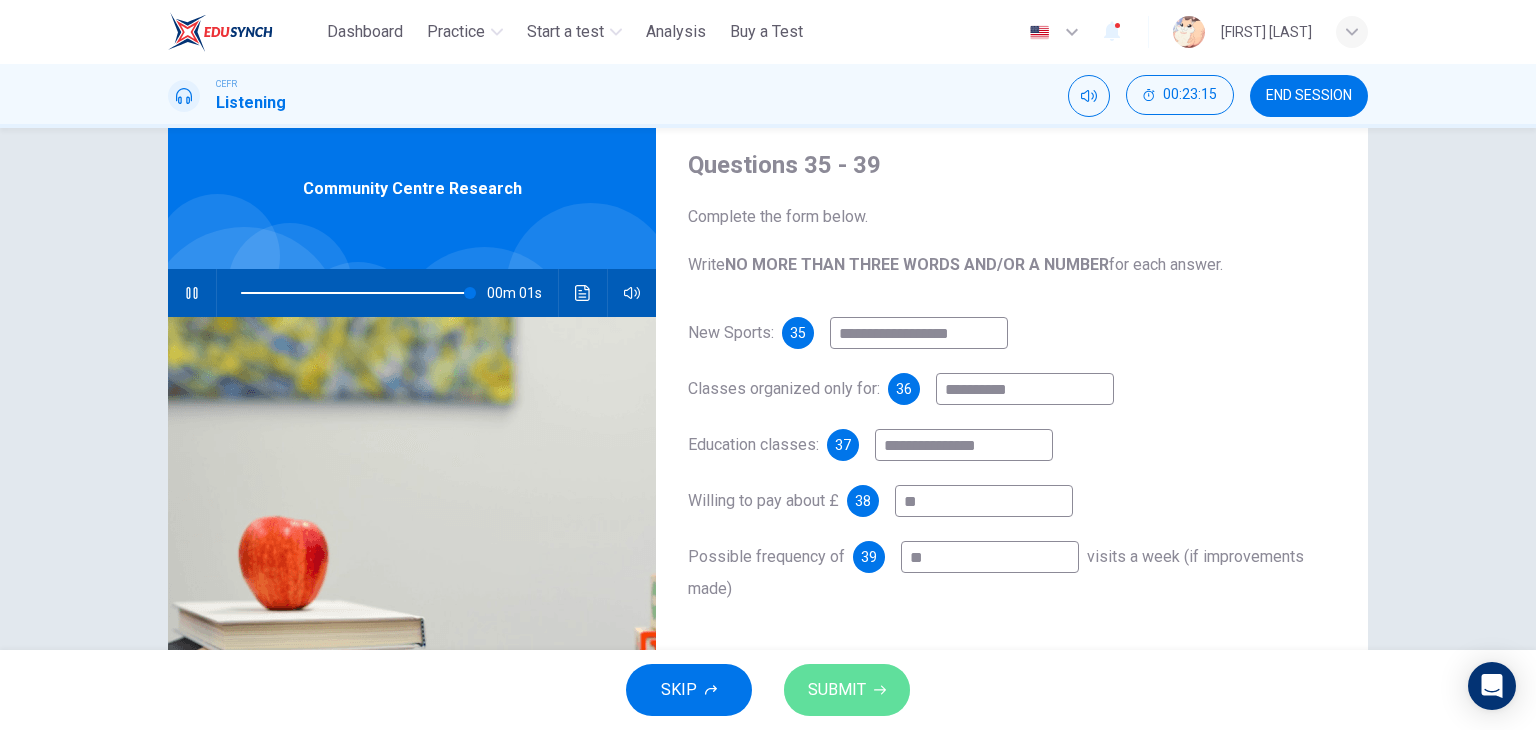 click on "SUBMIT" at bounding box center (837, 690) 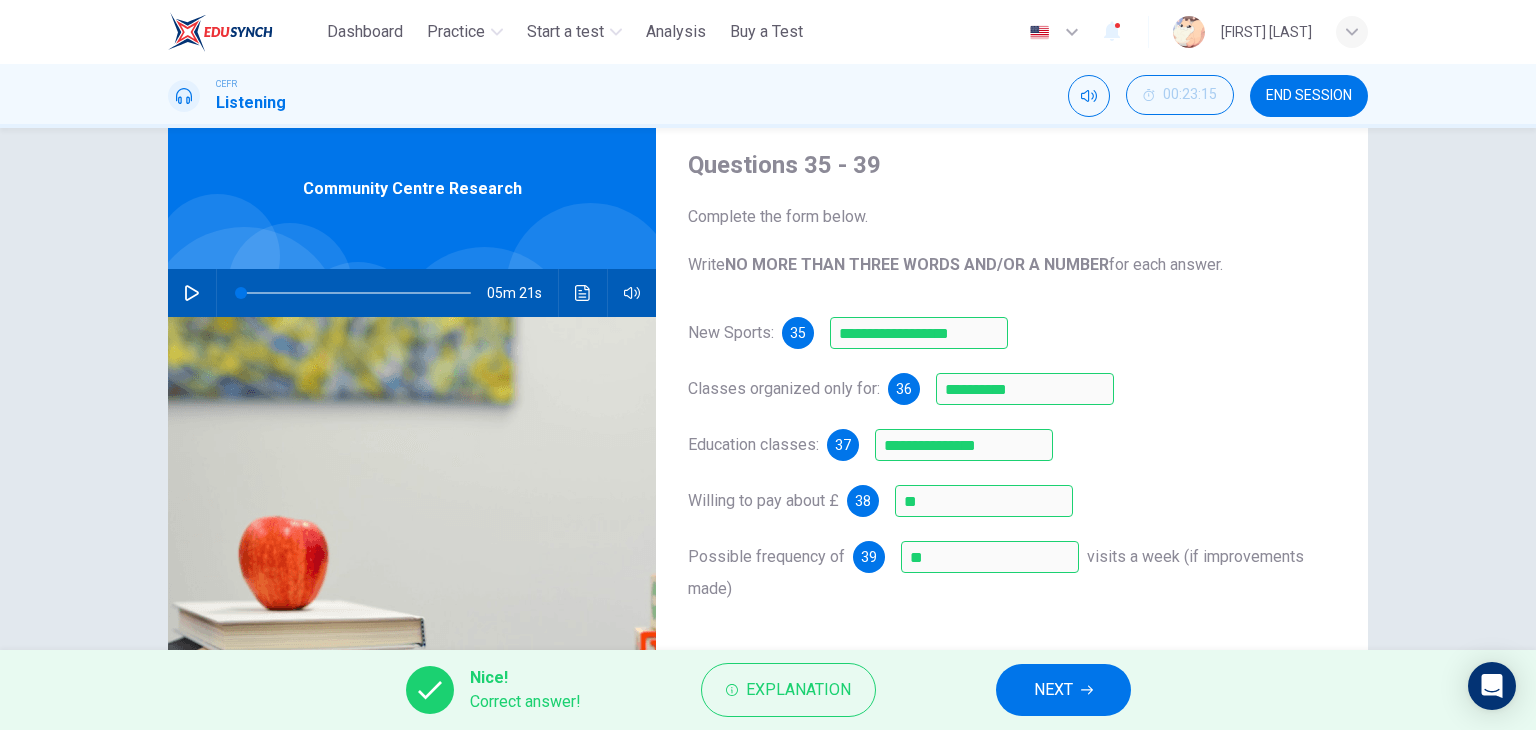 drag, startPoint x: 532, startPoint y: 545, endPoint x: 1136, endPoint y: 737, distance: 633.7823 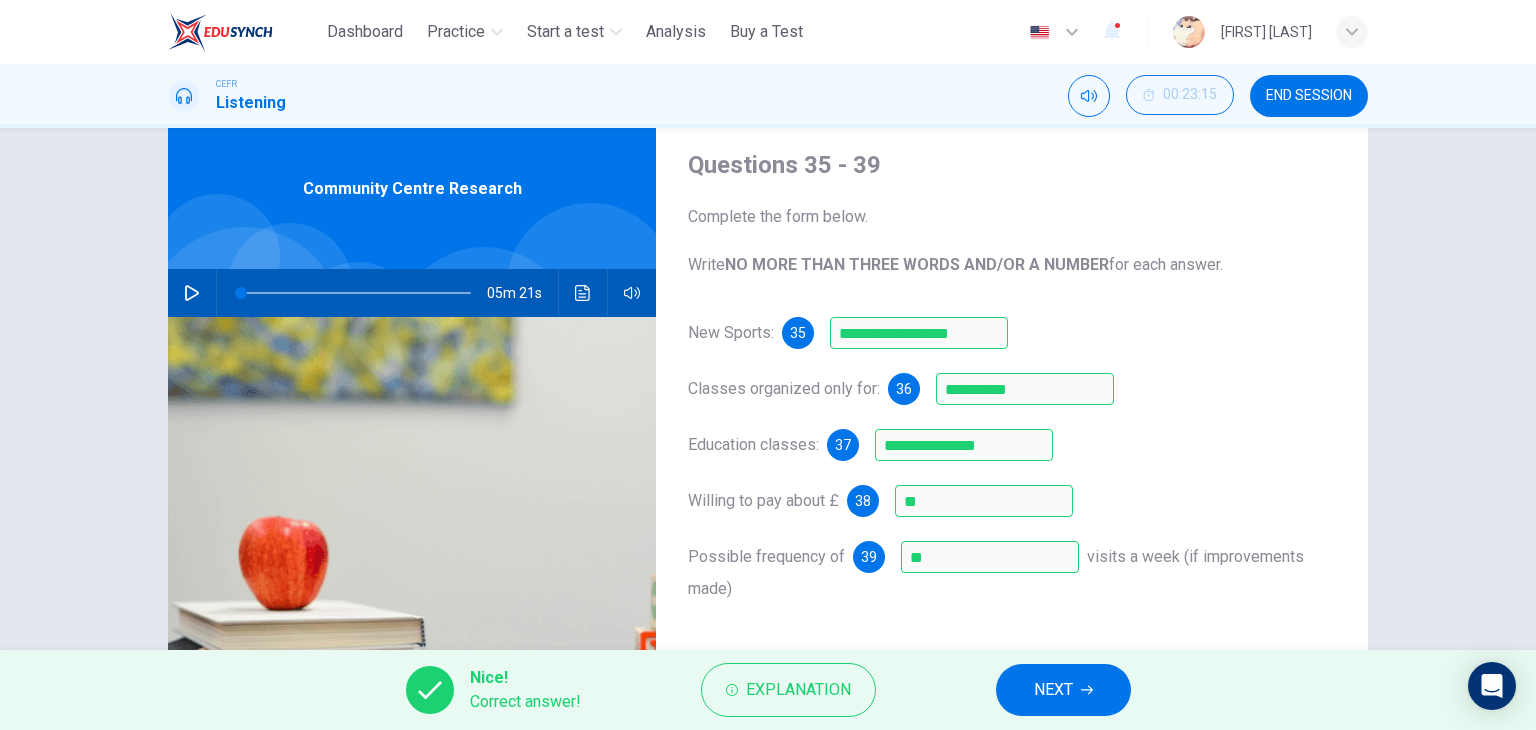 click on "**********" at bounding box center (768, 365) 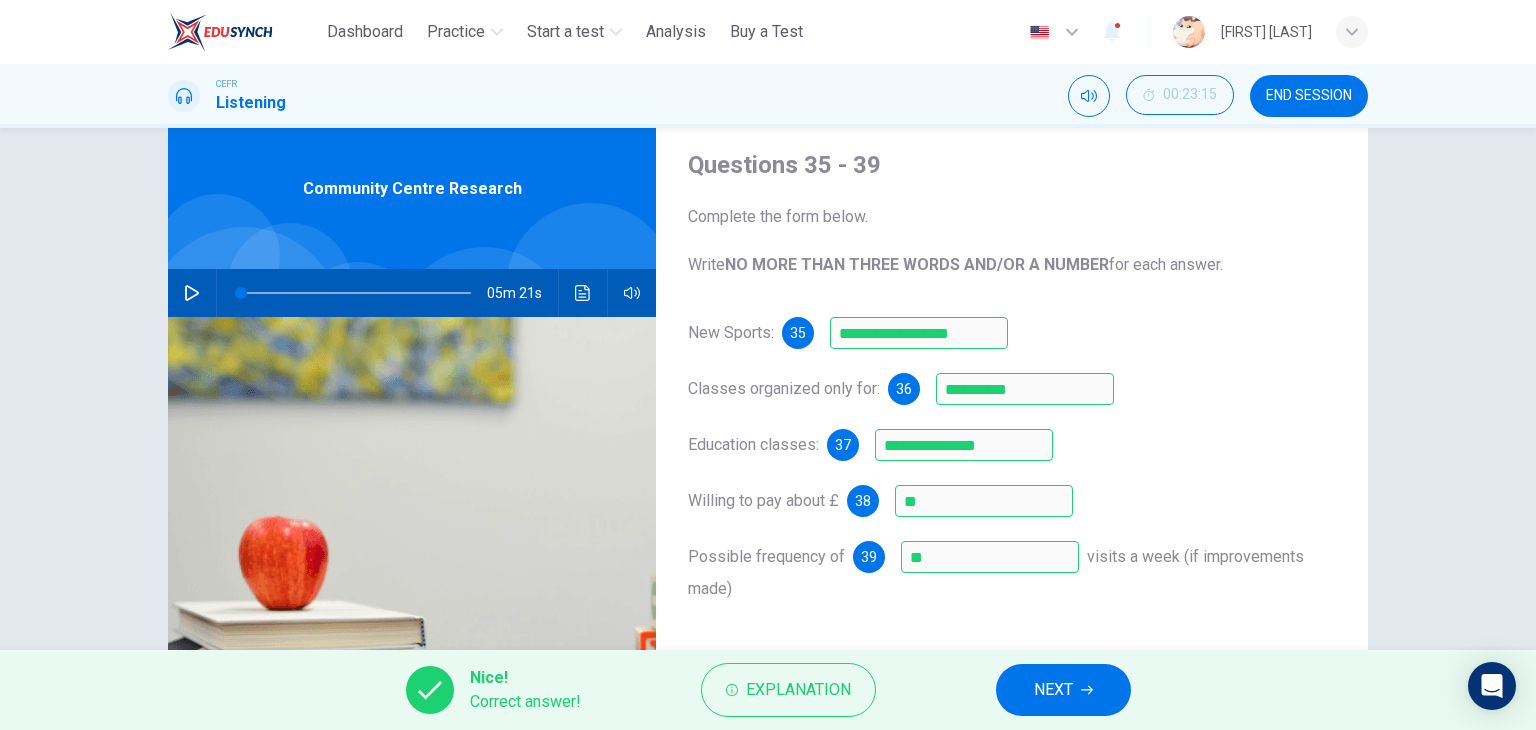 click on "NEXT" at bounding box center [1063, 690] 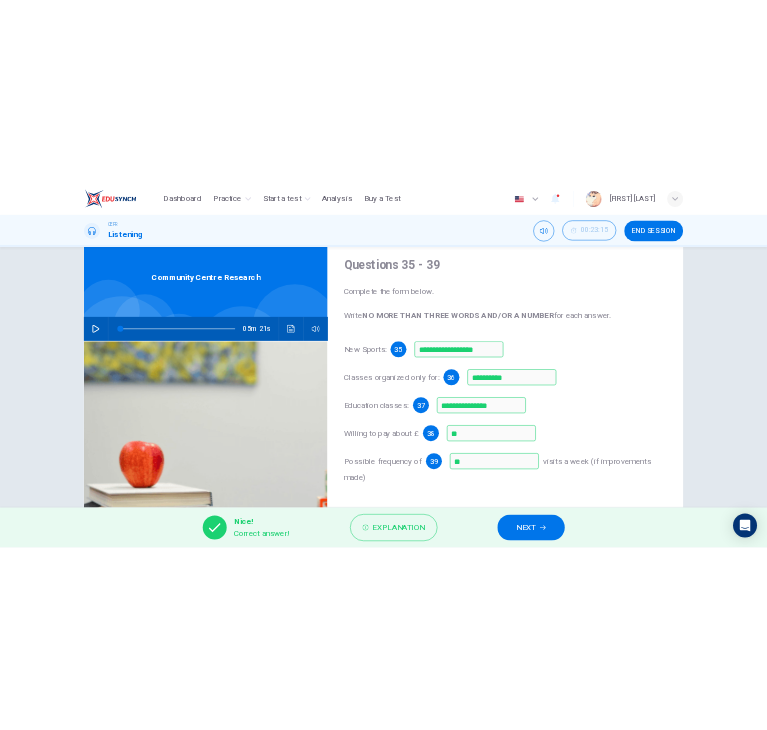 scroll, scrollTop: 0, scrollLeft: 0, axis: both 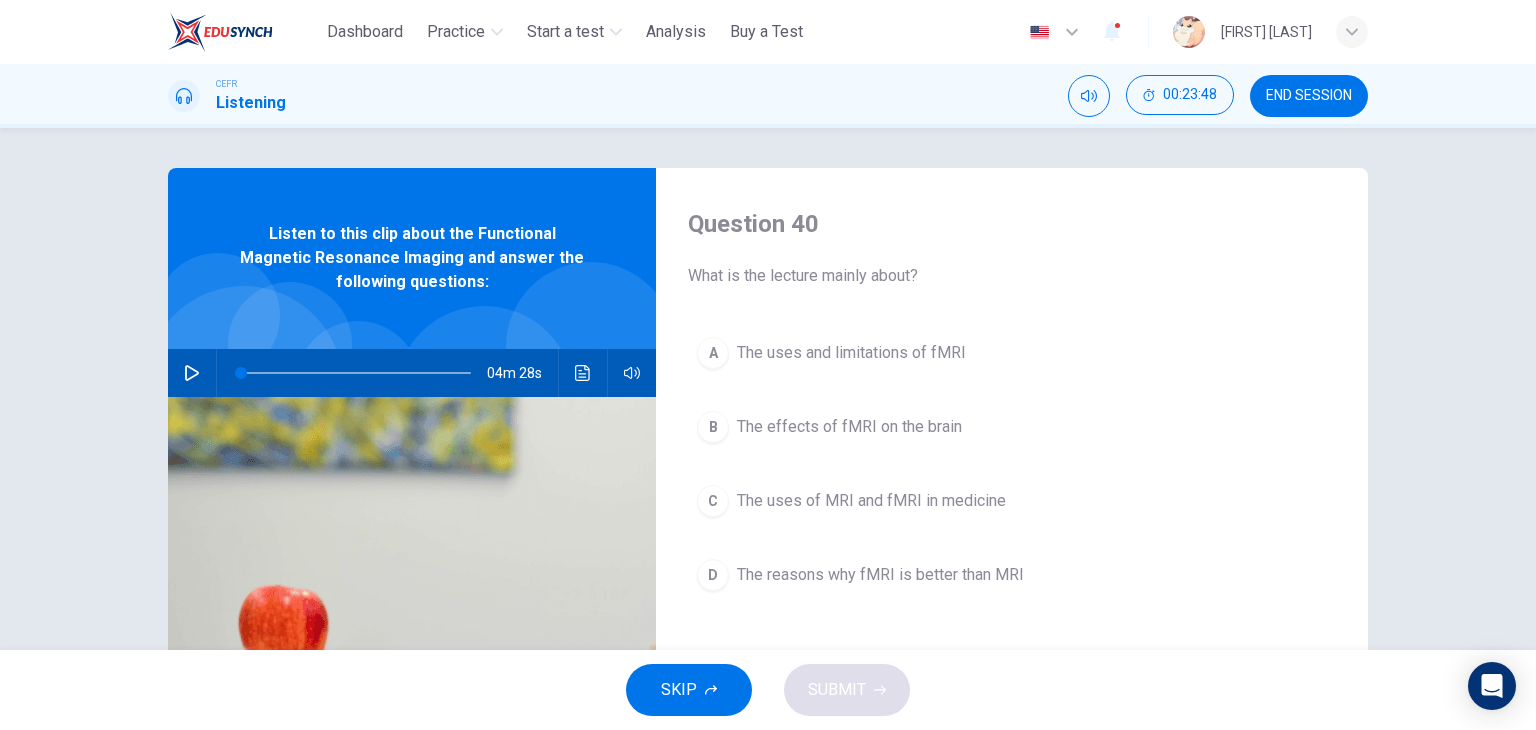 click on "Listen to this clip about the Functional Magnetic Resonance Imaging and answer the following questions:" at bounding box center [412, 258] 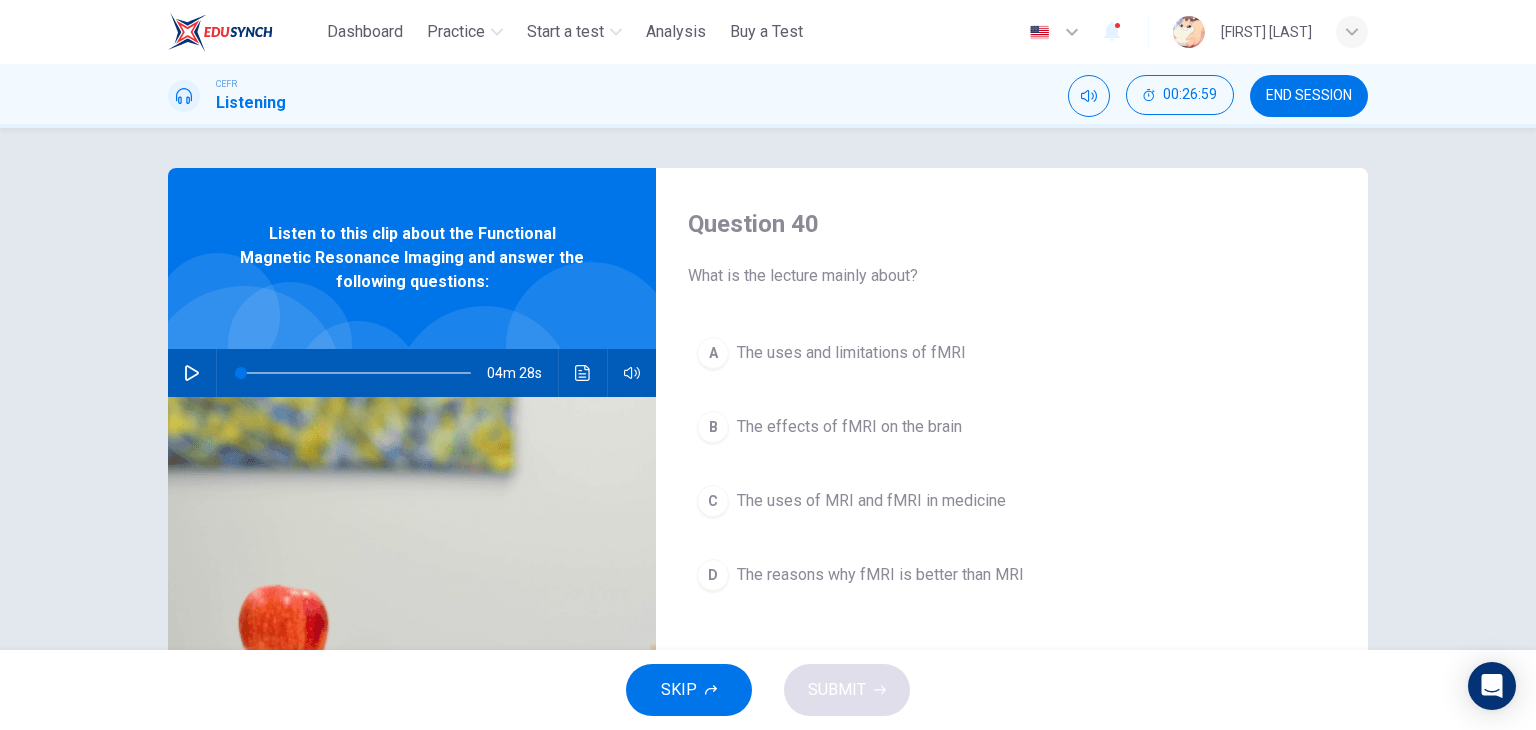 click on "Listen to this clip about the Functional Magnetic Resonance Imaging and answer the following questions:" at bounding box center (412, 258) 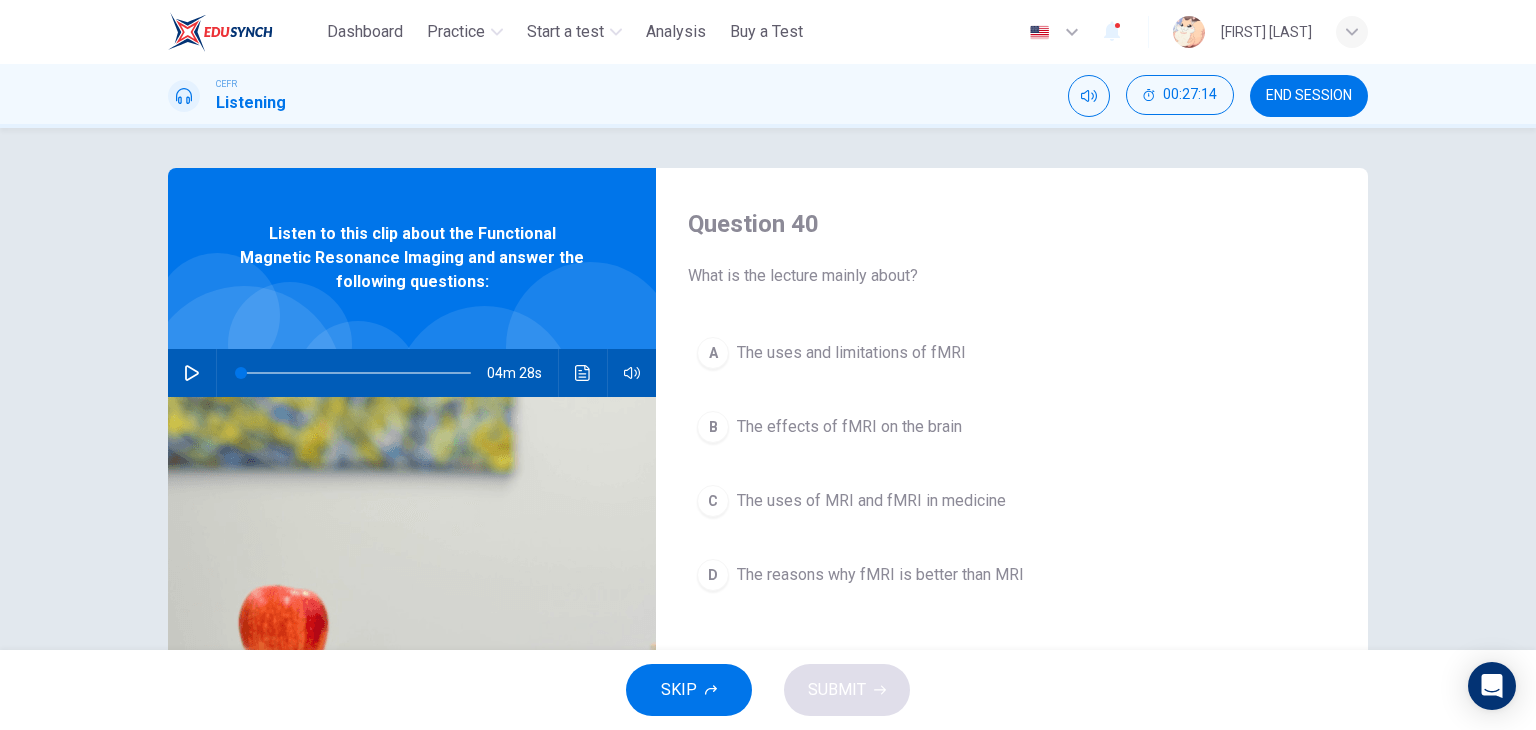 click at bounding box center [590, 346] 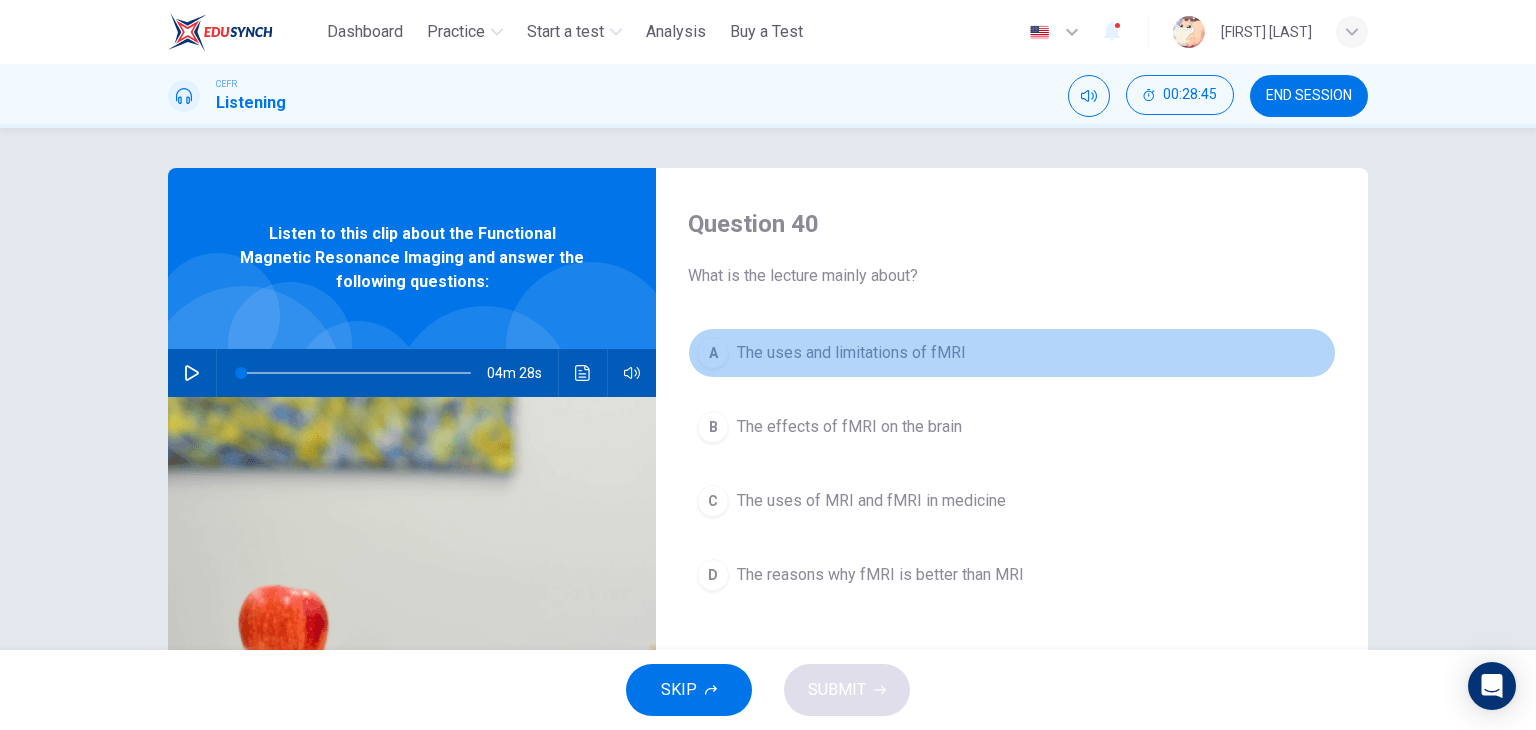 click on "A" at bounding box center (713, 353) 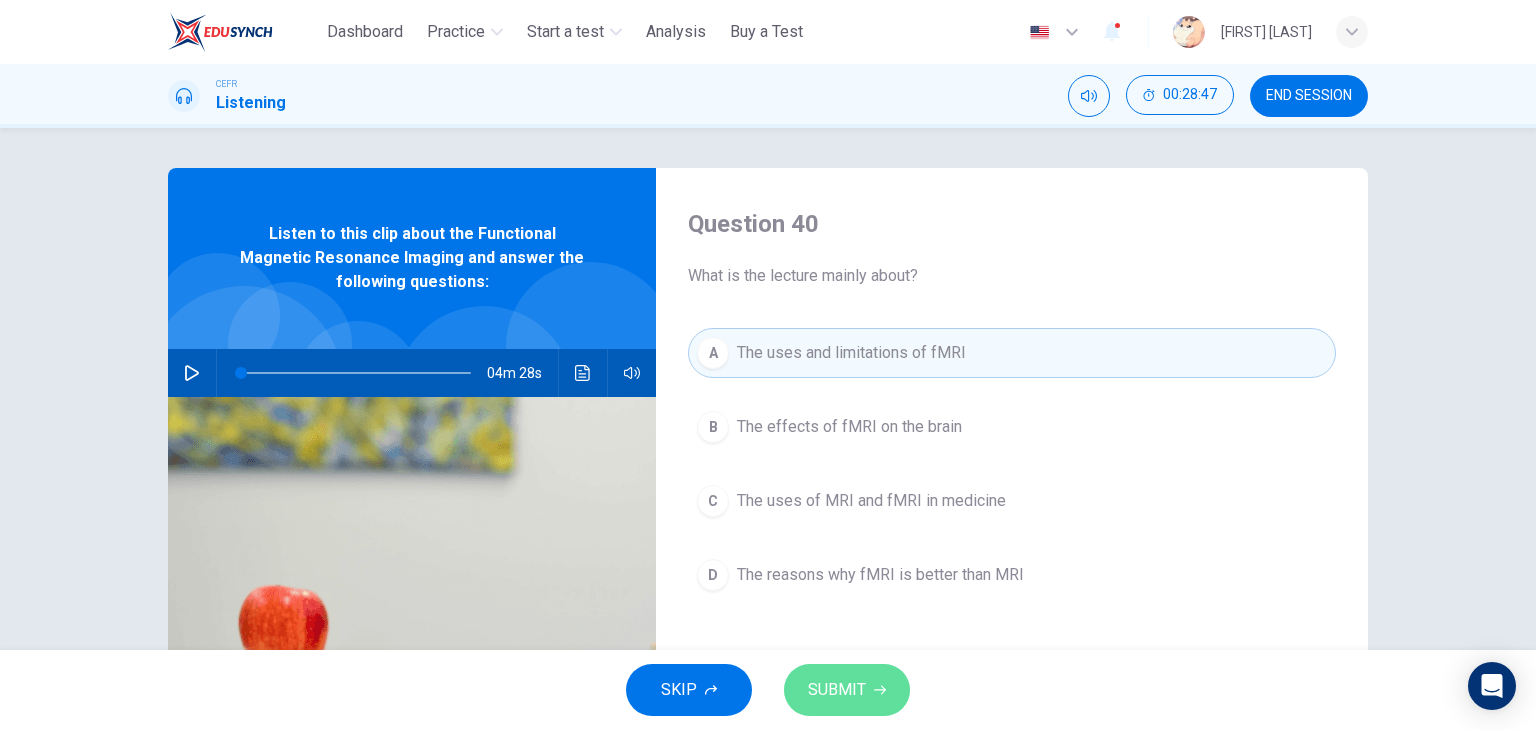click on "SUBMIT" at bounding box center [837, 690] 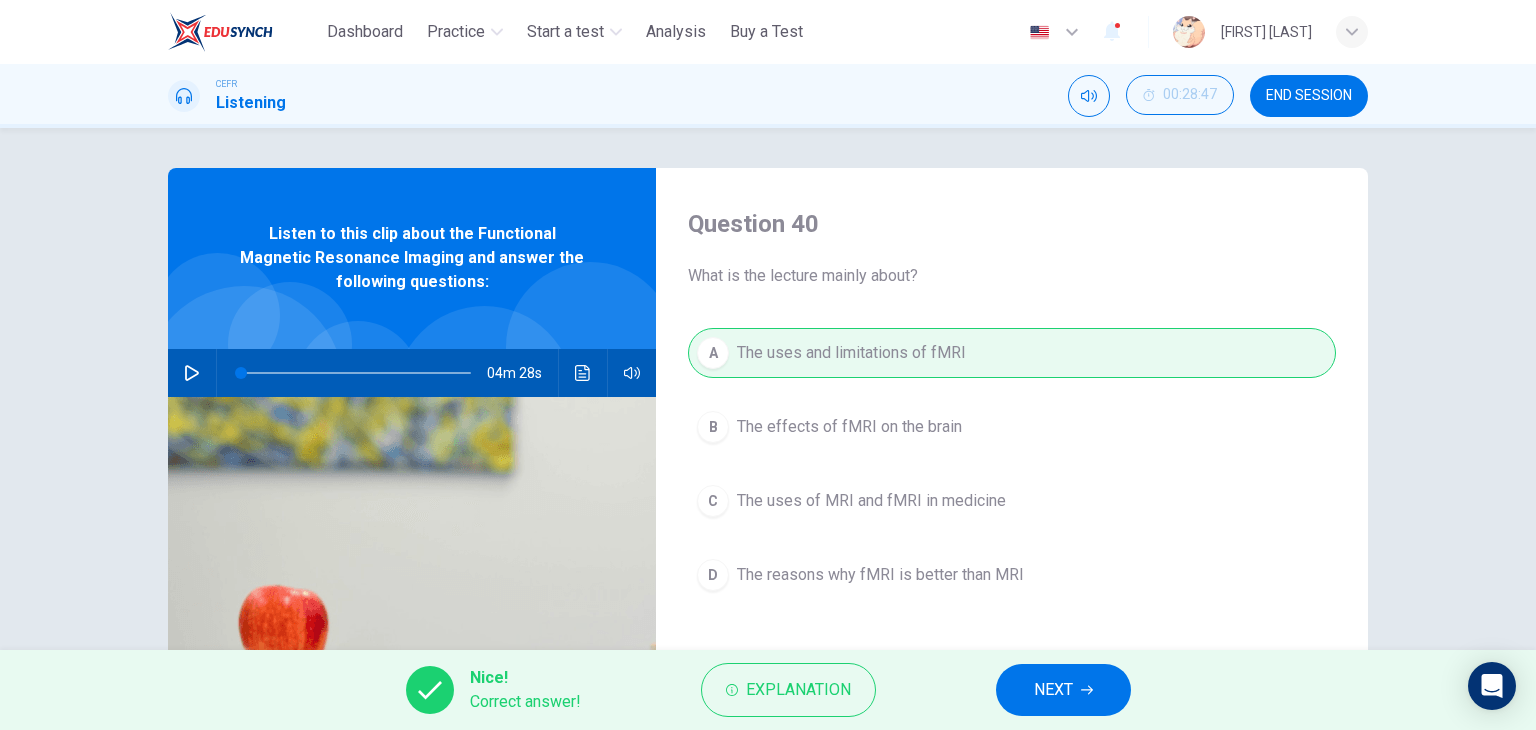 click on "NEXT" at bounding box center [1063, 690] 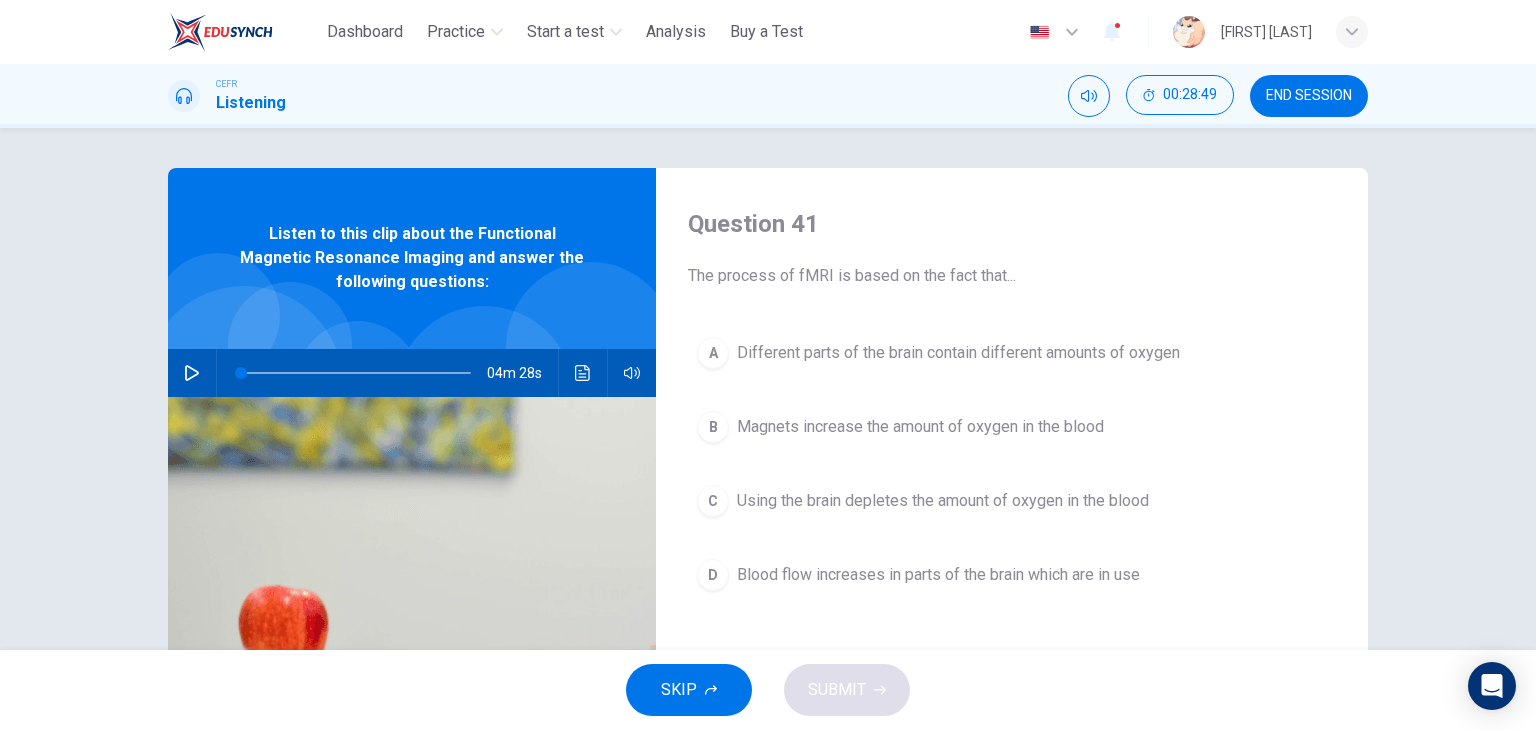 click on "D Blood flow increases in parts of the brain which are in use" at bounding box center (1012, 575) 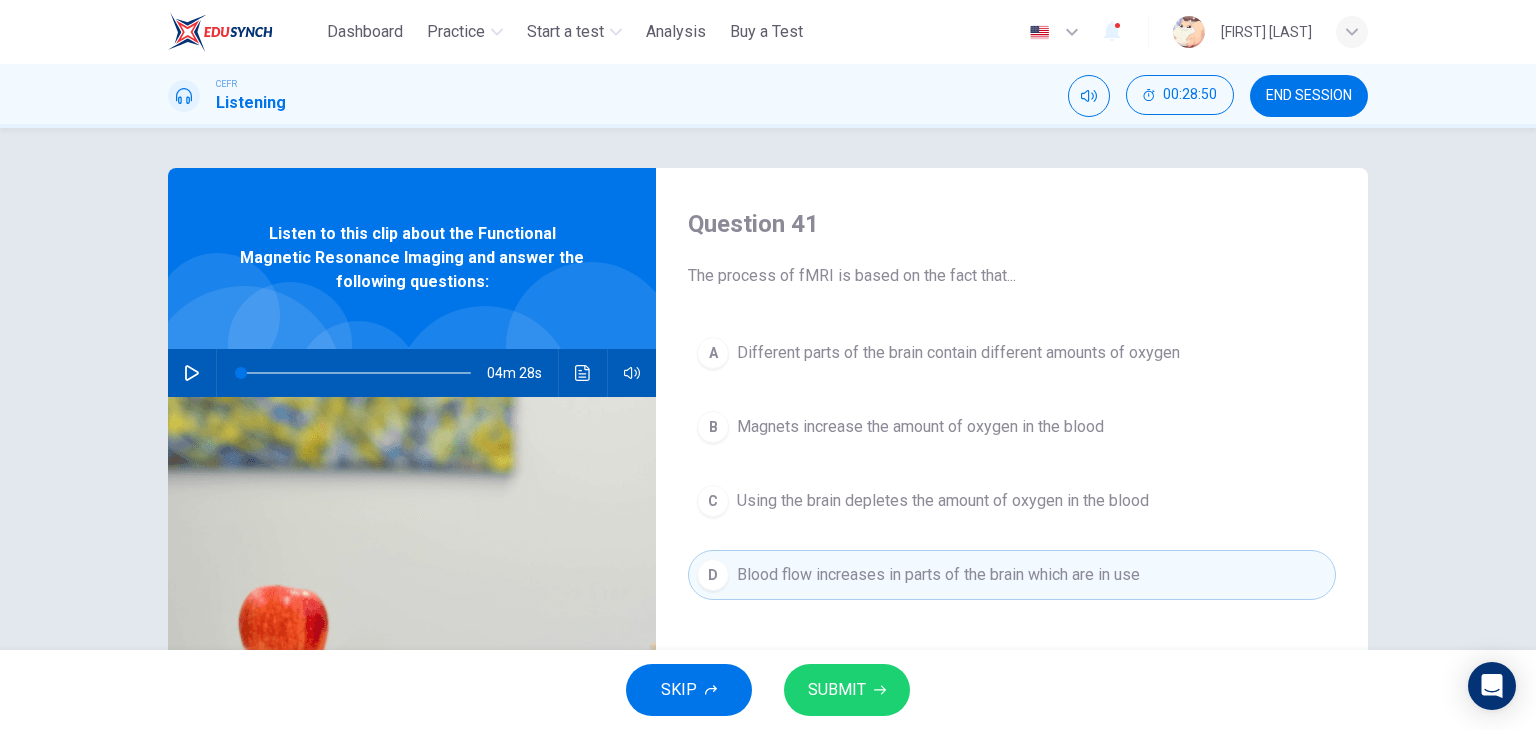 click on "SUBMIT" at bounding box center [837, 690] 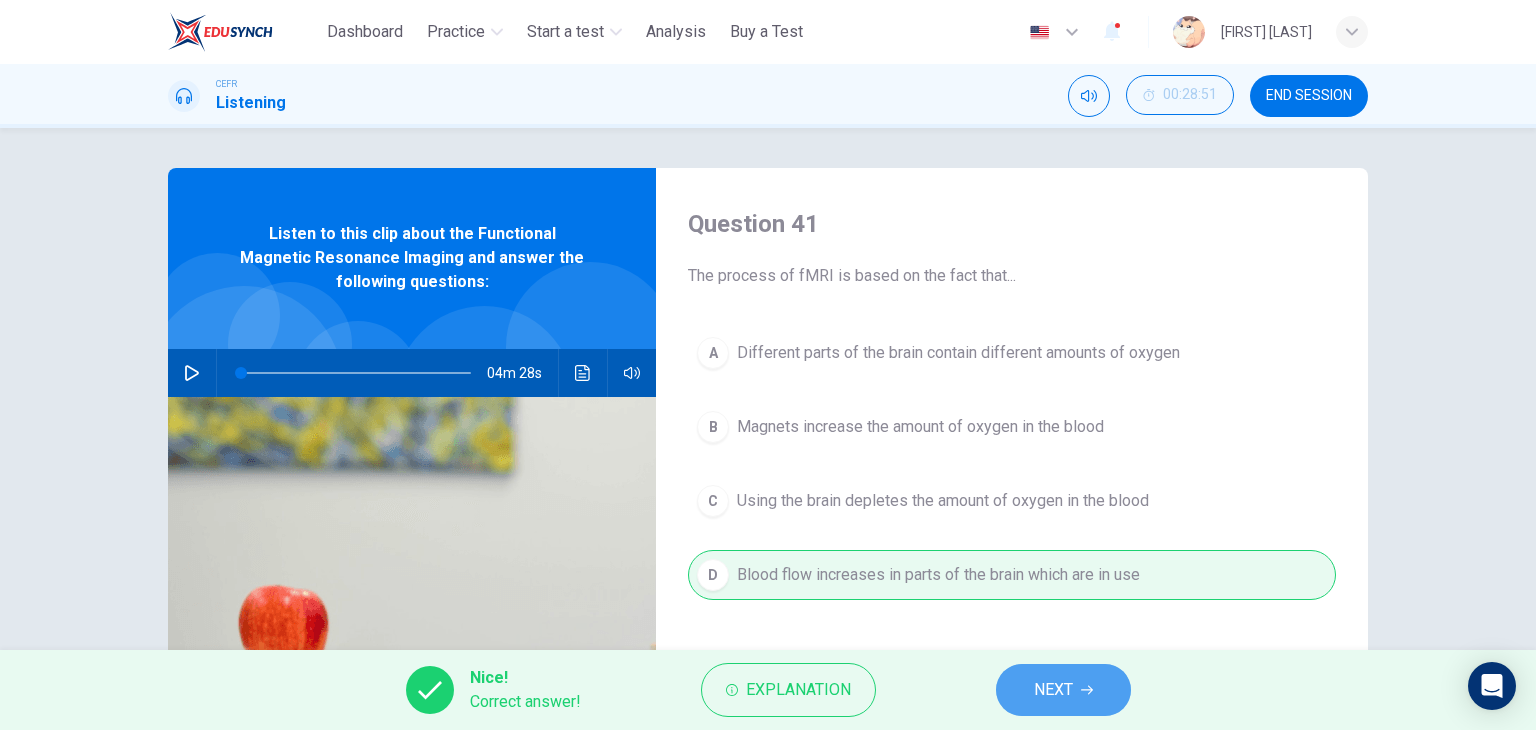 click on "NEXT" at bounding box center [1053, 690] 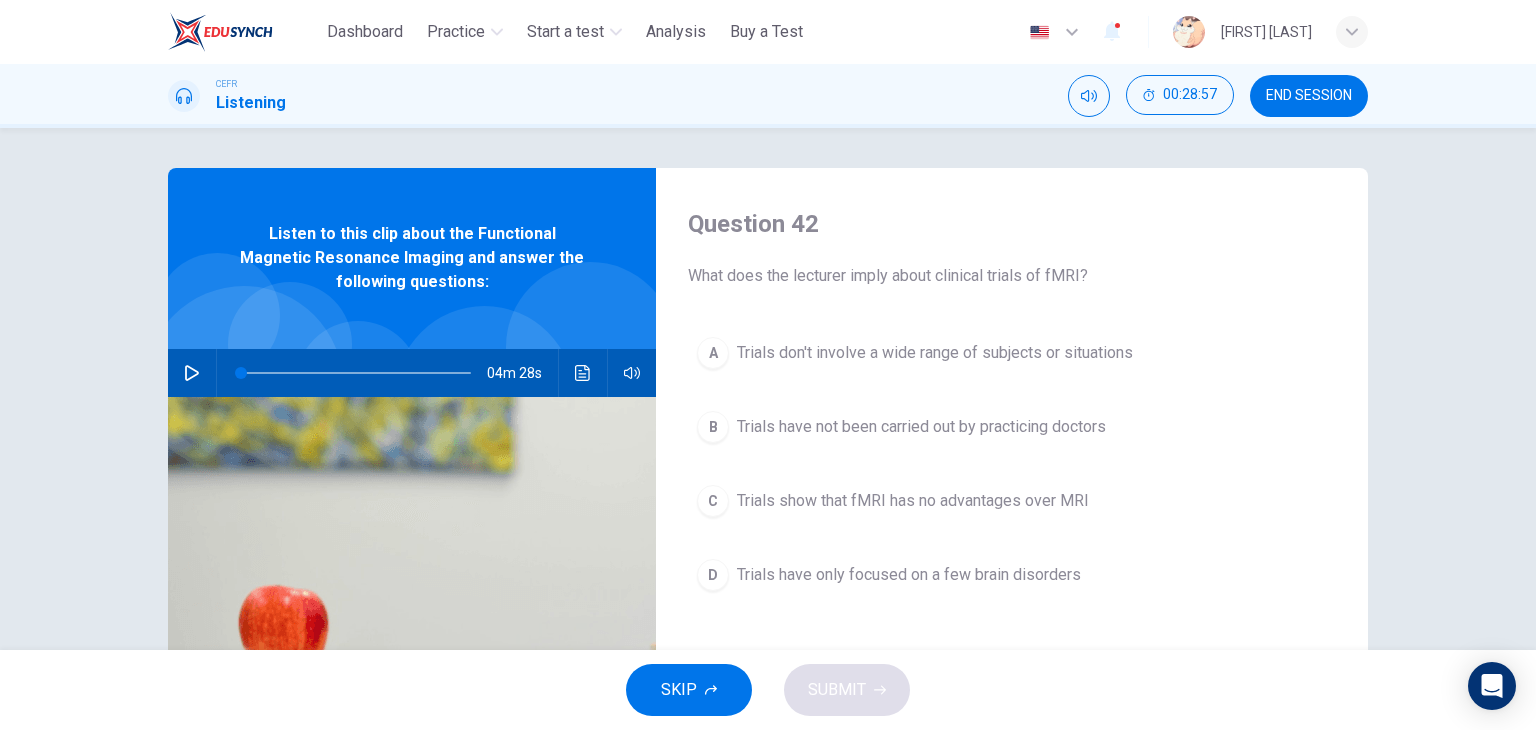 click at bounding box center (590, 346) 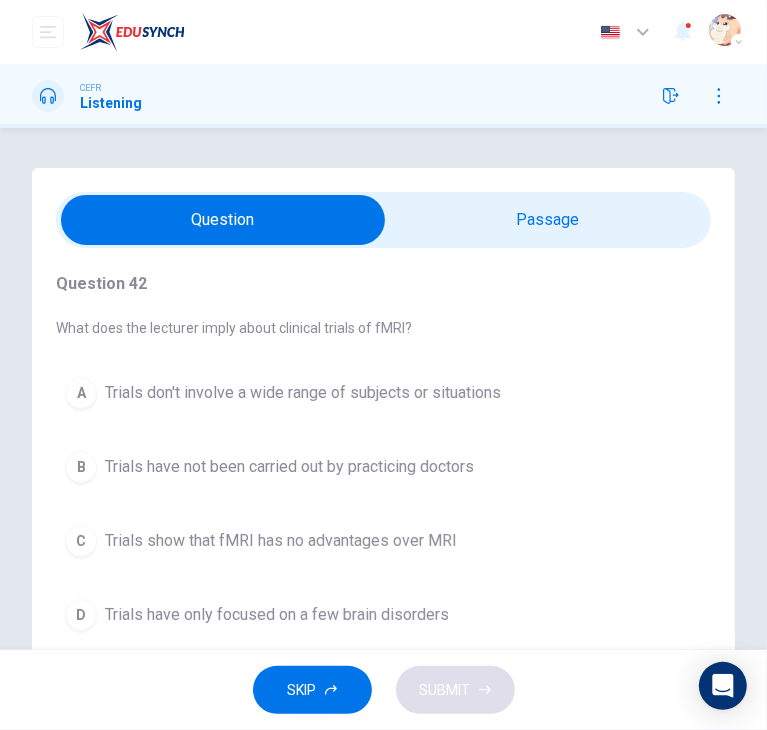 click on "A Trials don't involve a wide range of subjects or situations" at bounding box center (383, 393) 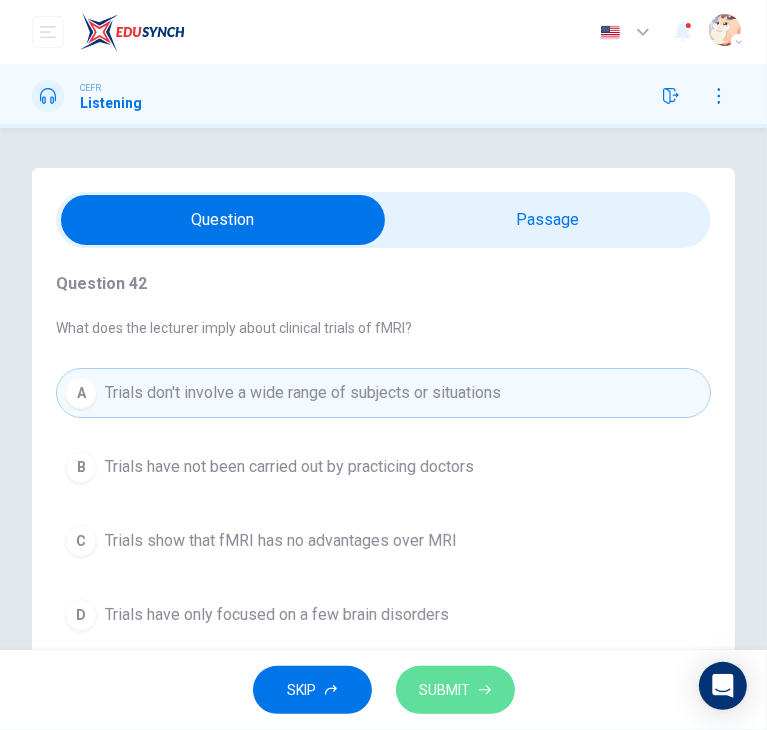 click on "SUBMIT" at bounding box center [445, 690] 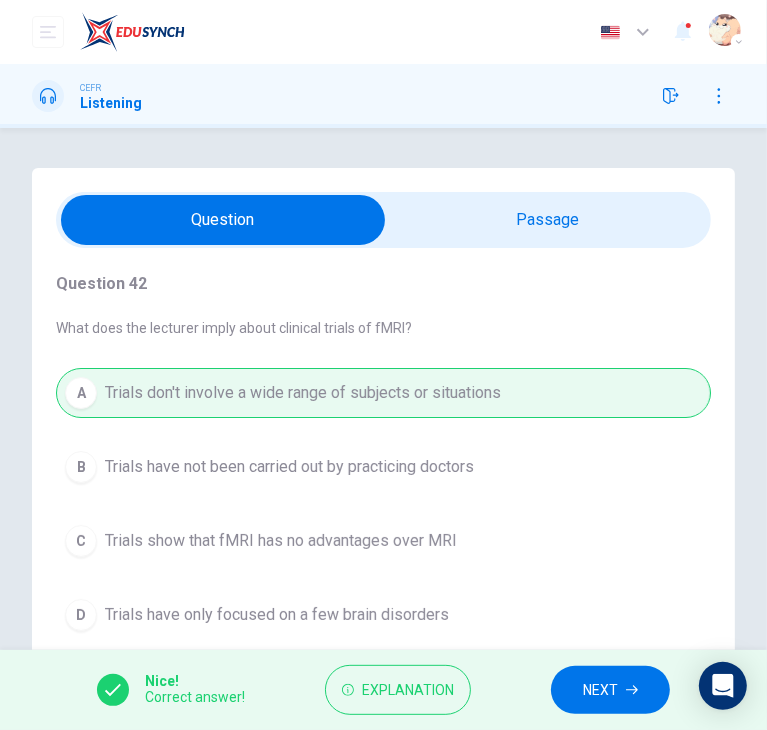 click on "NEXT" at bounding box center [610, 690] 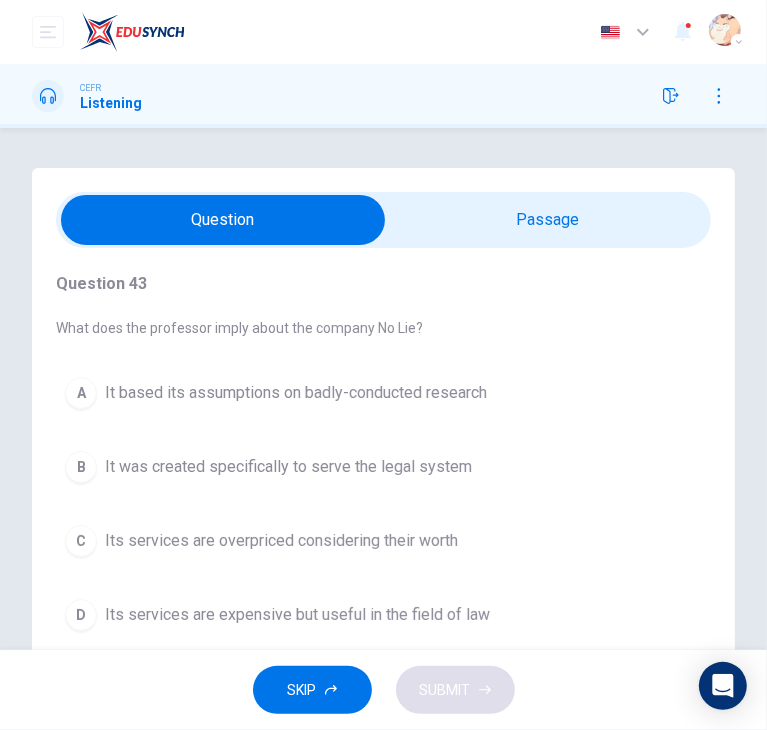 scroll, scrollTop: 28, scrollLeft: 0, axis: vertical 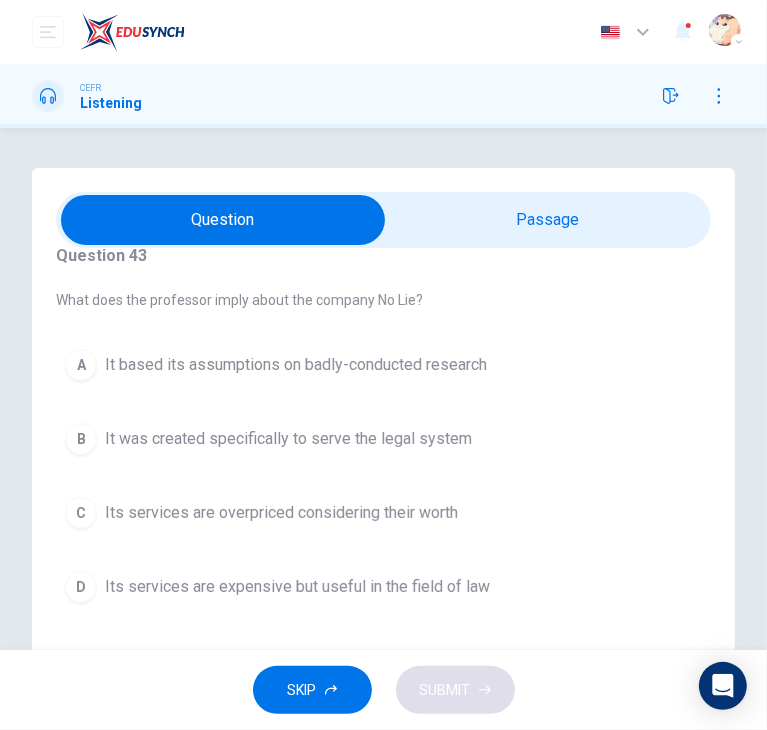 click on "Its services are overpriced considering their worth" at bounding box center (281, 513) 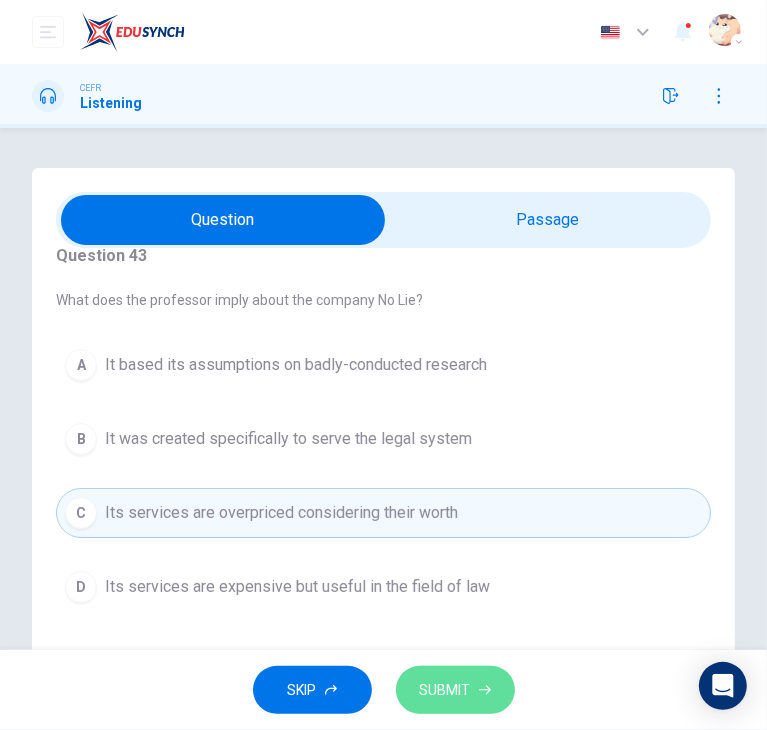 click on "SUBMIT" at bounding box center [445, 690] 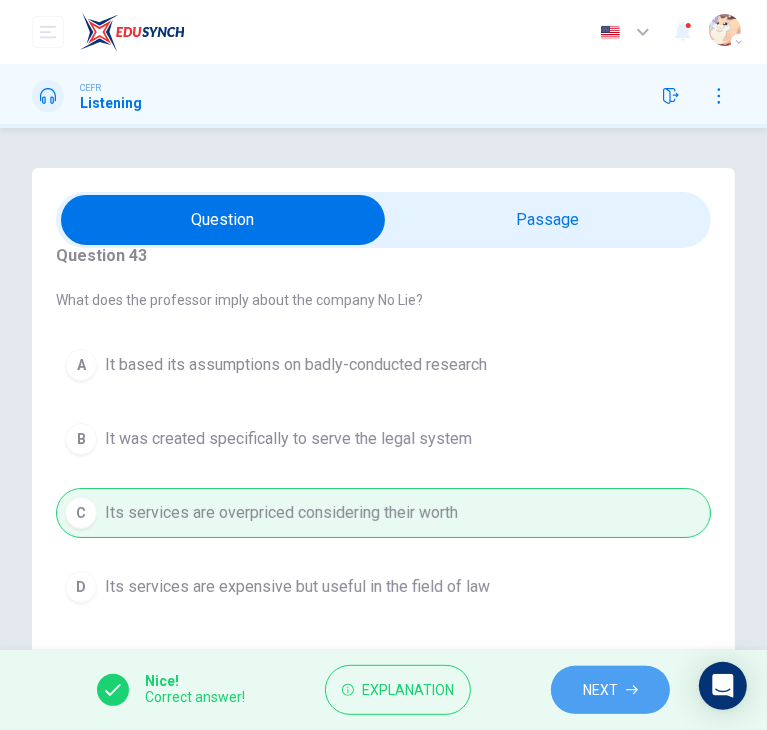 click on "NEXT" at bounding box center [600, 690] 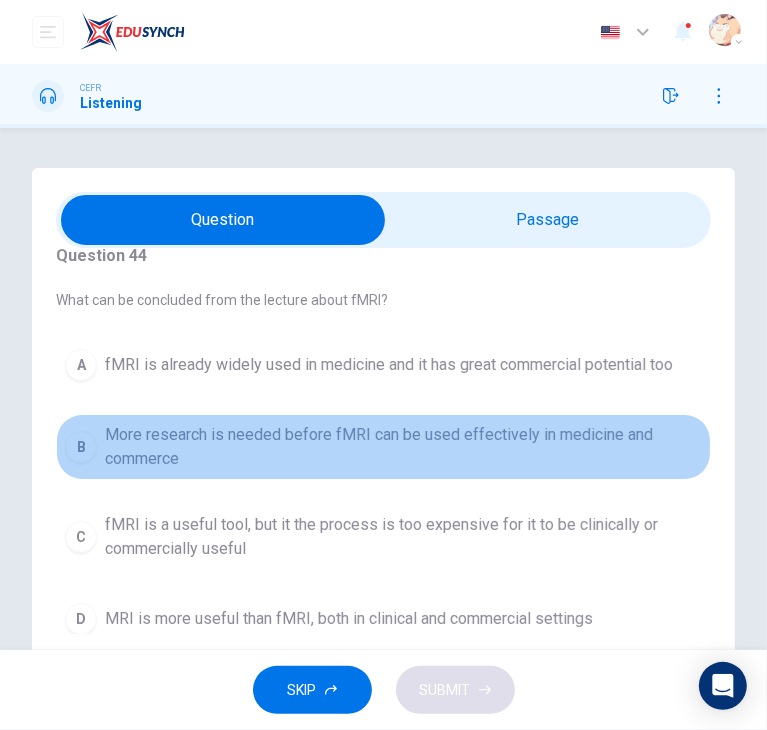 click on "More research is needed before fMRI can be used effectively in medicine and commerce" at bounding box center [403, 447] 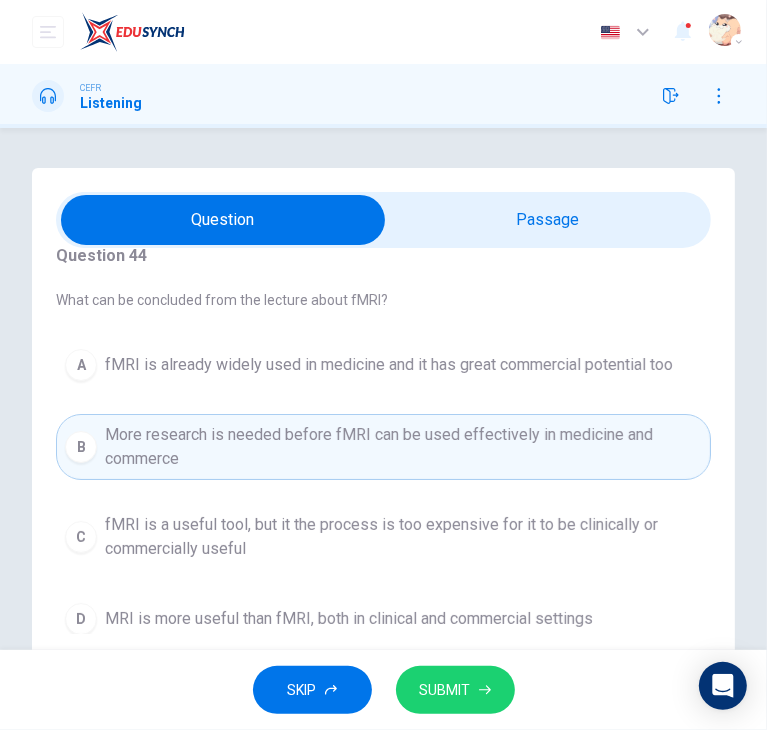 click on "SUBMIT" at bounding box center (455, 690) 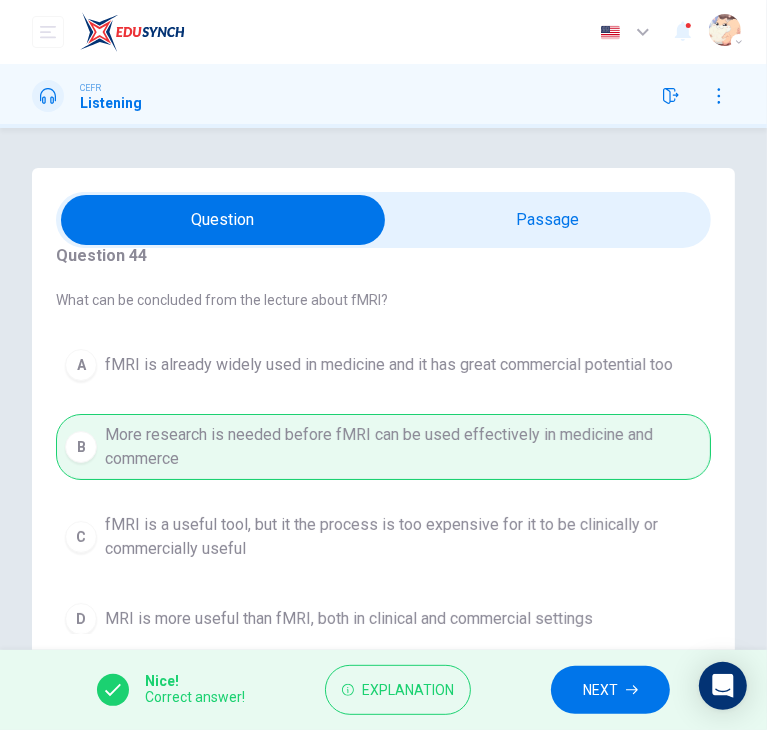 click on "NEXT" at bounding box center [610, 690] 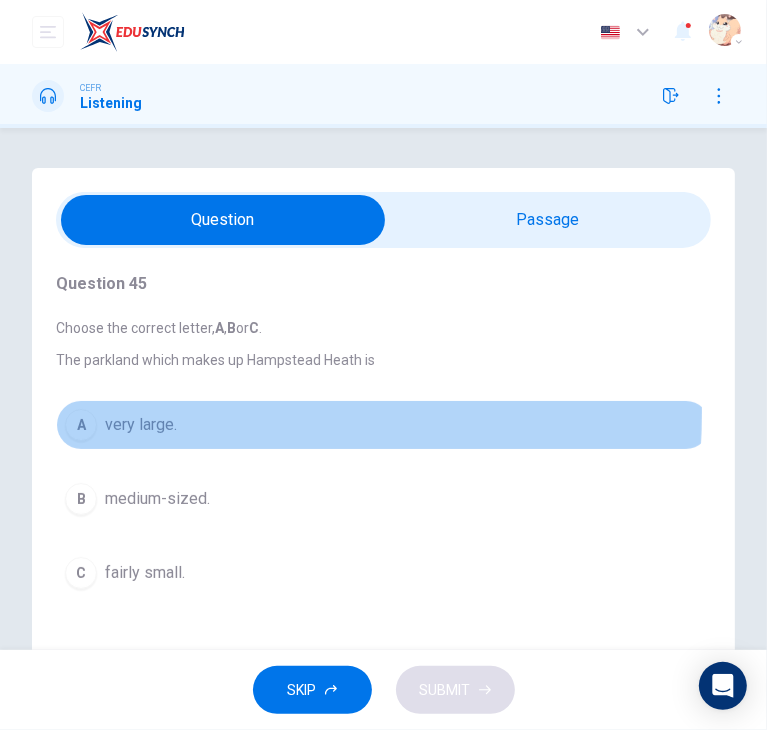 click on "very large." at bounding box center [141, 425] 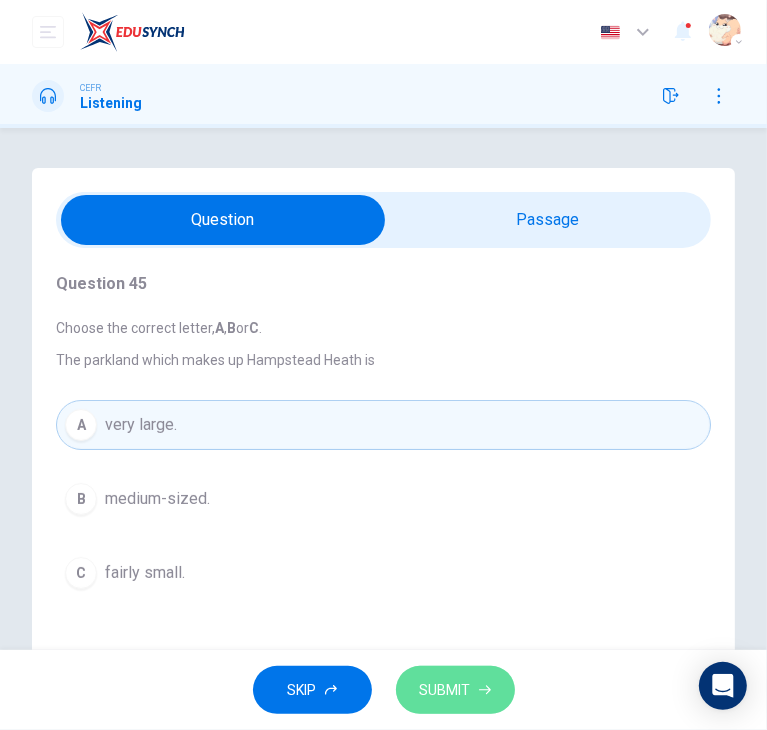 click on "SUBMIT" at bounding box center [455, 690] 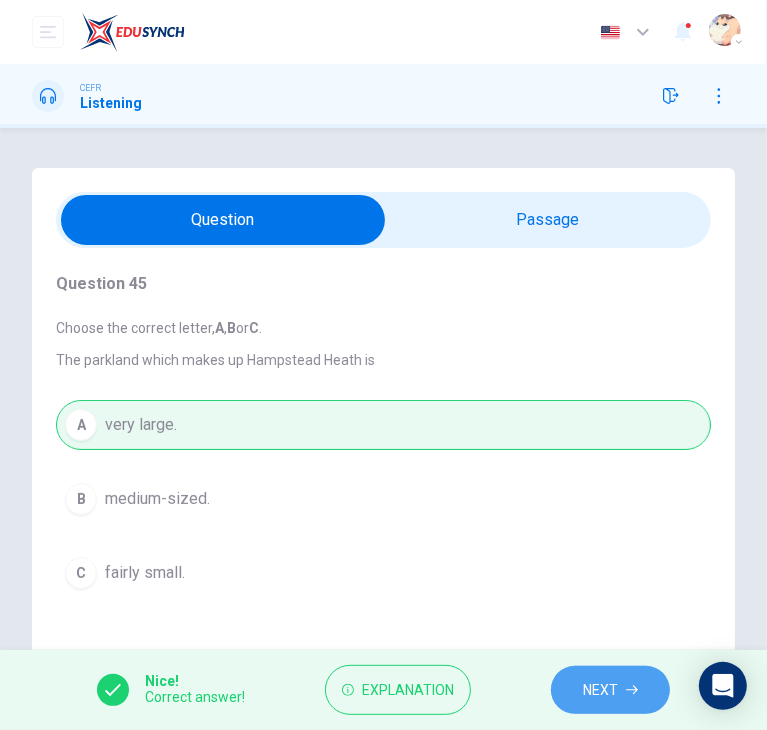 click on "NEXT" at bounding box center [600, 690] 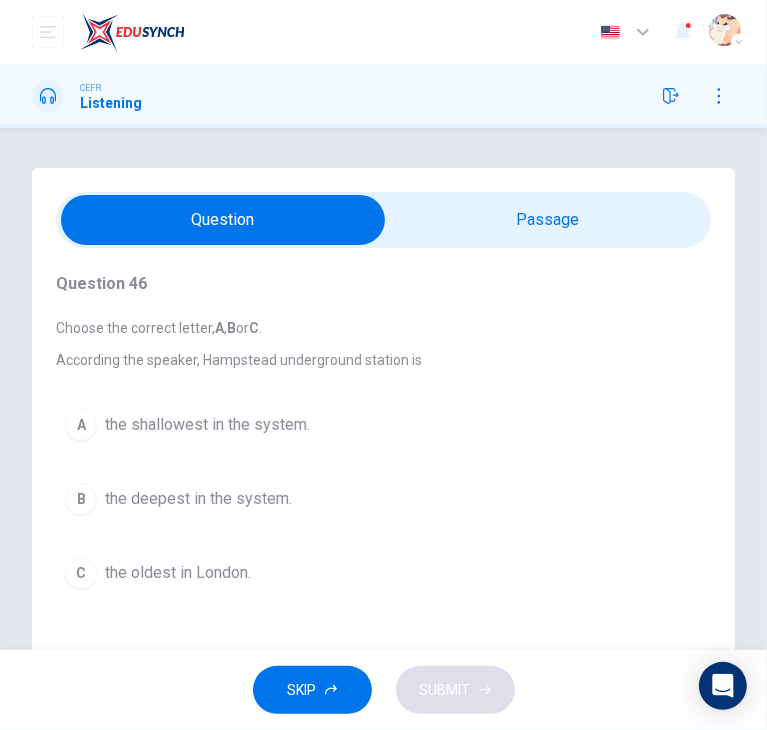 click on "B the deepest in the system." at bounding box center (383, 499) 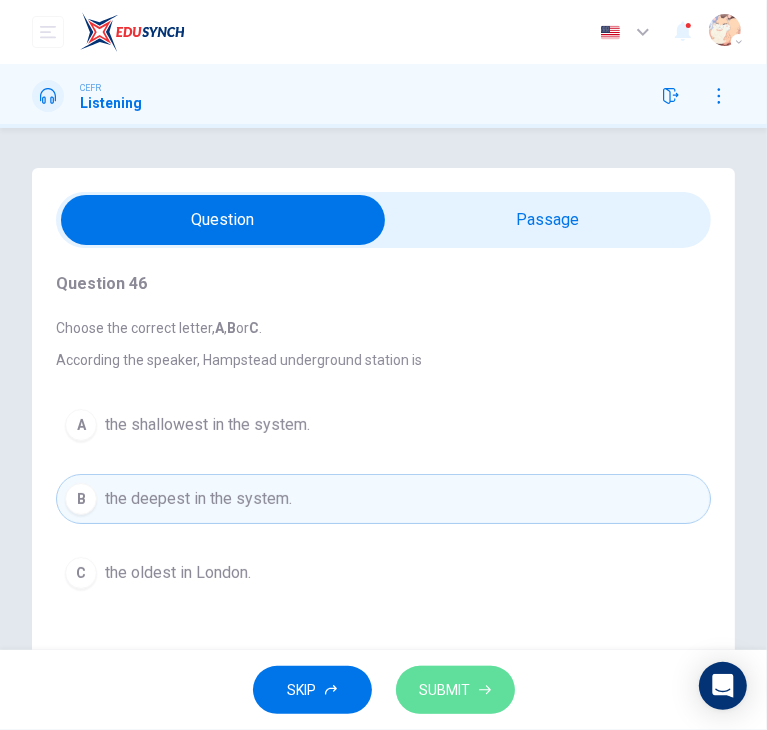 click on "SUBMIT" at bounding box center (445, 690) 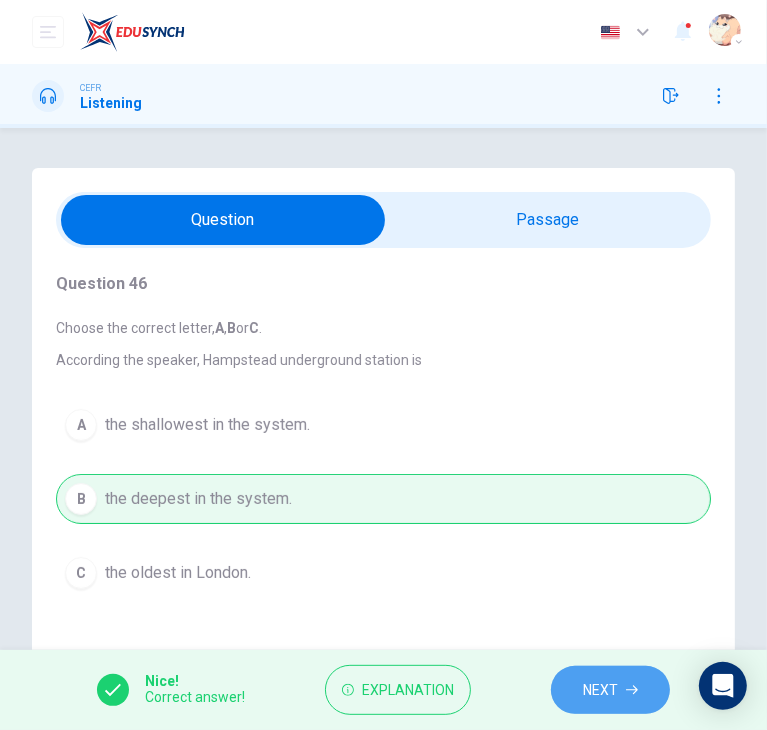 click on "NEXT" at bounding box center (600, 690) 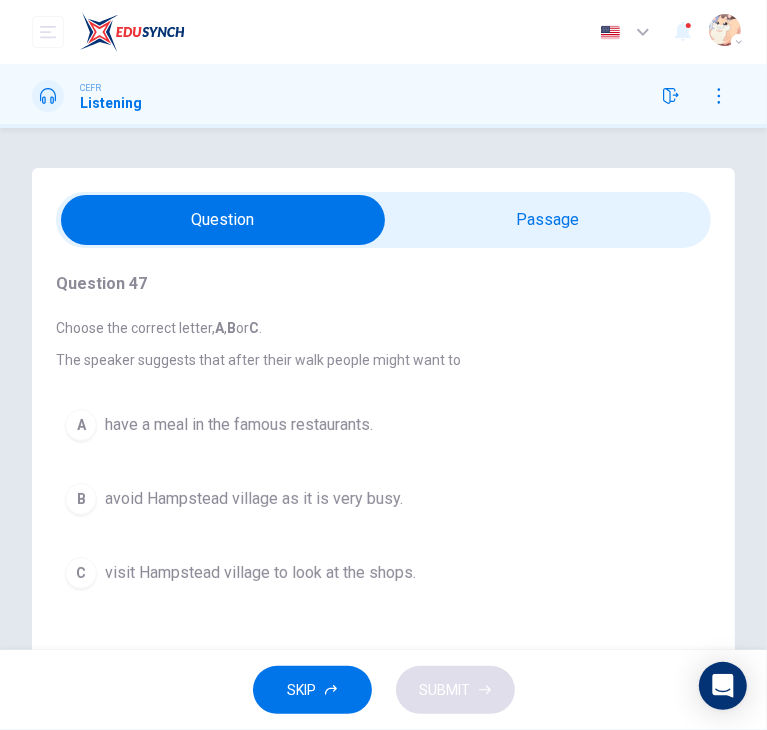click on "visit Hampstead village to look at the shops." at bounding box center [260, 573] 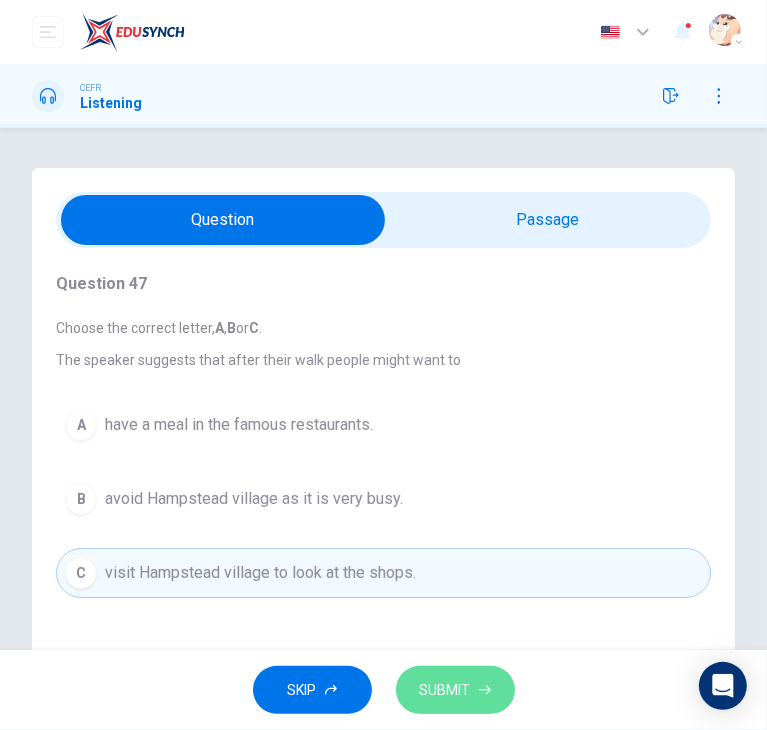 click on "SUBMIT" at bounding box center [455, 690] 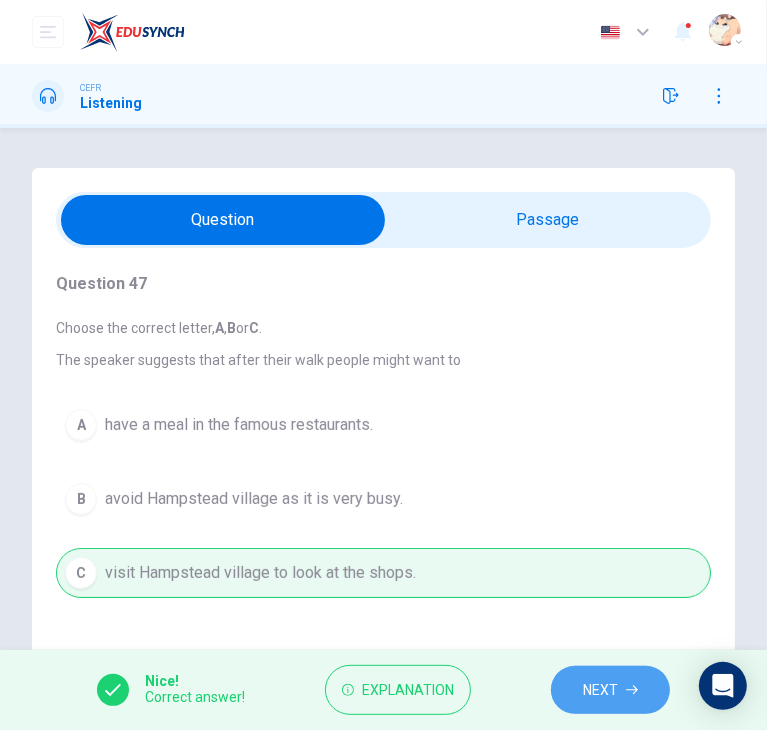 click on "NEXT" at bounding box center [610, 690] 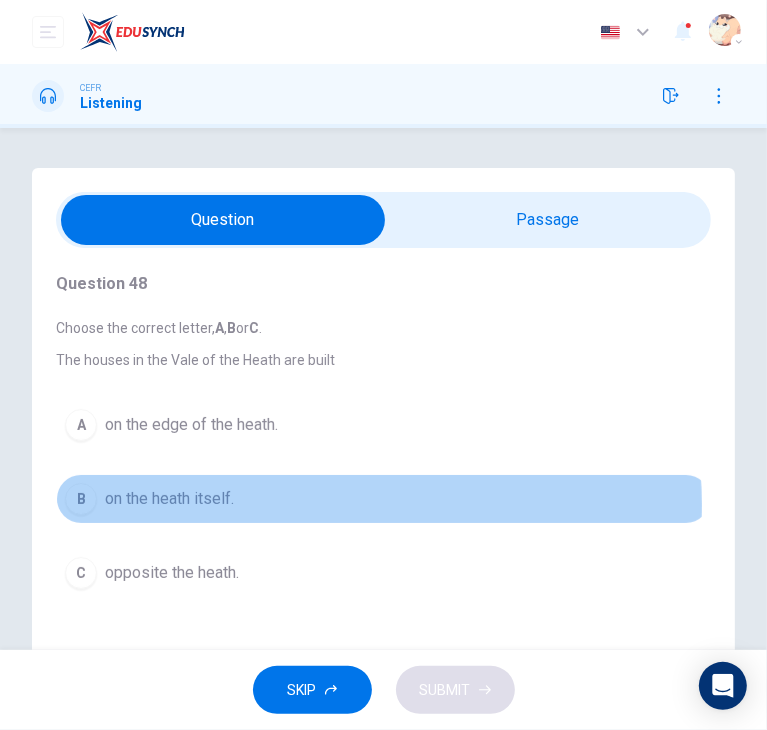 click on "B on the heath itself." at bounding box center (383, 499) 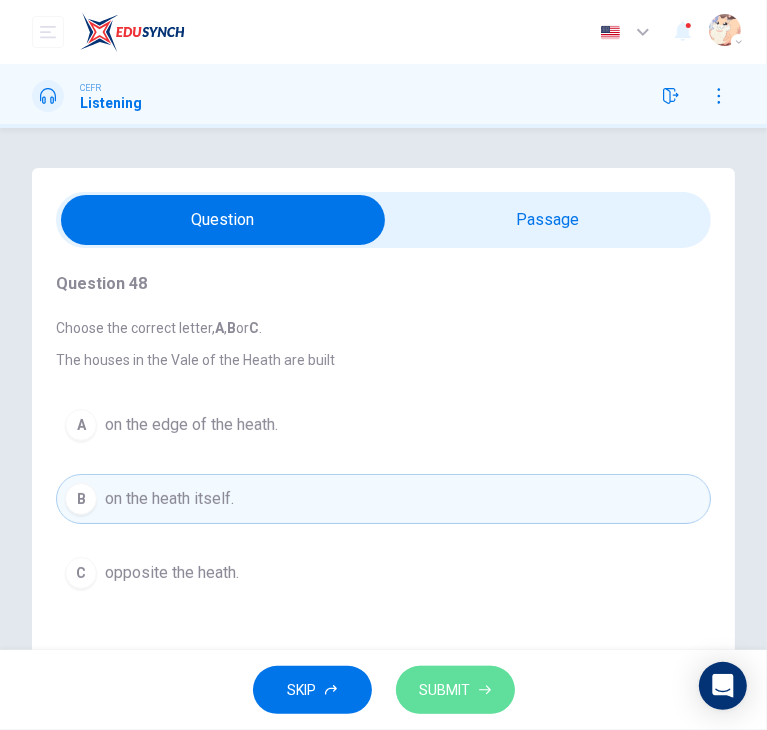 click on "SUBMIT" at bounding box center (445, 690) 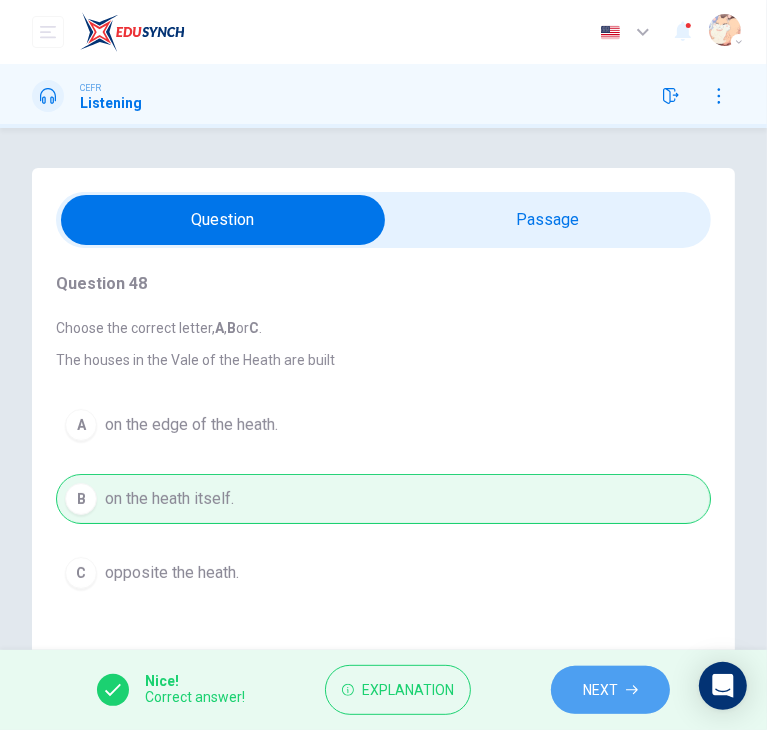 click on "NEXT" at bounding box center [600, 690] 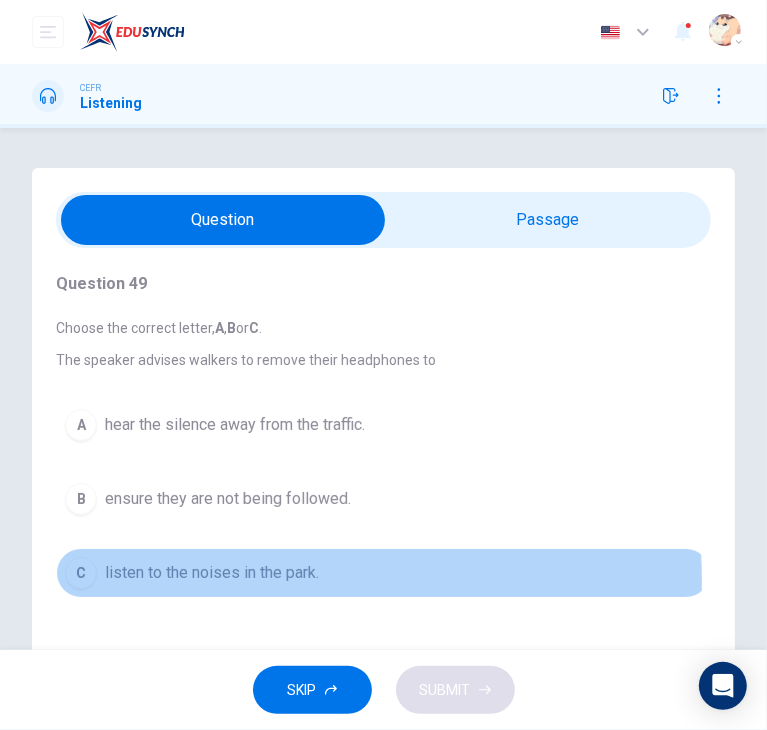 click on "listen to the noises in the park." at bounding box center (212, 573) 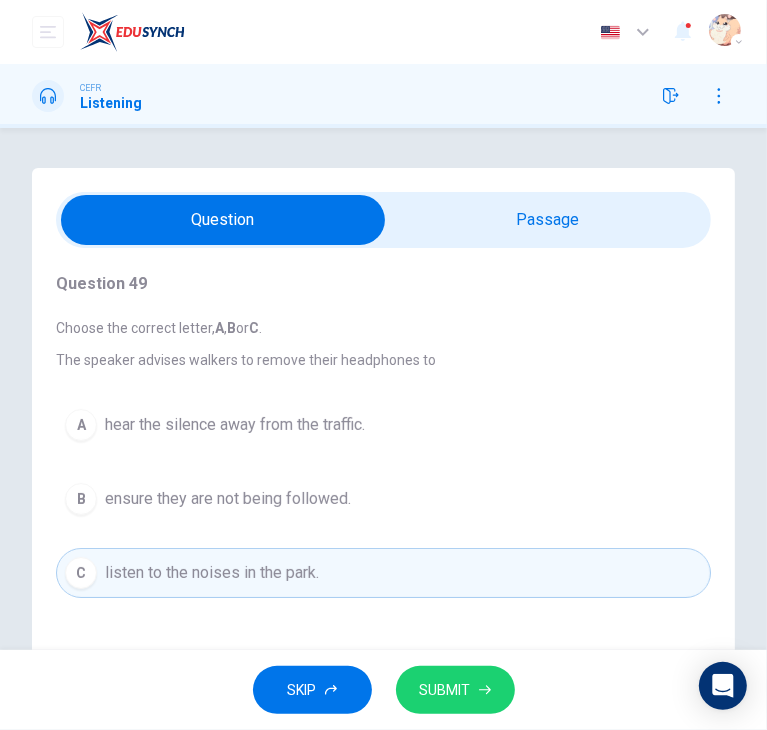 click on "SUBMIT" at bounding box center [445, 690] 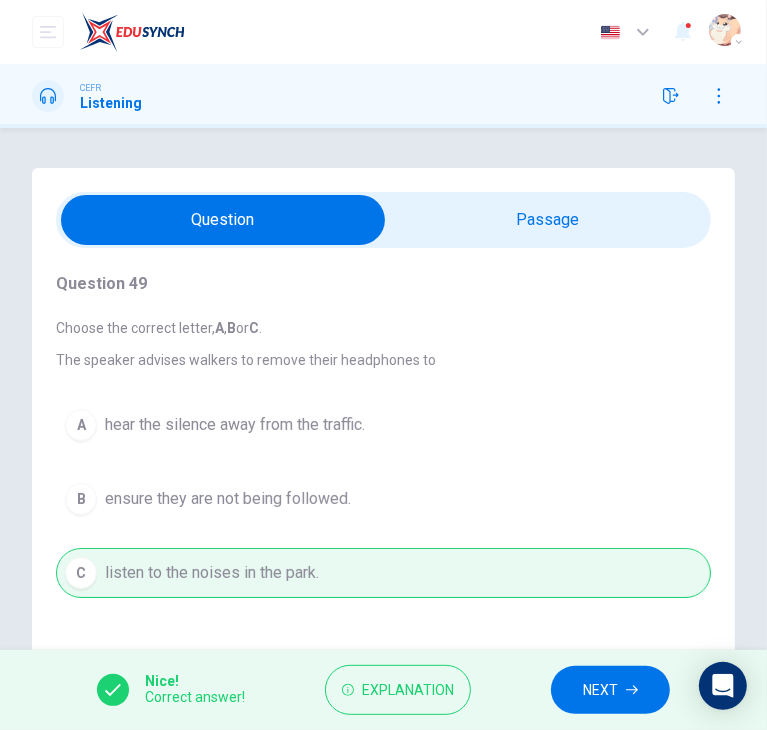 click on "NEXT" at bounding box center (610, 690) 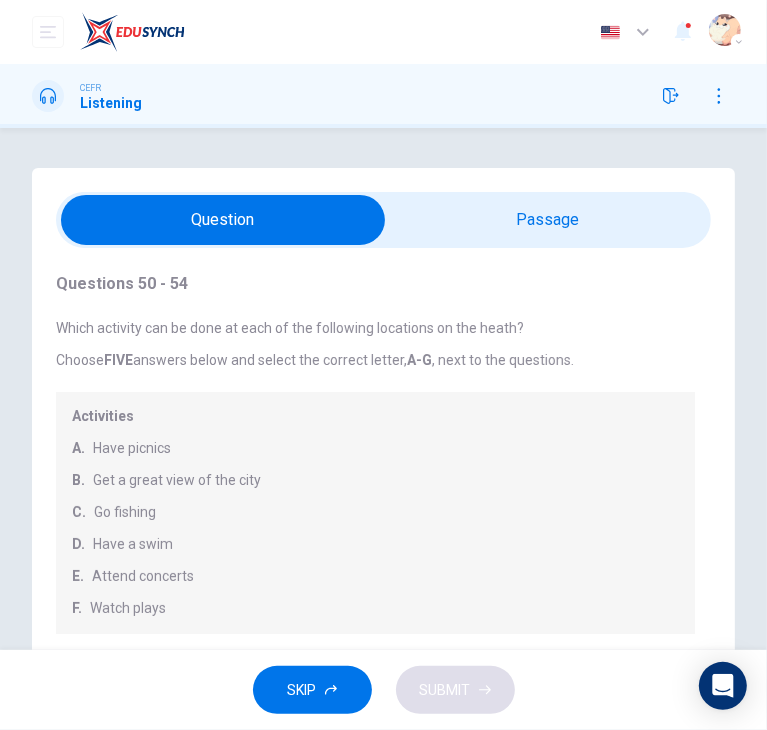 scroll, scrollTop: 342, scrollLeft: 0, axis: vertical 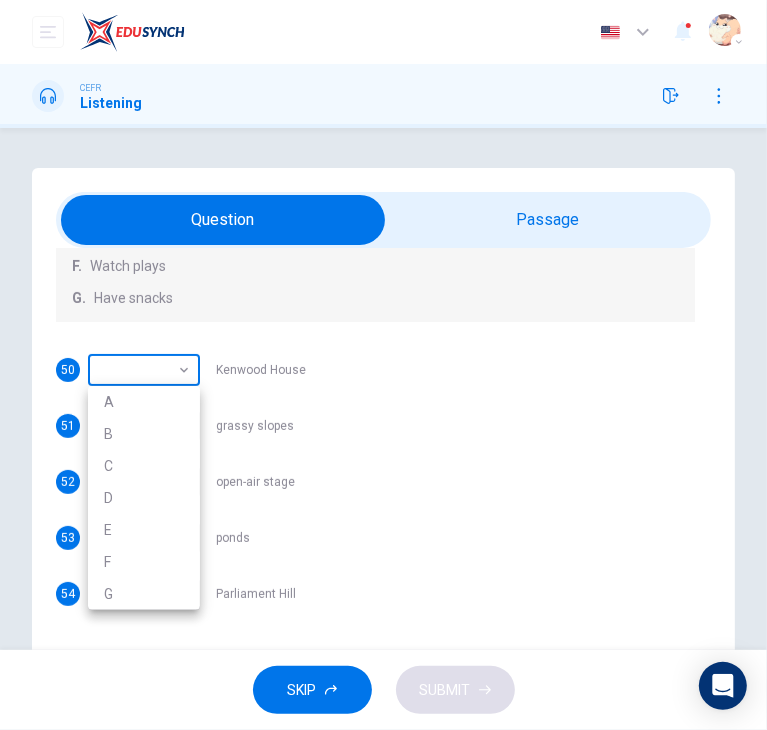 click on "This site uses cookies, as explained in our Privacy Policy. If you agree to the use of cookies, please click the Accept button and continue to browse our site. Privacy Policy Accept Dashboard Practice Start a test Analysis Buy a Test English ** ​ Jocelyn Ho CEFR Listening Questions 50 - 54 Which activity can be done at each of the following locations on the heath? Choose FIVE answers below and select the correct letter, A-G, next to the questions. Activities A. Have picnics B. Get a great view of the city C. Go fishing D. Have a swim E. Attend concerts F. Watch plays G. Have snacks 50 ​ ​ Kenwood House 51 ​ ​ grassy slopes 52 ​ ​ open-air stage 53 ​ ​ ponds 54 ​ ​ Parliament Hill Hampstead Audio Tour 05m 13s SKIP SUBMIT ELTC - EduSynch CEFR Test for Teachers in Malaysia
Dashboard Practice Start a test Analysis Pricing Notifications 1 © Copyright 2025 Audio Timer 00:30:11 END SESSION A B C D E F G" at bounding box center (383, 365) 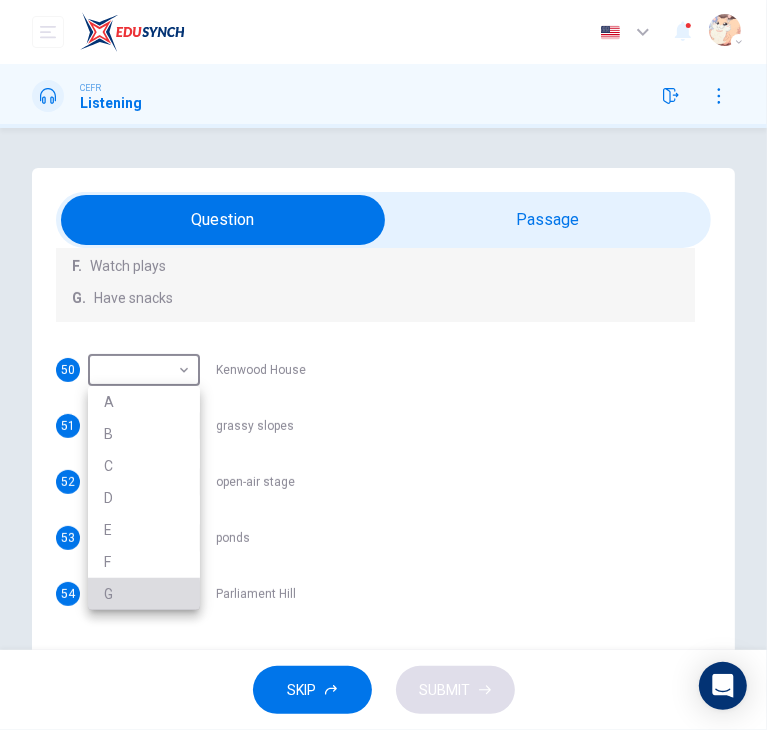 click on "G" at bounding box center (144, 594) 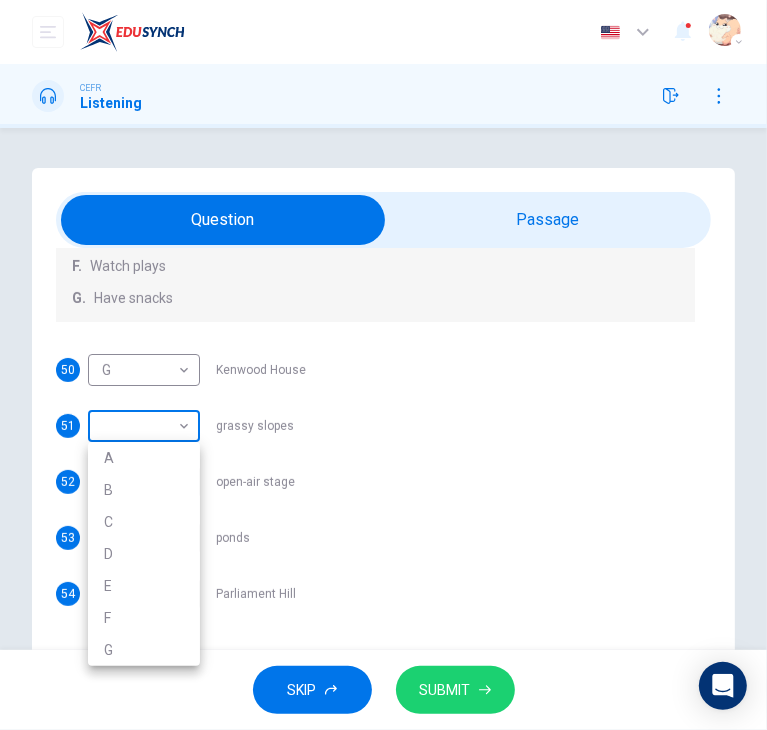 click on "This site uses cookies, as explained in our  Privacy Policy . If you agree to the use of cookies, please click the Accept button and continue to browse our site.   Privacy Policy Accept Dashboard Practice Start a test Analysis Buy a Test English ** ​ [FIRST] [LAST] CEFR Listening Questions 50 - 54 Which activity can be done at each of the following locations on the heath? Choose  FIVE  answers below and select the correct letter,  A-G , next to the questions. Activities A. Have picnics B. Get a great view of the city C. Go fishing D. Have a swim E. Attend concerts F. Watch plays G. Have snacks 50 G * ​ Kenwood House 51 ​ ​ grassy slopes 52 ​ ​ open-air stage 53 ​ ​ ponds 54 ​ ​ Parliament Hill Hampstead Audio Tour 05m 13s SKIP SUBMIT ELTC - EduSynch CEFR Test for Teachers in Malaysia
Dashboard Practice Start a test Analysis Pricing   Notifications 1 © Copyright  2025 Audio Timer 00:30:14 END SESSION A B C D E F G" at bounding box center (383, 365) 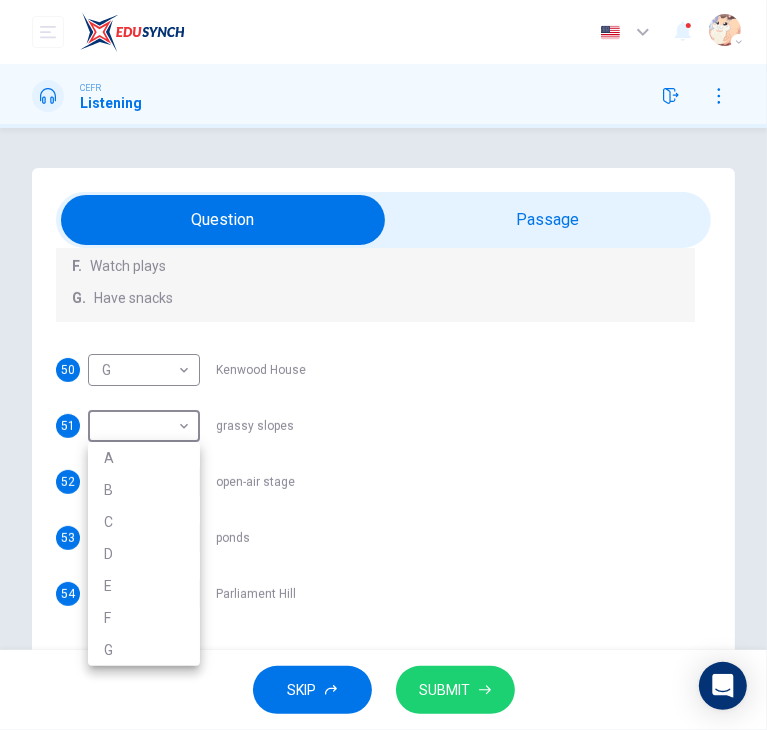click on "A" at bounding box center [144, 458] 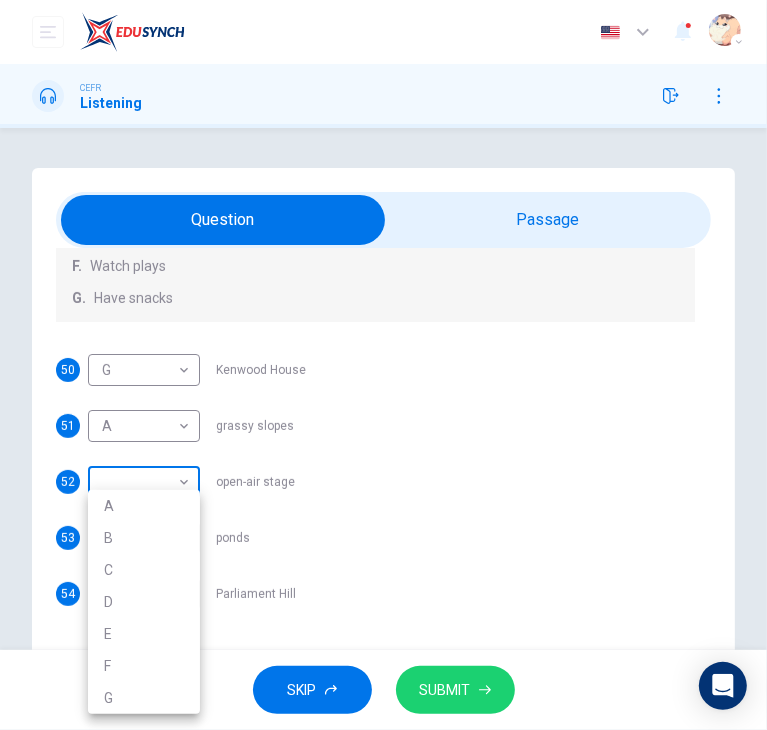 click on "This site uses cookies, as explained in our  Privacy Policy . If you agree to the use of cookies, please click the Accept button and continue to browse our site.   Privacy Policy Accept Dashboard Practice Start a test Analysis Buy a Test English ** ​ [FIRST] [LAST] CEFR Listening Questions 50 - 54 Which activity can be done at each of the following locations on the heath? Choose  FIVE  answers below and select the correct letter,  A-G , next to the questions. Activities A. Have picnics B. Get a great view of the city C. Go fishing D. Have a swim E. Attend concerts F. Watch plays G. Have snacks 50 G * ​ Kenwood House 51 ​ ​ grassy slopes 52 ​ ​ open-air stage 53 ​ ​ ponds 54 ​ ​ Parliament Hill Hampstead Audio Tour 05m 13s SKIP SUBMIT ELTC - EduSynch CEFR Test for Teachers in Malaysia
Dashboard Practice Start a test Analysis Pricing   Notifications 1 © Copyright  2025 Audio Timer 00:30:14 END SESSION A B C D E F G" at bounding box center (383, 365) 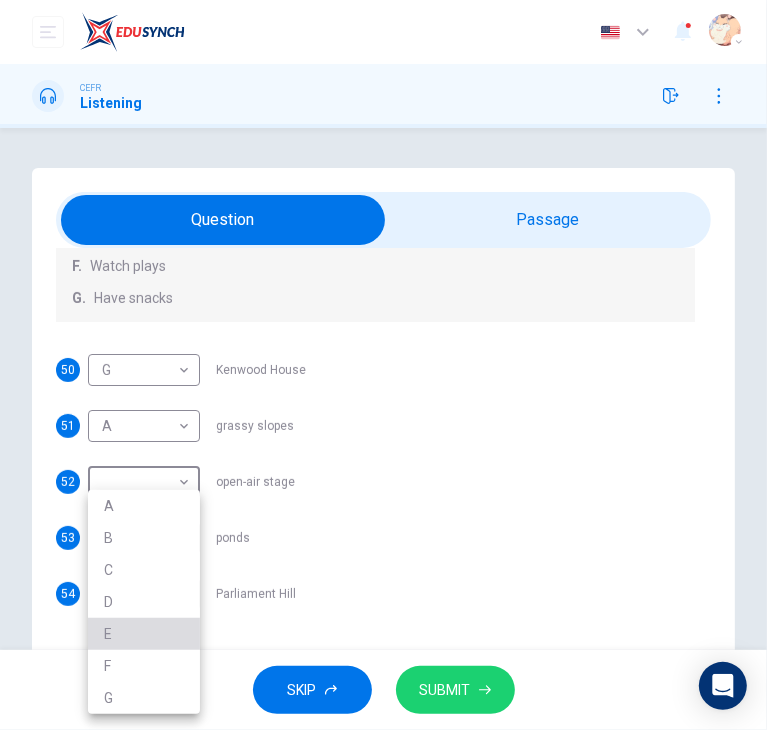 click on "E" at bounding box center (144, 634) 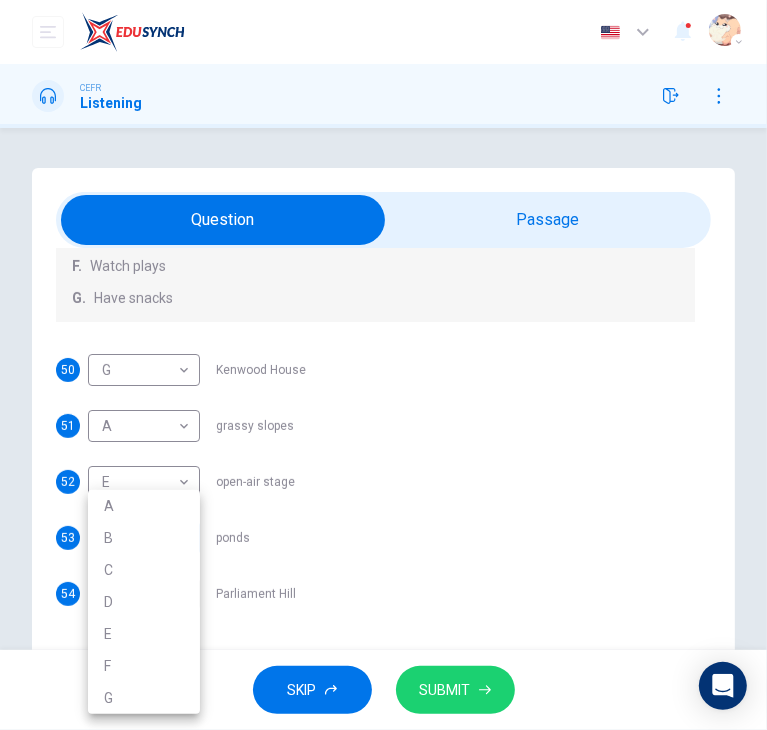 click on "This site uses cookies, as explained in our  Privacy Policy . If you agree to the use of cookies, please click the Accept button and continue to browse our site.   Privacy Policy Accept Dashboard Practice Start a test Analysis Buy a Test English ** ​ [FIRST] [LAST] CEFR Listening Questions 50 - 54 Which activity can be done at each of the following locations on the heath? Choose  FIVE  answers below and select the correct letter,  A-G , next to the questions. Activities A. Have picnics B. Get a great view of the city C. Go fishing D. Have a swim E. Attend concerts F. Watch plays G. Have snacks 50 G * ​ Kenwood House 51 A * ​ grassy slopes 52 E * ​ open-air stage 53 D * ​ ponds 54 ​ ​ Parliament Hill Hampstead Audio Tour 05m 13s SKIP SUBMIT ELTC - EduSynch CEFR Test for Teachers in Malaysia
Dashboard Practice Start a test Analysis Pricing   Notifications 1 © Copyright  2025 Audio Timer 00:30:18 END SESSION A B C D E F G" at bounding box center (383, 365) 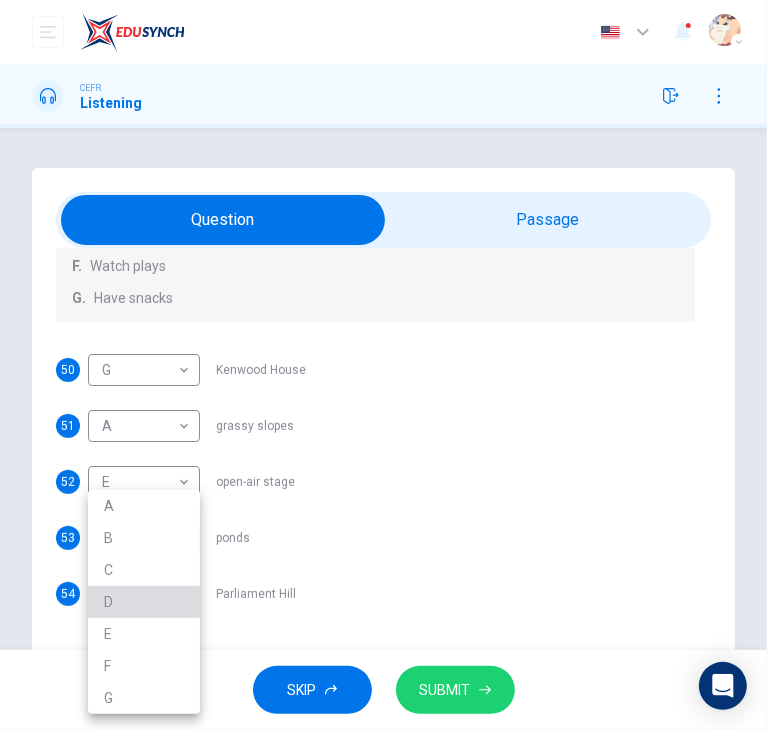 click on "D" at bounding box center [144, 602] 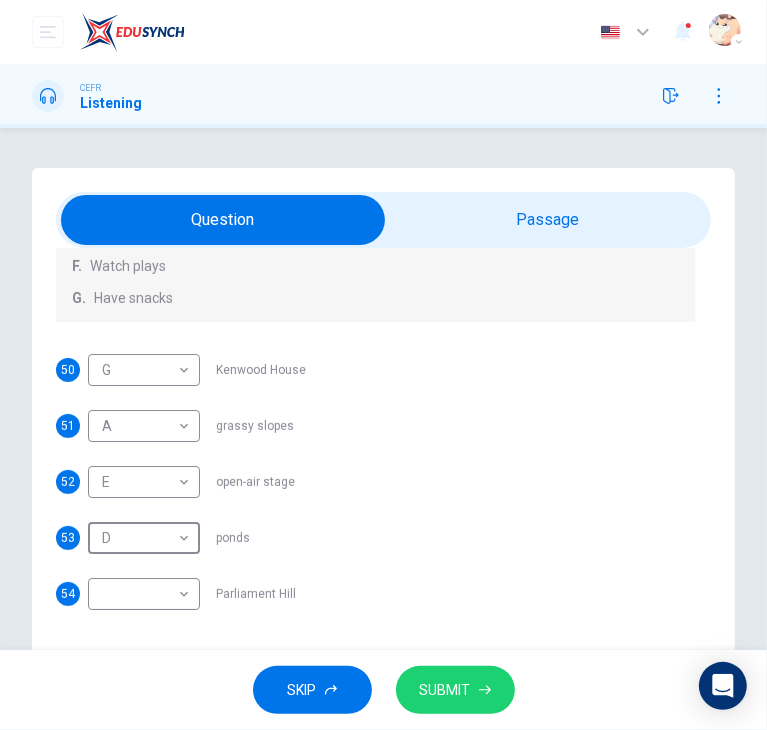click on "Questions 50 - 54 Which activity can be done at each of the following locations on the heath? Choose  FIVE  answers below and select the correct letter,  A-G , next to the questions. Activities A. Have picnics B. Get a great view of the city C. Go fishing D. Have a swim E. Attend concerts F. Watch plays G. Have snacks 50 G * ​ [LOCATION] 51 A * ​ [GENERAL_TERM] 52 E * ​ [GENERAL_TERM] 53 D * ​ [GENERAL_TERM] 54 ​ ​ [LOCATION]" at bounding box center (375, 270) 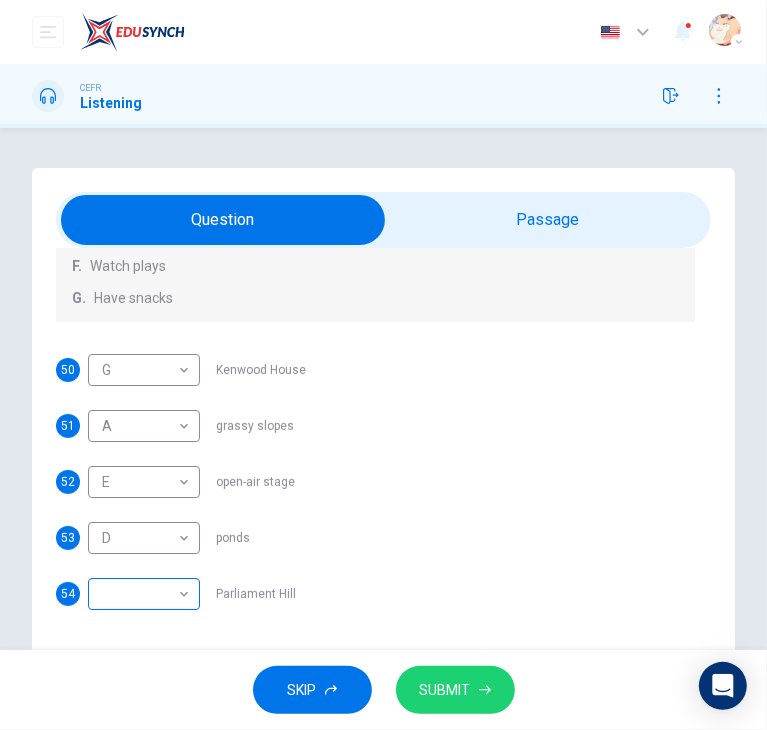 scroll, scrollTop: 12, scrollLeft: 0, axis: vertical 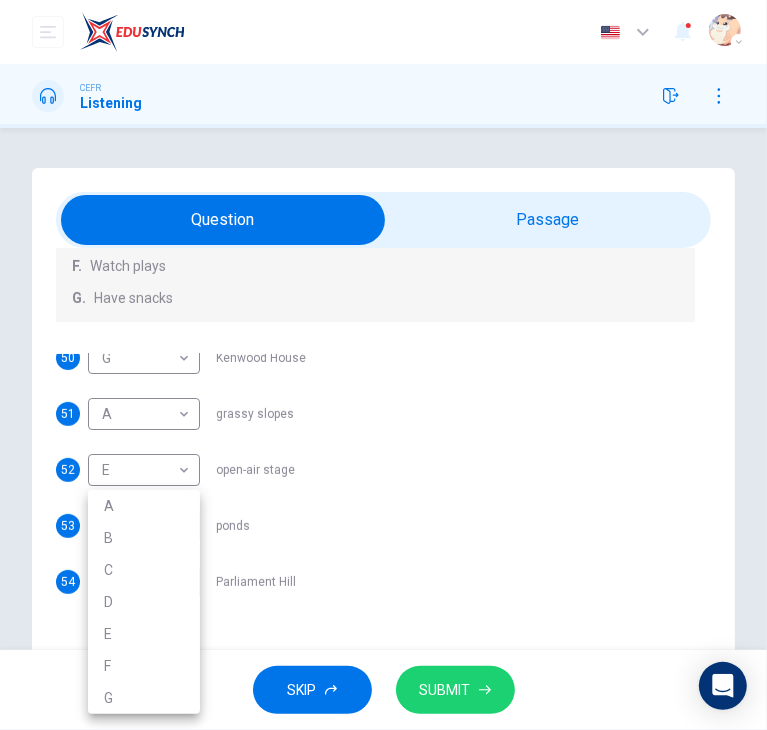 click on "This site uses cookies, as explained in our  Privacy Policy . If you agree to the use of cookies, please click the Accept button and continue to browse our site.   Privacy Policy Accept Dashboard Practice Start a test Analysis Buy a Test English ** ​ [FIRST] [LAST] CEFR Listening Questions 50 - 54 Which activity can be done at each of the following locations on the heath? Choose  FIVE  answers below and select the correct letter,  A-G , next to the questions. Activities A. Have picnics B. Get a great view of the city C. Go fishing D. Have a swim E. Attend concerts F. Watch plays G. Have snacks 50 G * ​ Kenwood House 51 ​ ​ grassy slopes 52 ​ ​ open-air stage 53 ​ ​ ponds 54 ​ ​ Parliament Hill Hampstead Audio Tour 05m 13s SKIP SUBMIT ELTC - EduSynch CEFR Test for Teachers in Malaysia
Dashboard Practice Start a test Analysis Pricing   Notifications 1 © Copyright  2025 Audio Timer 00:30:16 END SESSION A B C D E F G" at bounding box center [383, 365] 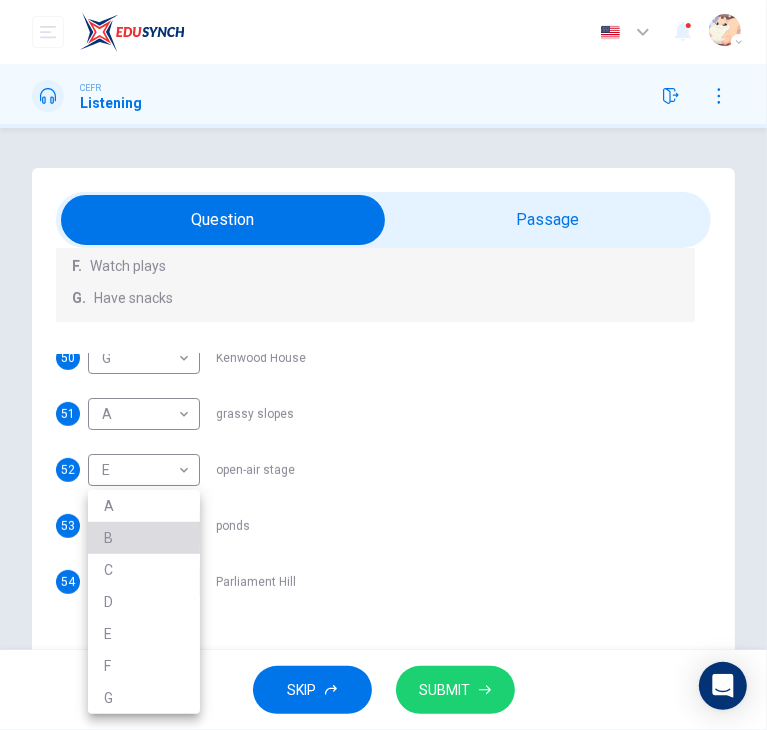 click on "B" at bounding box center [144, 538] 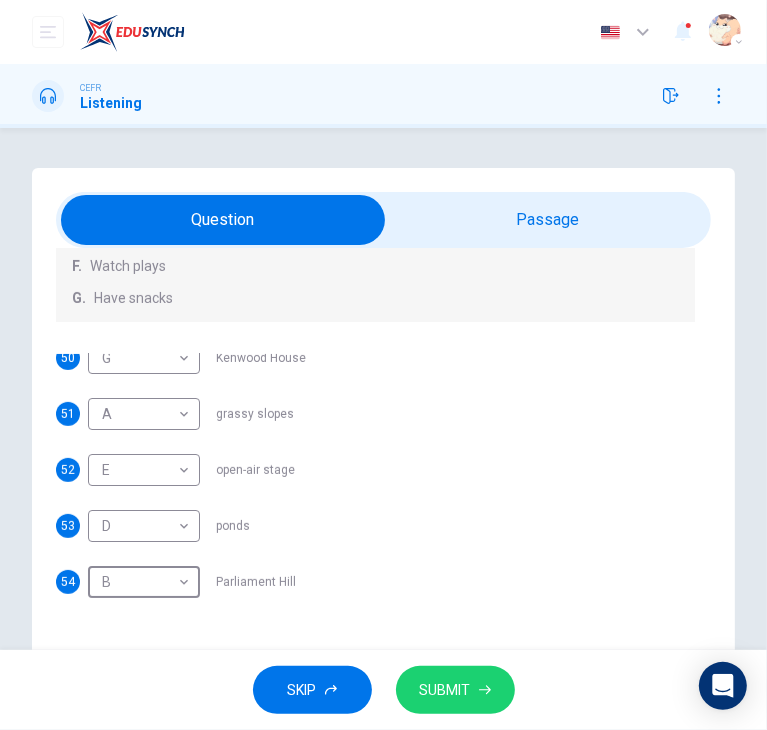 scroll, scrollTop: 48, scrollLeft: 0, axis: vertical 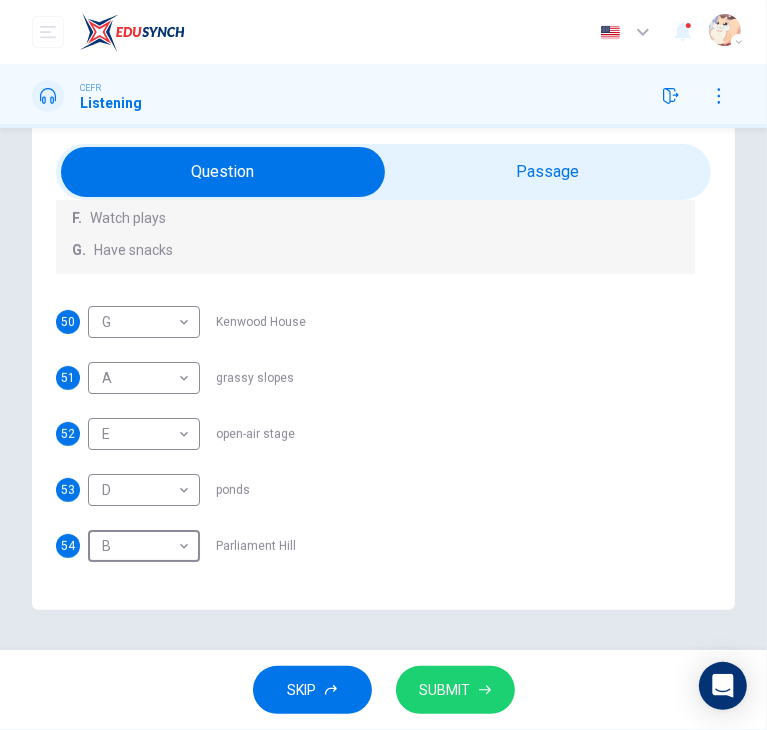 click on "SUBMIT" at bounding box center [445, 690] 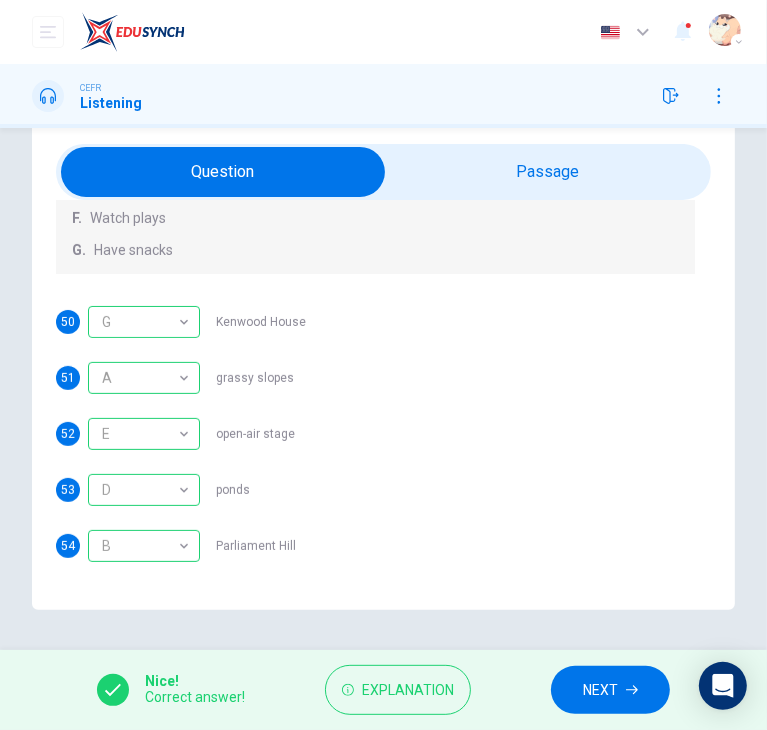 click on "NEXT" at bounding box center [610, 690] 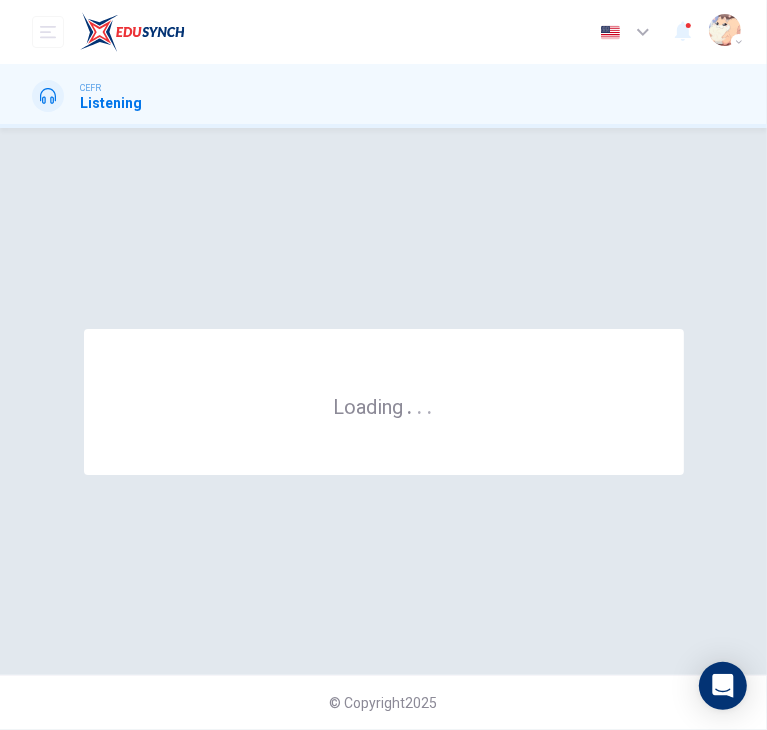 scroll, scrollTop: 0, scrollLeft: 0, axis: both 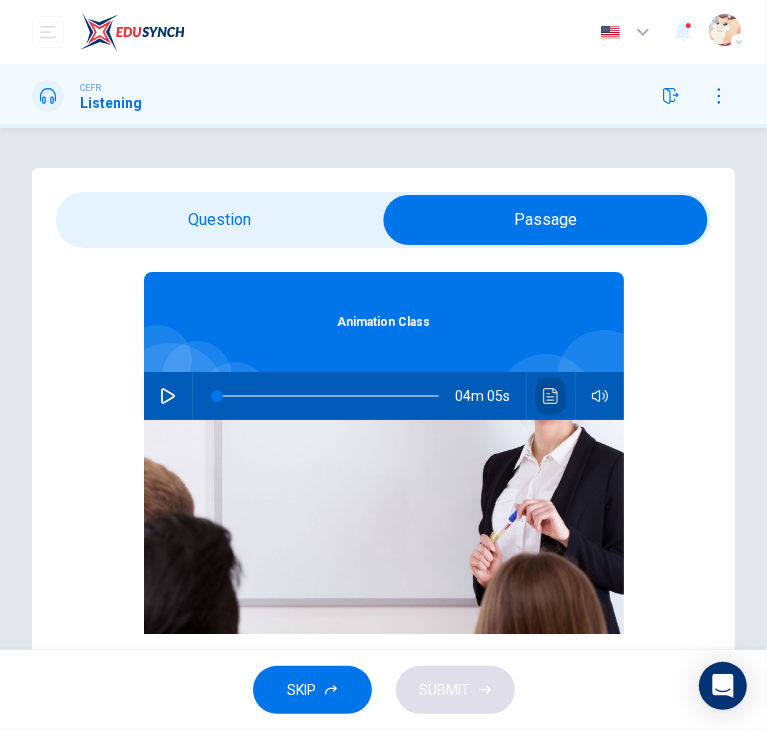 click at bounding box center (551, 396) 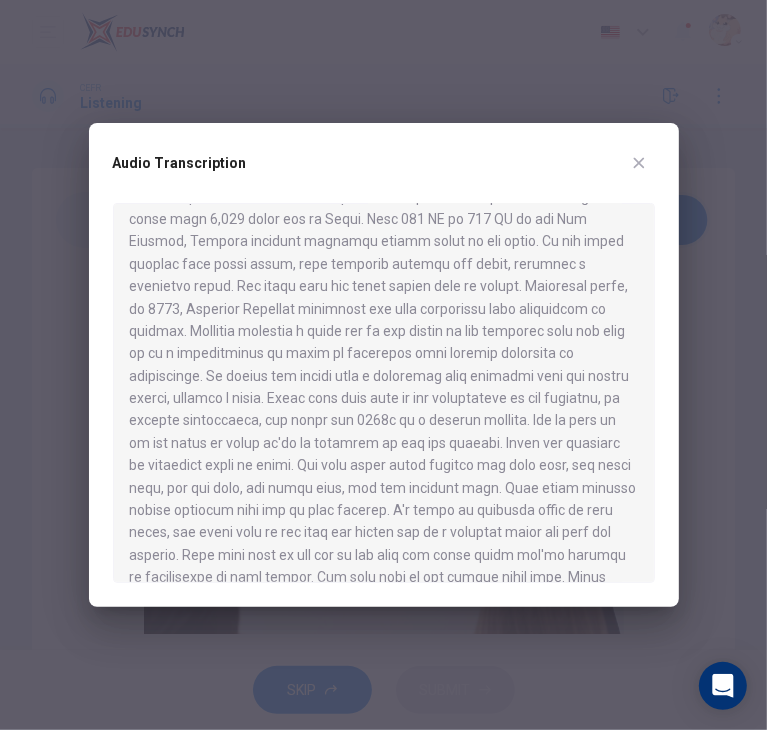 scroll, scrollTop: 0, scrollLeft: 0, axis: both 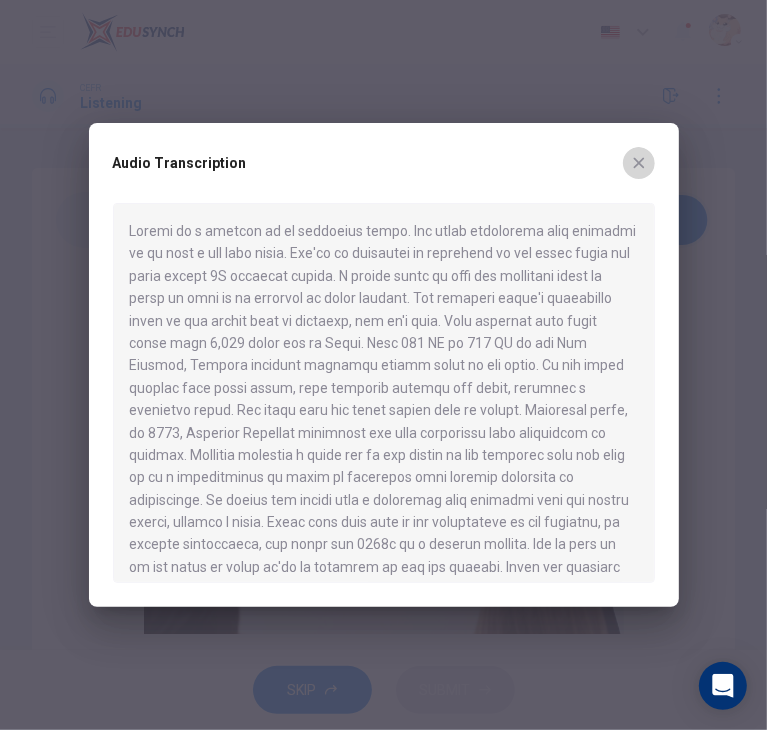 click 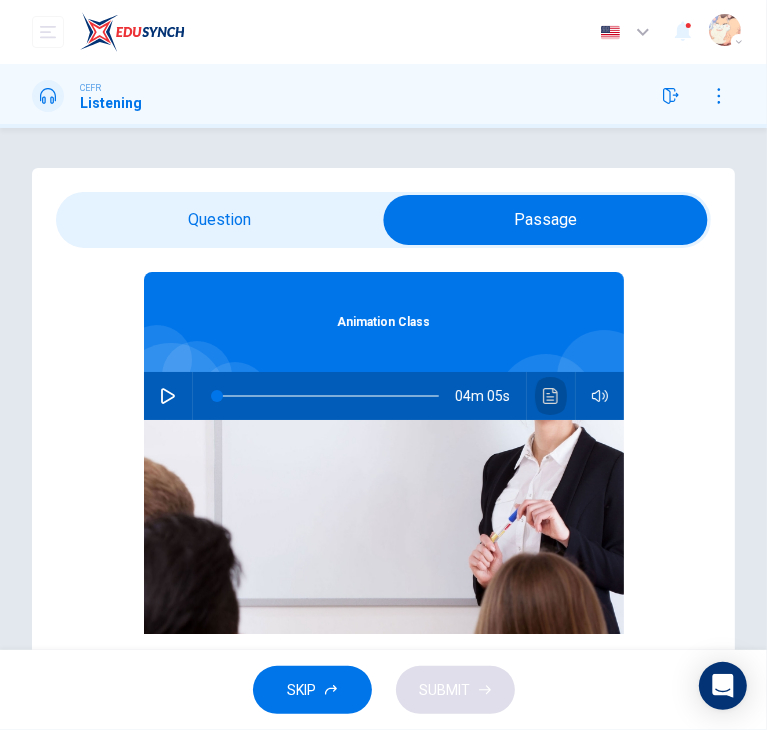 click at bounding box center (551, 396) 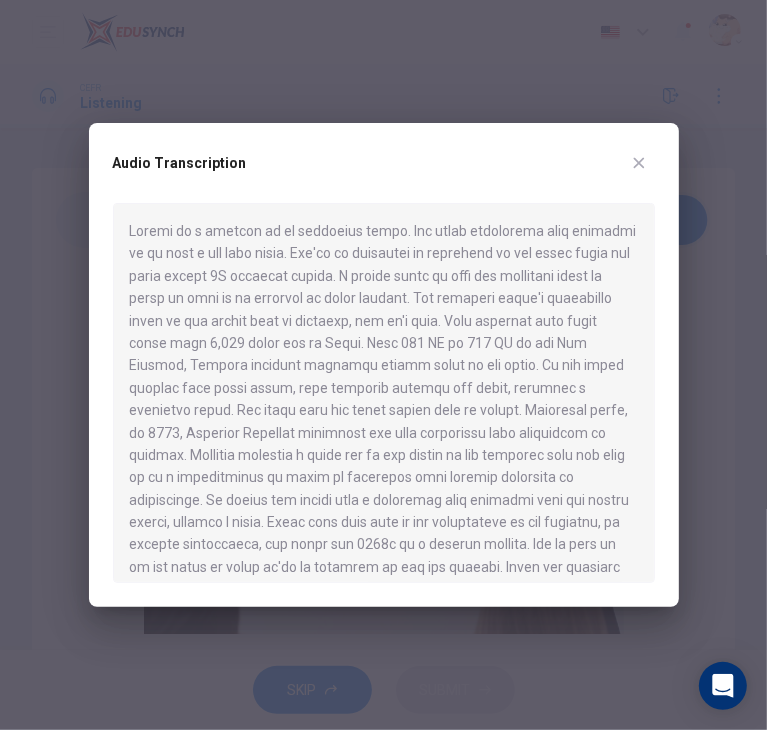 click 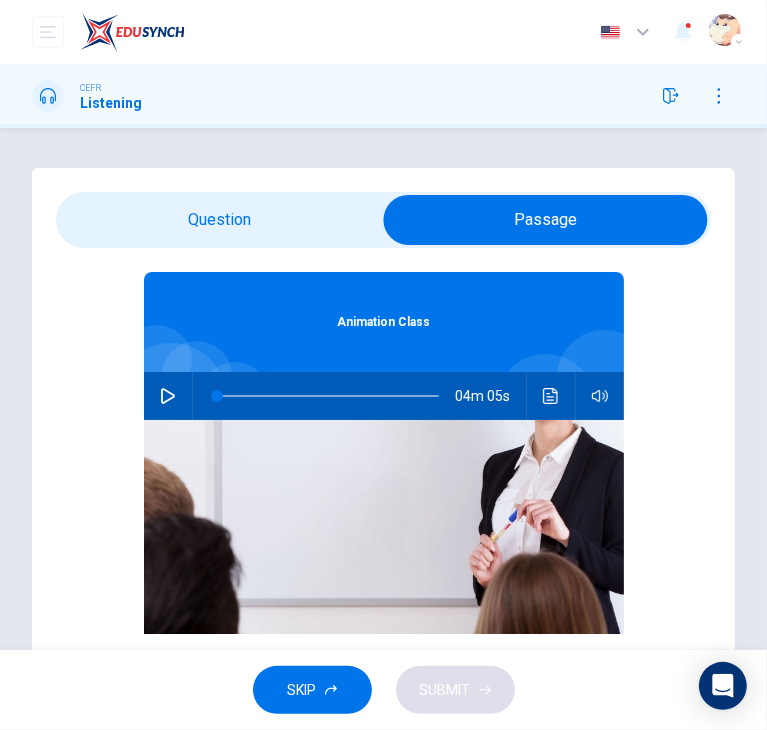 click at bounding box center [551, 396] 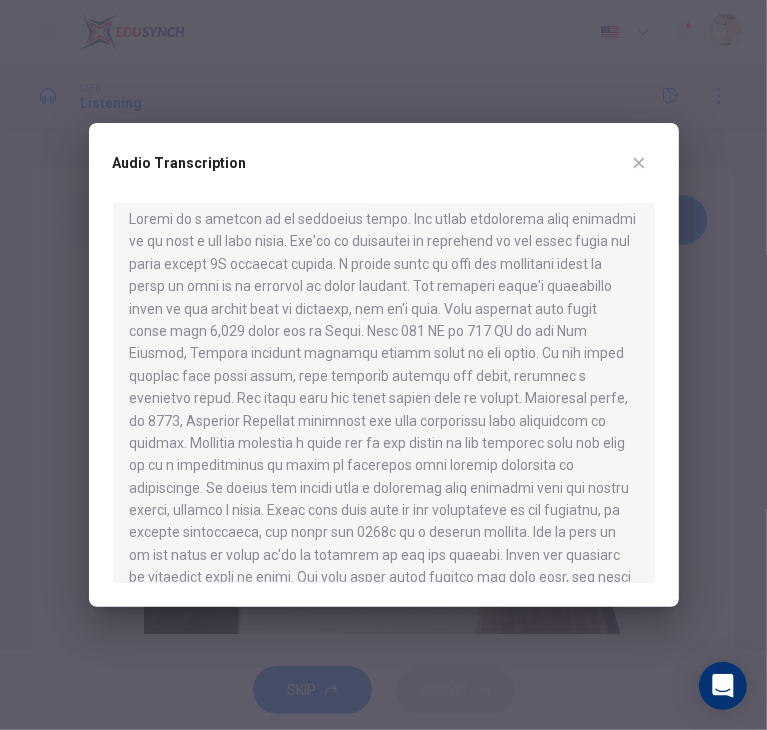 scroll, scrollTop: 12, scrollLeft: 0, axis: vertical 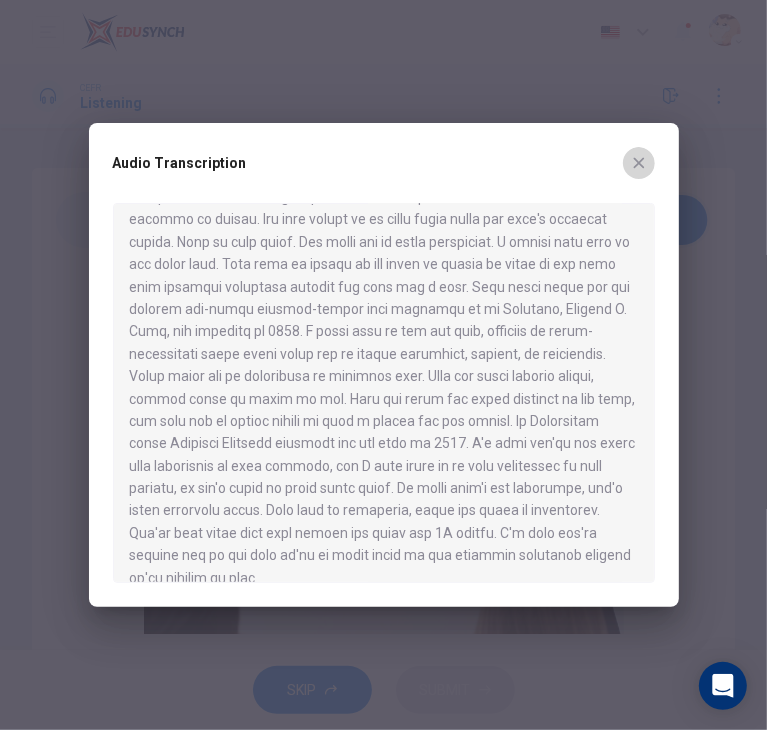 click at bounding box center [639, 163] 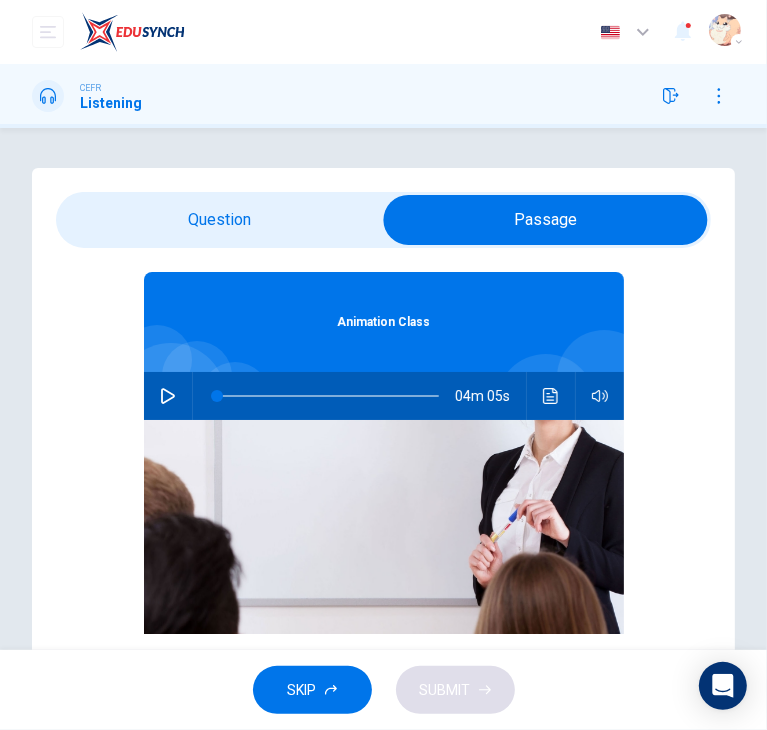 click on "Question 55 What does the professor mainly discuss in the lecture? A Why kites are popular B Benjamin Franklin's kite experiment C Three of the many kite types D The connection of kites to aviation Animation Class 04m 05s" at bounding box center [383, 413] 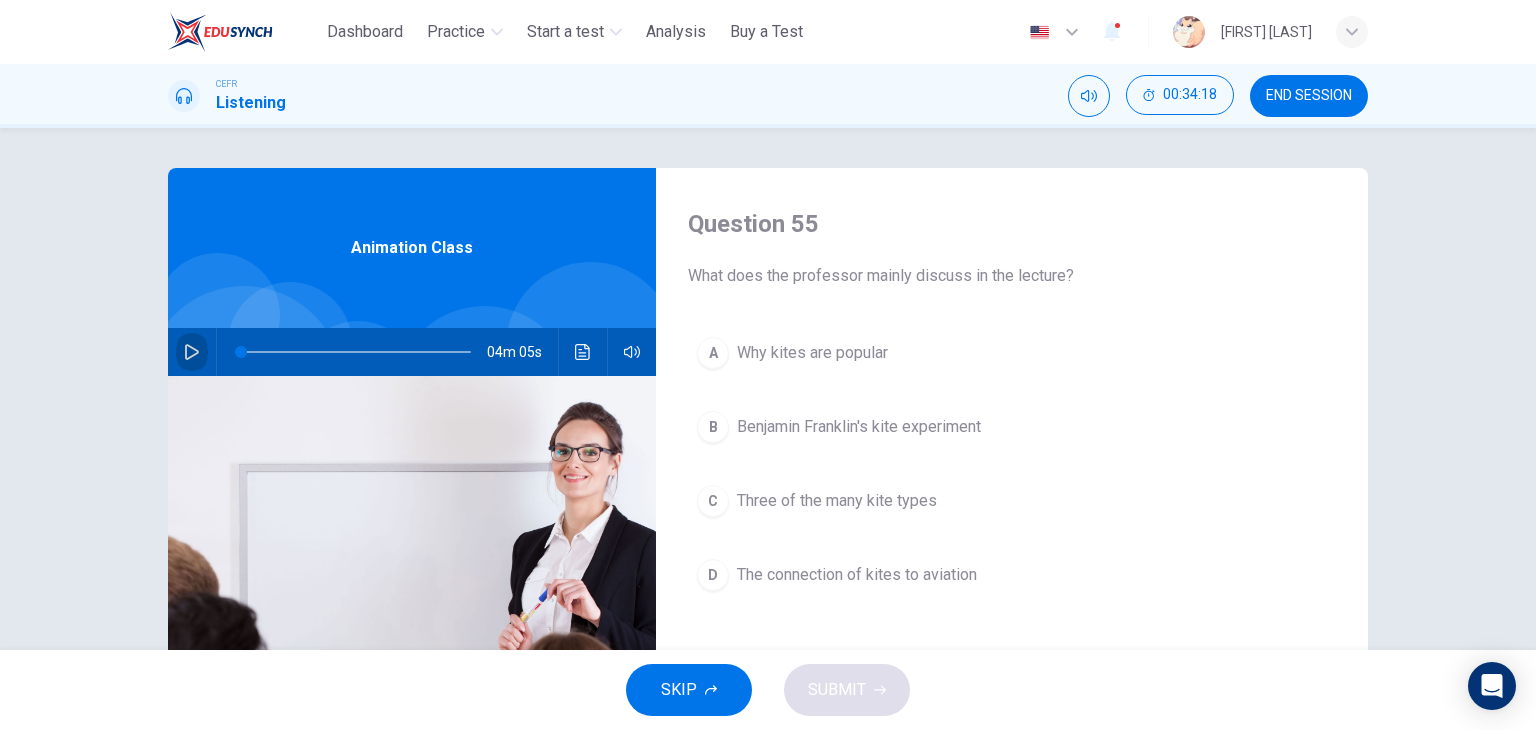 click at bounding box center (192, 352) 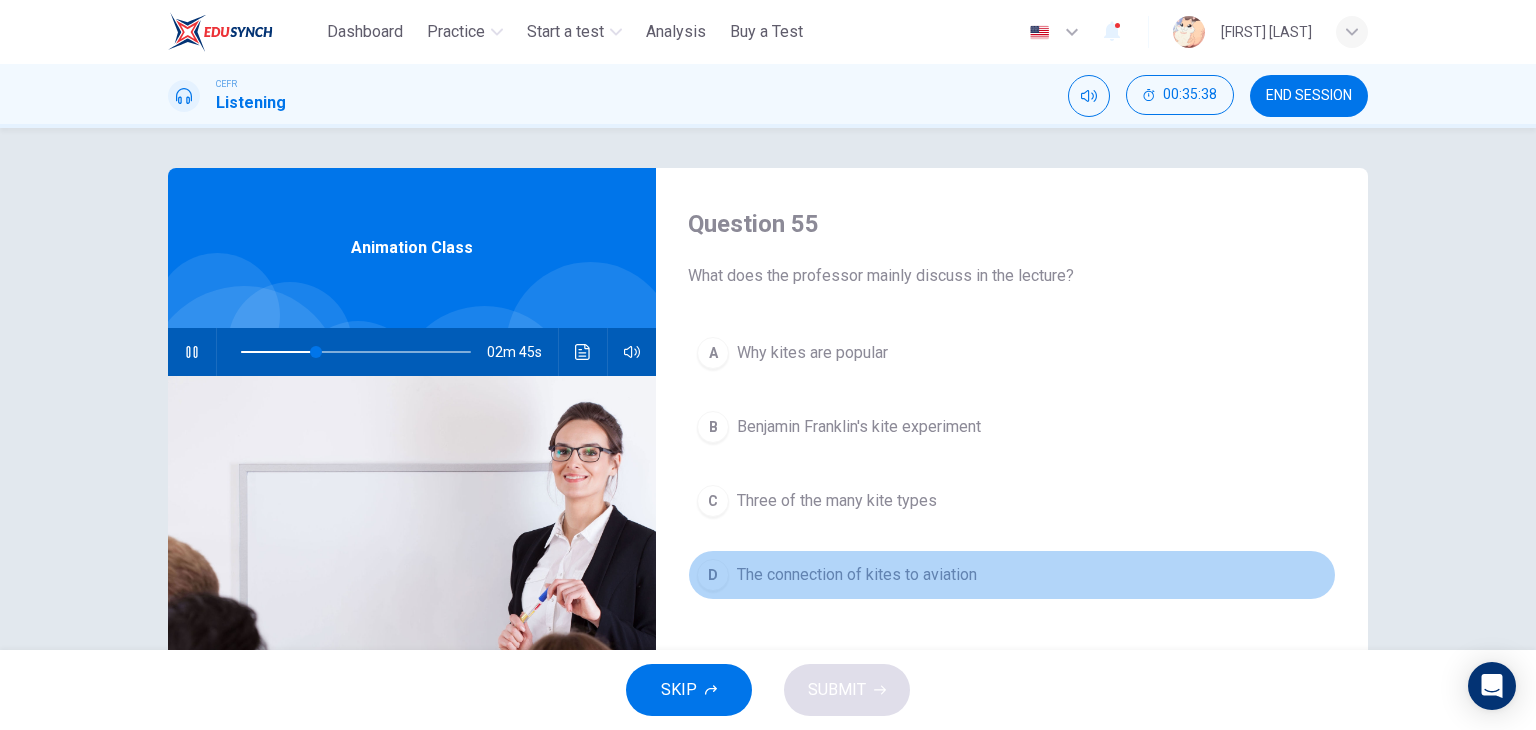 click on "The connection of kites to aviation" at bounding box center [857, 575] 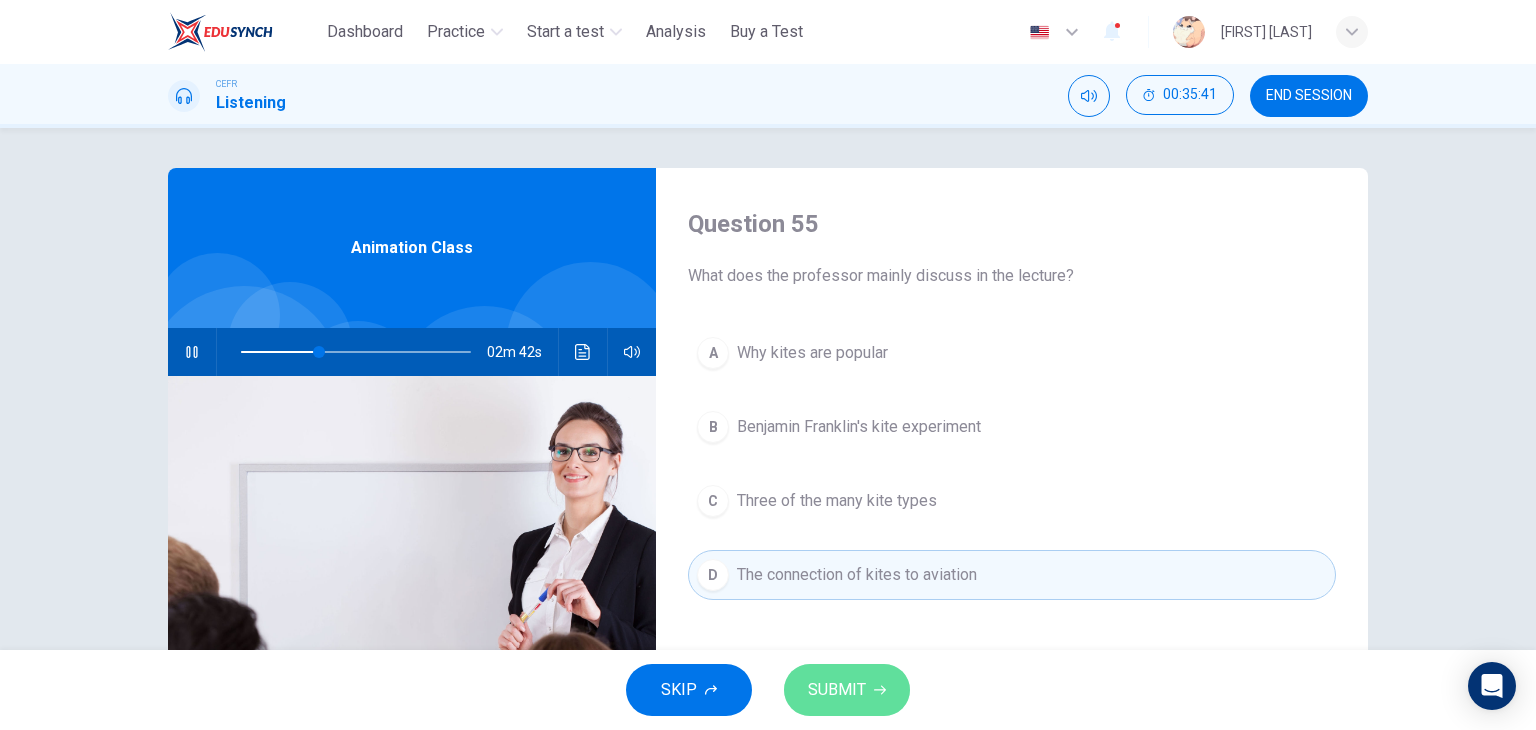 click on "SUBMIT" at bounding box center (837, 690) 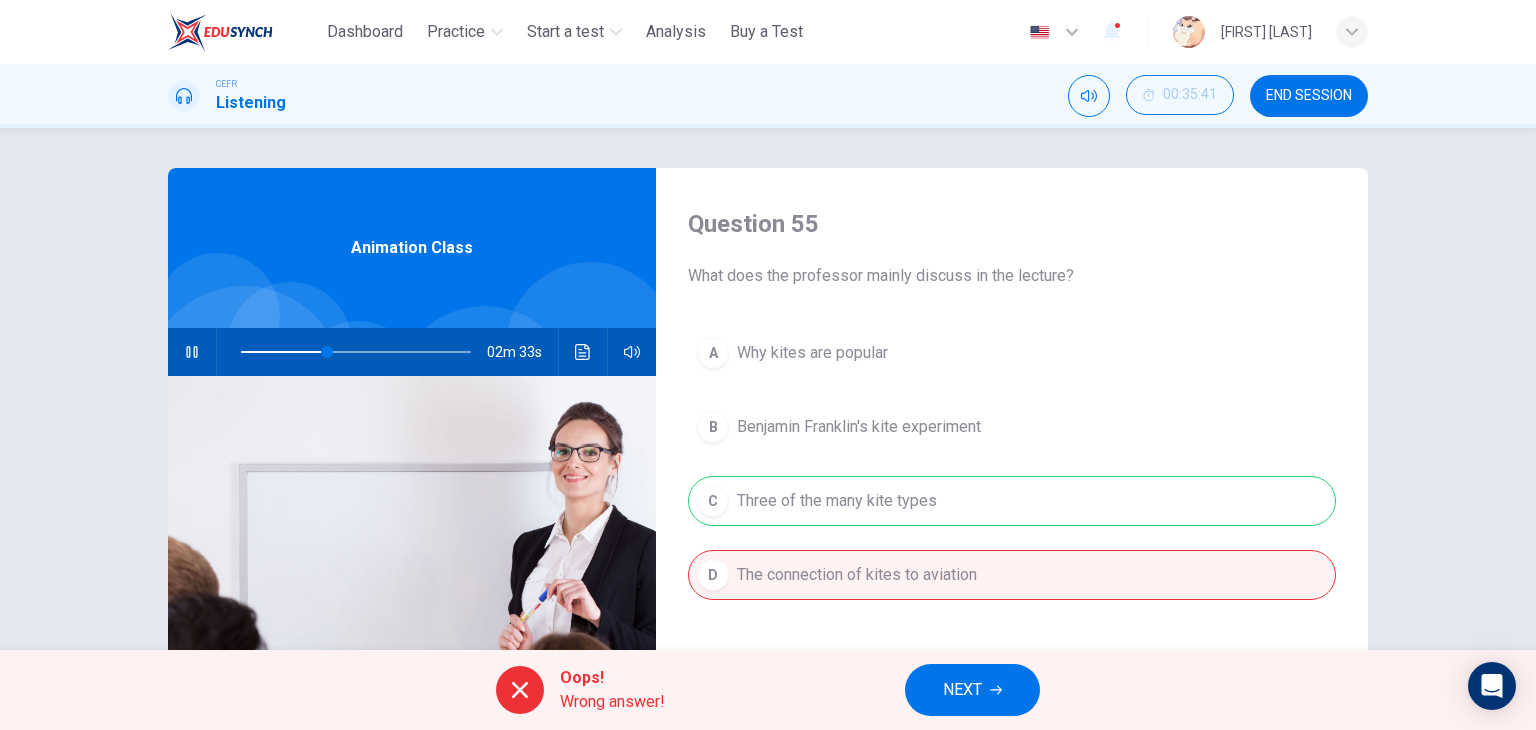 click on "A Why kites are popular B Benjamin Franklin's kite experiment C Three of the many kite types D The connection of kites to aviation" at bounding box center (1012, 484) 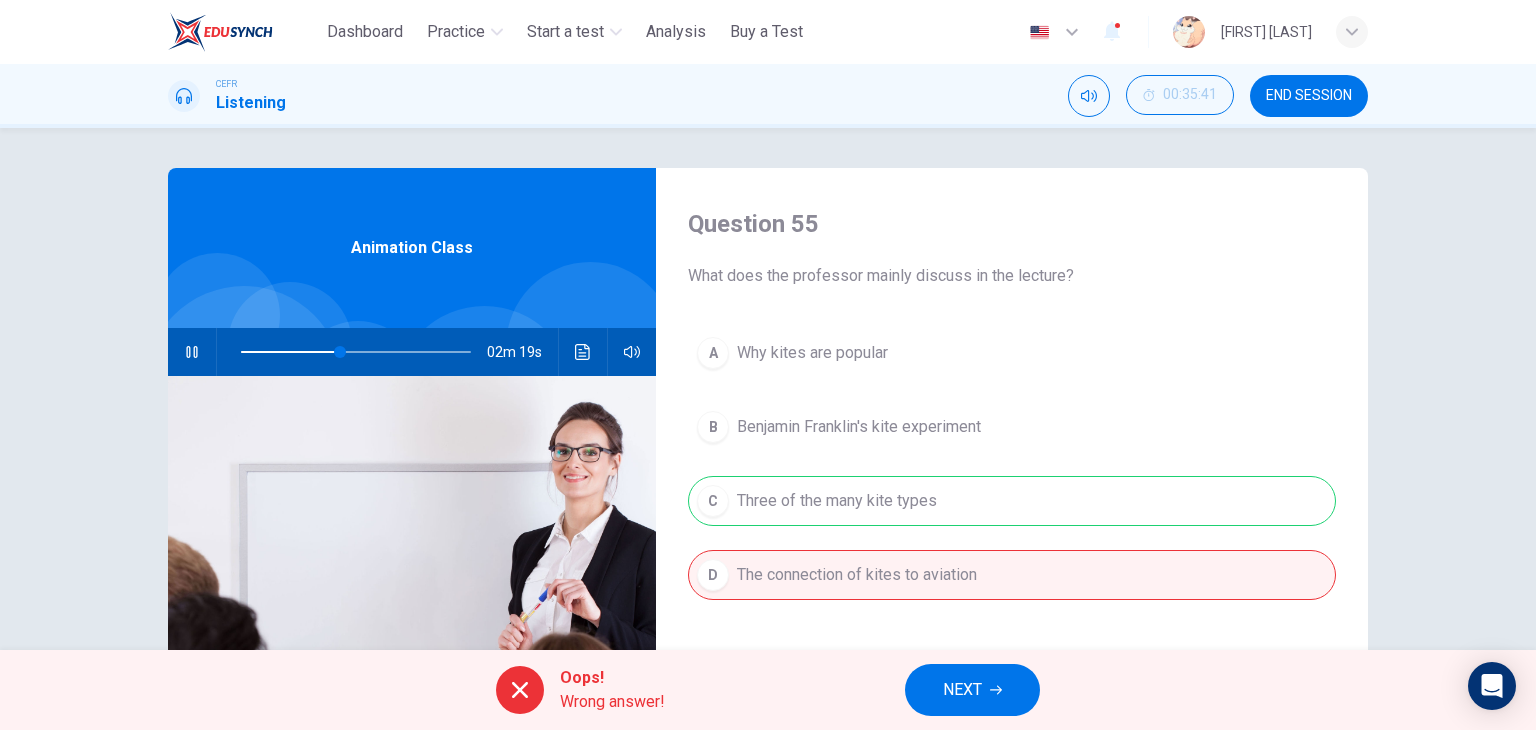 click on "NEXT" at bounding box center [962, 690] 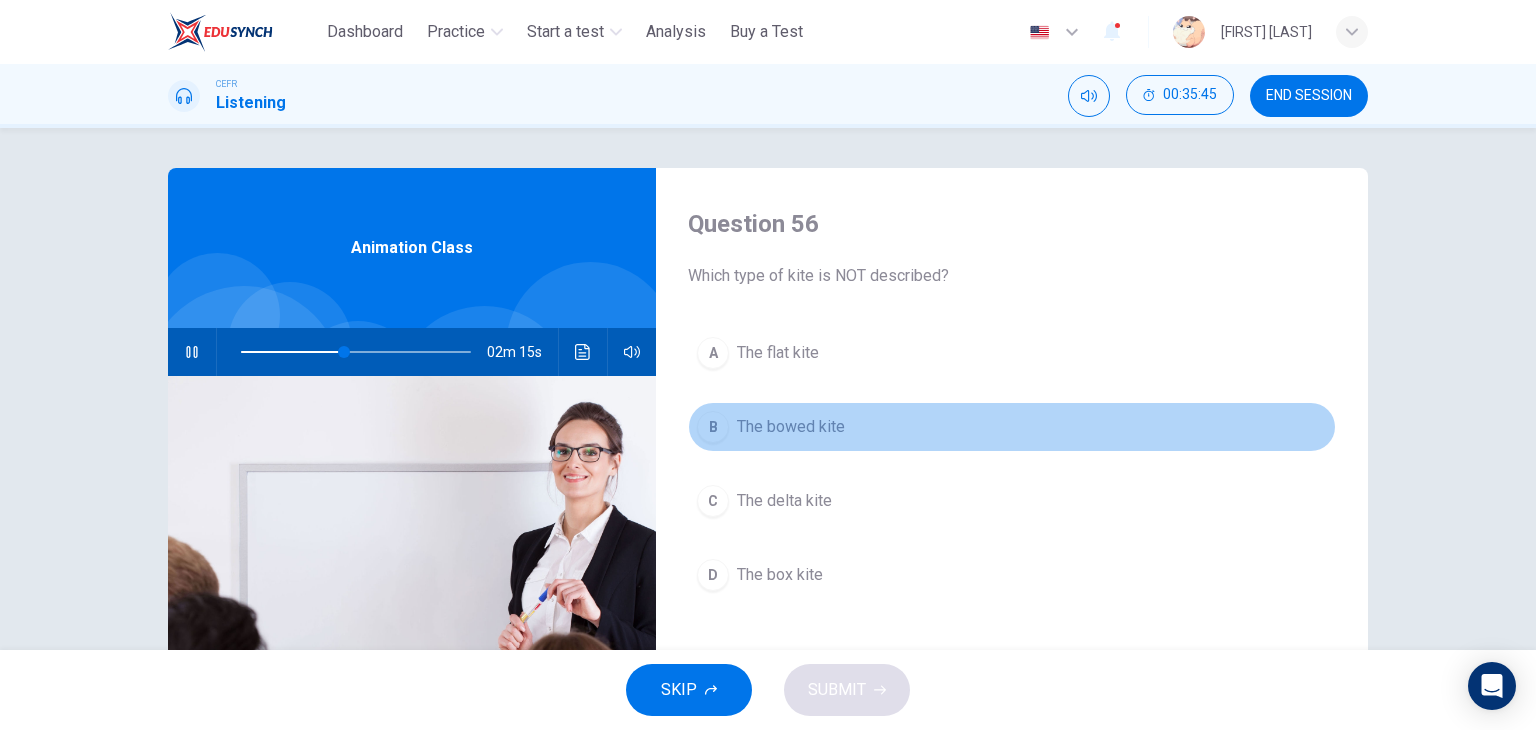 click on "B The bowed kite" at bounding box center [1012, 427] 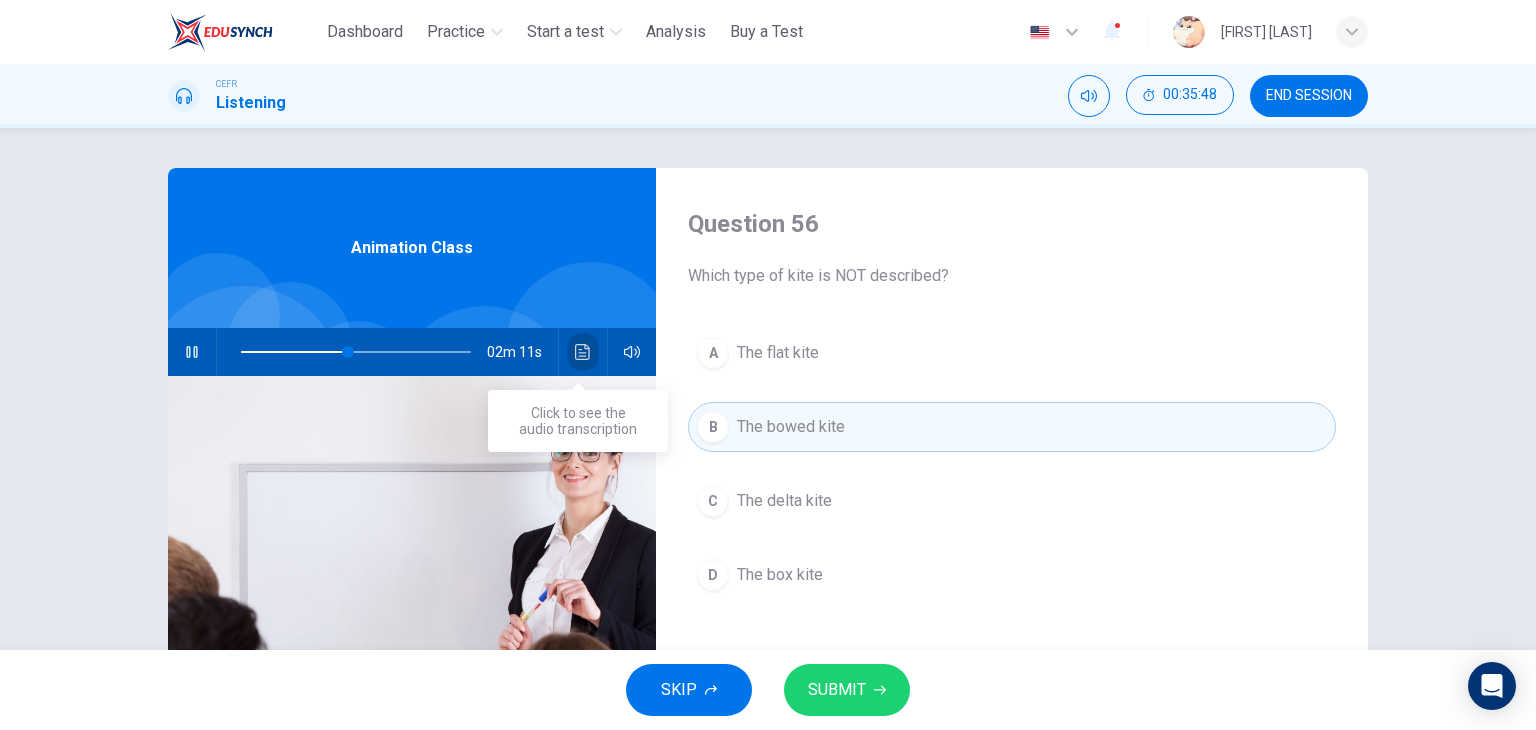 click at bounding box center [583, 352] 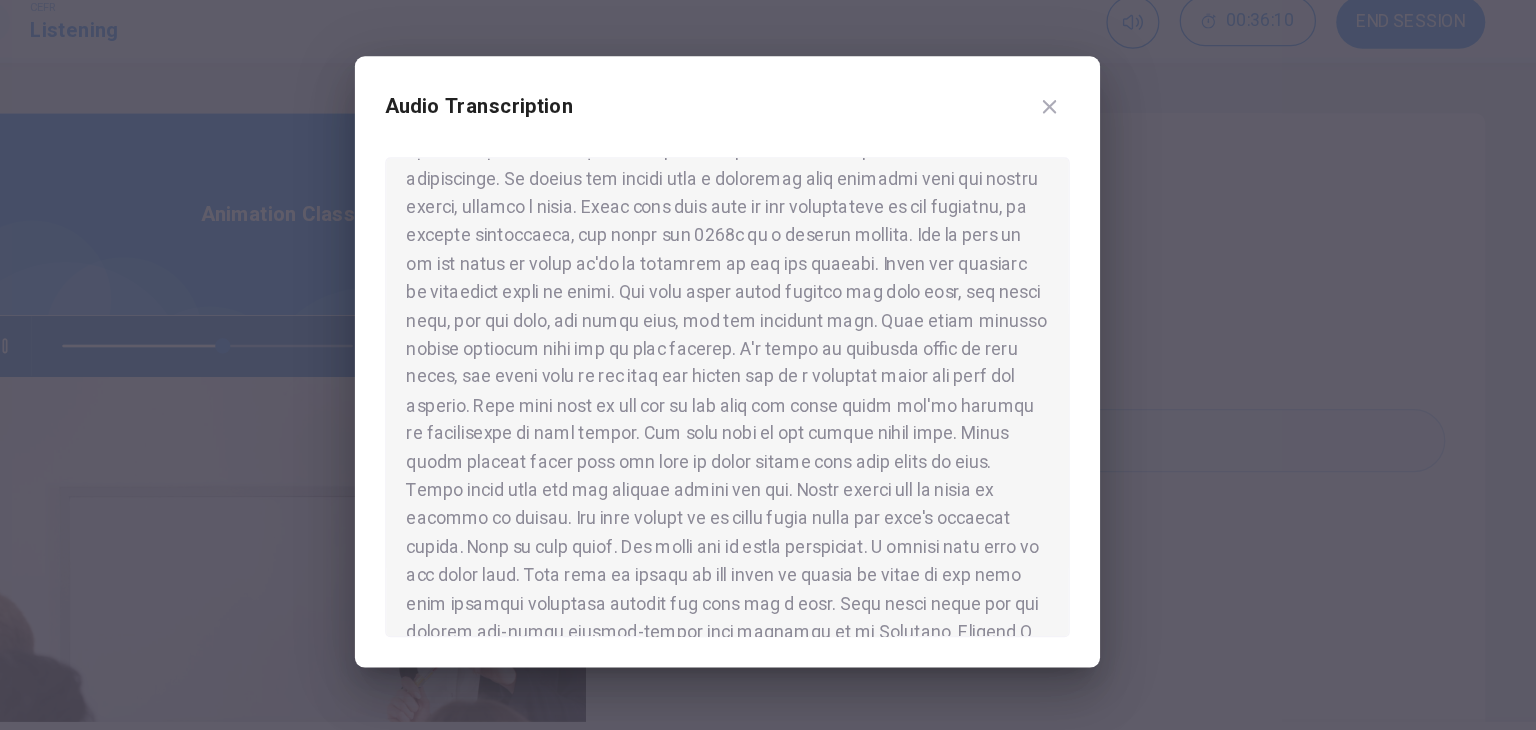 scroll, scrollTop: 281, scrollLeft: 0, axis: vertical 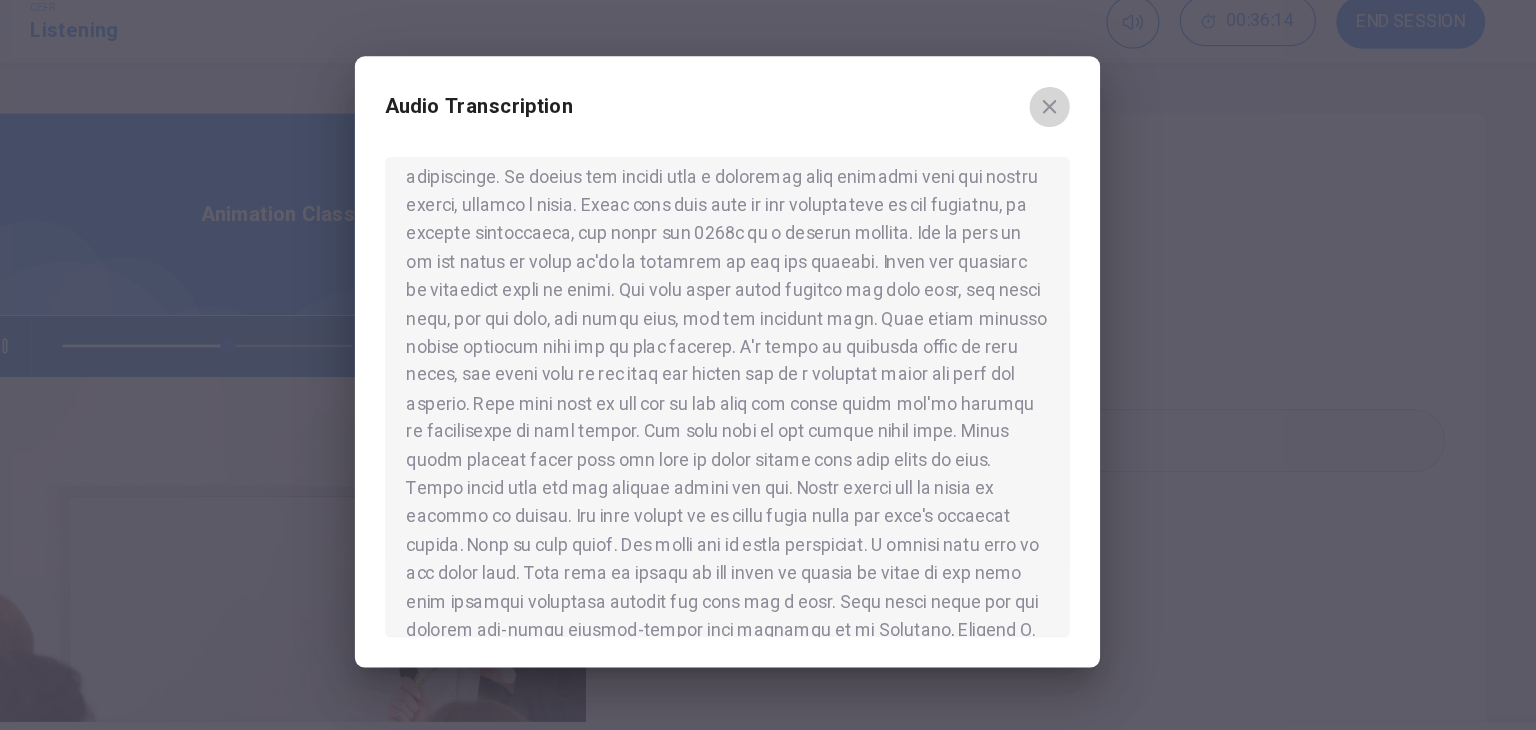 click at bounding box center (1023, 163) 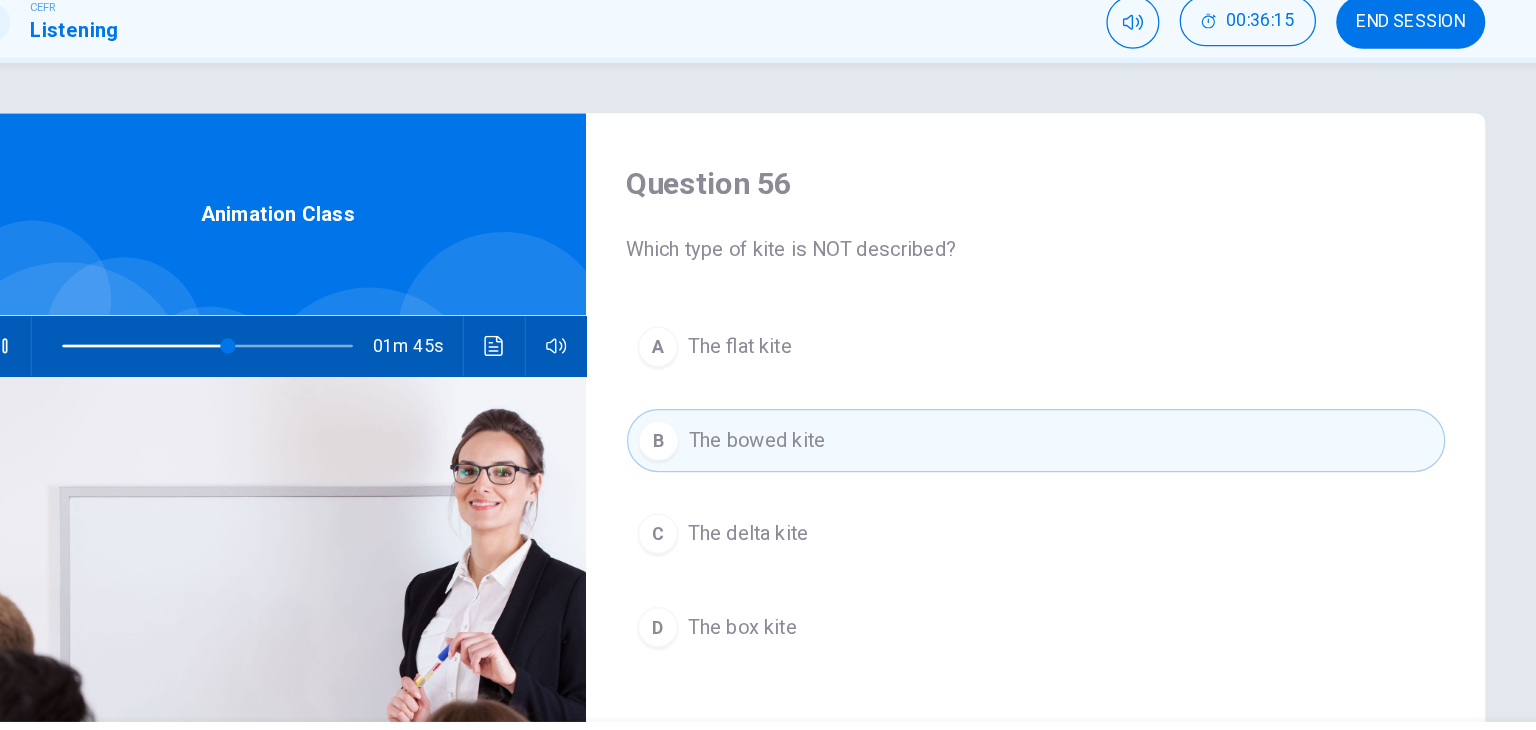 click on "Question 56 Which type of kite is NOT described? A The flat kite B The bowed kite C The delta kite D The box kite" at bounding box center [1012, 515] 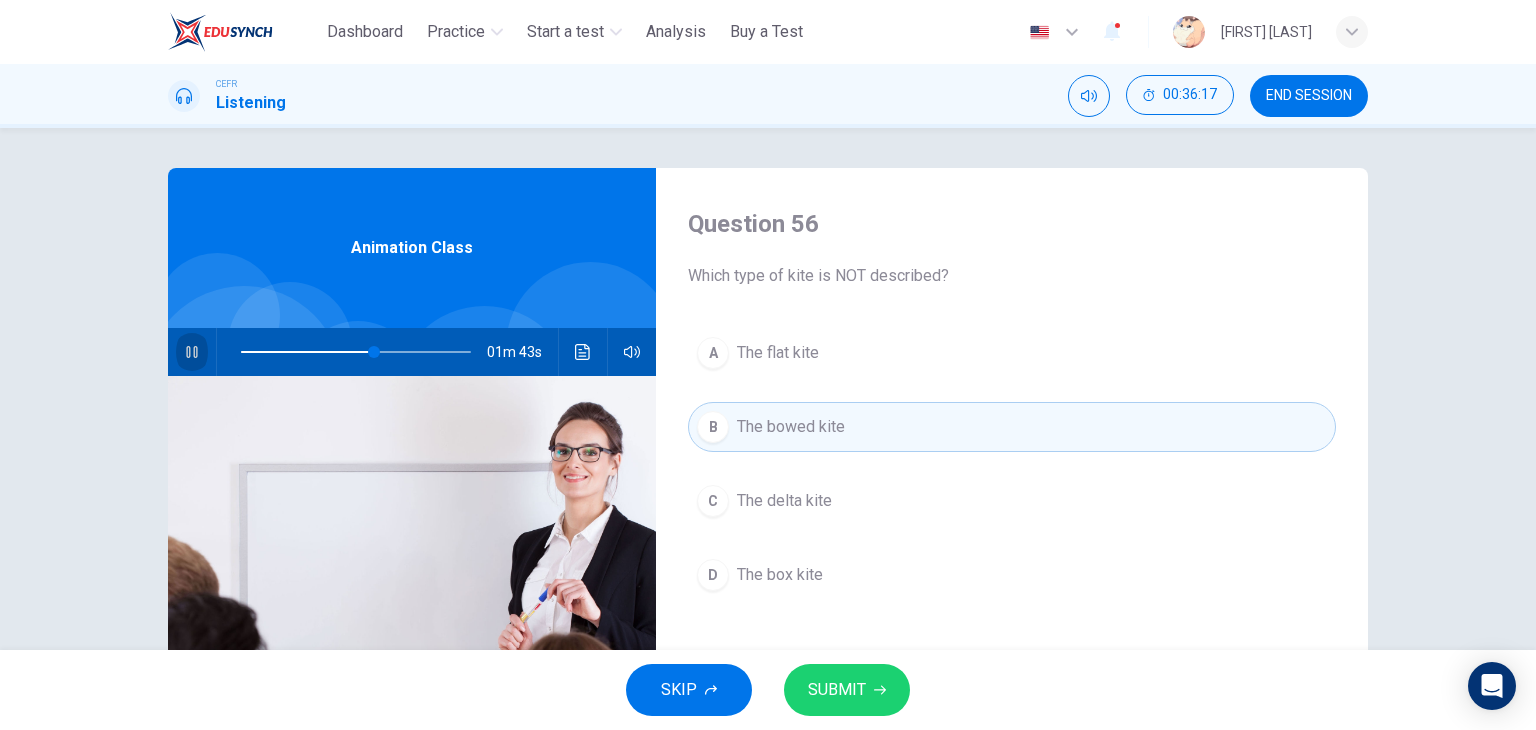 click 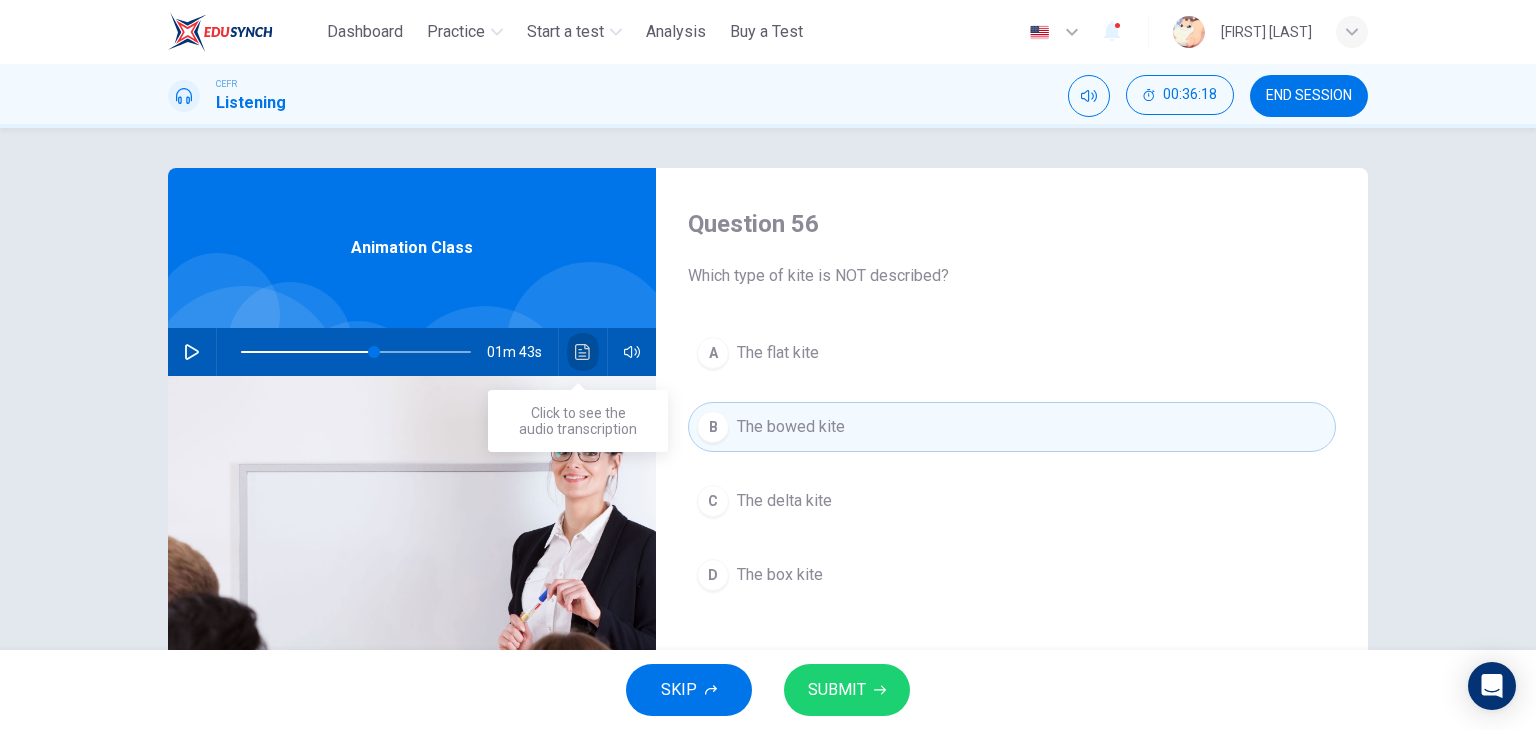 click 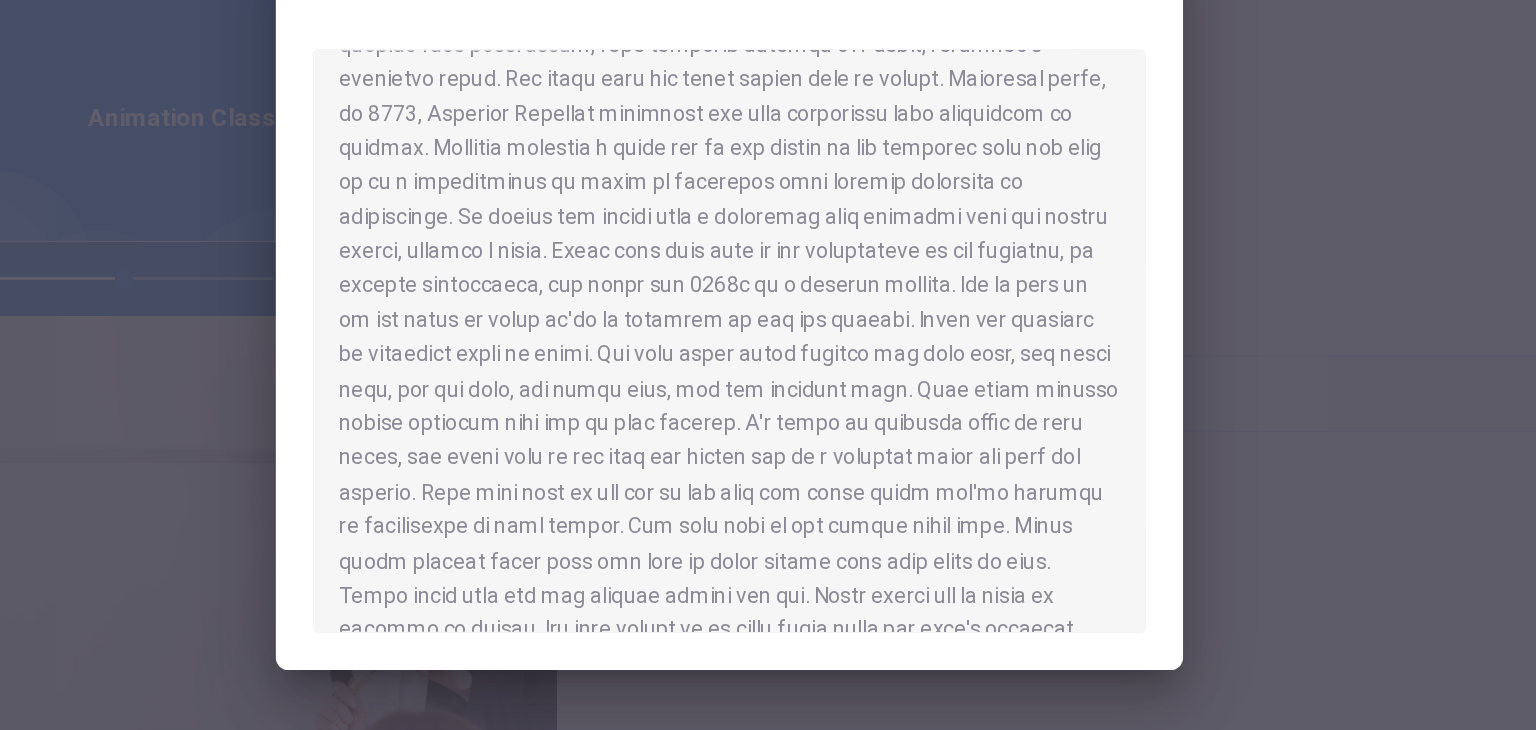 scroll, scrollTop: 188, scrollLeft: 0, axis: vertical 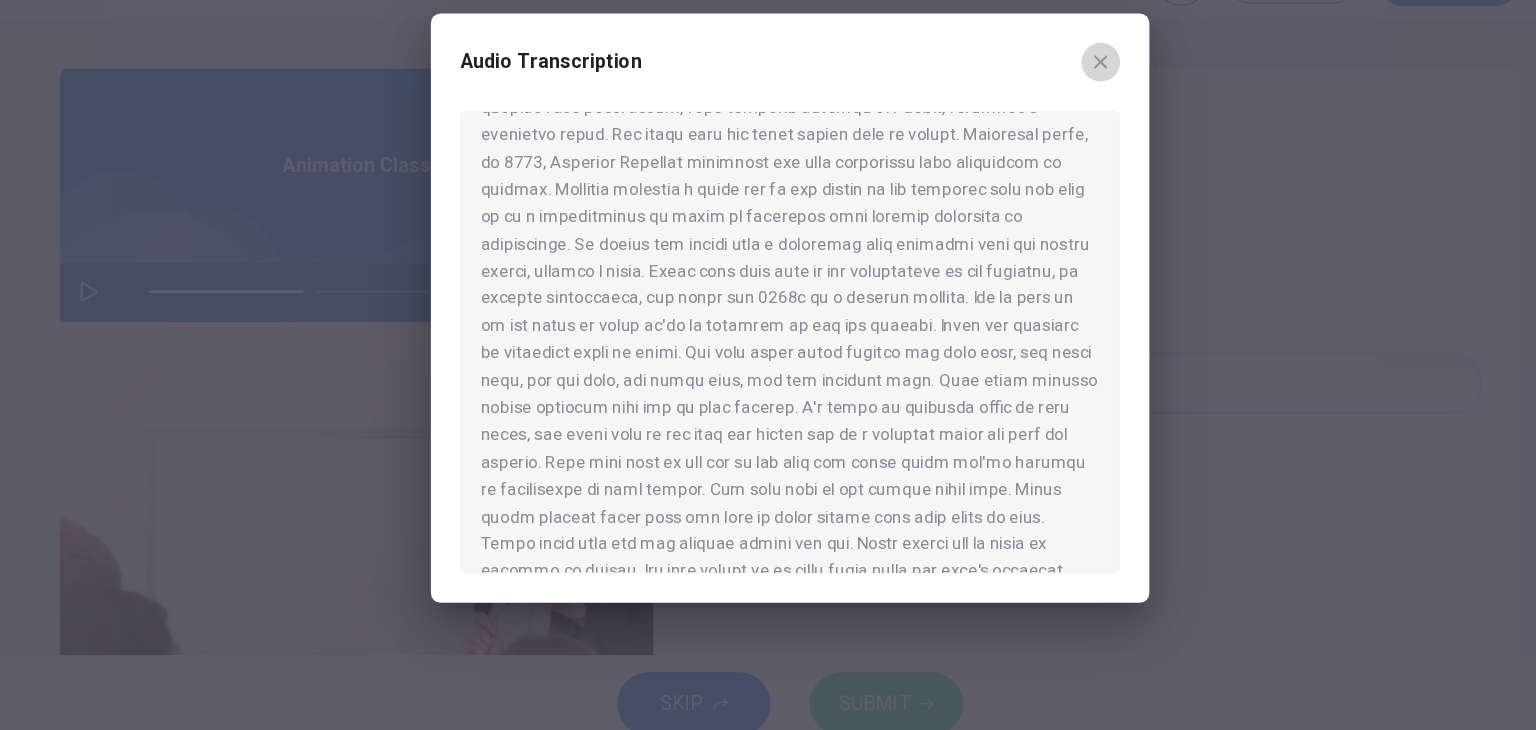 click 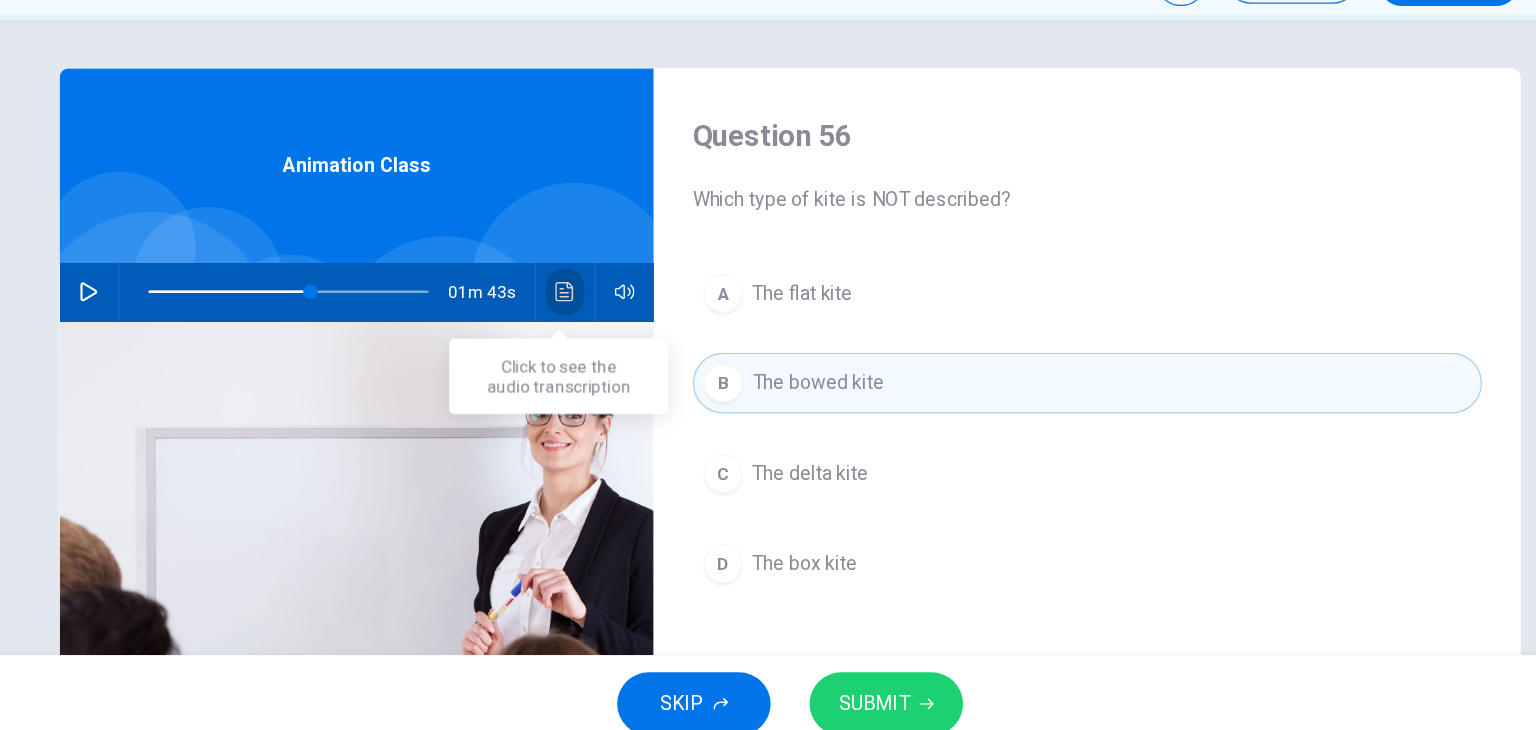 click at bounding box center [583, 352] 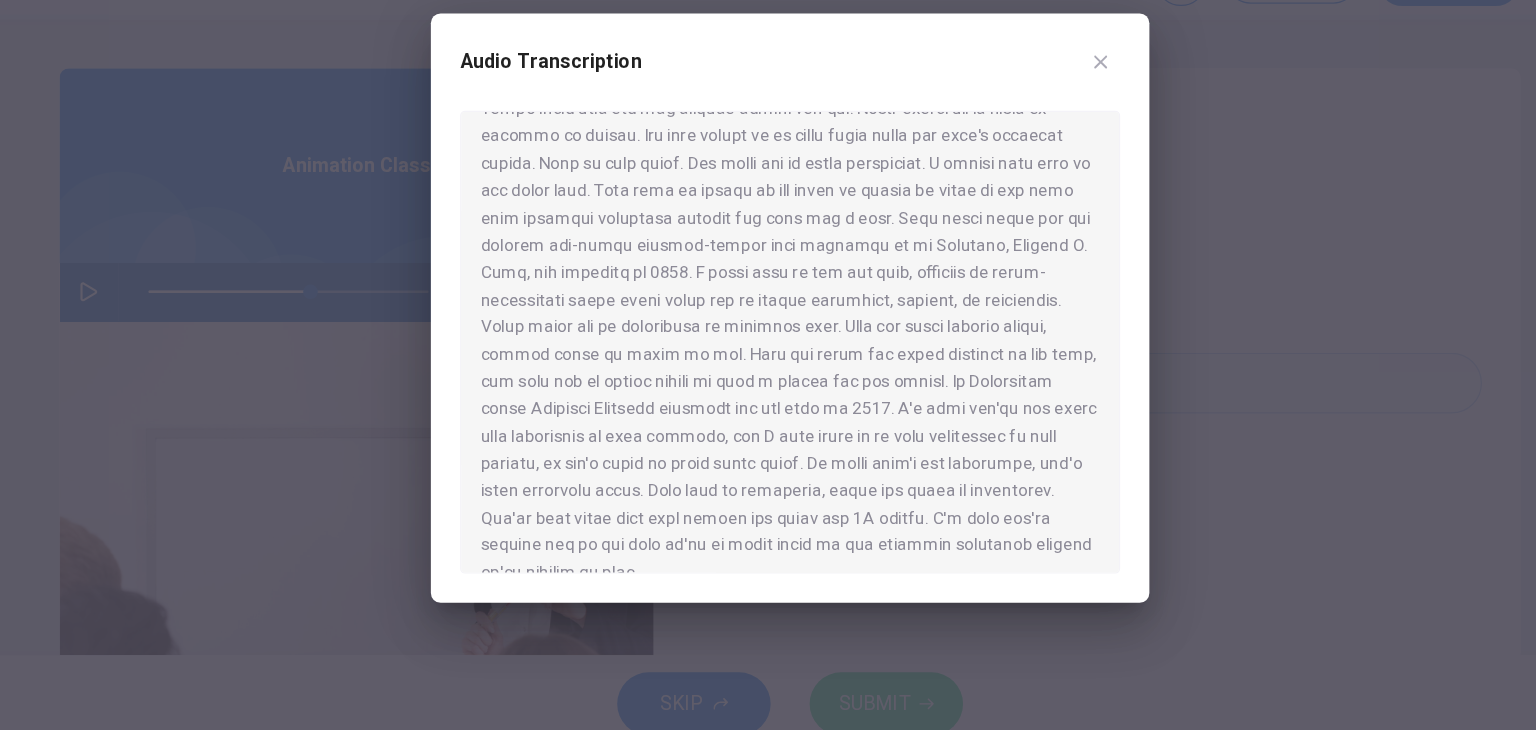 scroll, scrollTop: 549, scrollLeft: 0, axis: vertical 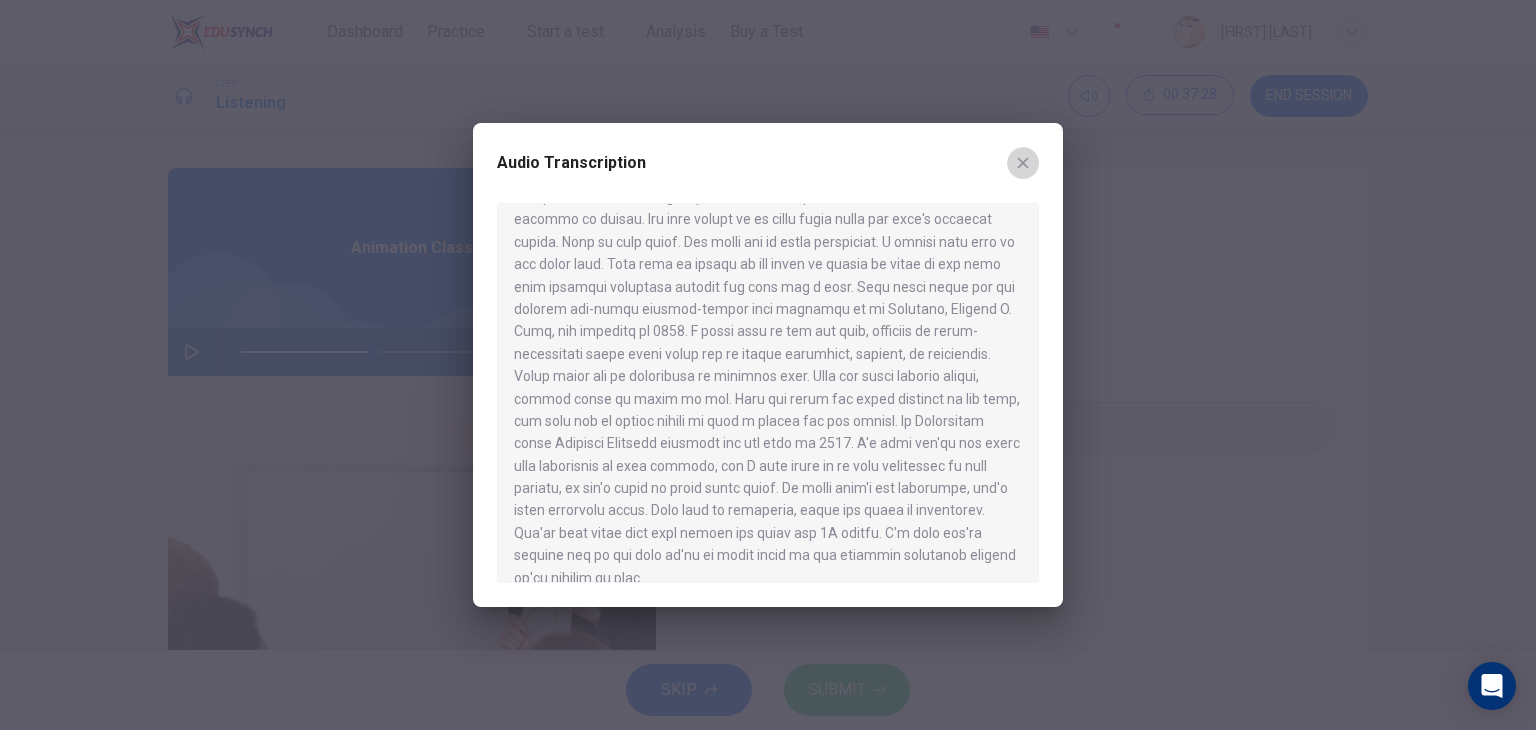 click at bounding box center (1023, 163) 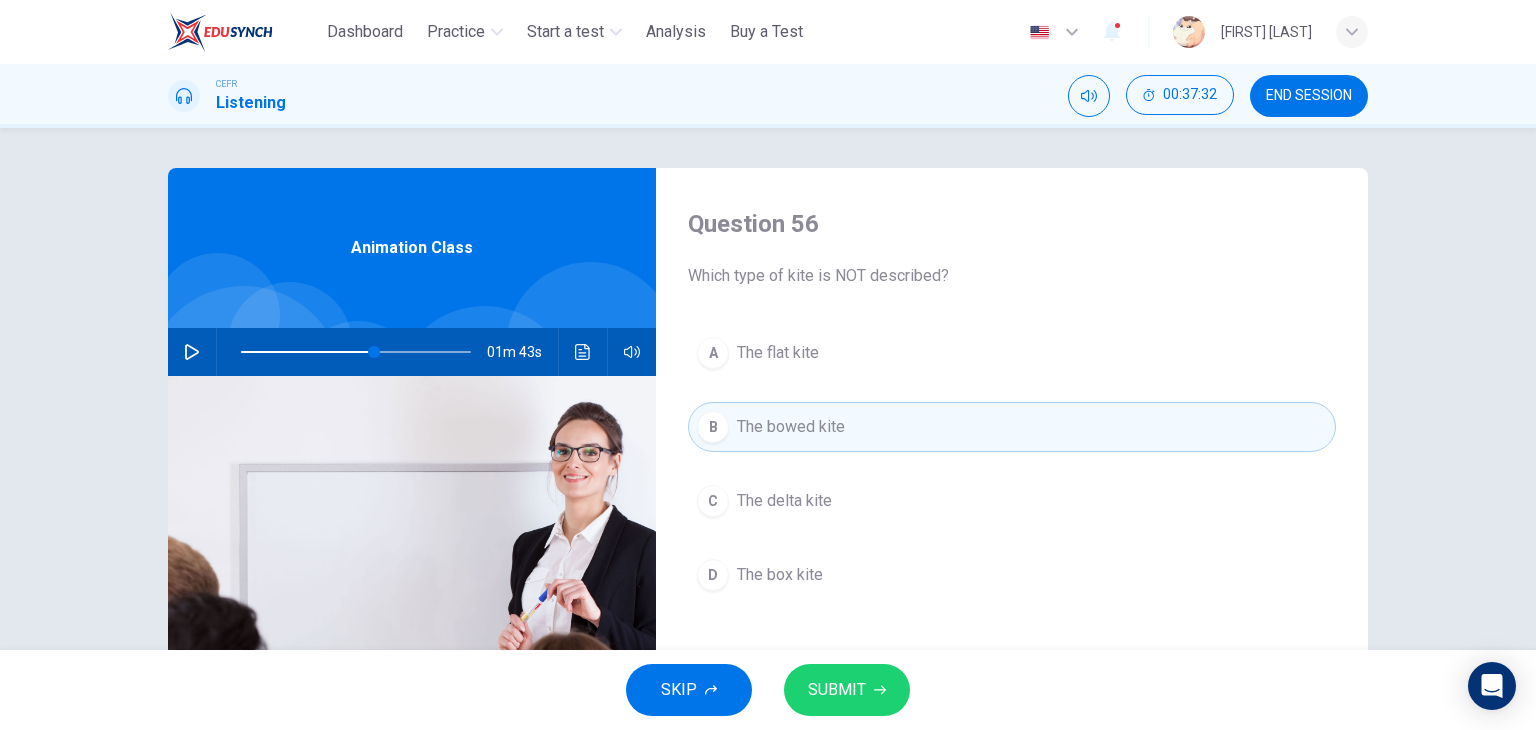 drag, startPoint x: 853, startPoint y: 687, endPoint x: 1384, endPoint y: 424, distance: 592.56226 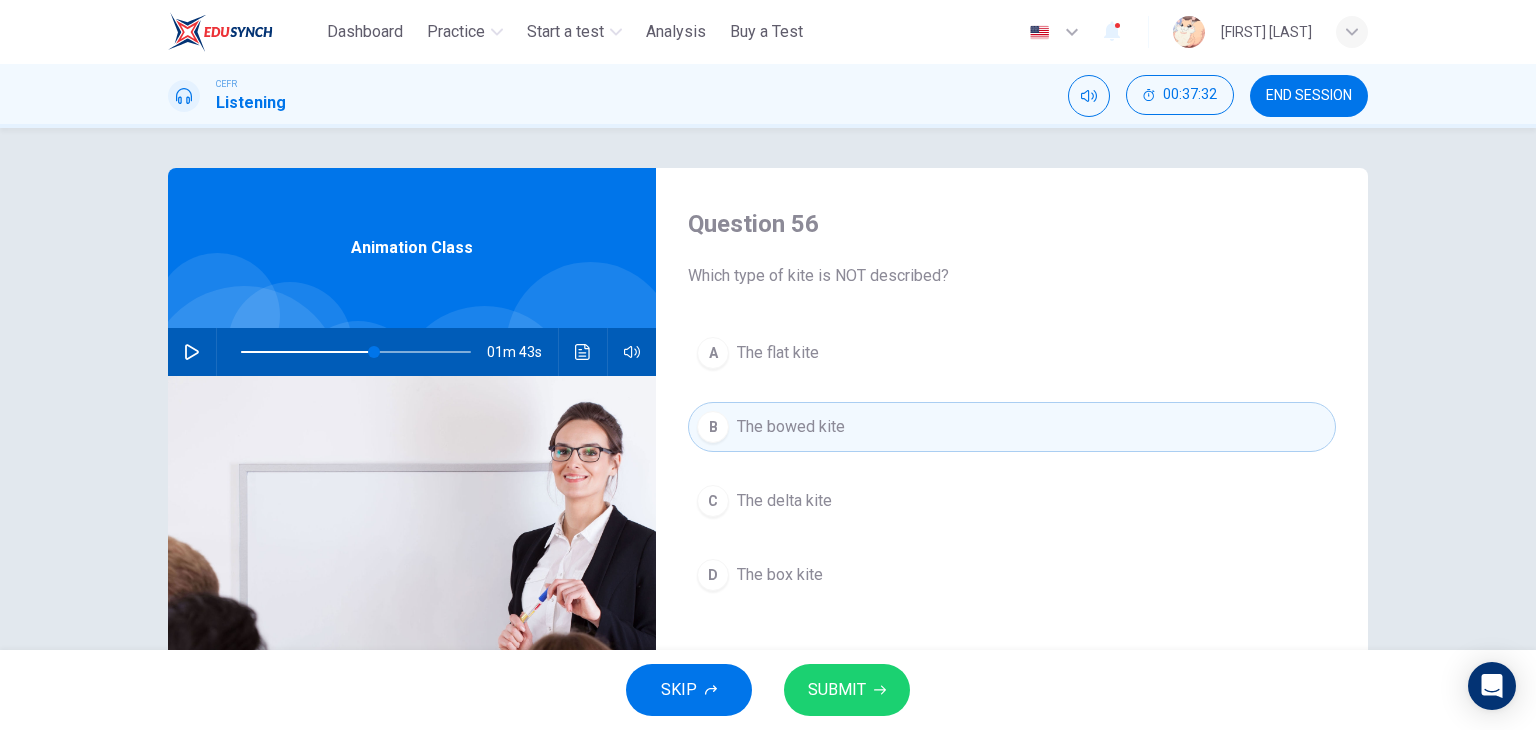 click on "Dashboard Practice Start a test Analysis Buy a Test English ** ​ Jocelyn Ho CEFR Listening 00:37:32 END SESSION Question 56 Which type of kite is NOT described? A The flat kite B The bowed kite C The delta kite D The box kite Animation Class 01m 43s SKIP SUBMIT" at bounding box center (768, 365) 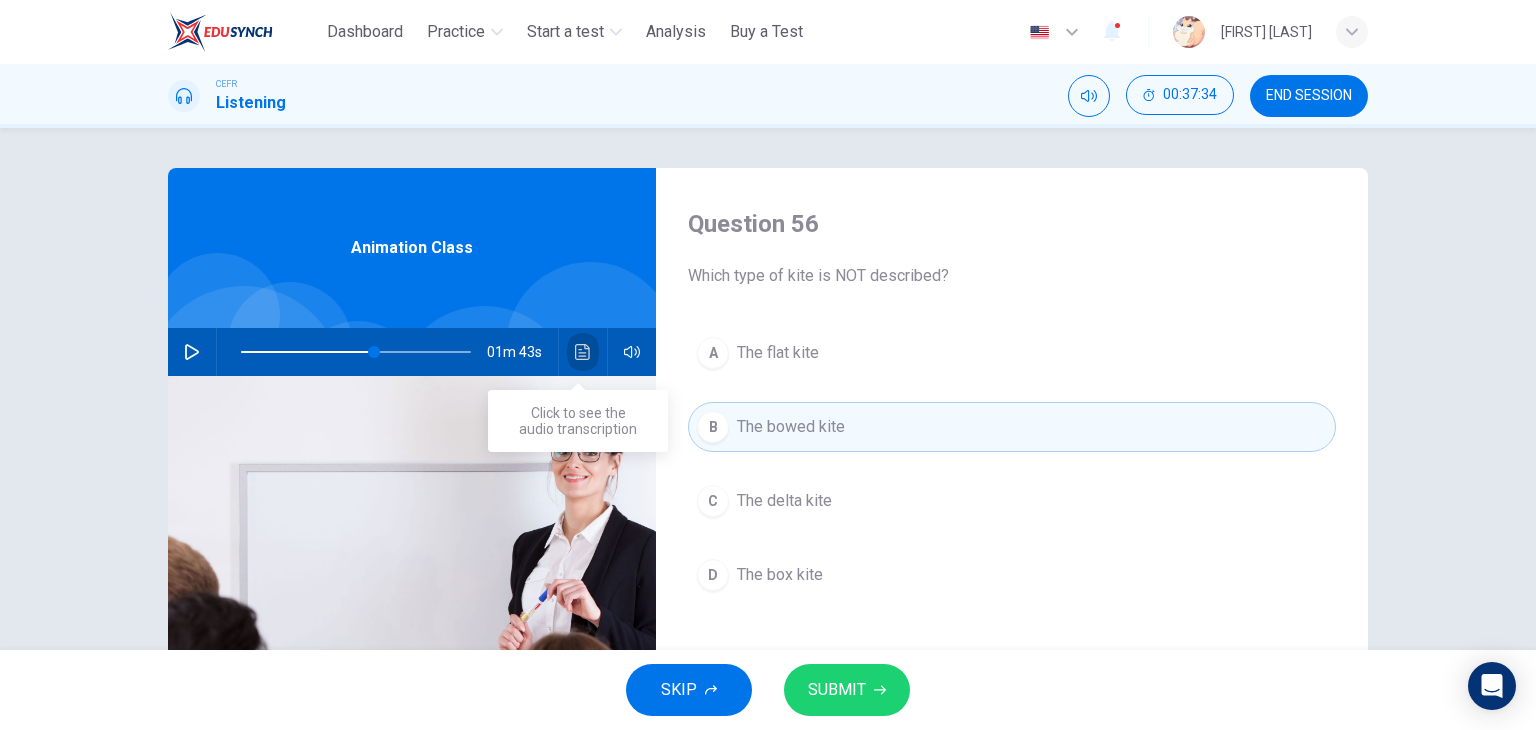 click 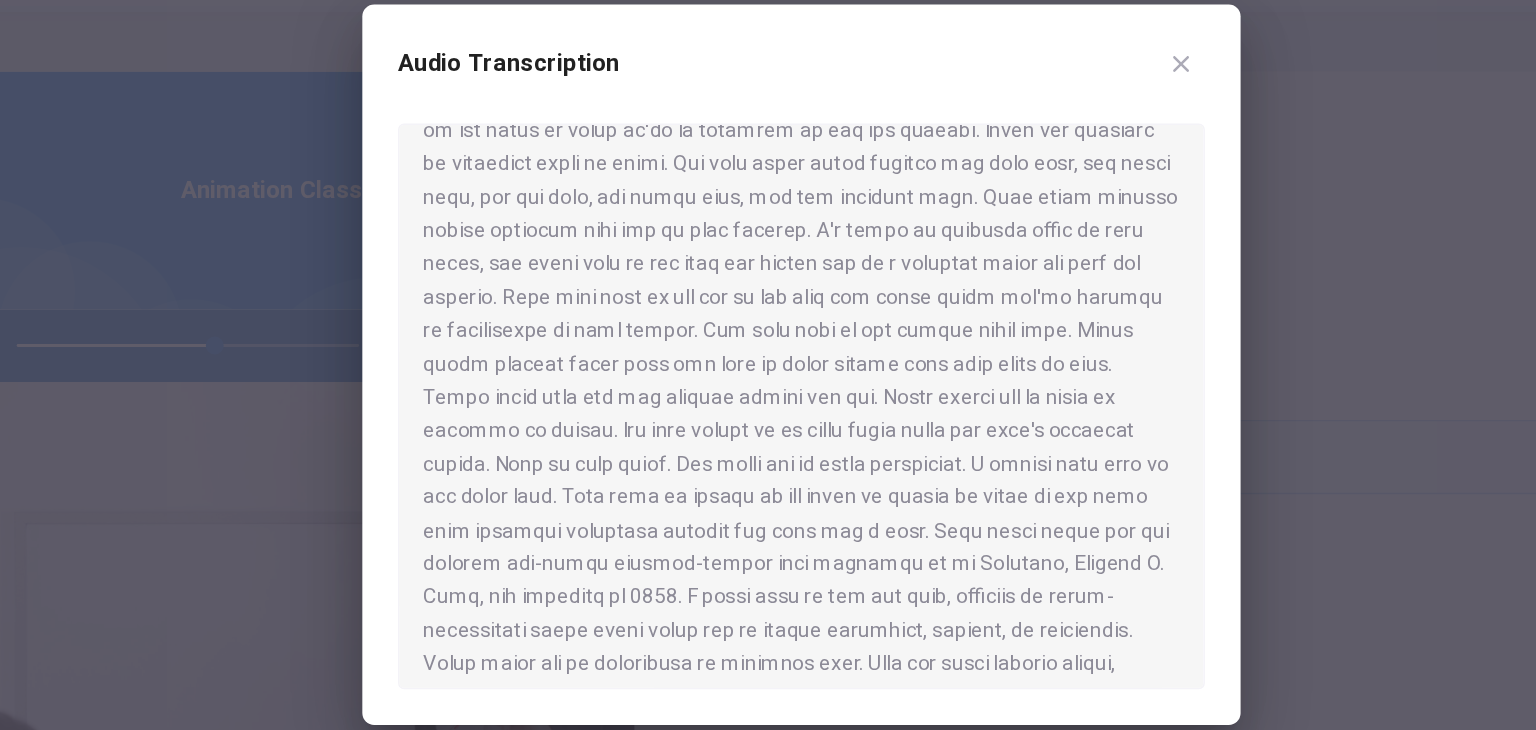 scroll, scrollTop: 360, scrollLeft: 0, axis: vertical 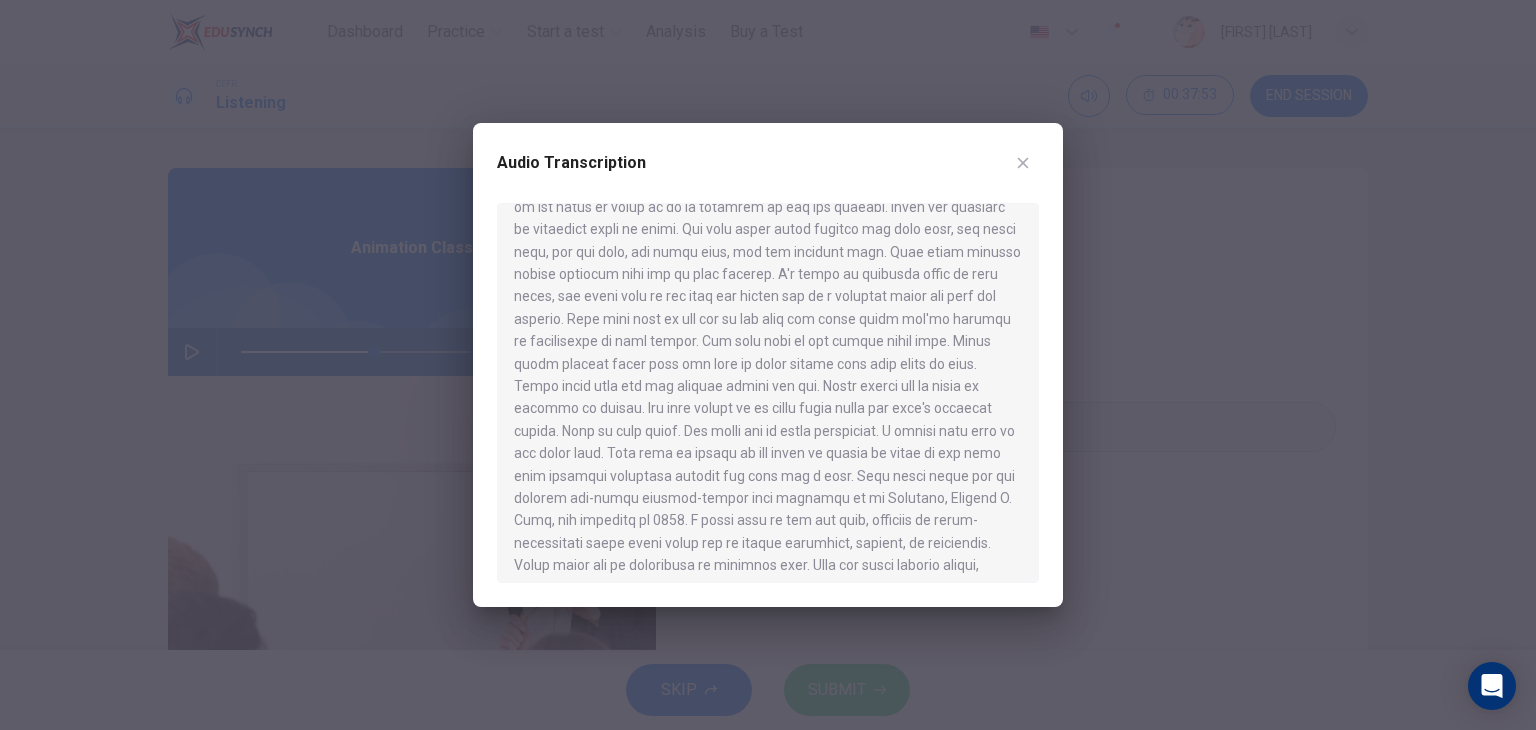 click at bounding box center (1023, 163) 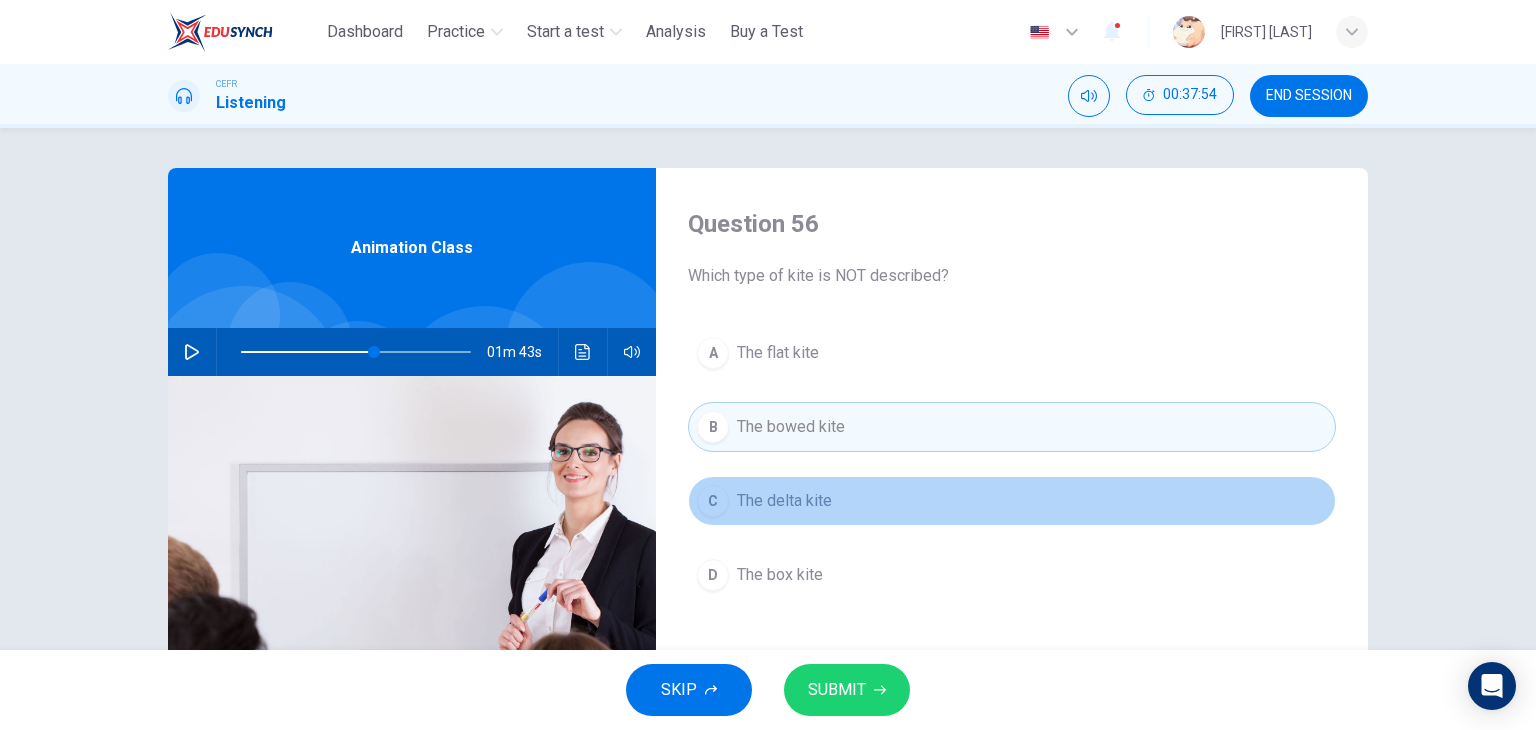 click on "C The delta kite" at bounding box center (1012, 501) 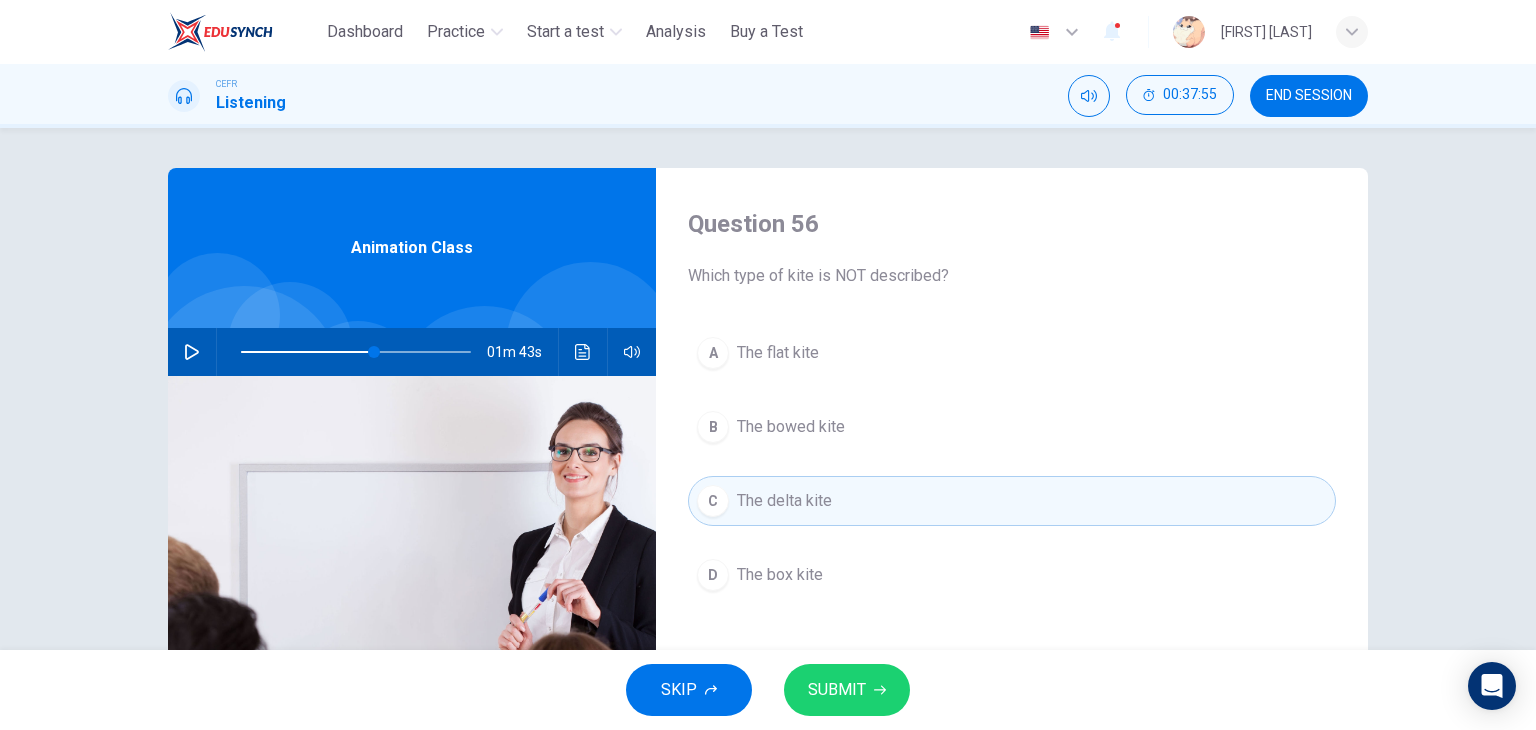 click on "SUBMIT" at bounding box center (837, 690) 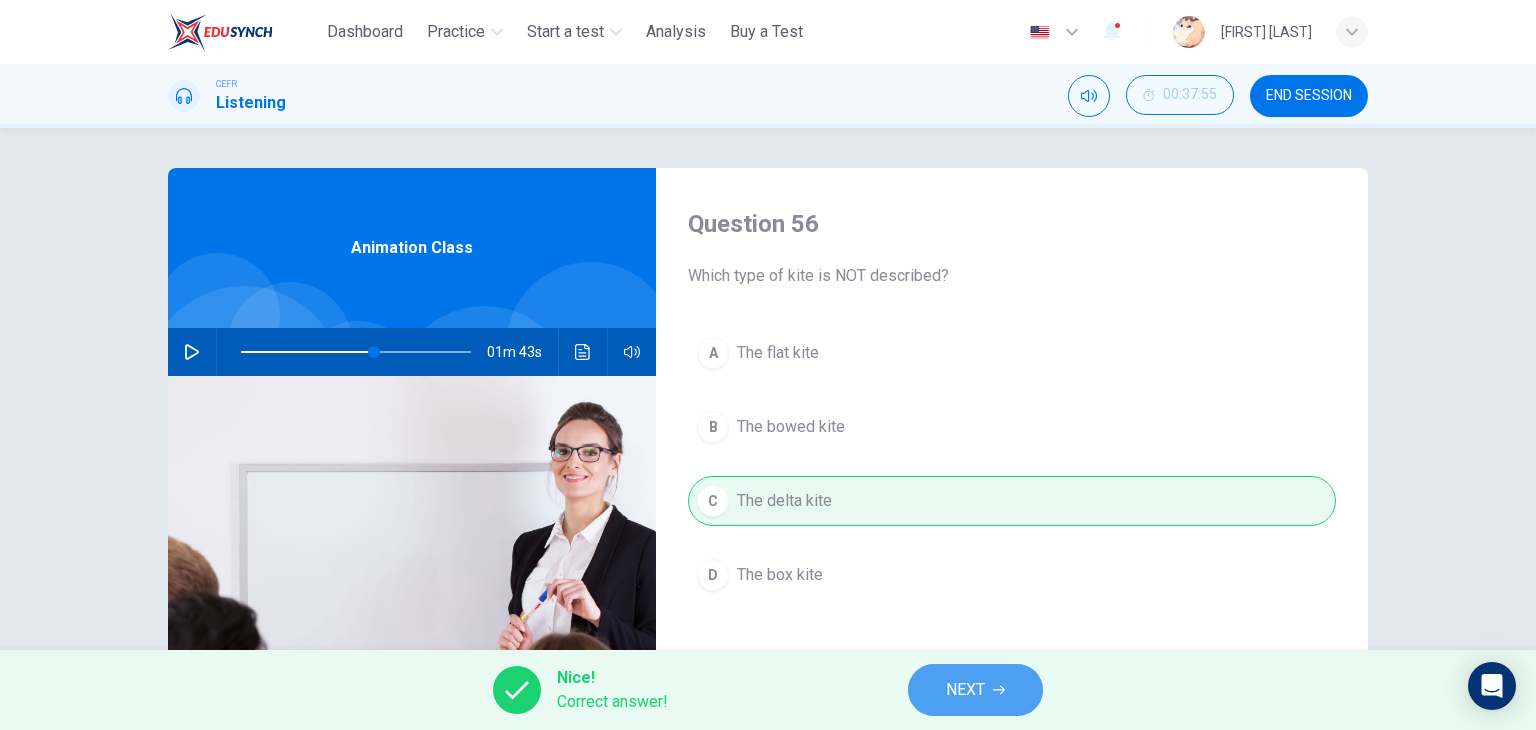 click on "NEXT" at bounding box center [965, 690] 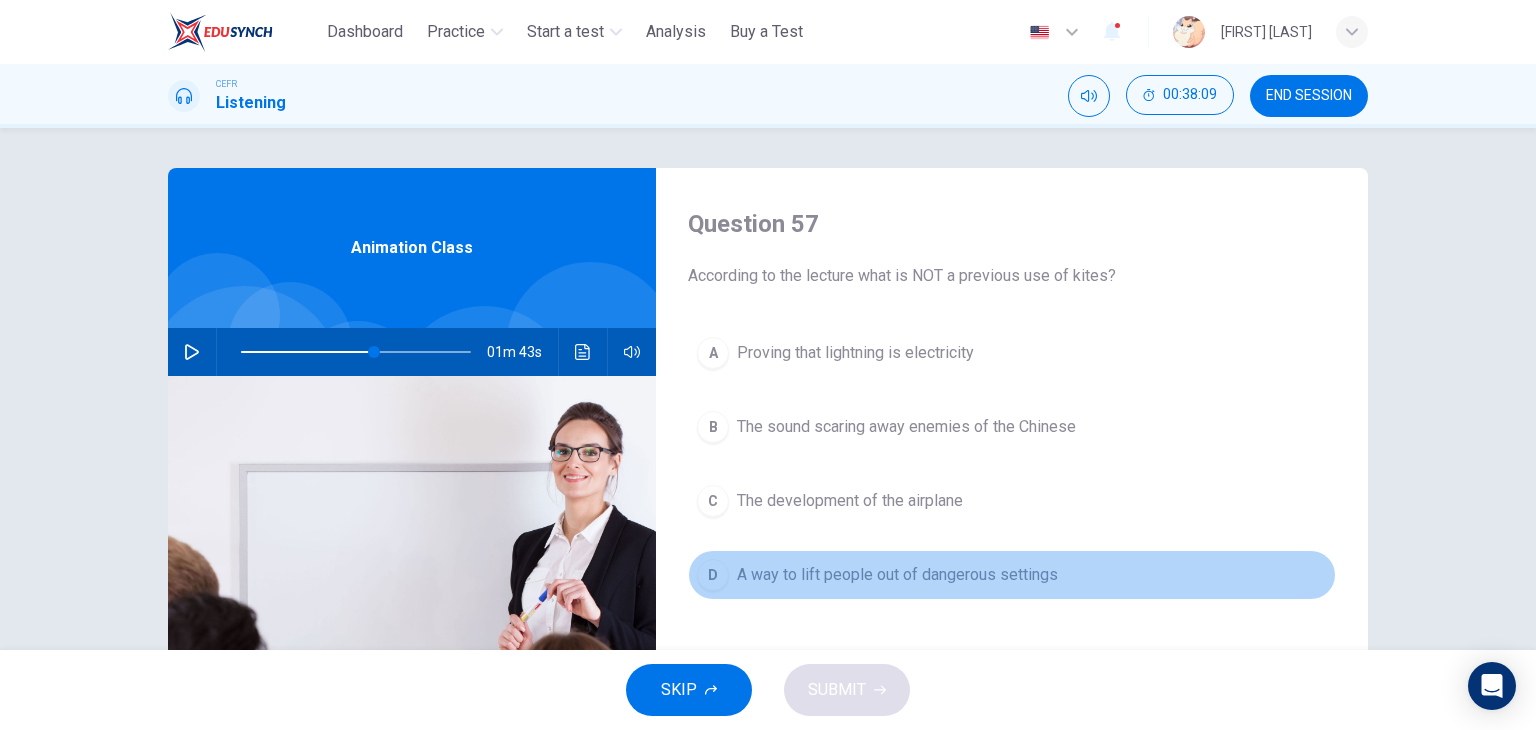 click on "A way to lift people out of dangerous settings" at bounding box center (897, 575) 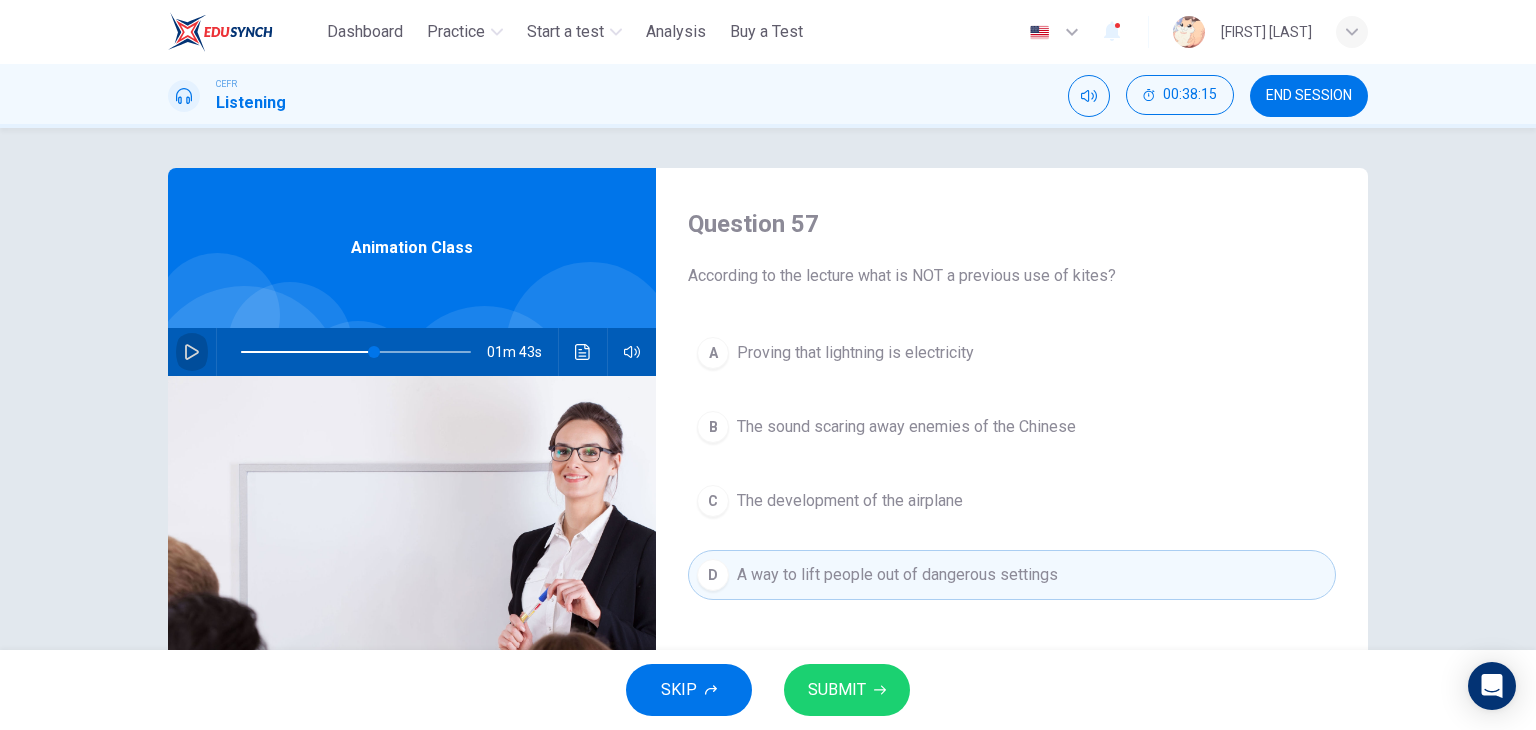 click 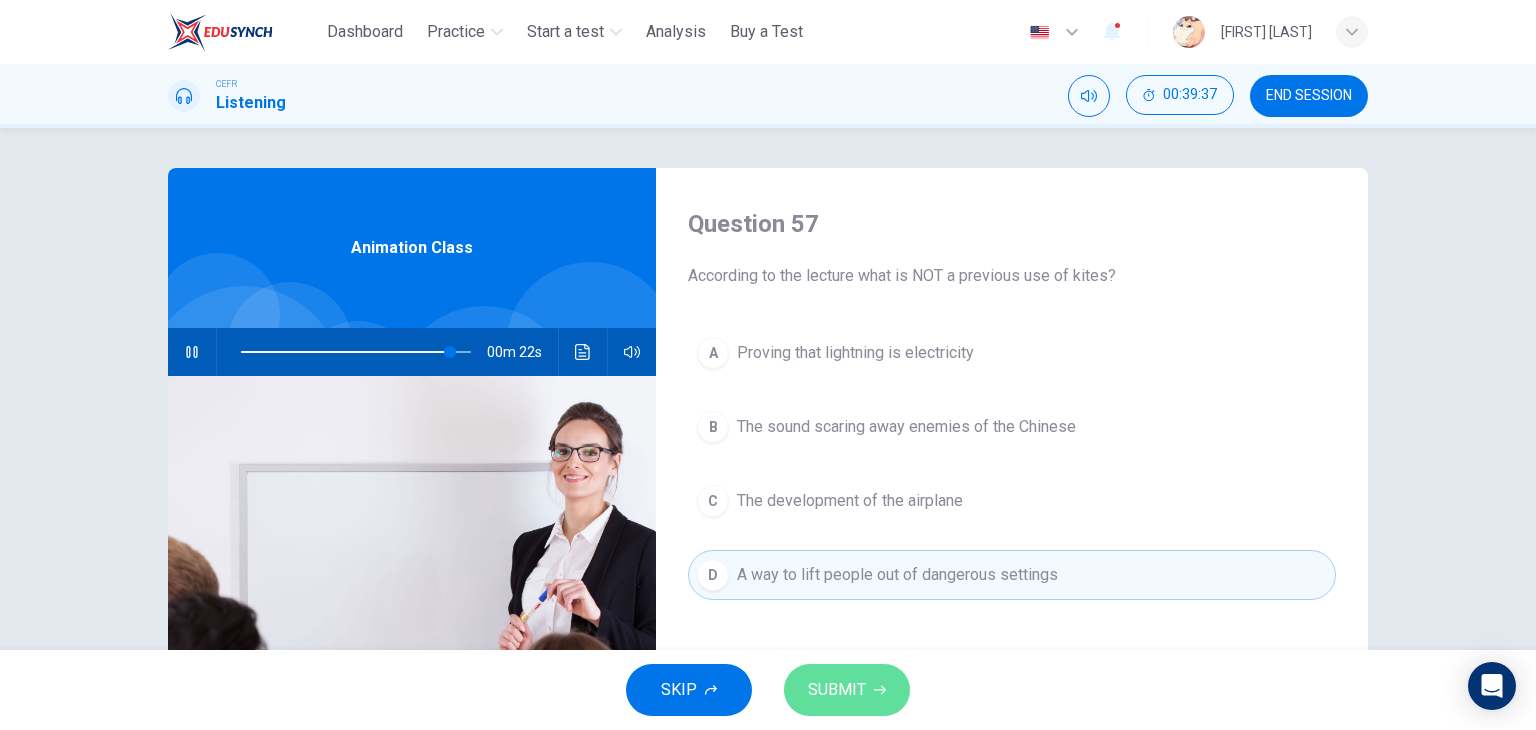 click on "SUBMIT" at bounding box center [837, 690] 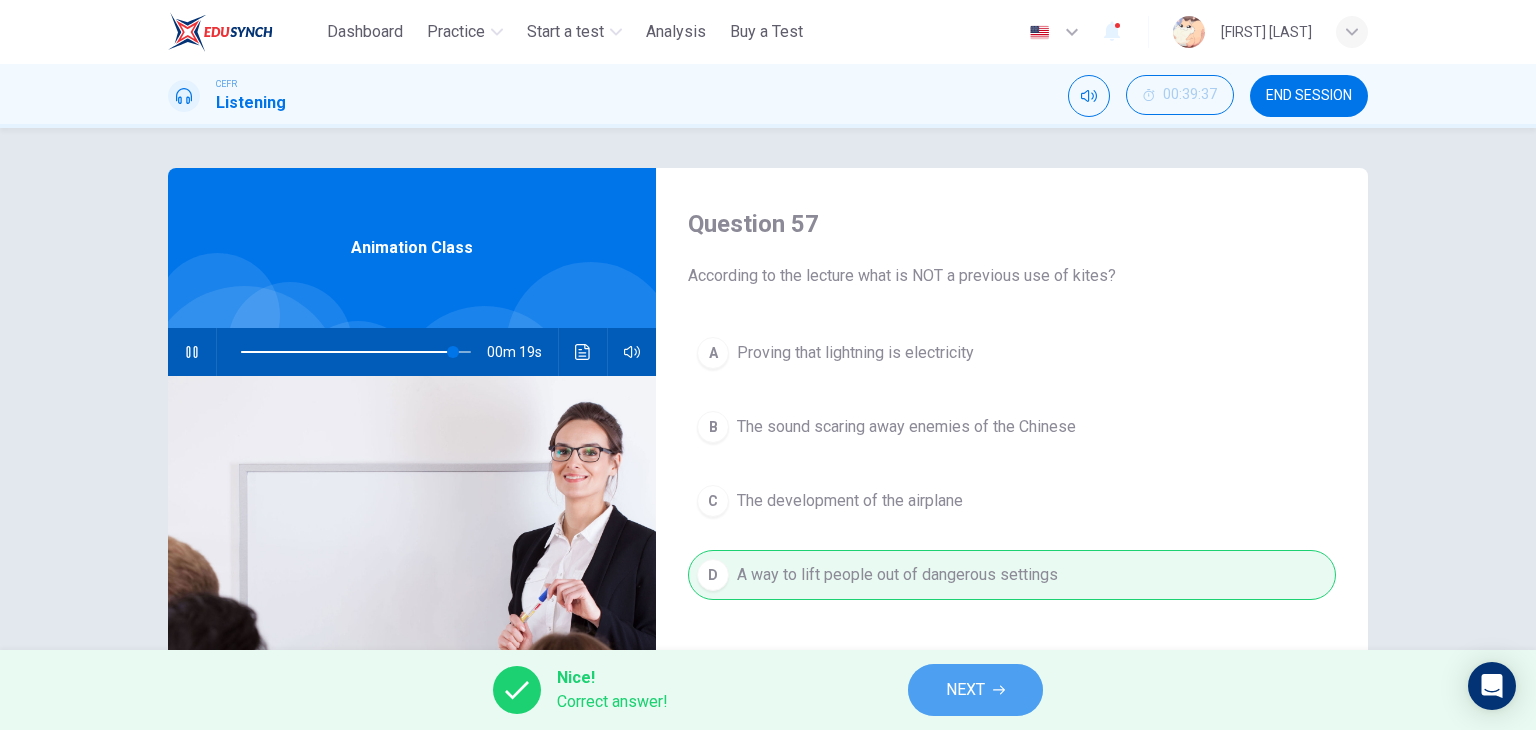 click 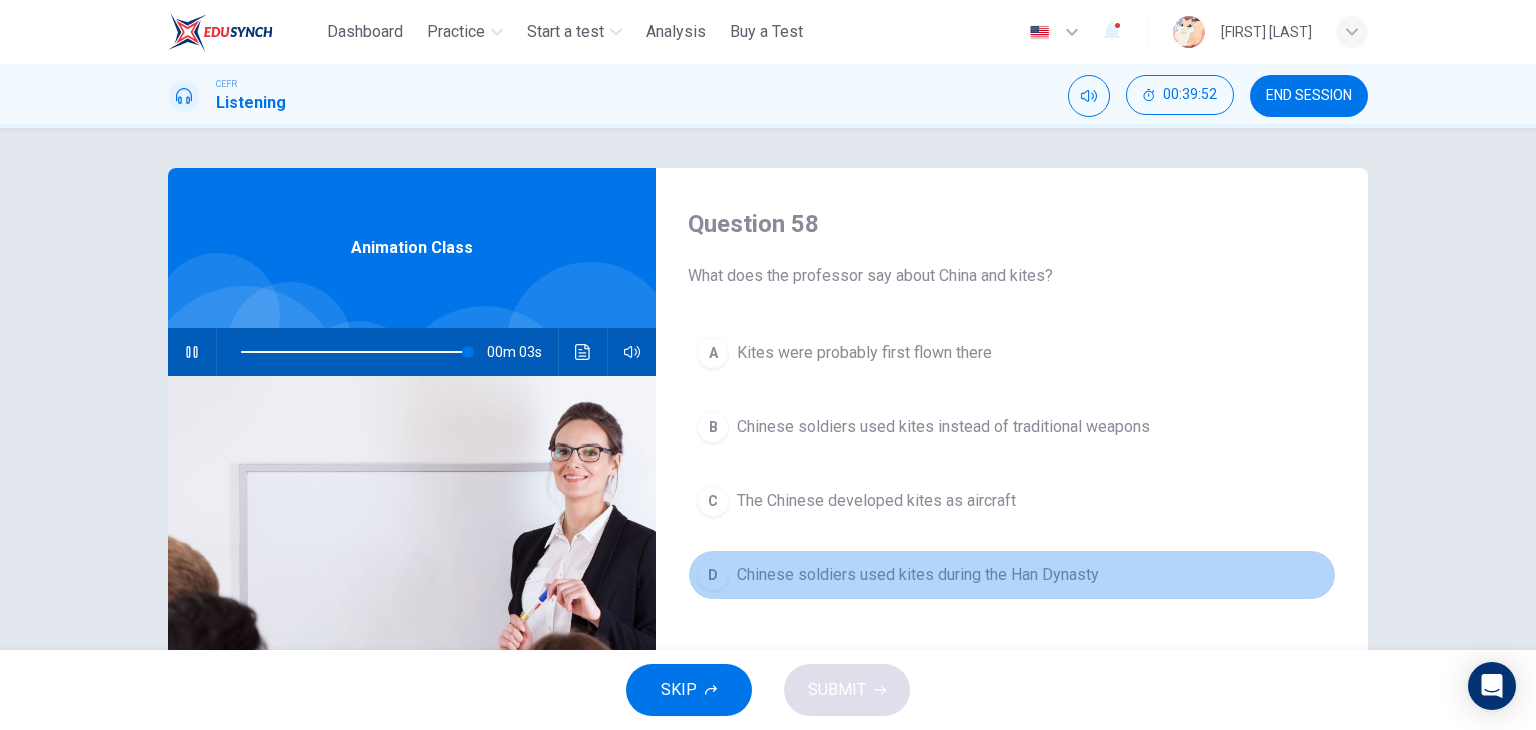 click on "Chinese soldiers used kites during the Han Dynasty" at bounding box center [918, 575] 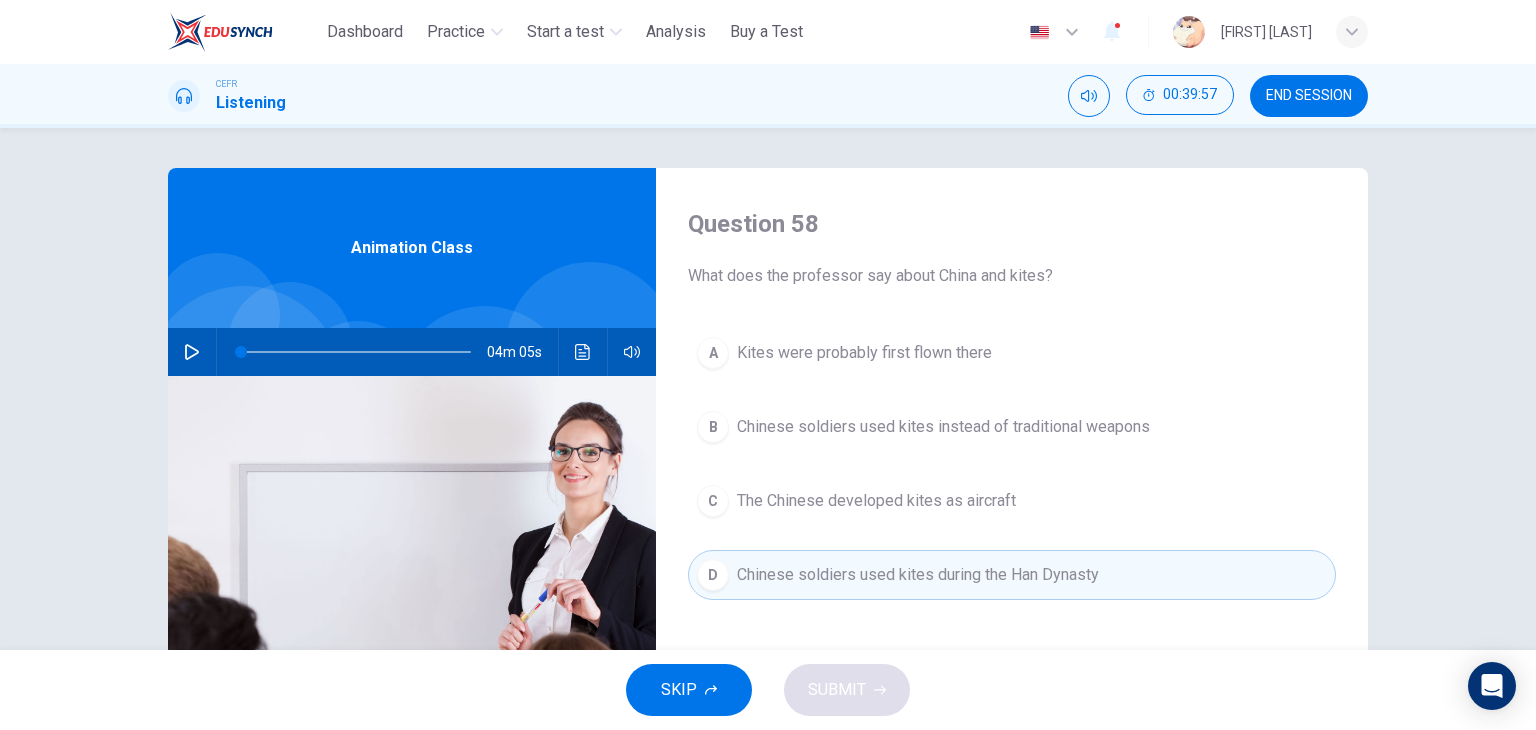 click on "04m 05s" at bounding box center [412, 352] 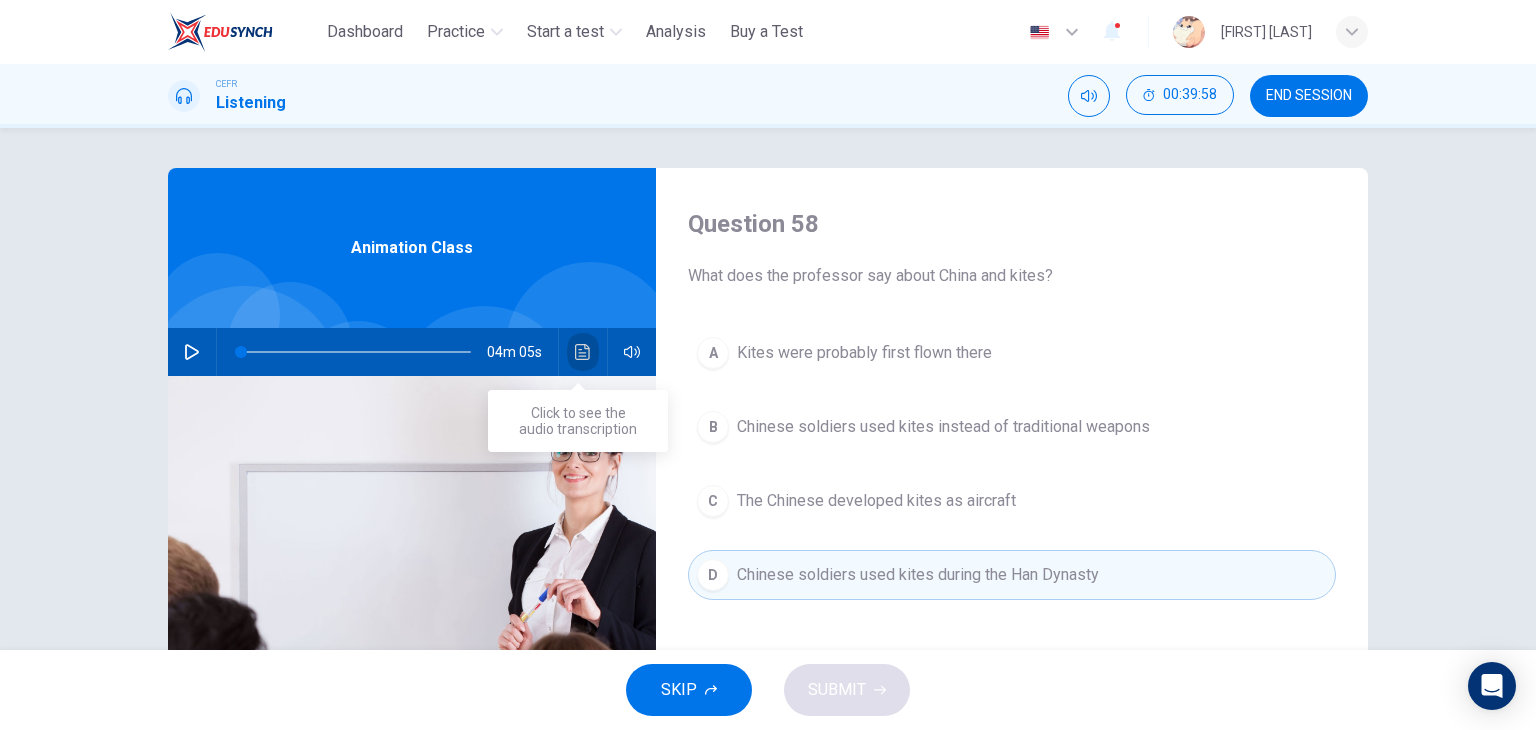 click at bounding box center [583, 352] 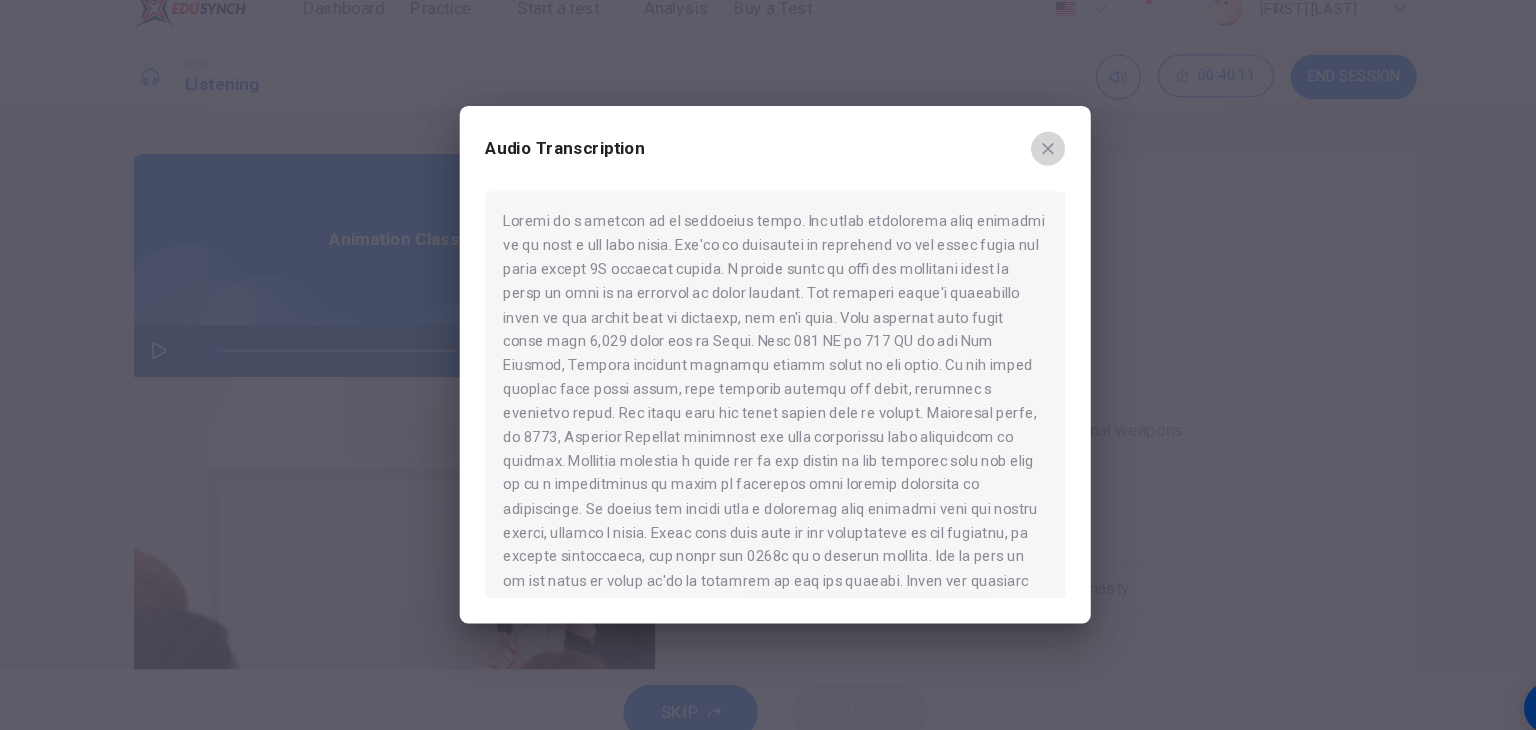 click at bounding box center (1023, 163) 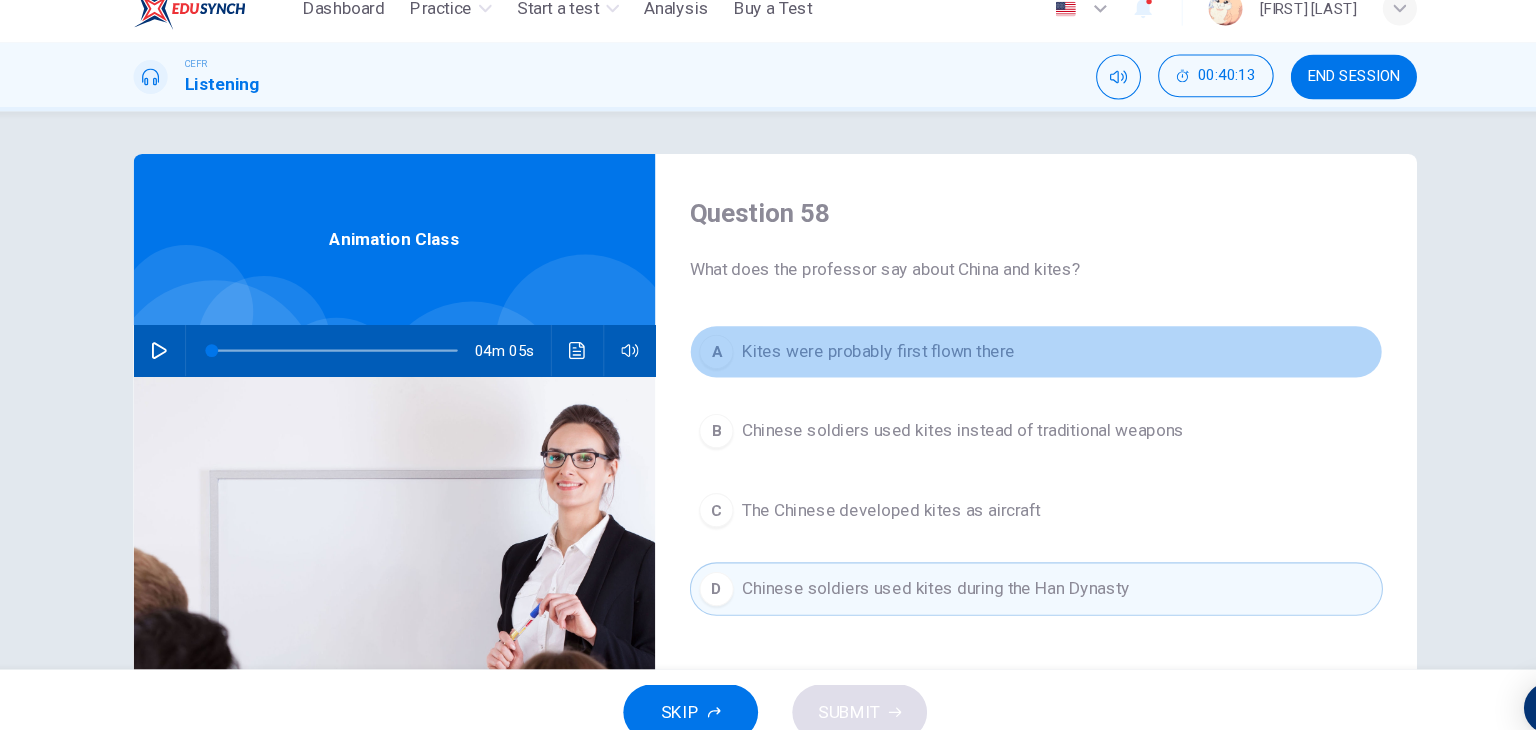 click on "Kites were probably first flown there" at bounding box center (864, 353) 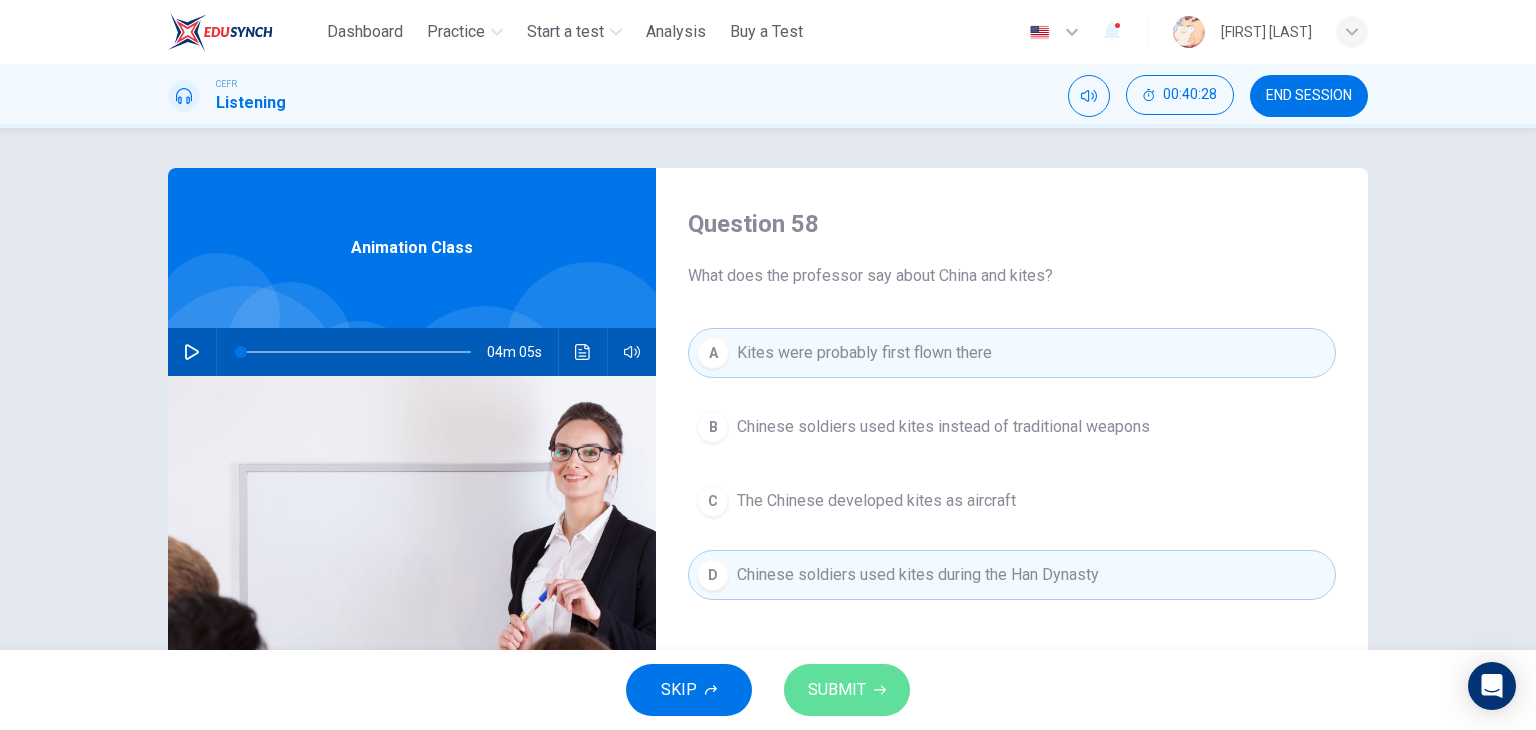 click on "SUBMIT" at bounding box center [837, 690] 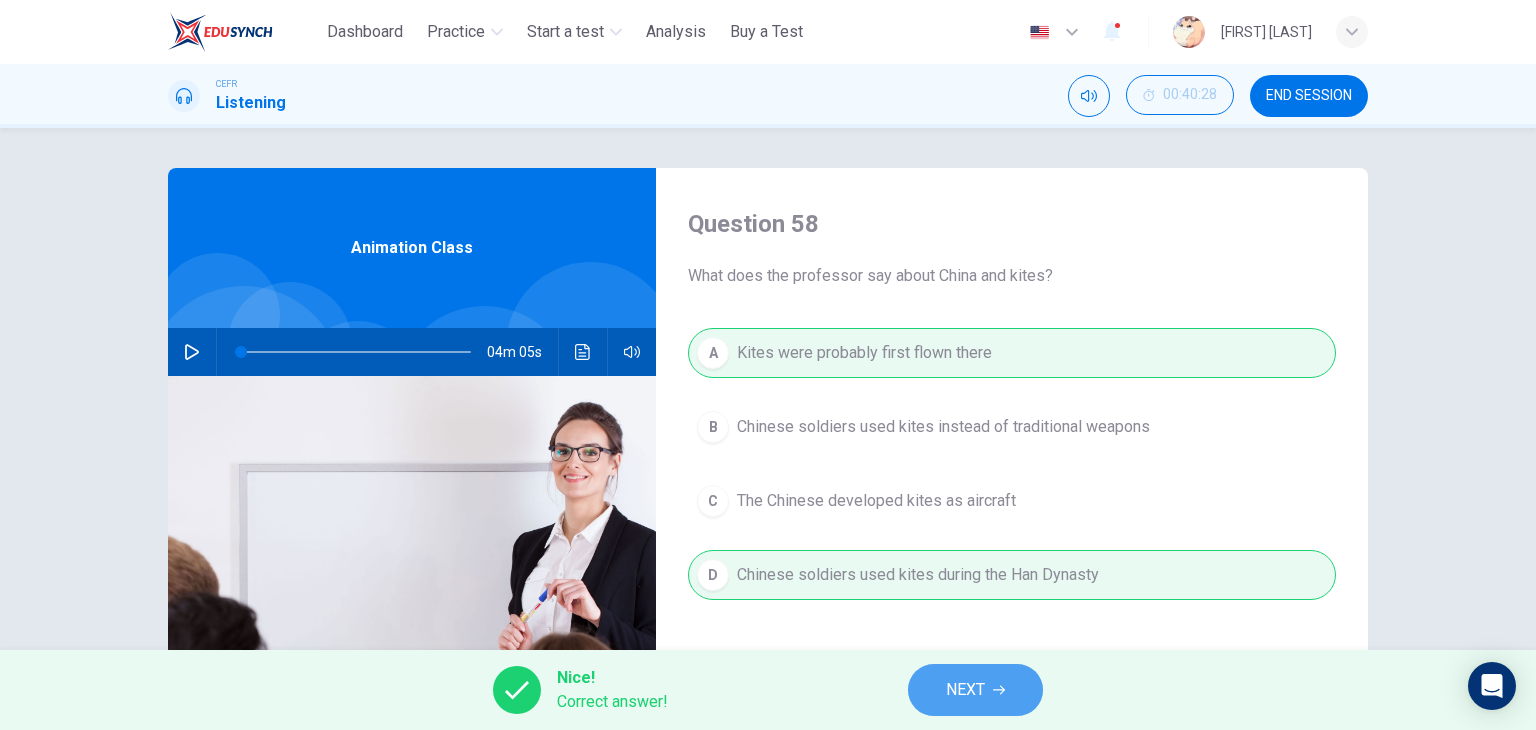 click on "NEXT" at bounding box center [975, 690] 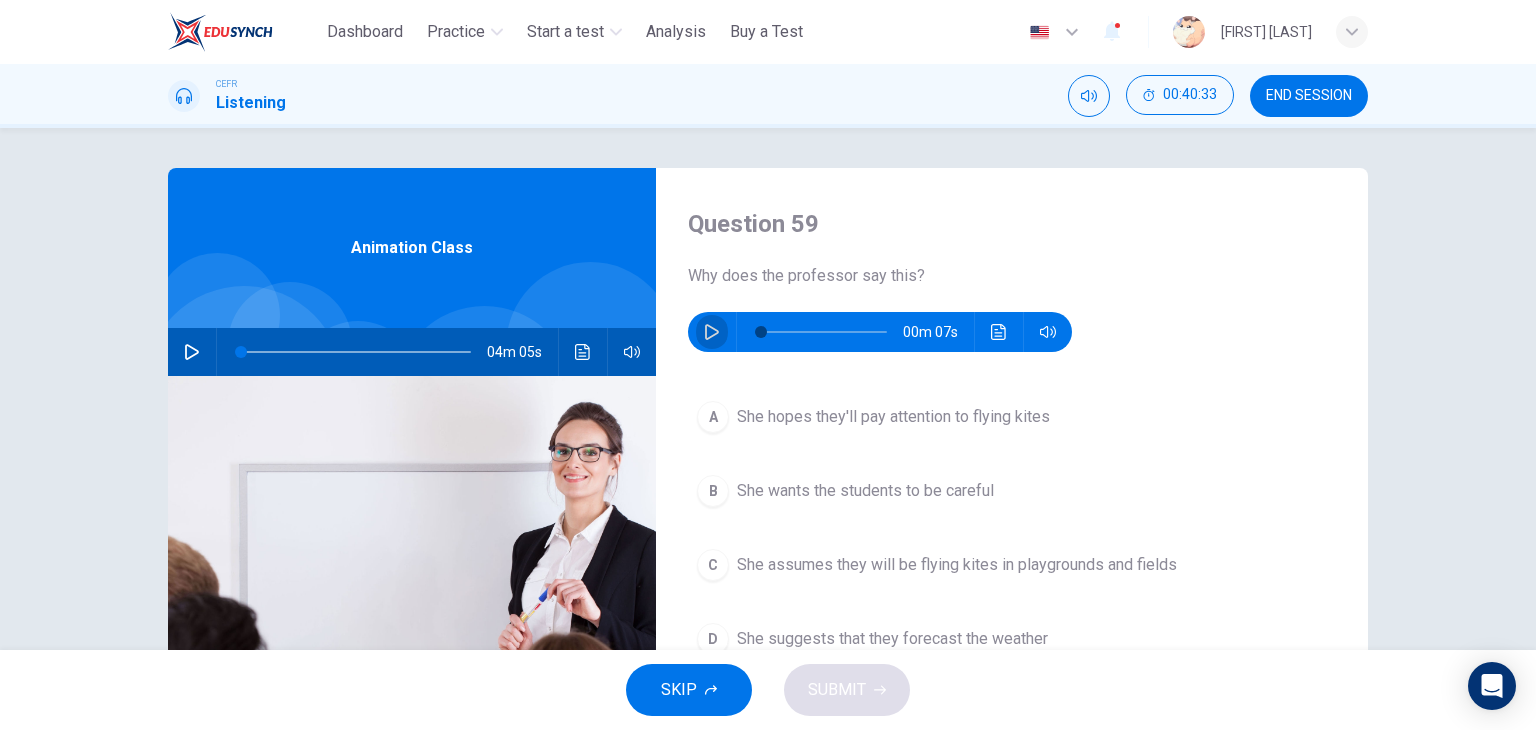 click 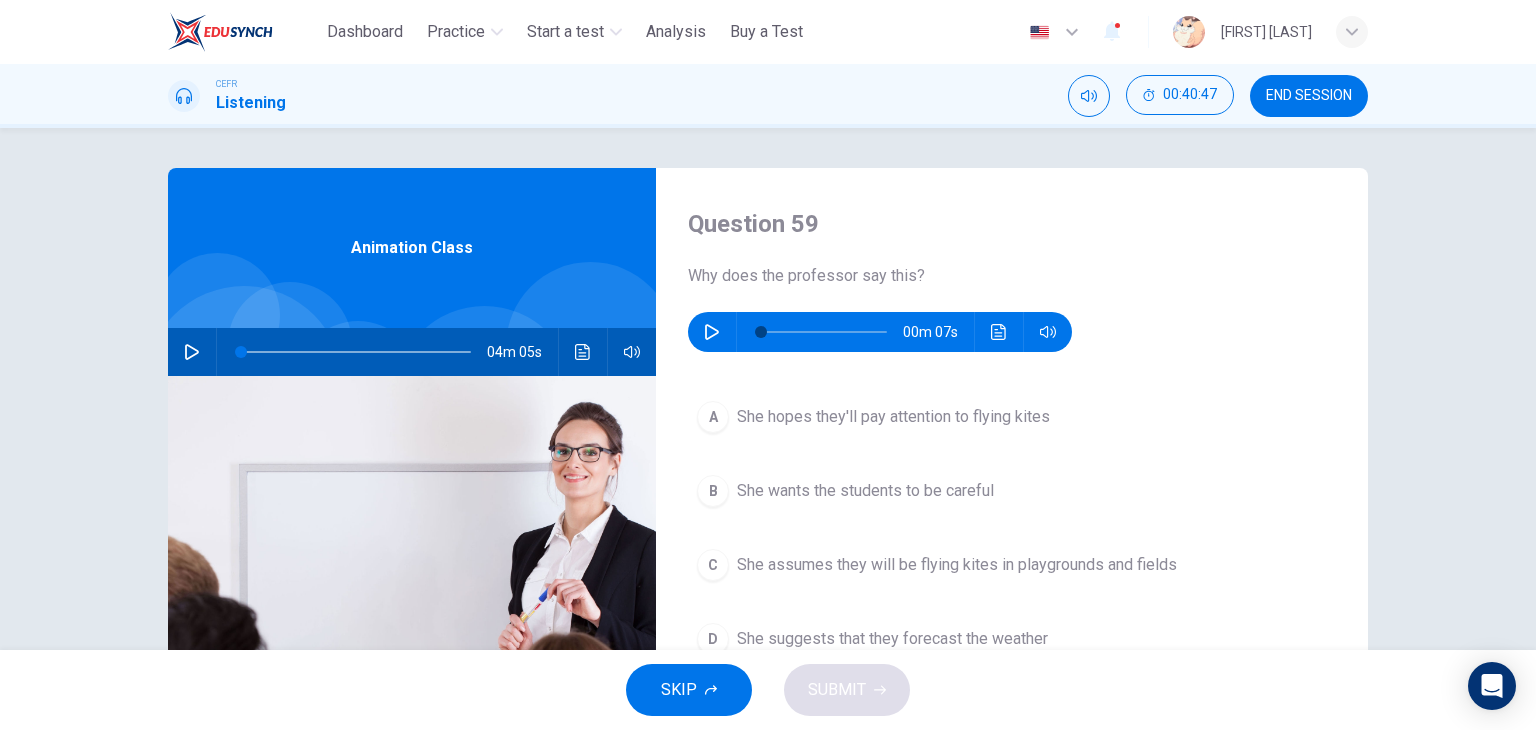 click on "She hopes they'll pay attention to flying kites" at bounding box center [893, 417] 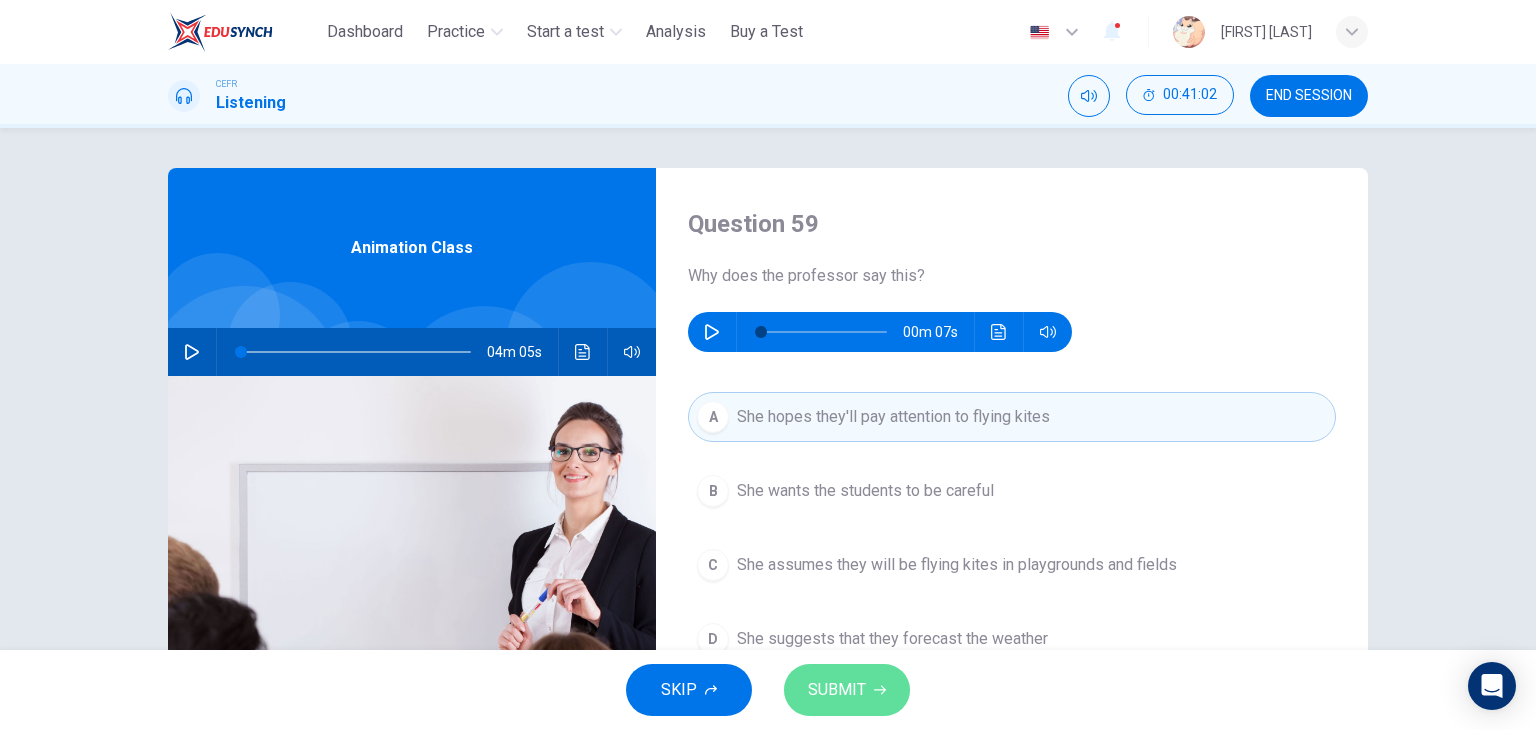 click on "SUBMIT" at bounding box center [847, 690] 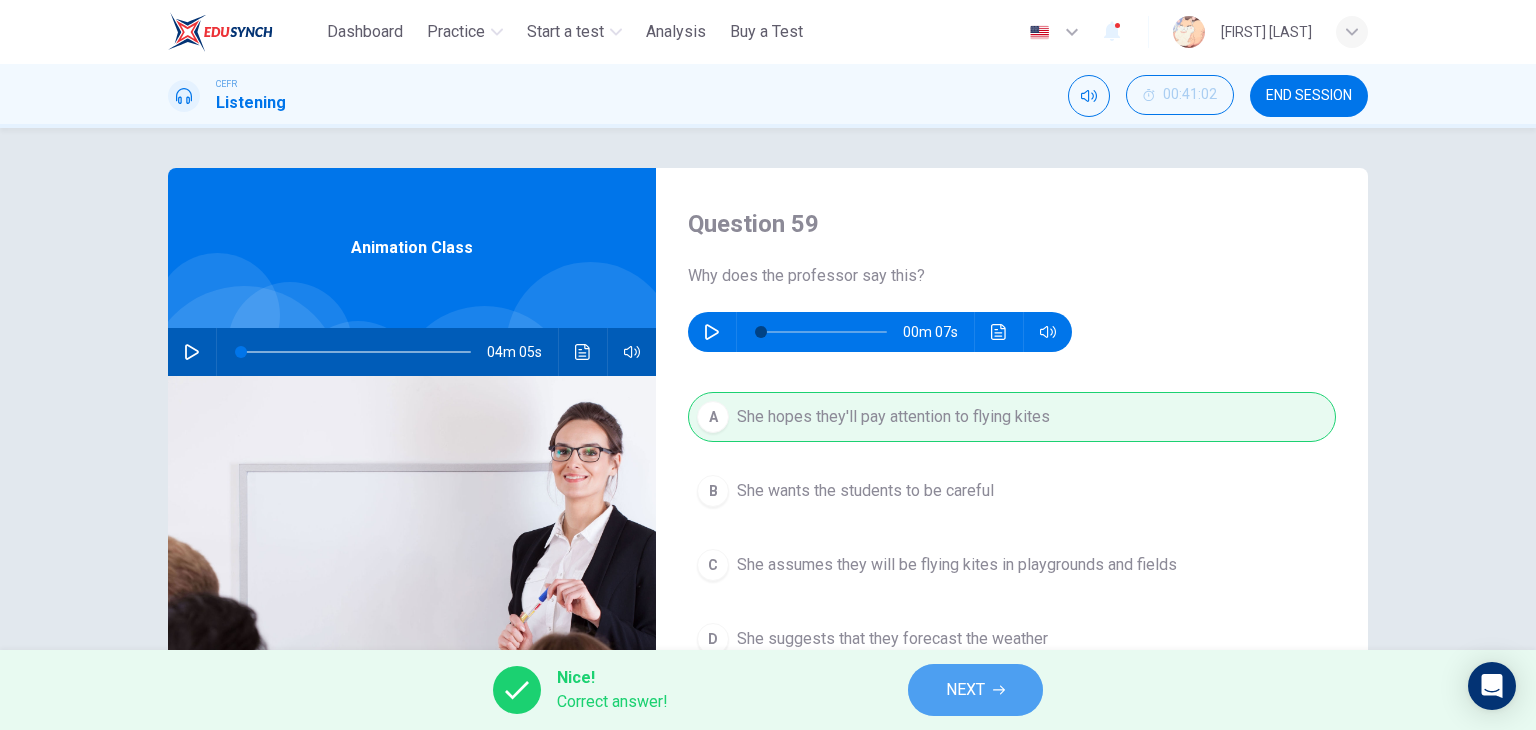 click on "NEXT" at bounding box center [975, 690] 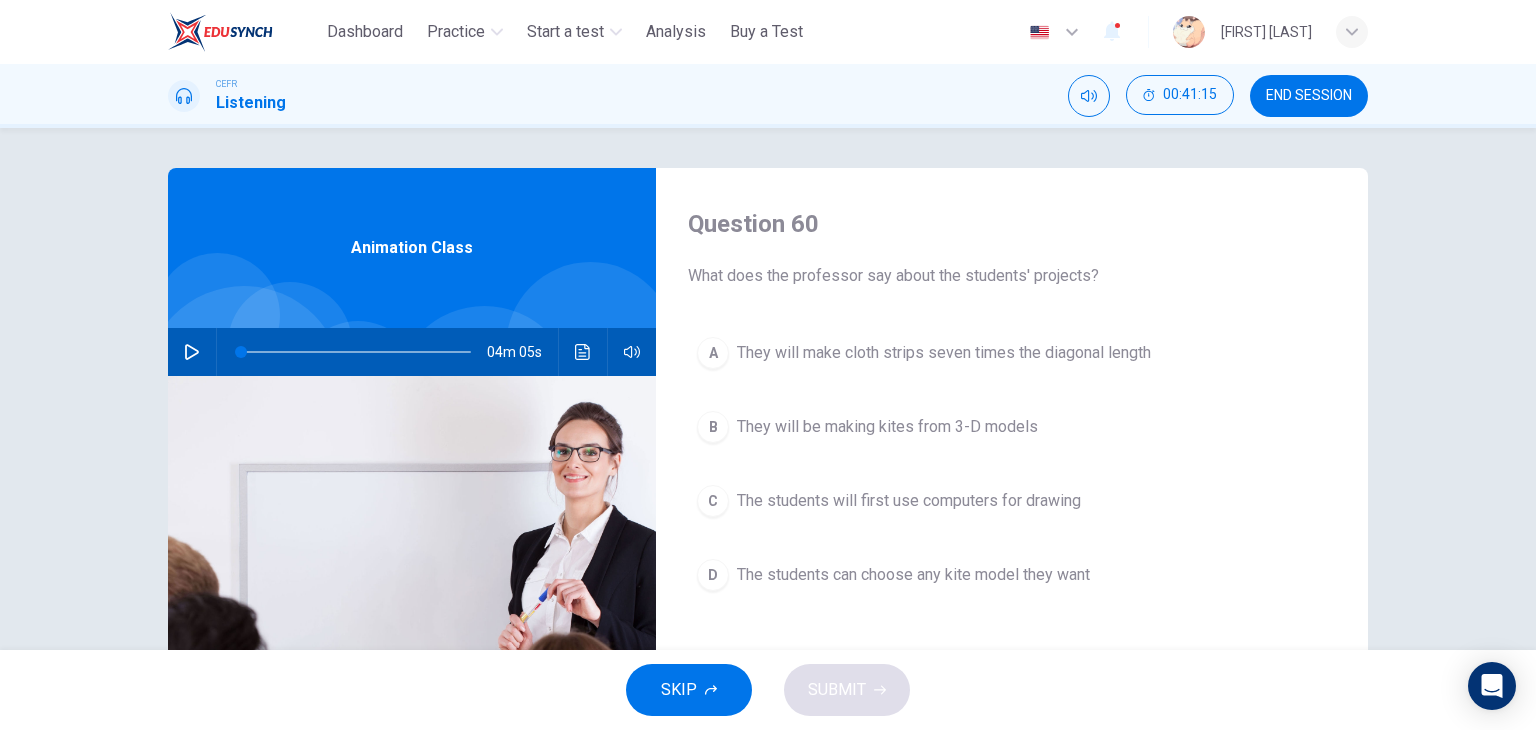 click at bounding box center (356, 352) 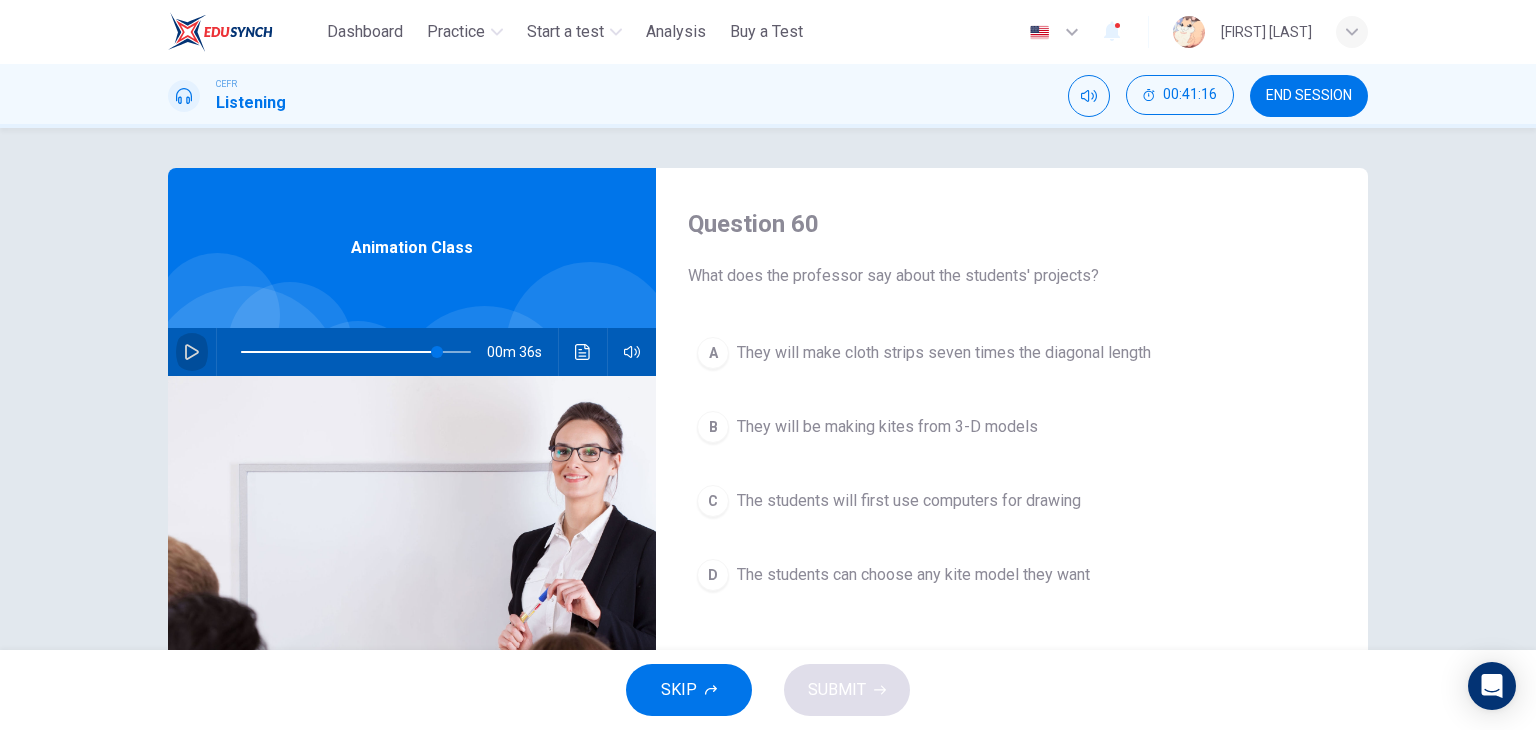 click 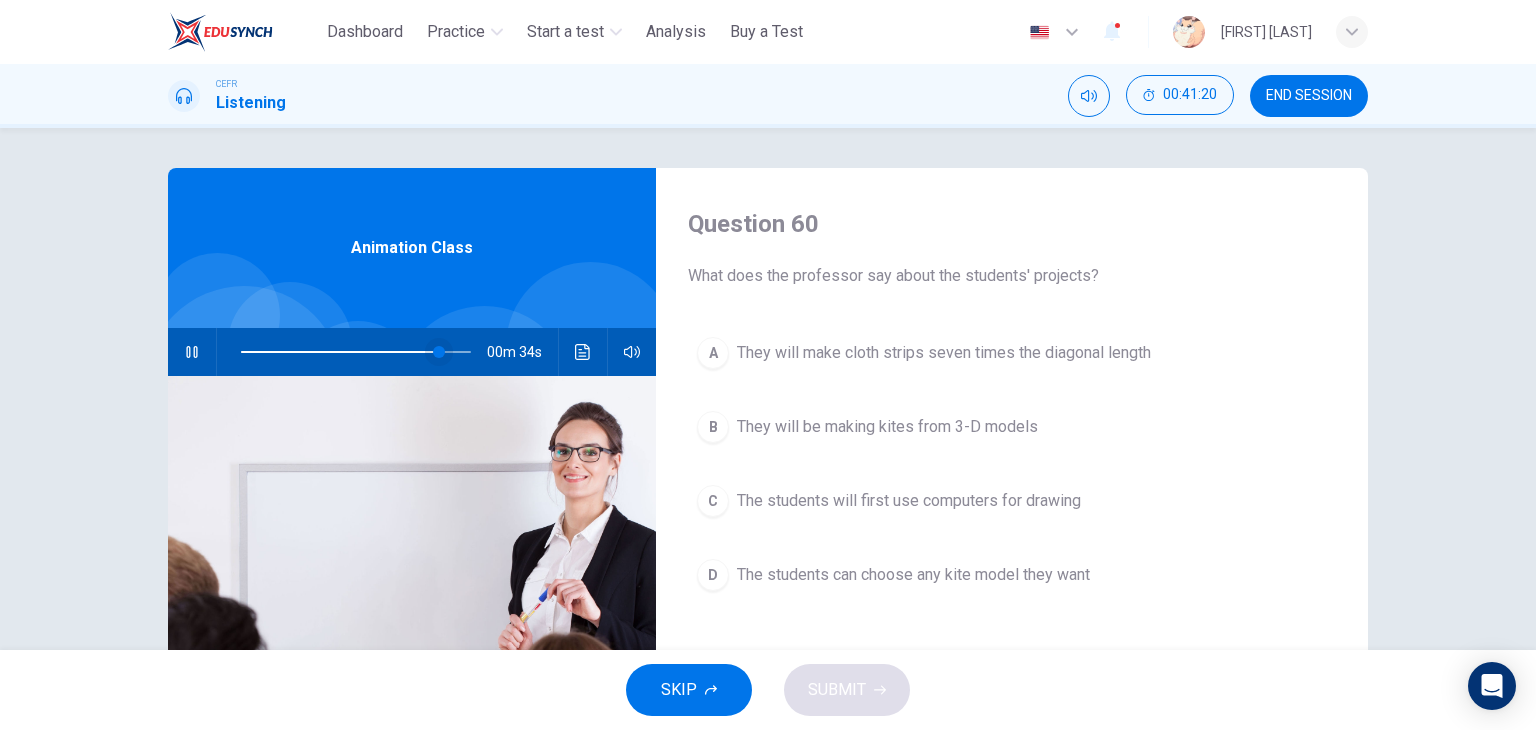 click at bounding box center [439, 352] 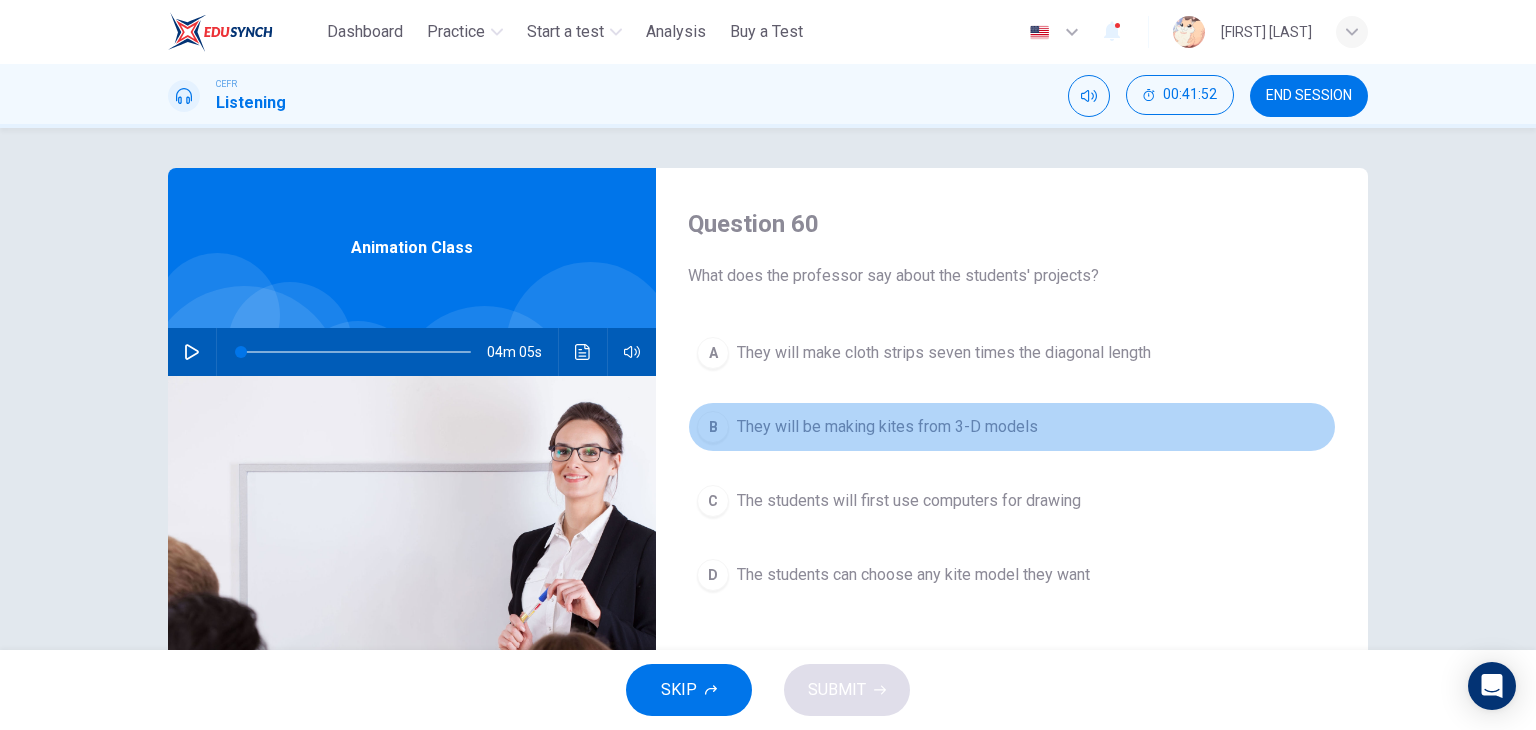 click on "B They will be making kites from 3-D models" at bounding box center [1012, 427] 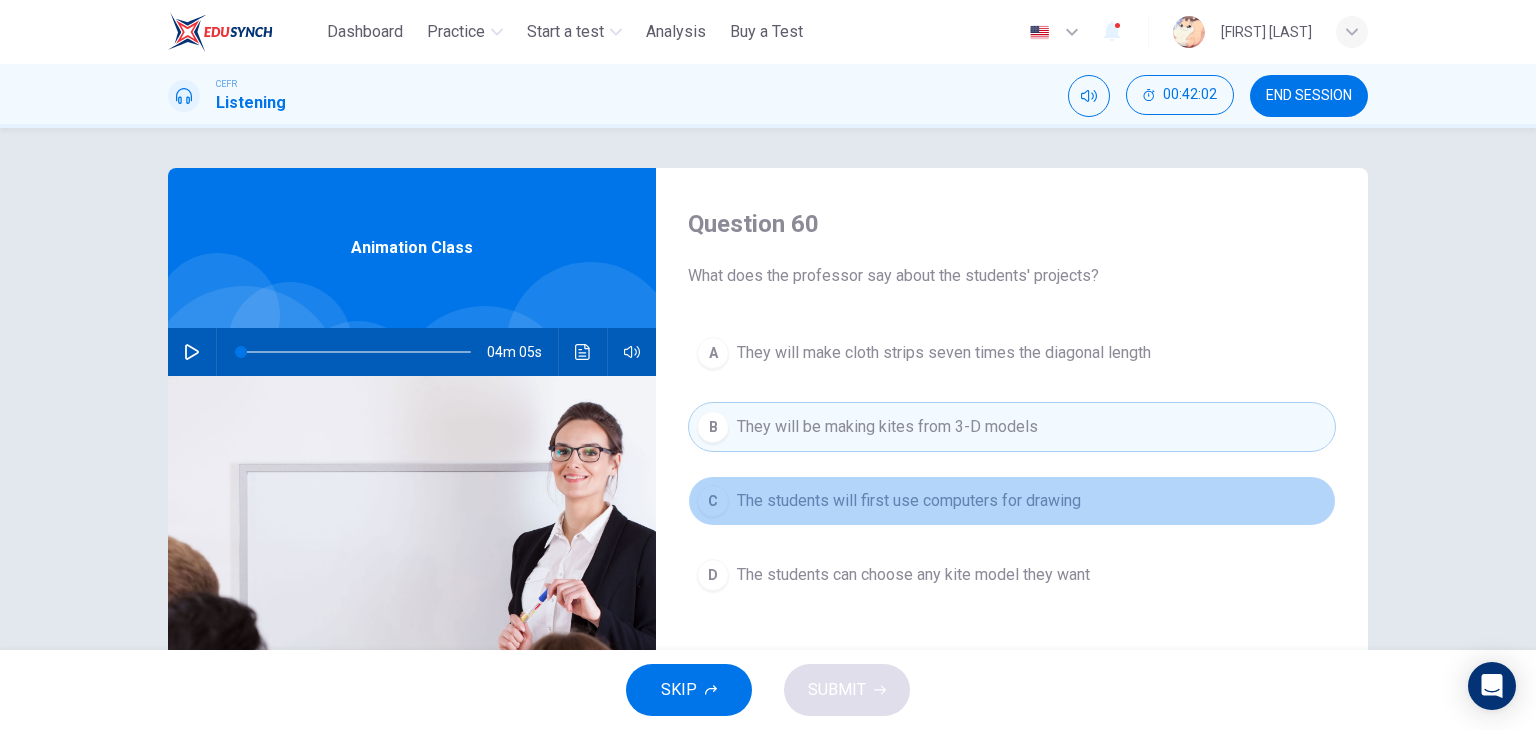click on "The students will first use computers for drawing" at bounding box center (909, 501) 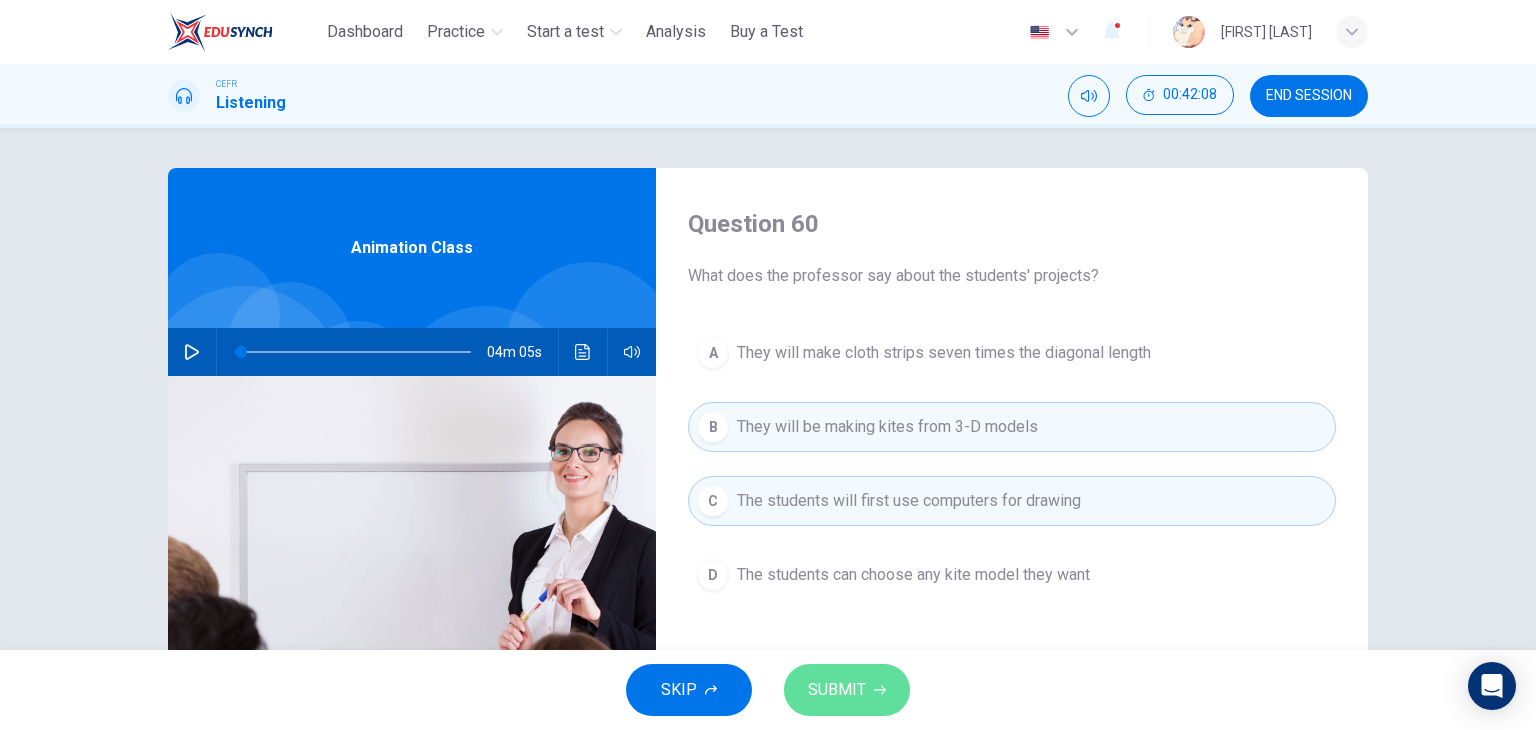 click on "SUBMIT" at bounding box center (847, 690) 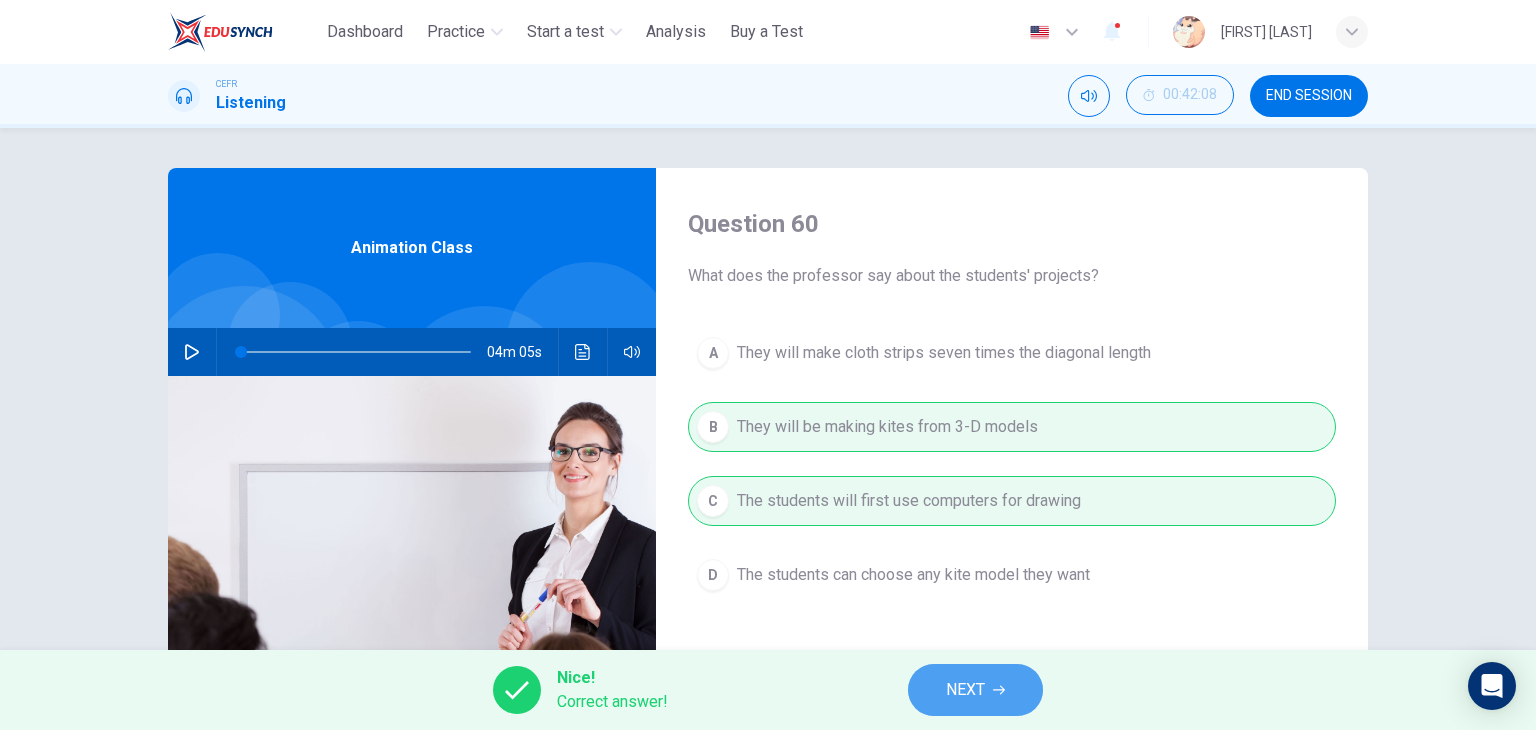 click 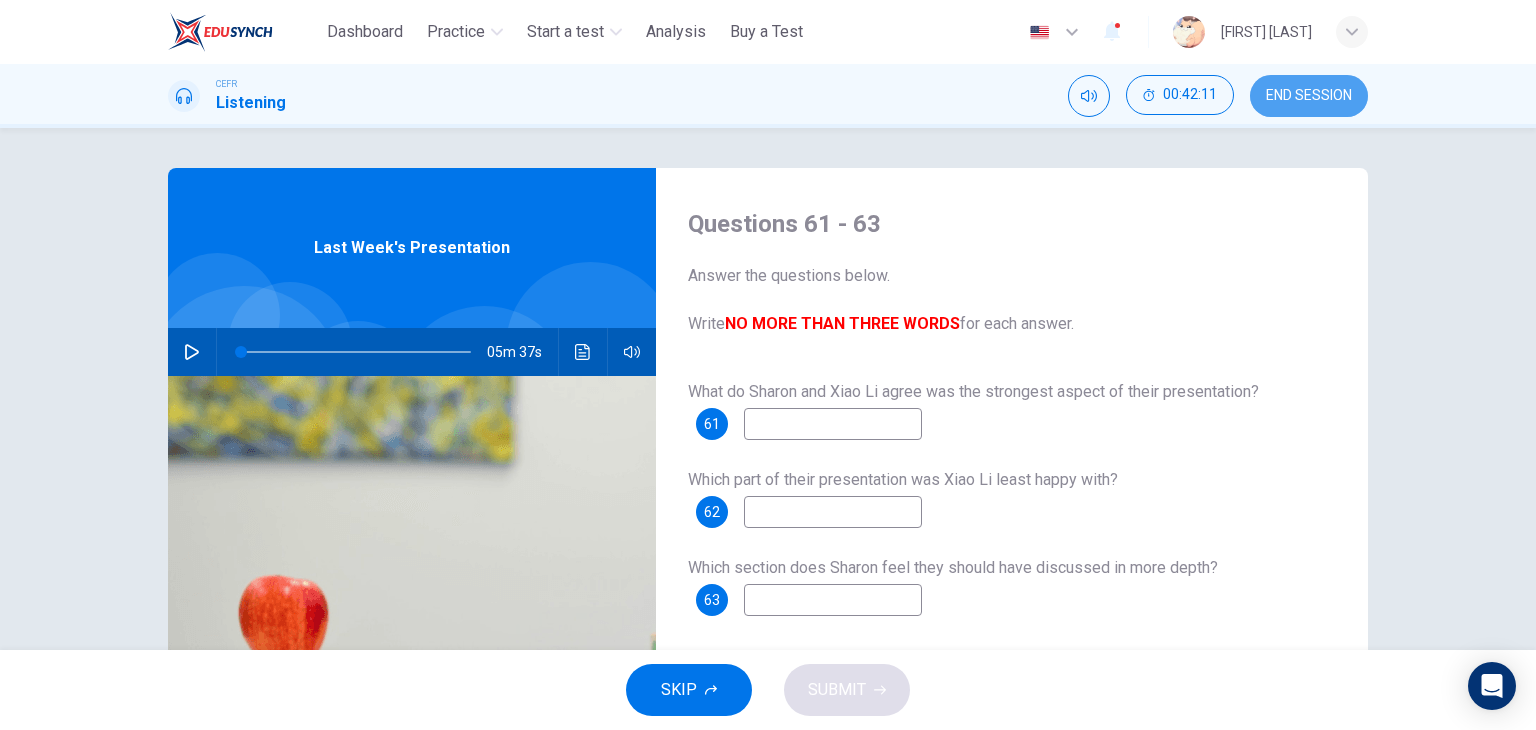 click on "END SESSION" at bounding box center [1309, 96] 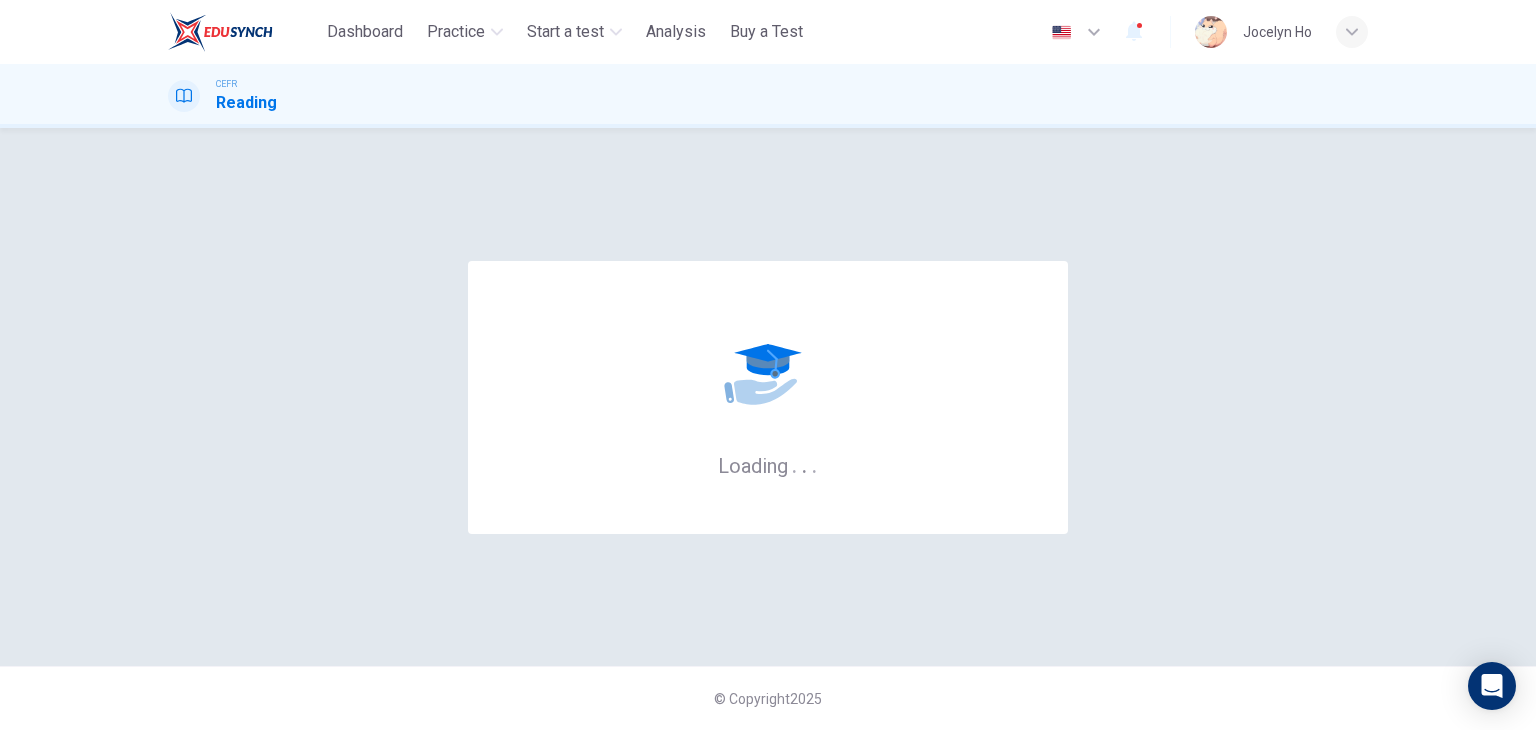 scroll, scrollTop: 0, scrollLeft: 0, axis: both 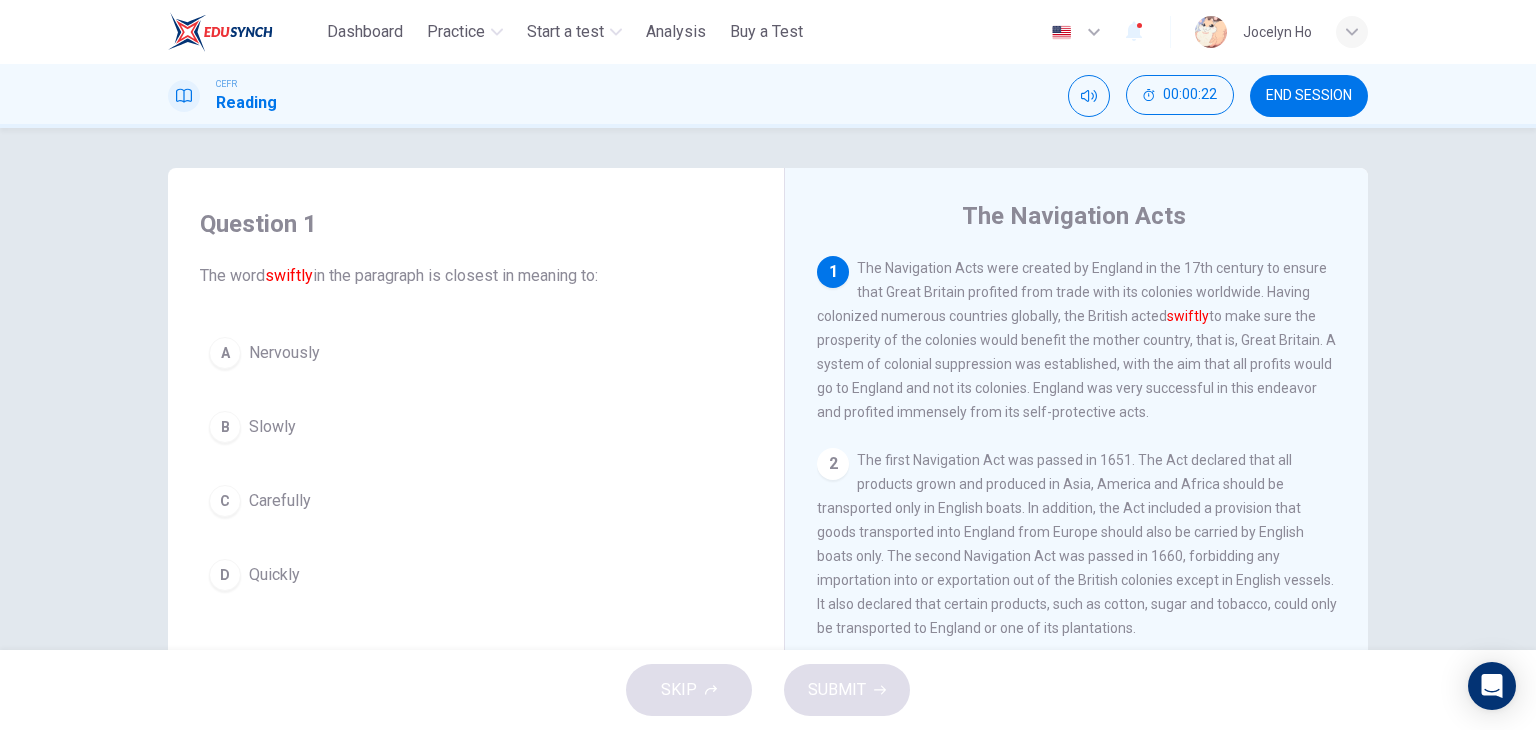 click on "Question 1" at bounding box center [476, 224] 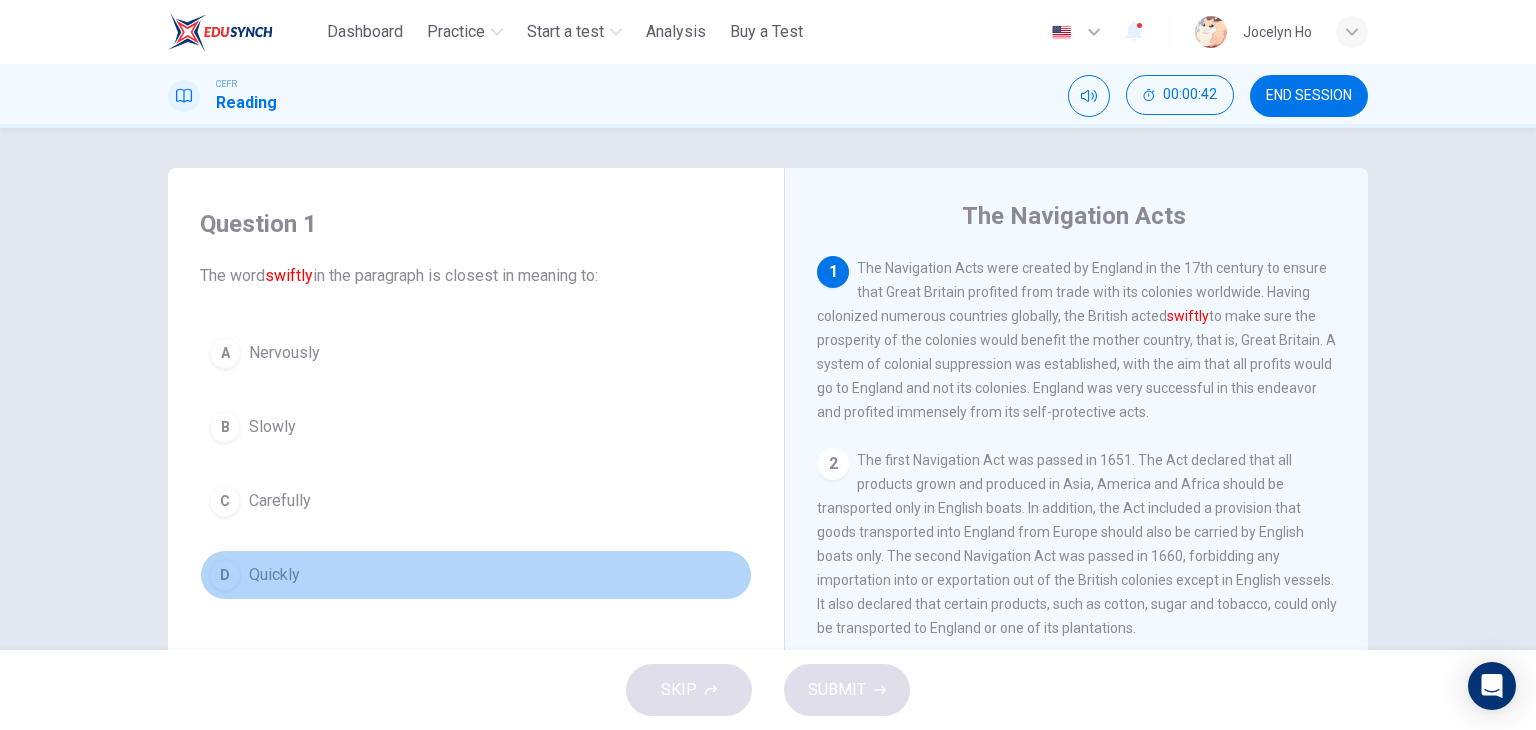 click on "D" at bounding box center [225, 575] 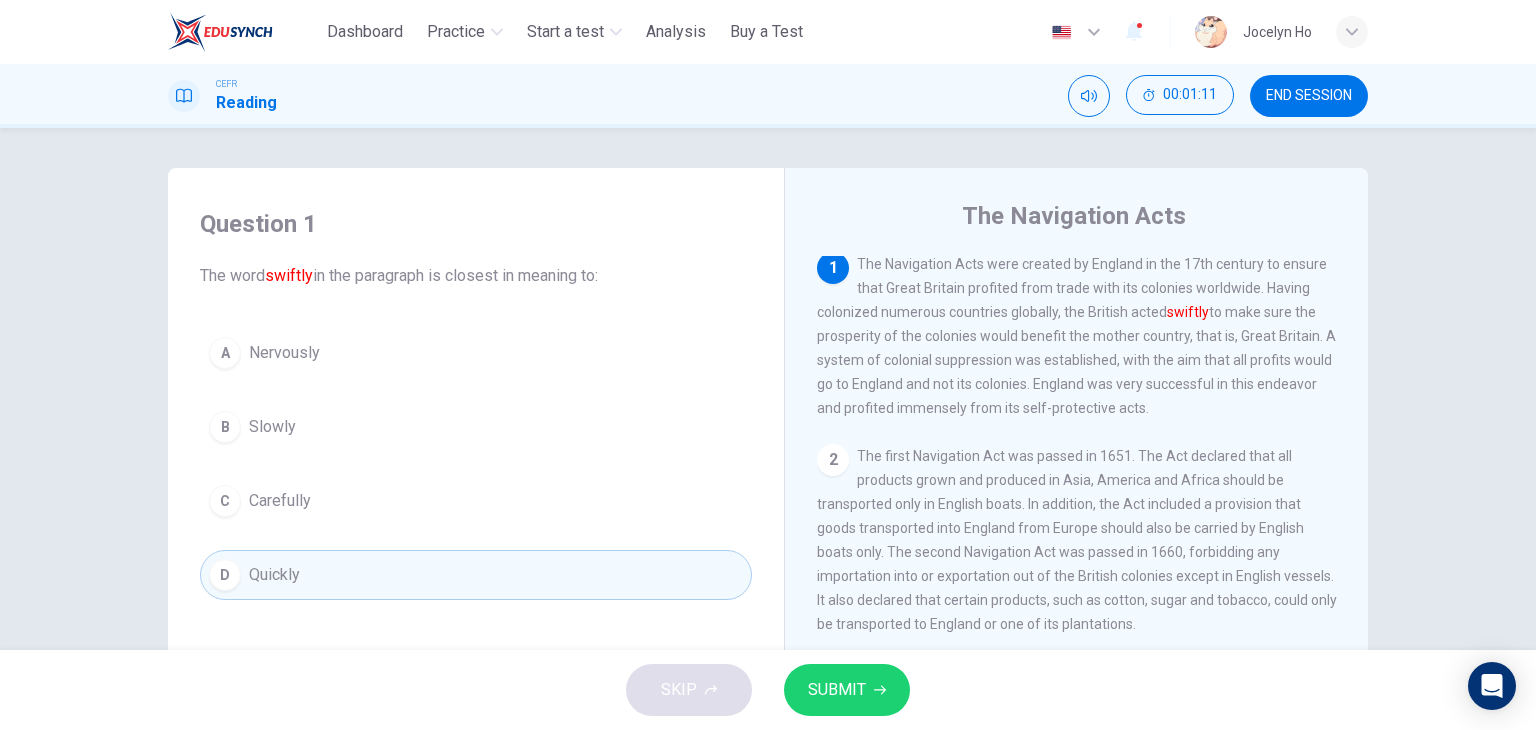 scroll, scrollTop: 0, scrollLeft: 0, axis: both 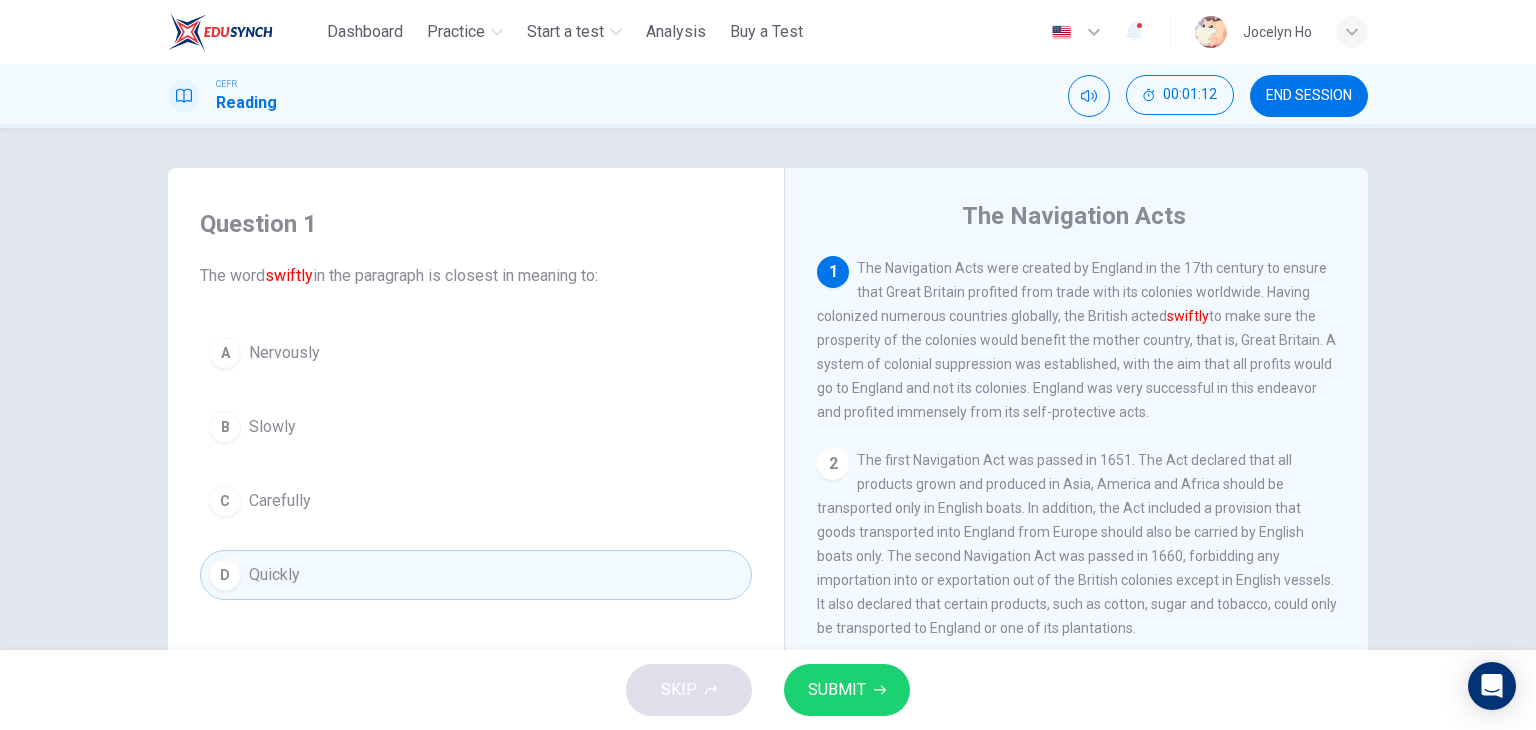 type 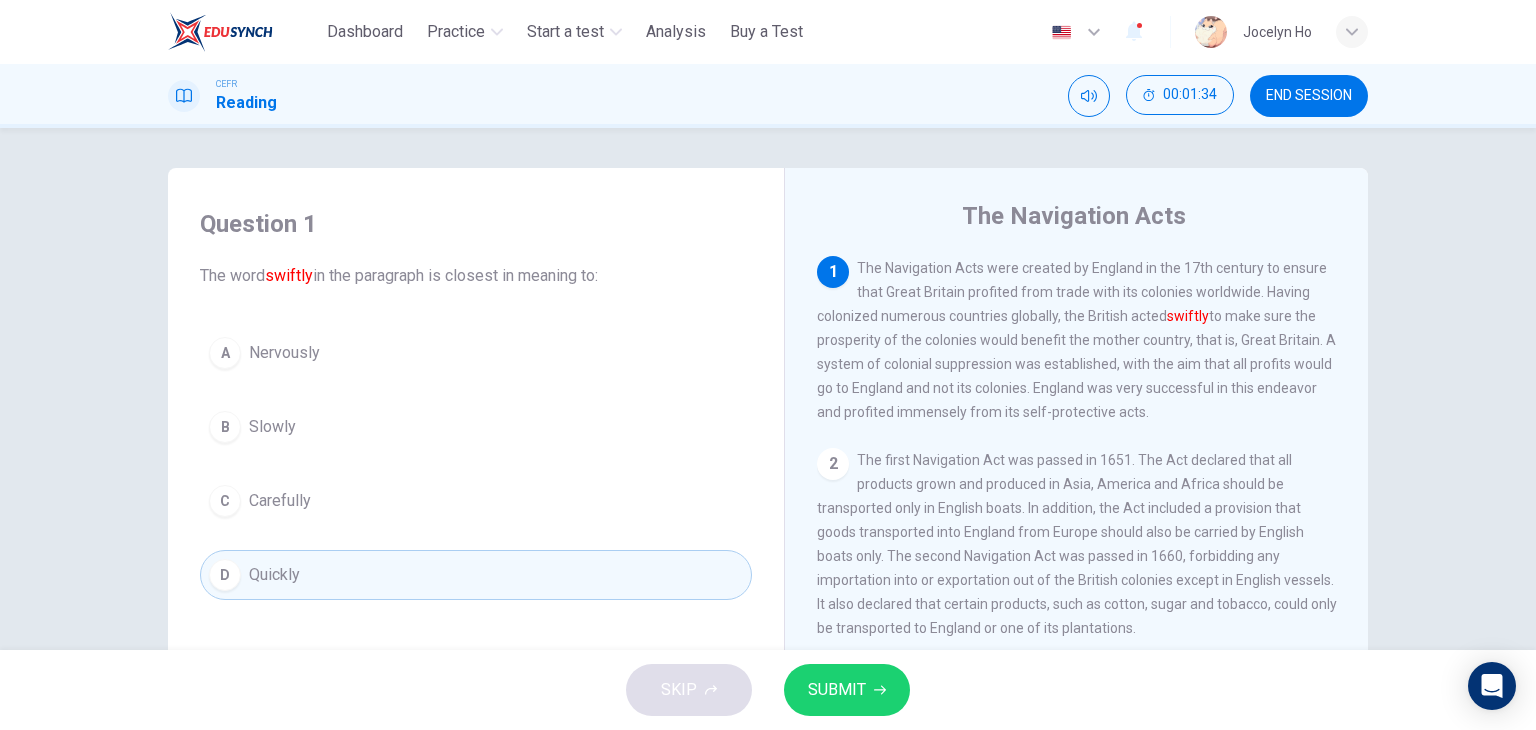 click on "Question 1 The word  swiftly  in the paragraph is closest in meaning to: A Nervously B Slowly C Carefully D Quickly The Navigation Acts 1 The Navigation Acts were created by England in the 17th century to ensure that Great Britain profited from trade with its colonies worldwide. Having colonized numerous countries globally, the British acted  swiftly  to make sure the prosperity of the colonies would benefit the mother country, that is, Great Britain. A system of colonial suppression was established, with the aim that all profits would go to England and not its colonies. England was very successful in this endeavor and profited immensely from its self-protective acts. 2 3 4 The Molasses Act was passed by England in 1773. This act forbade the importation of molasses and sugar into the plantations. The colonies of New England relied on the trade of molasses and sugar with the West Indies for other goods; this trade was essential to the development of the region. 5 6" at bounding box center [768, 515] 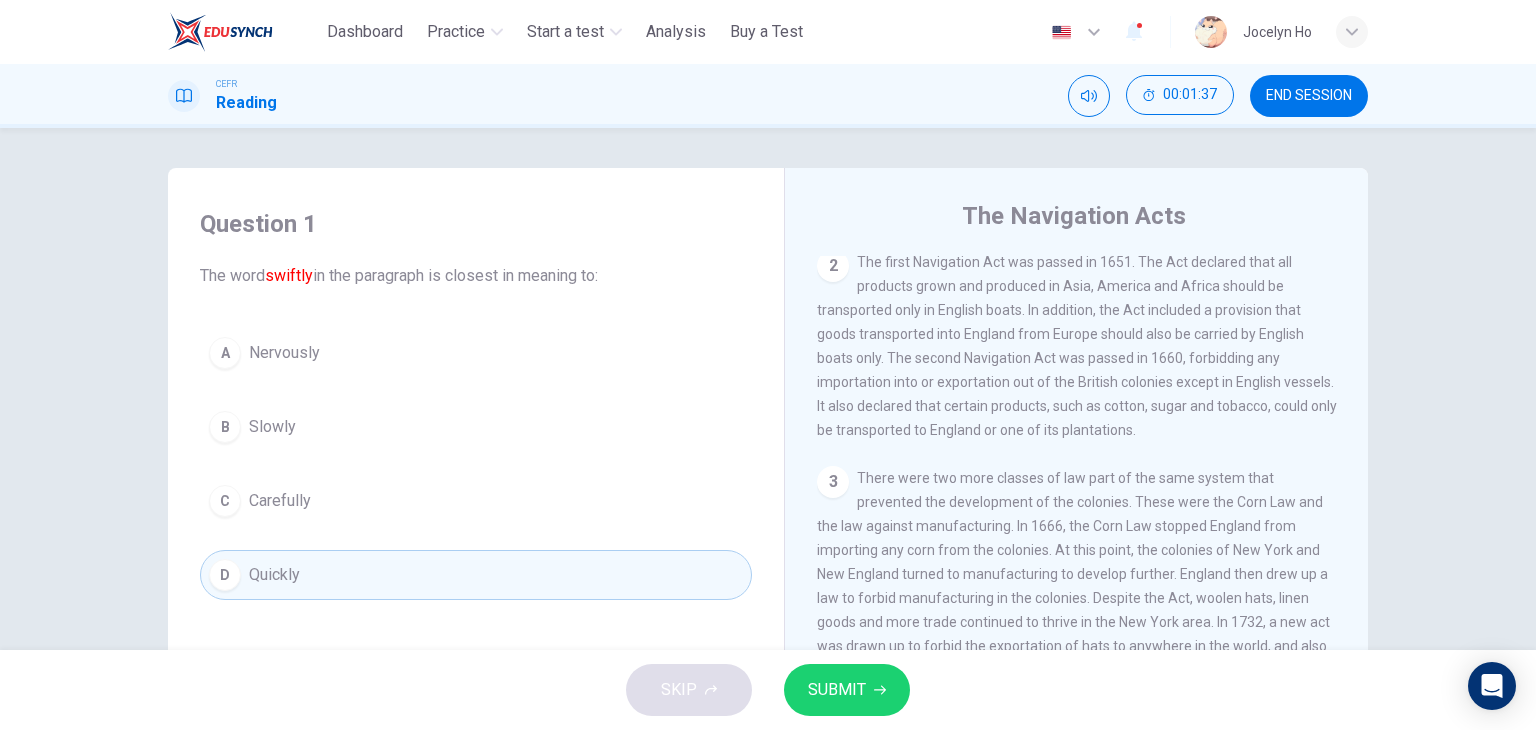 scroll, scrollTop: 196, scrollLeft: 0, axis: vertical 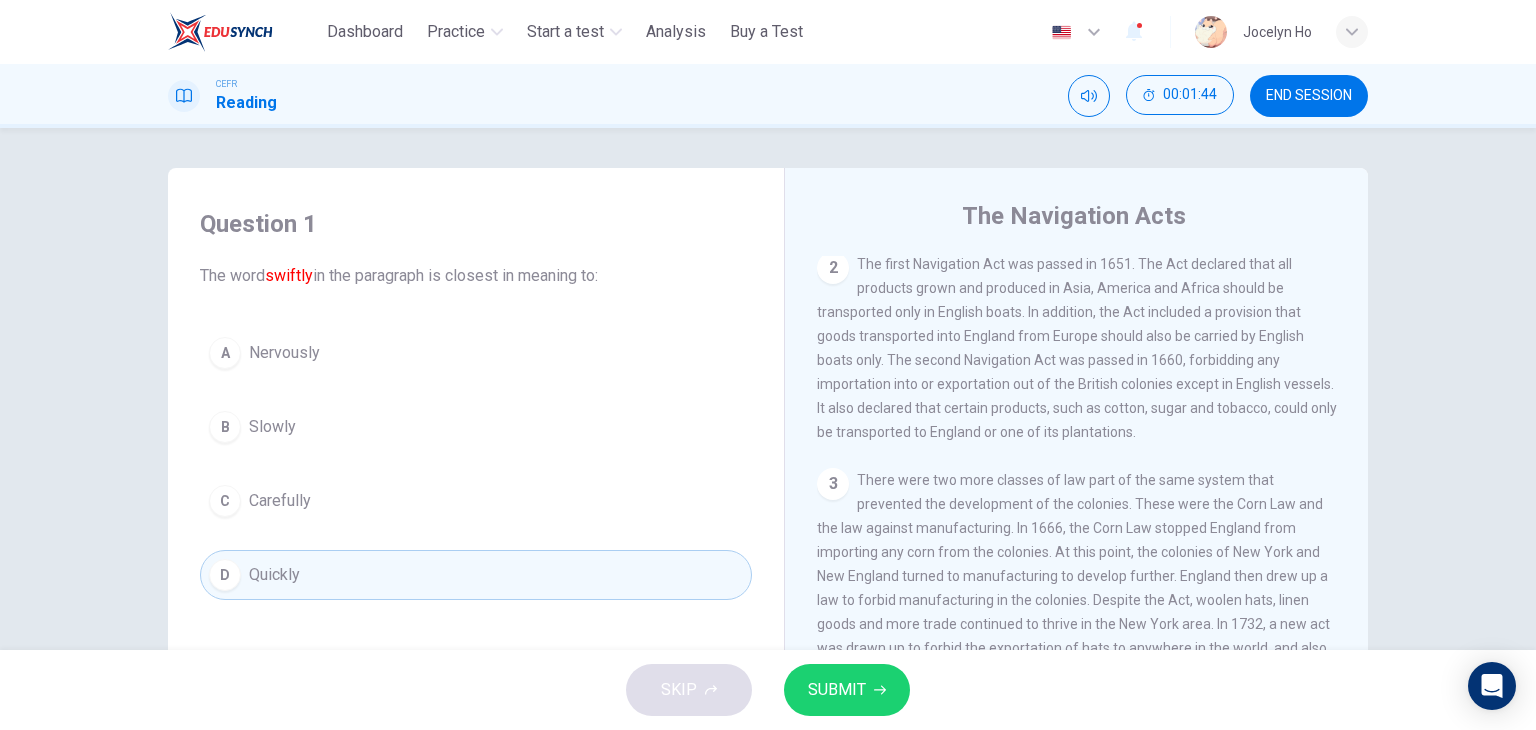 click on "Question 1 The word  swiftly  in the paragraph is closest in meaning to:" at bounding box center (476, 248) 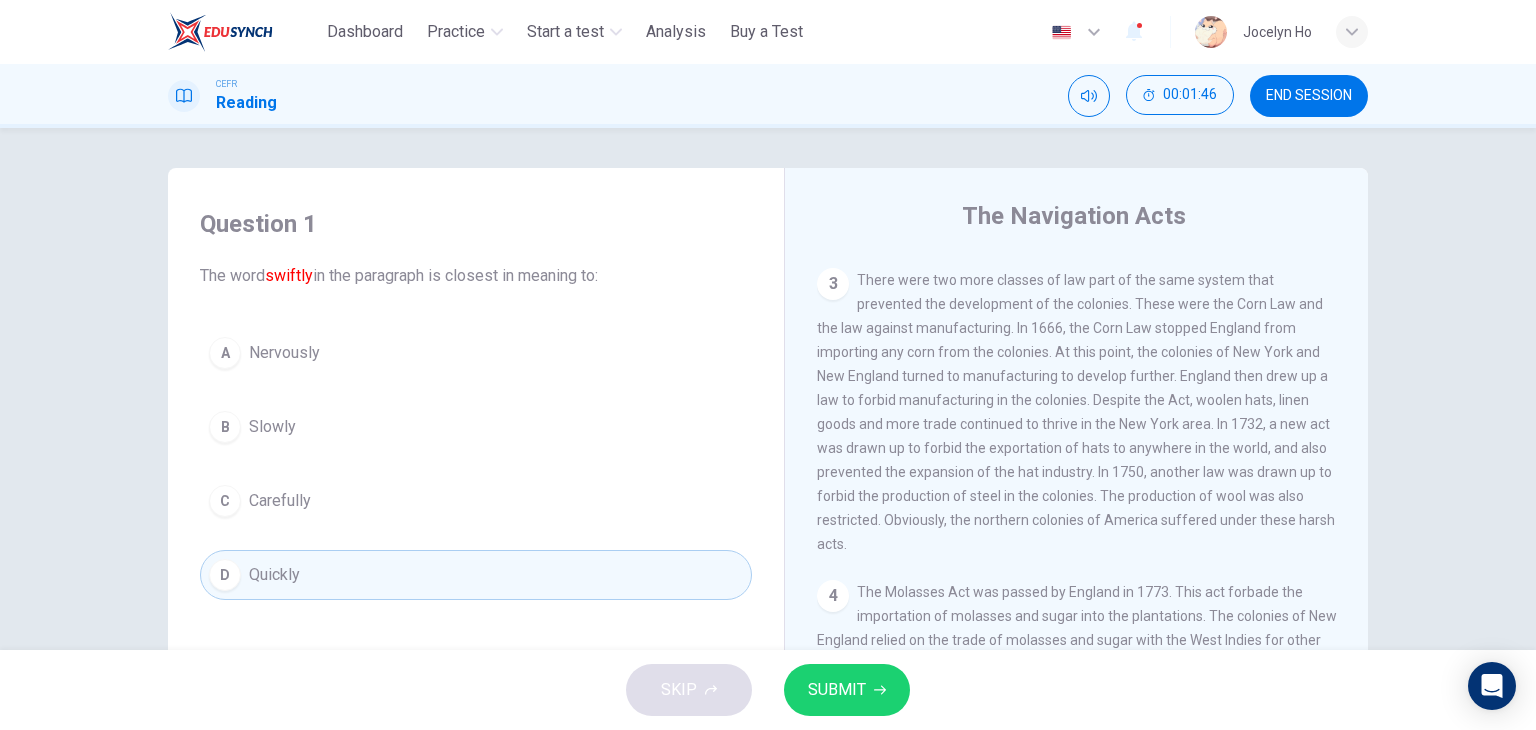 scroll, scrollTop: 396, scrollLeft: 0, axis: vertical 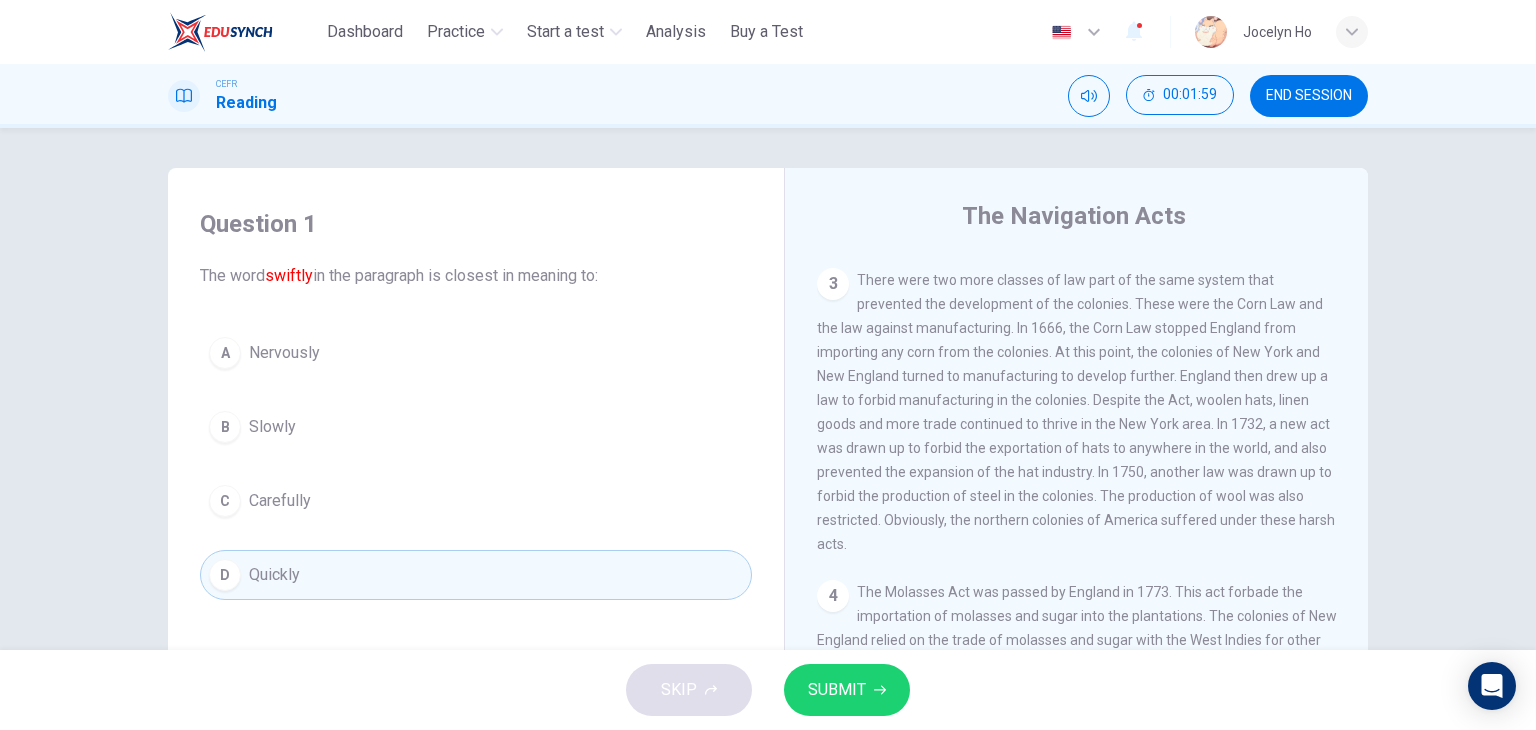 drag, startPoint x: 584, startPoint y: 285, endPoint x: 1095, endPoint y: 505, distance: 556.3461 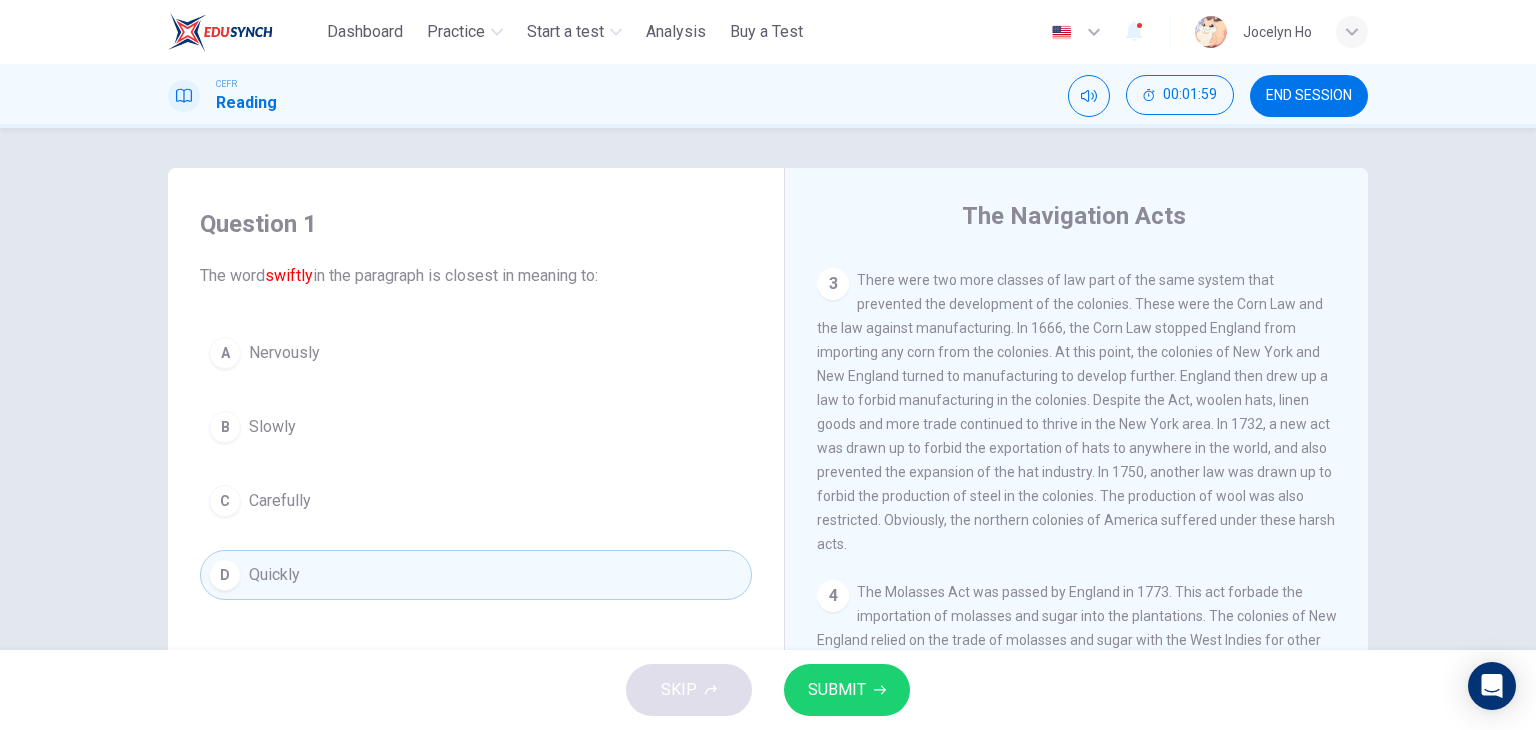 click on "Question 1 The word  swiftly  in the paragraph is closest in meaning to: A Nervously B Slowly C Carefully D Quickly The Navigation Acts 1 The Navigation Acts were created by England in the 17th century to ensure that Great Britain profited from trade with its colonies worldwide. Having colonized numerous countries globally, the British acted  swiftly  to make sure the prosperity of the colonies would benefit the mother country, that is, Great Britain. A system of colonial suppression was established, with the aim that all profits would go to England and not its colonies. England was very successful in this endeavor and profited immensely from its self-protective acts. 2 3 4 The Molasses Act was passed by England in 1773. This act forbade the importation of molasses and sugar into the plantations. The colonies of New England relied on the trade of molasses and sugar with the West Indies for other goods; this trade was essential to the development of the region. 5 6" at bounding box center [768, 515] 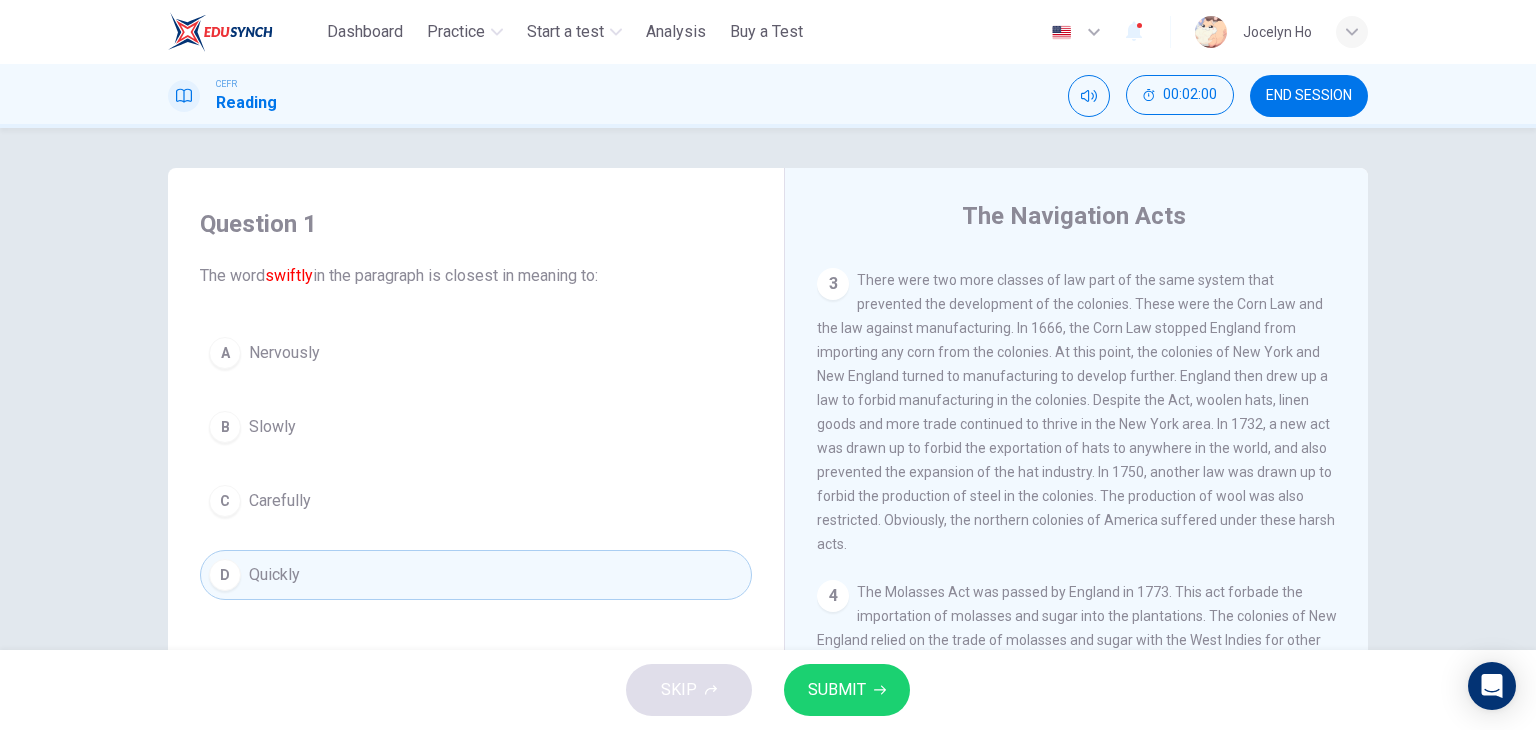 scroll, scrollTop: 438, scrollLeft: 0, axis: vertical 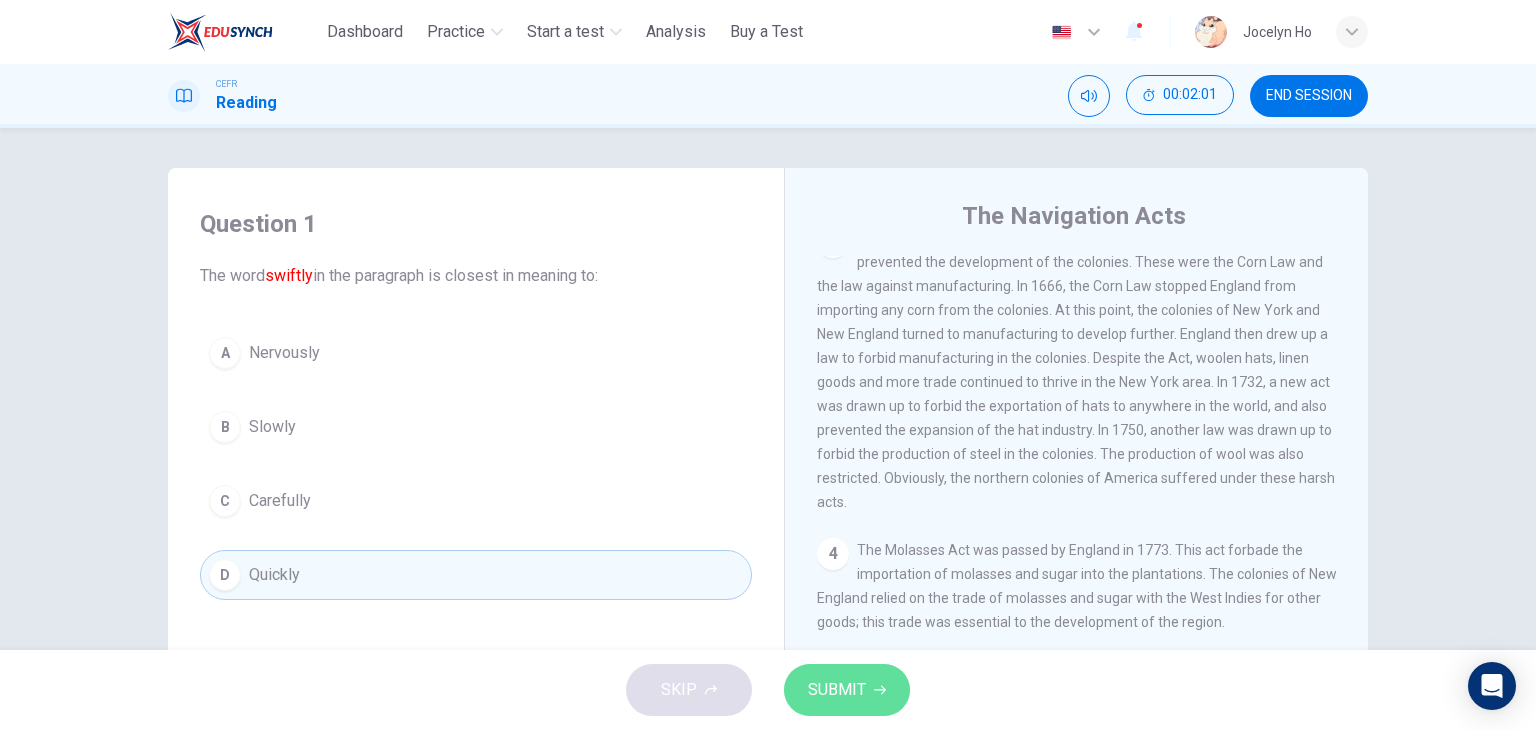 click on "SUBMIT" at bounding box center (837, 690) 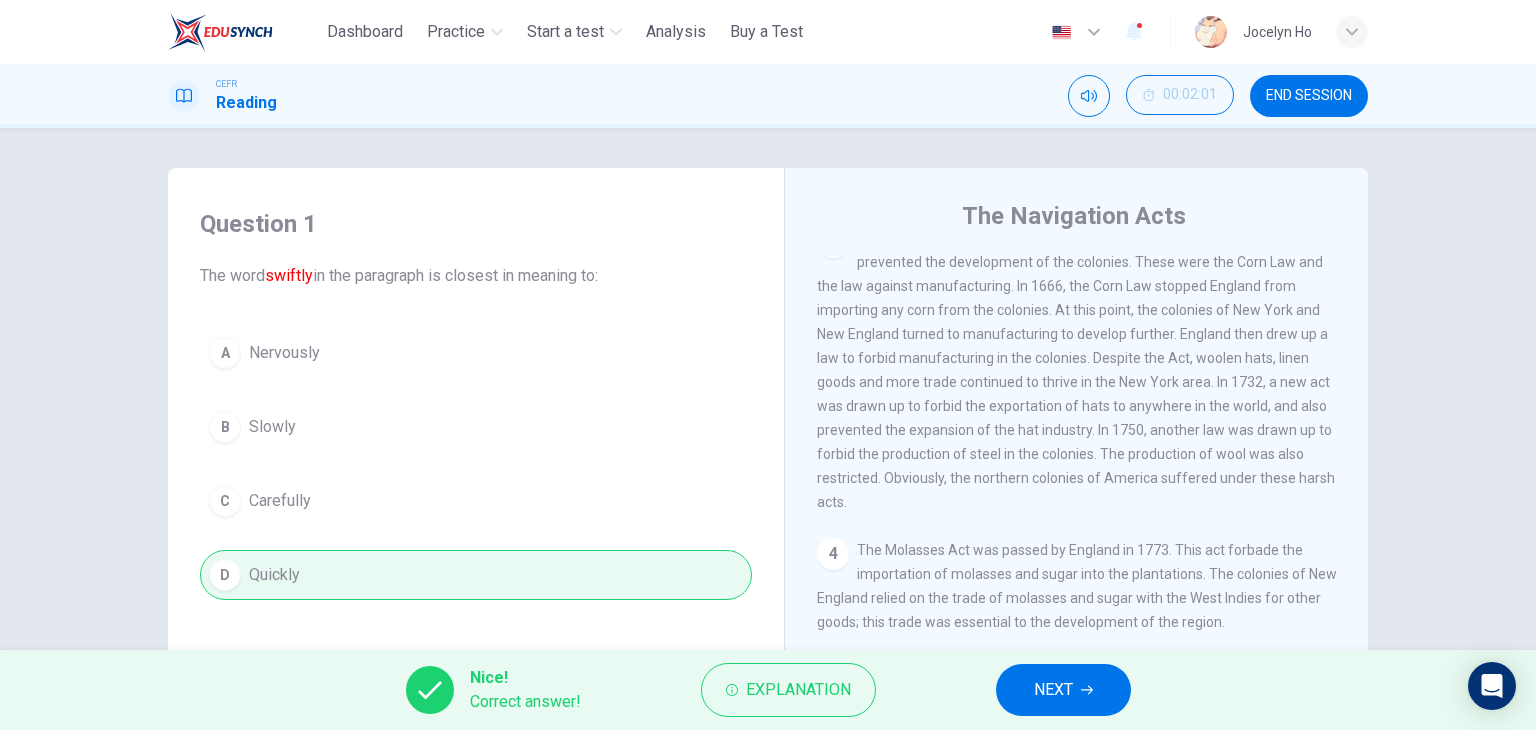 click on "The word  swiftly  in the paragraph is closest in meaning to:" at bounding box center [476, 276] 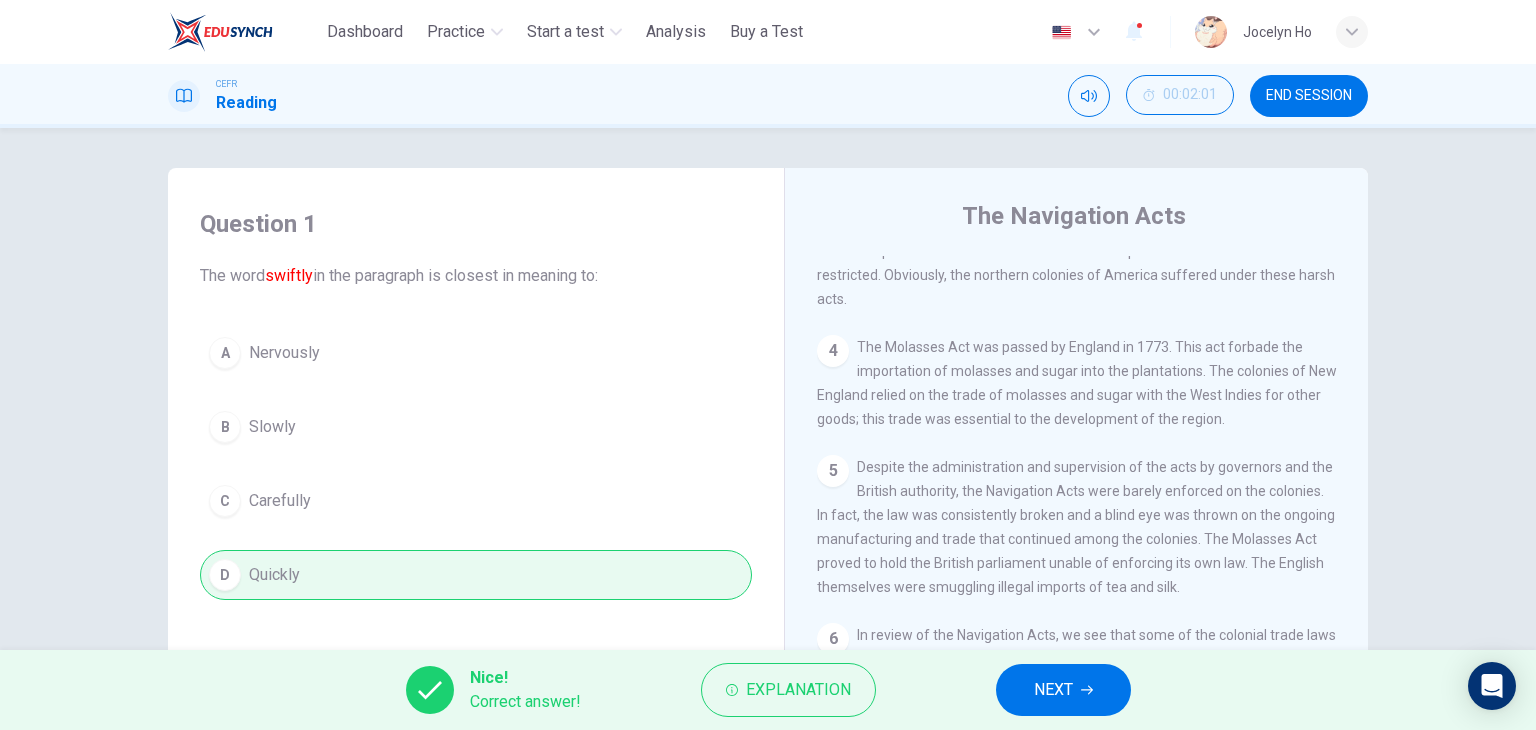 scroll, scrollTop: 677, scrollLeft: 0, axis: vertical 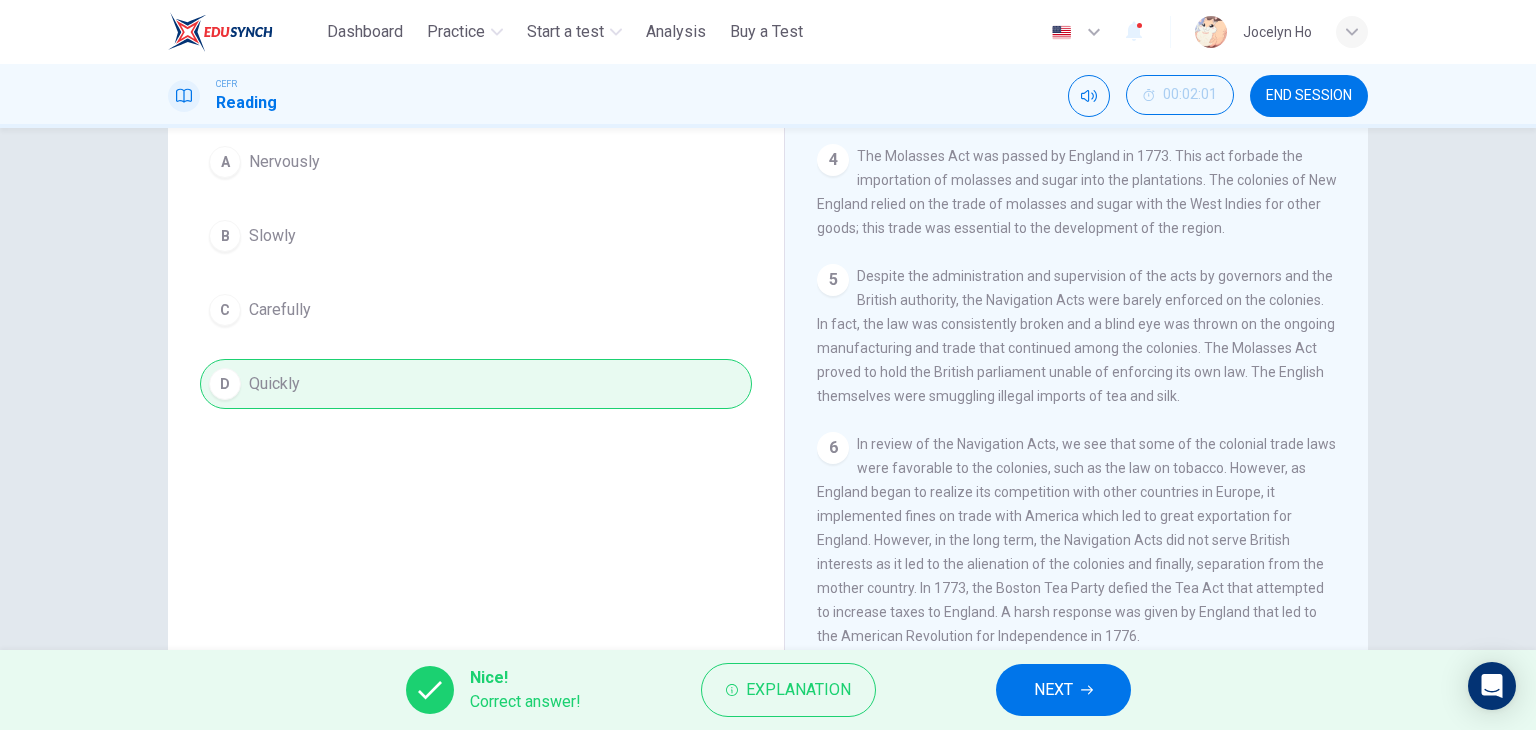 click on "Question 1 The word  swiftly  in the paragraph is closest in meaning to: A Nervously B Slowly C Carefully D Quickly" at bounding box center (476, 334) 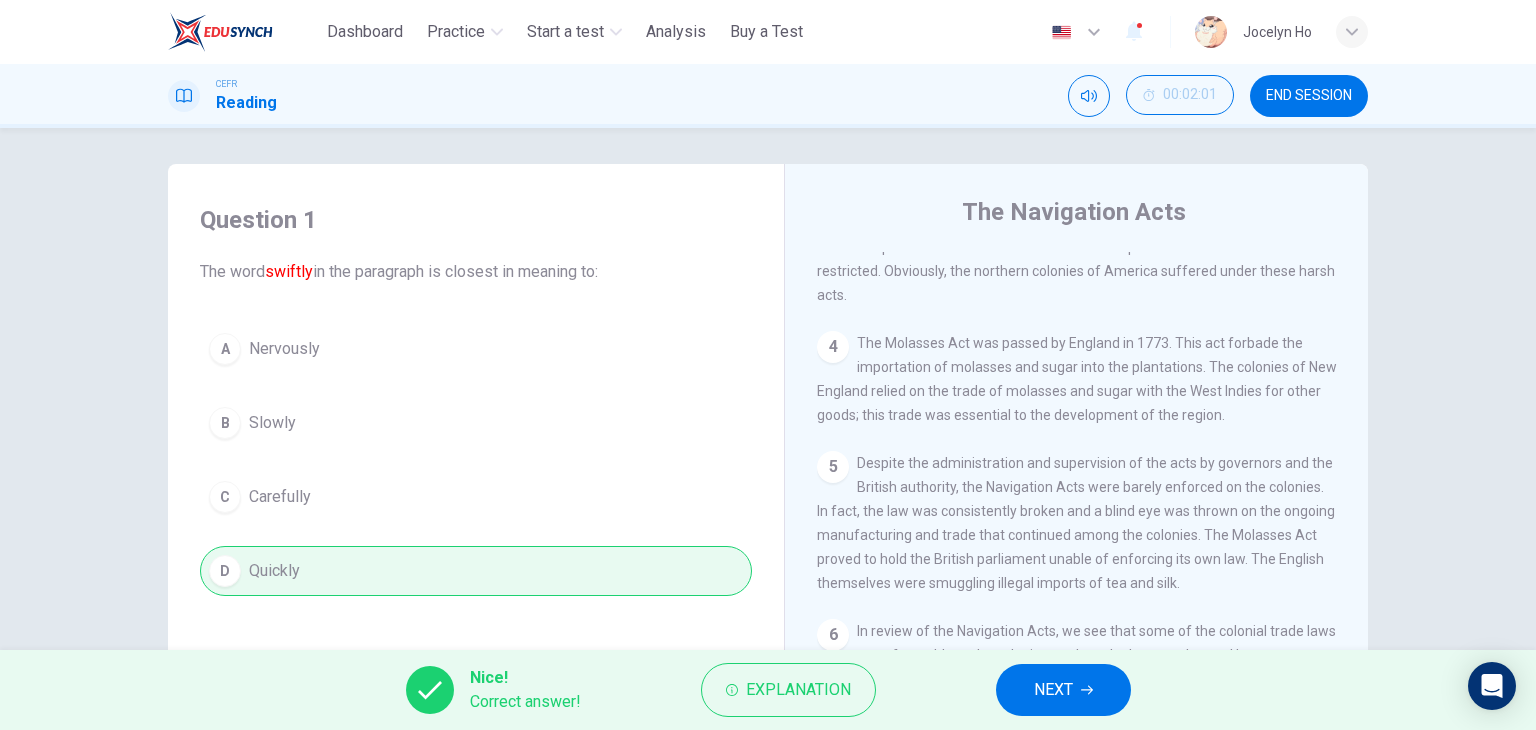 scroll, scrollTop: 4, scrollLeft: 0, axis: vertical 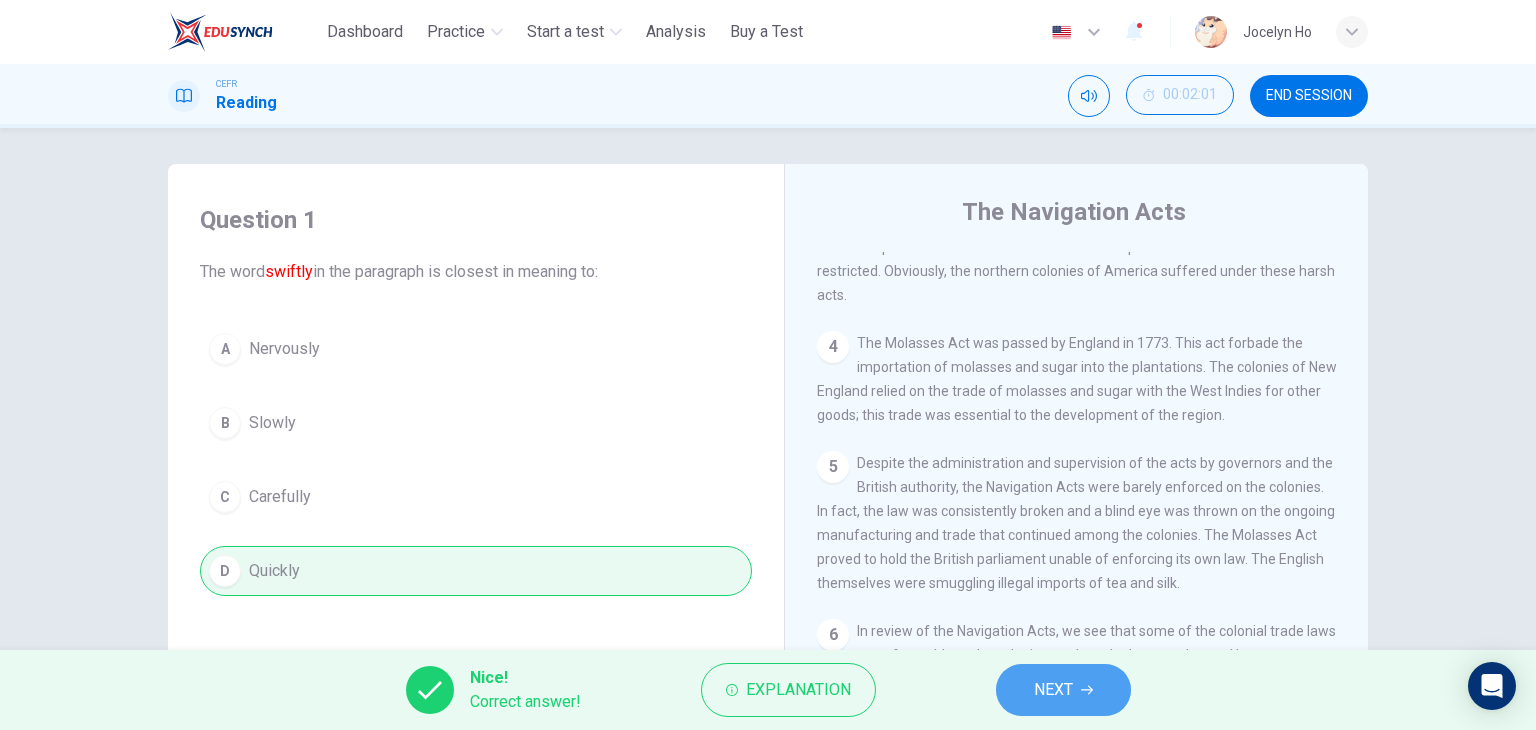 click on "NEXT" at bounding box center [1053, 690] 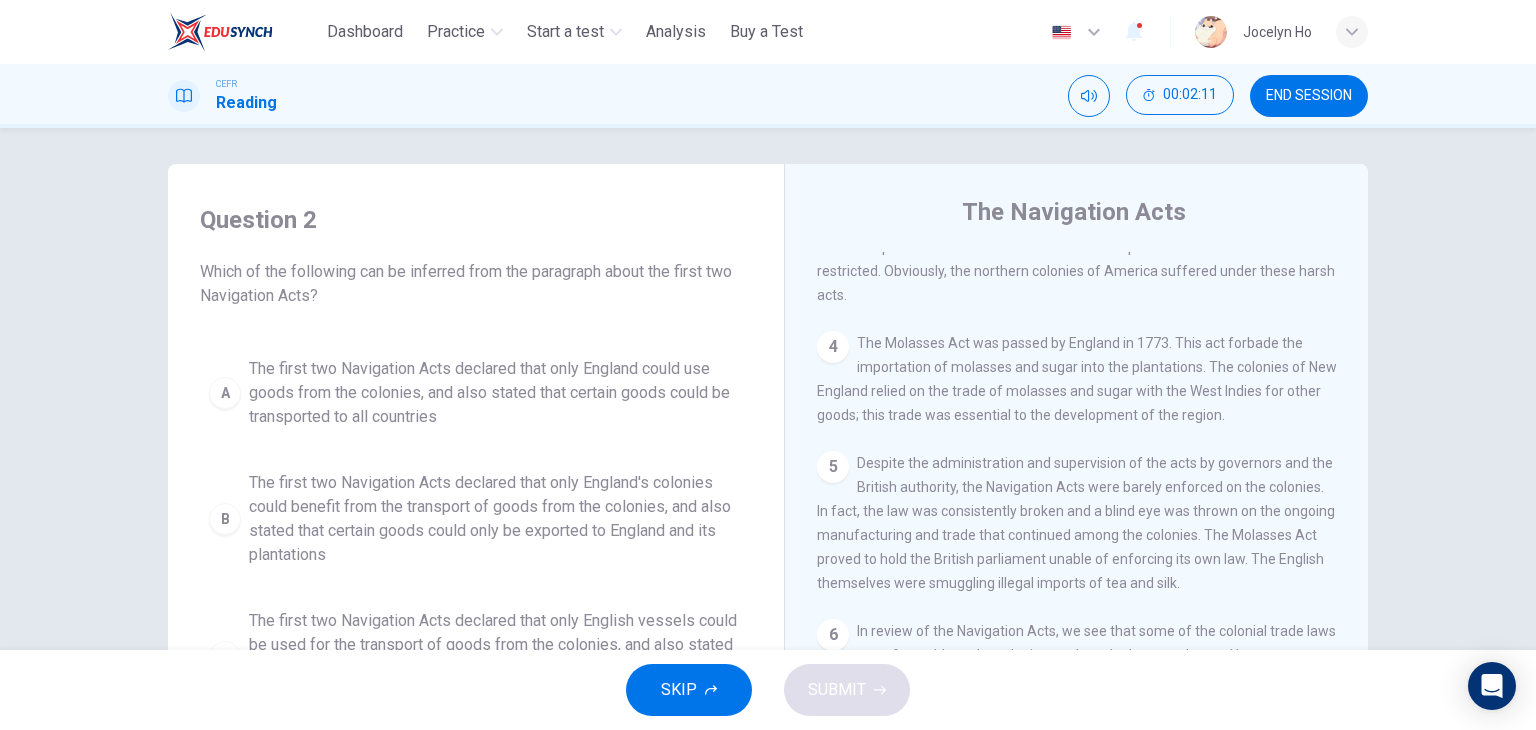 drag, startPoint x: 599, startPoint y: 229, endPoint x: 1113, endPoint y: 614, distance: 642.20013 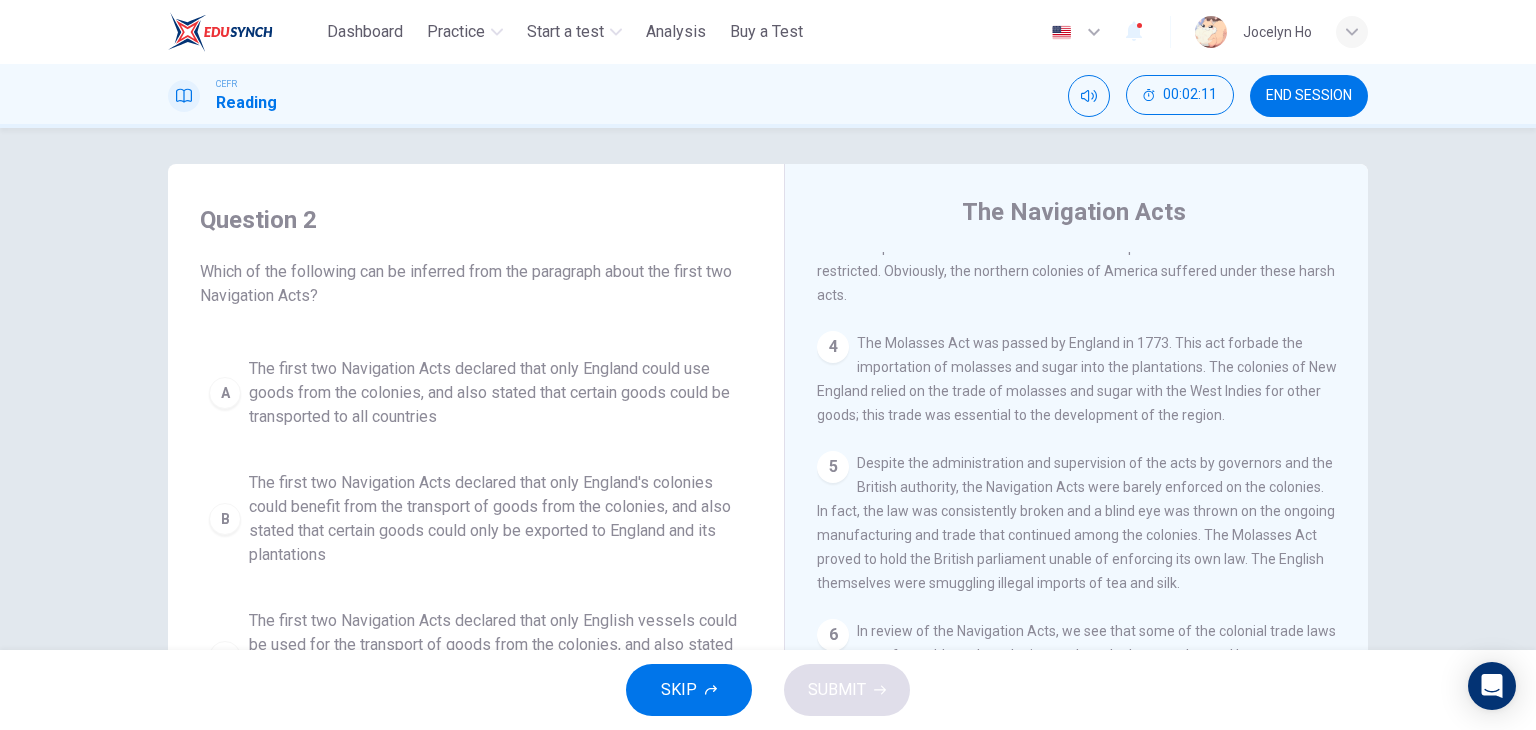 click on "Question 2 Which of the following can be inferred from the paragraph about the first two Navigation Acts? A The first two Navigation Acts declared that only England could use goods from the colonies, and also stated that certain goods could be transported to all countries B The first two Navigation Acts declared that only England's colonies could benefit from the transport of goods from the colonies, and also stated that certain goods could only be exported to England and its plantations C The first two Navigation Acts declared that only English vessels could be used for the transport of goods from the colonies, and also stated that certain goods could only be exported to England and its plantations D The first two Navigation Acts prevented English vessels from being used for the transport of goods from the colonies, and also stated that only certain goods could be exported to England and its plantations The Navigation Acts 1 2 3 4 5 6" at bounding box center (768, 511) 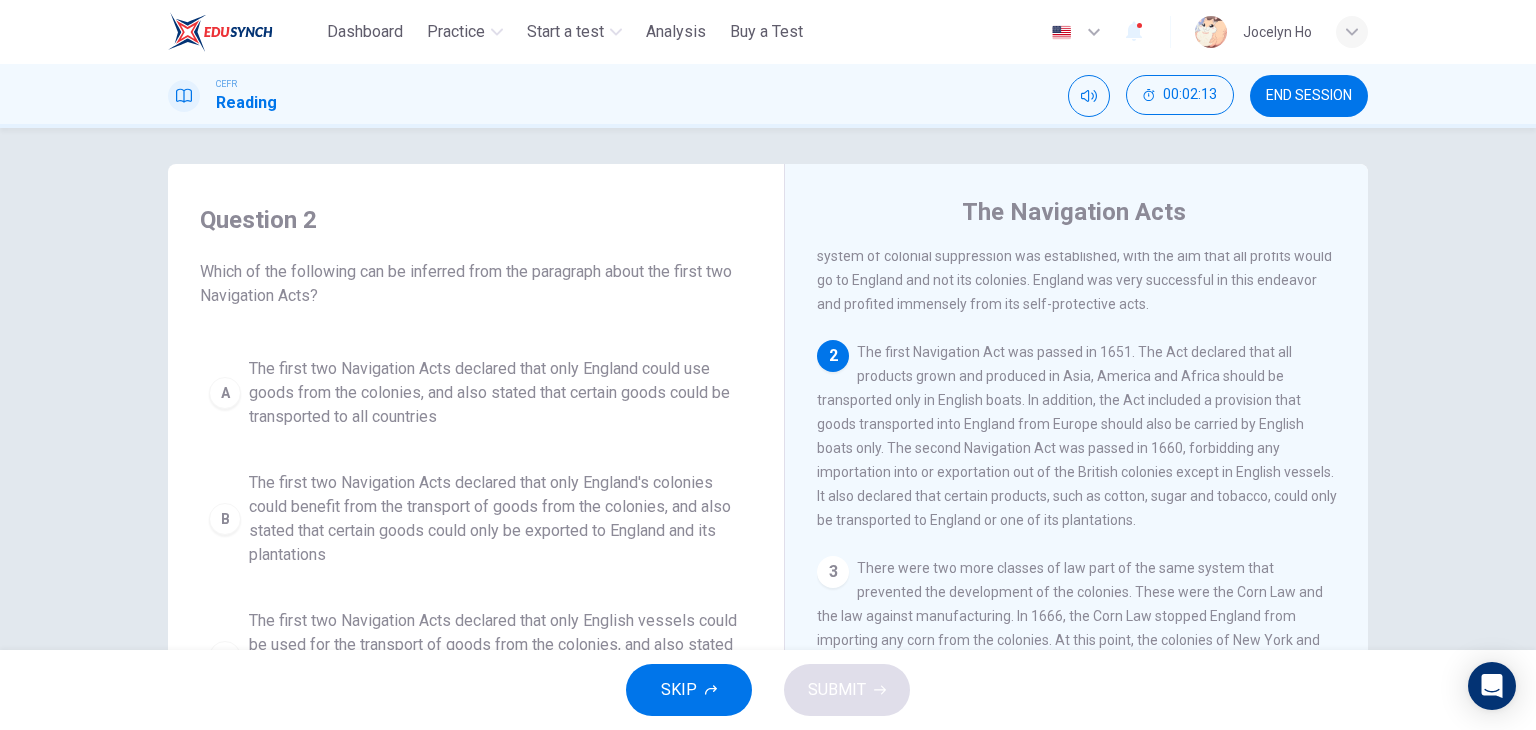 scroll, scrollTop: 124, scrollLeft: 0, axis: vertical 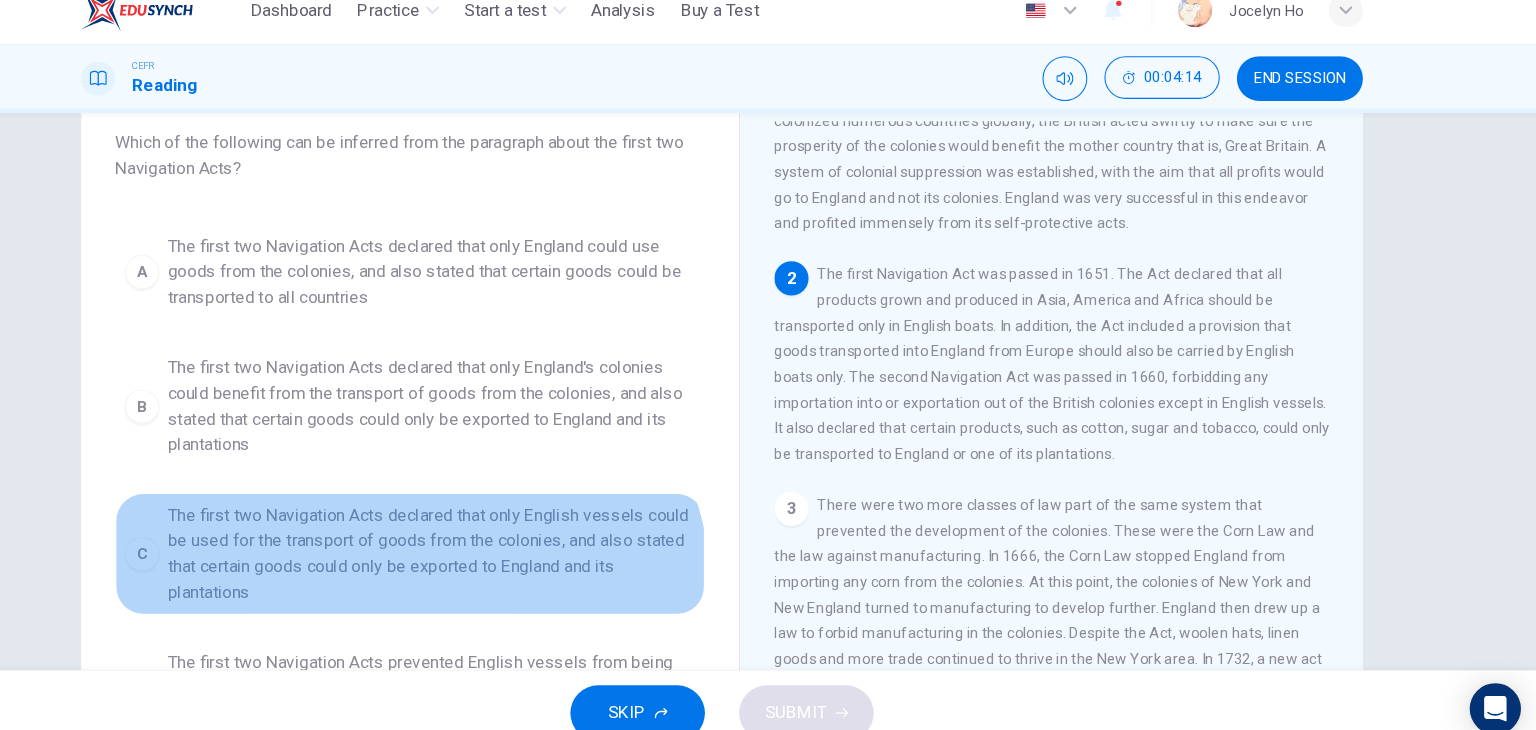 click on "C The first two Navigation Acts declared that only English vessels could be used for the transport of goods from the colonies, and also stated that certain goods could only be exported to England and its plantations" at bounding box center [476, 541] 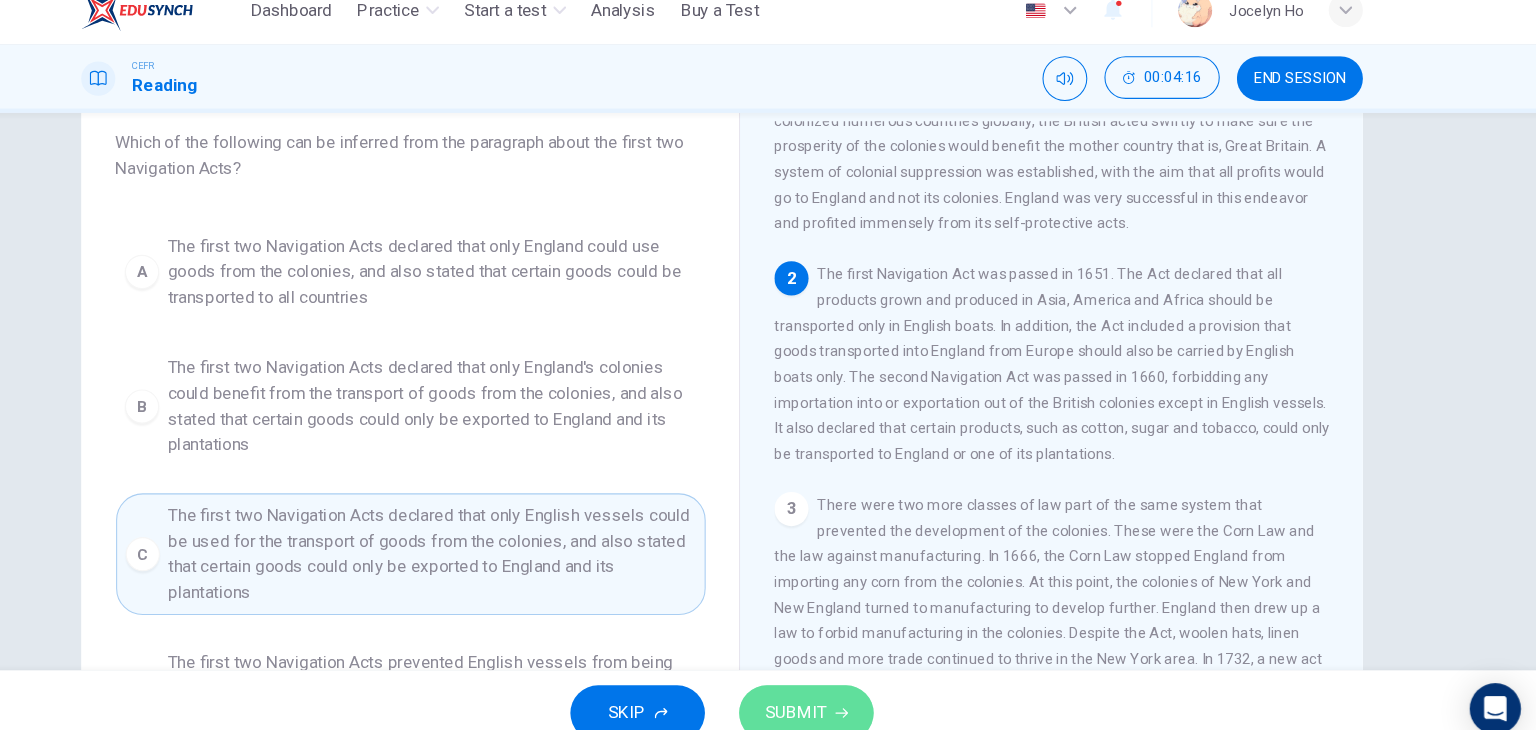 click on "SUBMIT" at bounding box center [837, 690] 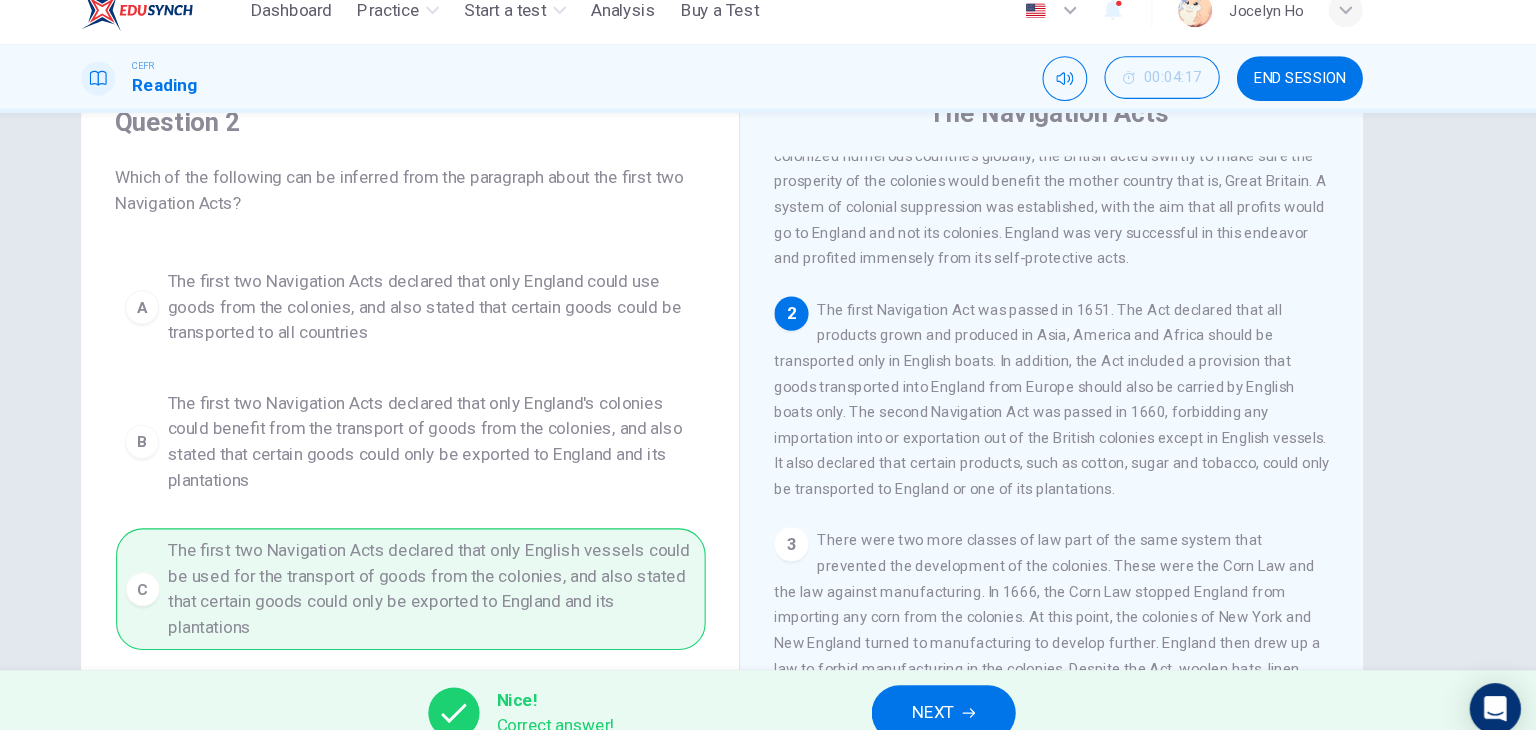 scroll, scrollTop: 84, scrollLeft: 0, axis: vertical 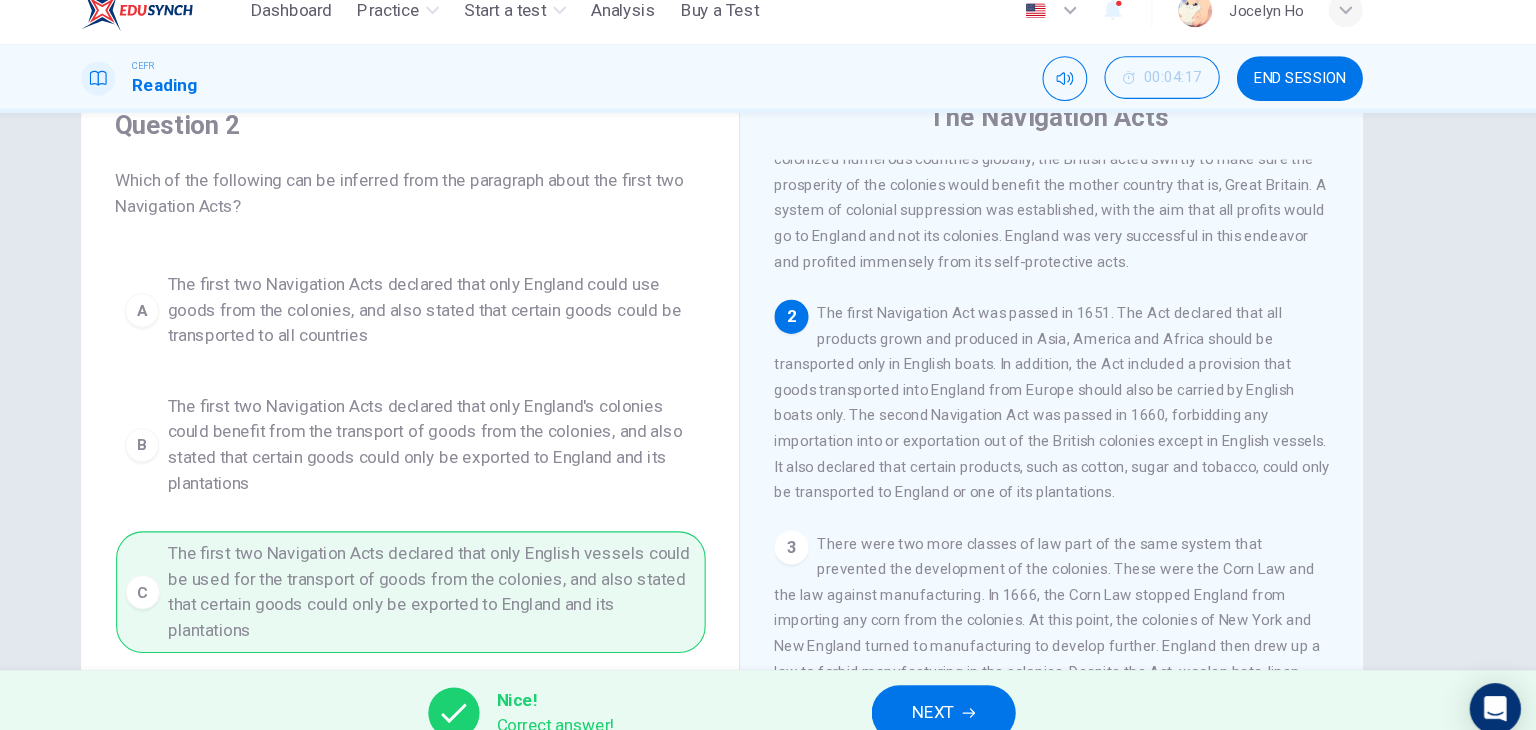 click on "A The first two Navigation Acts declared that only England could use goods from the colonies, and also stated that certain goods could be transported to all countries B The first two Navigation Acts declared that only England's colonies could benefit from the transport of goods from the colonies, and also stated that certain goods could only be exported to England and its plantations C The first two Navigation Acts declared that only English vessels could be used for the transport of goods from the colonies, and also stated that certain goods could only be exported to England and its plantations D The first two Navigation Acts prevented English vessels from being used for the transport of goods from the colonies, and also stated that only certain goods could be exported to England and its plantations" at bounding box center (476, 508) 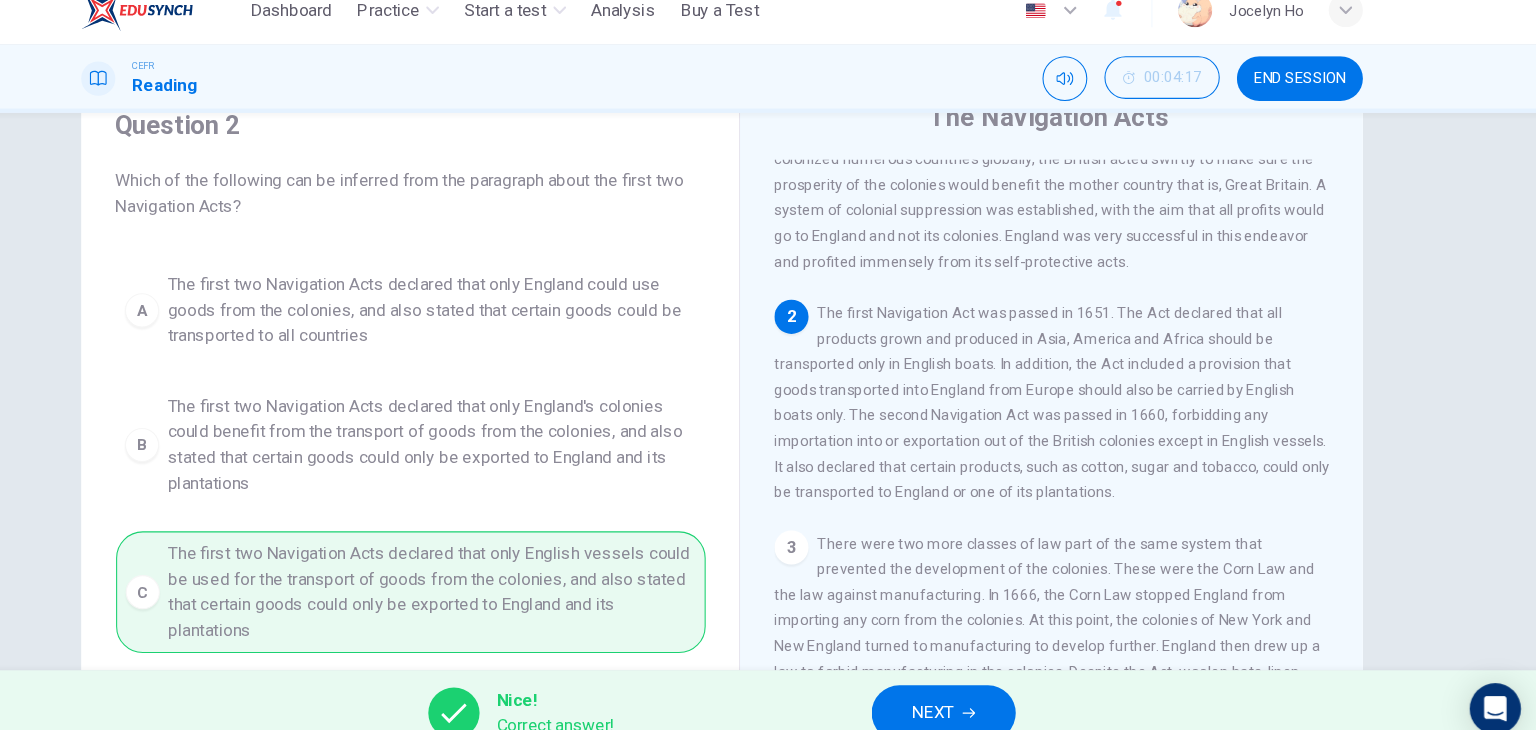click on "NEXT" at bounding box center (965, 690) 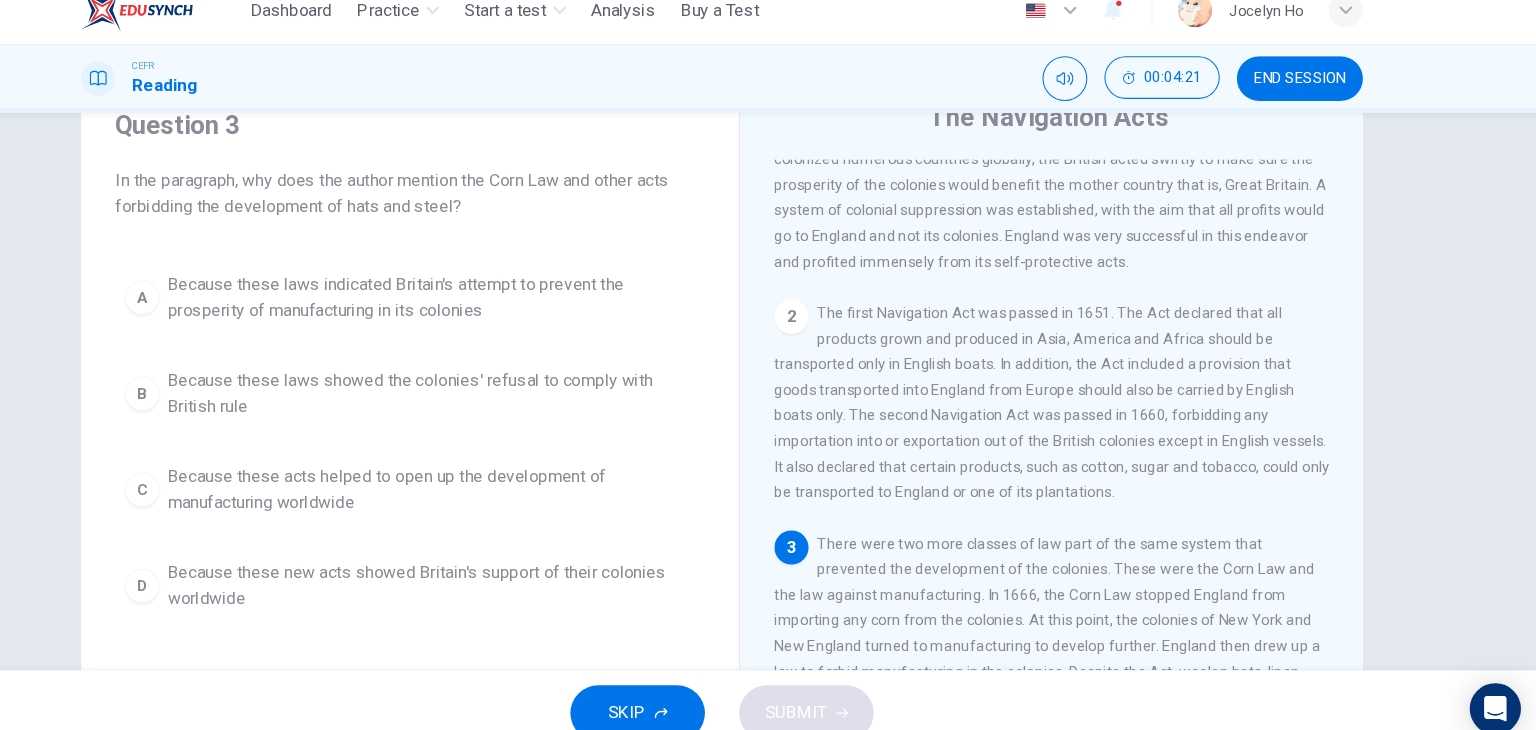 click on "CEFR Reading 00:04:21 END SESSION" at bounding box center (768, 96) 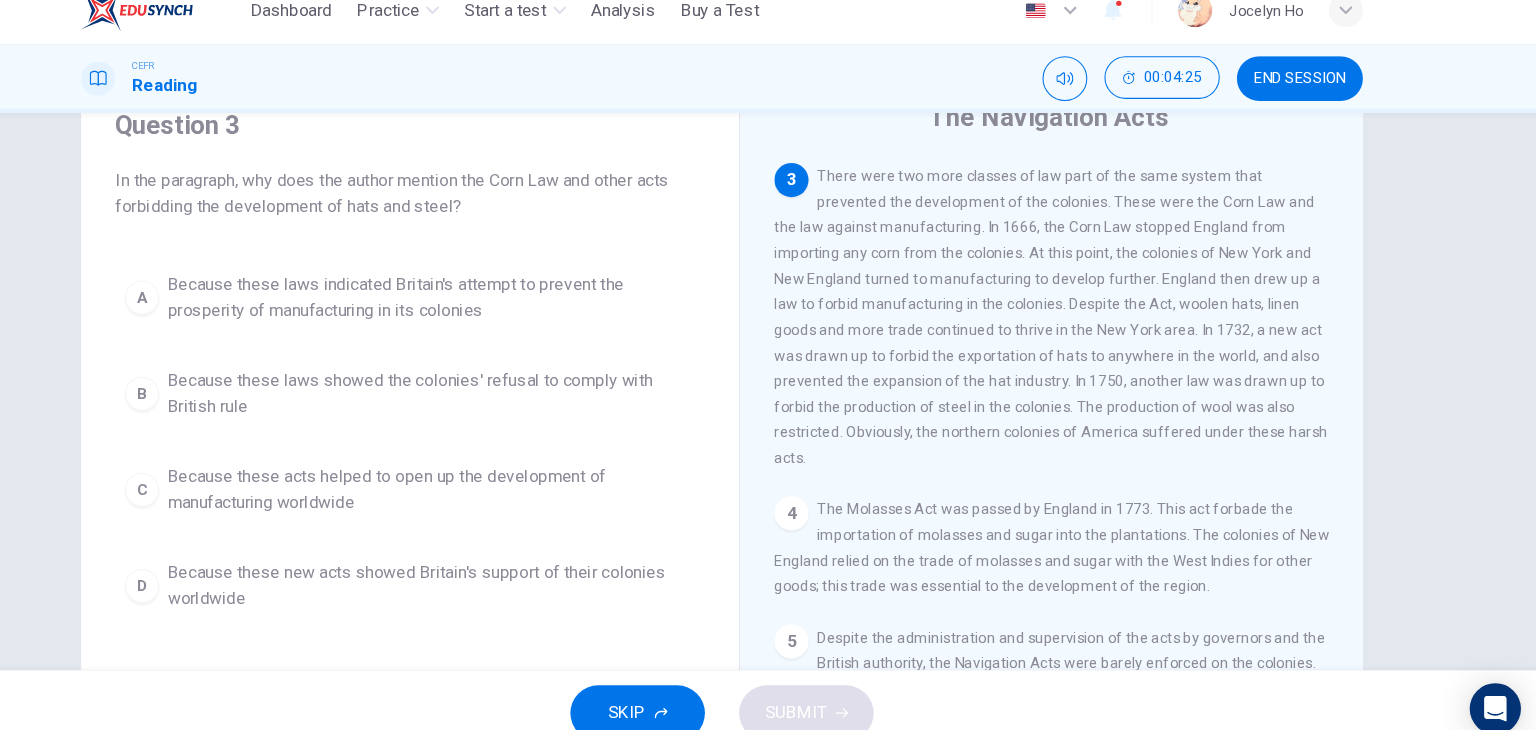 scroll, scrollTop: 406, scrollLeft: 0, axis: vertical 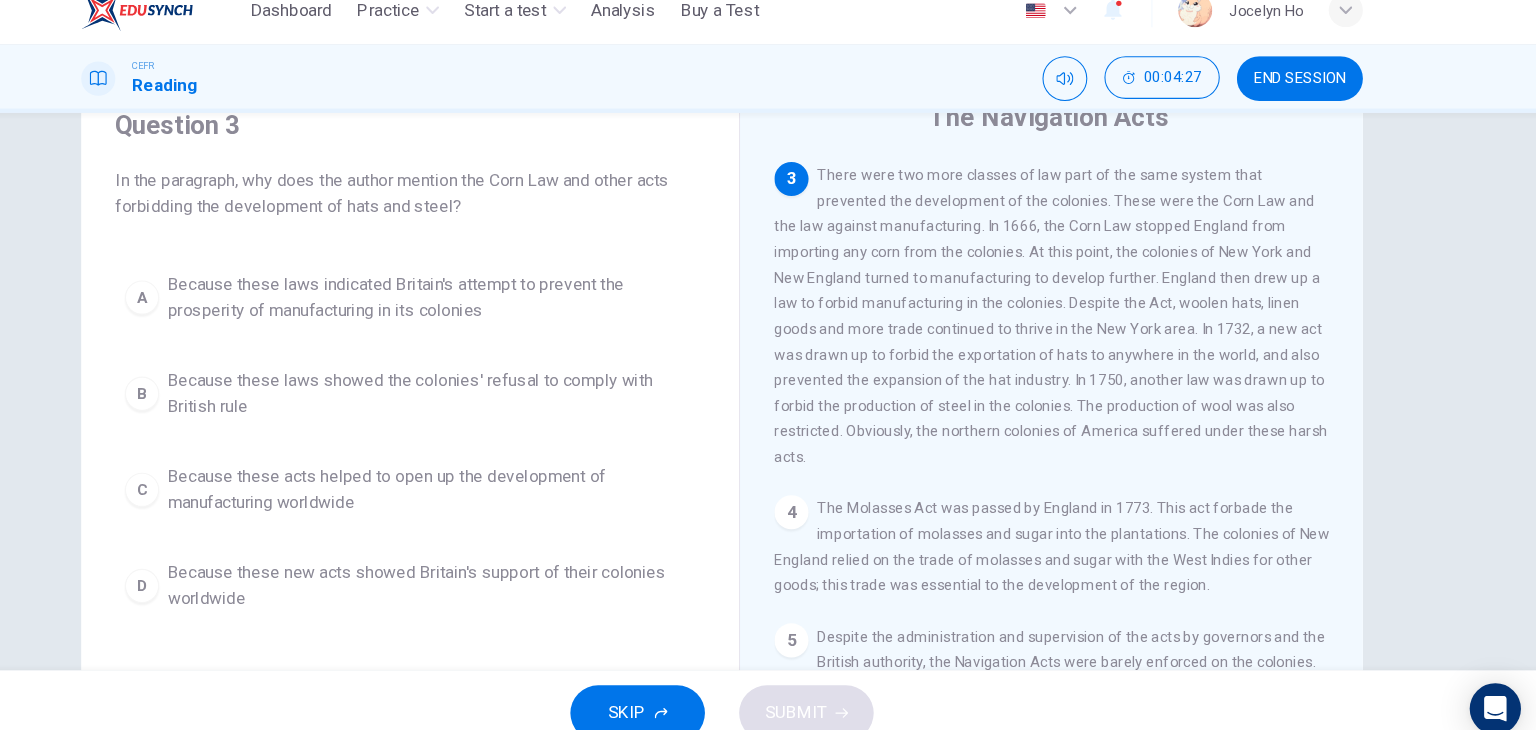 click on "Question 3 In the paragraph, why does the author mention the Corn Law and other acts forbidding the development of hats and steel? A Because these laws indicated Britain's attempt to prevent the prosperity of manufacturing in its colonies B Because these laws showed the colonies' refusal to comply with British rule C Because these acts helped to open up the development of manufacturing worldwide D Because these new acts showed Britain's support of their colonies worldwide The Navigation Acts 1 2 3 4 The Molasses Act was passed by England in 1773. This act forbade the importation of molasses and sugar into the plantations. The colonies of New England relied on the trade of molasses and sugar with the West Indies for other goods; this trade was essential to the development of the region. 5 6" at bounding box center (768, 431) 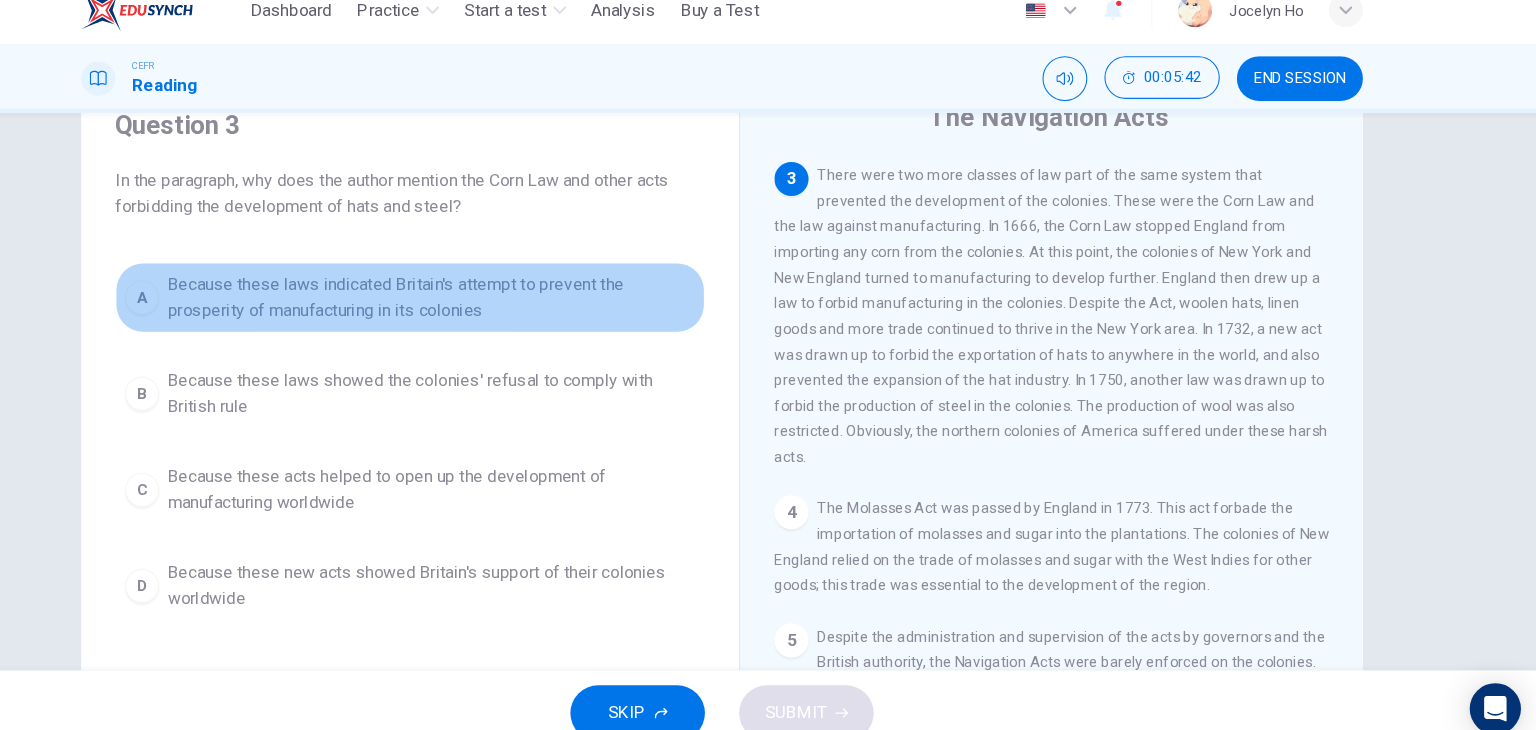 click on "Because these laws indicated Britain's attempt to prevent the prosperity of manufacturing in its colonies" at bounding box center [496, 301] 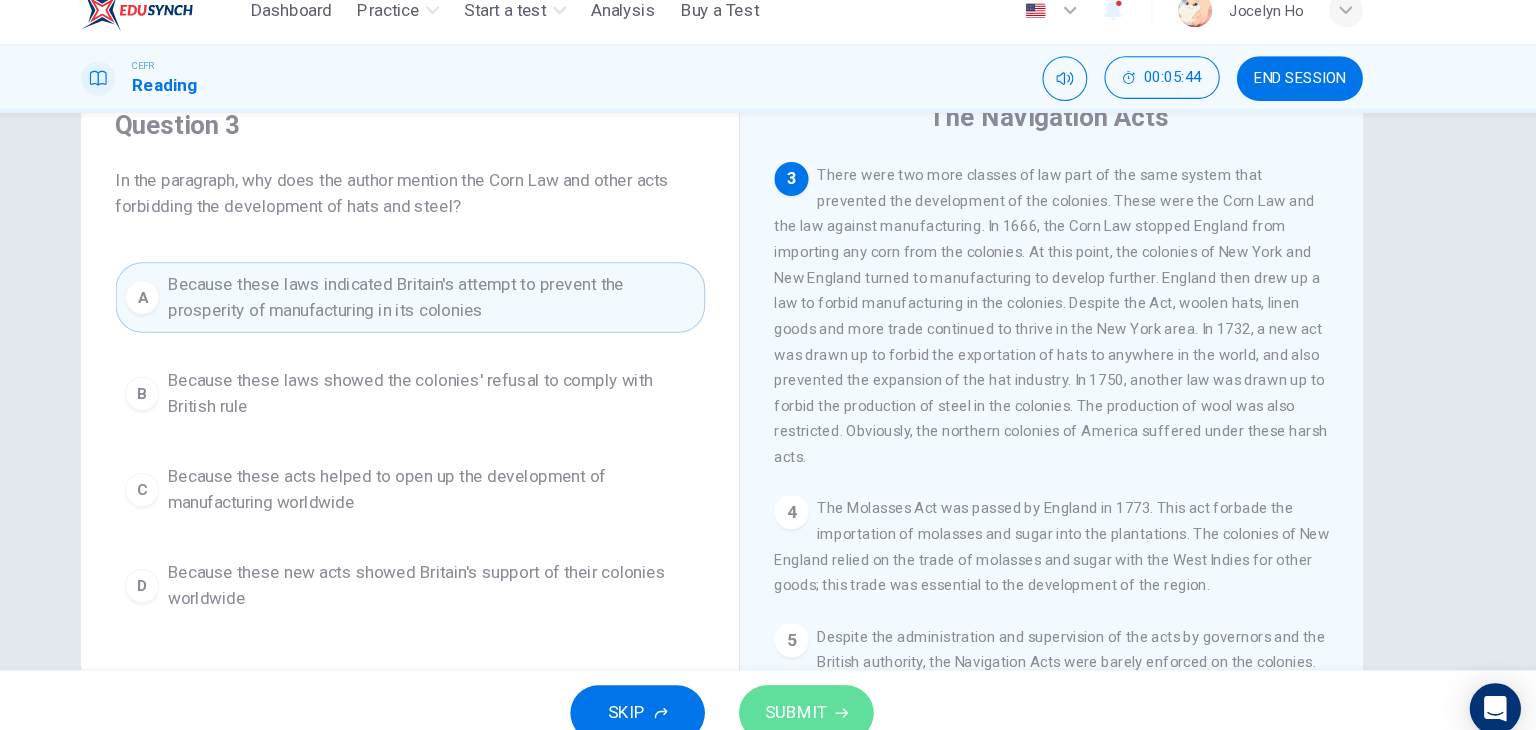 click on "SUBMIT" at bounding box center (837, 690) 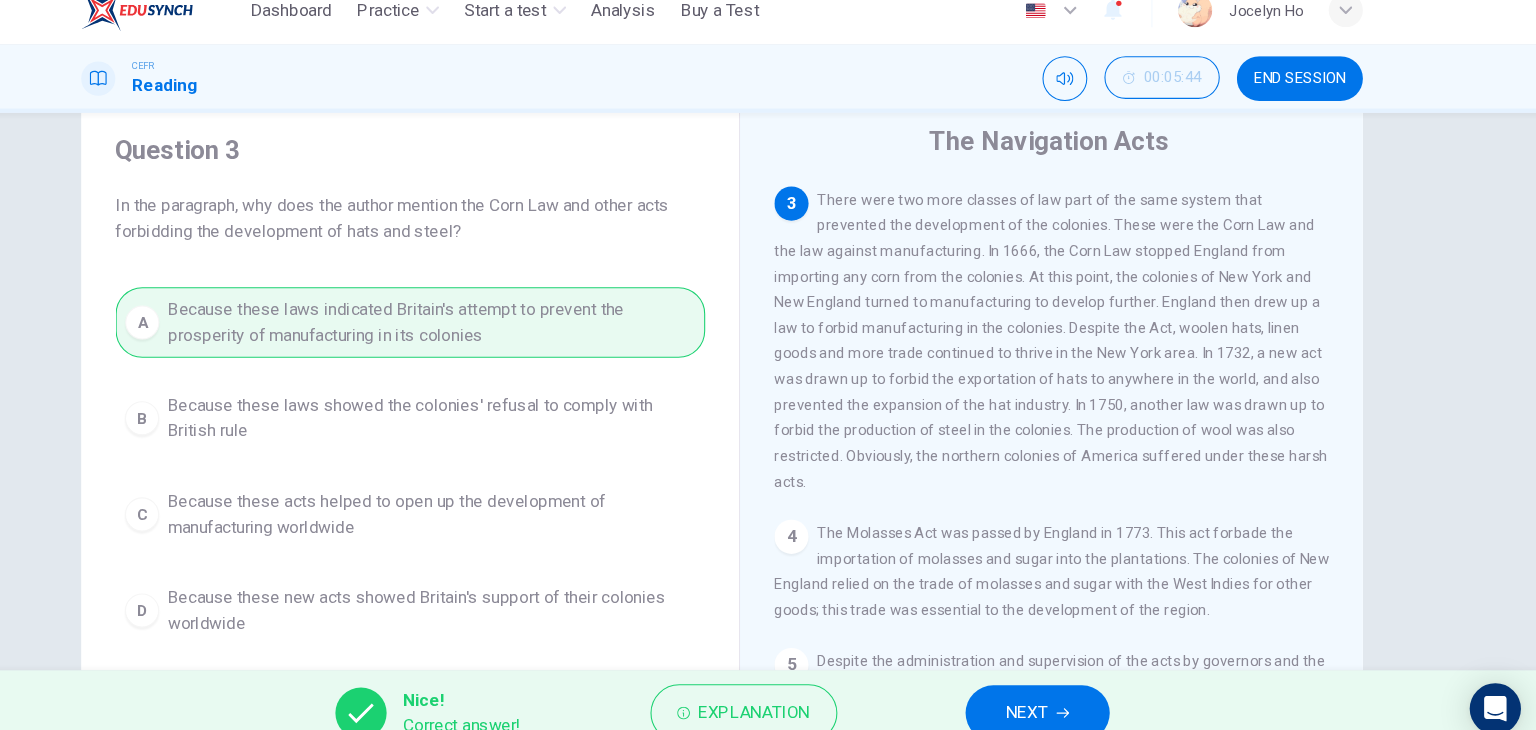 scroll, scrollTop: 61, scrollLeft: 0, axis: vertical 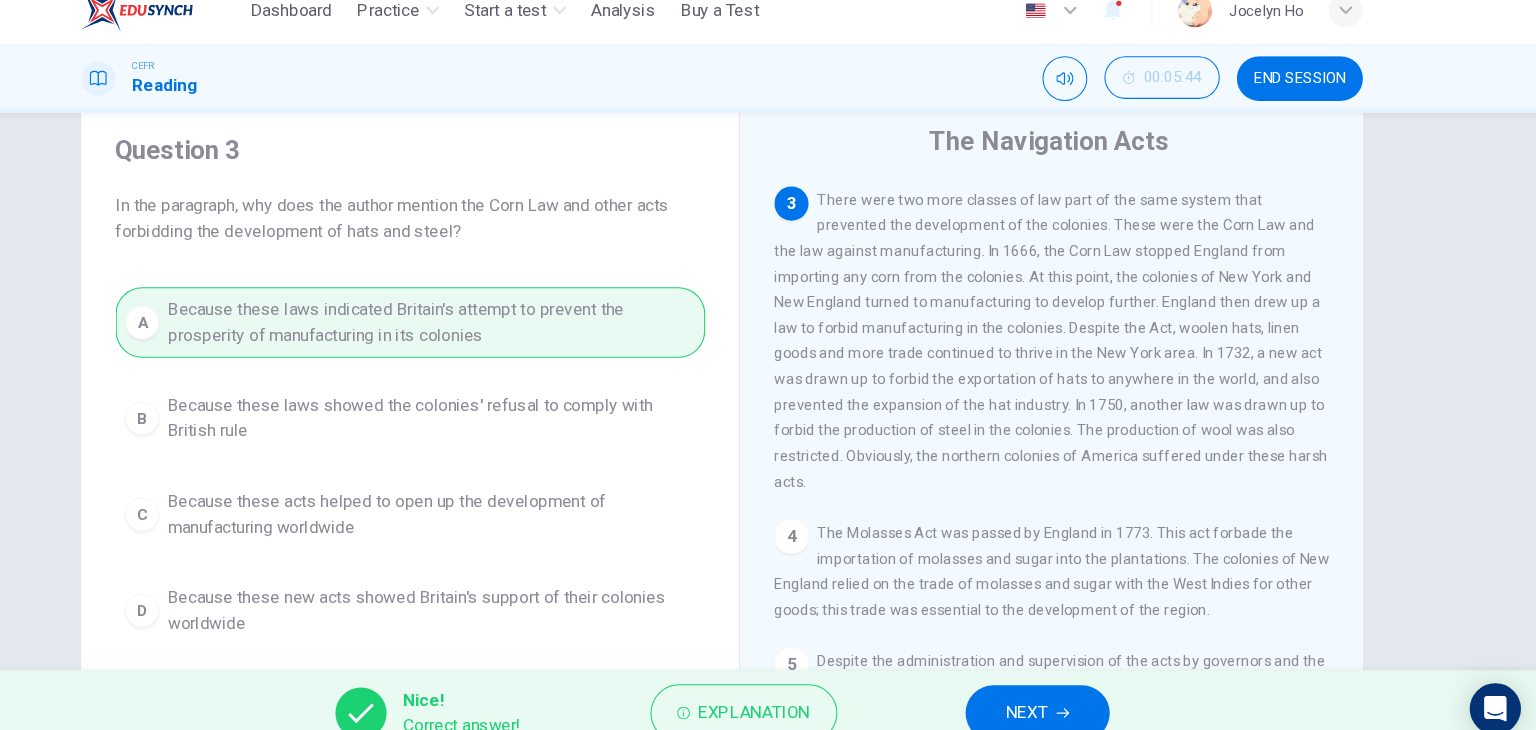 click on "NEXT" at bounding box center (1063, 690) 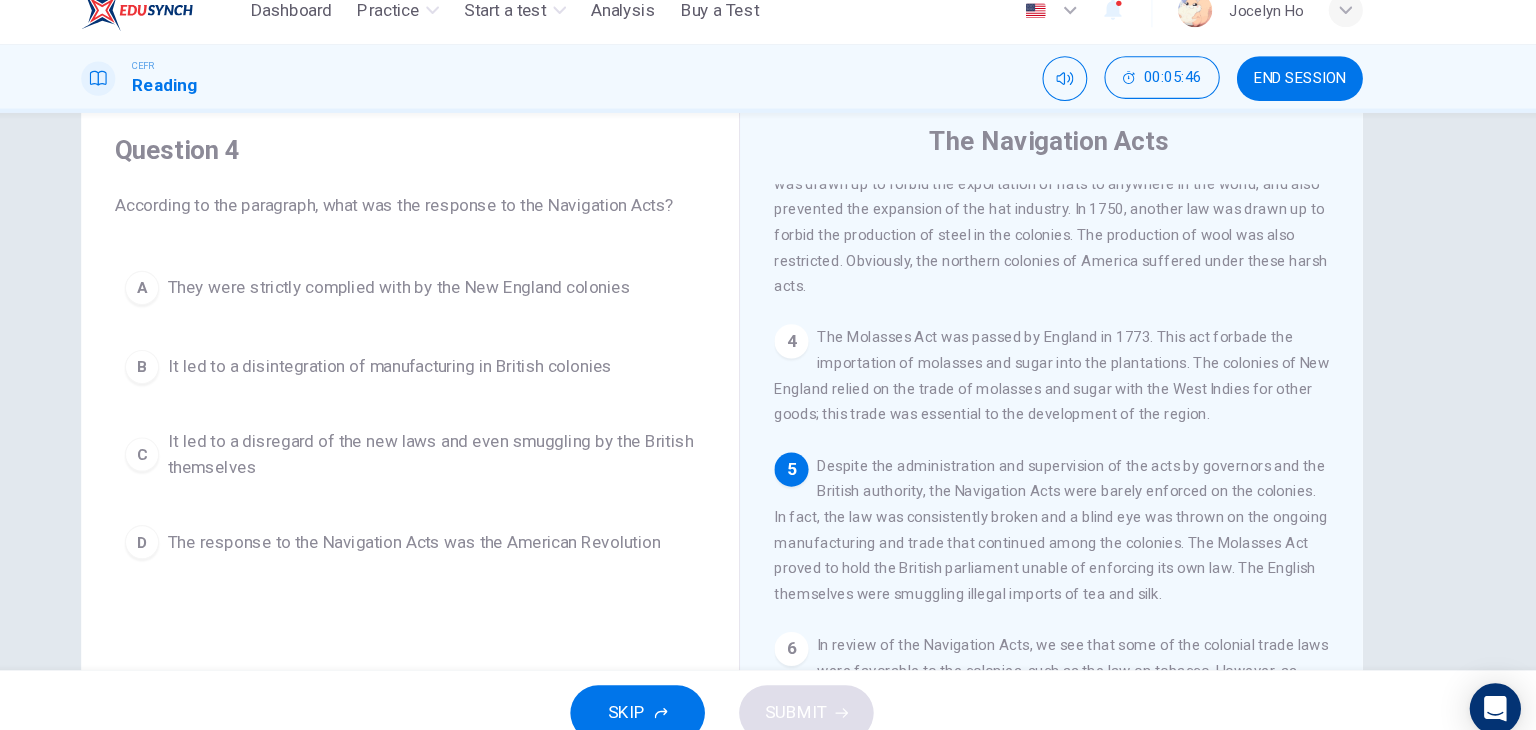 scroll, scrollTop: 677, scrollLeft: 0, axis: vertical 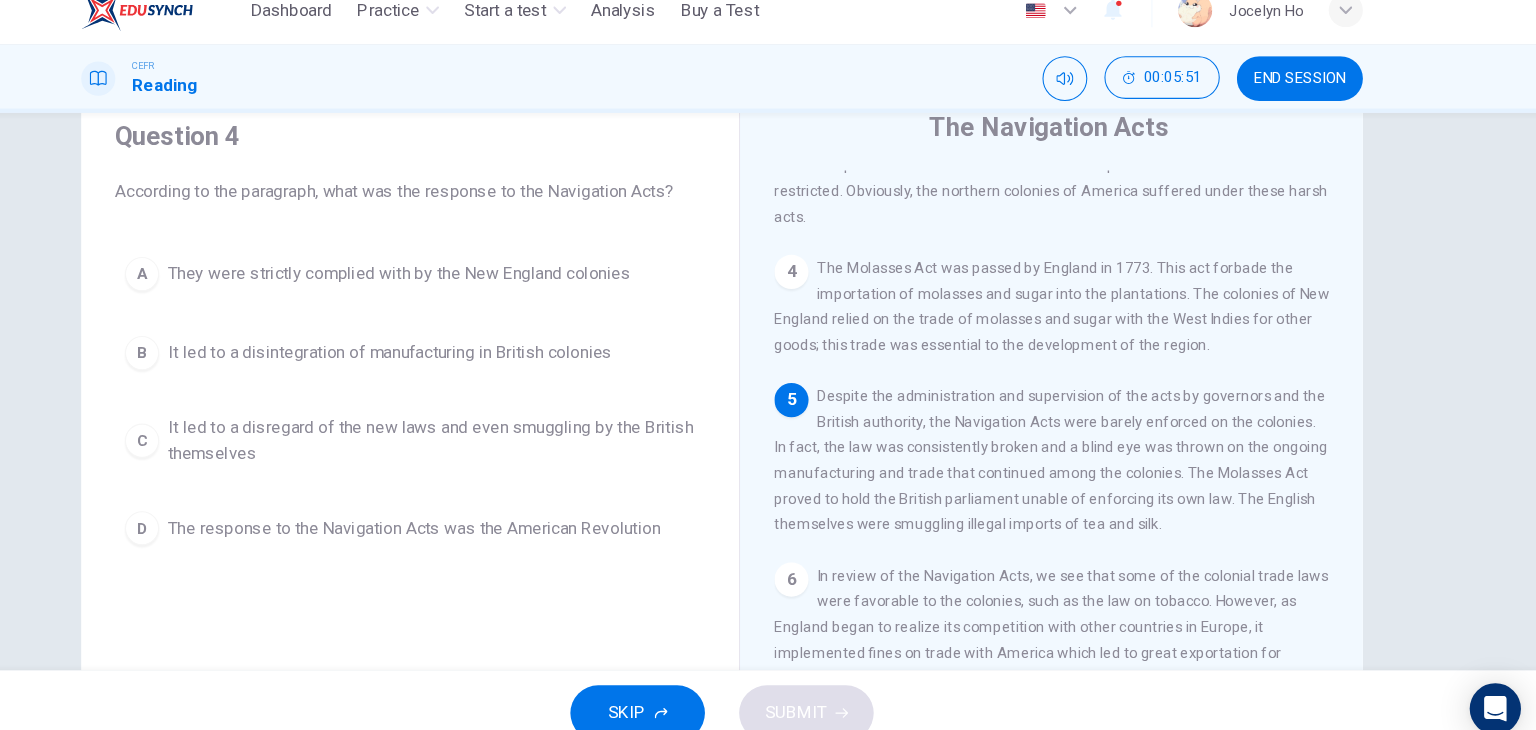 click on "Question 4 According to the paragraph, what was the response to the Navigation Acts?" at bounding box center [476, 174] 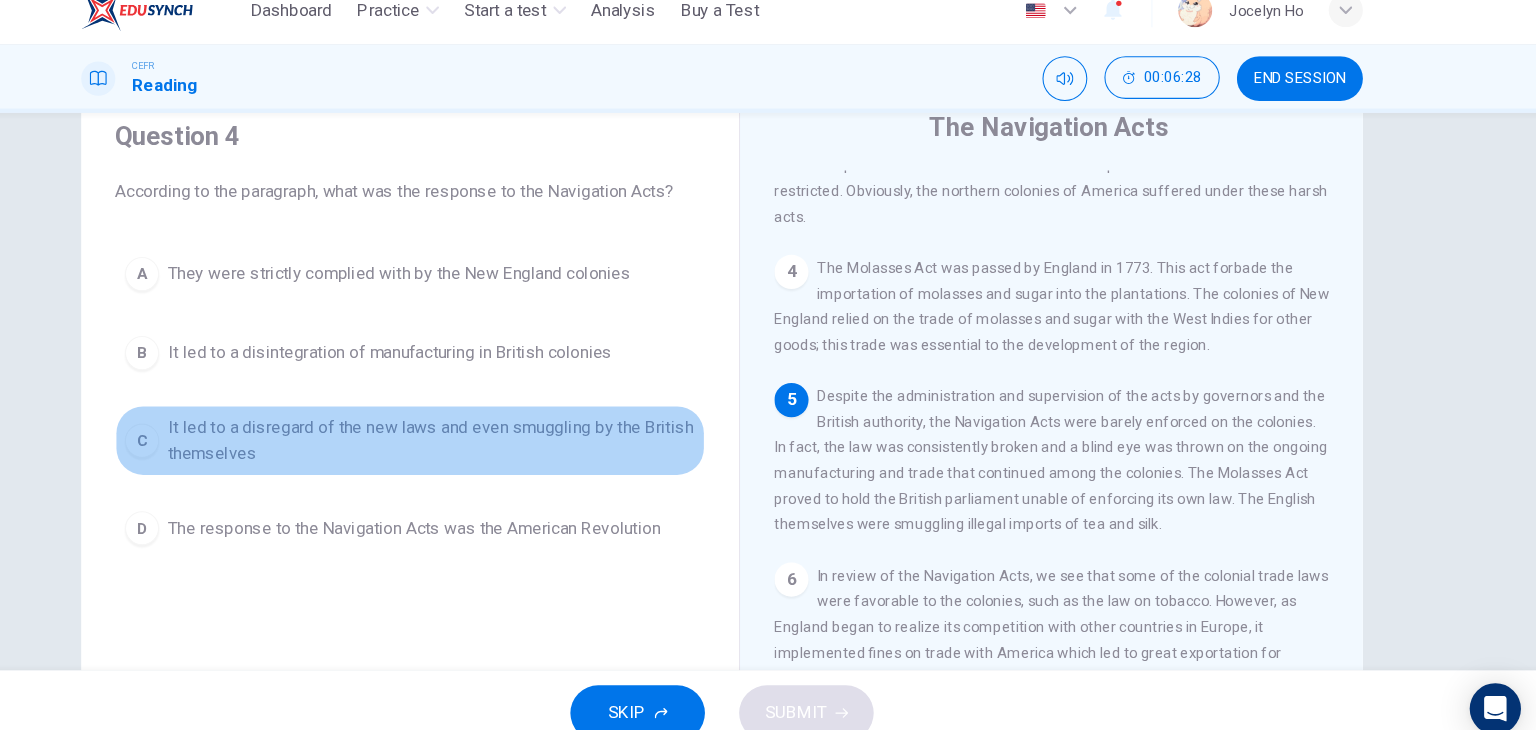 click on "It led to a disregard of the new laws and even smuggling by the British themselves" at bounding box center (496, 435) 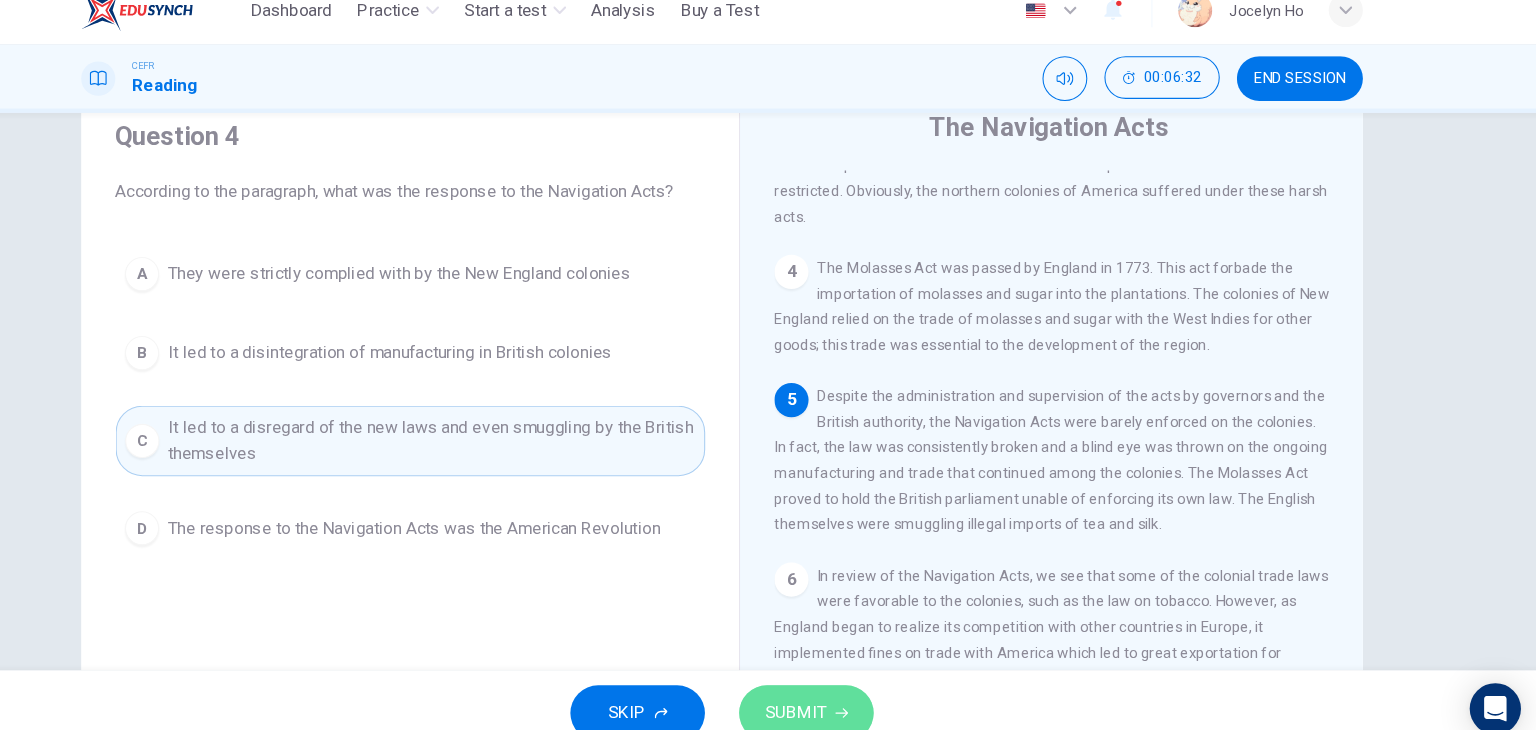 click on "SUBMIT" at bounding box center (847, 690) 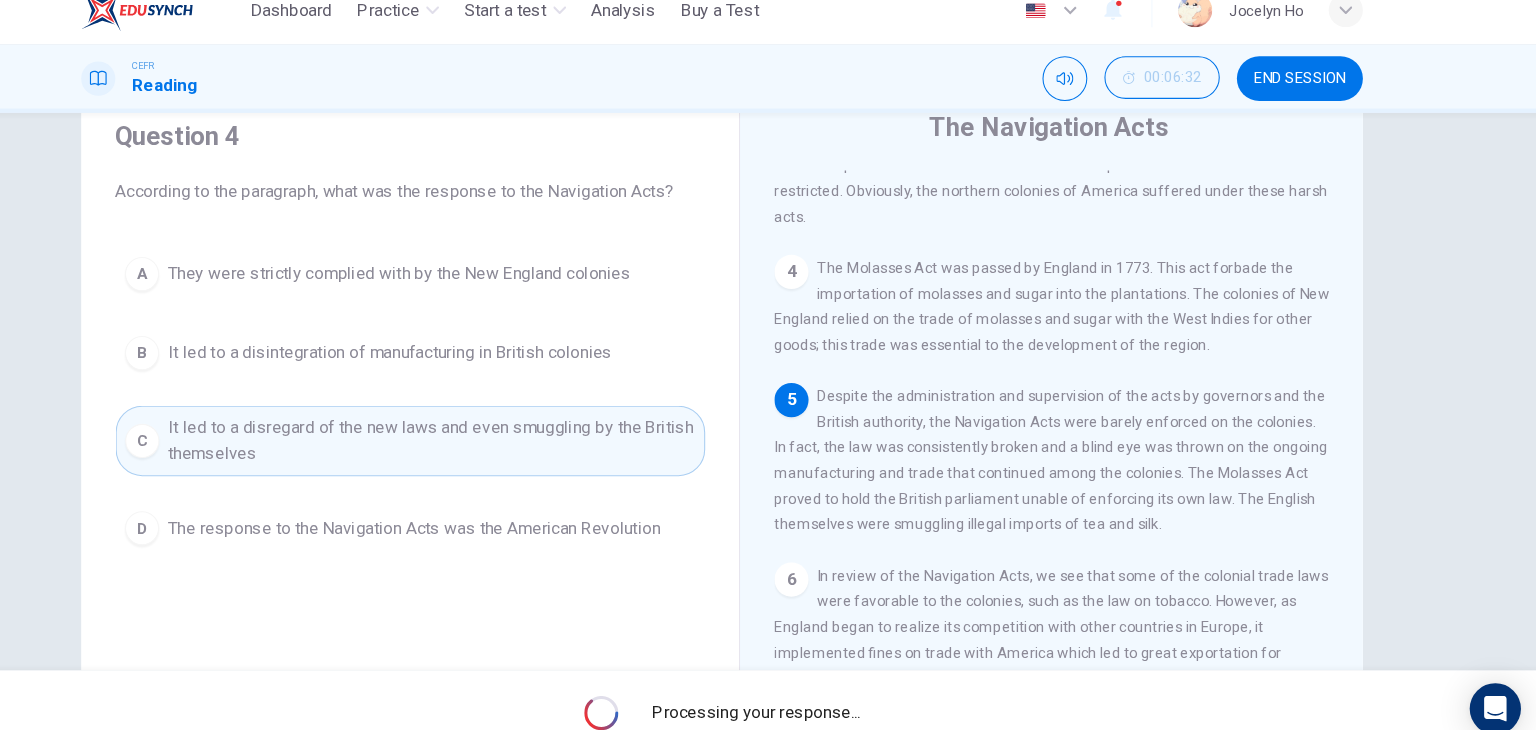 scroll, scrollTop: 26, scrollLeft: 0, axis: vertical 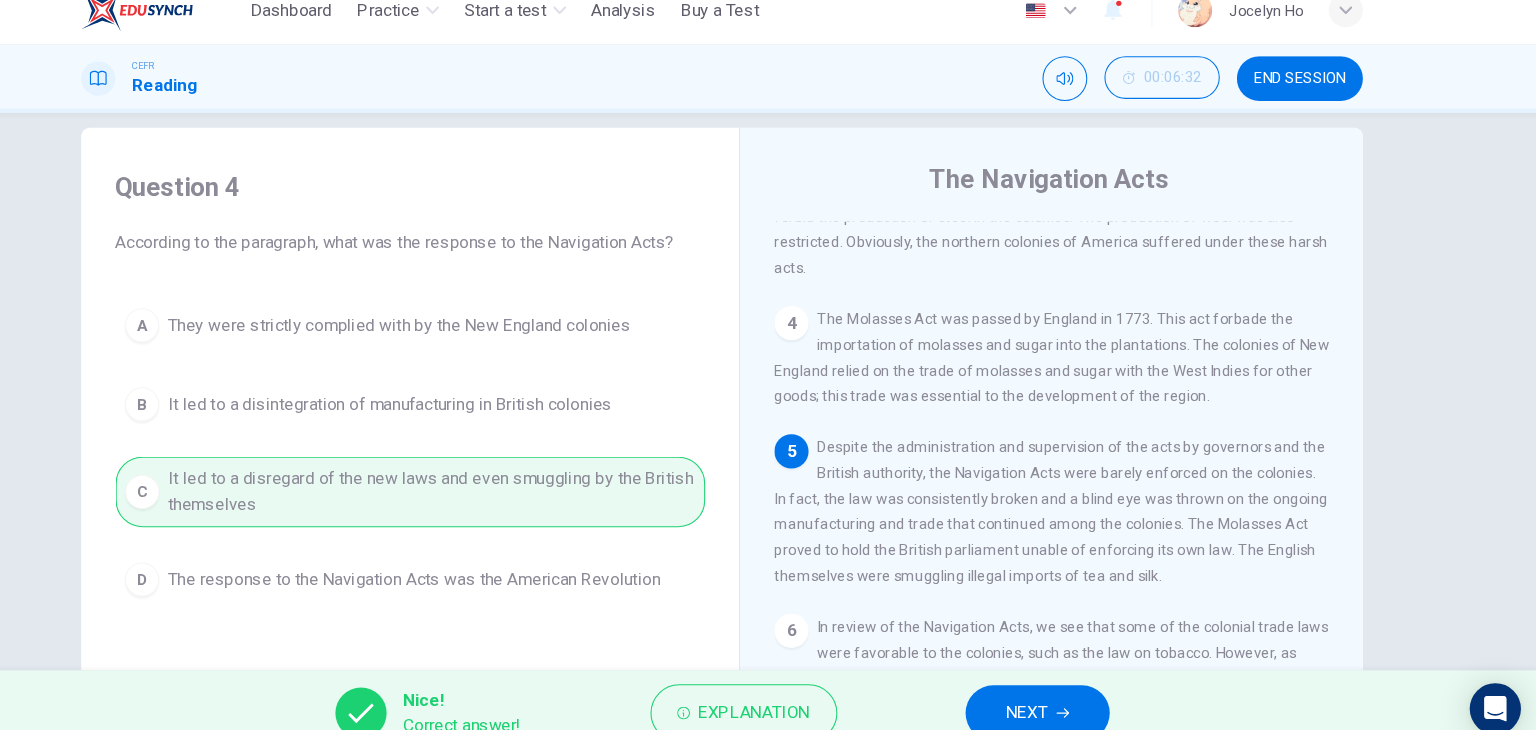 click on "NEXT" at bounding box center [1063, 690] 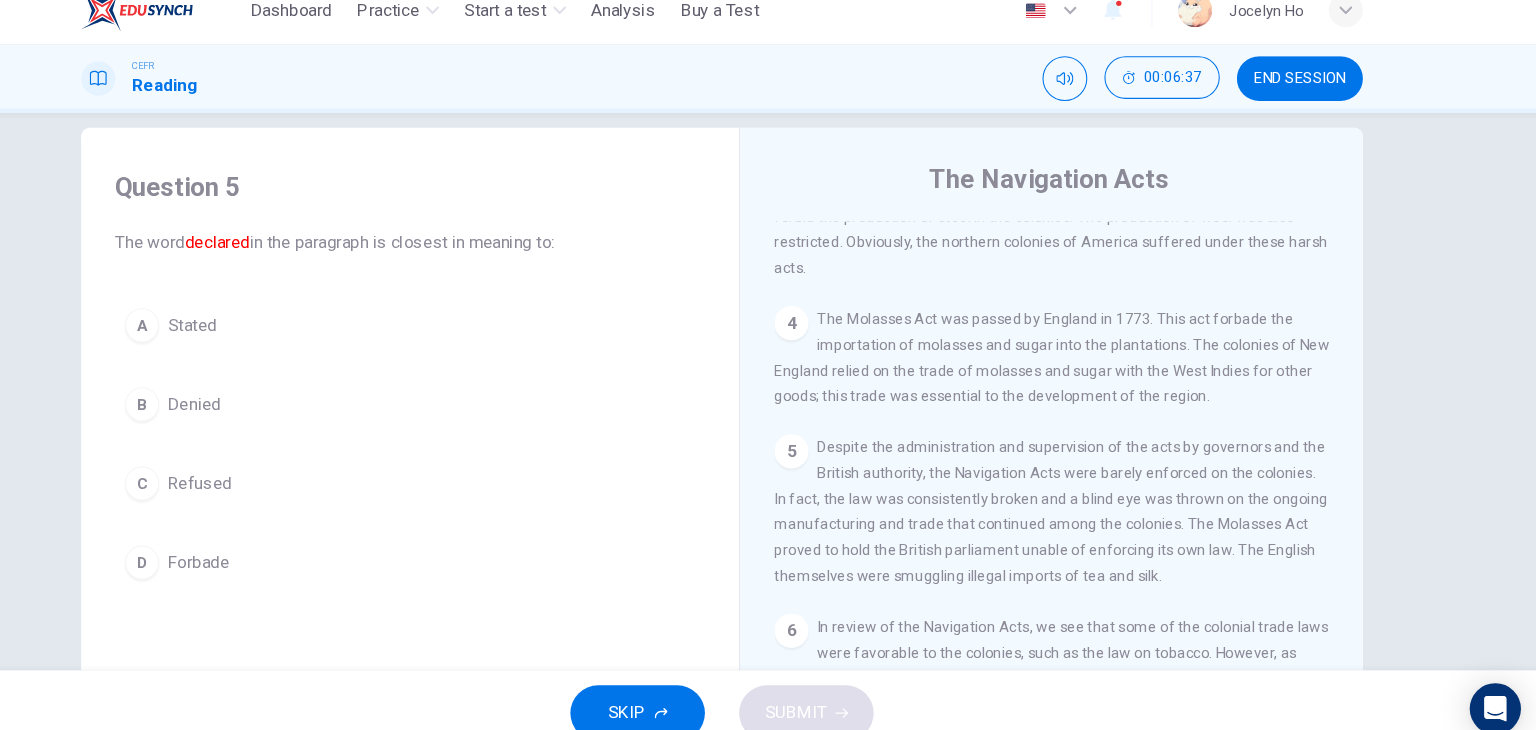 click on "Question 5" at bounding box center [476, 198] 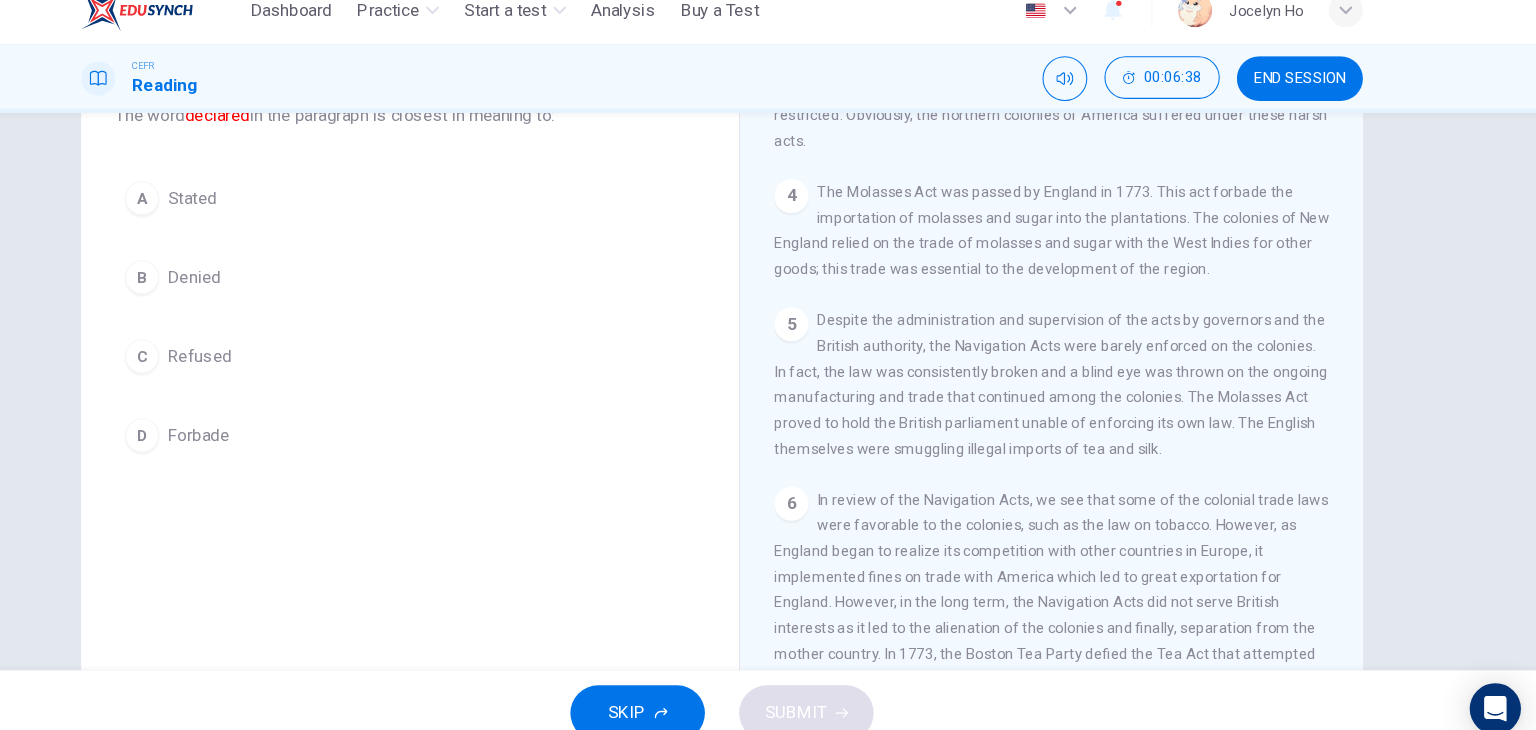 scroll, scrollTop: 0, scrollLeft: 0, axis: both 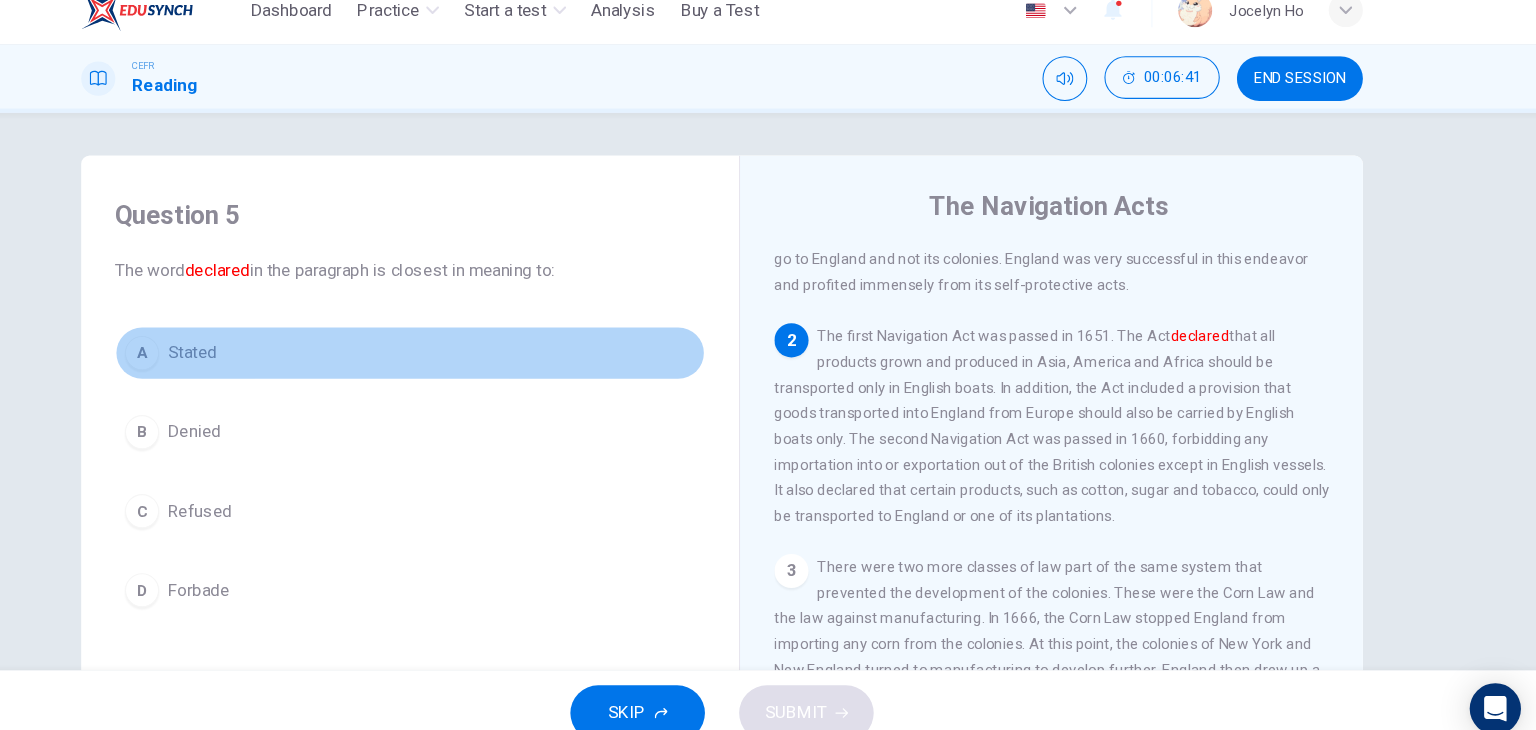 click on "A Stated" at bounding box center (476, 353) 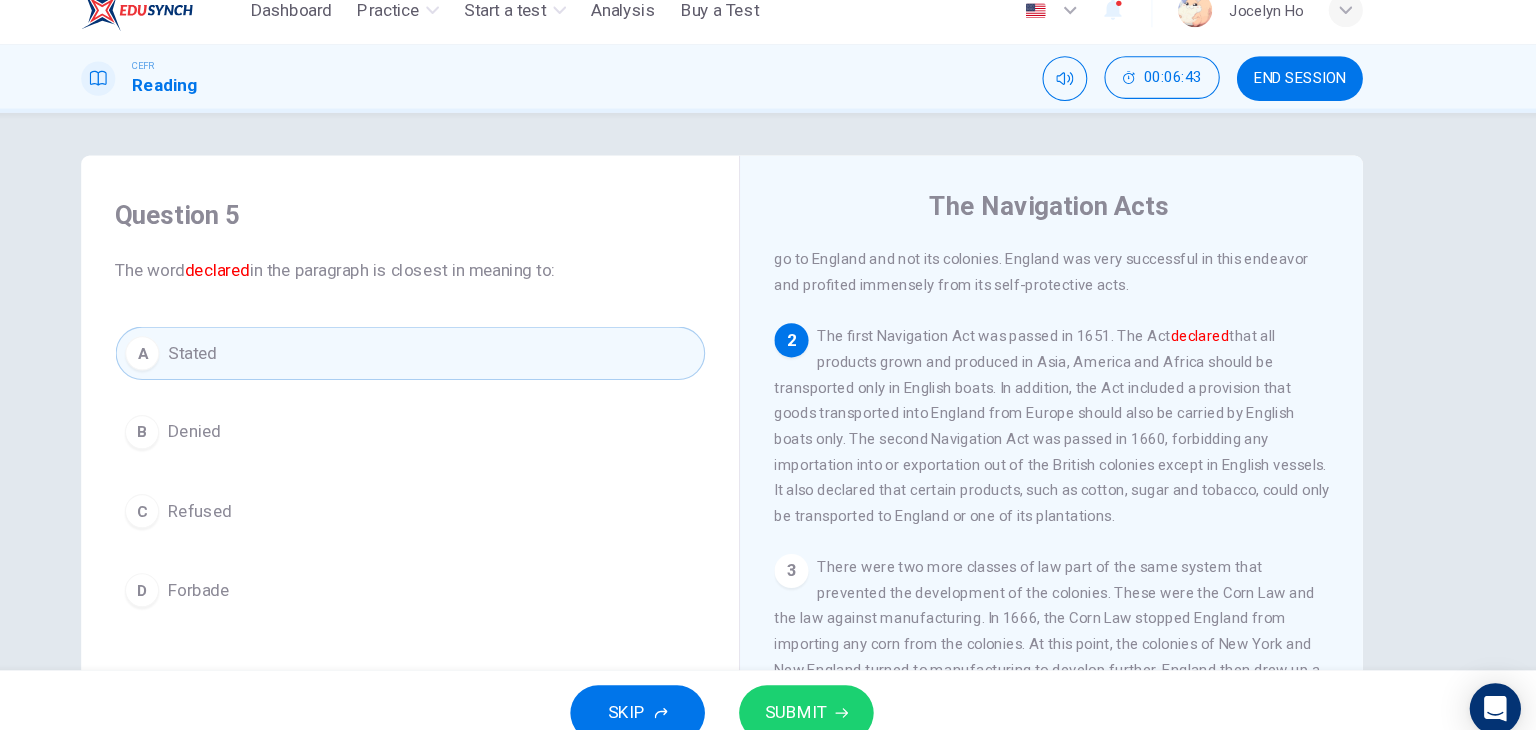 click on "SUBMIT" at bounding box center (837, 690) 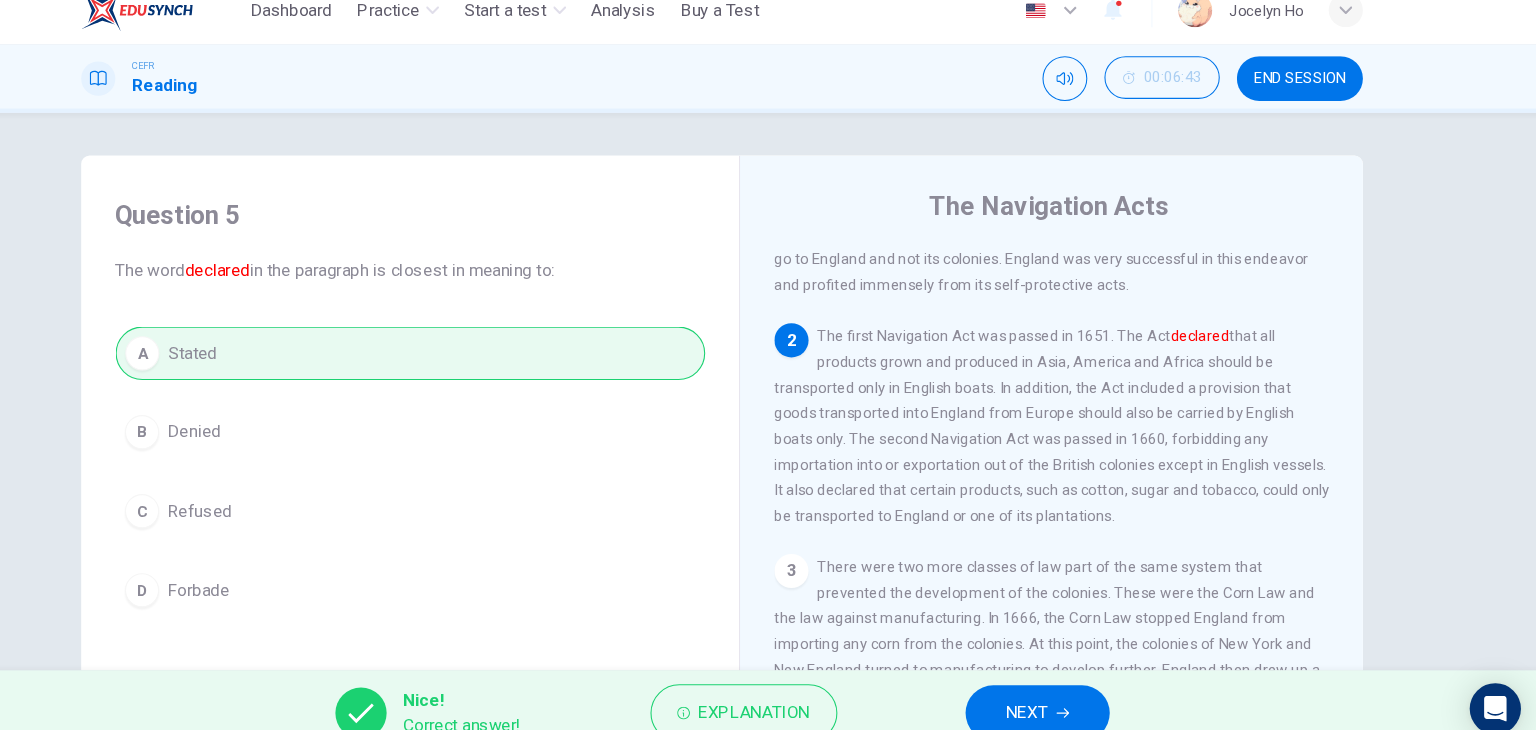 click on "NEXT" at bounding box center [1053, 690] 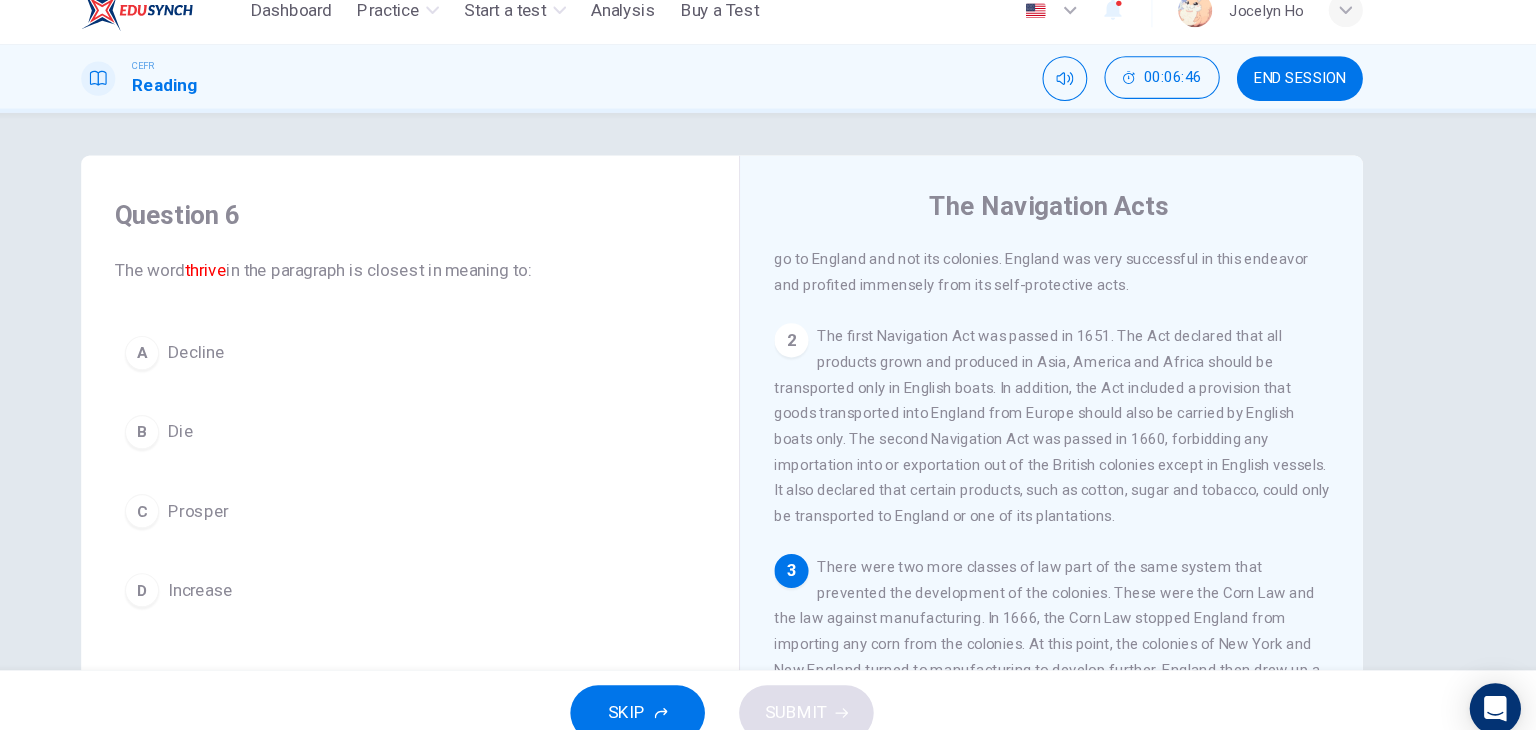 click on "Question 6" at bounding box center [476, 224] 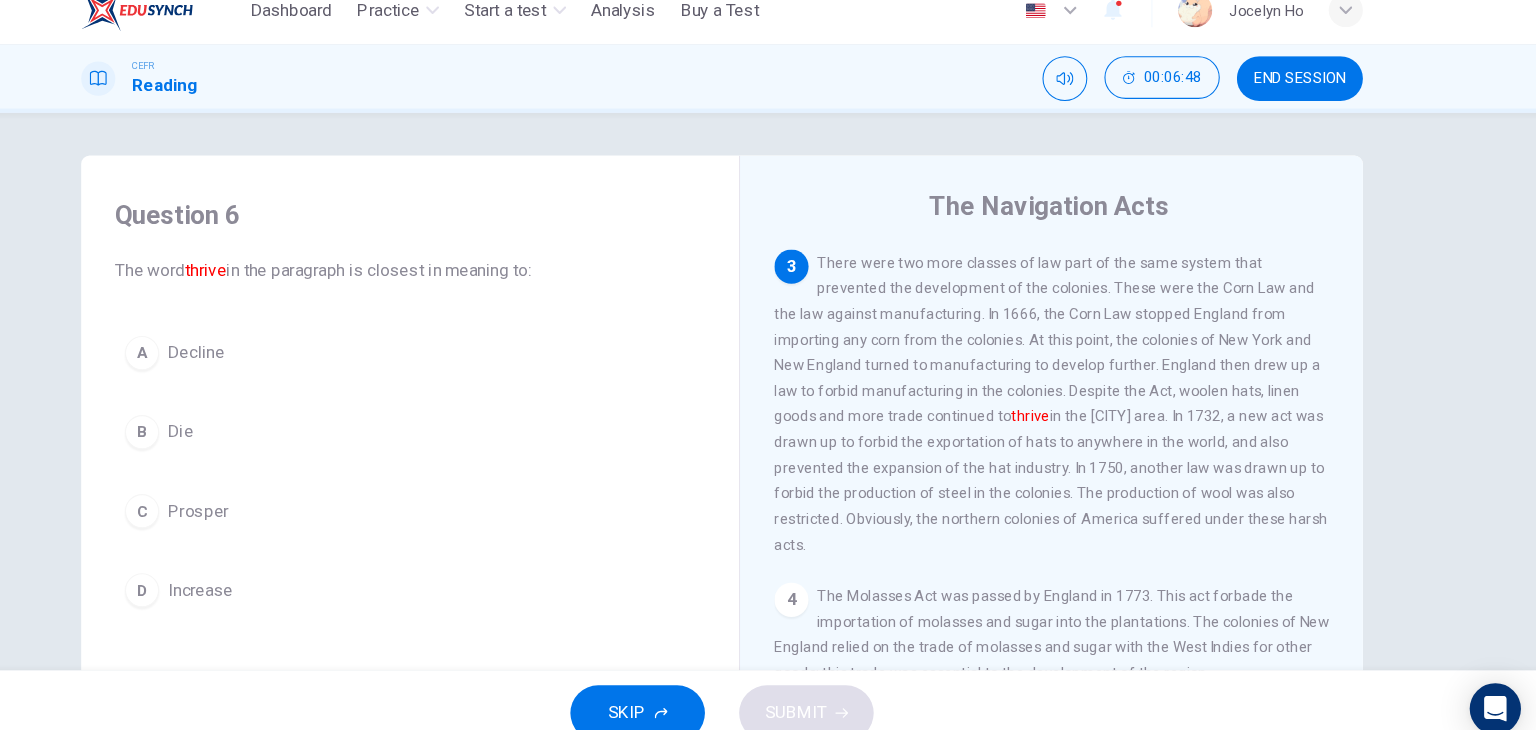 scroll, scrollTop: 404, scrollLeft: 0, axis: vertical 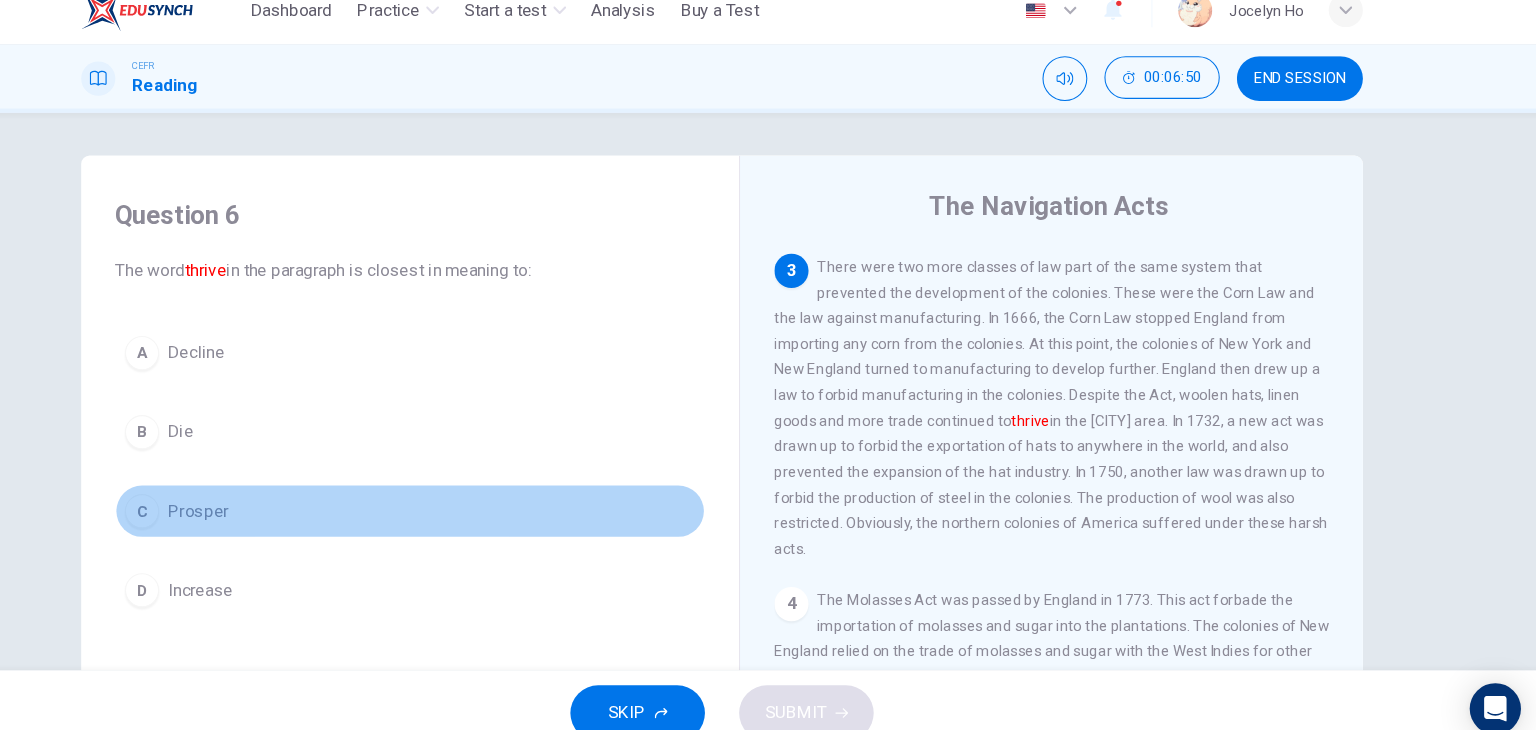 click on "C Prosper" at bounding box center [476, 501] 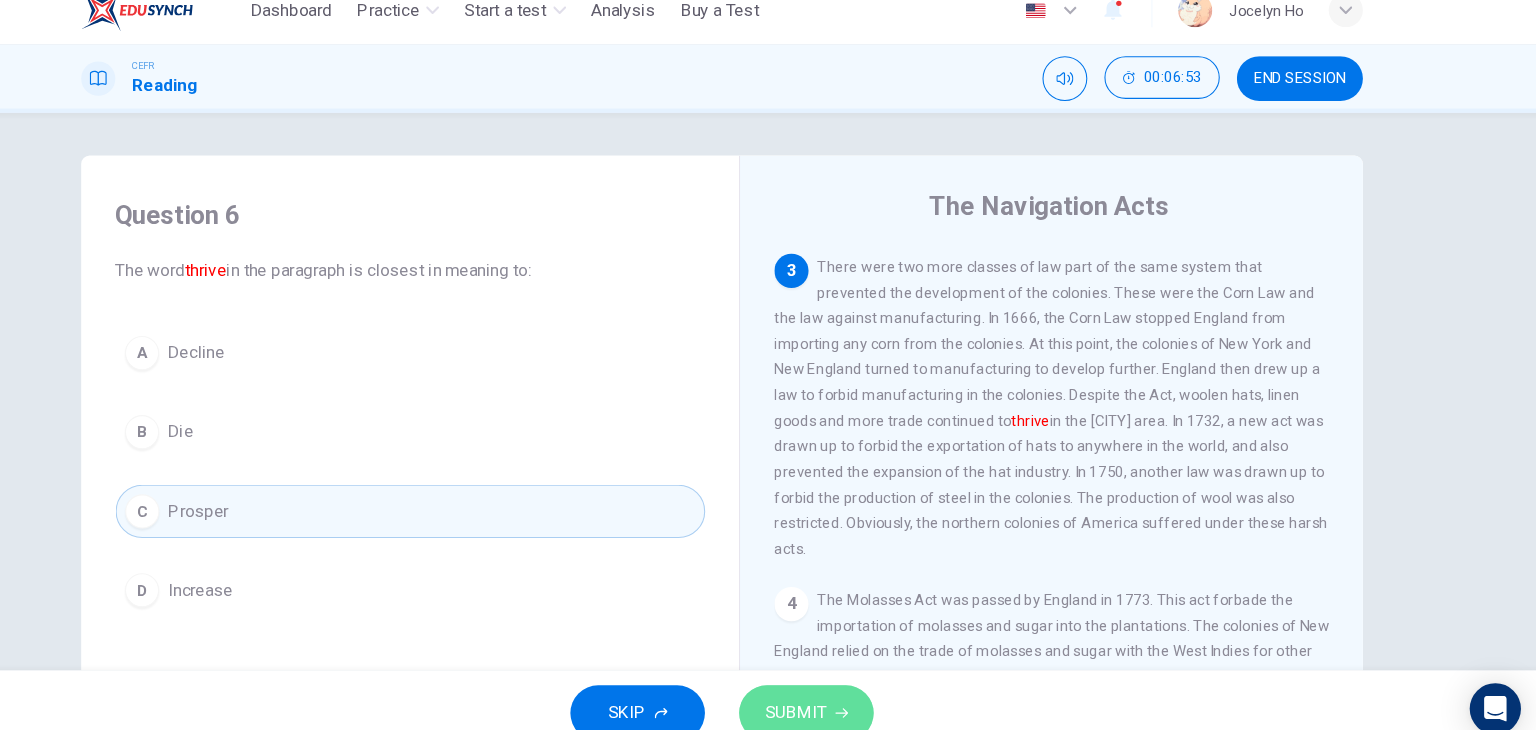 click on "SUBMIT" at bounding box center (847, 690) 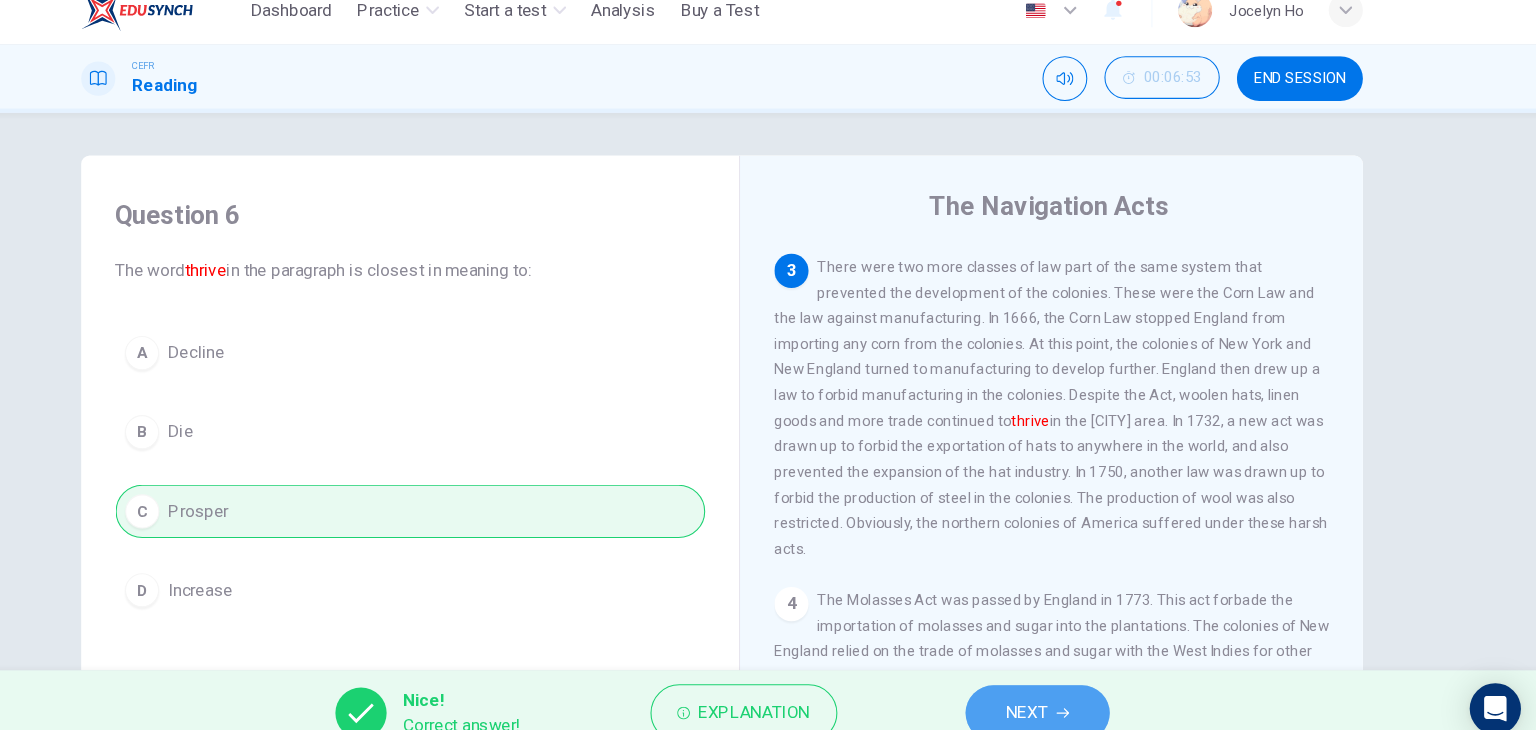 click on "NEXT" at bounding box center [1063, 690] 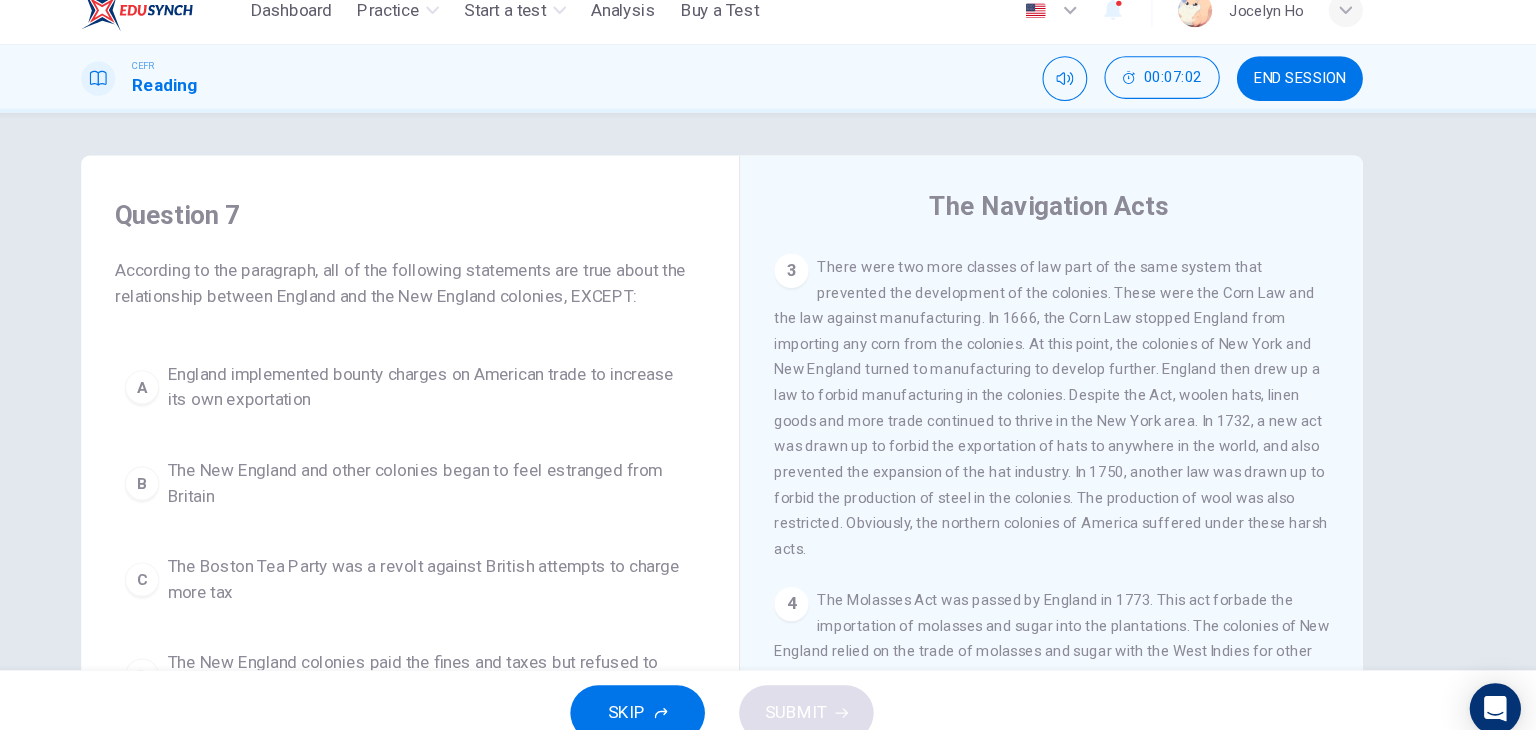 click on "According to the paragraph, all of the following statements are true about the relationship between England and the New England colonies, EXCEPT:" at bounding box center (476, 288) 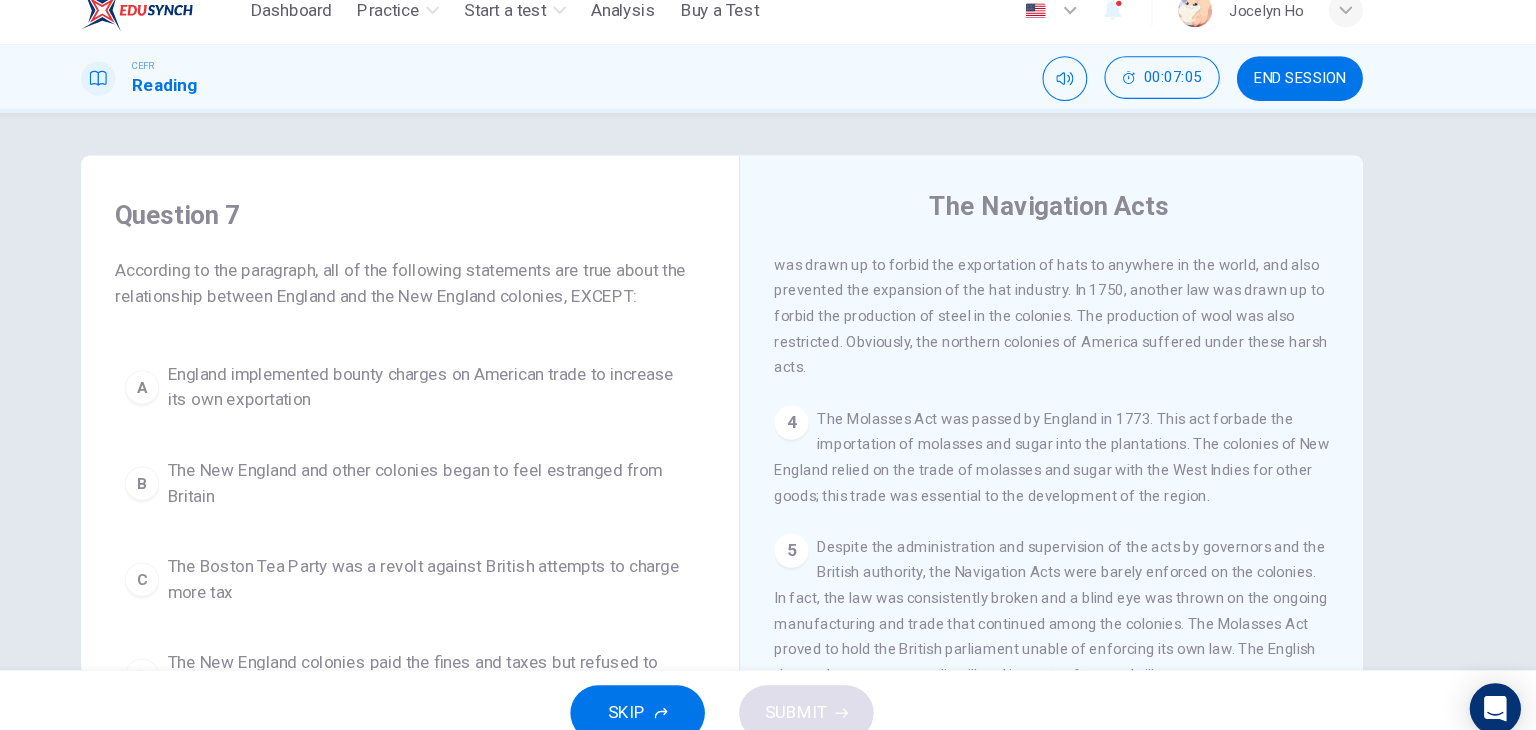scroll, scrollTop: 677, scrollLeft: 0, axis: vertical 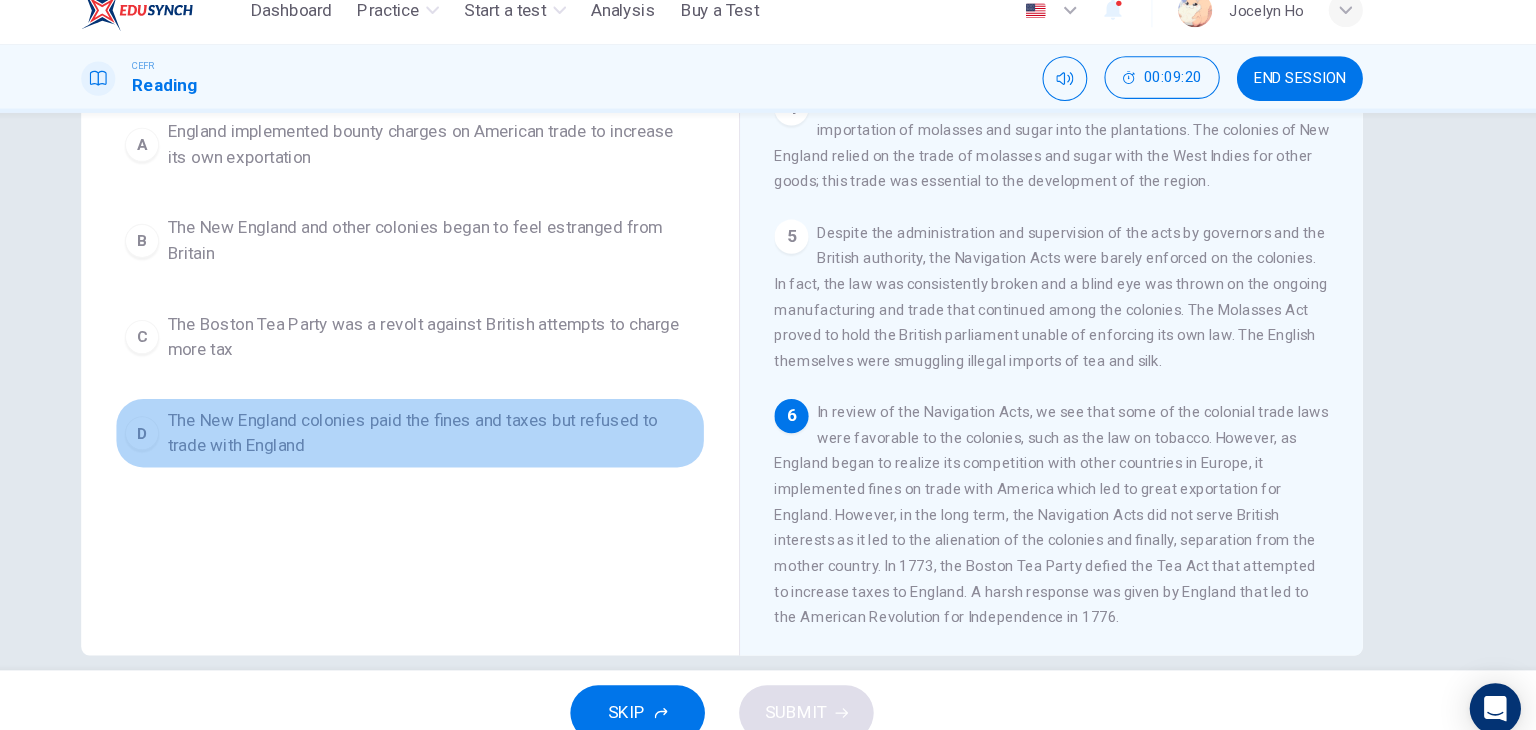 click on "The New England colonies paid the fines and taxes but refused to trade with England" at bounding box center (496, 428) 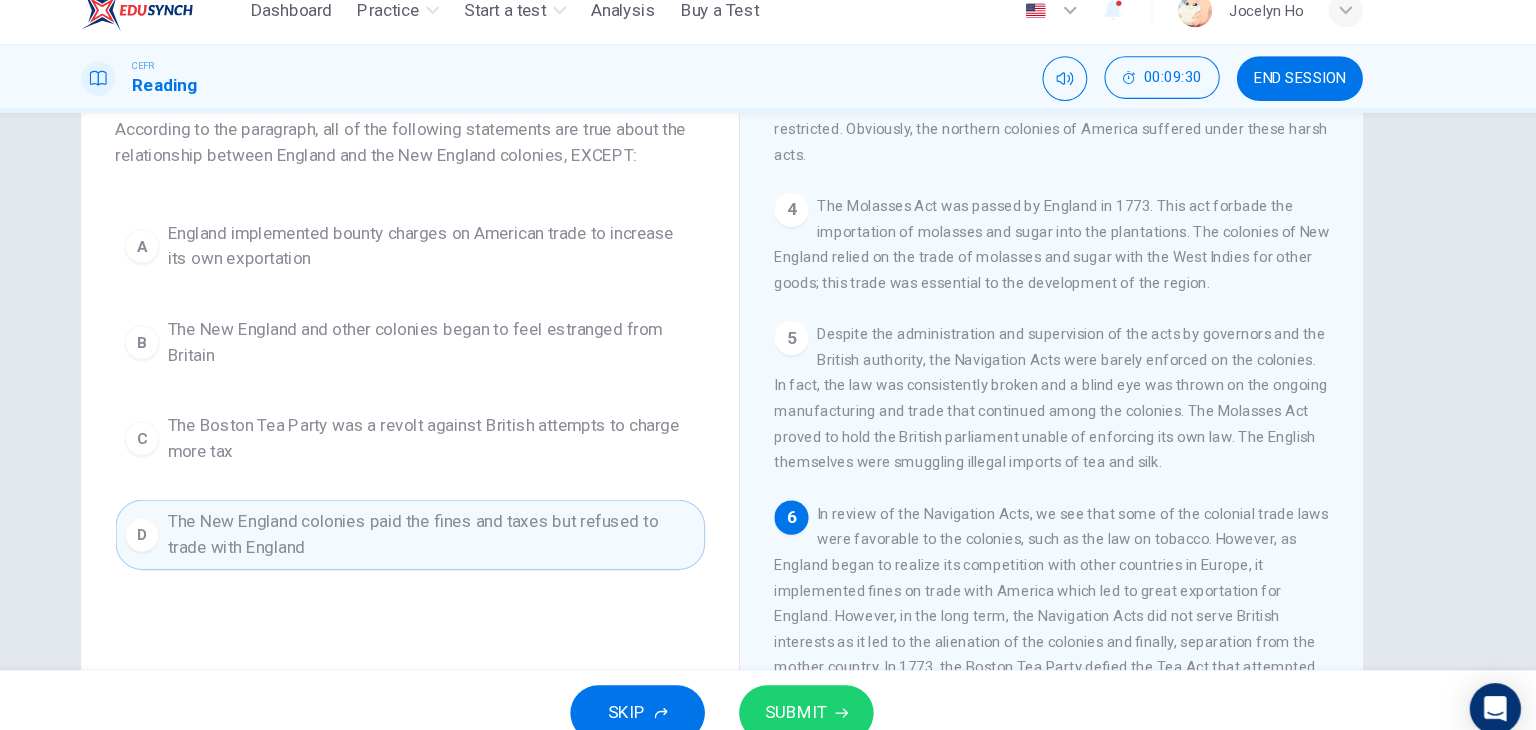 scroll, scrollTop: 148, scrollLeft: 0, axis: vertical 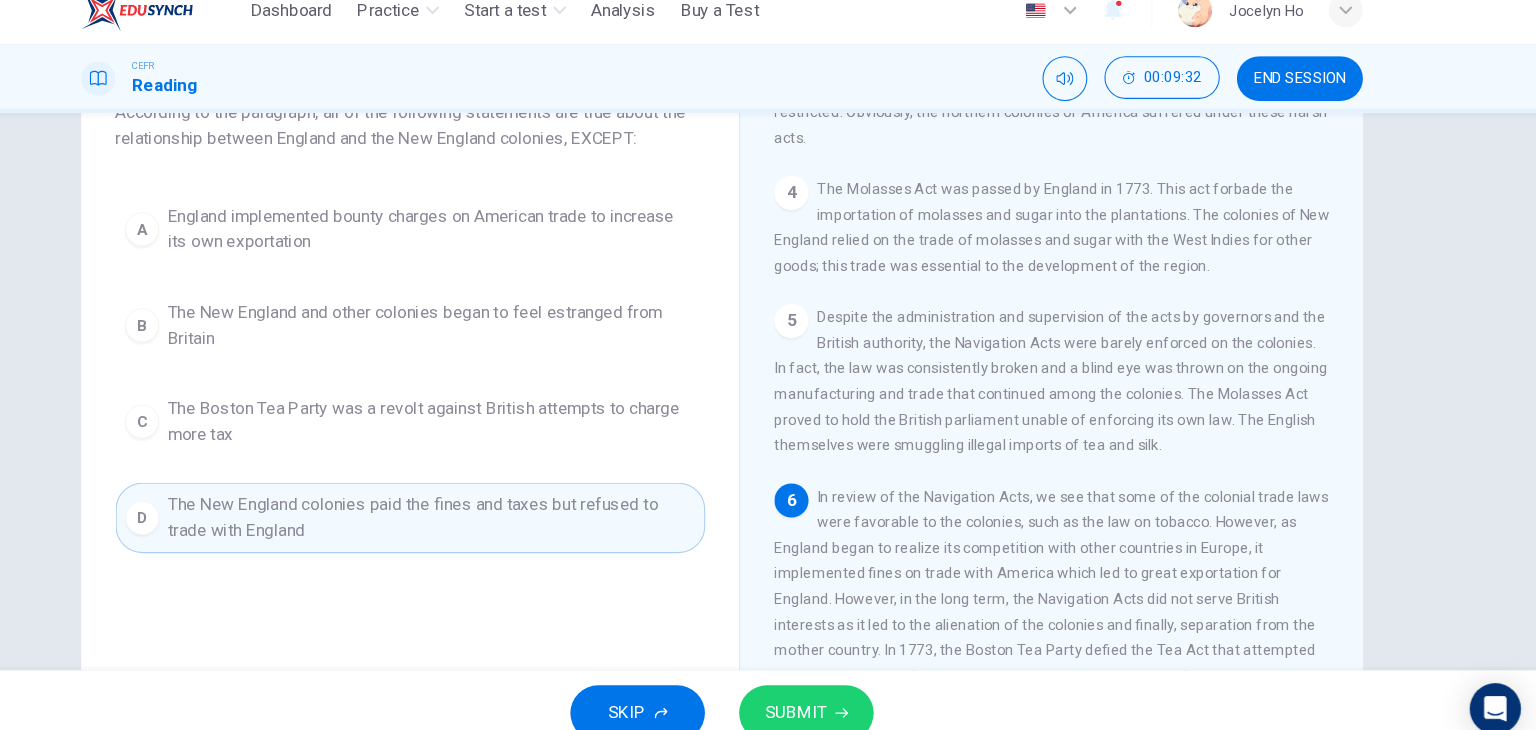 click on "SUBMIT" at bounding box center (847, 690) 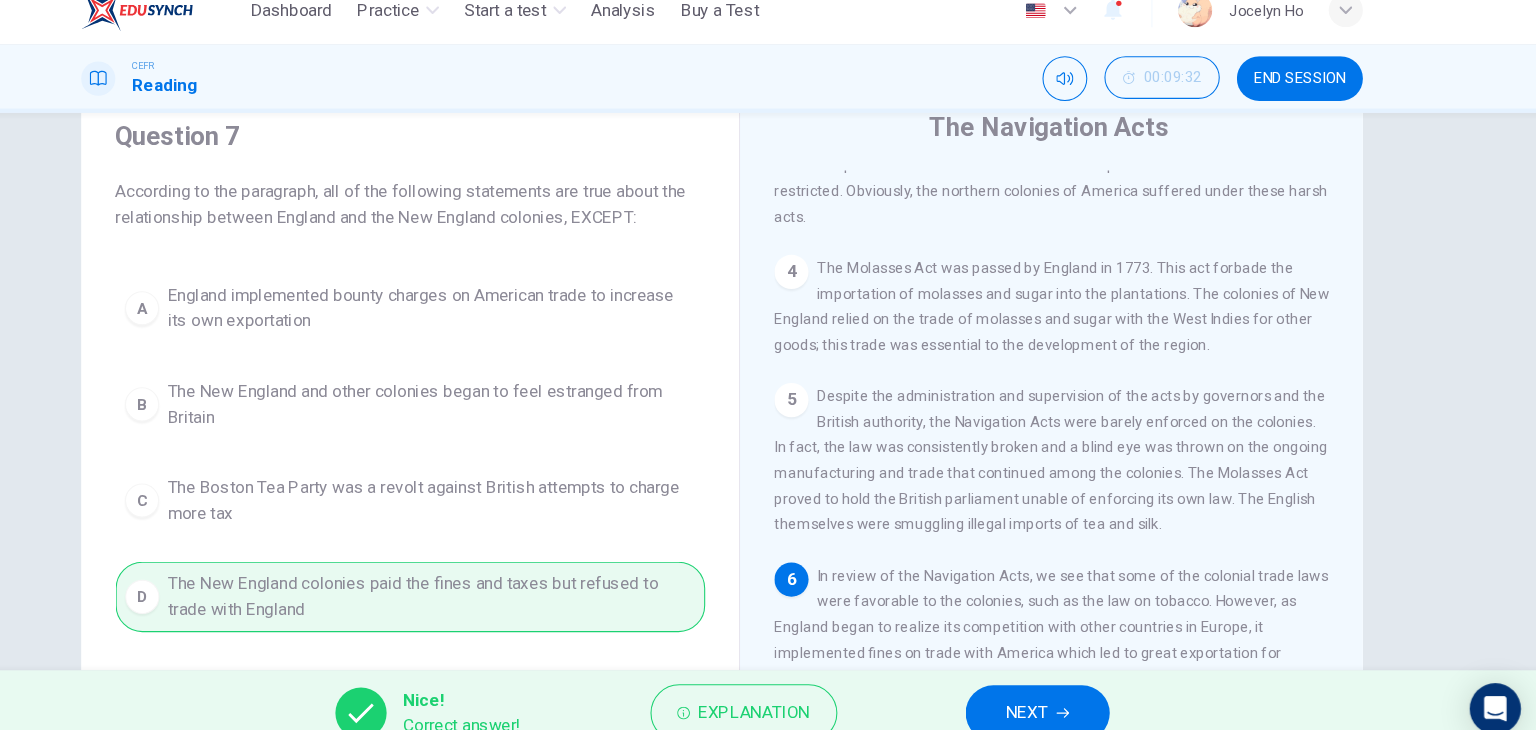 scroll, scrollTop: 73, scrollLeft: 0, axis: vertical 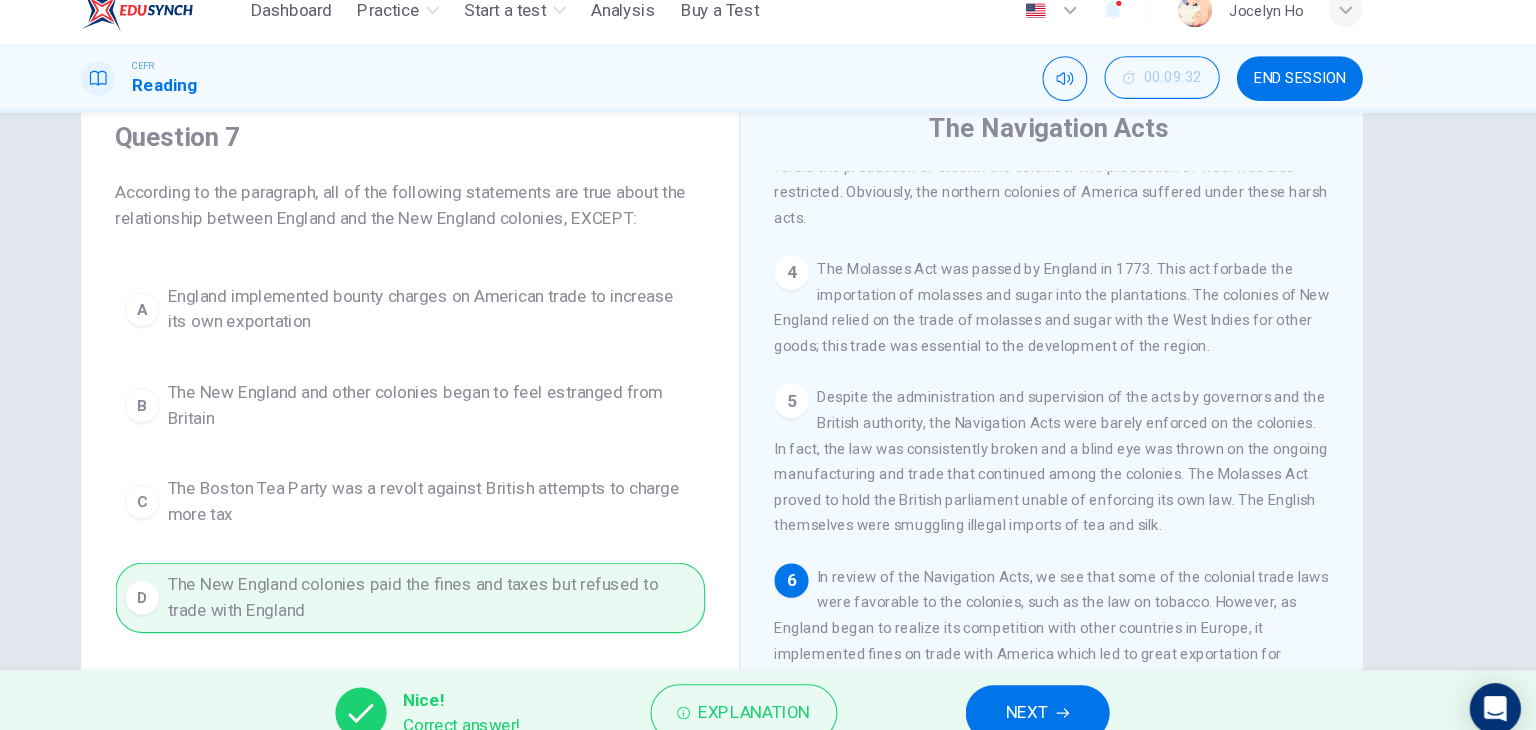 click on "NEXT" at bounding box center (1063, 690) 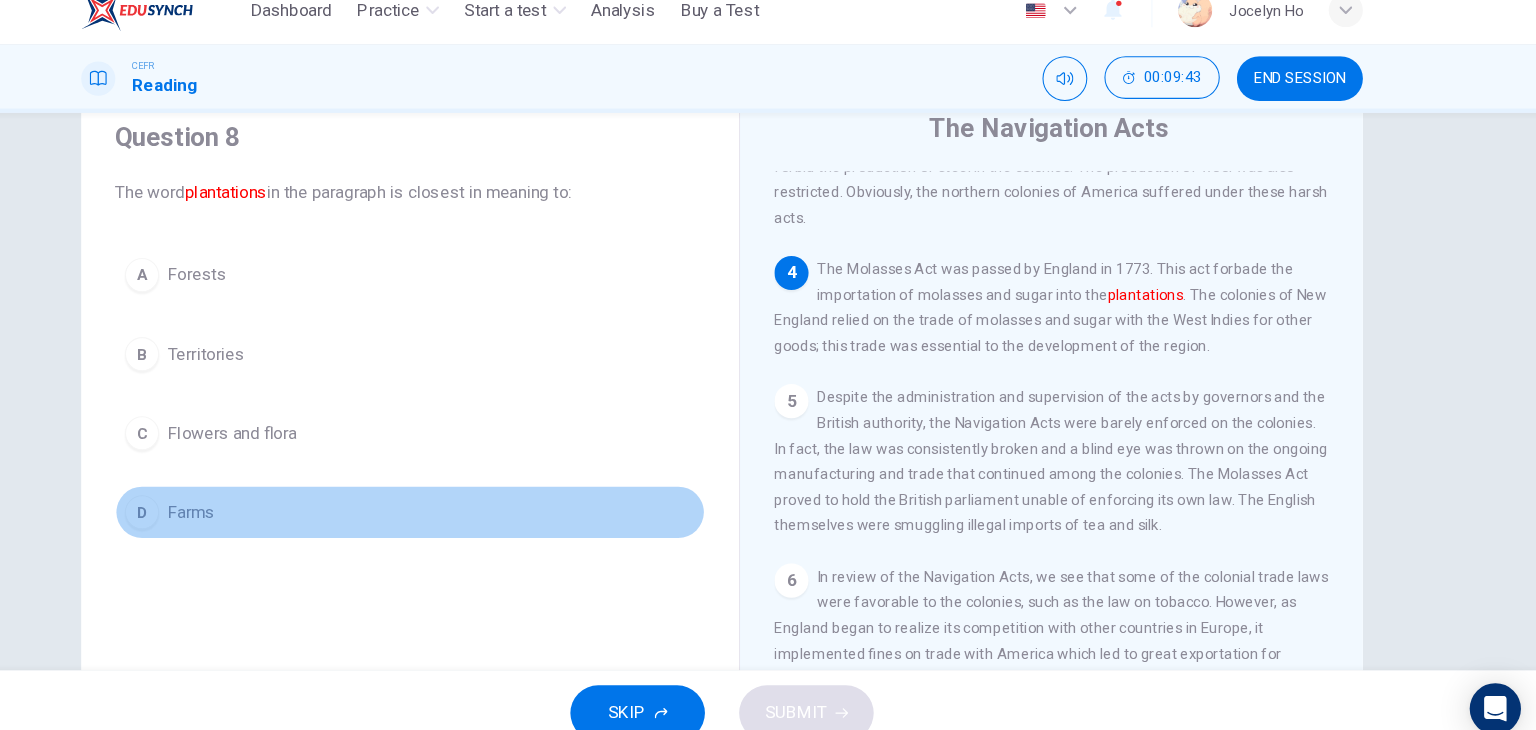 click on "D Farms" at bounding box center (476, 502) 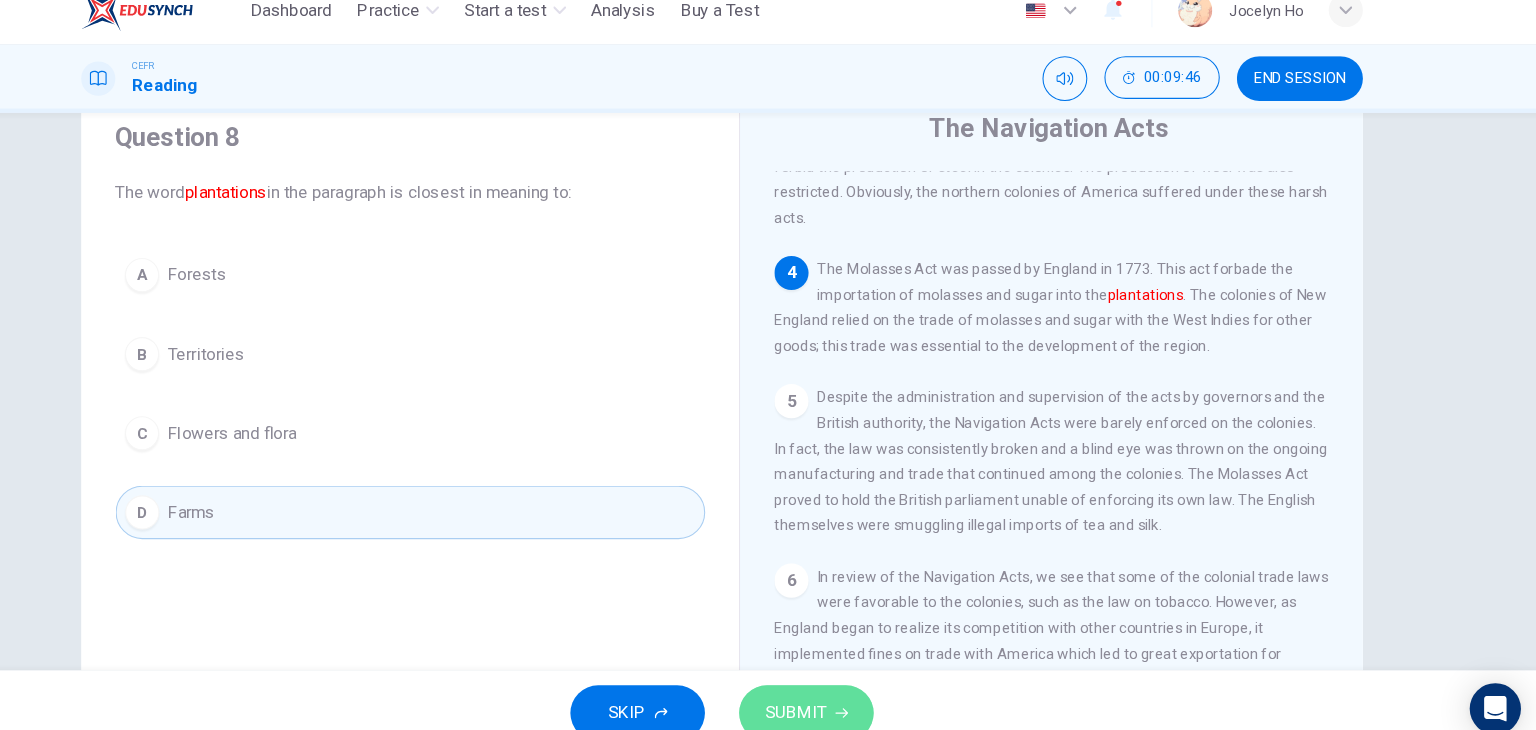 click on "SUBMIT" at bounding box center (837, 690) 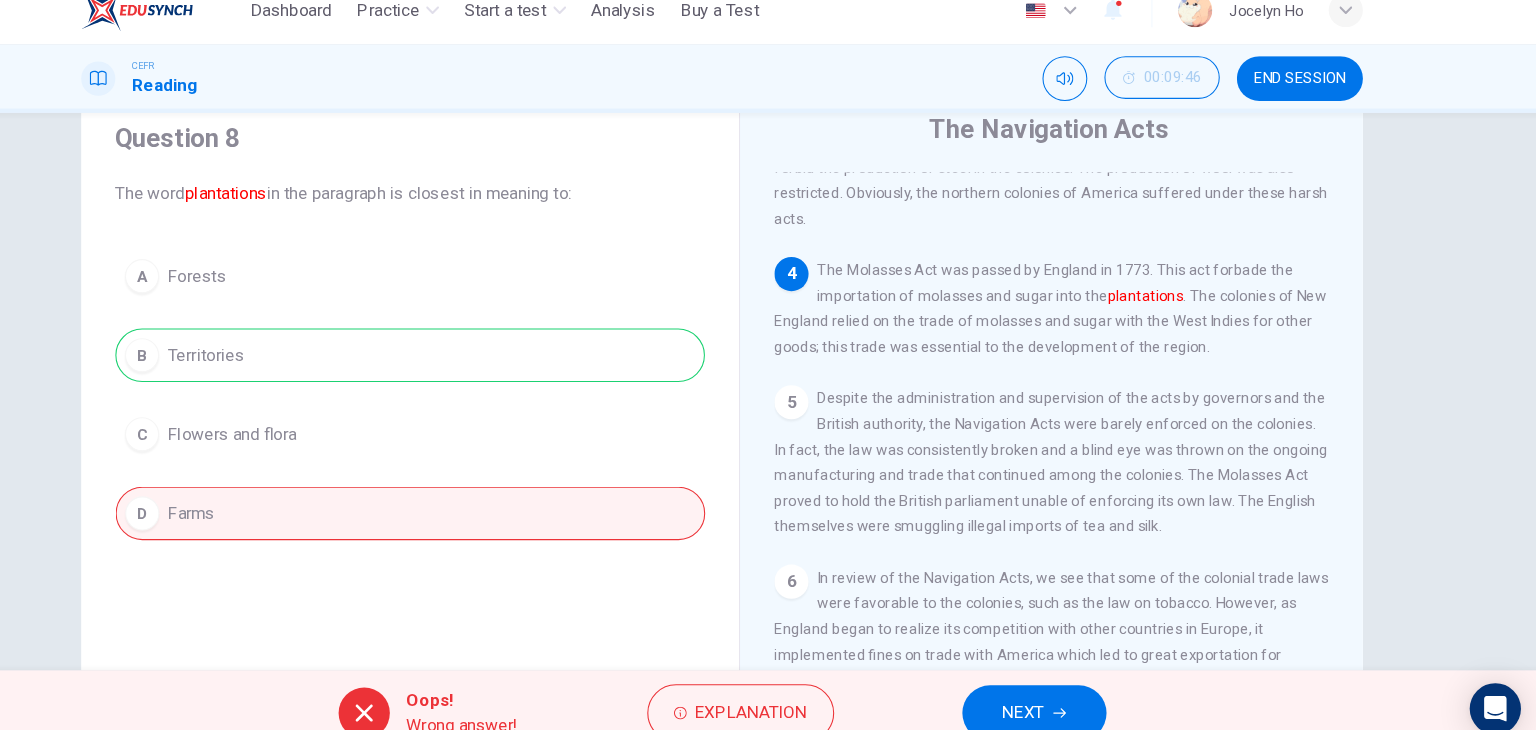 scroll, scrollTop: 68, scrollLeft: 0, axis: vertical 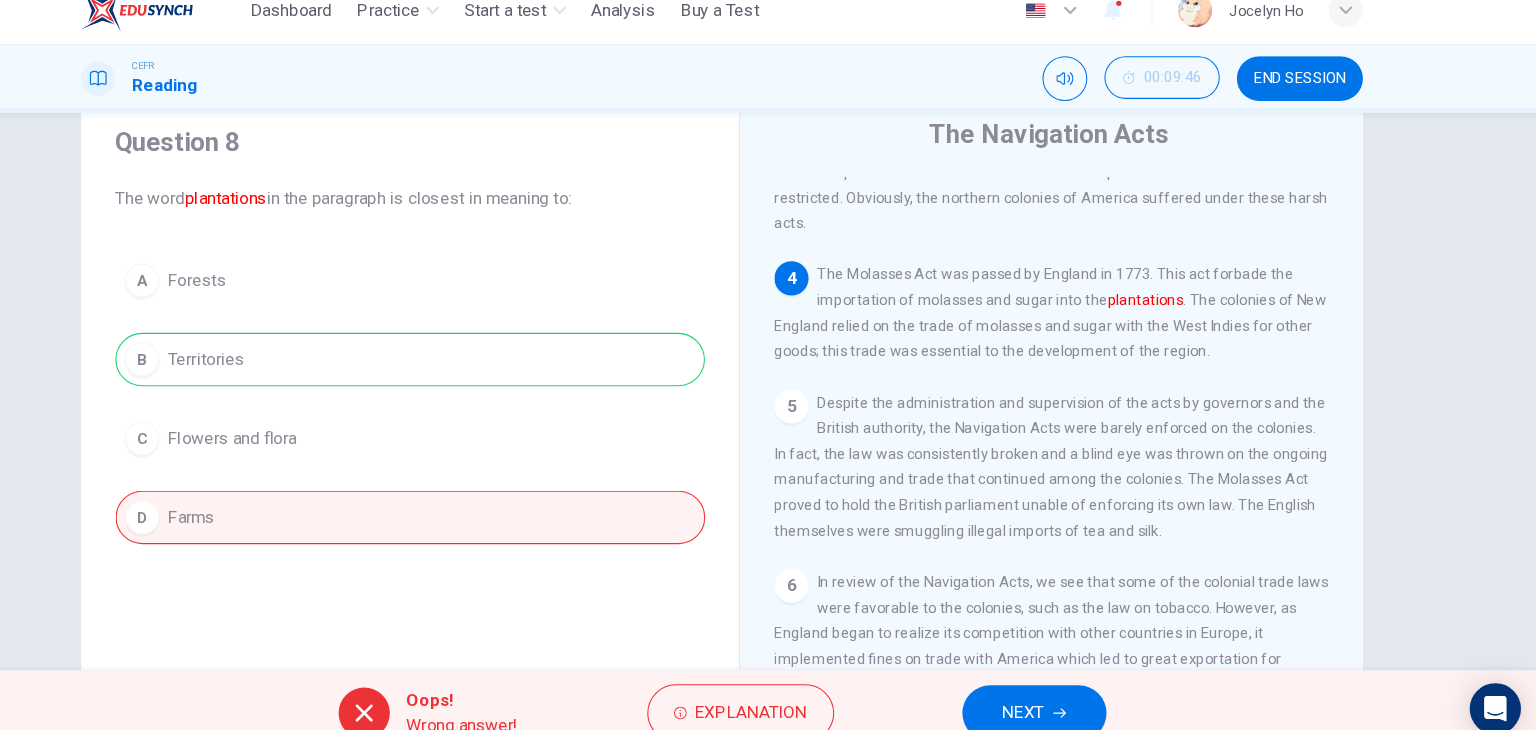 click on "NEXT" at bounding box center [1050, 690] 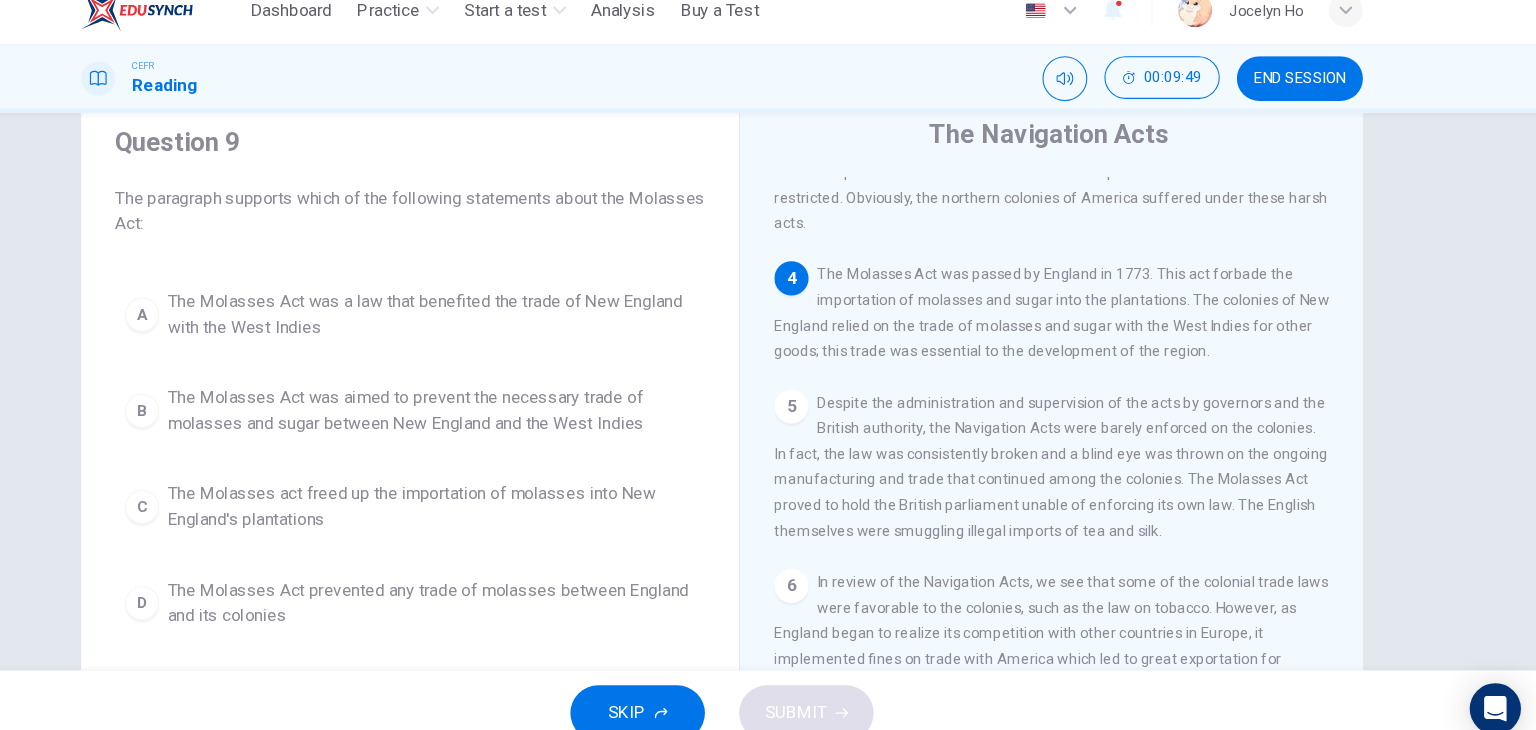 click on "The paragraph supports which of the following statements about the Molasses Act:" at bounding box center (476, 220) 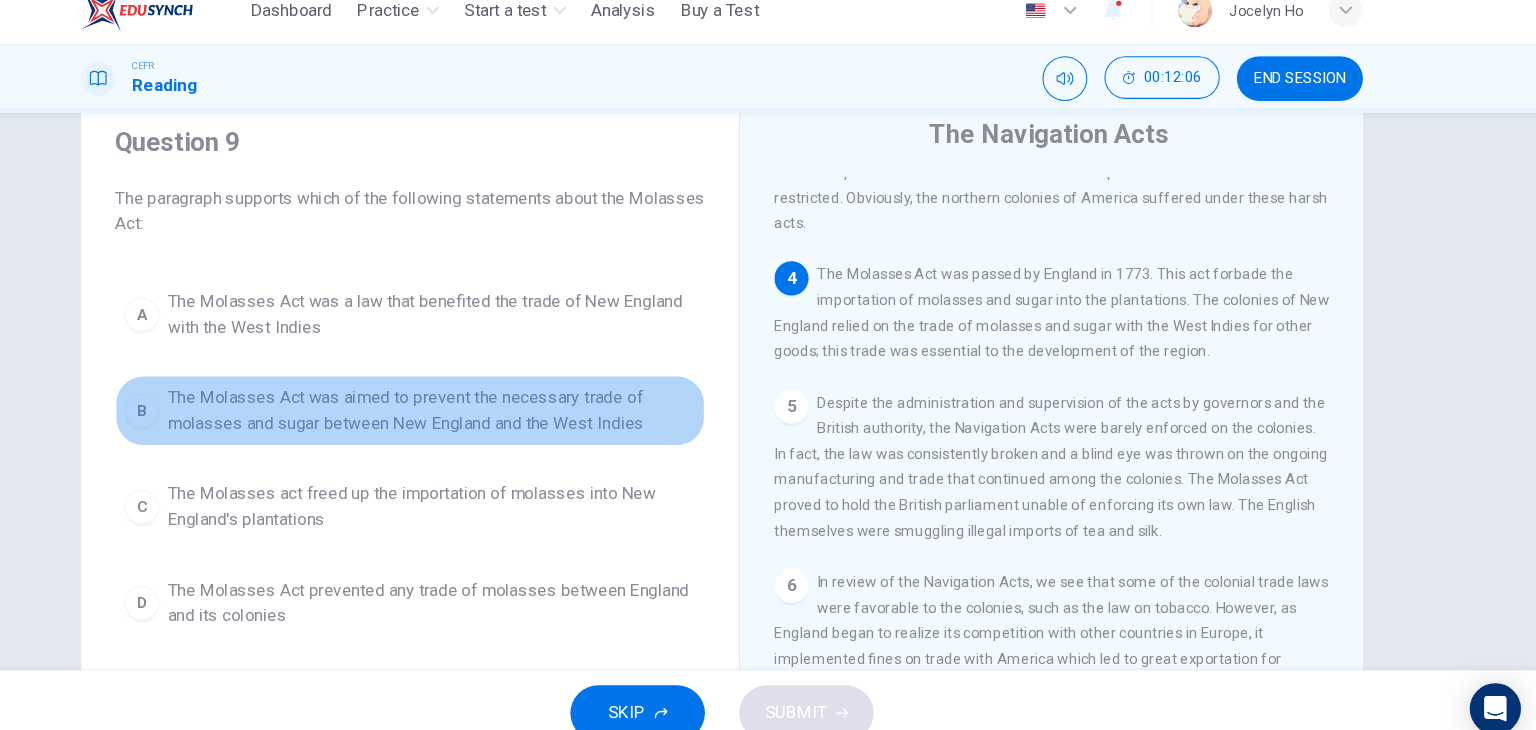 click on "The Molasses Act was aimed to prevent the necessary trade of molasses and sugar between New England and the West Indies" at bounding box center (496, 407) 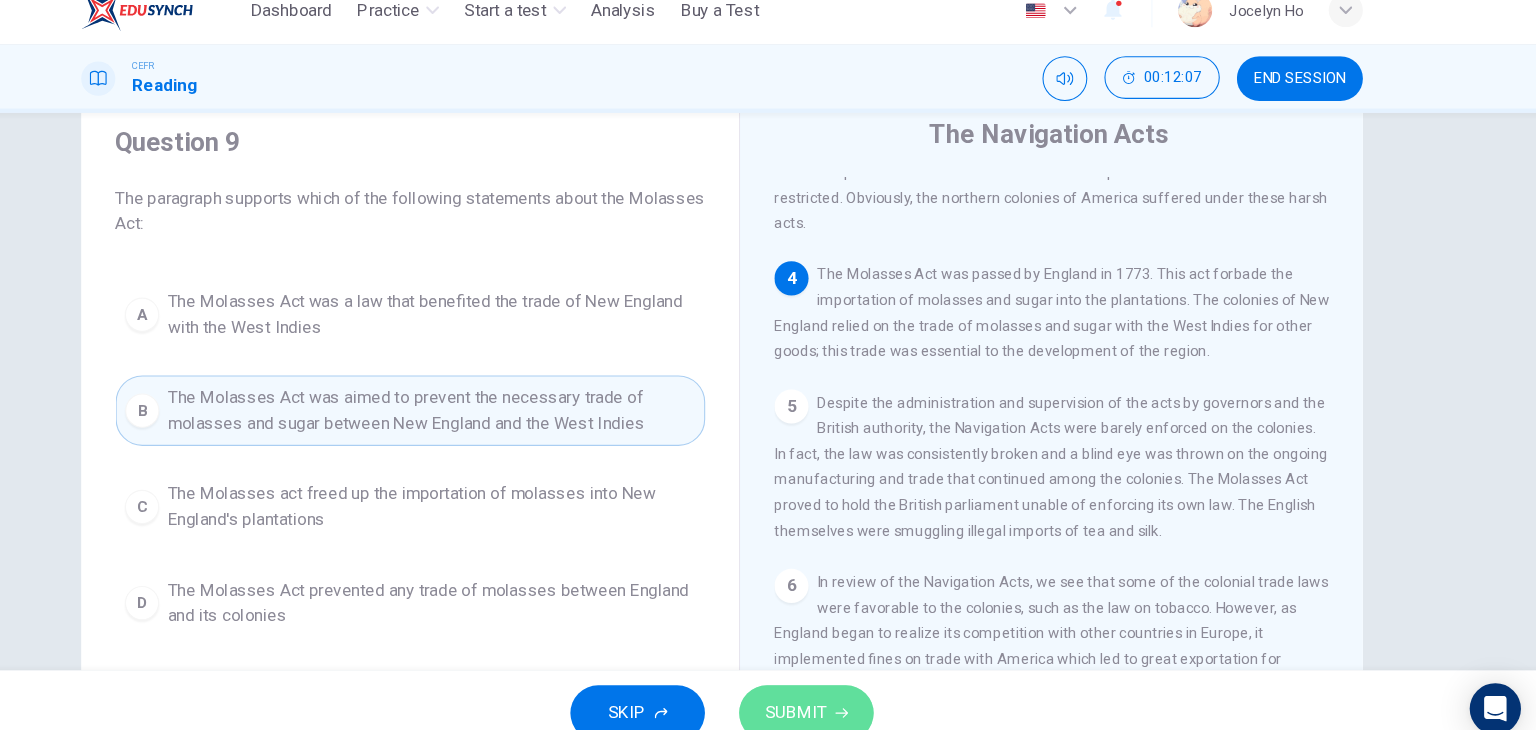 click on "SUBMIT" at bounding box center (847, 690) 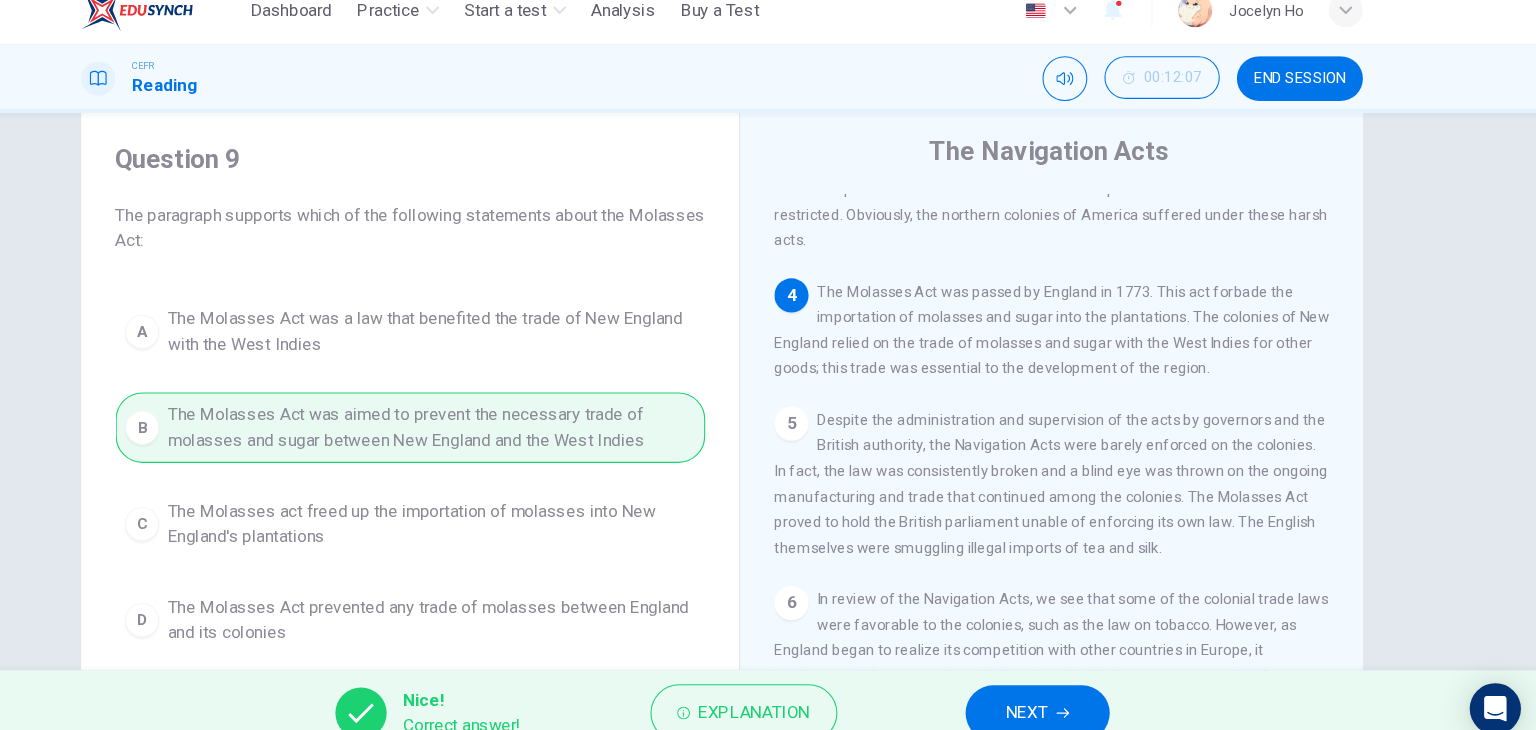scroll, scrollTop: 51, scrollLeft: 0, axis: vertical 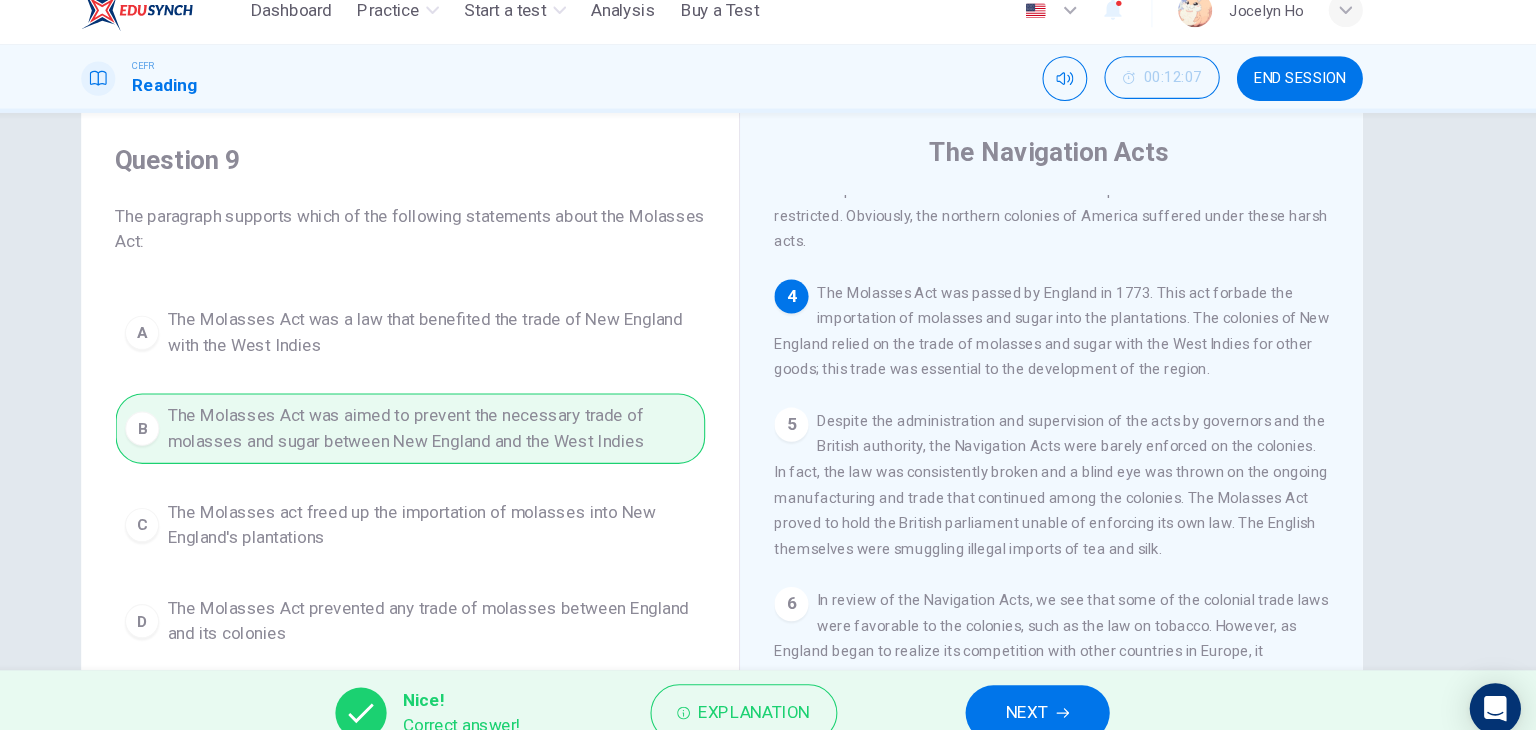 drag, startPoint x: 539, startPoint y: 227, endPoint x: 996, endPoint y: 524, distance: 545.0303 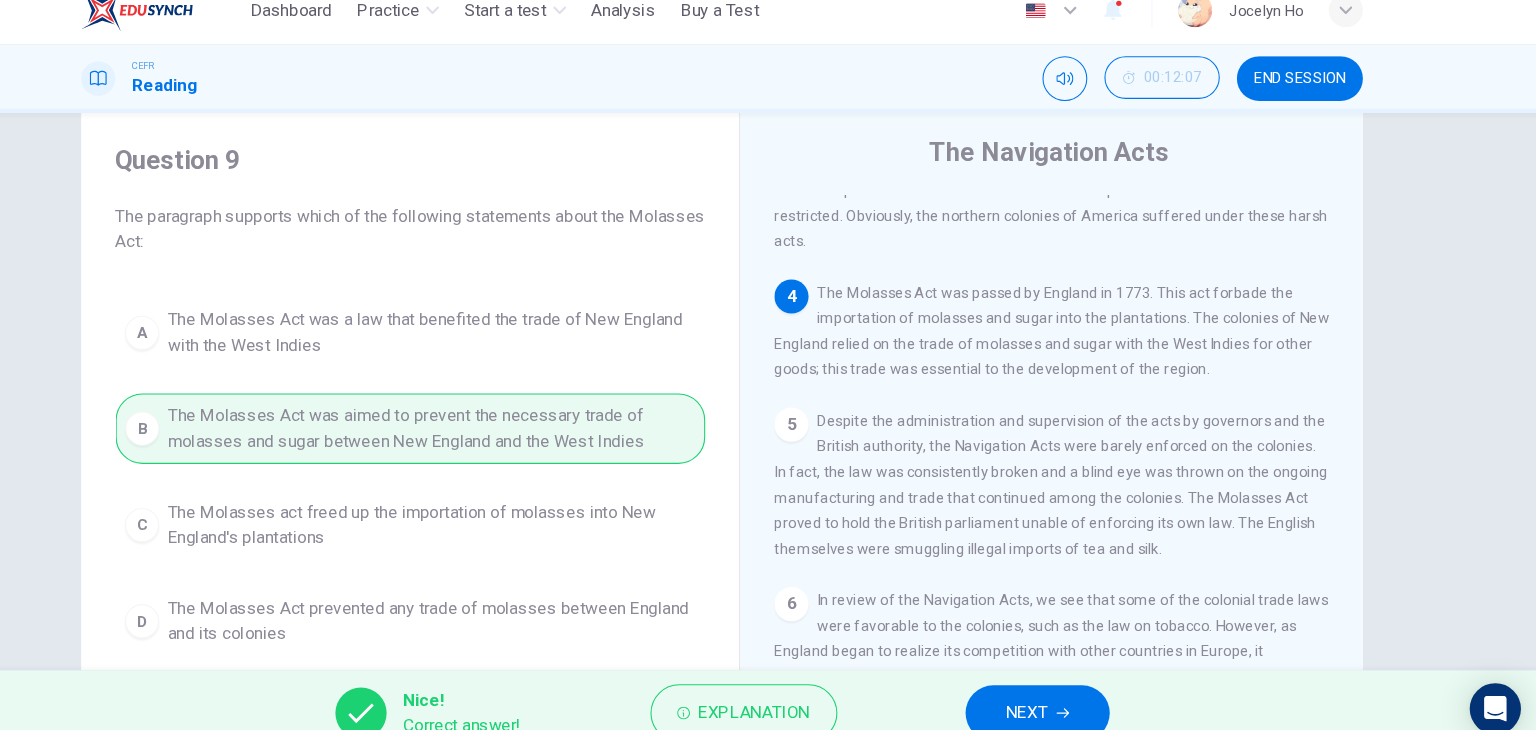click on "Question 9 The paragraph supports which of the following statements about the Molasses Act: A The Molasses Act was a law that benefited the trade of New England with the West Indies B The Molasses Act was aimed to prevent the necessary trade of molasses and sugar between New England and the West Indies C The Molasses act freed up the importation of molasses into New England's plantations D The Molasses Act prevented any trade of molasses between England and its colonies The Navigation Acts 1 2 3 4 The Molasses Act was passed by England in 1773. This act forbade the importation of molasses and sugar into the plantations. The colonies of New England relied on the trade of molasses and sugar with the West Indies for other goods; this trade was essential to the development of the region. 5 6" at bounding box center (768, 464) 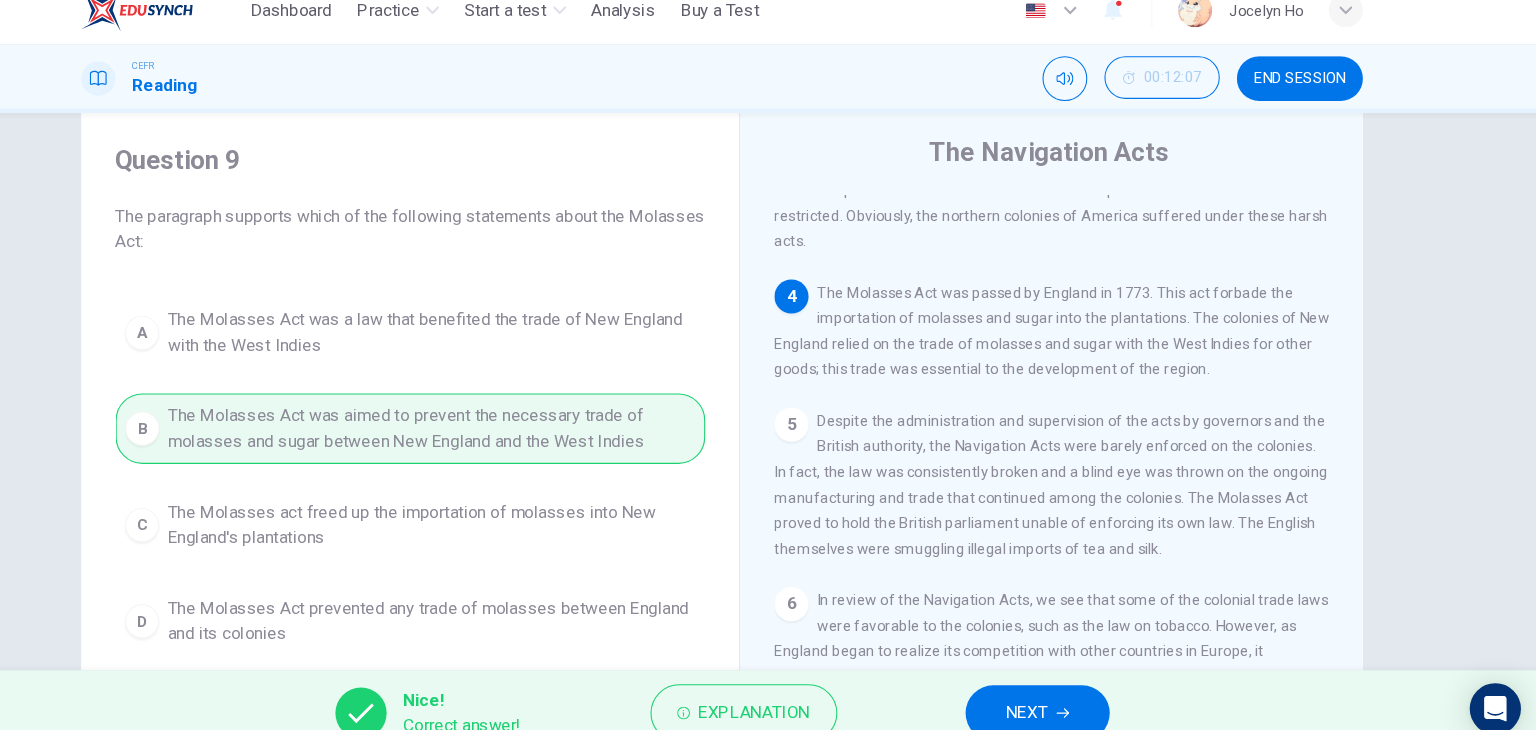 click on "NEXT" at bounding box center [1063, 690] 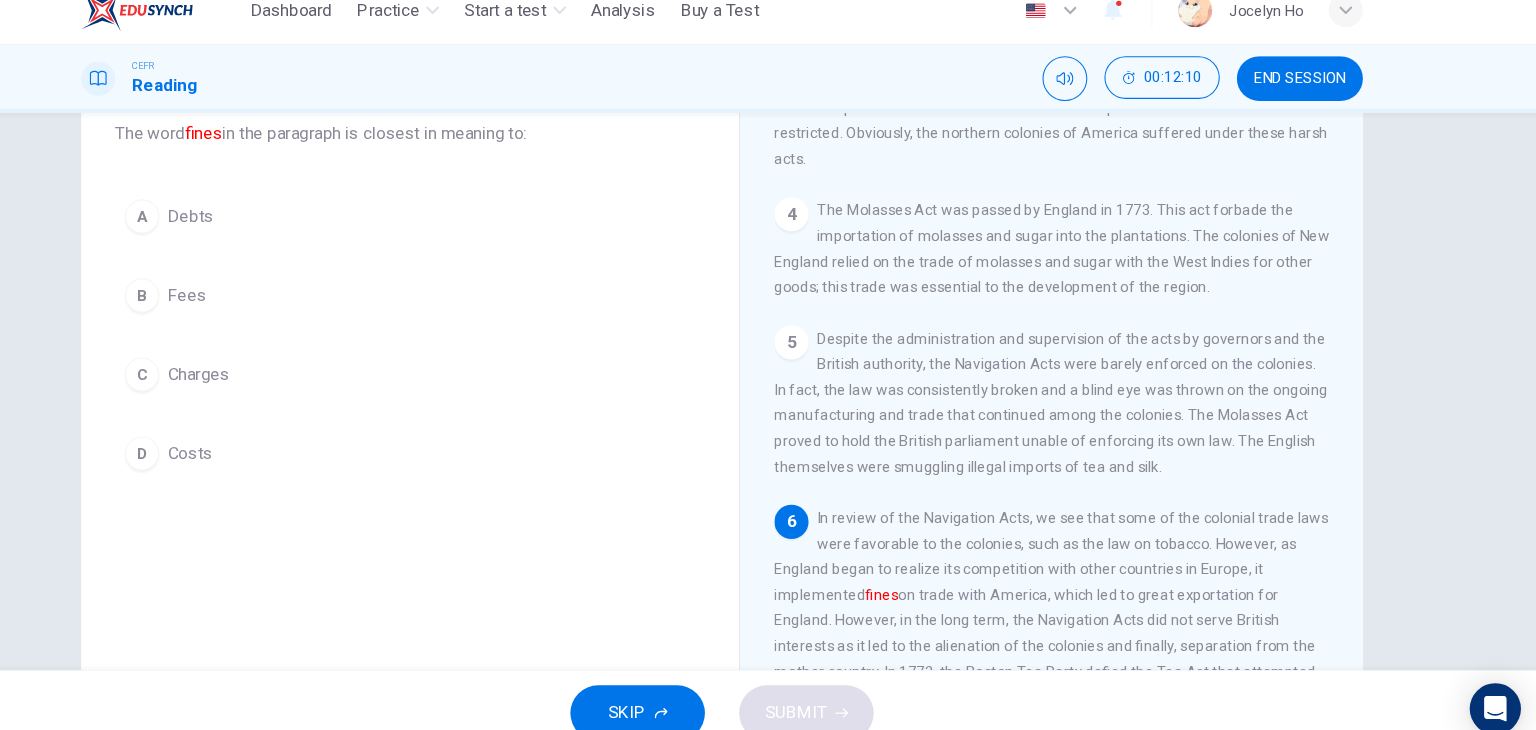 scroll, scrollTop: 131, scrollLeft: 0, axis: vertical 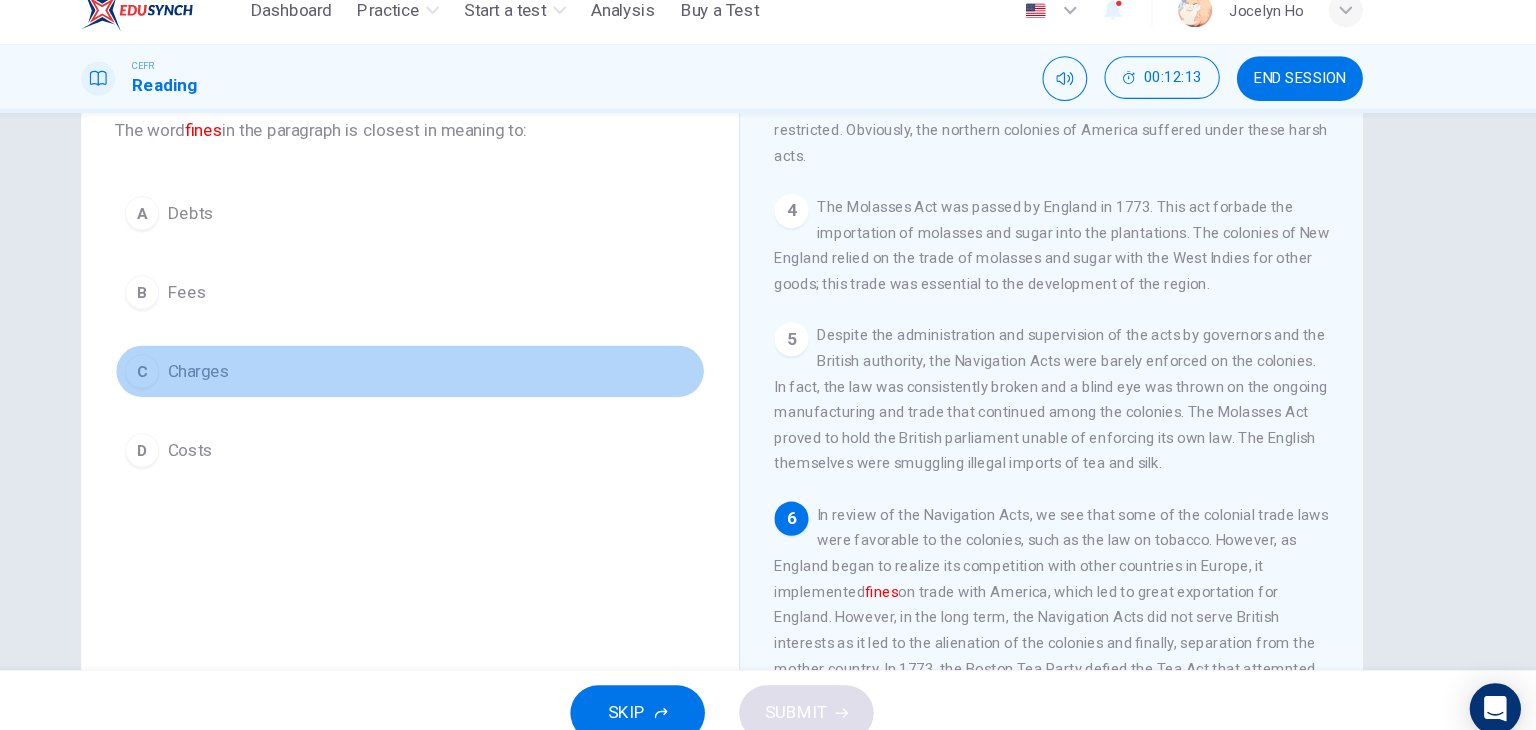 click on "Charges" at bounding box center (278, 370) 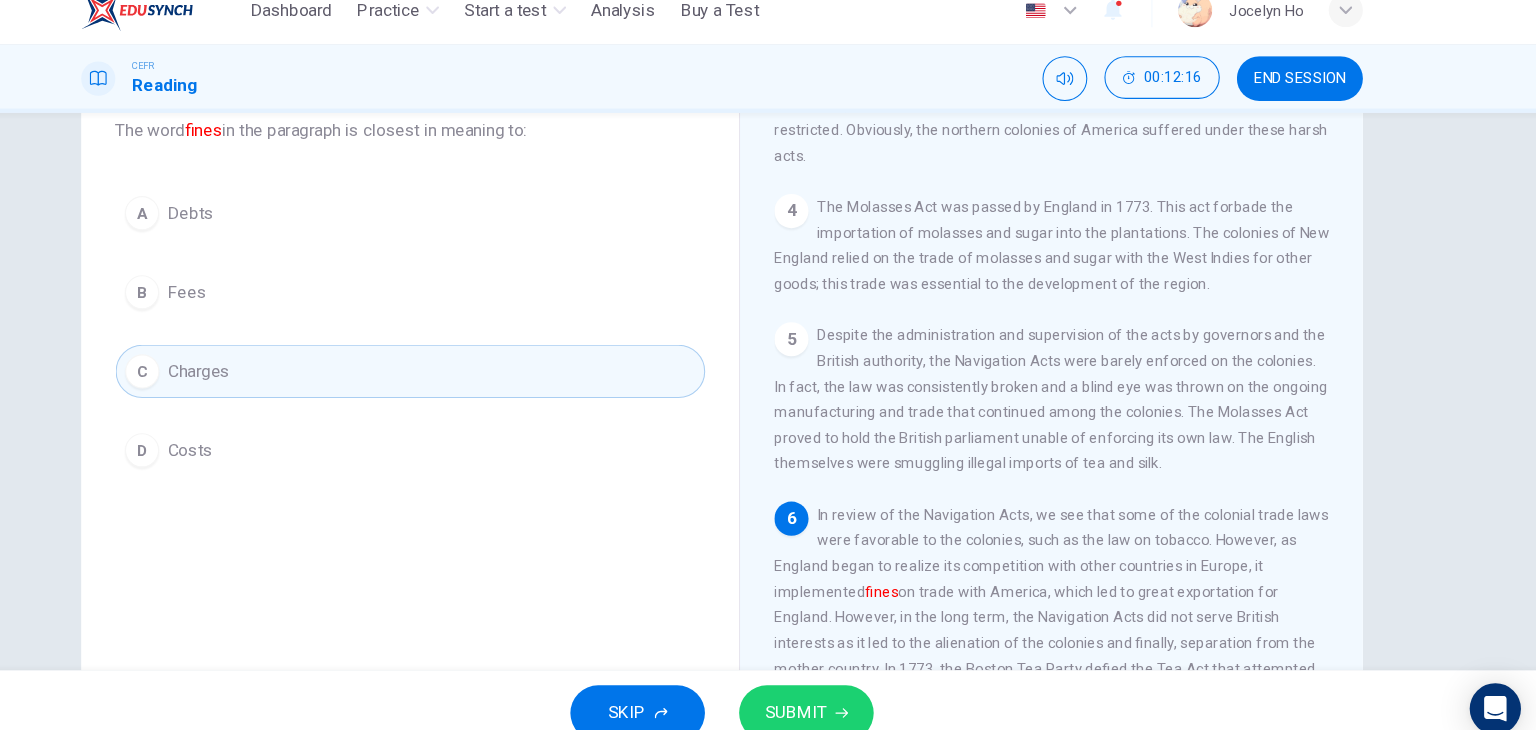 click on "SUBMIT" at bounding box center [847, 690] 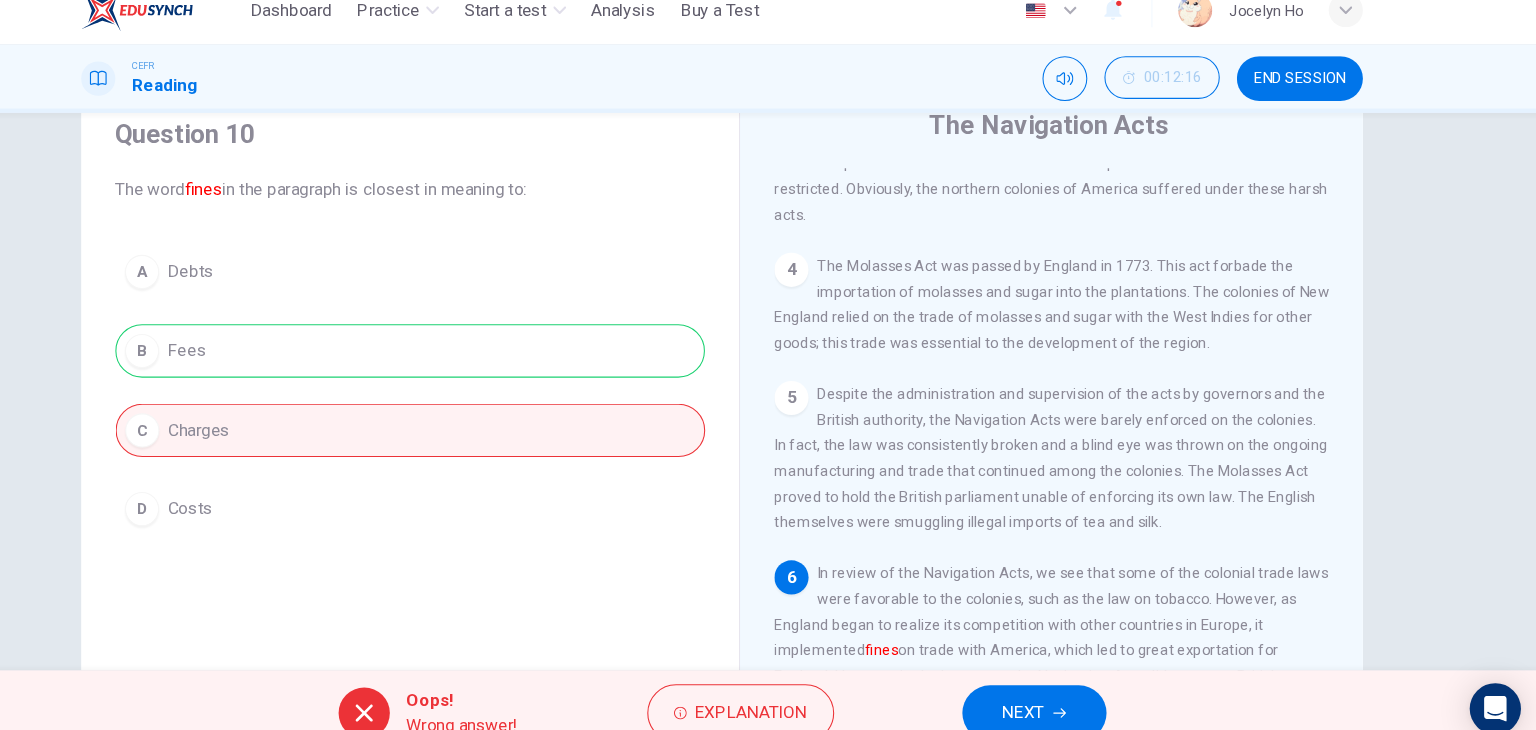 scroll, scrollTop: 76, scrollLeft: 0, axis: vertical 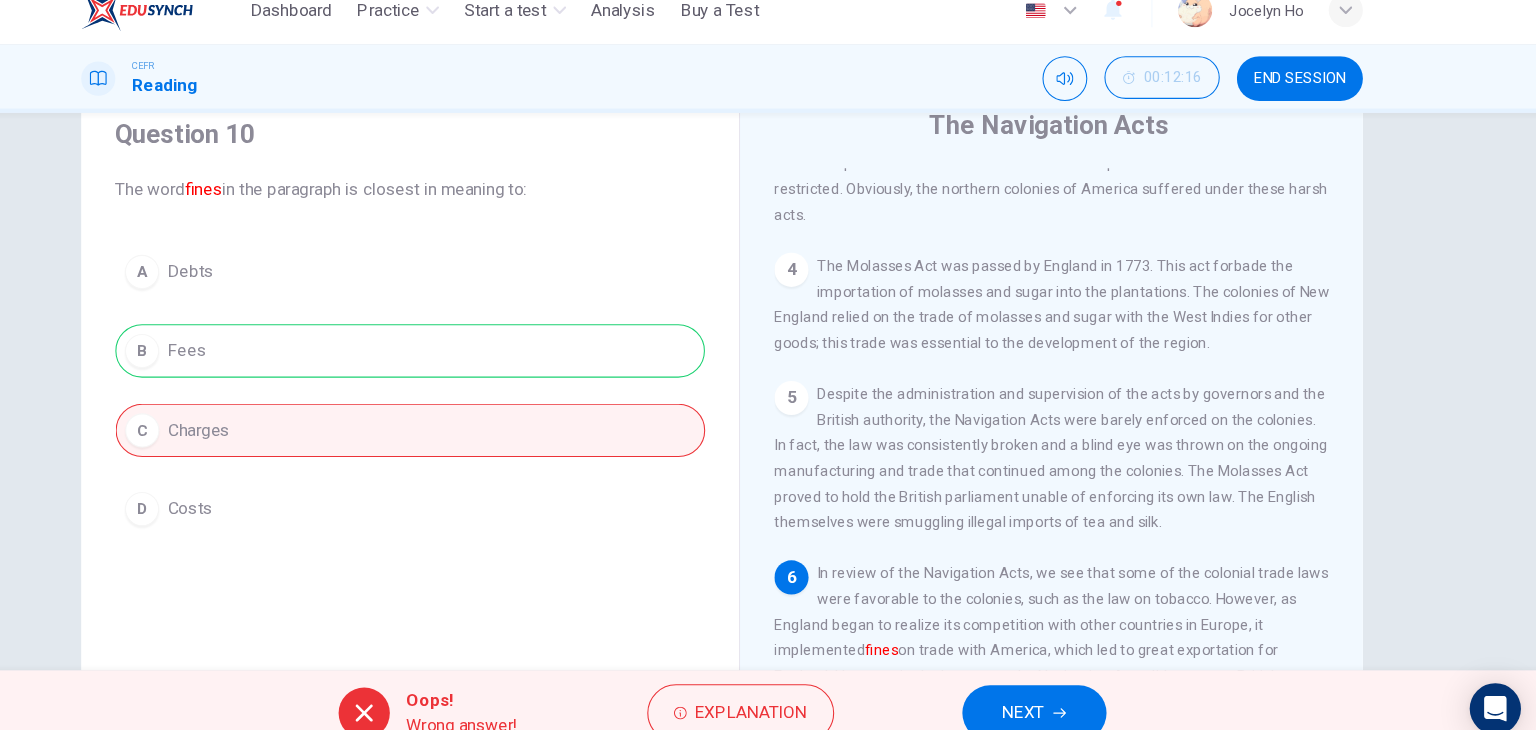 click on "NEXT" at bounding box center (1050, 690) 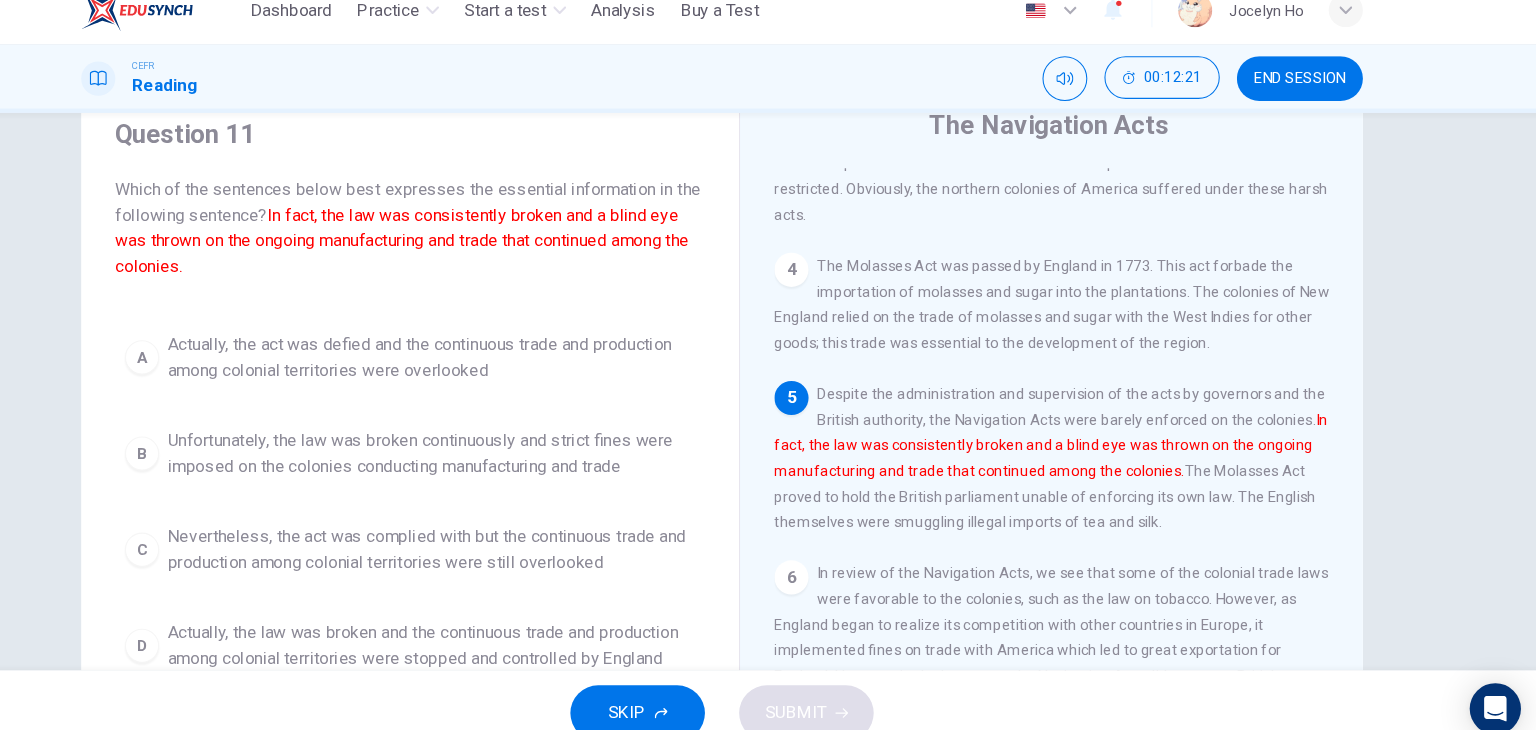 drag, startPoint x: 571, startPoint y: 166, endPoint x: 986, endPoint y: 379, distance: 466.46973 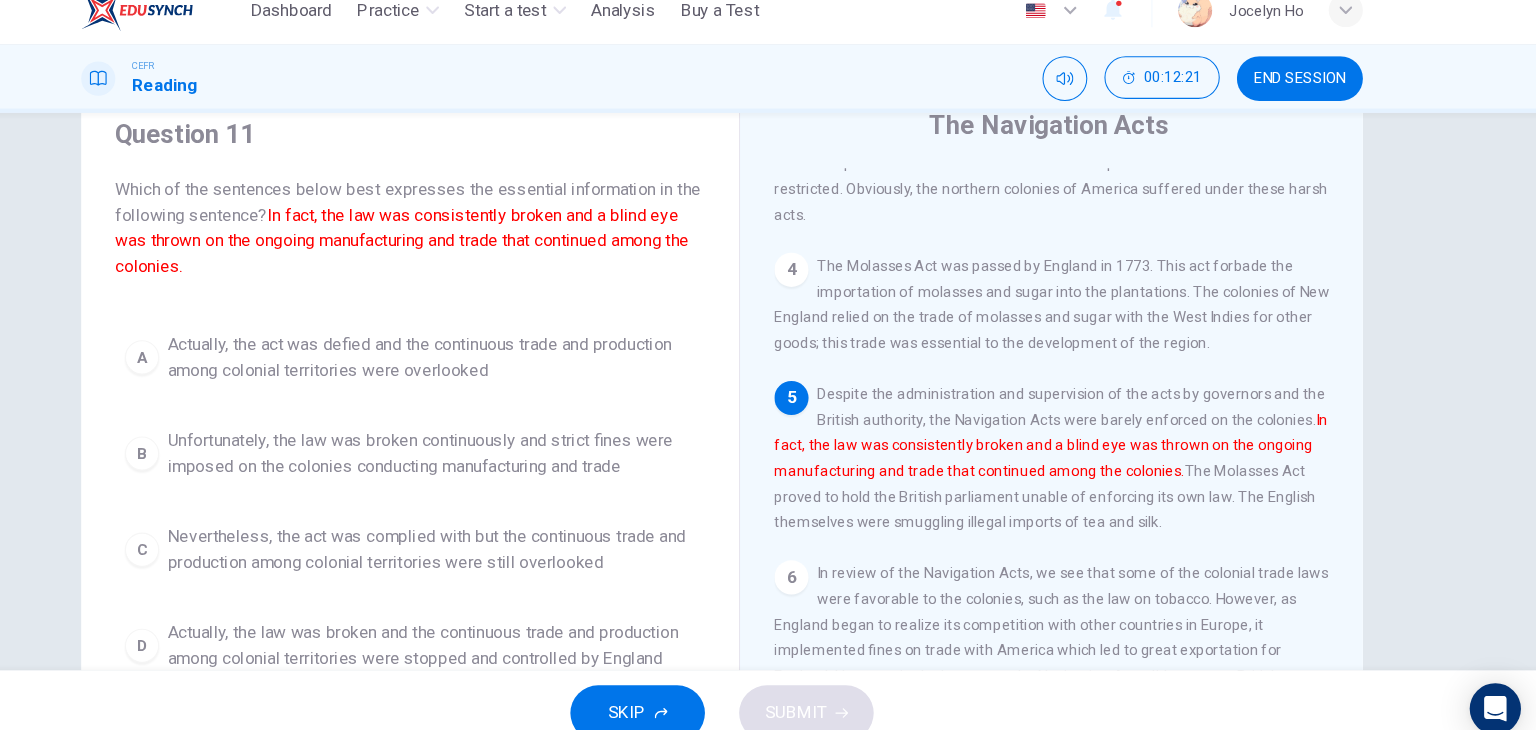 click on "Question 11 Which of the sentences below best expresses the essential information in the following sentence?
In fact, the law was consistently broken and a blind eye was thrown on the ongoing manufacturing and trade that continued among the colonies. A Actually, the act was defied and the continuous trade and production among colonial territories were overlooked B Unfortunately, the law was broken continuously and strict fines were imposed on the colonies conducting manufacturing and trade C Nevertheless, the act was complied with but the continuous trade and production among colonial territories were still overlooked D Actually, the law was broken and the continuous trade and production among colonial territories were stopped and controlled by England The Navigation Acts 1 2 3 4 5 Despite the administration and supervision of the acts by governors and the British authority, the Navigation Acts were barely enforced on the colonies.  6" at bounding box center [768, 439] 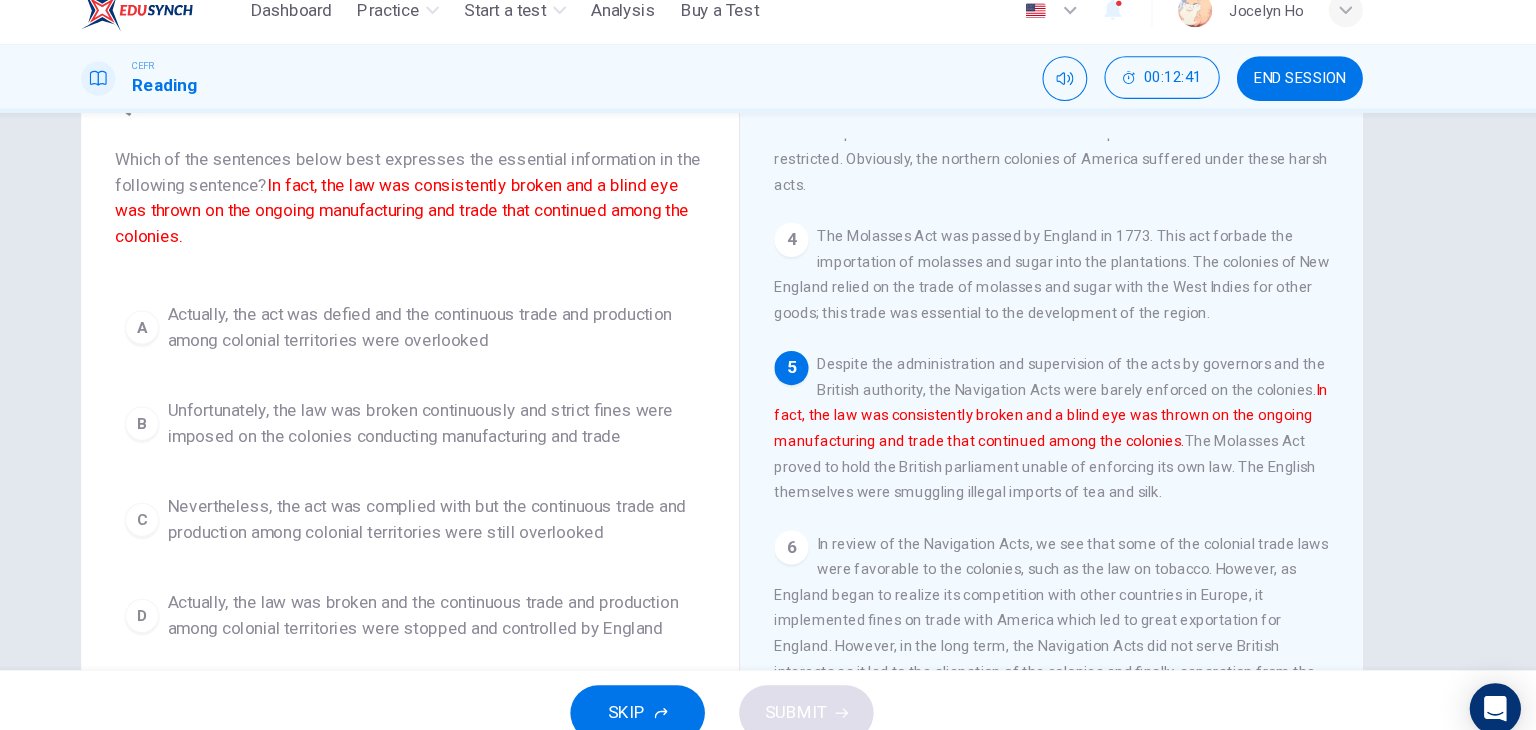scroll, scrollTop: 104, scrollLeft: 0, axis: vertical 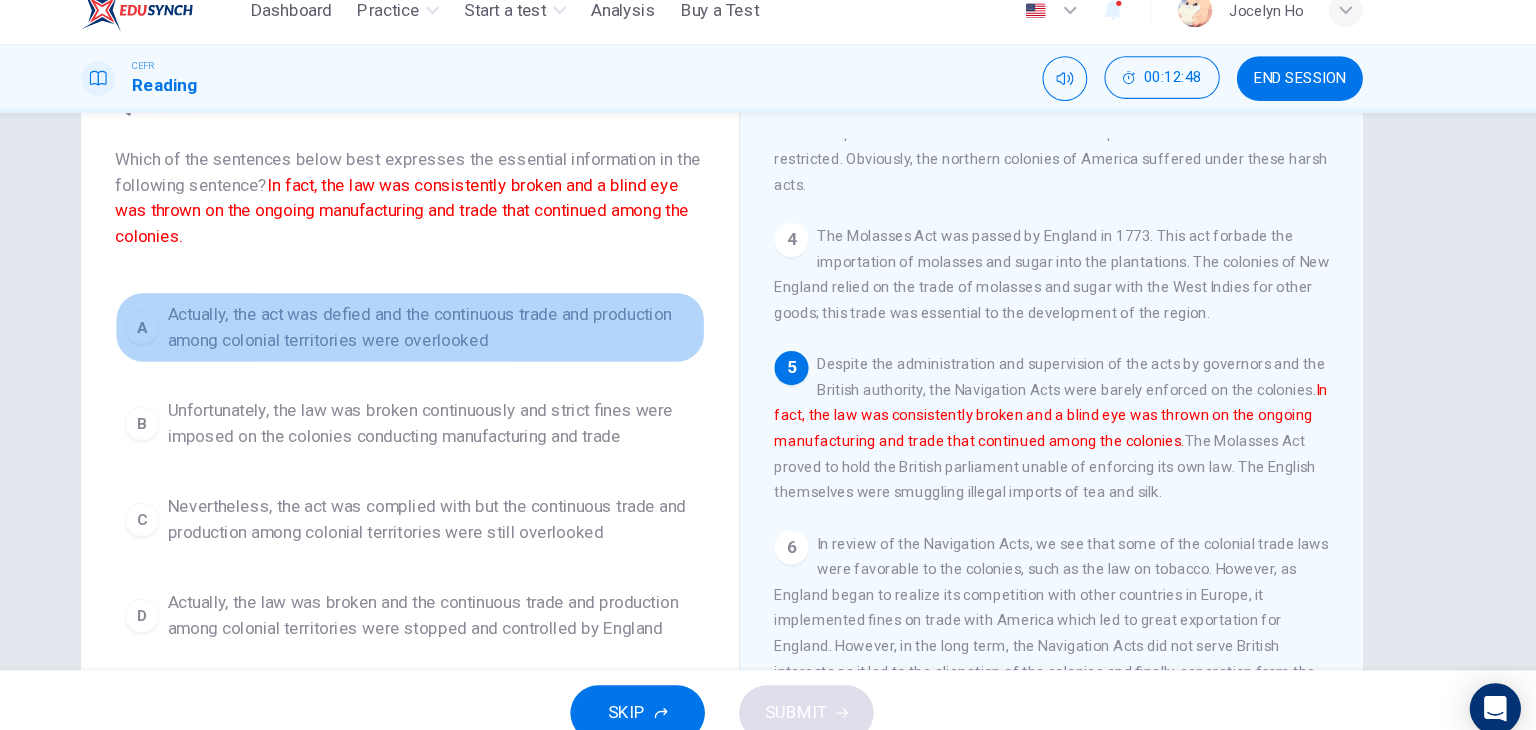 click on "Actually, the act was defied and the continuous trade and production among colonial territories were overlooked" at bounding box center [496, 329] 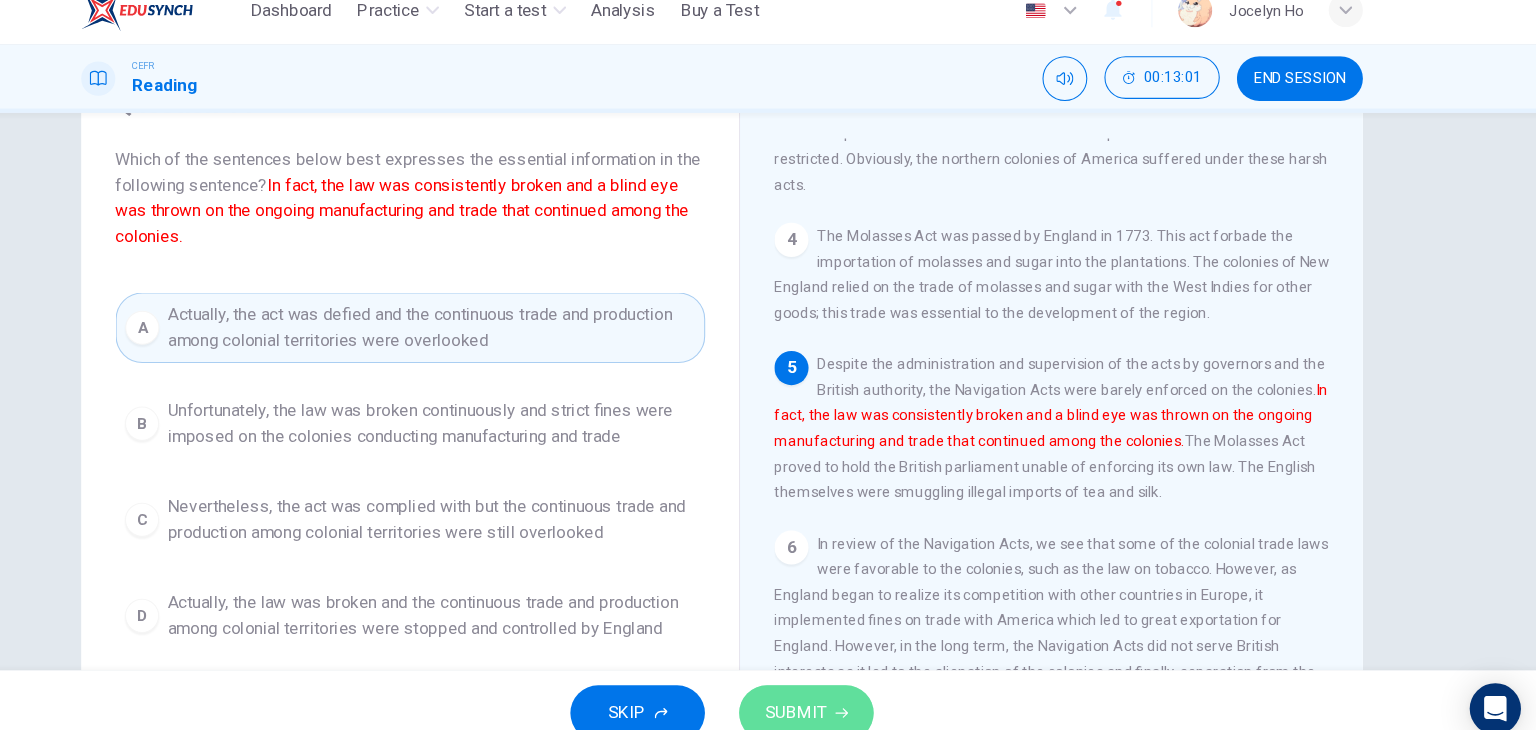 click on "SUBMIT" at bounding box center (847, 690) 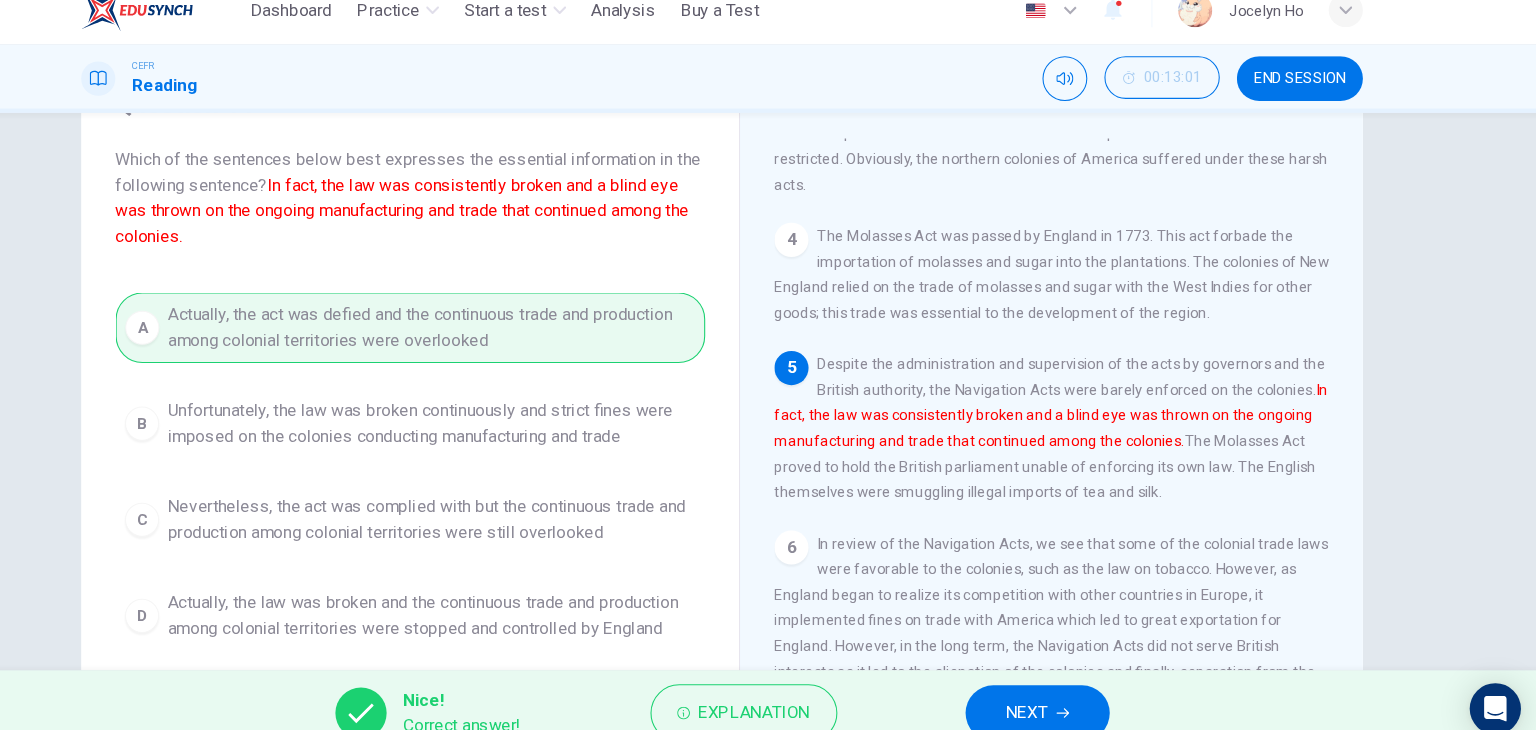 click on "NEXT" at bounding box center [1063, 690] 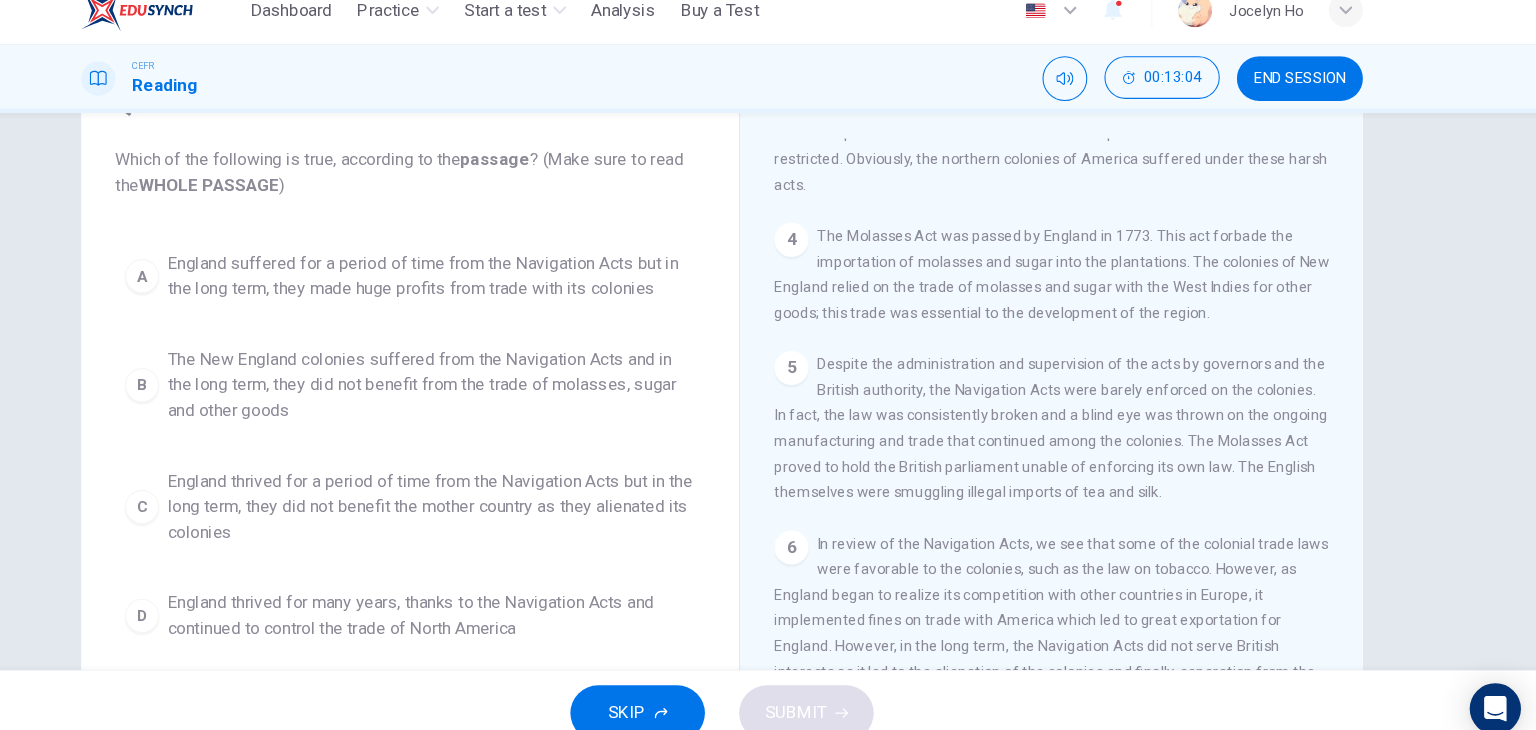 click on "Which of the following is true, according to the  passage ?
(Make sure to read the  WHOLE PASSAGE )" at bounding box center (476, 184) 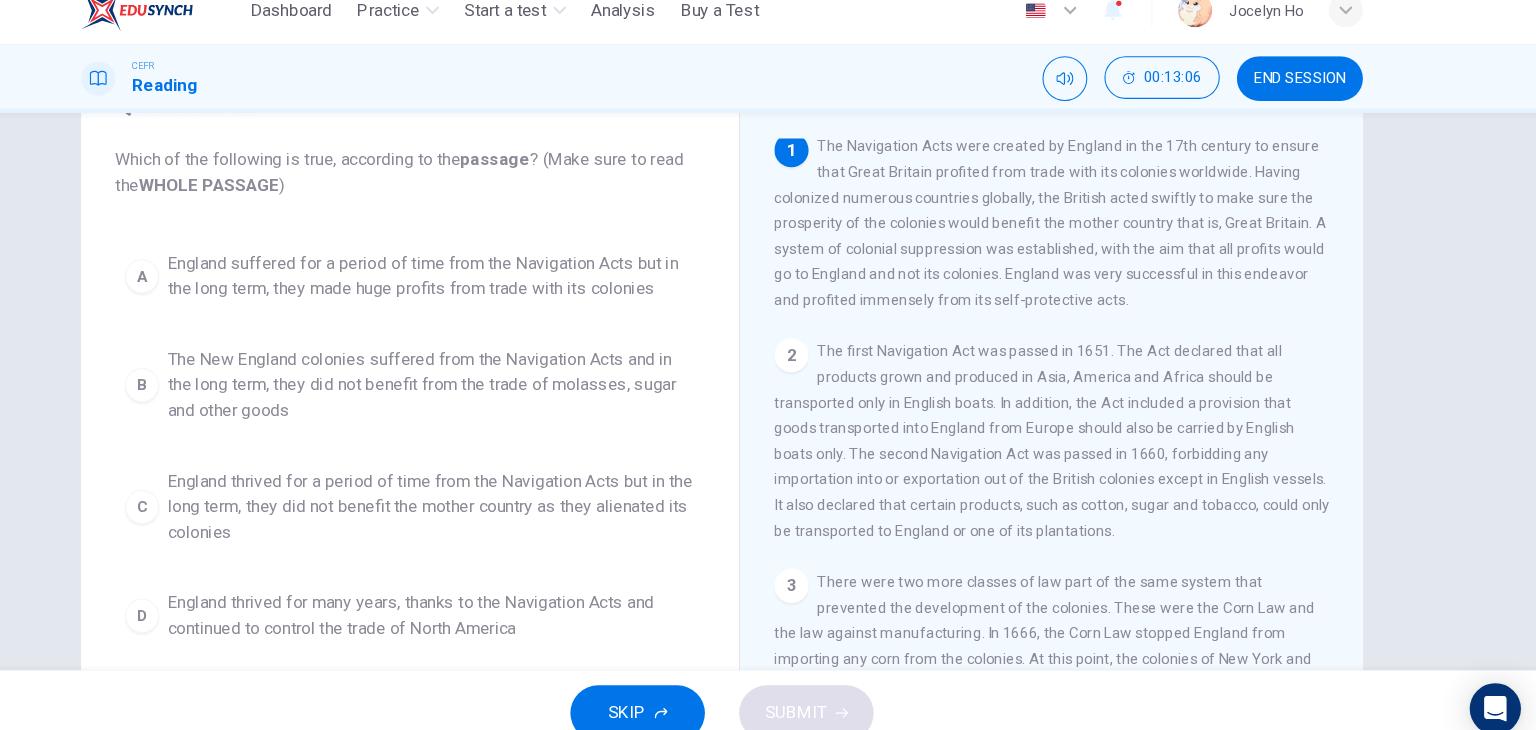scroll, scrollTop: 0, scrollLeft: 0, axis: both 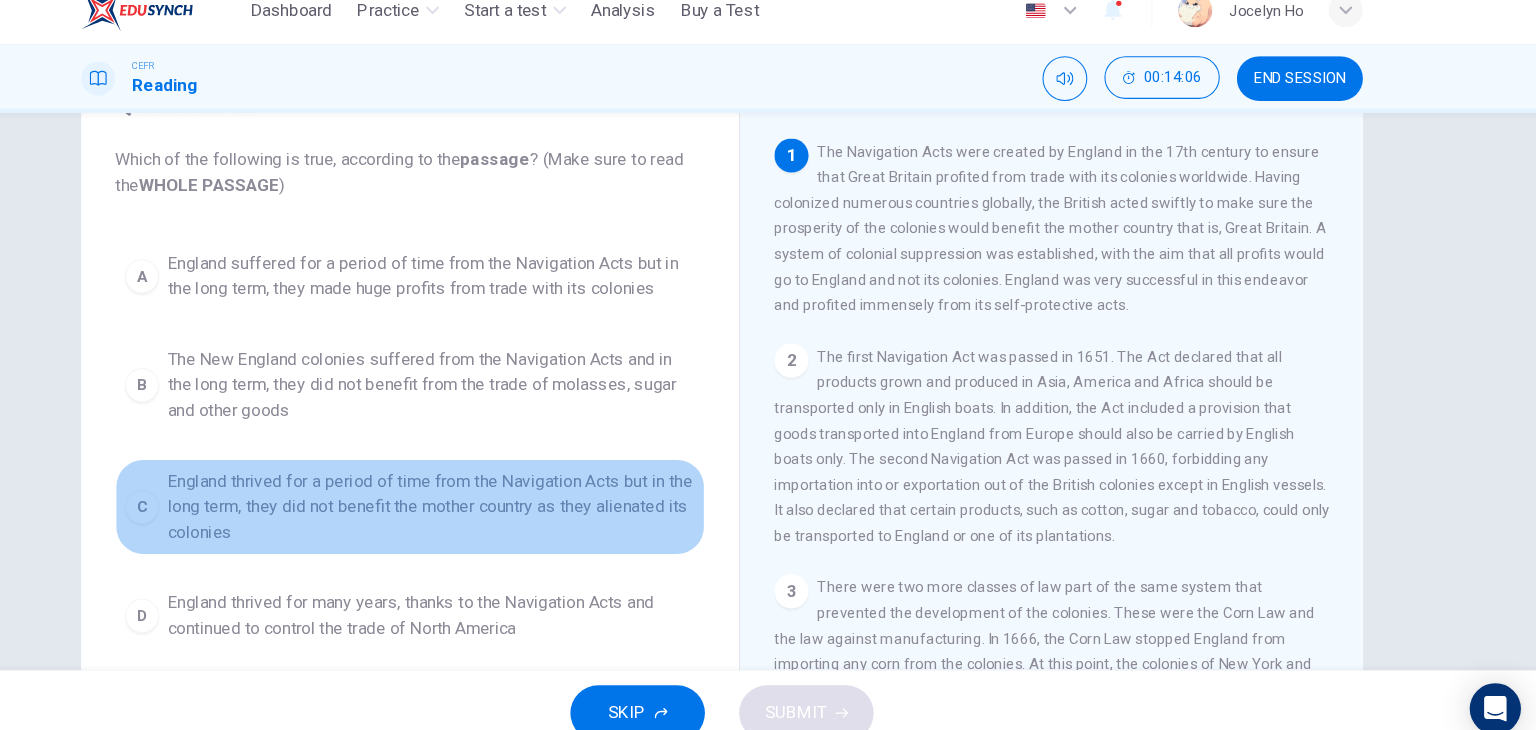 click on "England thrived for a period of time from the Navigation Acts but in the long term, they did not benefit the mother country as they alienated its colonies" at bounding box center [496, 497] 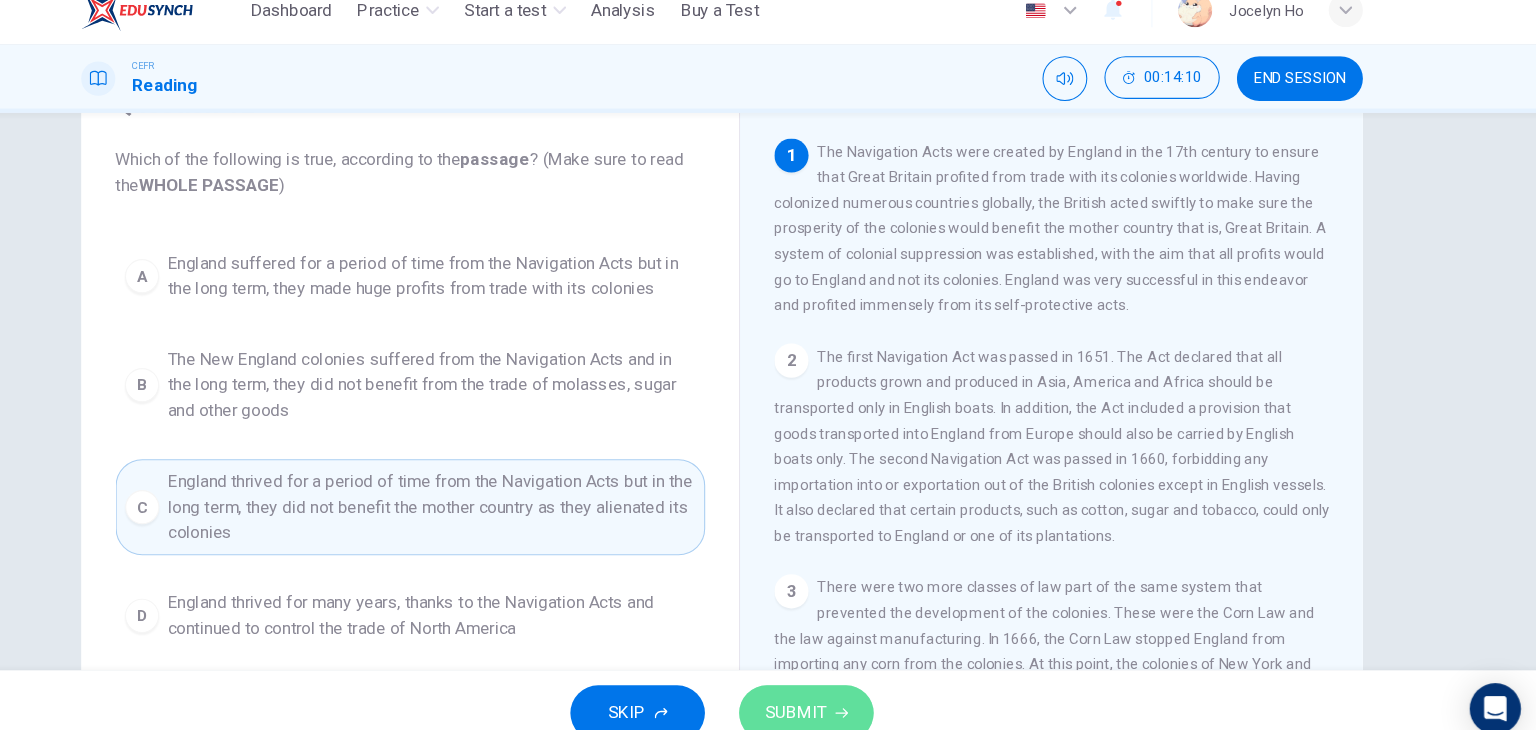 click on "SUBMIT" at bounding box center (847, 690) 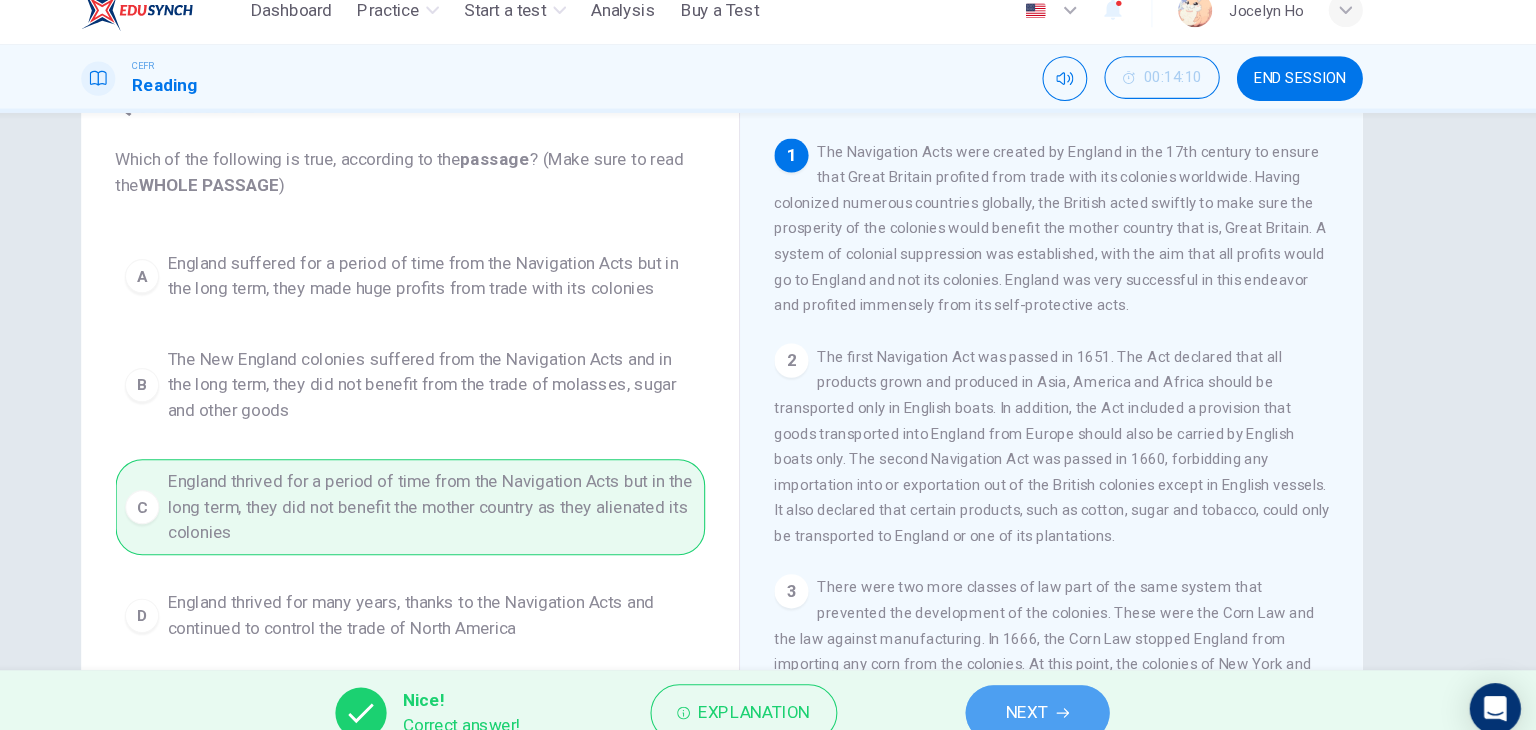 click on "NEXT" at bounding box center [1063, 690] 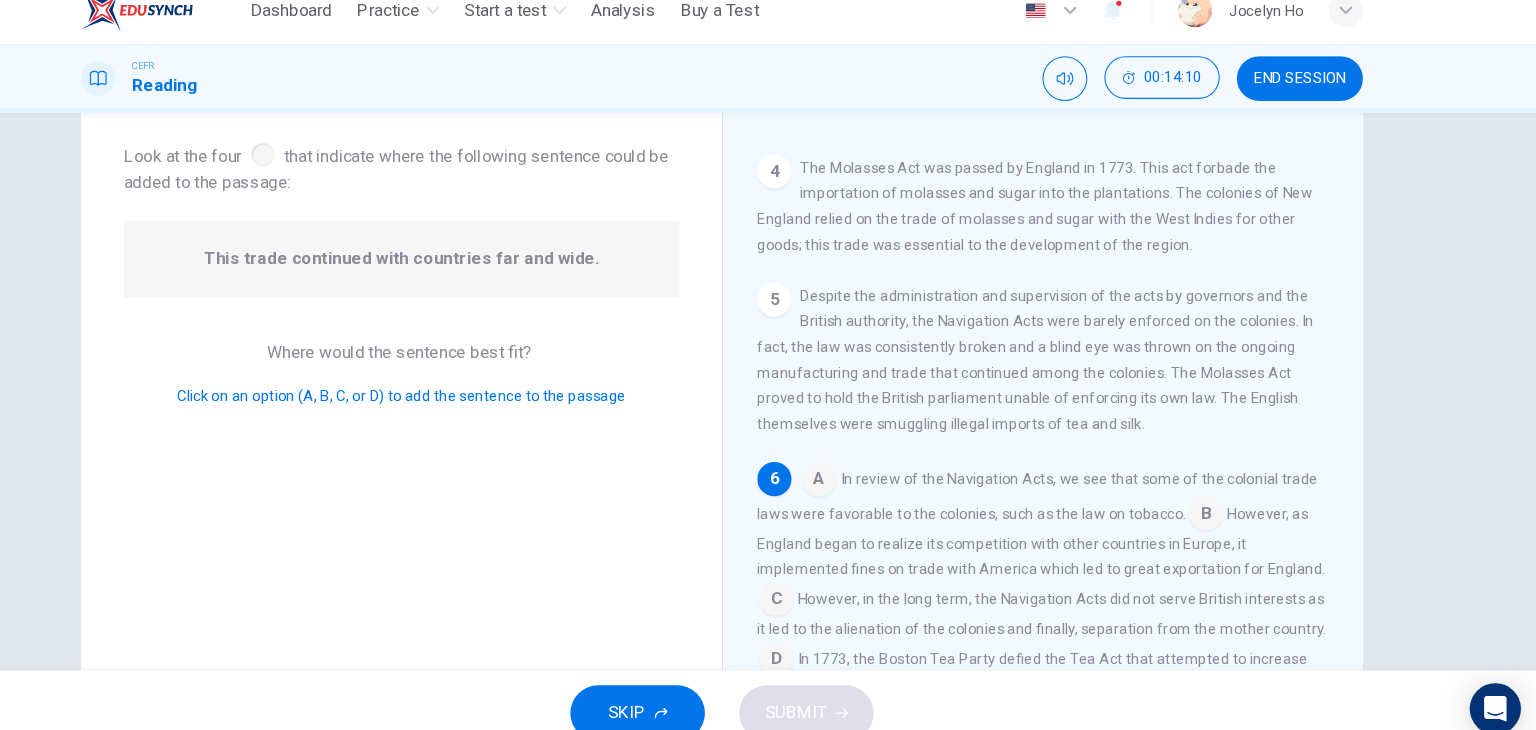 scroll, scrollTop: 709, scrollLeft: 0, axis: vertical 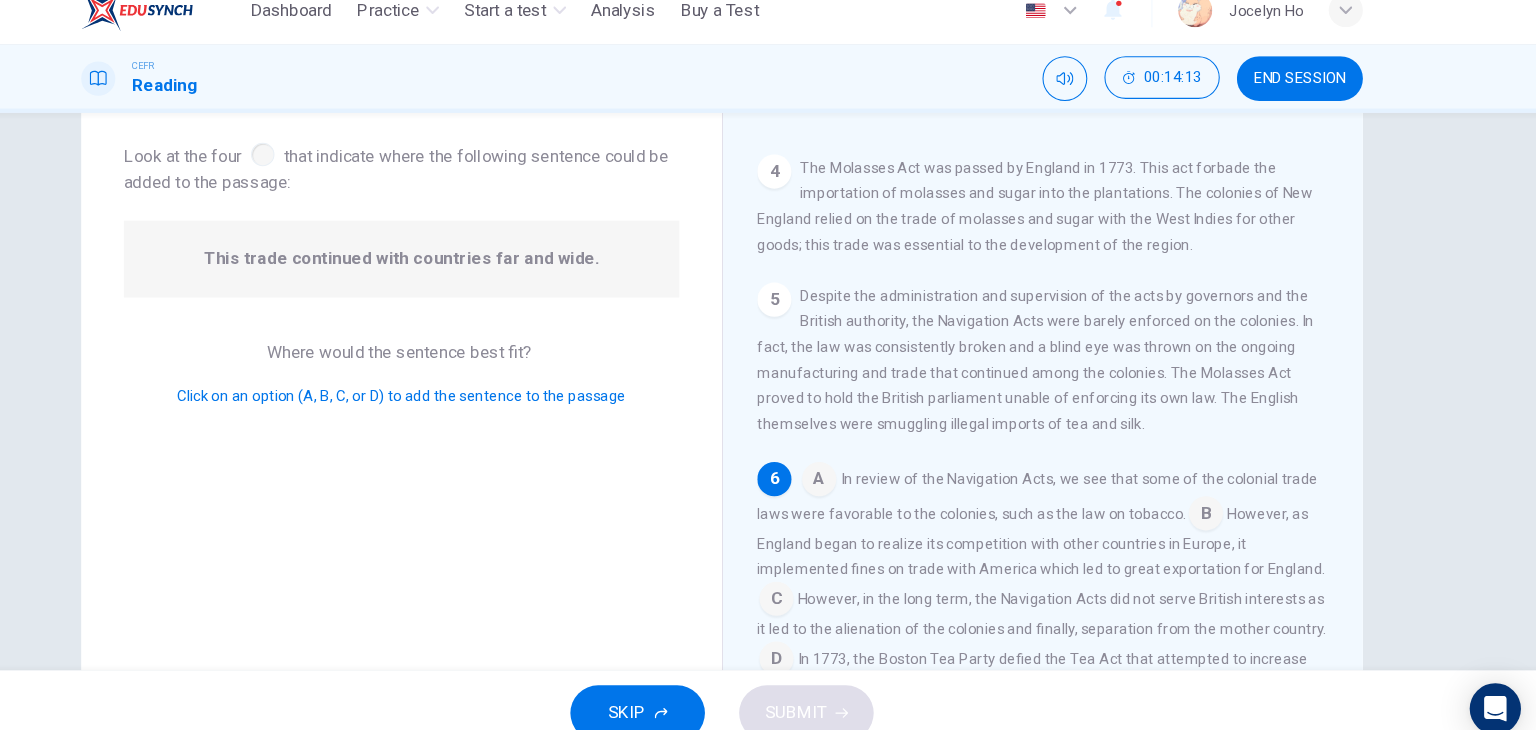 drag, startPoint x: 479, startPoint y: 396, endPoint x: 643, endPoint y: 409, distance: 164.51443 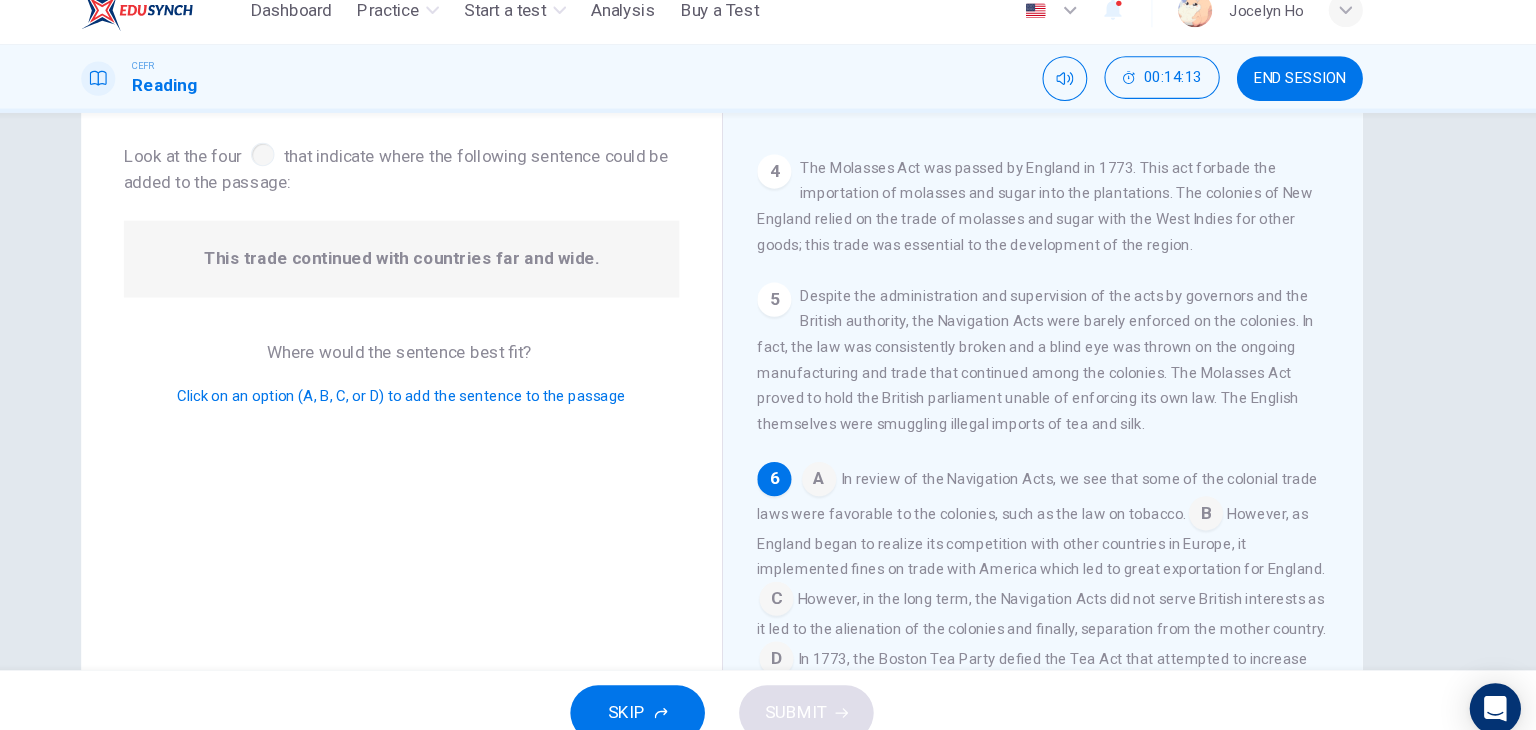 click on "Click on an option (A, B, C, or D) to add the sentence to the passage" at bounding box center [468, 393] 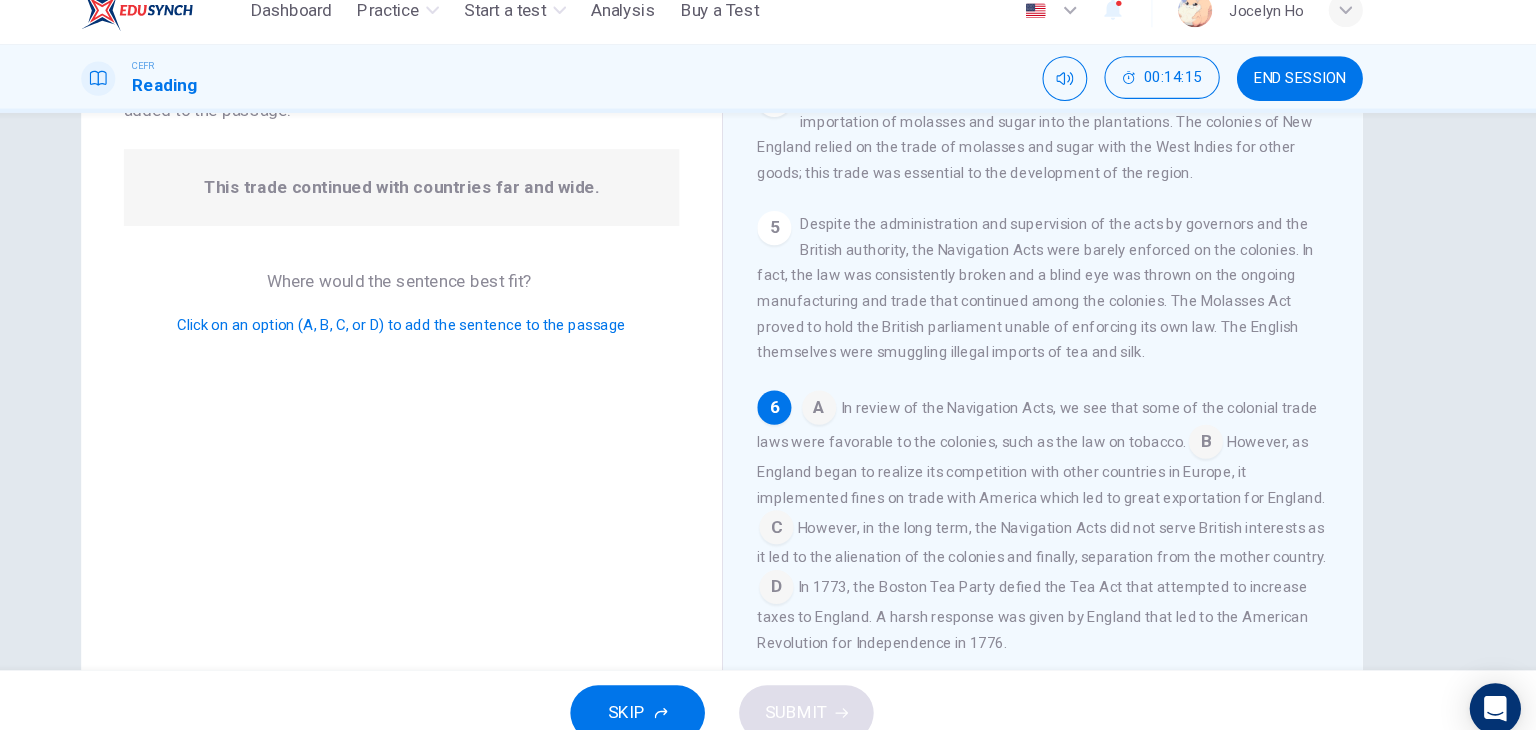 scroll, scrollTop: 164, scrollLeft: 0, axis: vertical 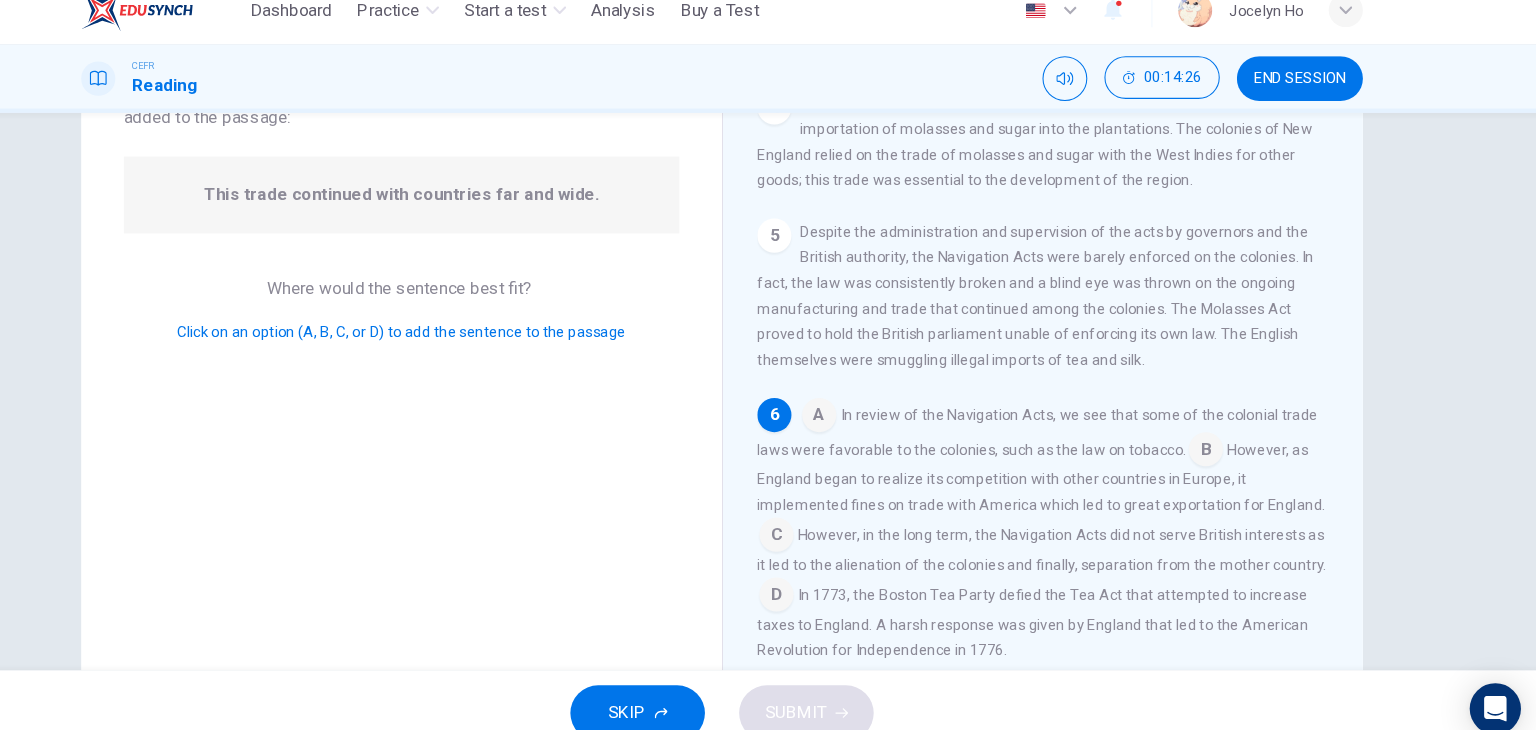 click at bounding box center (819, 525) 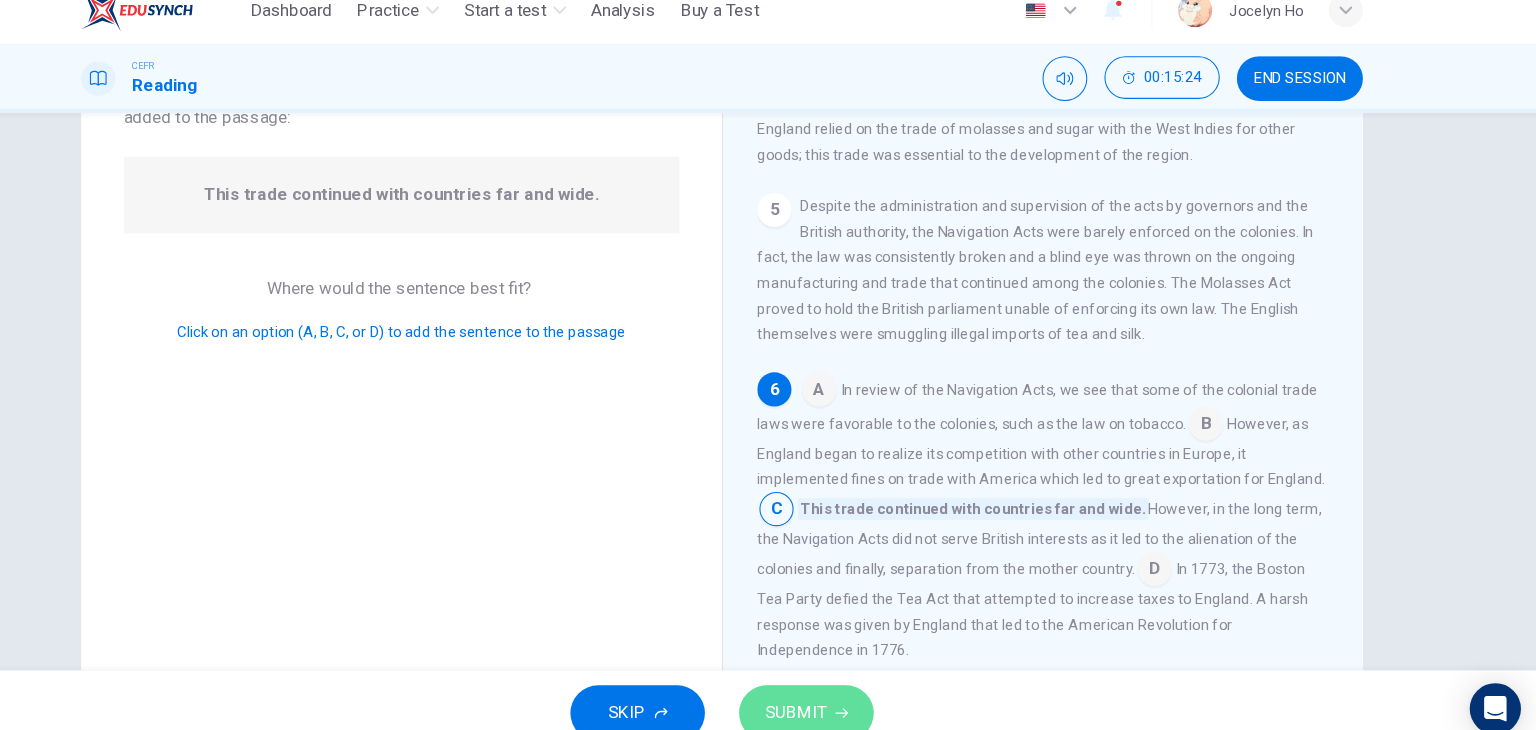 click on "SUBMIT" at bounding box center [847, 690] 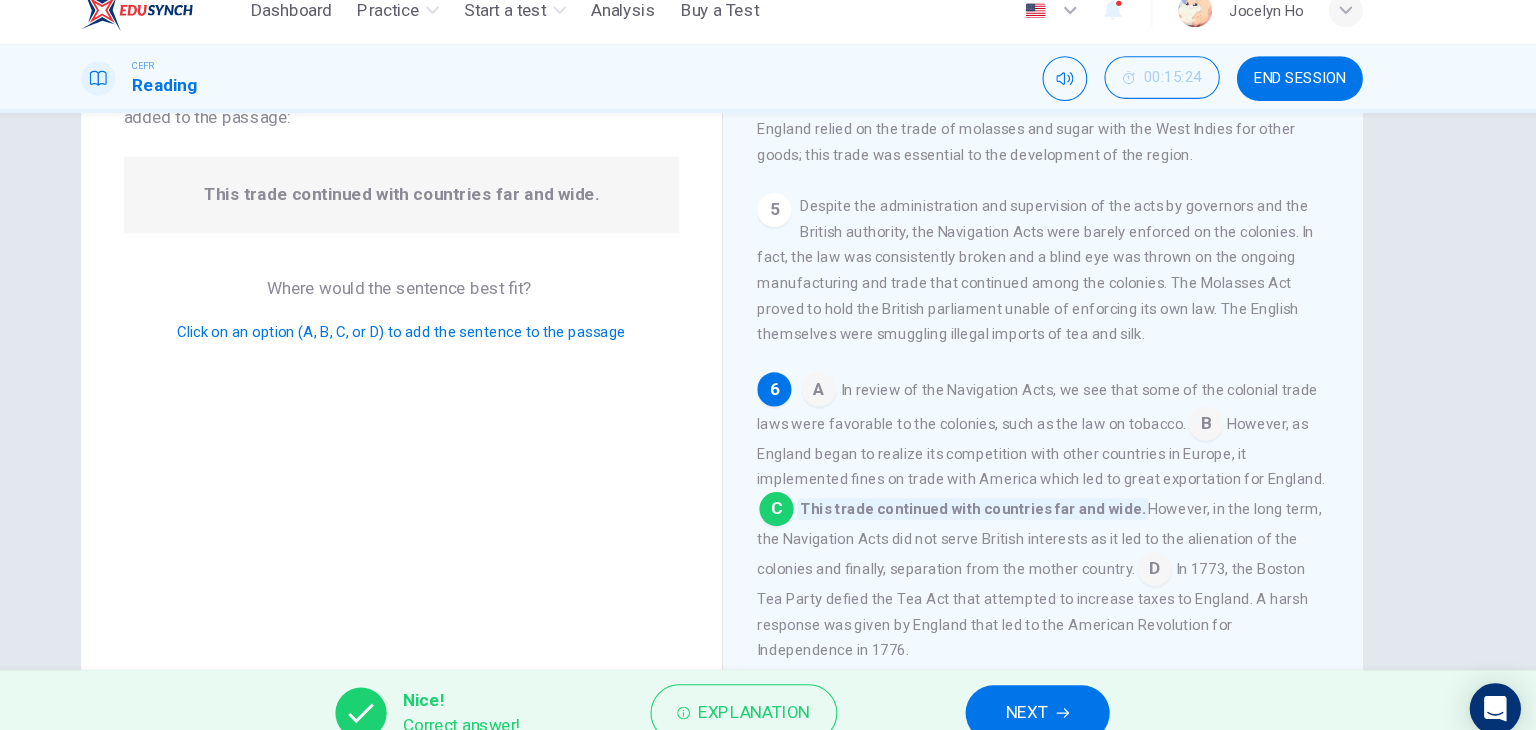 scroll, scrollTop: 733, scrollLeft: 0, axis: vertical 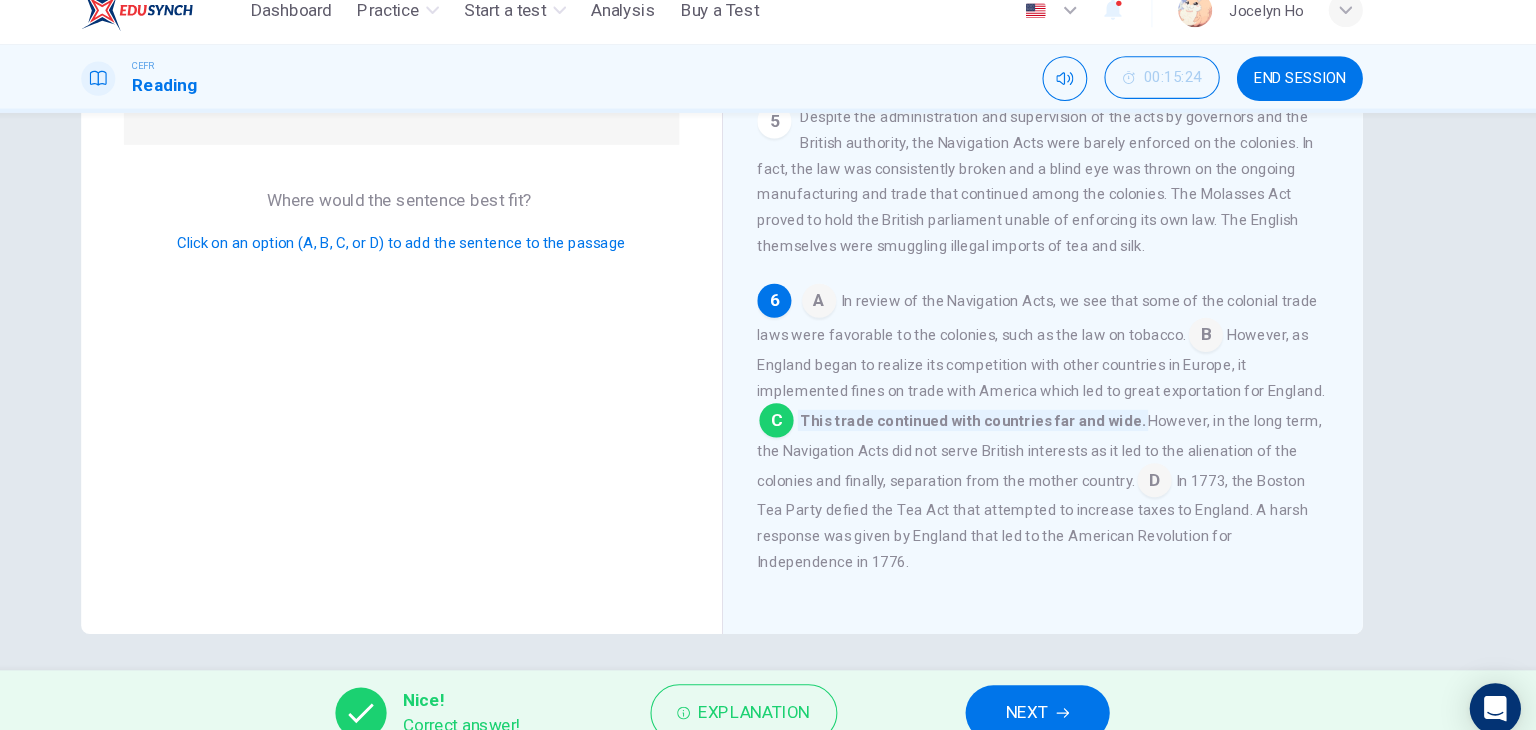 drag, startPoint x: 590, startPoint y: 457, endPoint x: 1105, endPoint y: 653, distance: 551.0363 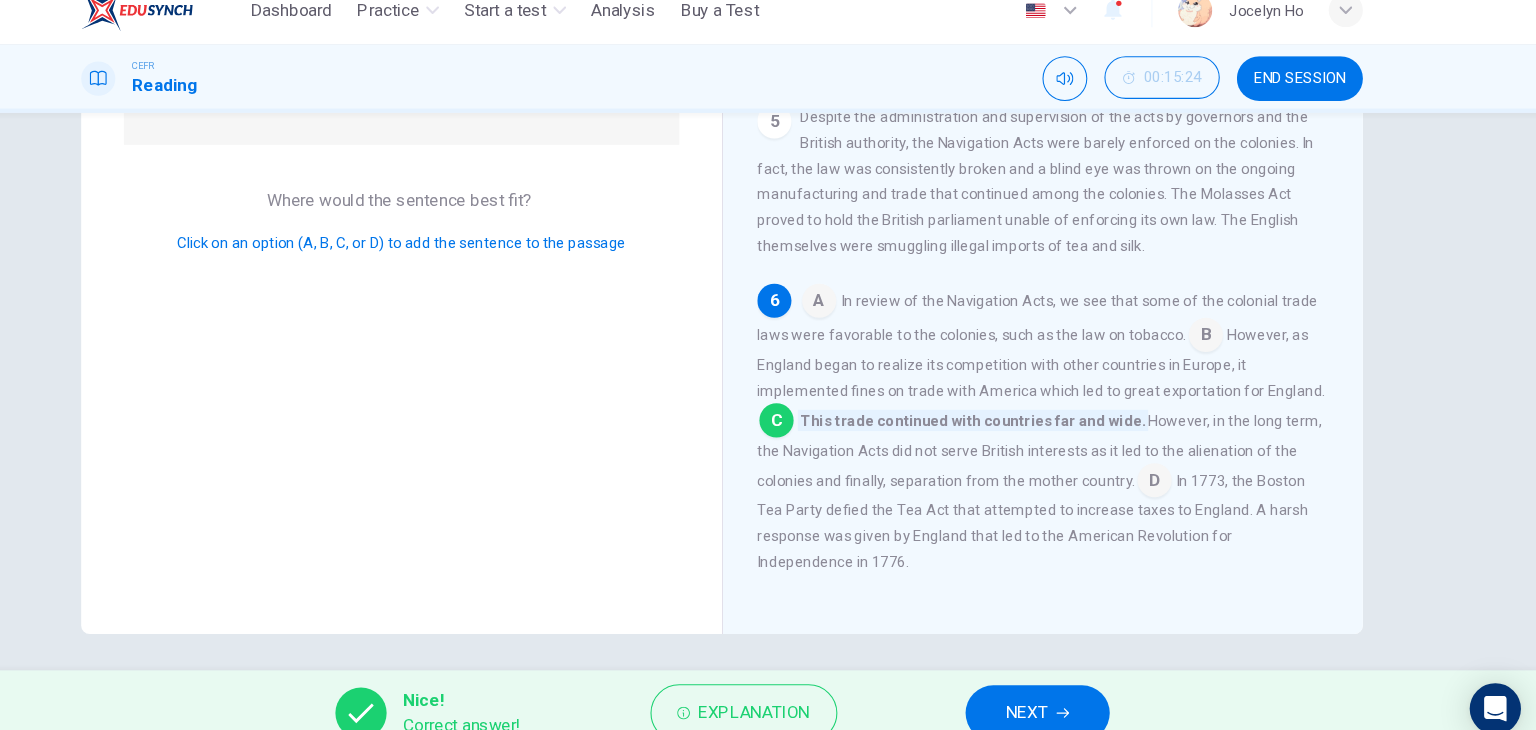 click on "Dashboard Practice Start a test Analysis Buy a Test English ** ​ Jocelyn Ho CEFR Reading 00:15:24 END SESSION Question 13 Look at the four     that indicate where the following sentence could be added to the passage: This trade continued with countries far and wide. Where would the sentence best fit?   Click on an option (A, B, C, or D) to add the sentence to the passage The Navigation Acts 1 The Navigation Acts were created by England in the 17th century to ensure that Great Britain profited from trade with its colonies worldwide. Having colonized numerous countries globally, the British acted swiftly to make sure the prosperity of the colonies would benefit the mother country that is, Great Britain. A system of colonial suppression was established, with the aim that all profits would go to England and not its colonies. England was very successful in this endeavor and profited immensely from its self-protective acts. 2 3 4 5 6 A B C This trade continued with countries far and wide. D Nice! Explanation" at bounding box center (768, 365) 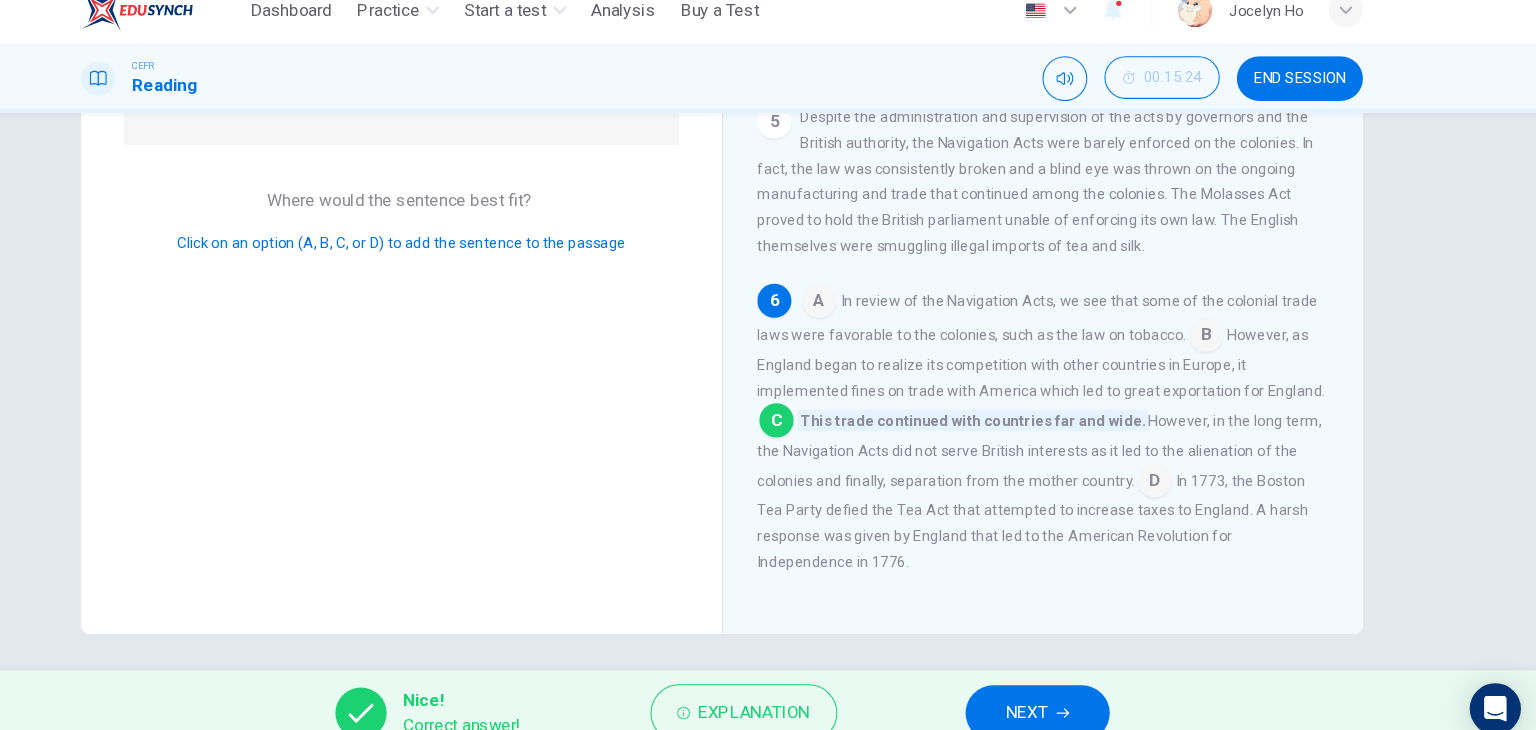 click on "NEXT" at bounding box center [1063, 690] 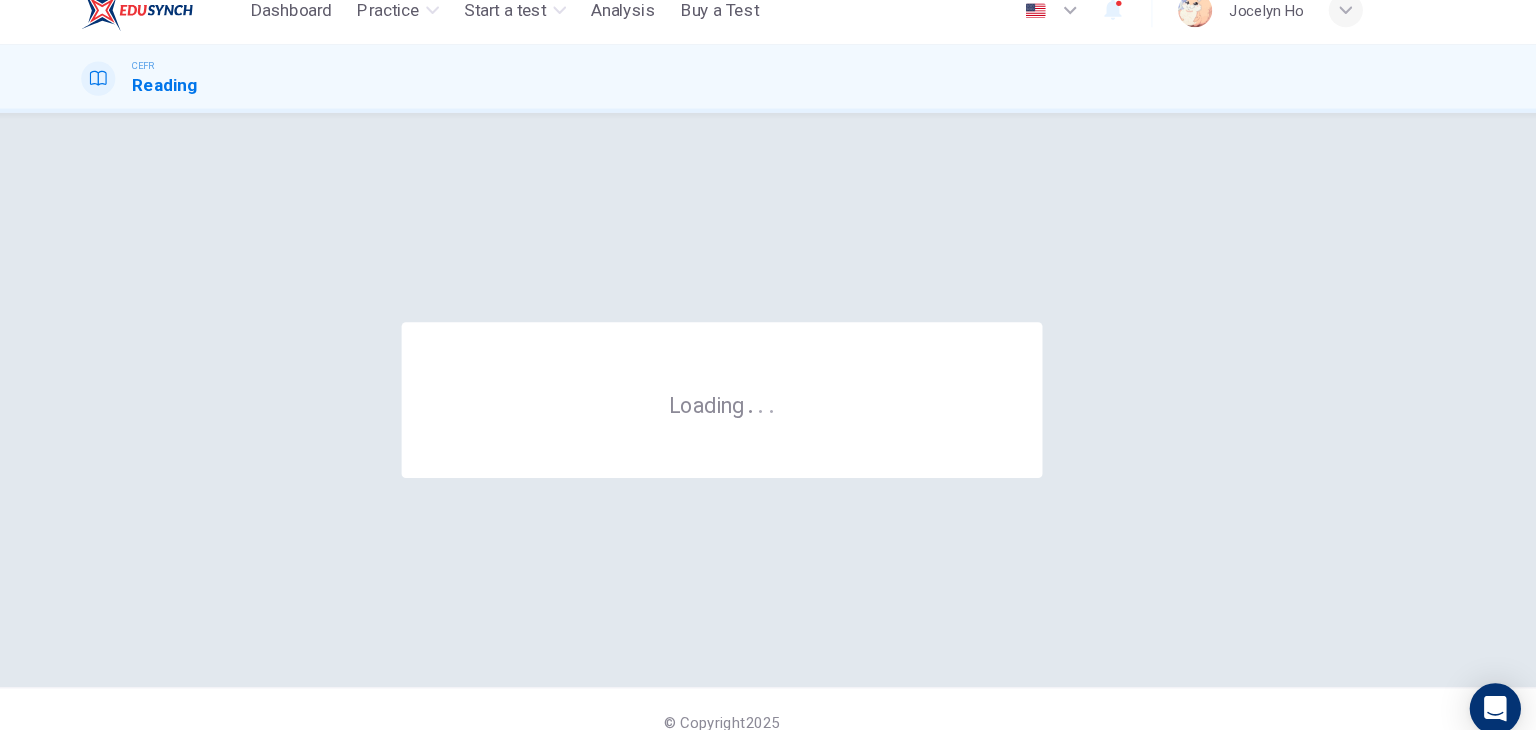scroll, scrollTop: 0, scrollLeft: 0, axis: both 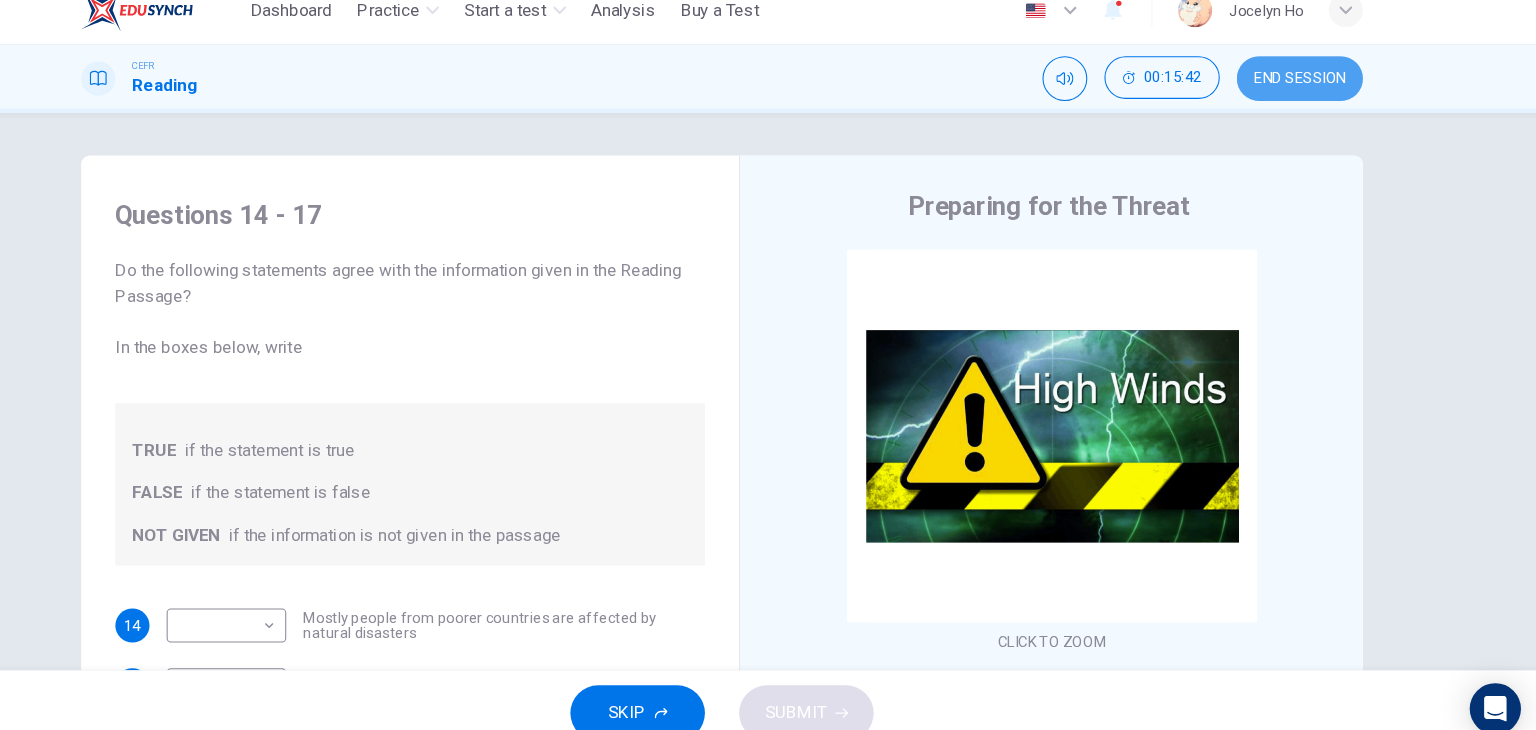 click on "END SESSION" at bounding box center (1309, 96) 